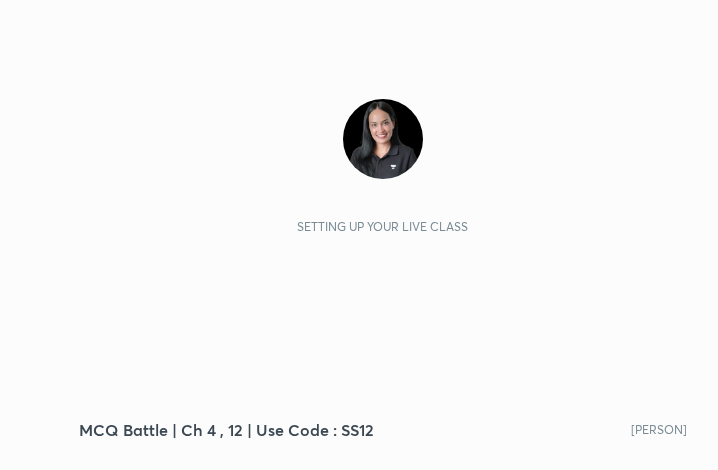 scroll, scrollTop: 0, scrollLeft: 0, axis: both 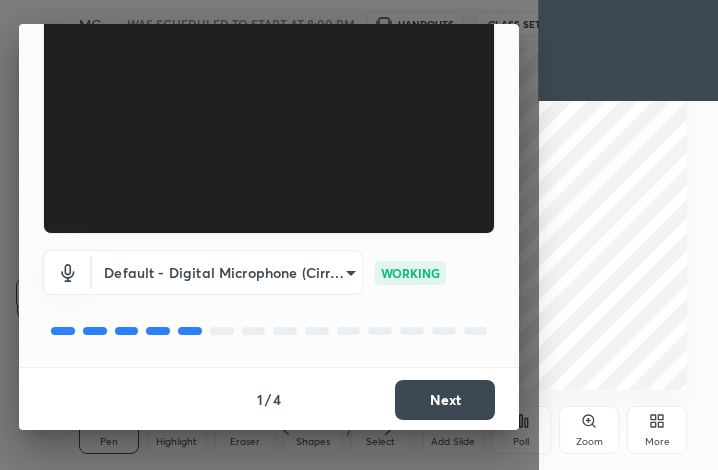 click on "Next" at bounding box center [445, 400] 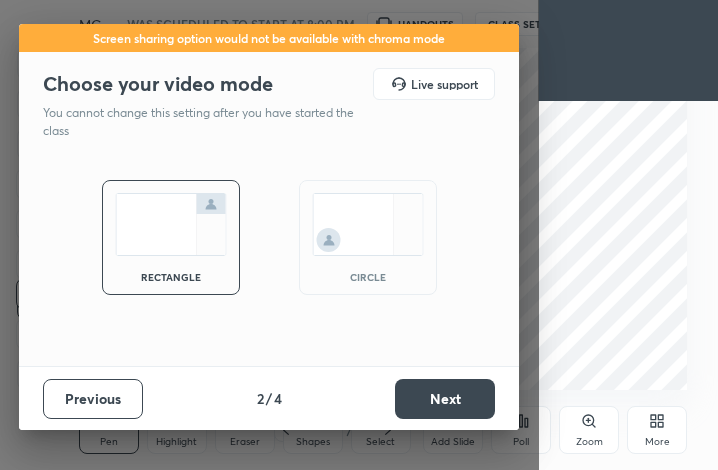 scroll, scrollTop: 0, scrollLeft: 0, axis: both 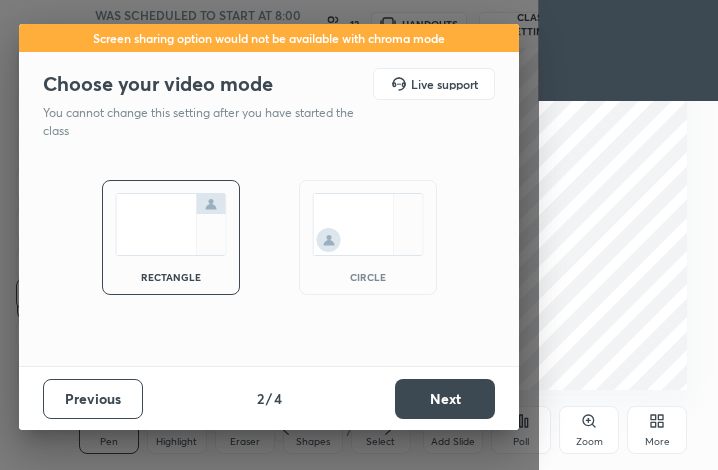 click on "Next" at bounding box center [445, 399] 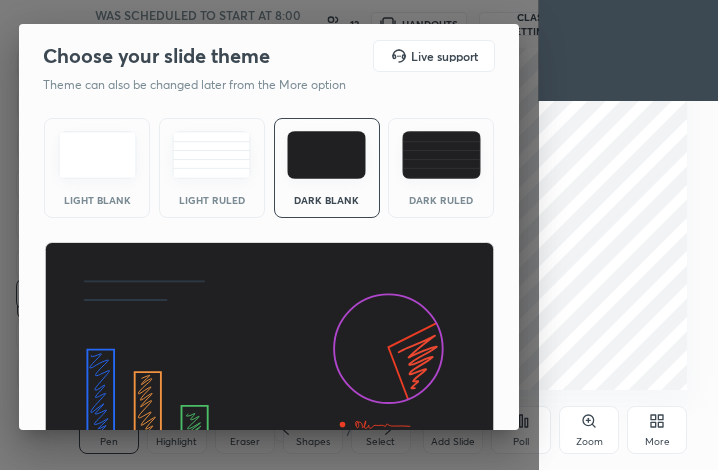 scroll, scrollTop: 129, scrollLeft: 0, axis: vertical 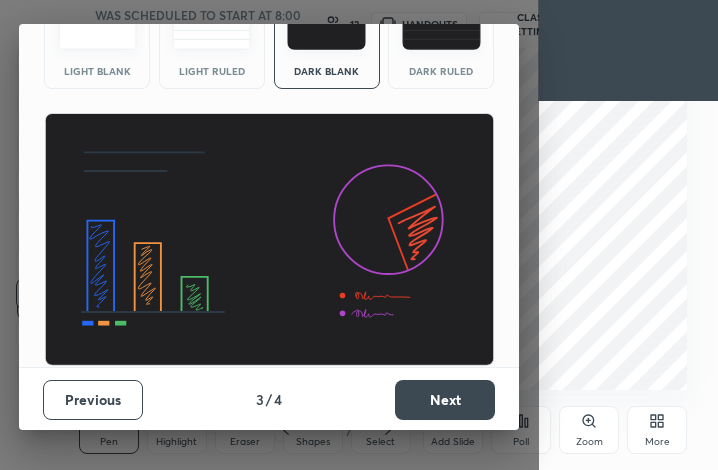 click on "Next" at bounding box center (445, 400) 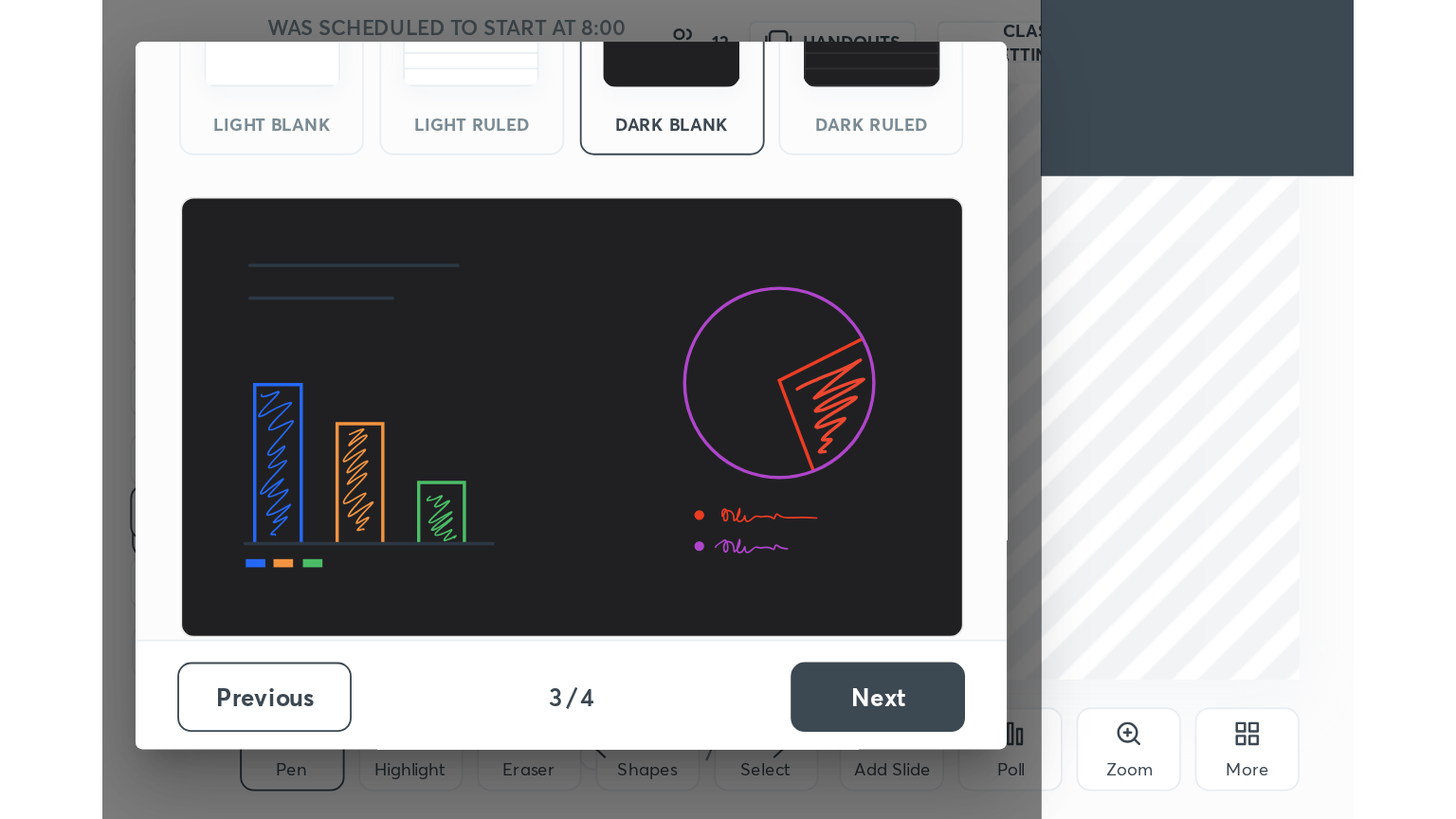scroll, scrollTop: 0, scrollLeft: 0, axis: both 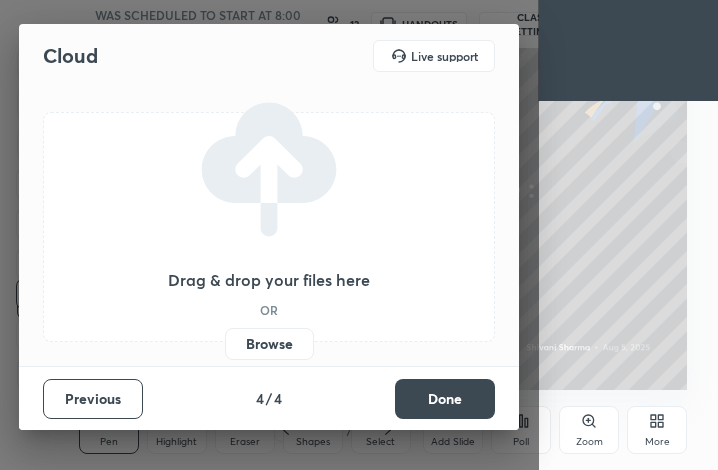click on "Done" at bounding box center [445, 399] 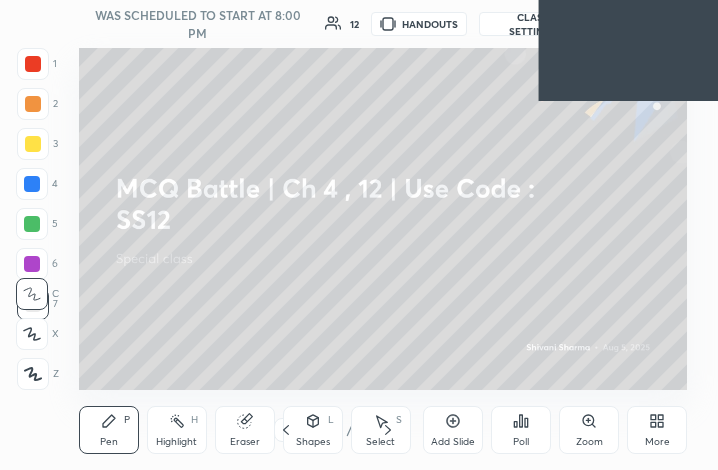 click on "More" at bounding box center (657, 430) 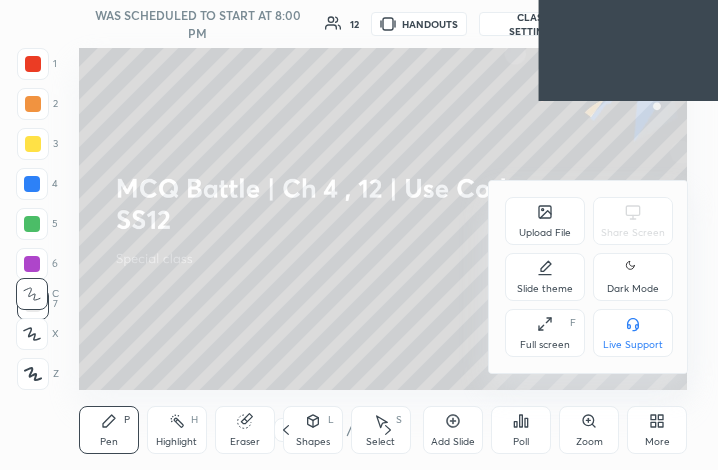 click on "Dark Mode" at bounding box center (633, 277) 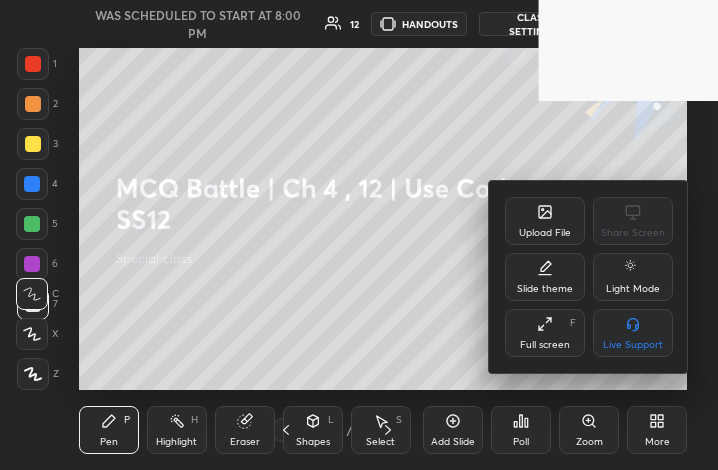 click 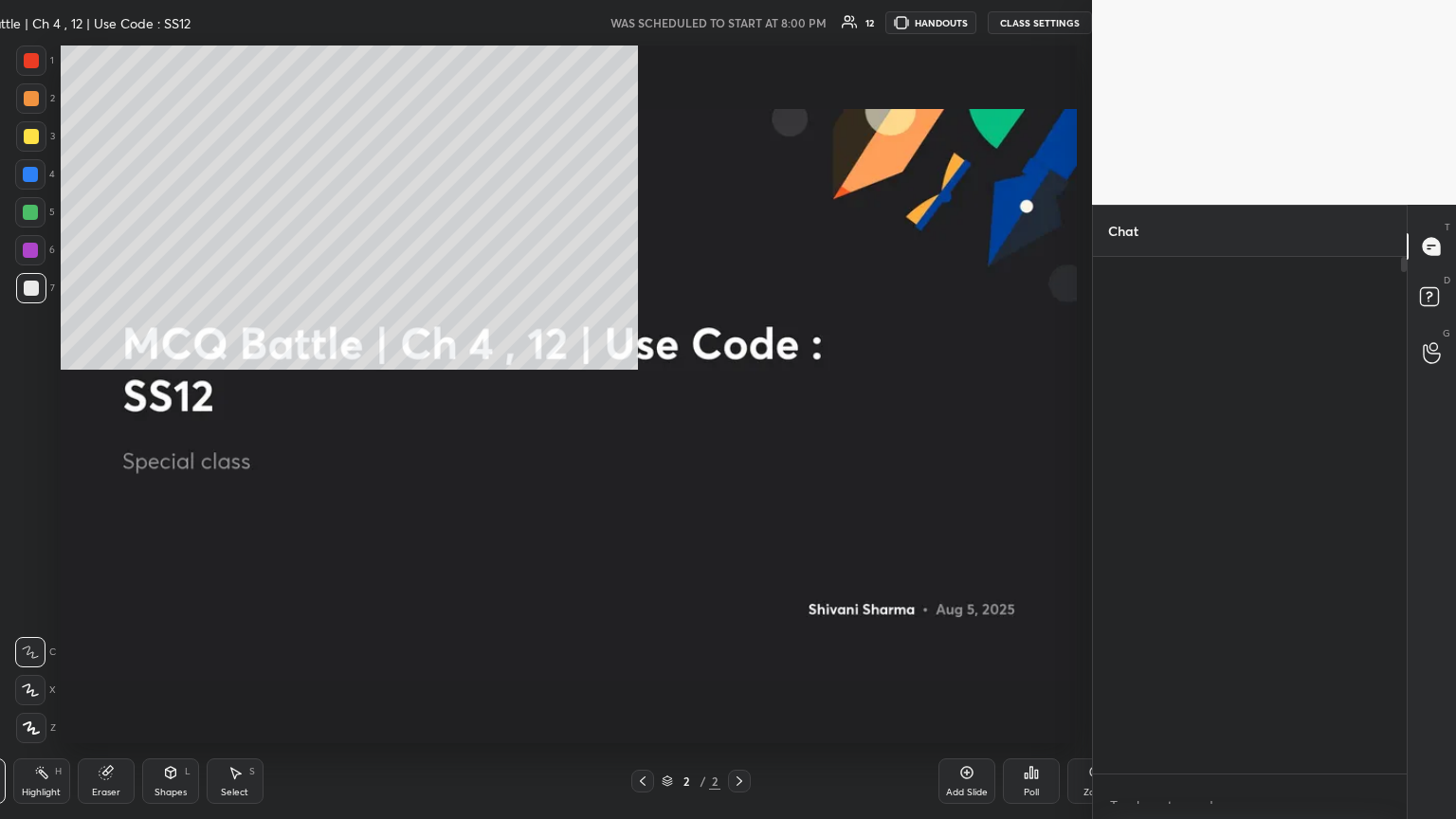 scroll, scrollTop: 94094, scrollLeft: 93414, axis: both 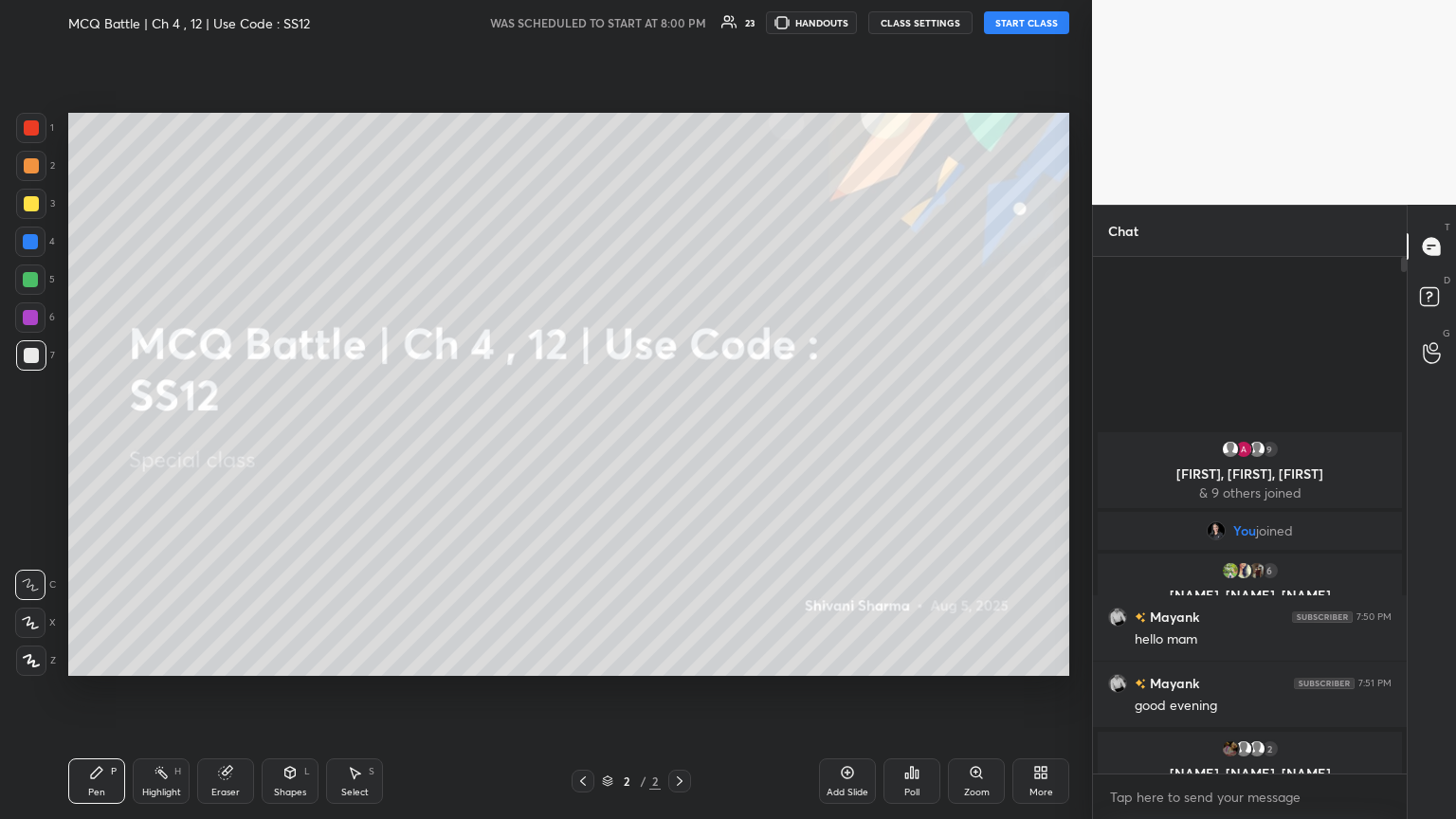 click on "More" at bounding box center (1041, 792) 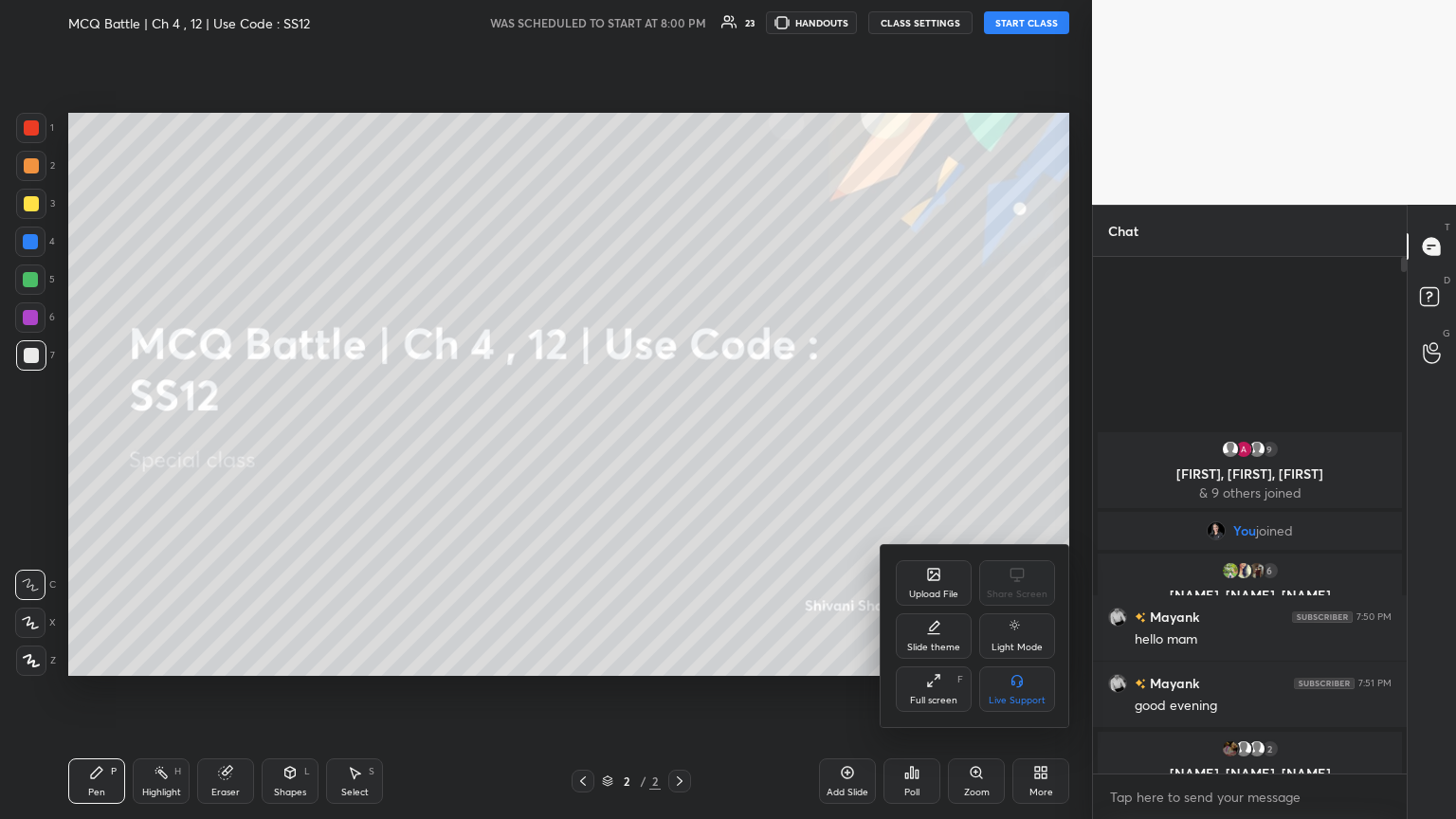 click on "Upload File" at bounding box center [934, 594] 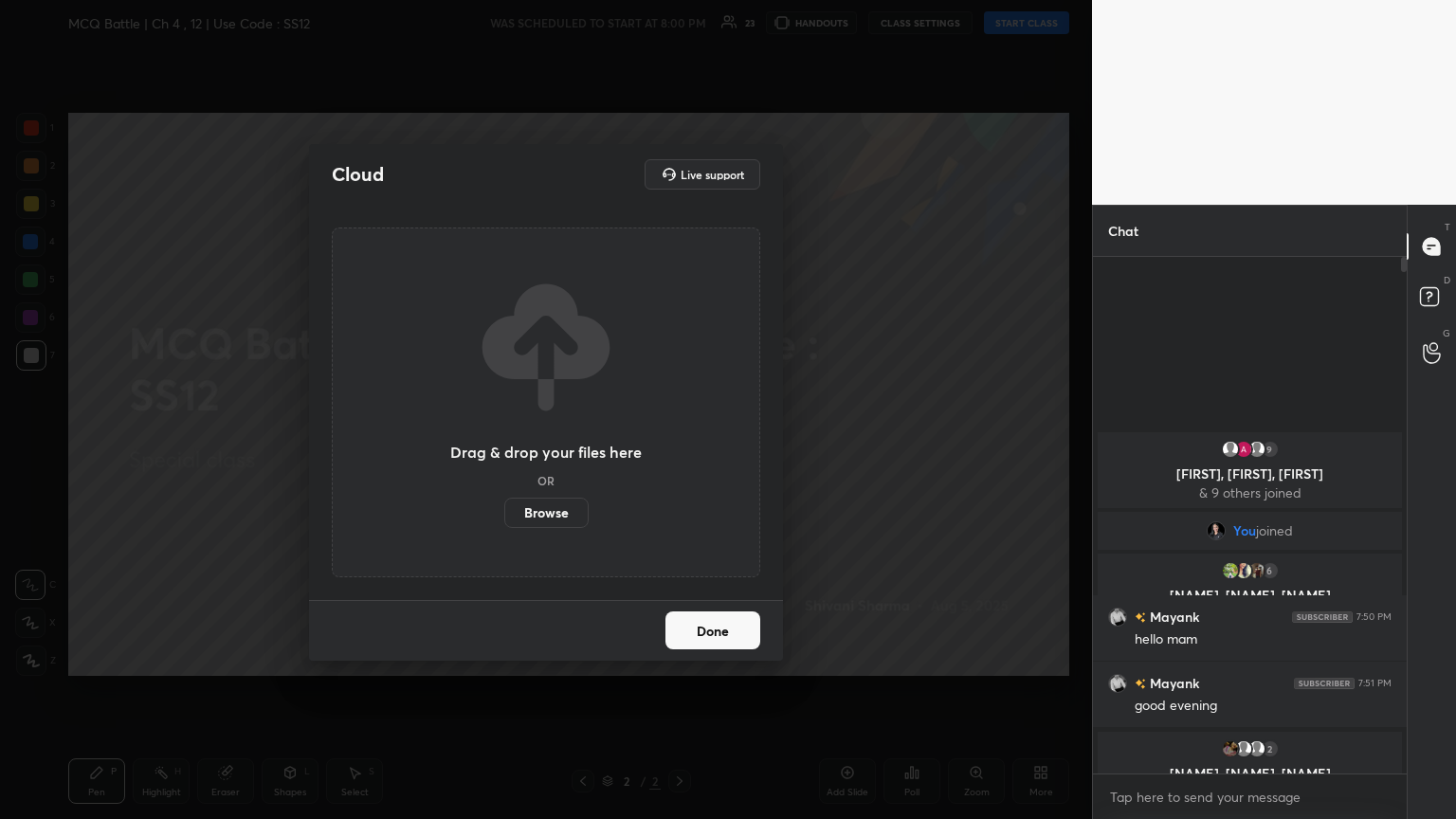 click on "Browse" at bounding box center (546, 513) 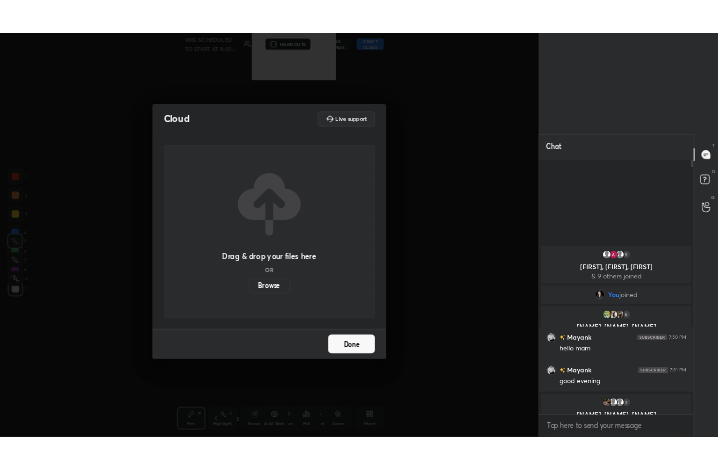 scroll, scrollTop: 342, scrollLeft: 460, axis: both 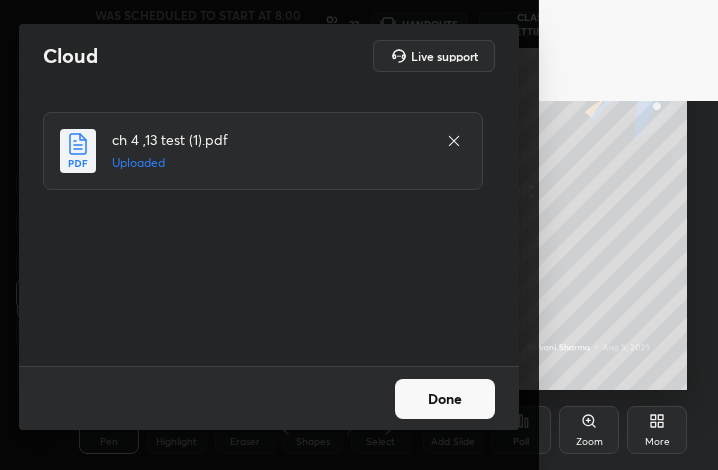 click on "Done" at bounding box center (445, 399) 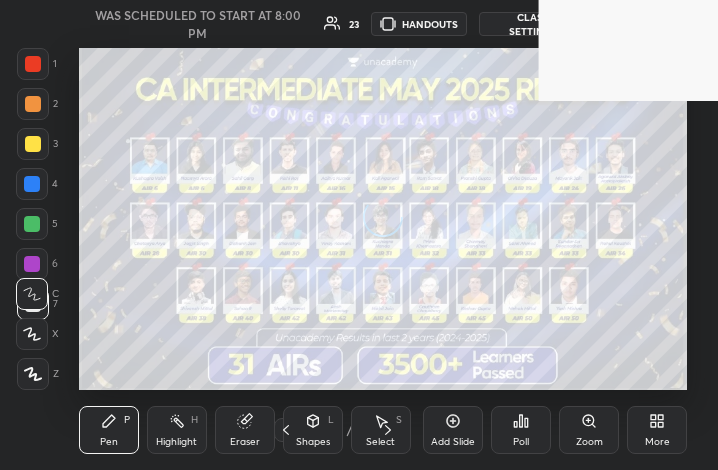 click on "More" at bounding box center [657, 430] 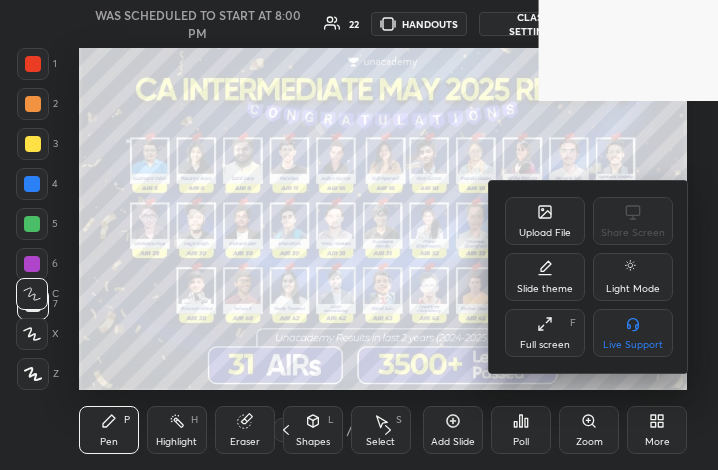 click on "Full screen" at bounding box center (545, 345) 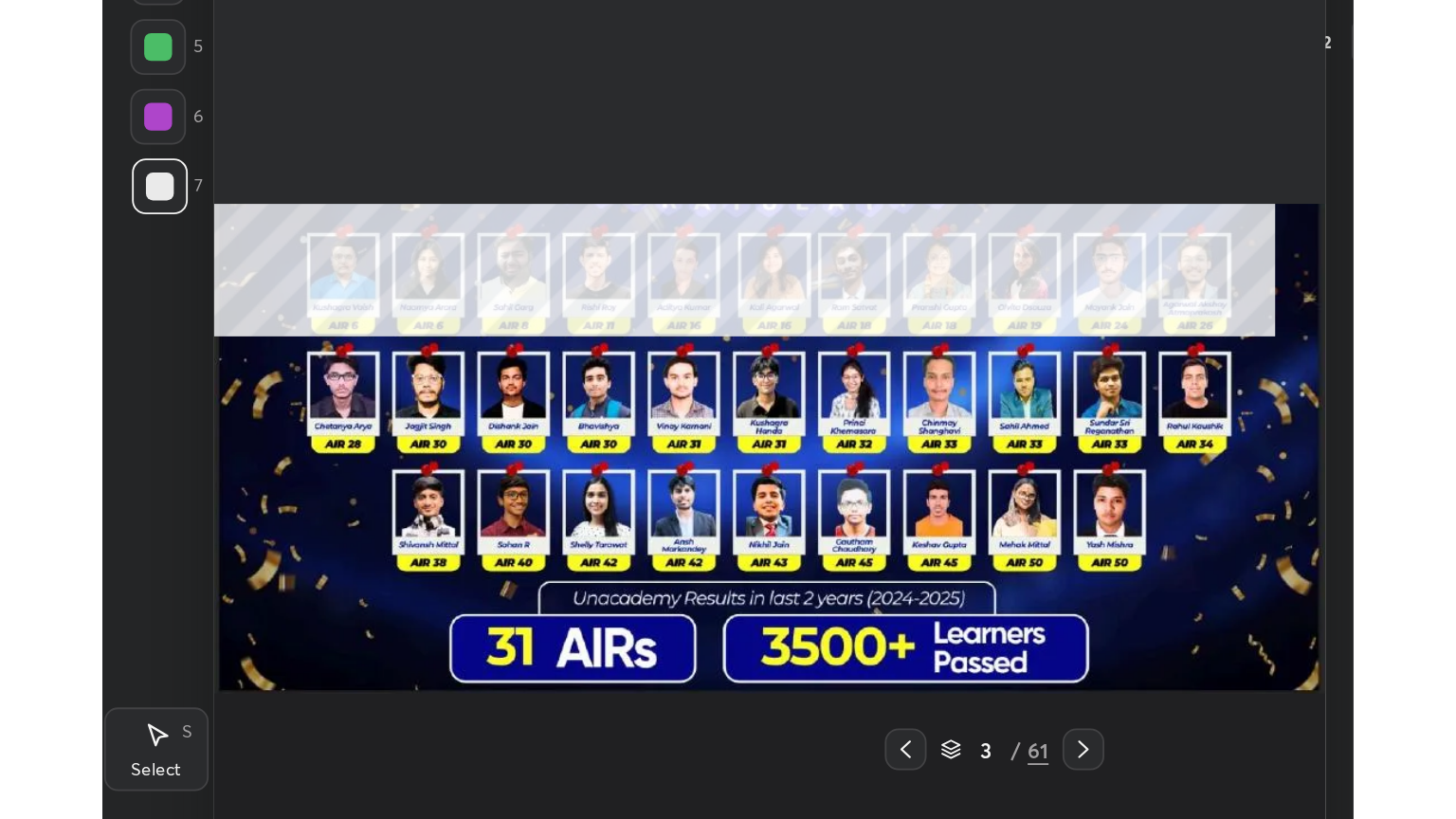 scroll, scrollTop: 94094, scrollLeft: 93480, axis: both 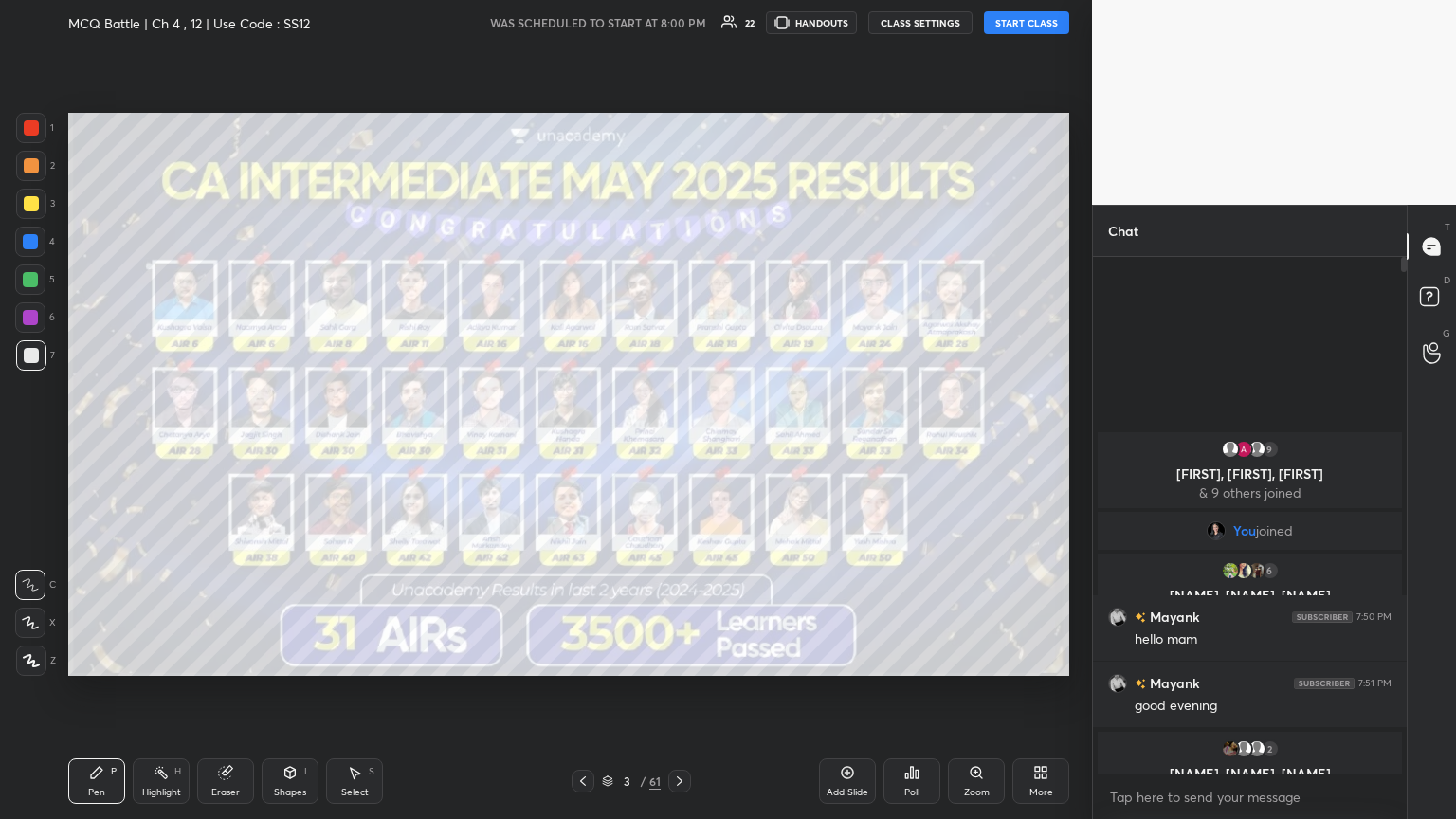 click on "/" at bounding box center [643, 781] 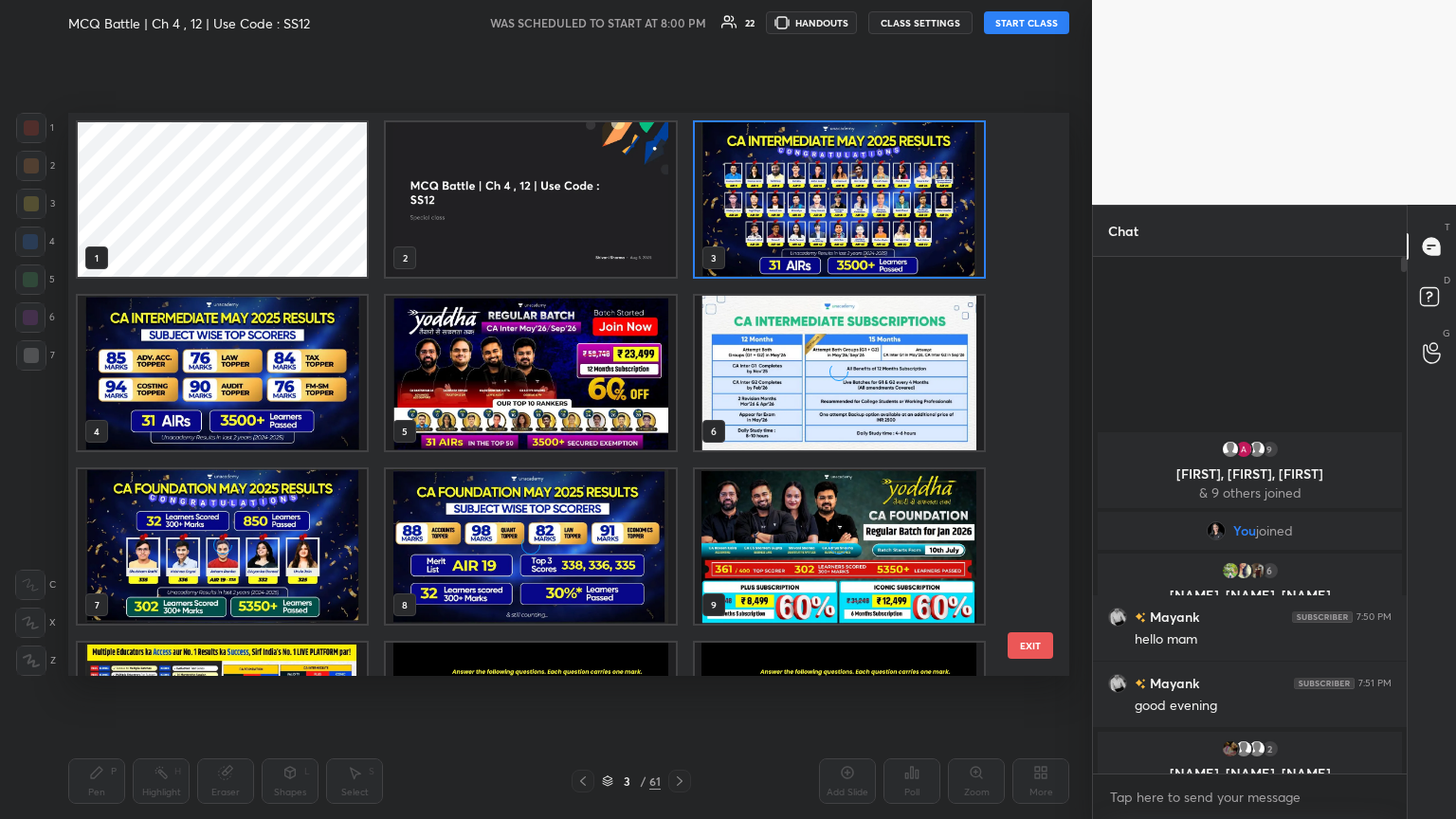 scroll, scrollTop: 6, scrollLeft: 9, axis: both 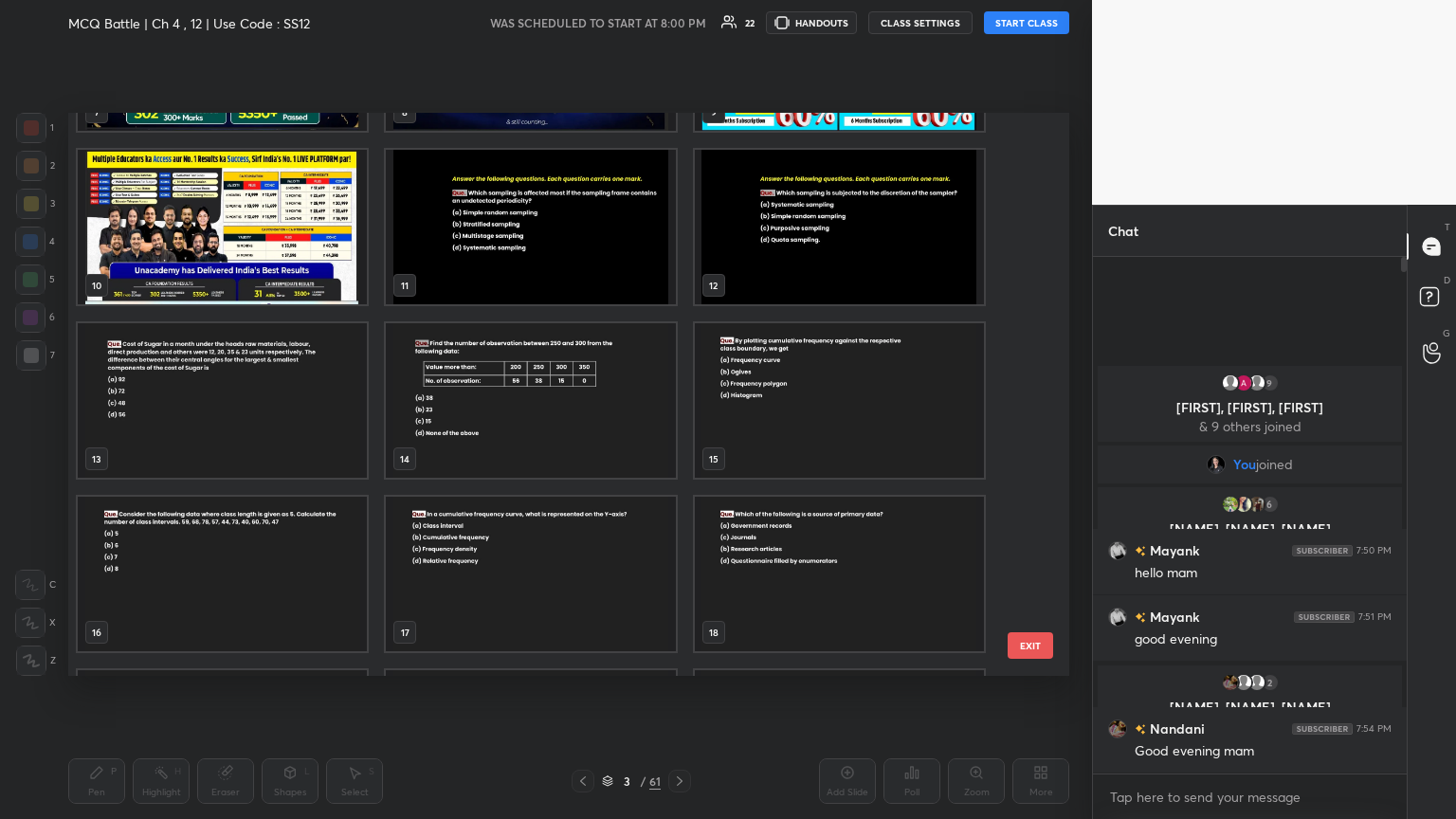 click on "EXIT" at bounding box center [1030, 646] 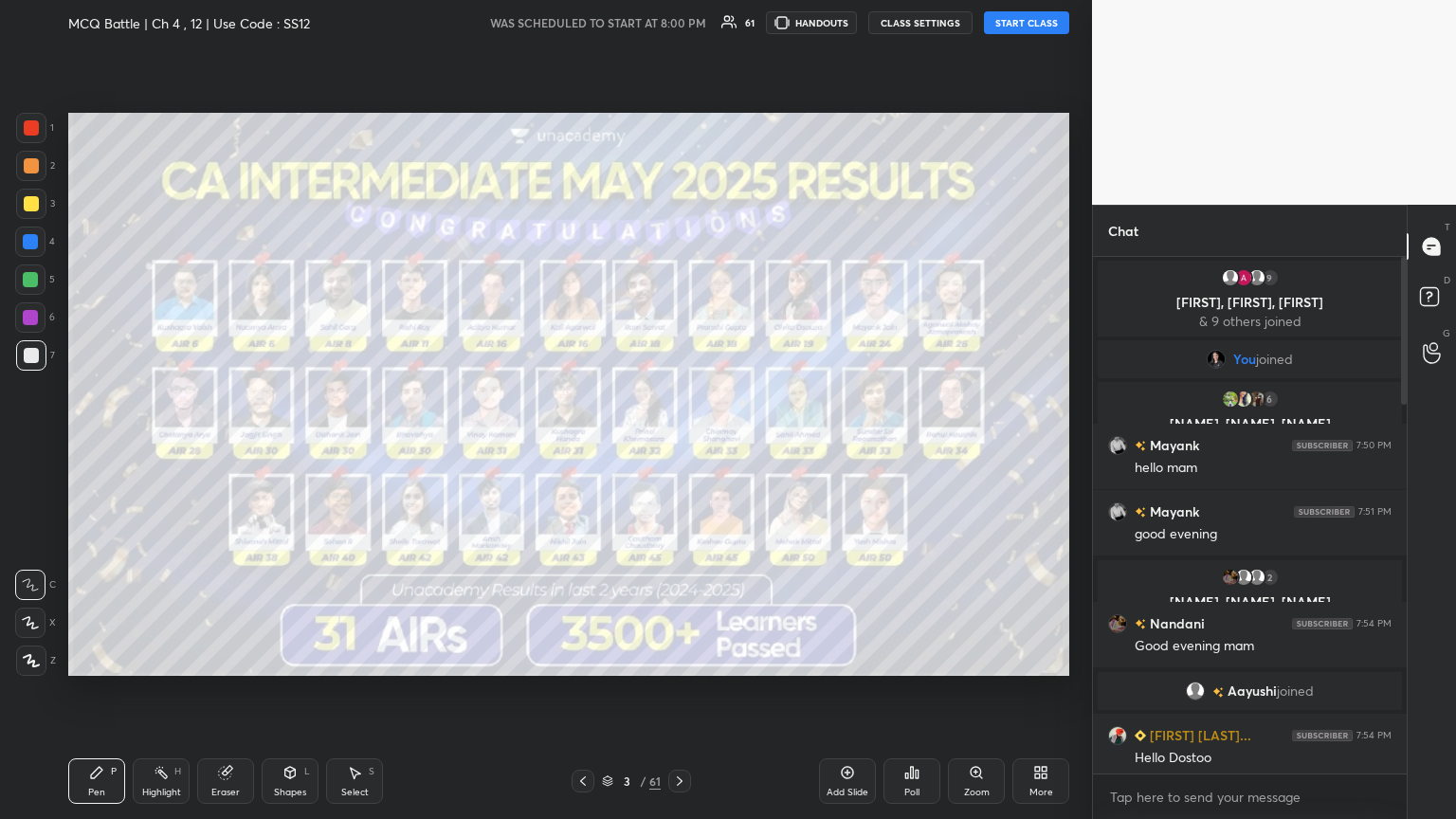 click on "START CLASS" at bounding box center [1027, 23] 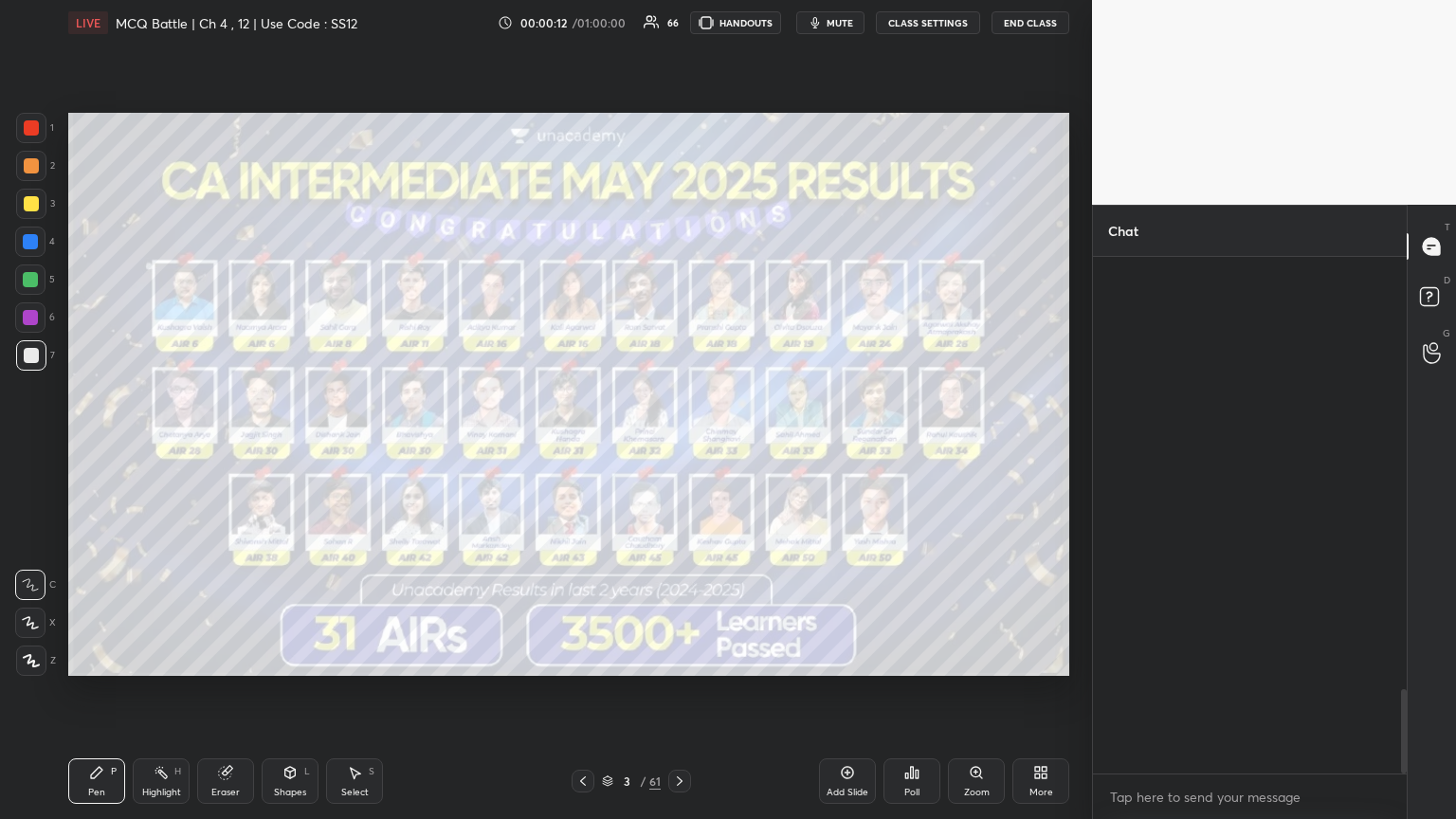 scroll, scrollTop: 2642, scrollLeft: 0, axis: vertical 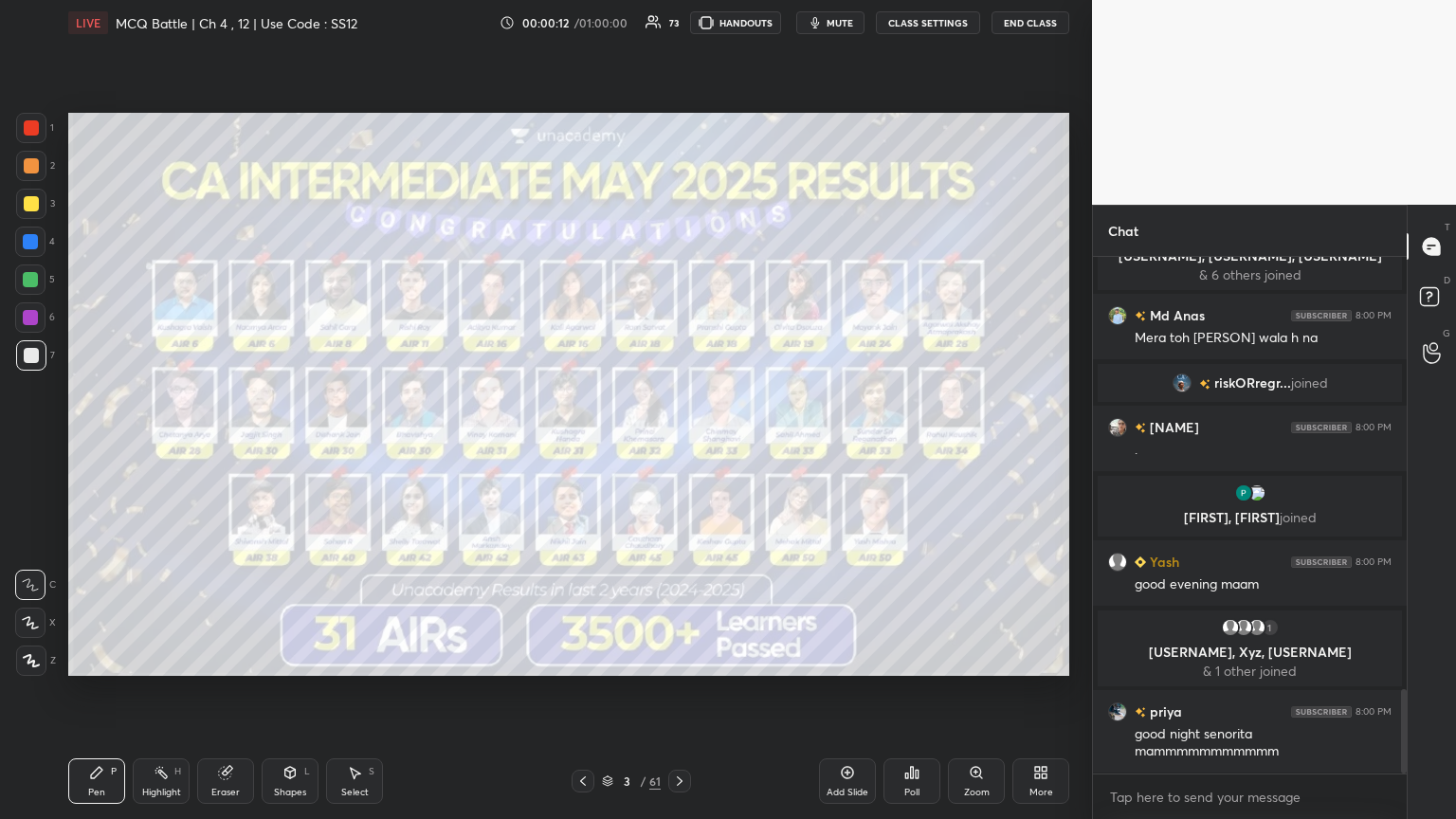 drag, startPoint x: 1403, startPoint y: 337, endPoint x: 1409, endPoint y: 583, distance: 246.0732 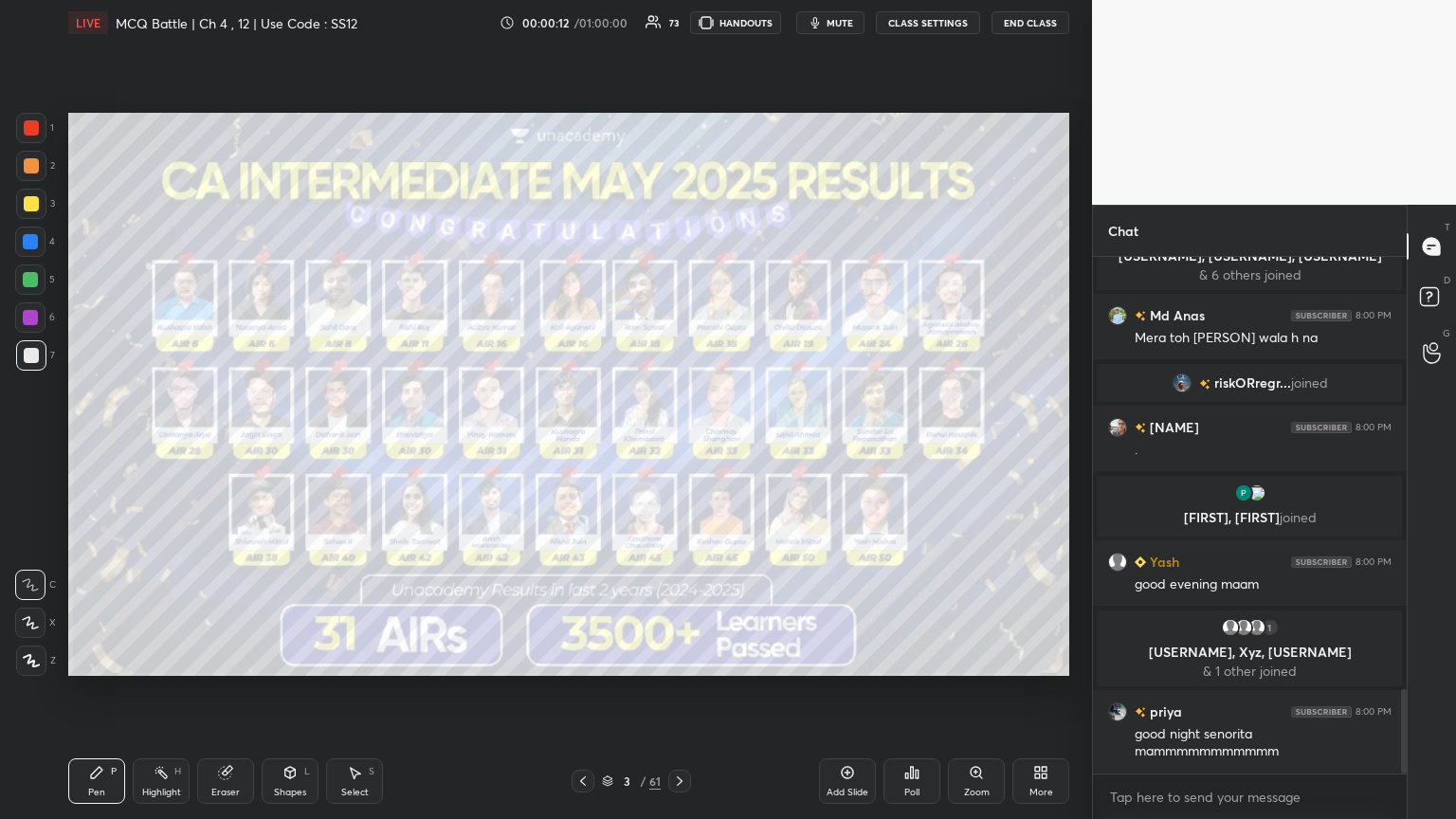 click on "Chat [FIRST] 8:00 PM Hloo naman kesa h [NUMBER] sejal, [FIRST], [FIRST] &  [NUMBER] others  joined [FIRST] [NUMBER] PM Mera toh [FIRST] wala h na riskORregr...  joined [FIRST] 8:00 PM . [FIRST], [FIRST]  joined [FIRST] 8:00 PM good evening maam [NUMBER] [FIRST], [FIRST], [FIRST] &  [NUMBER] other  joined [FIRST] 8:00 PM good night senorita mammmmmmmmmmm JUMP TO LATEST Enable hand raising Enable raise hand to speak to learners. Once enabled, chat will be turned off temporarily. Enable x   introducing Raise a hand with a doubt Now learners can raise their hand along with a doubt  How it works? Doubts asked by learners will show up here NEW DOUBTS ASKED No one has raised a hand yet Can't raise hand Looks like educator just invited you to speak. Please wait before you can raise your hand again. Got it T Messages (T) D Doubts (D) G Raise Hand (G)" at bounding box center [1274, 512] 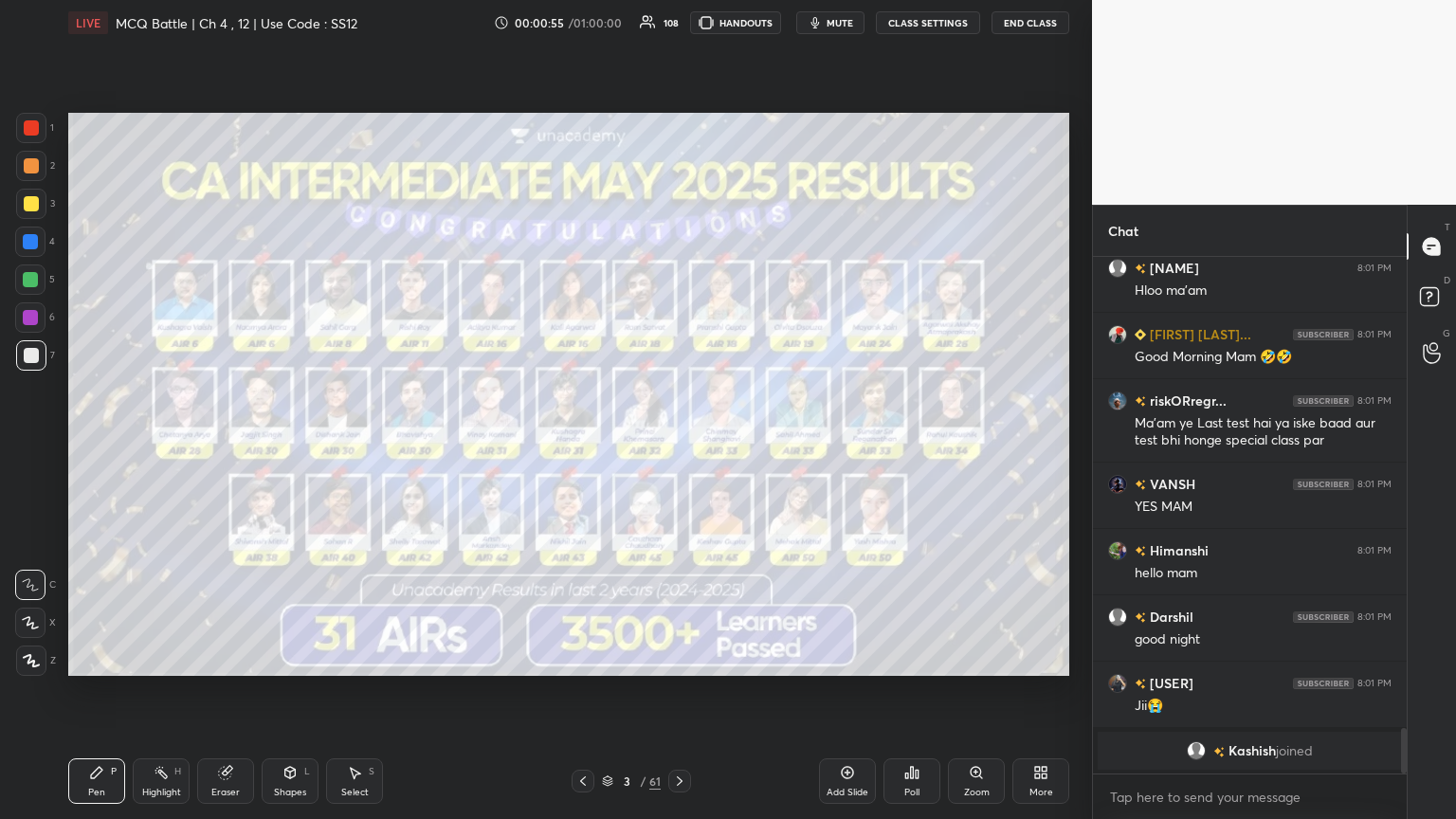 scroll, scrollTop: 5324, scrollLeft: 0, axis: vertical 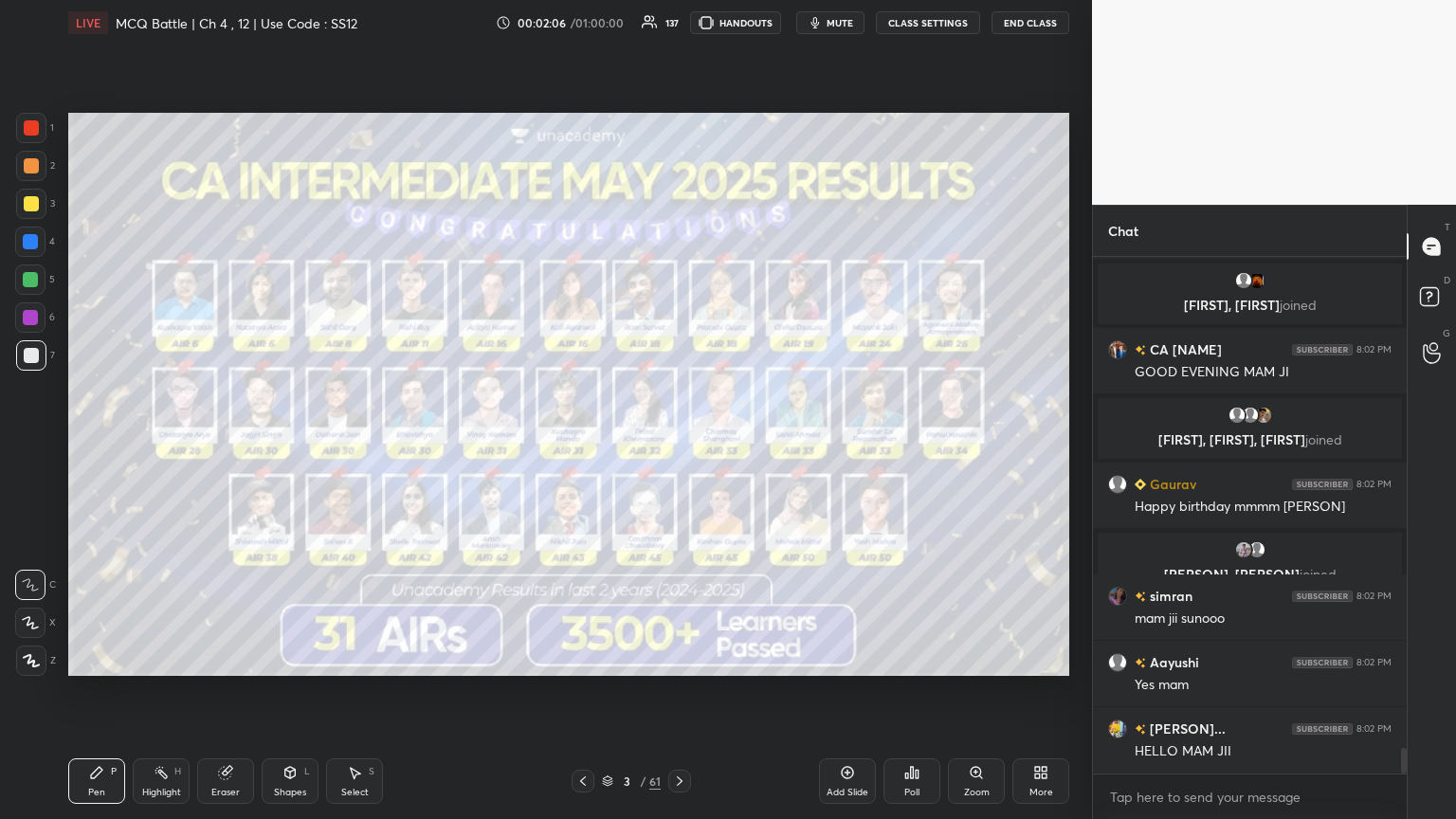 click 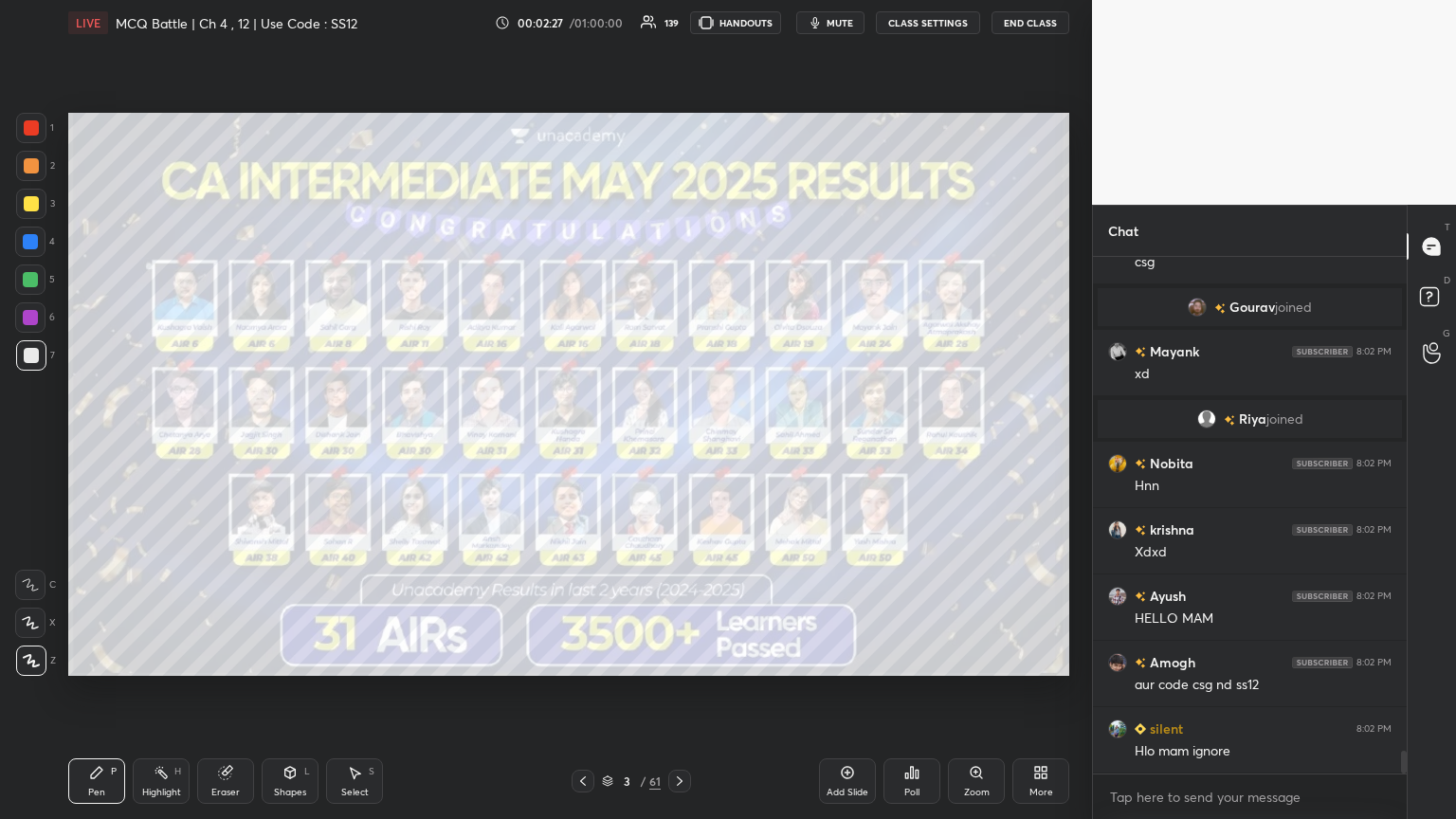 click 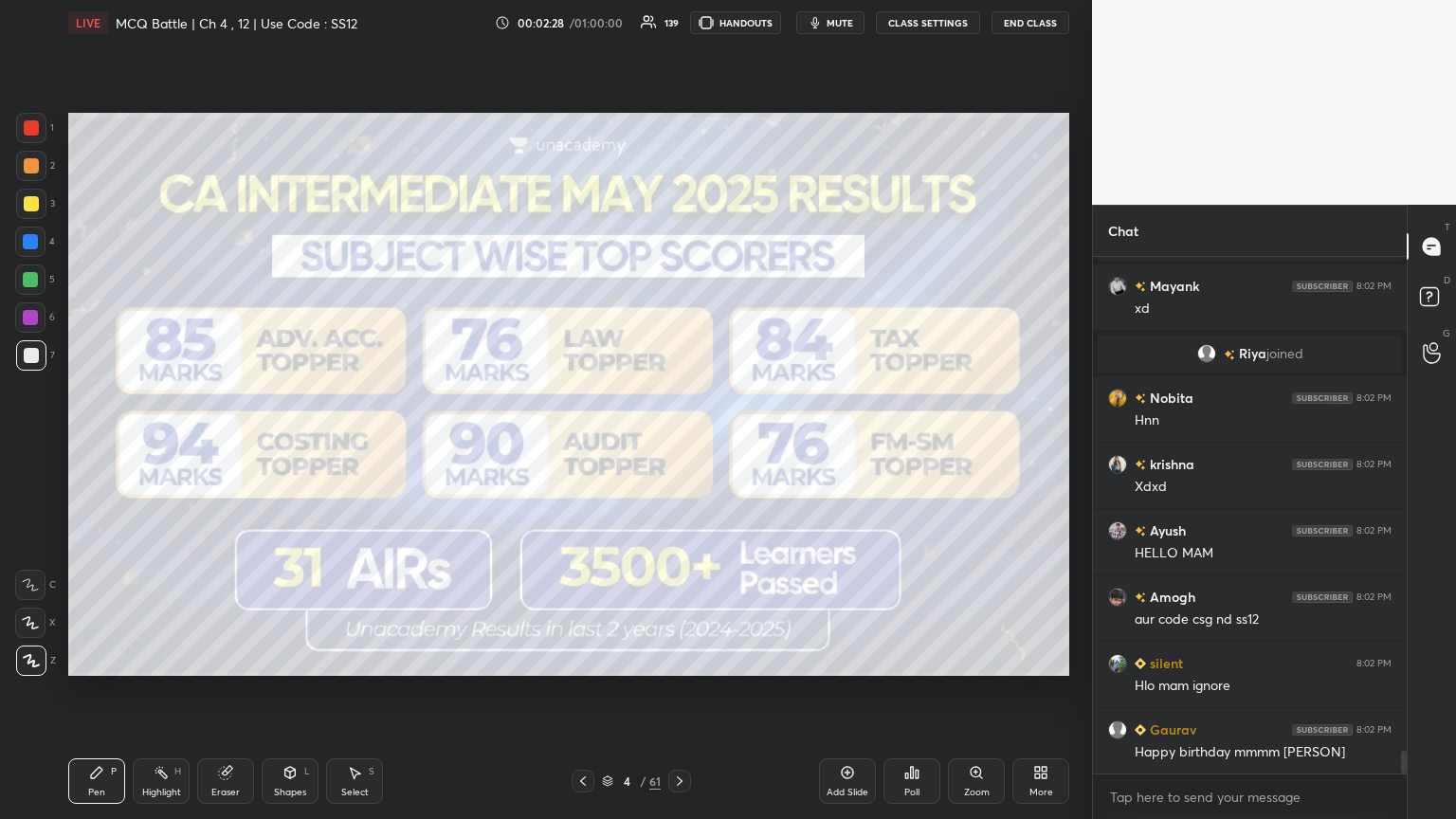 click 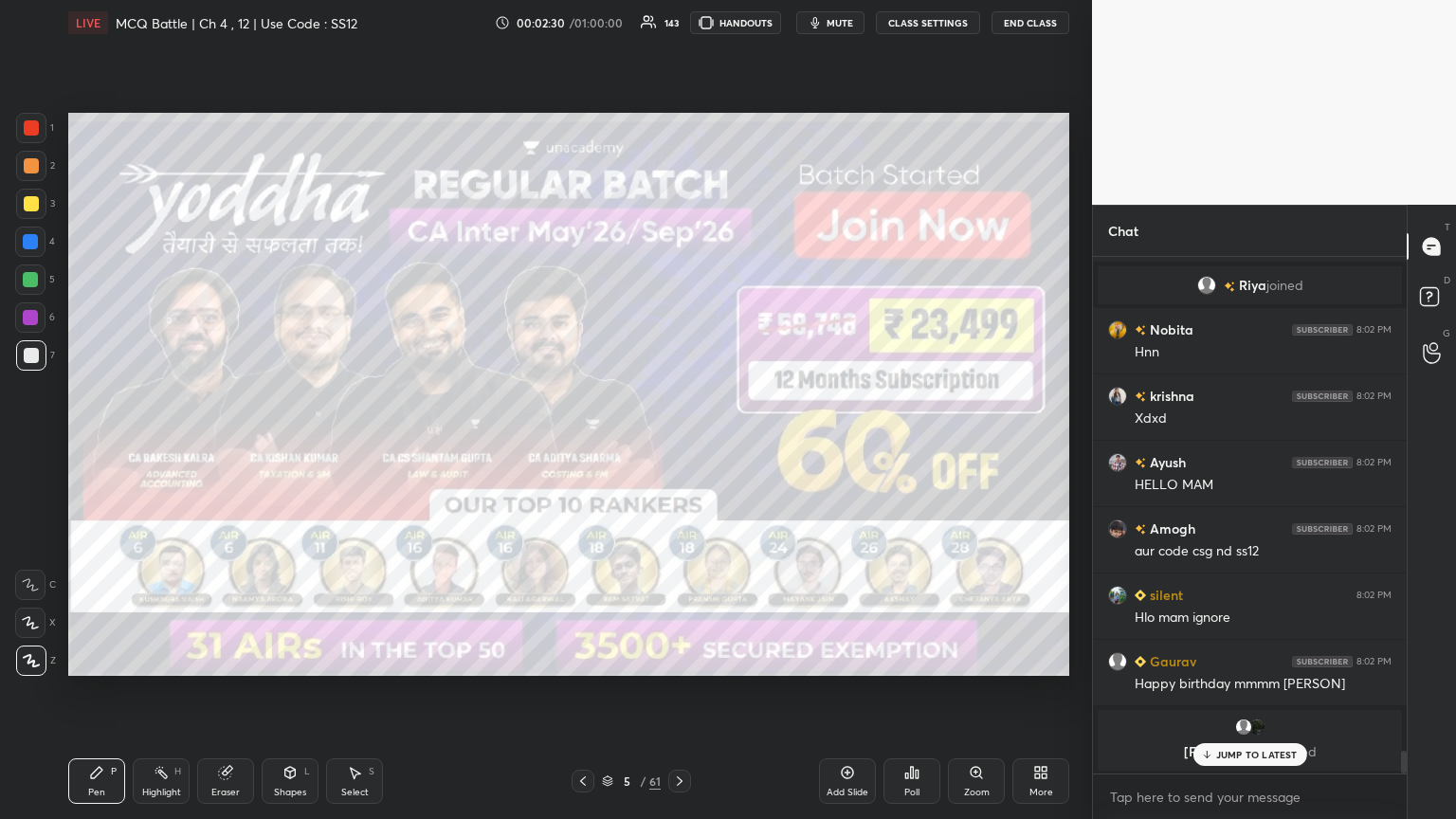 scroll, scrollTop: 11056, scrollLeft: 0, axis: vertical 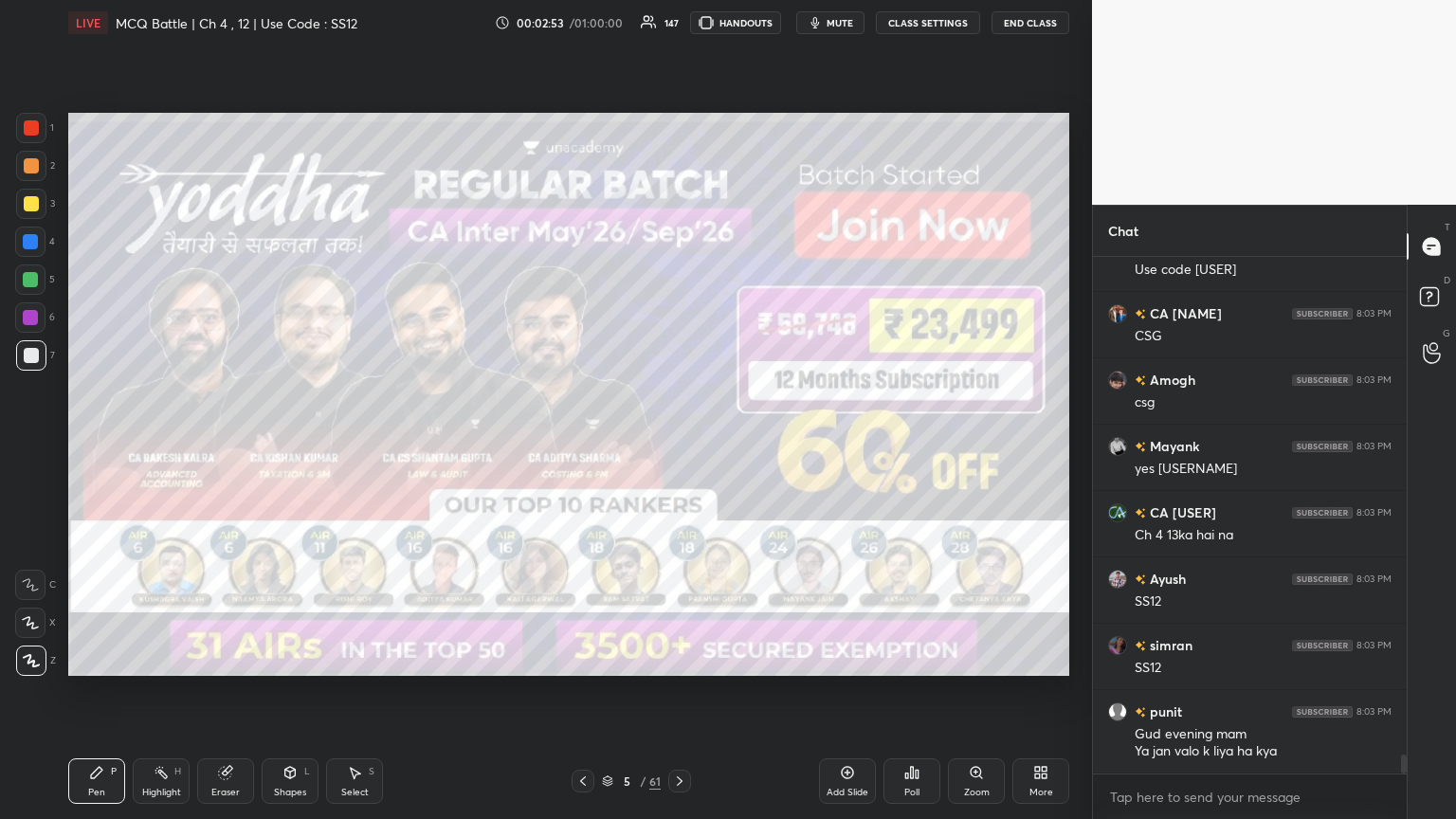 click 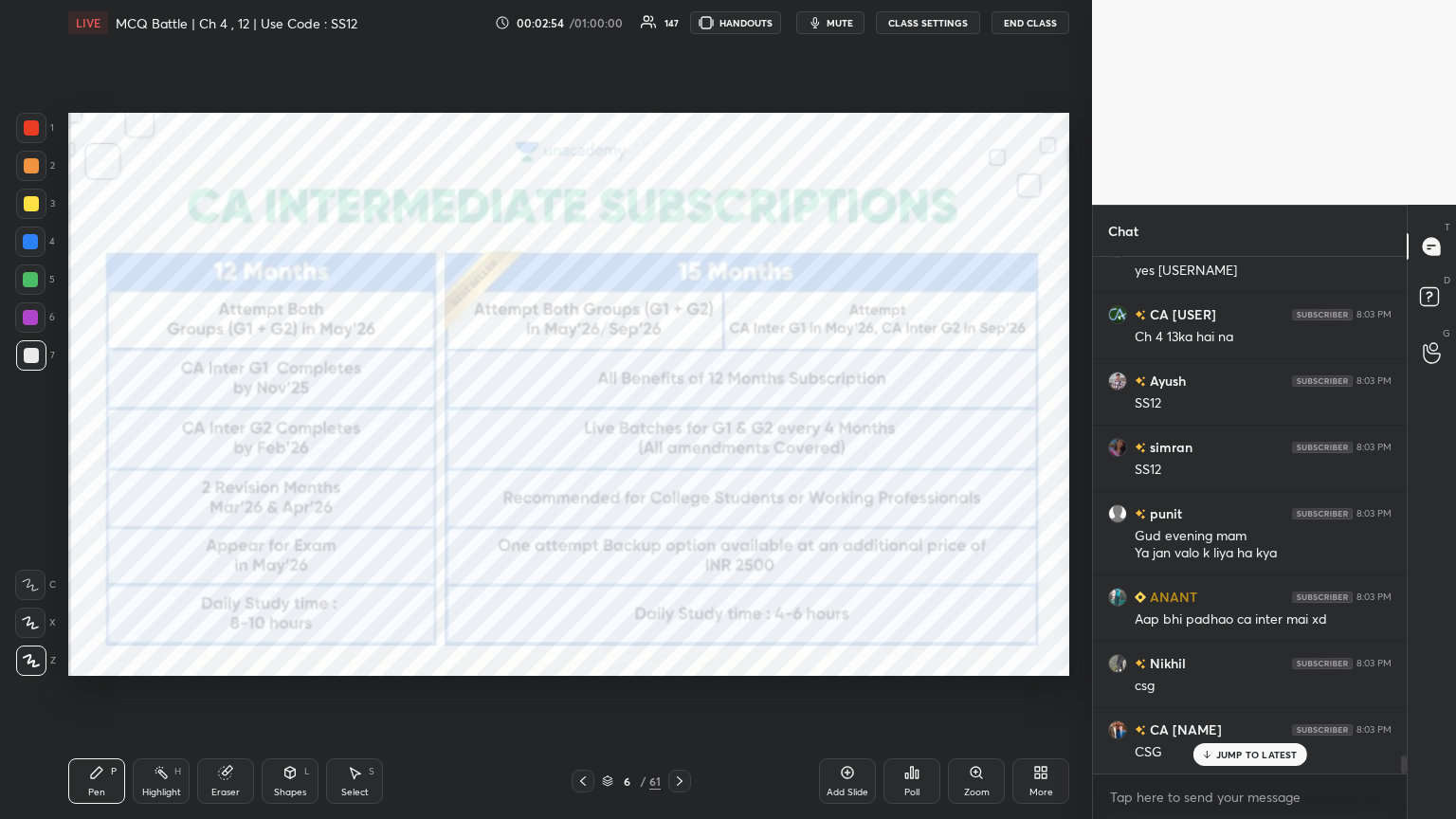 click 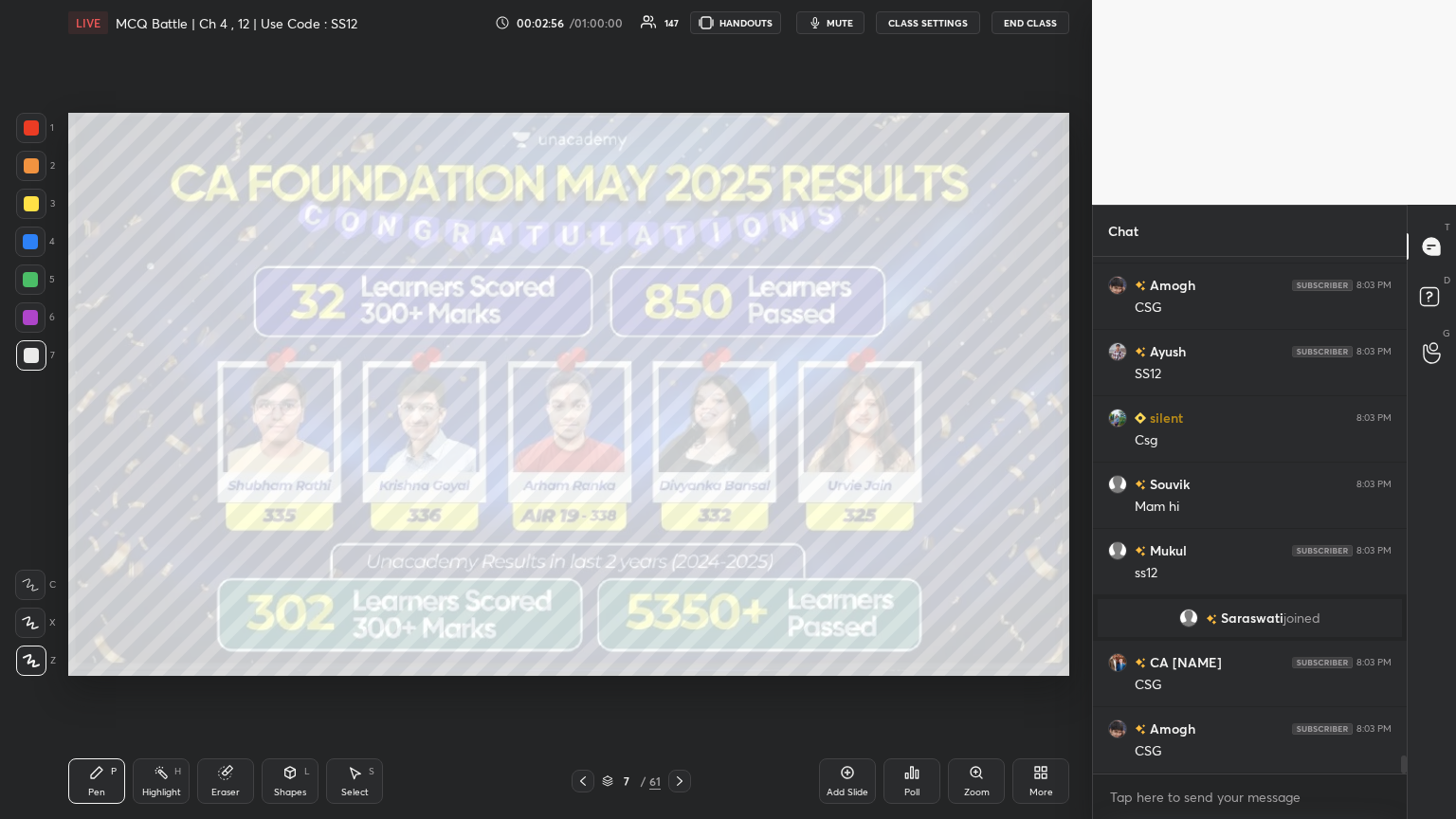 click 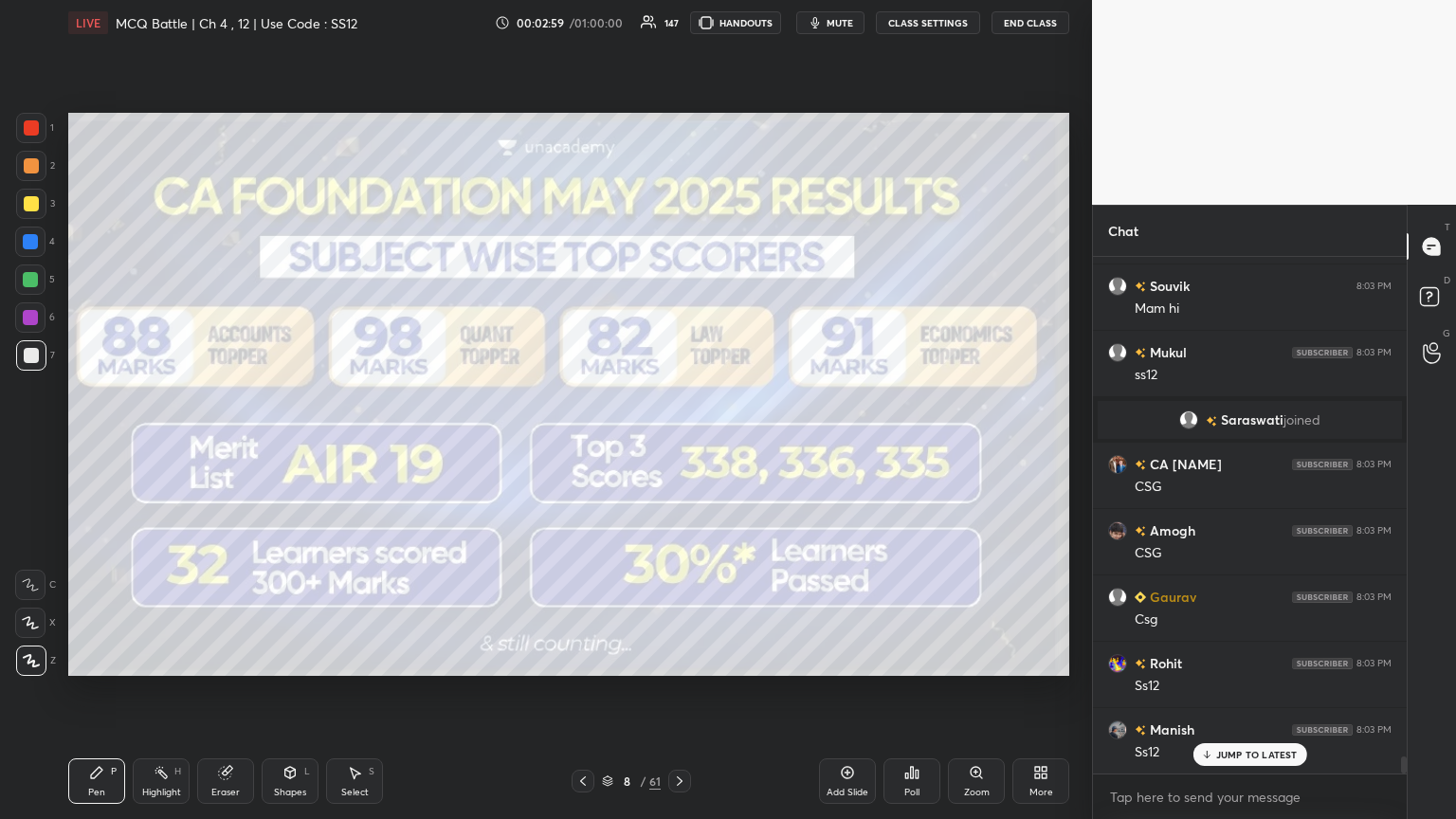 click 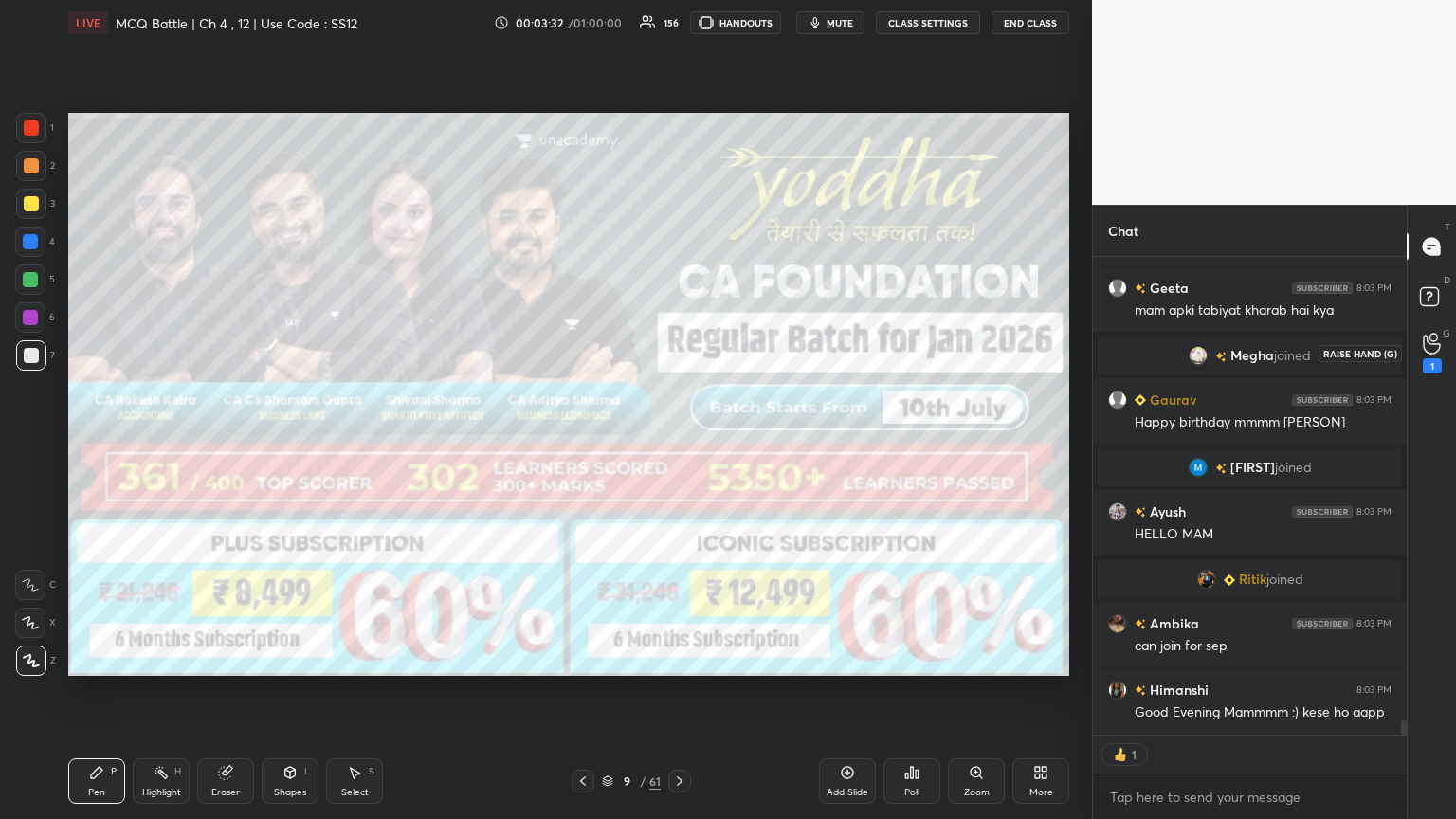 click 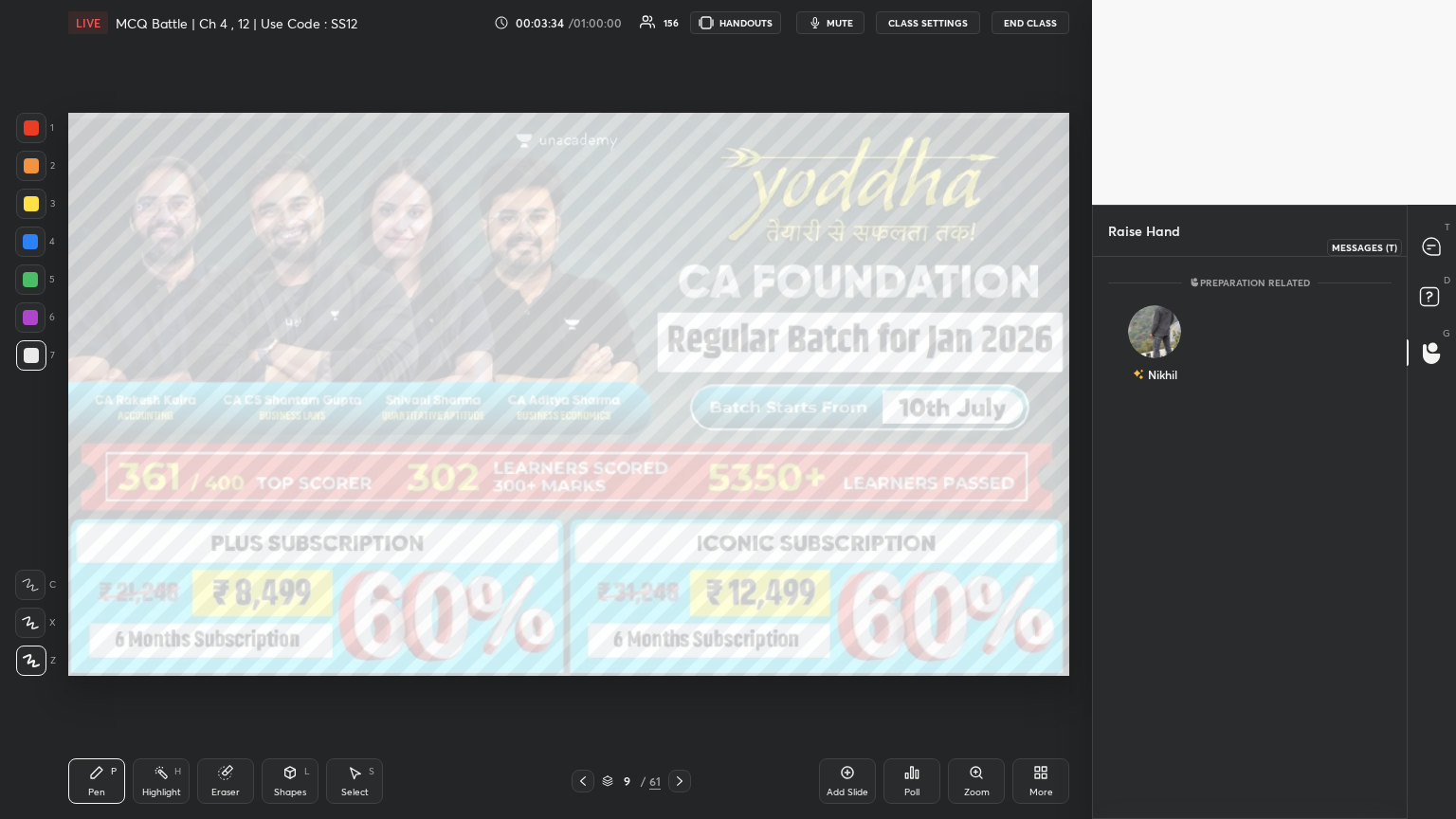 click 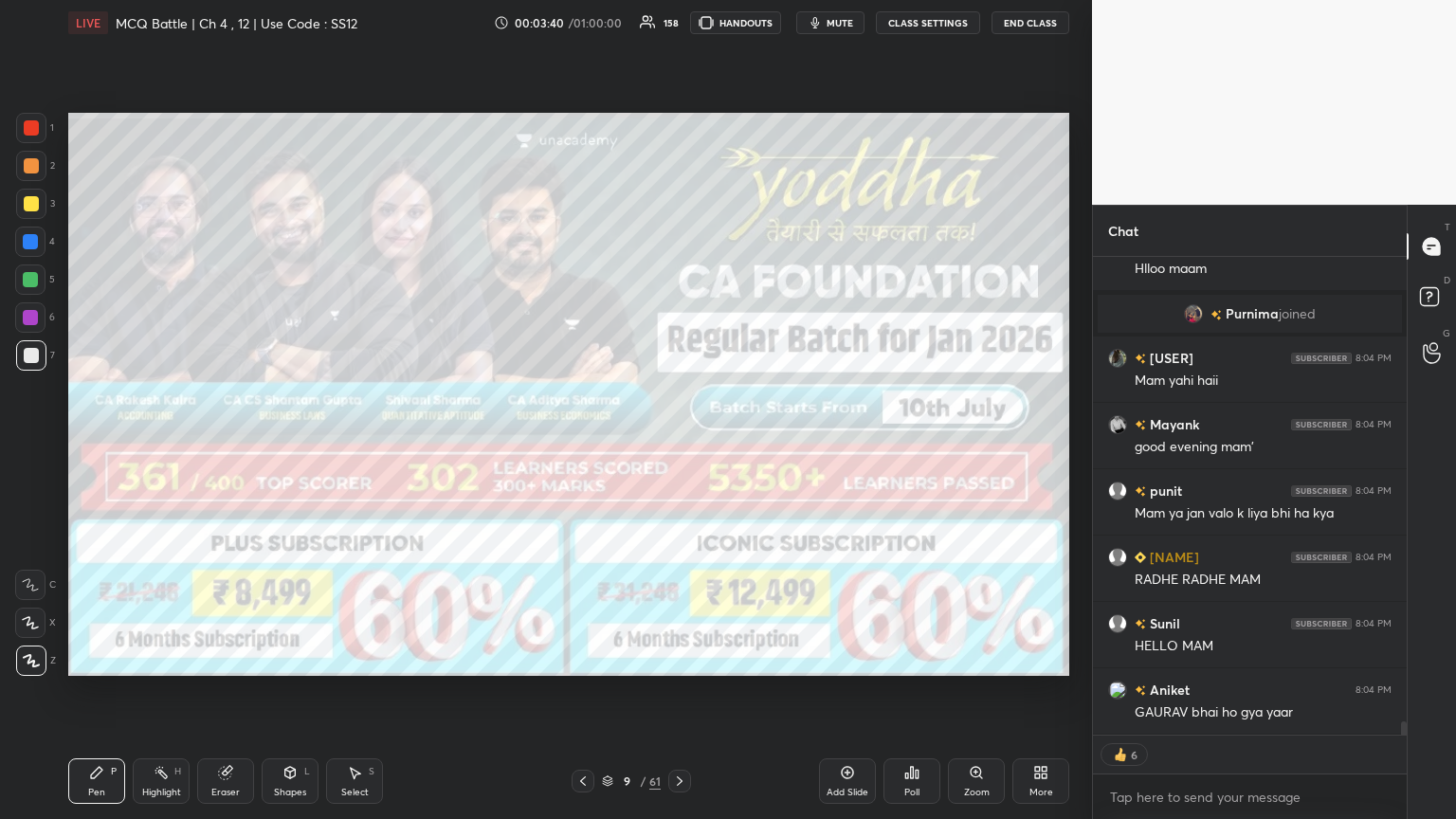 drag, startPoint x: 1402, startPoint y: 730, endPoint x: 1404, endPoint y: 747, distance: 17.117243 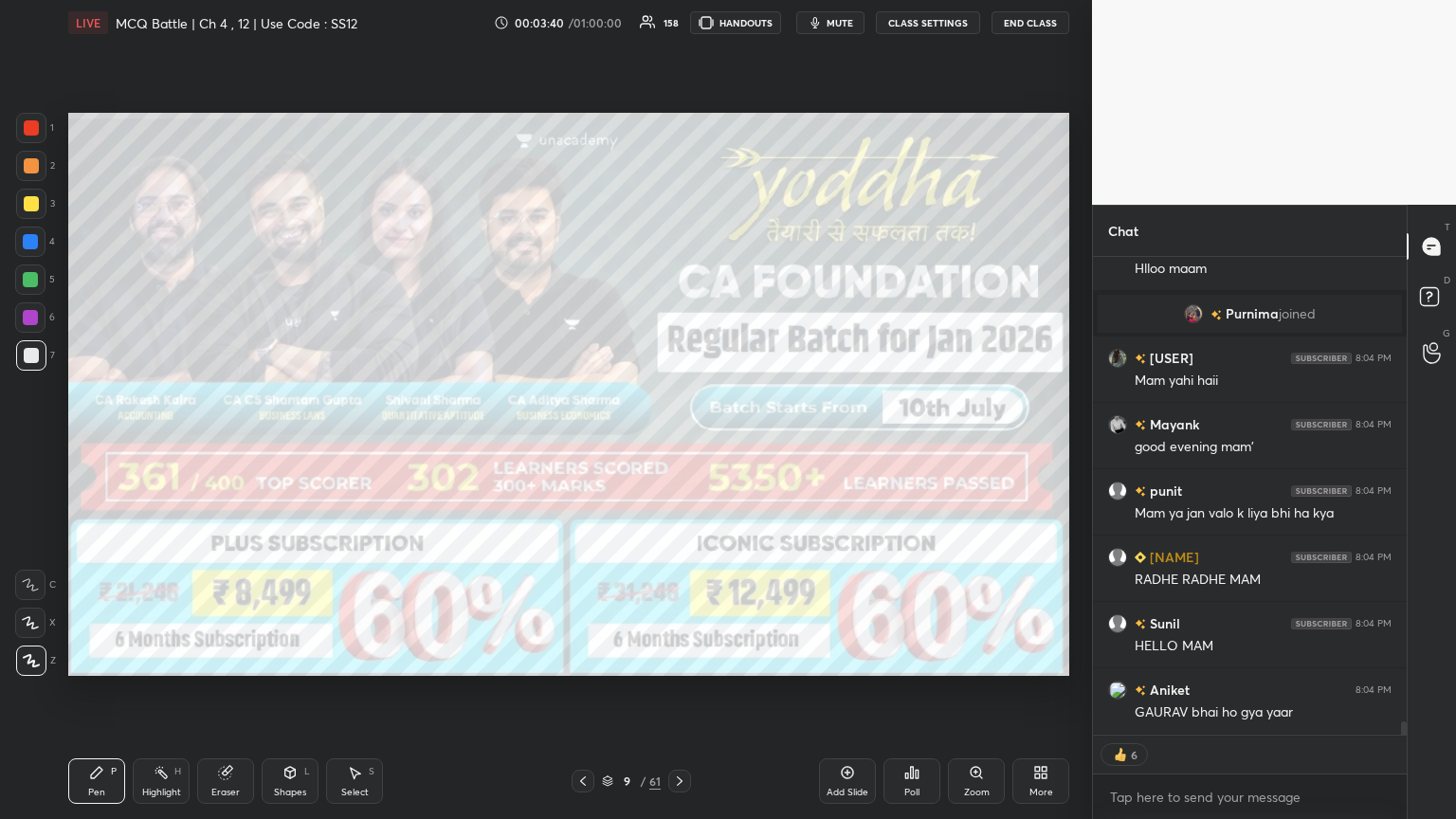 click on "[NAME] 8:03 PM Happy birthday mmmm [NAME] [NAME]  joined [NAME] 8:03 PM HELLO MAM [NAME]  joined [NAME] 8:03 PM can join for sep [NAME] 8:03 PM Good Evening Mammmm :) kese ho aapp [NAME] 8:03 PM hello mam [NAME] 8:03 PM mayank tune ese hi liyaa h kyaa xdxd [NAME] 8:03 PM Happy birthday mmmm [NAME] [NAME] 8:03 PM Aap inter me kya pdhaoge [NAME] 8:04 PM Hlloo maam [NAME]  joined [NAME] 8:04 PM Mam yahi haii [NAME] 8:04 PM good evening mam' [NAME] 8:04 PM Mam ya jan valo k liya bhi ha kya [NAME] 8:04 PM RADHE RADHE MAM [NAME] 8:04 PM HELLO MAM [NAME] 8:04 PM GAURAV bhai ho gya yaar JUMP TO LATEST 6 Enable hand raising Enable raise hand to speak to learners. Once enabled, chat will be turned off temporarily. Enable x" at bounding box center (1249, 537) 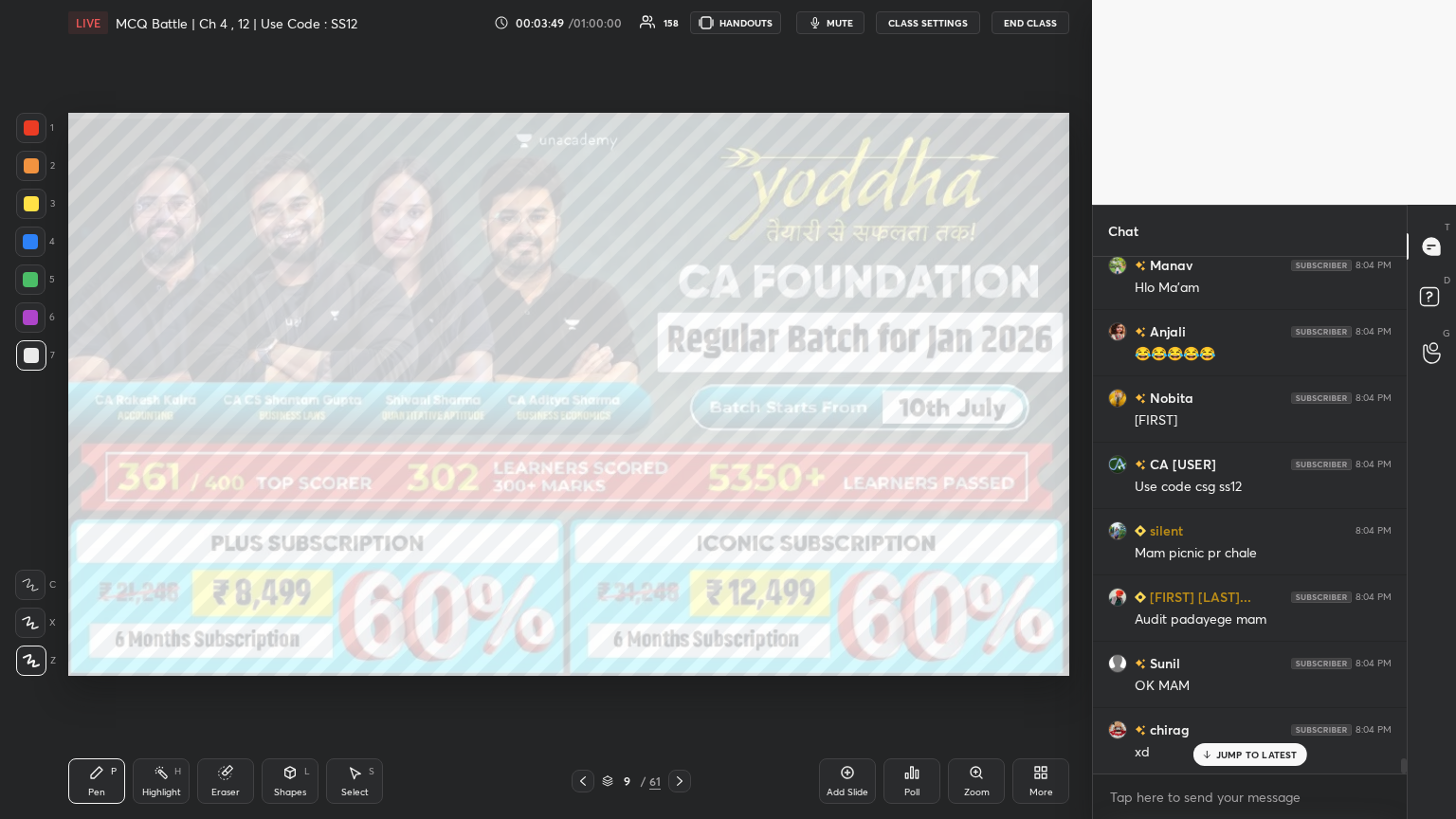 click on "JUMP TO LATEST" at bounding box center [1257, 755] 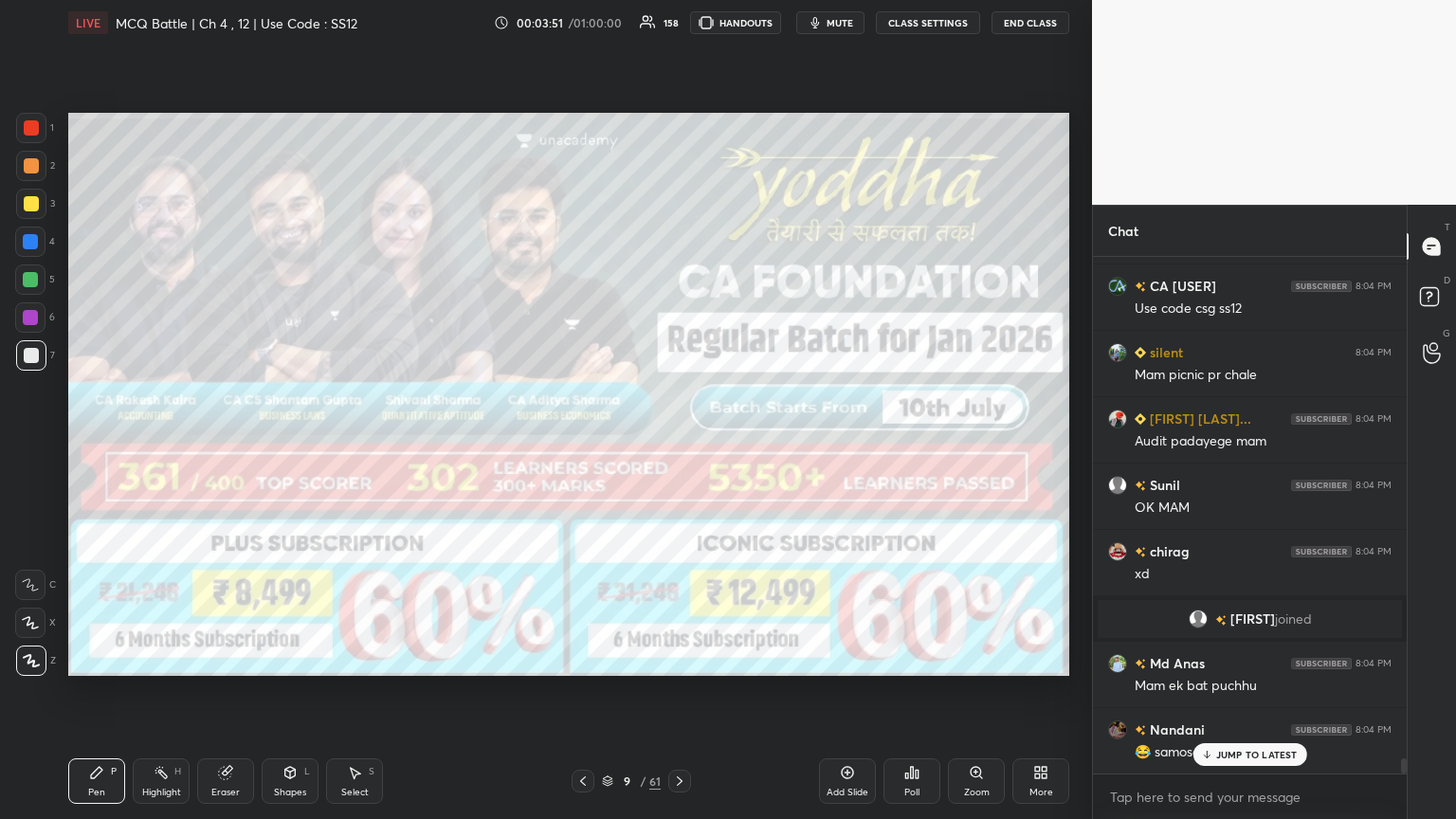 click on "JUMP TO LATEST" at bounding box center (1257, 755) 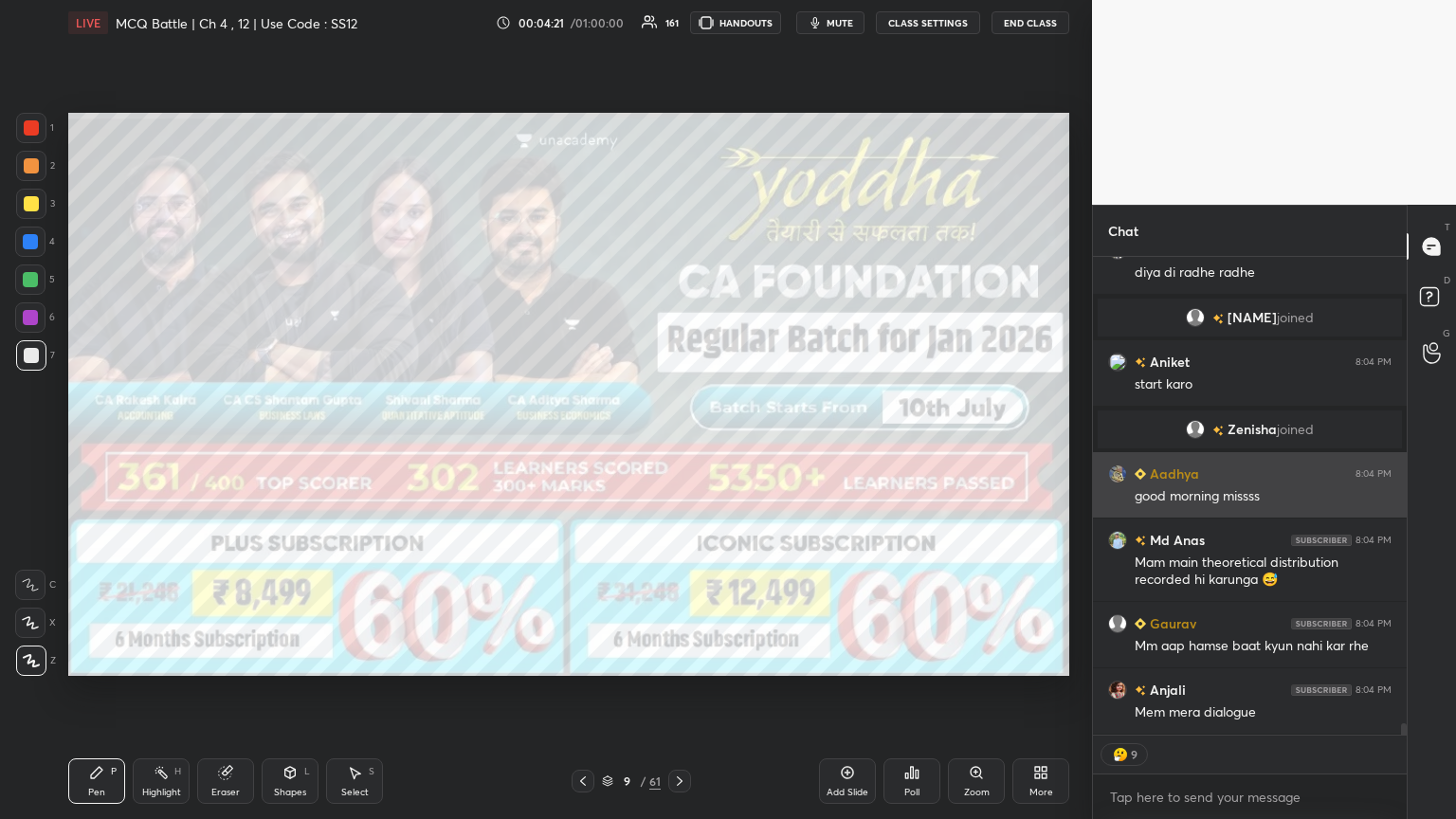 type on "x" 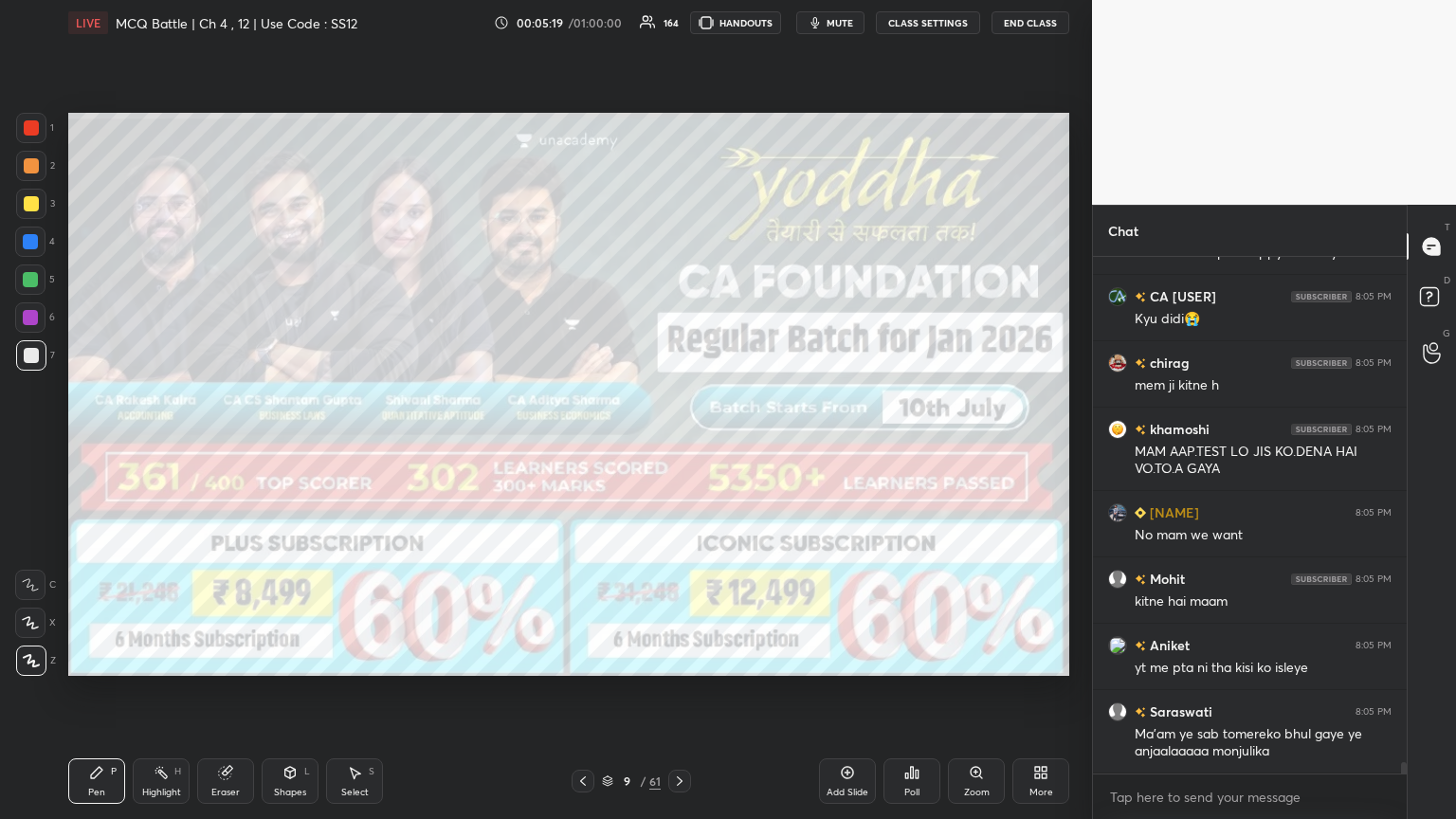 click at bounding box center [31, 661] 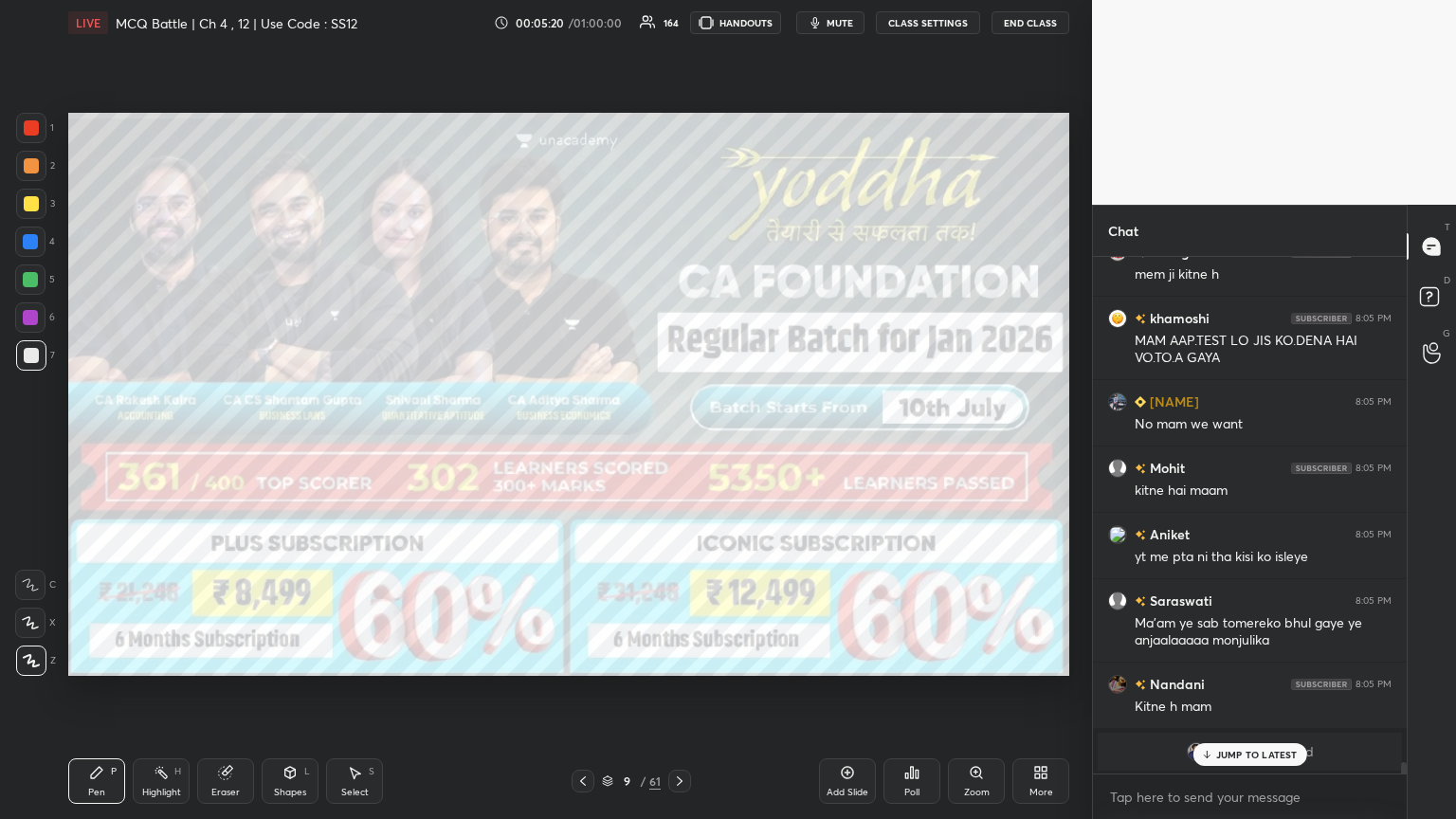click at bounding box center (31, 204) 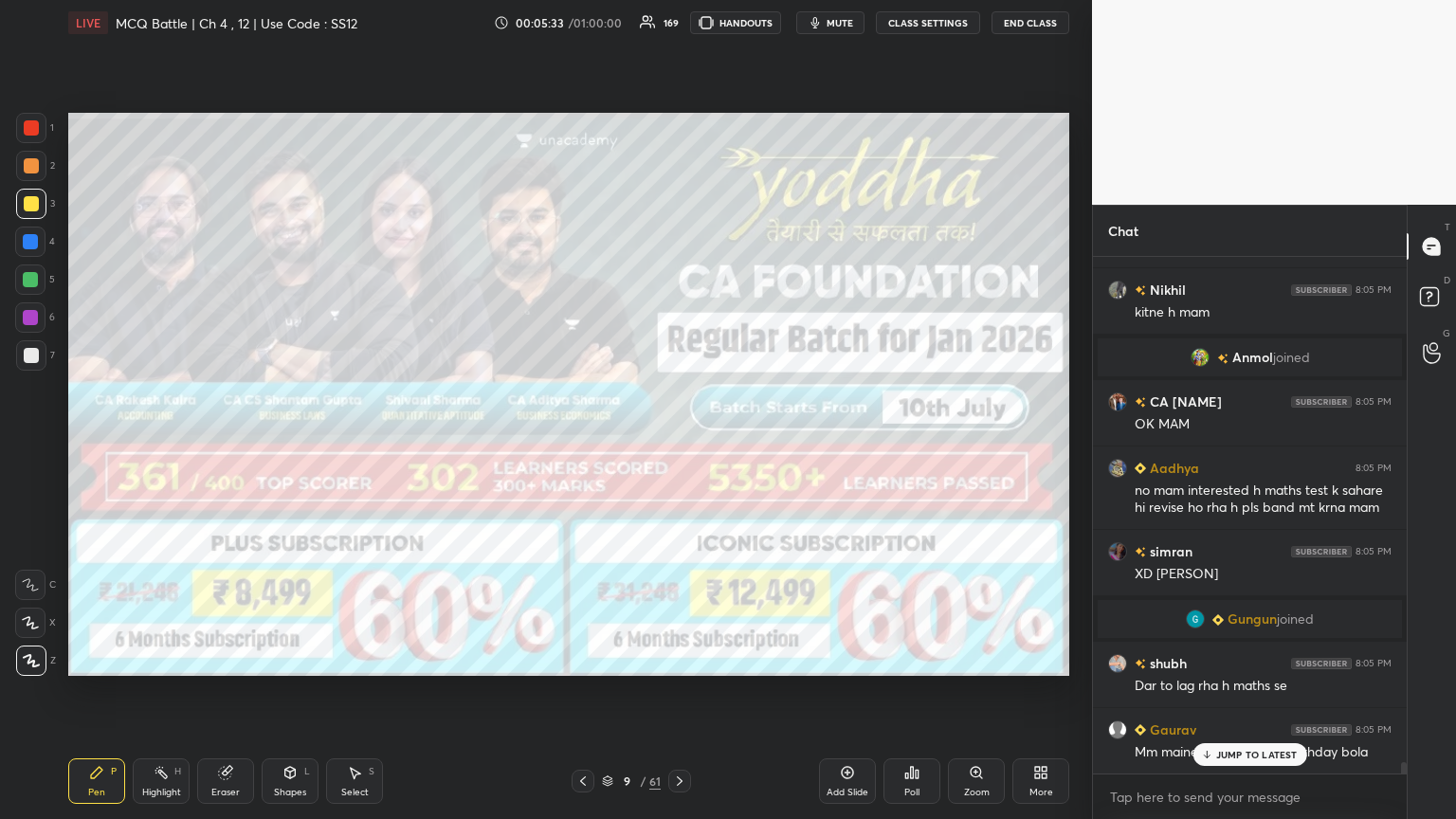 click on "CLASS SETTINGS" at bounding box center [928, 23] 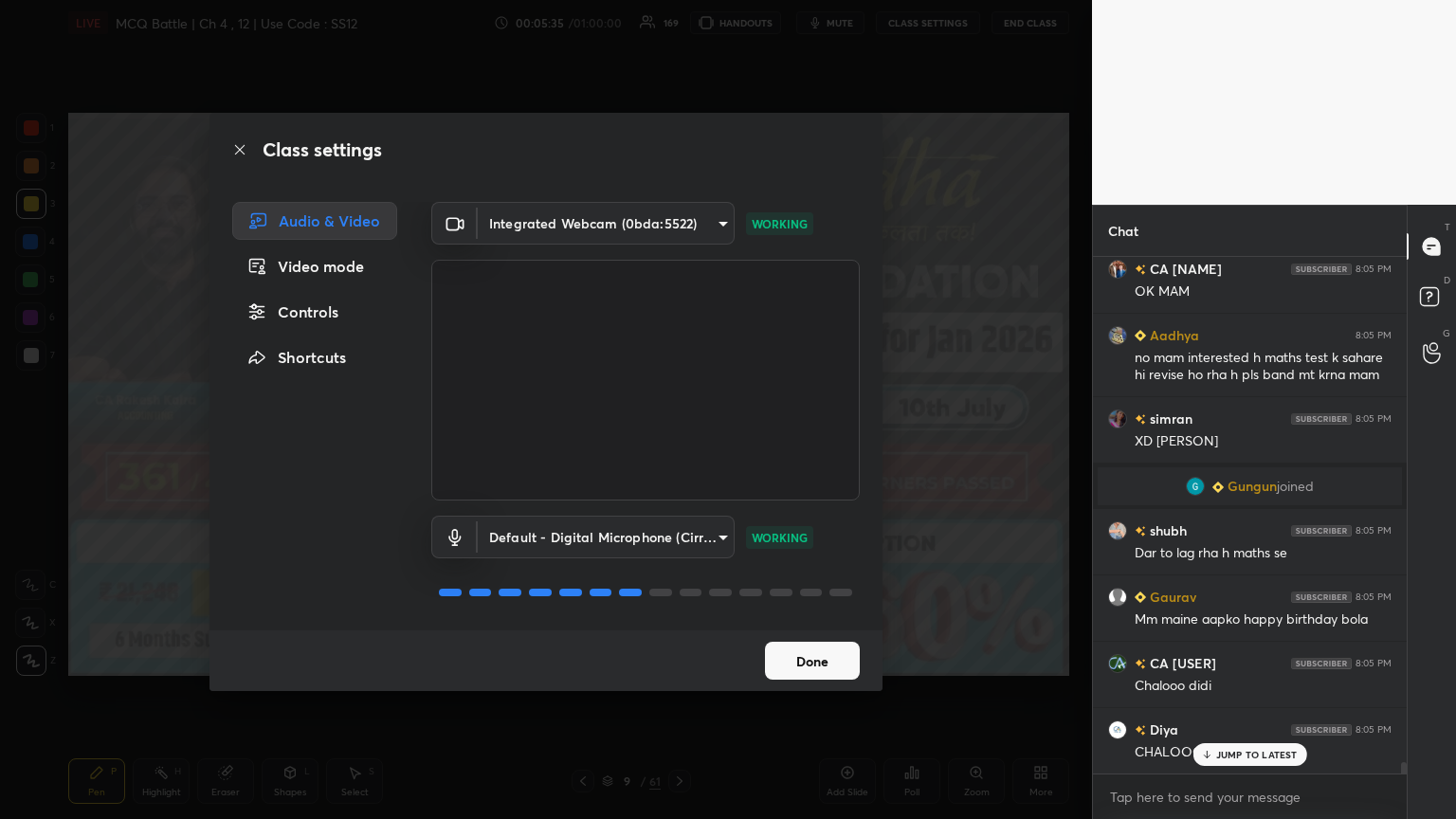 click on "Controls" at bounding box center [315, 312] 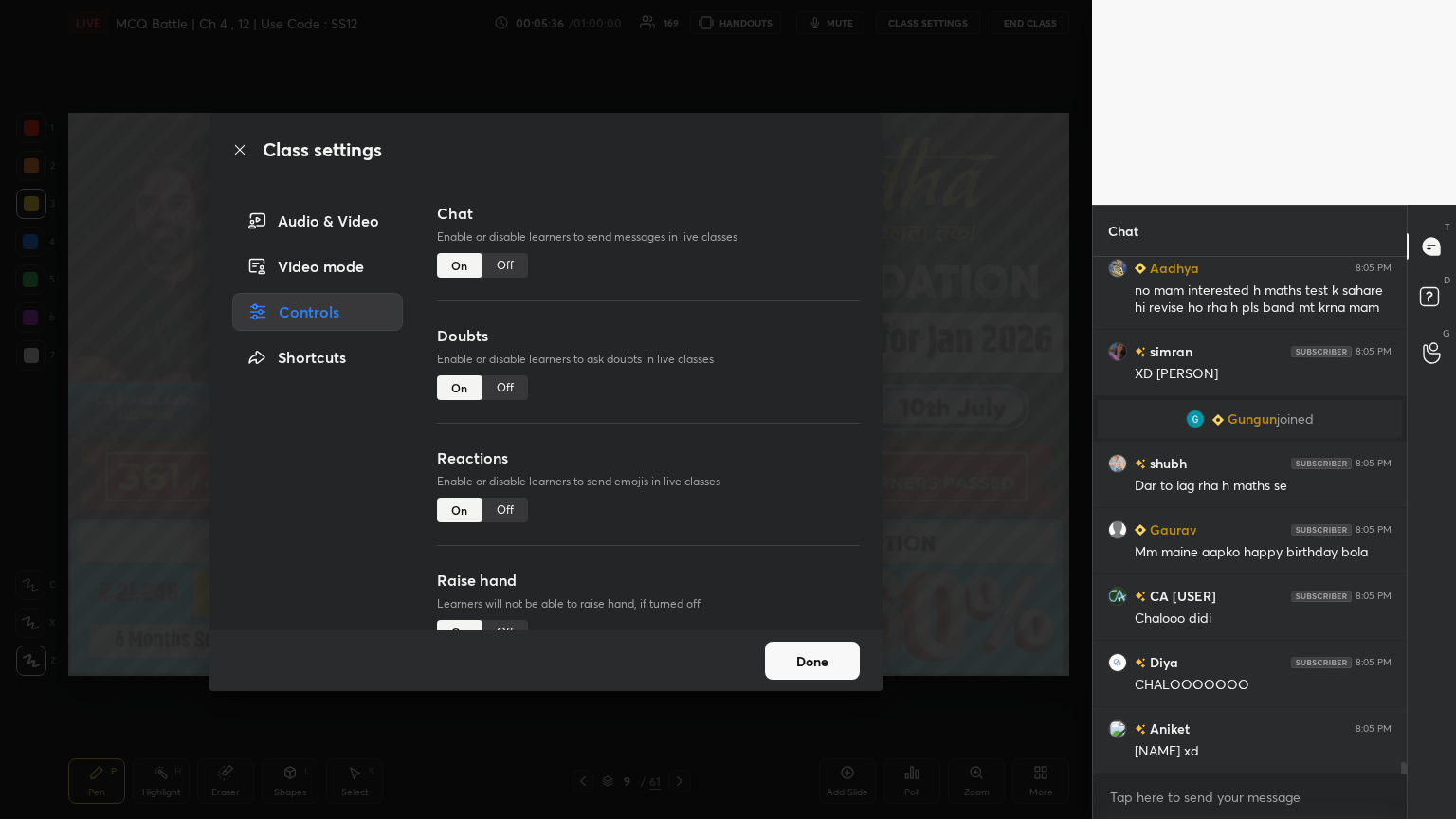 click on "Off" at bounding box center [505, 265] 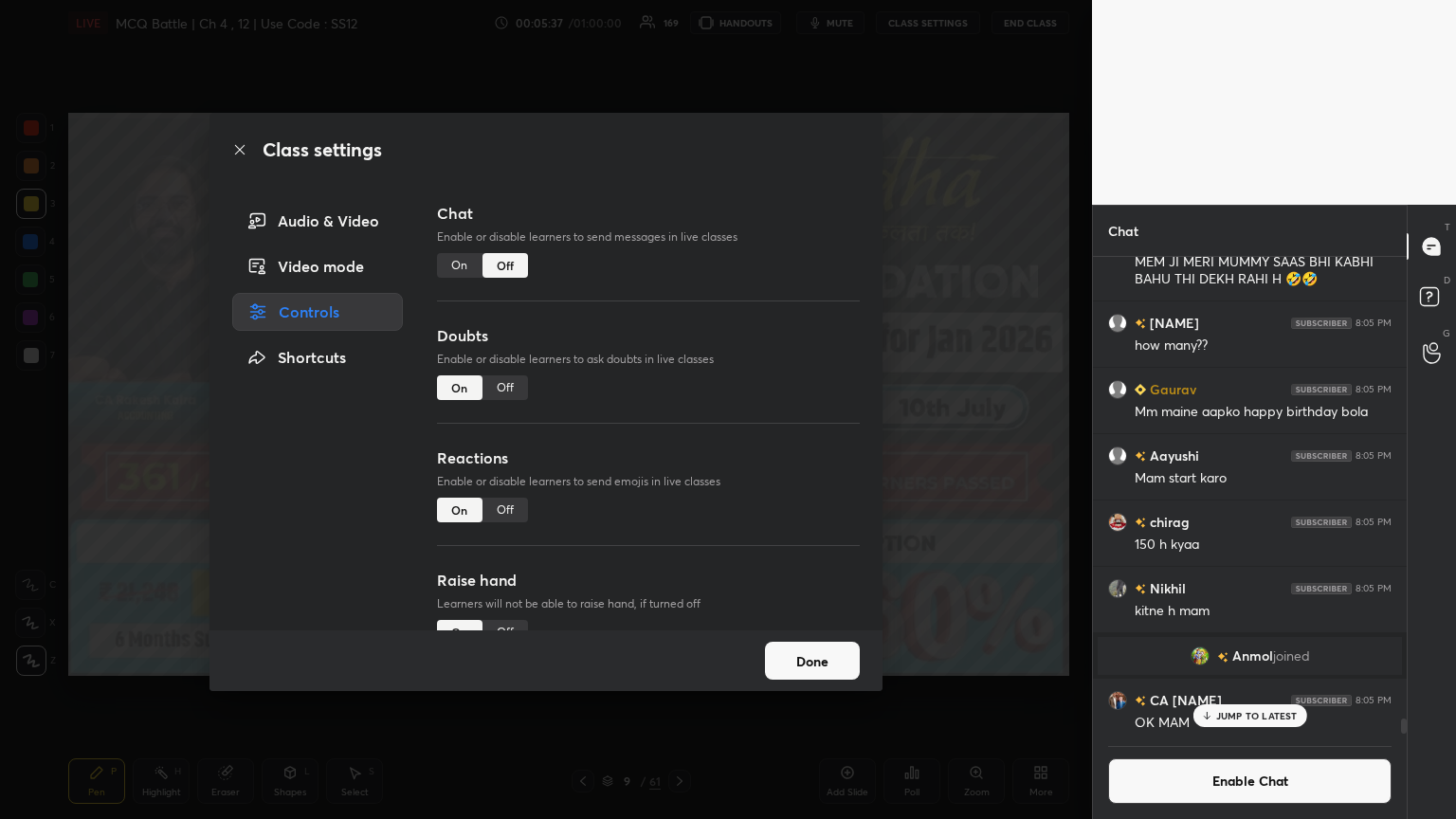 click on "Done" at bounding box center [812, 661] 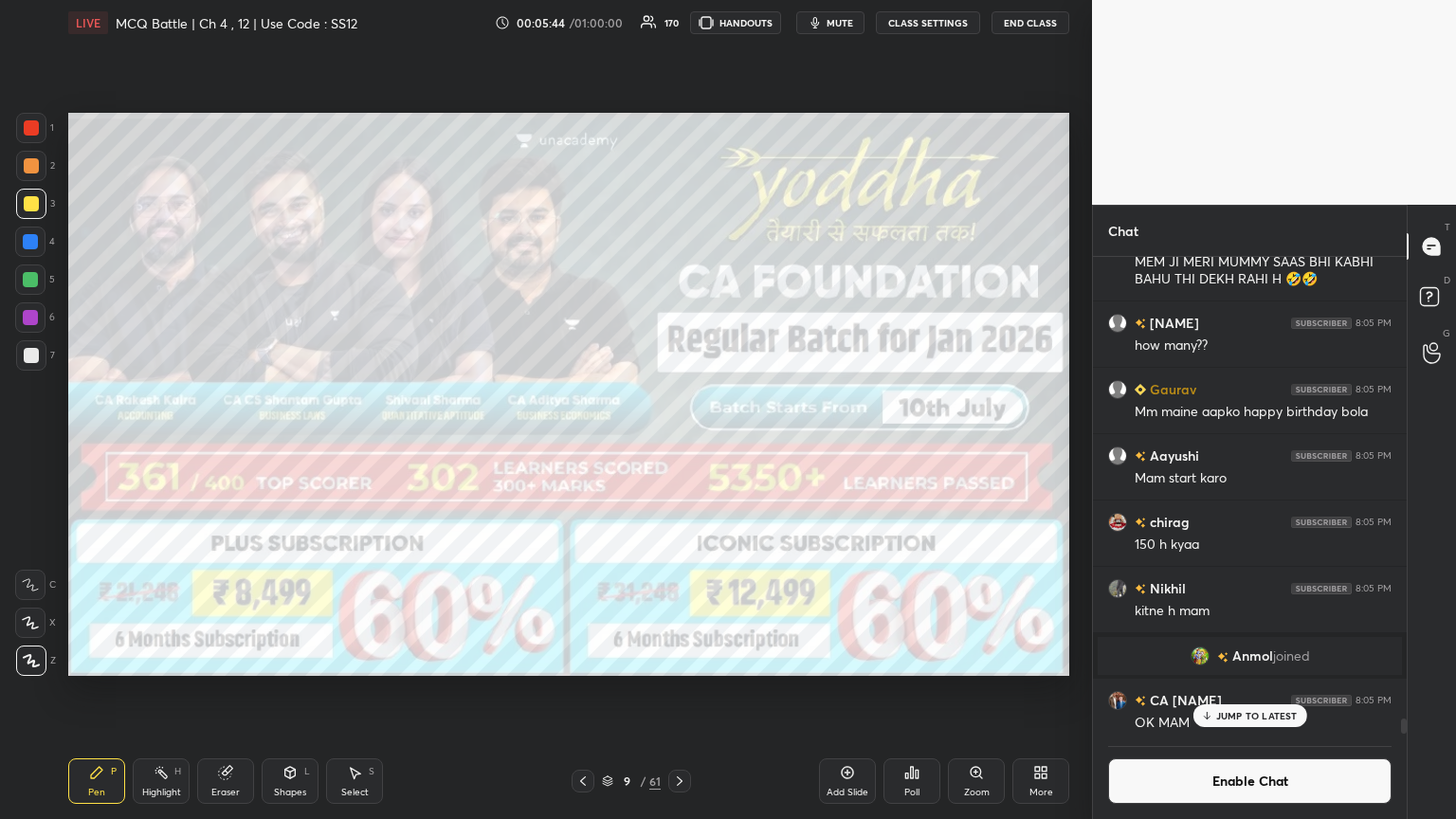 click 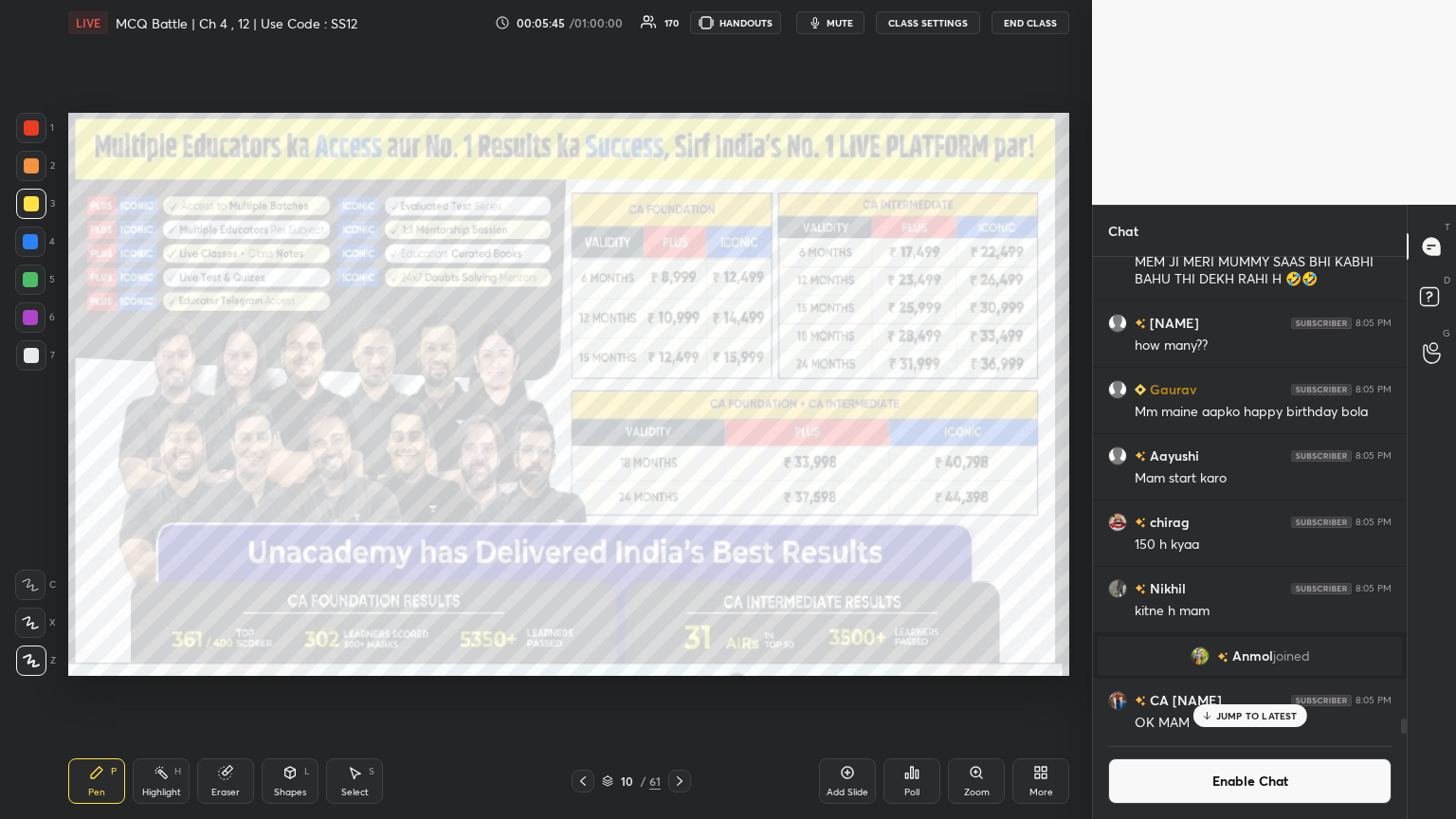 click 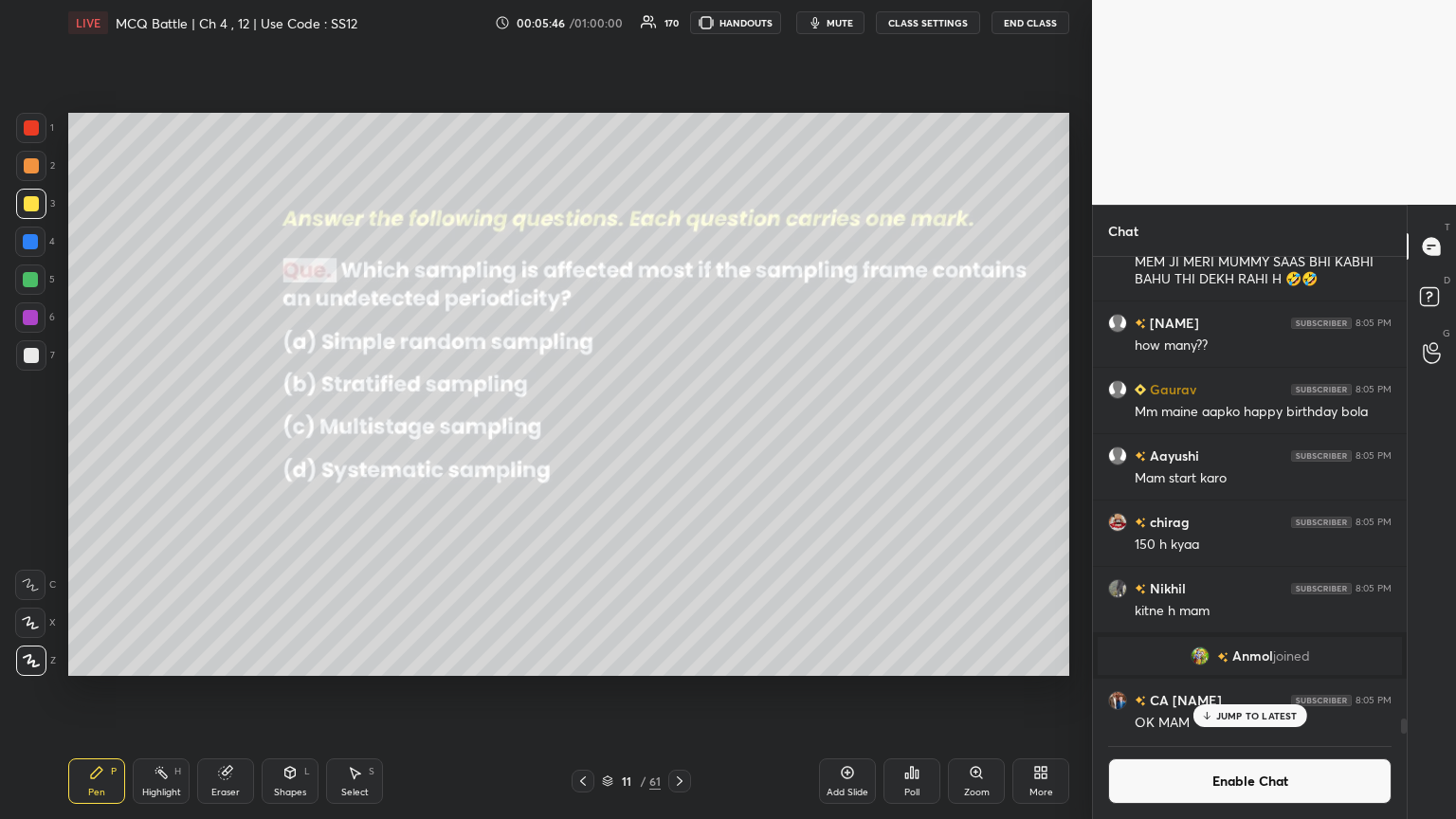 click on "Poll" at bounding box center [912, 792] 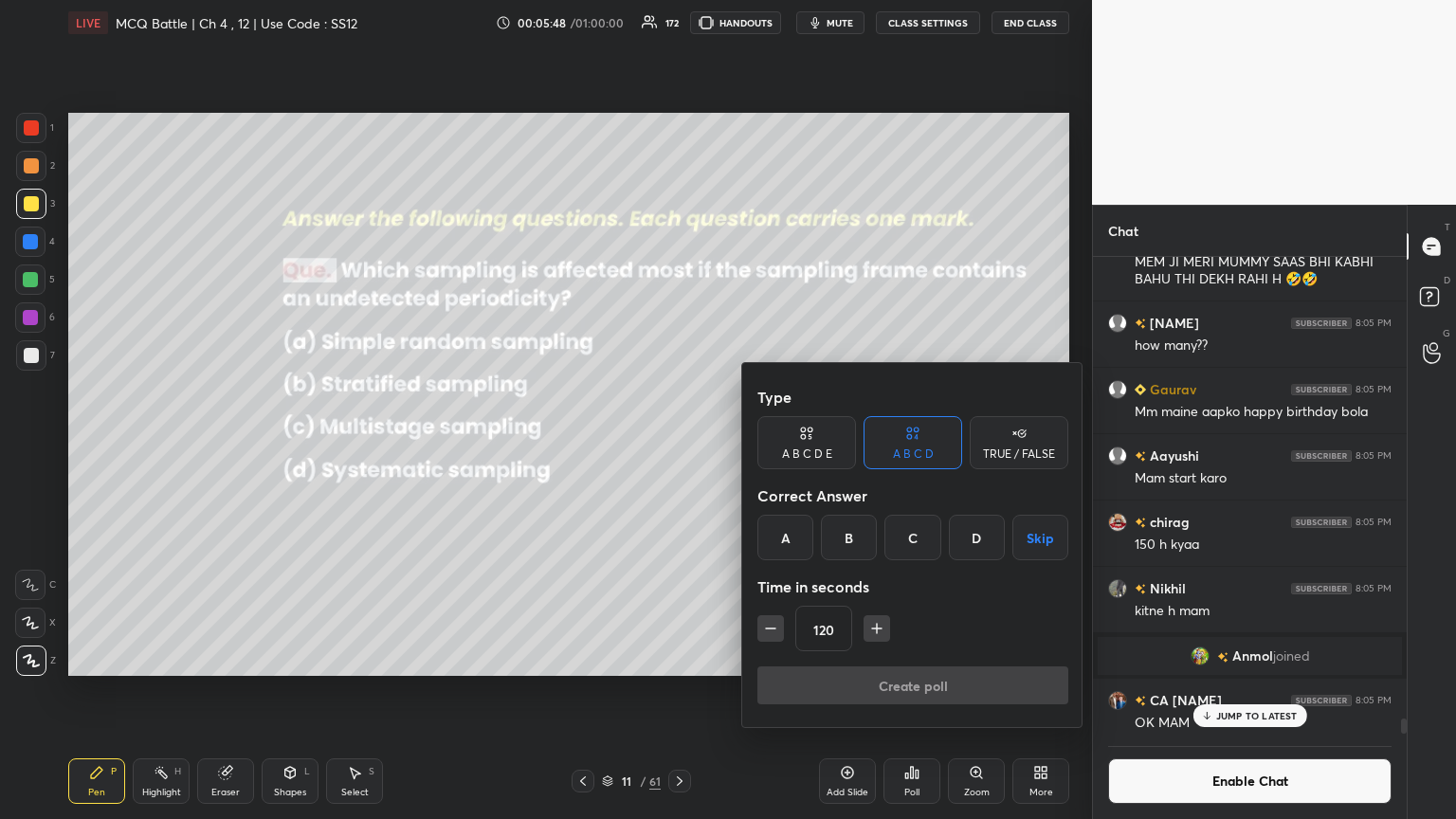 click 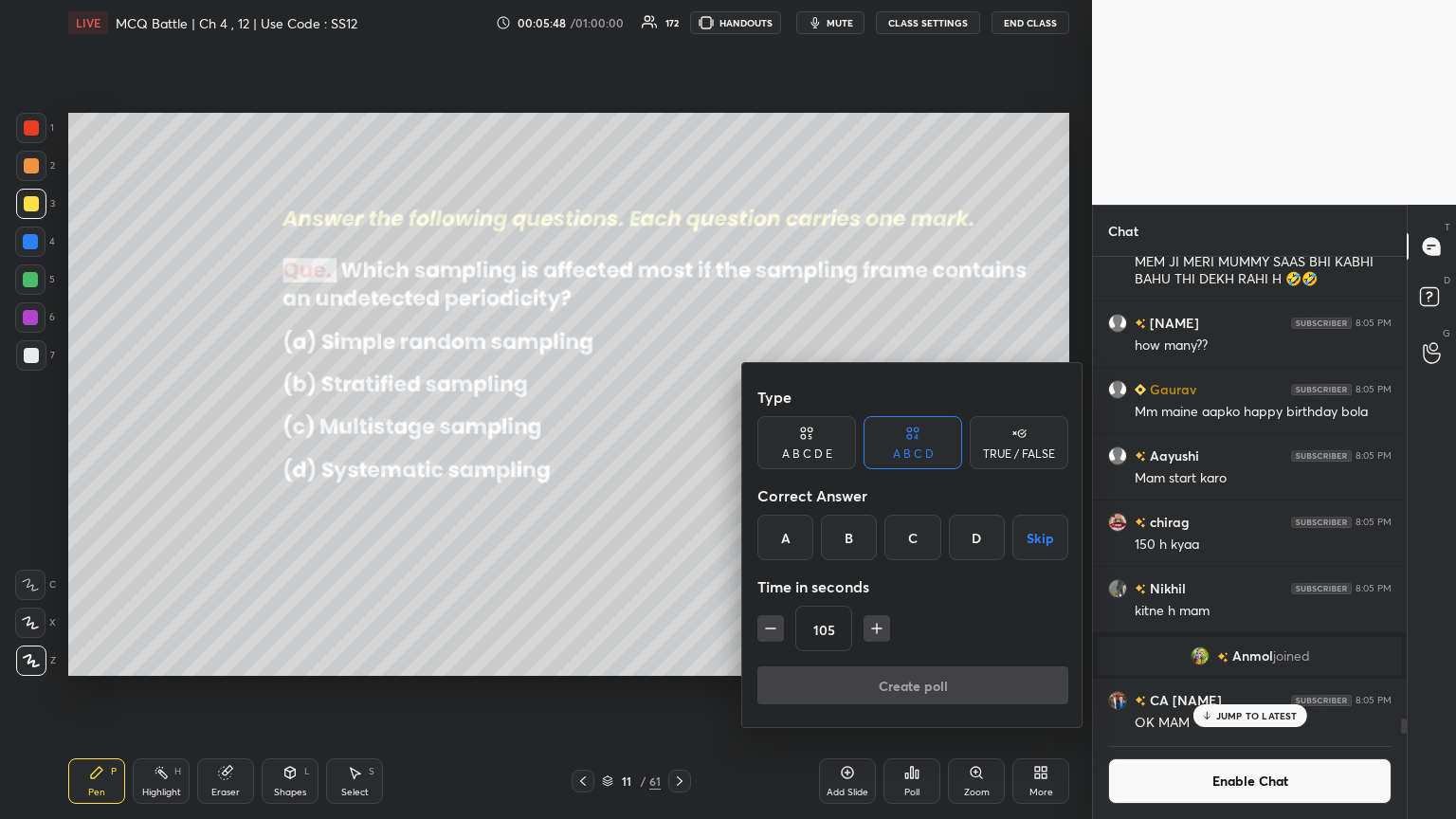 click 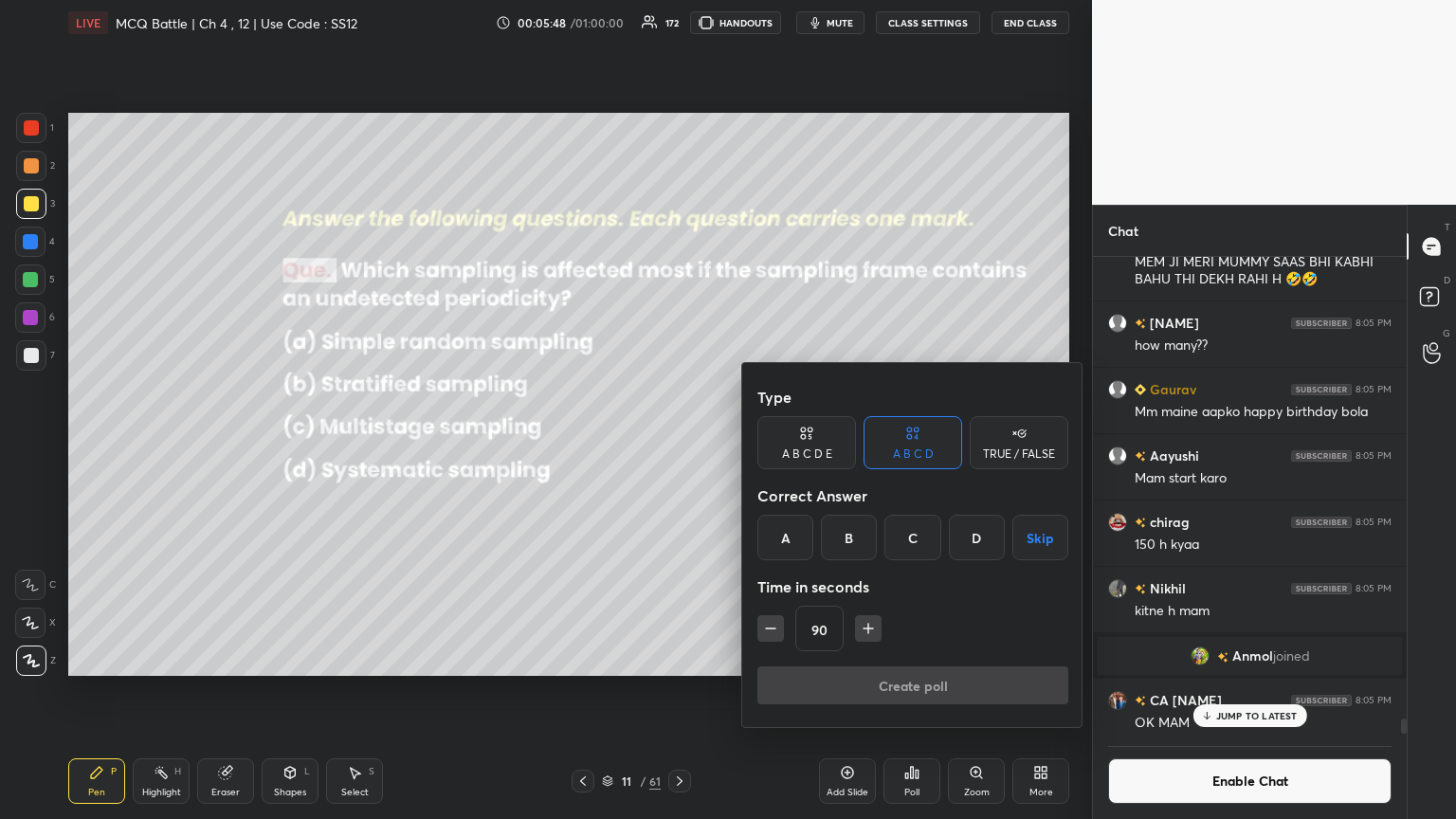 click 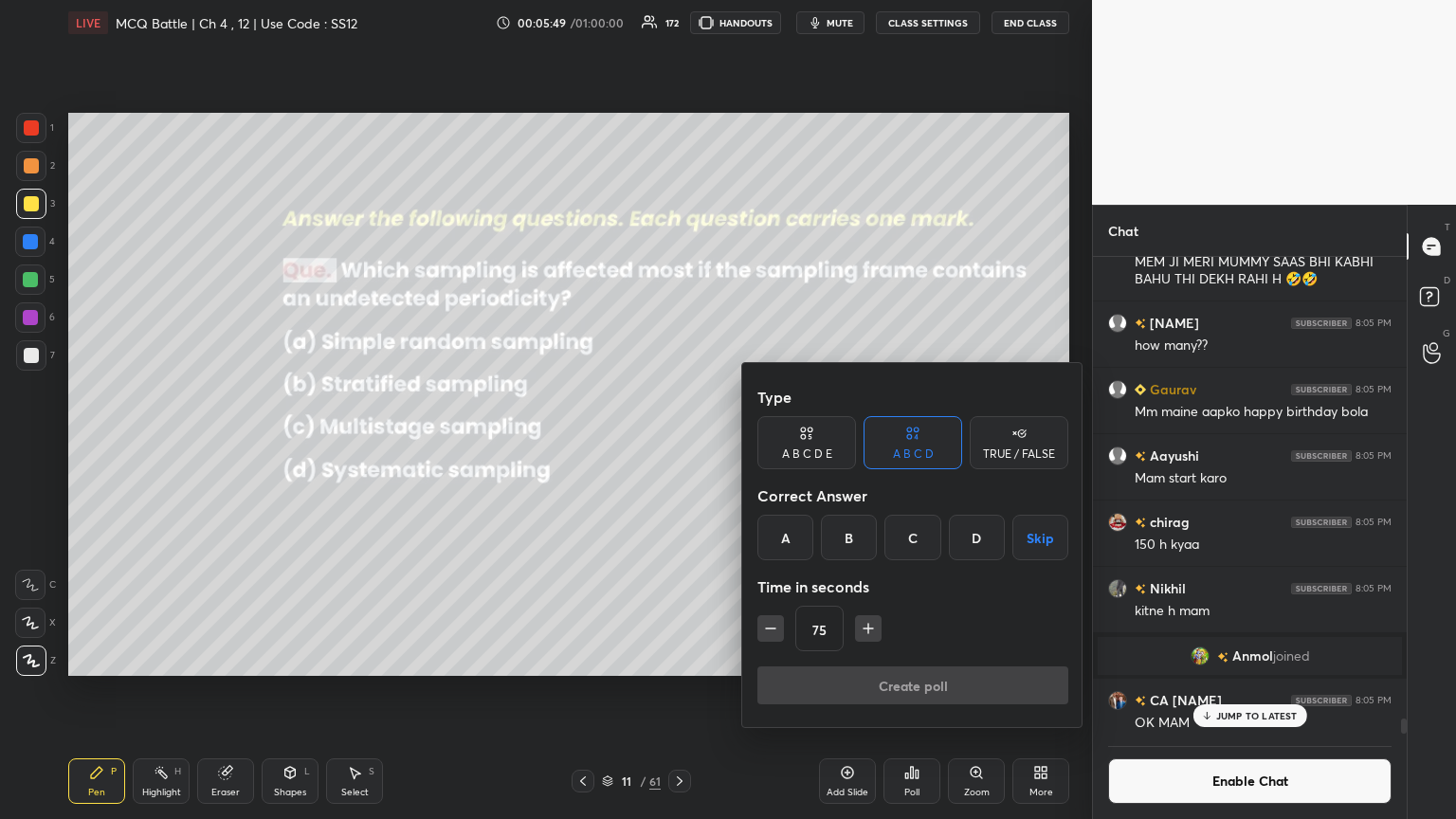 click 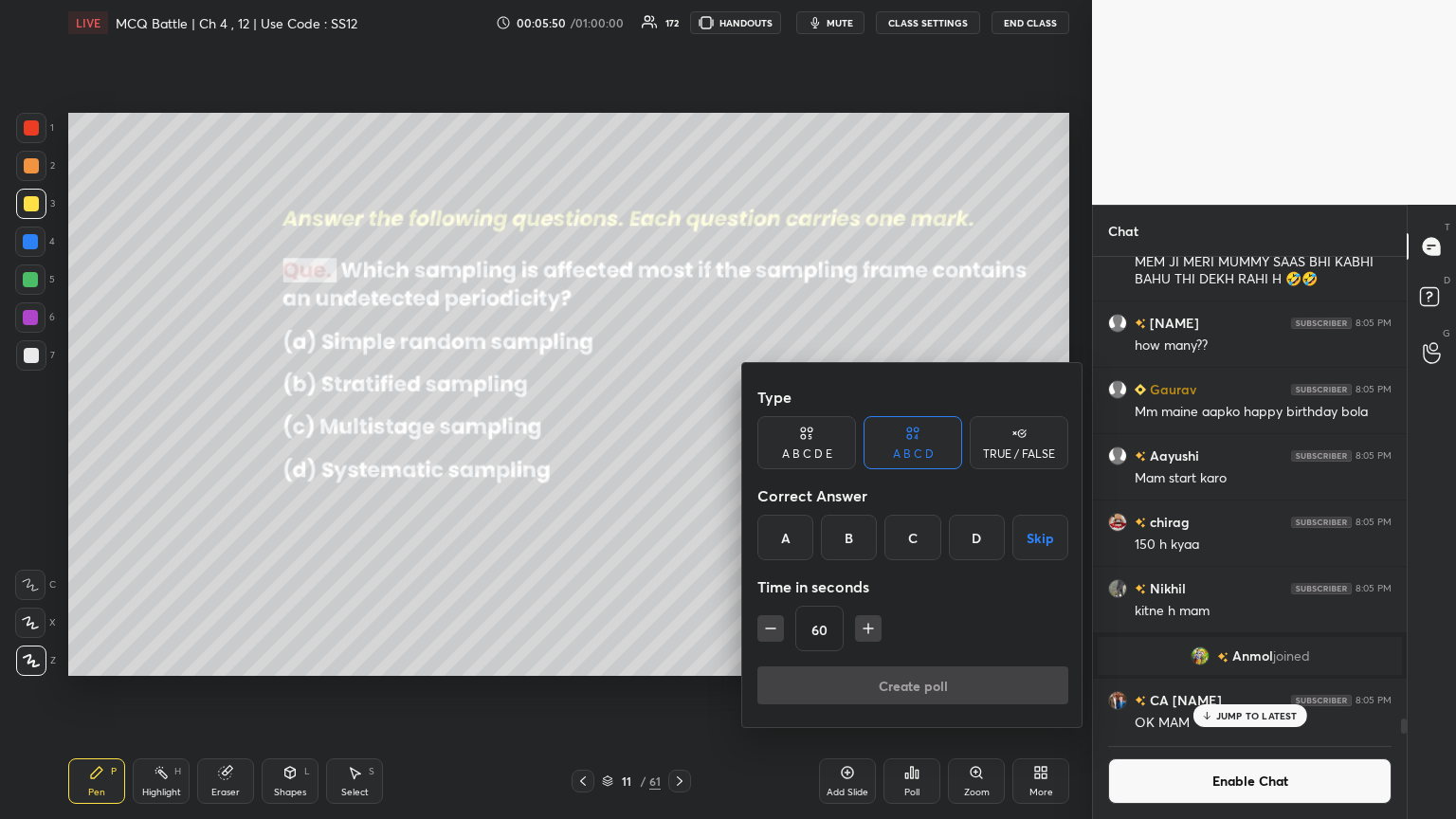 click 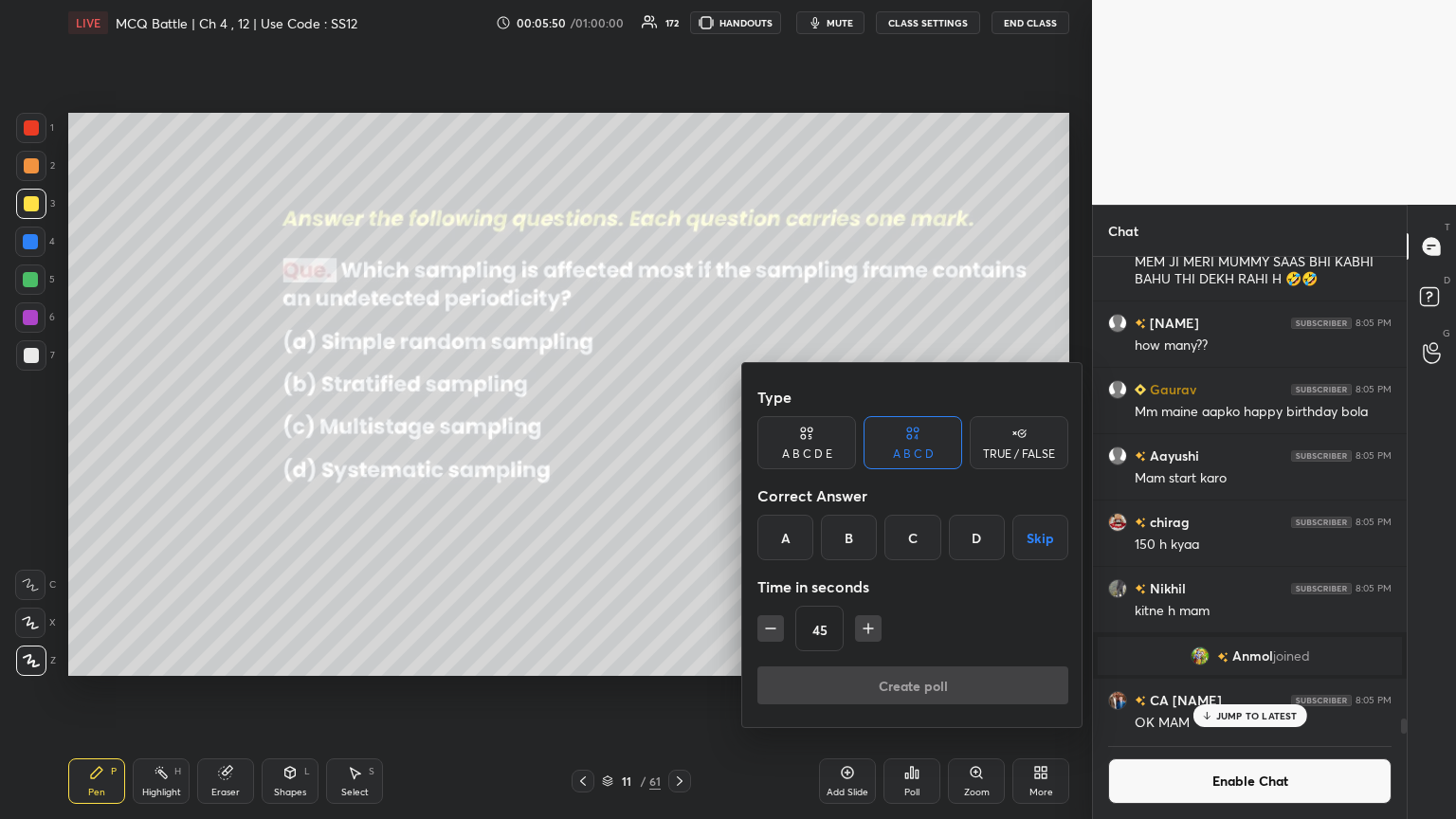 click on "D" at bounding box center [976, 537] 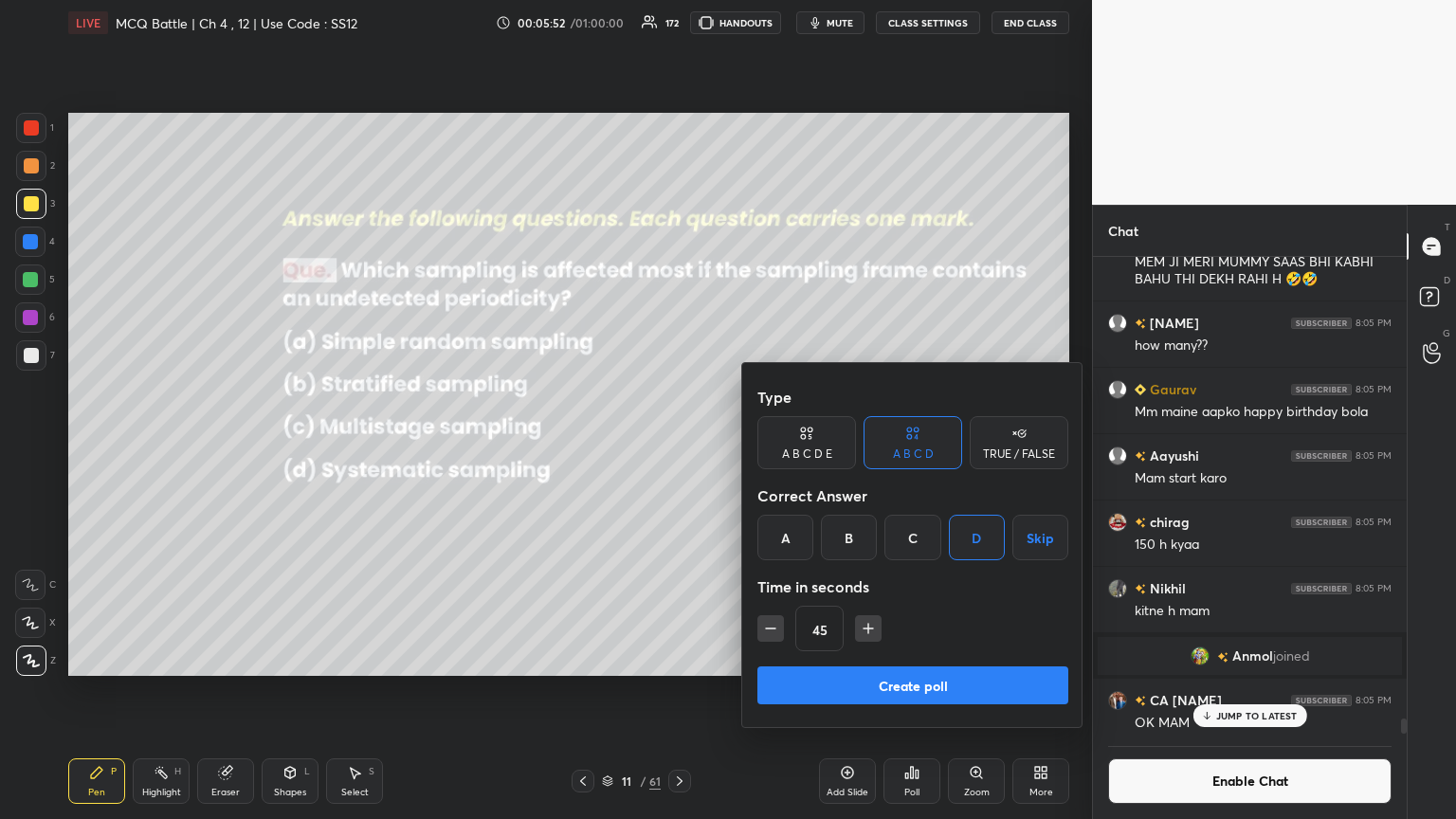 click on "Create poll" at bounding box center (913, 685) 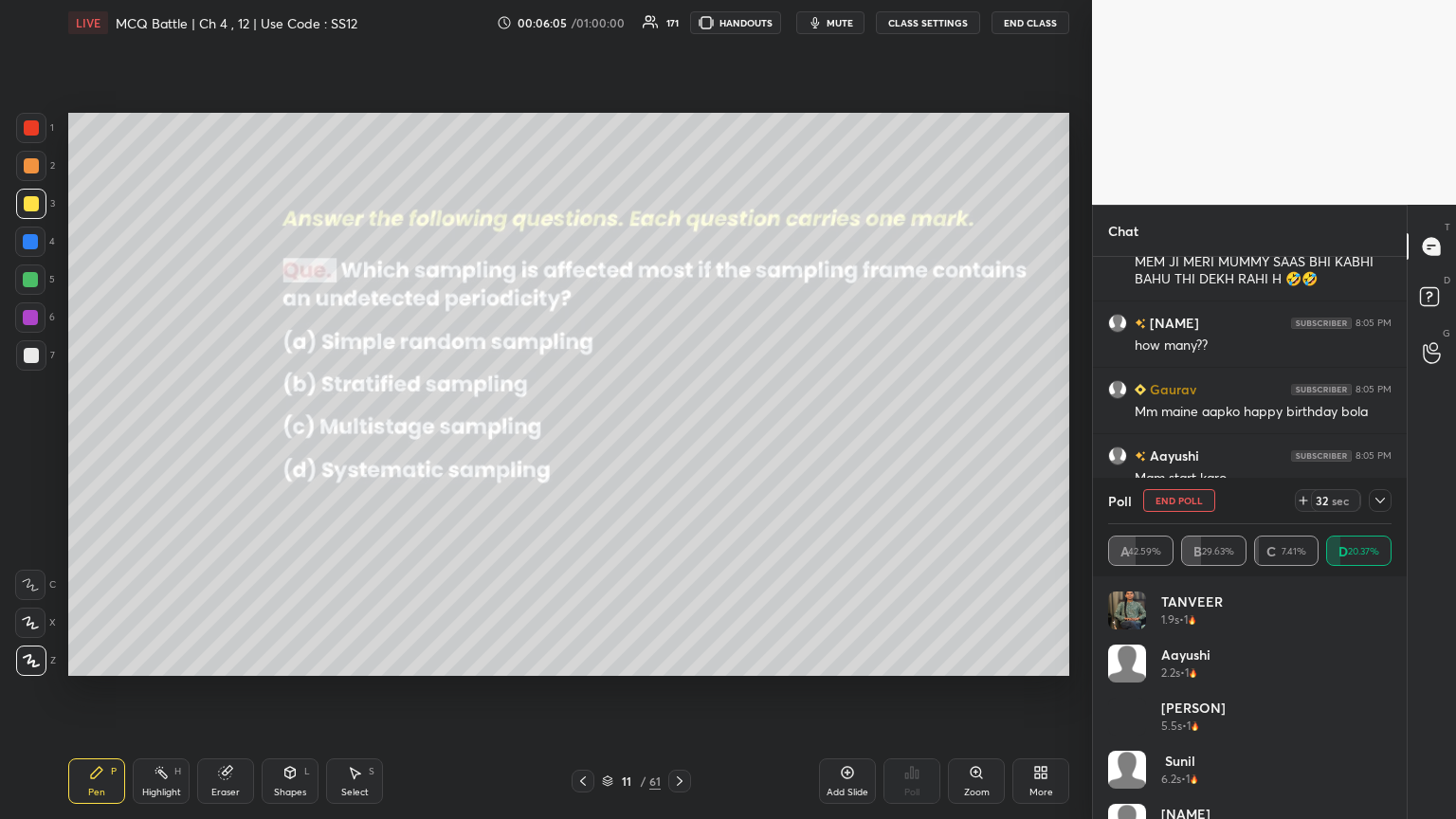 click 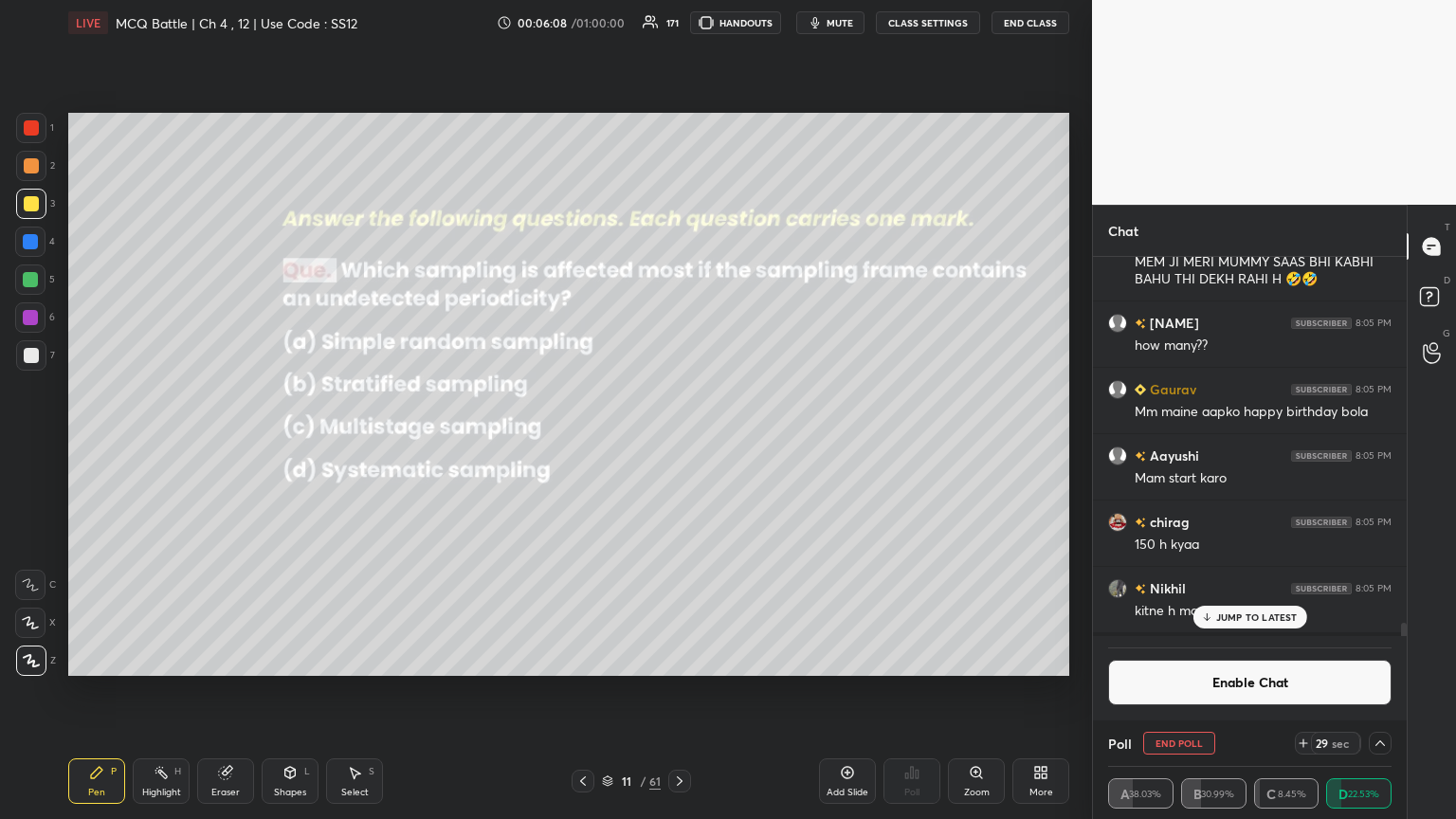 click on "JUMP TO LATEST" at bounding box center [1257, 617] 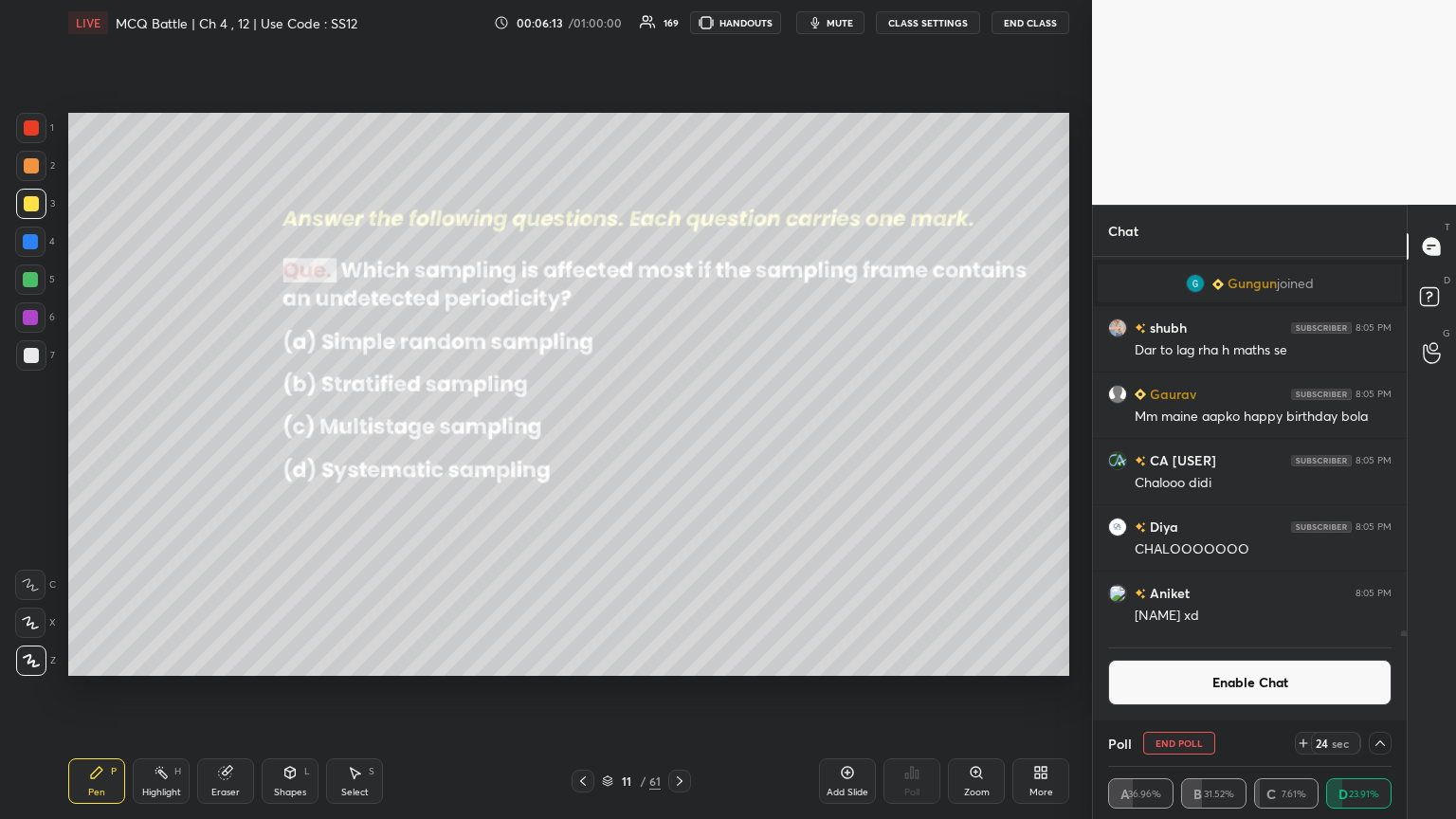 click 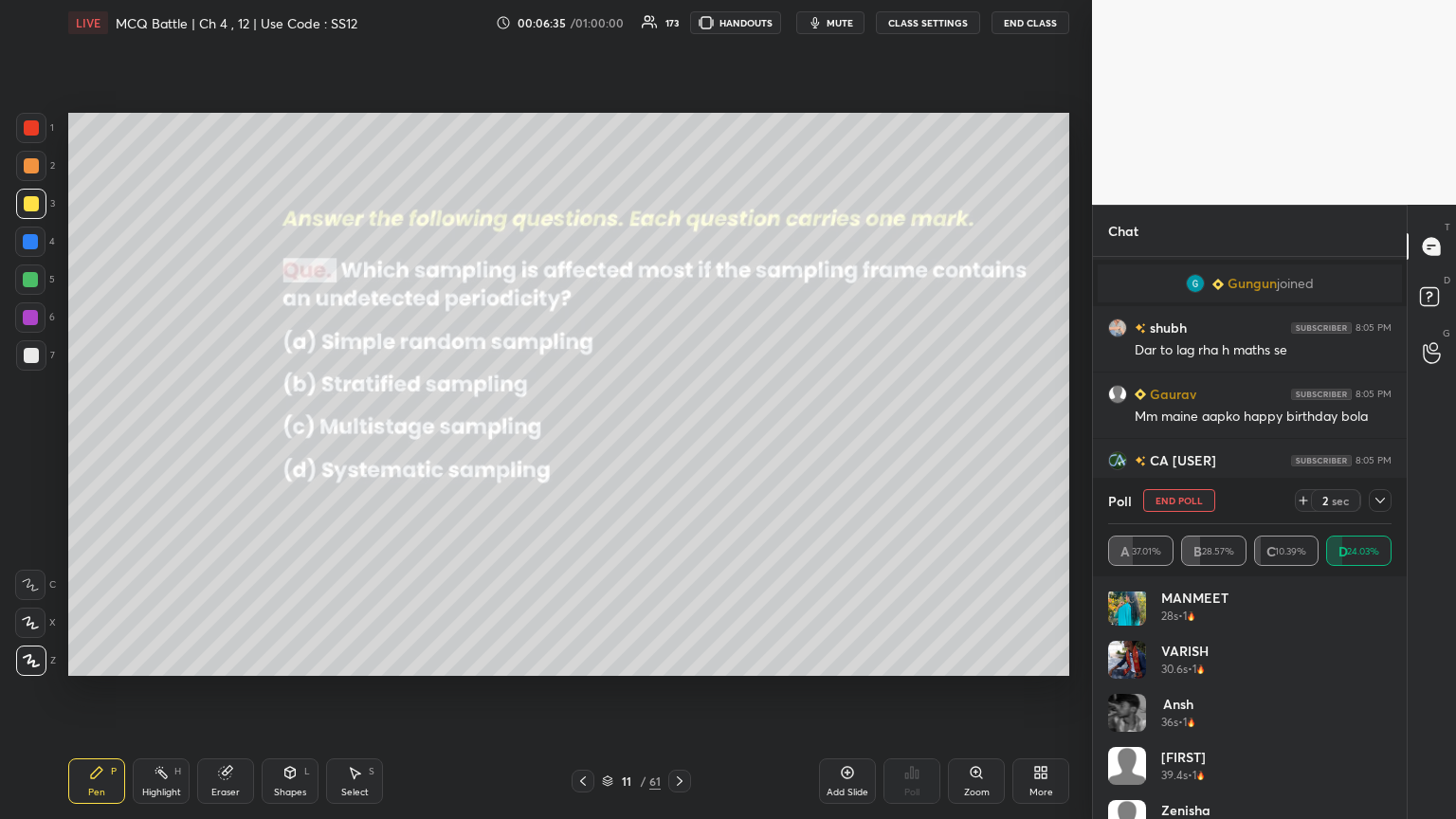 scroll, scrollTop: 1790, scrollLeft: 0, axis: vertical 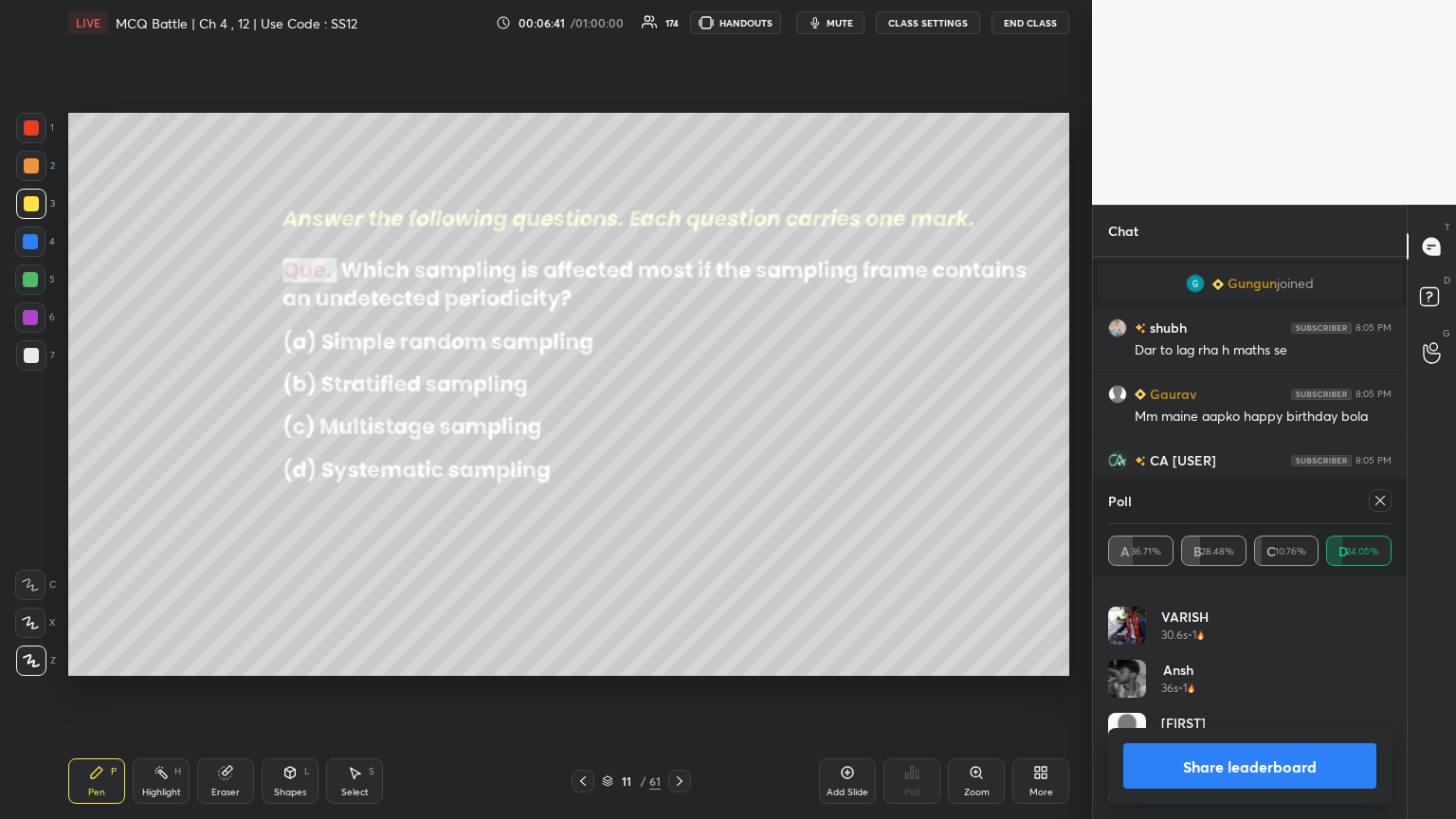 click on "Share leaderboard" at bounding box center [1249, 766] 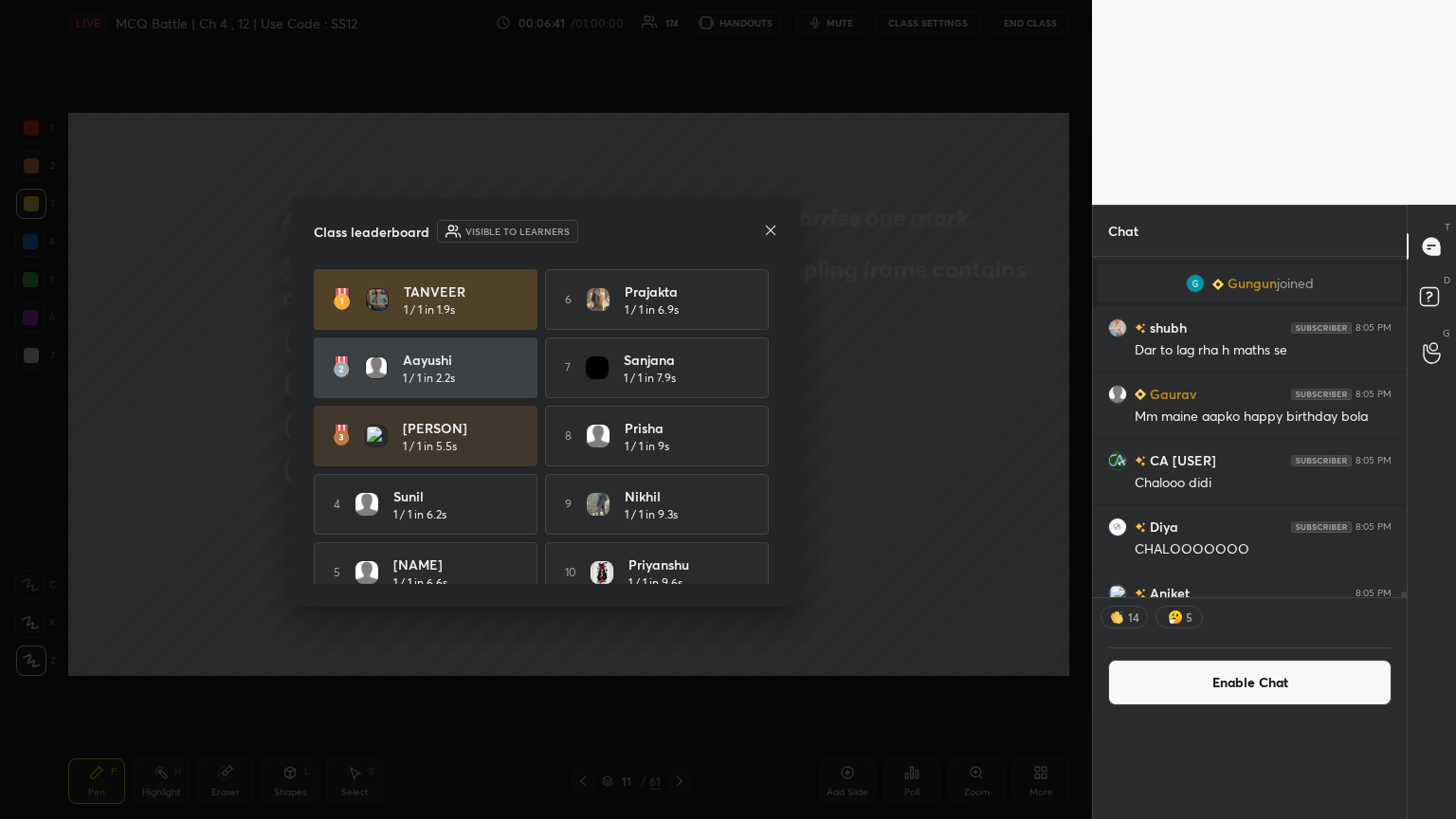 scroll, scrollTop: 51, scrollLeft: 278, axis: both 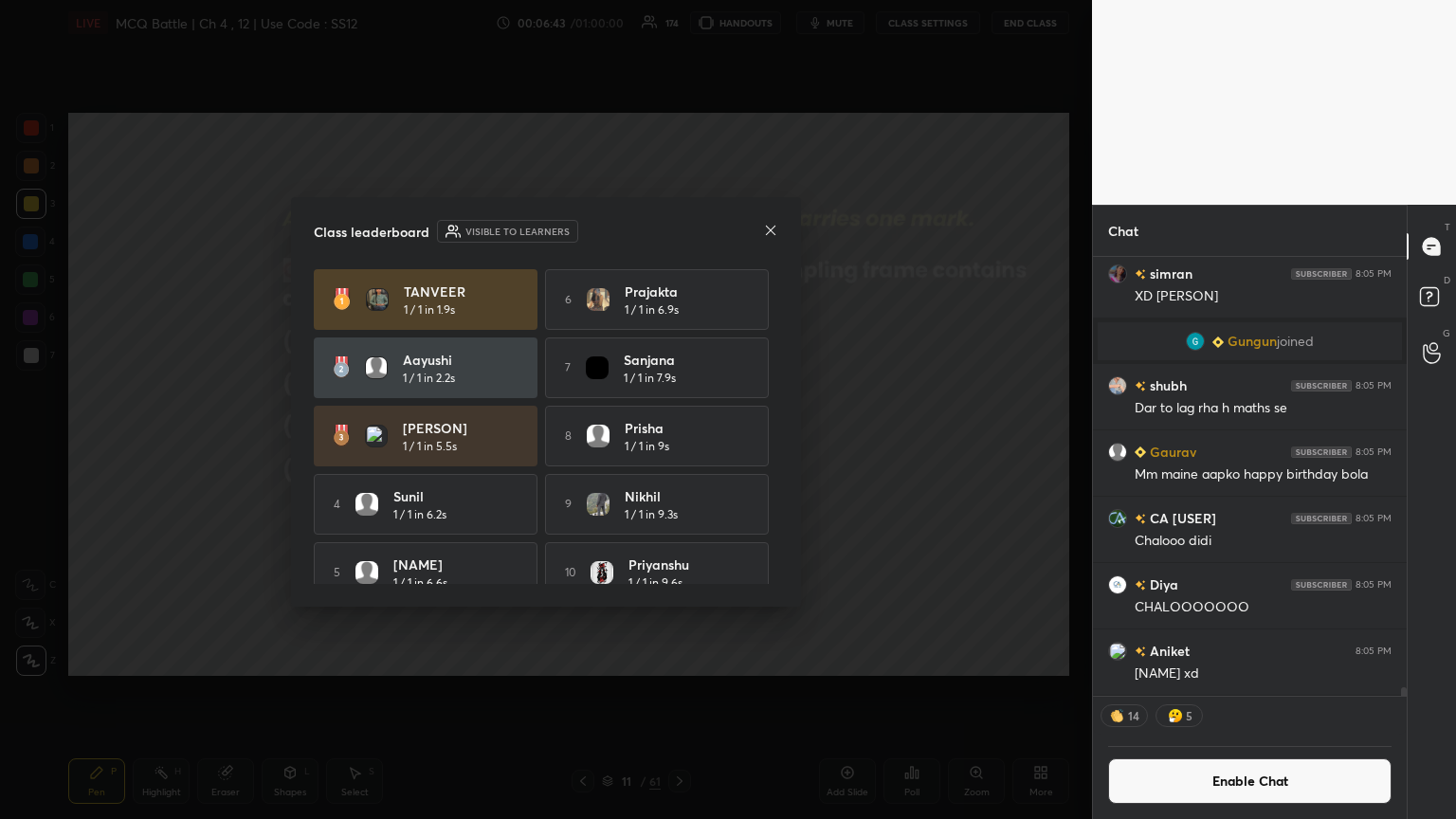 click 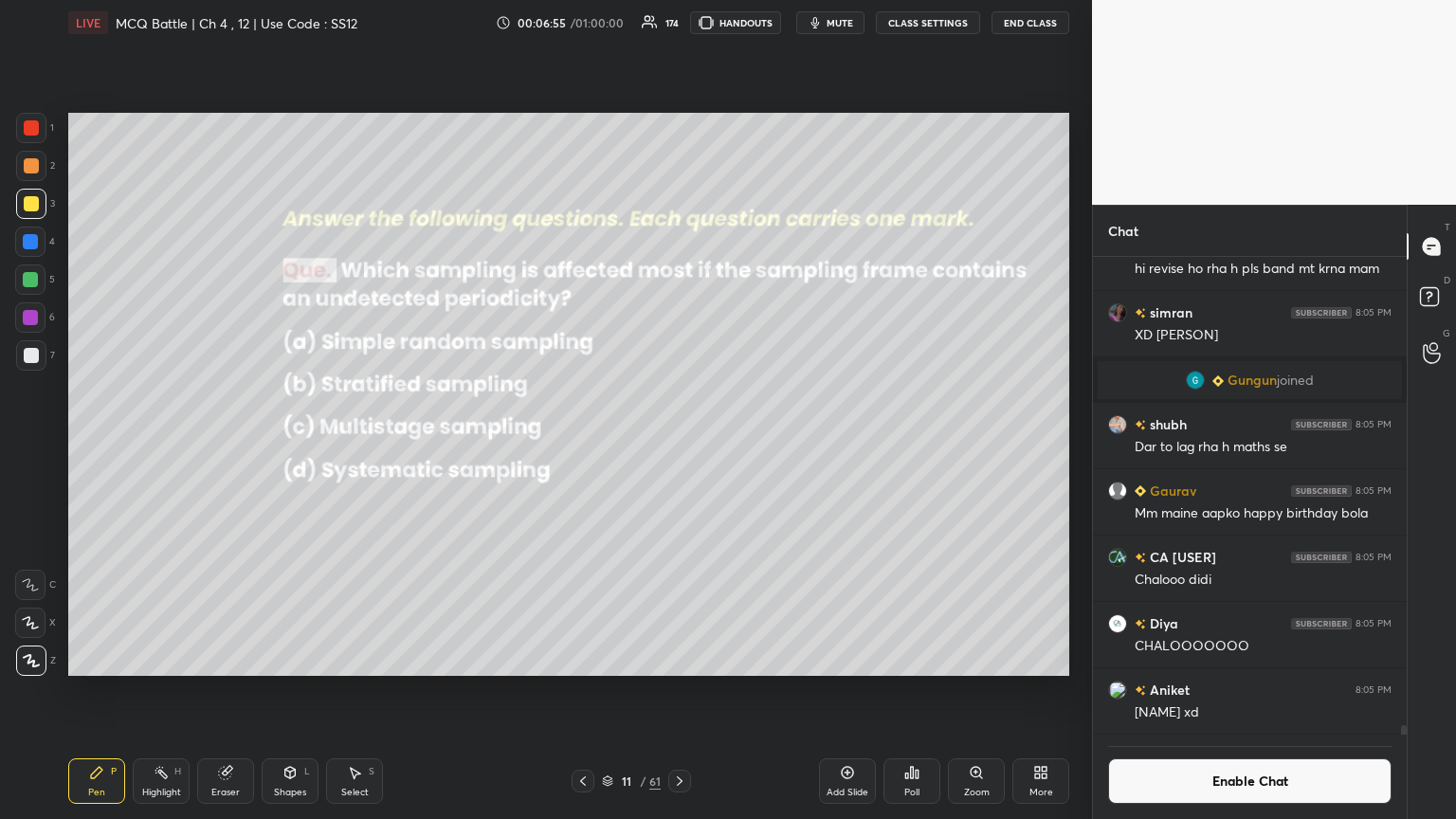 drag, startPoint x: 678, startPoint y: 781, endPoint x: 662, endPoint y: 748, distance: 36.674242 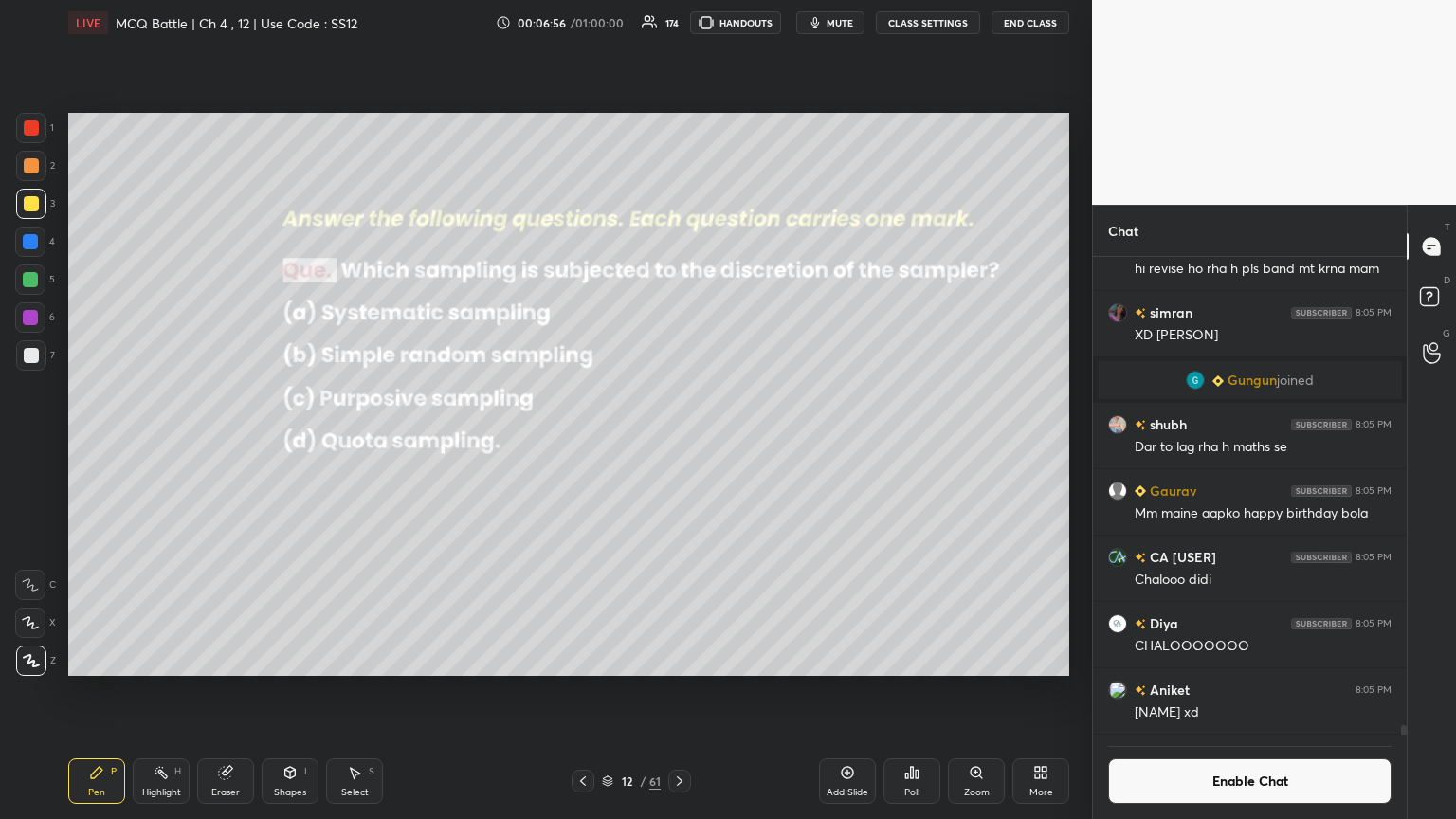 click on "Poll" at bounding box center [912, 781] 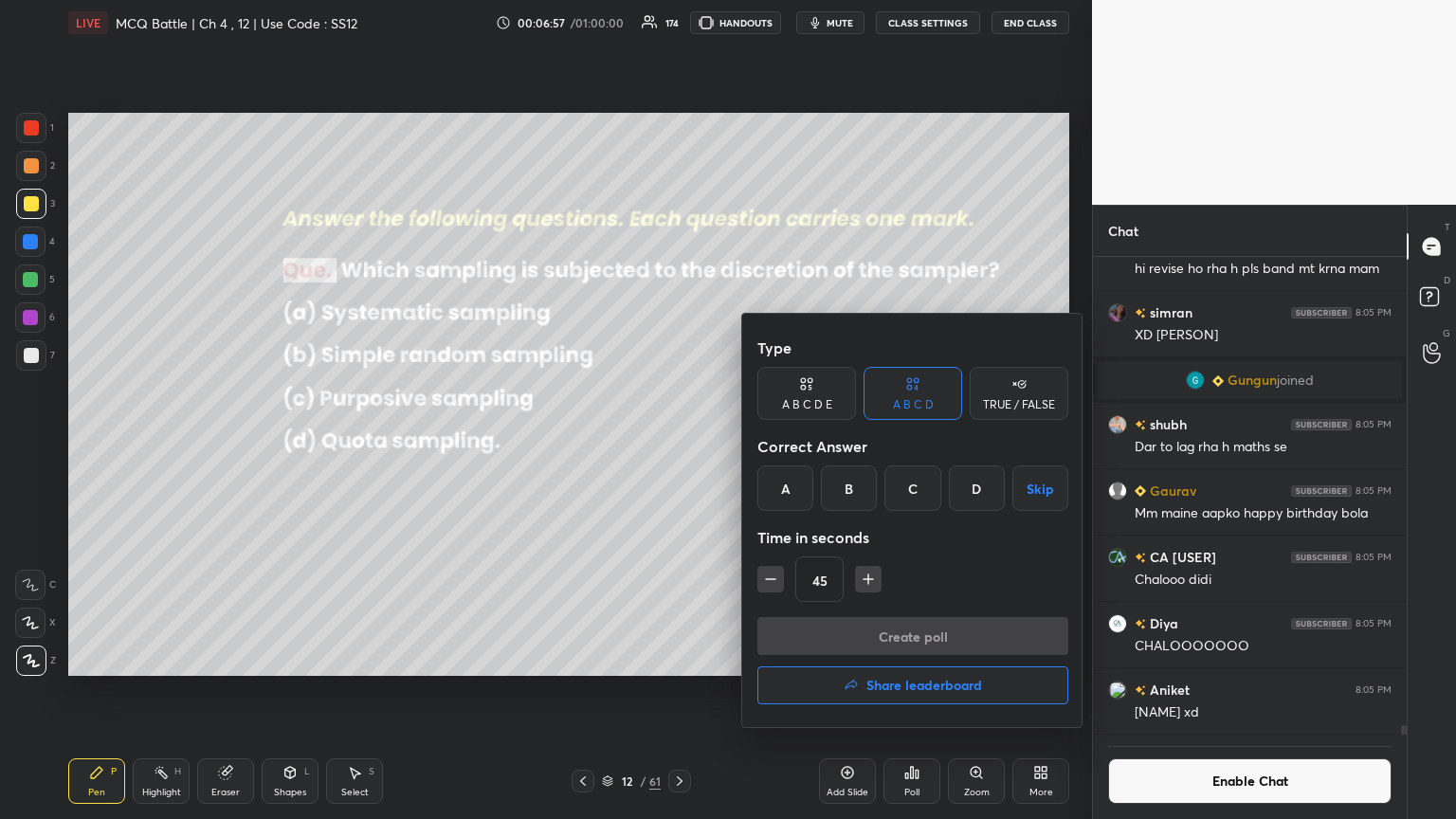 drag, startPoint x: 909, startPoint y: 485, endPoint x: 888, endPoint y: 523, distance: 43.41659 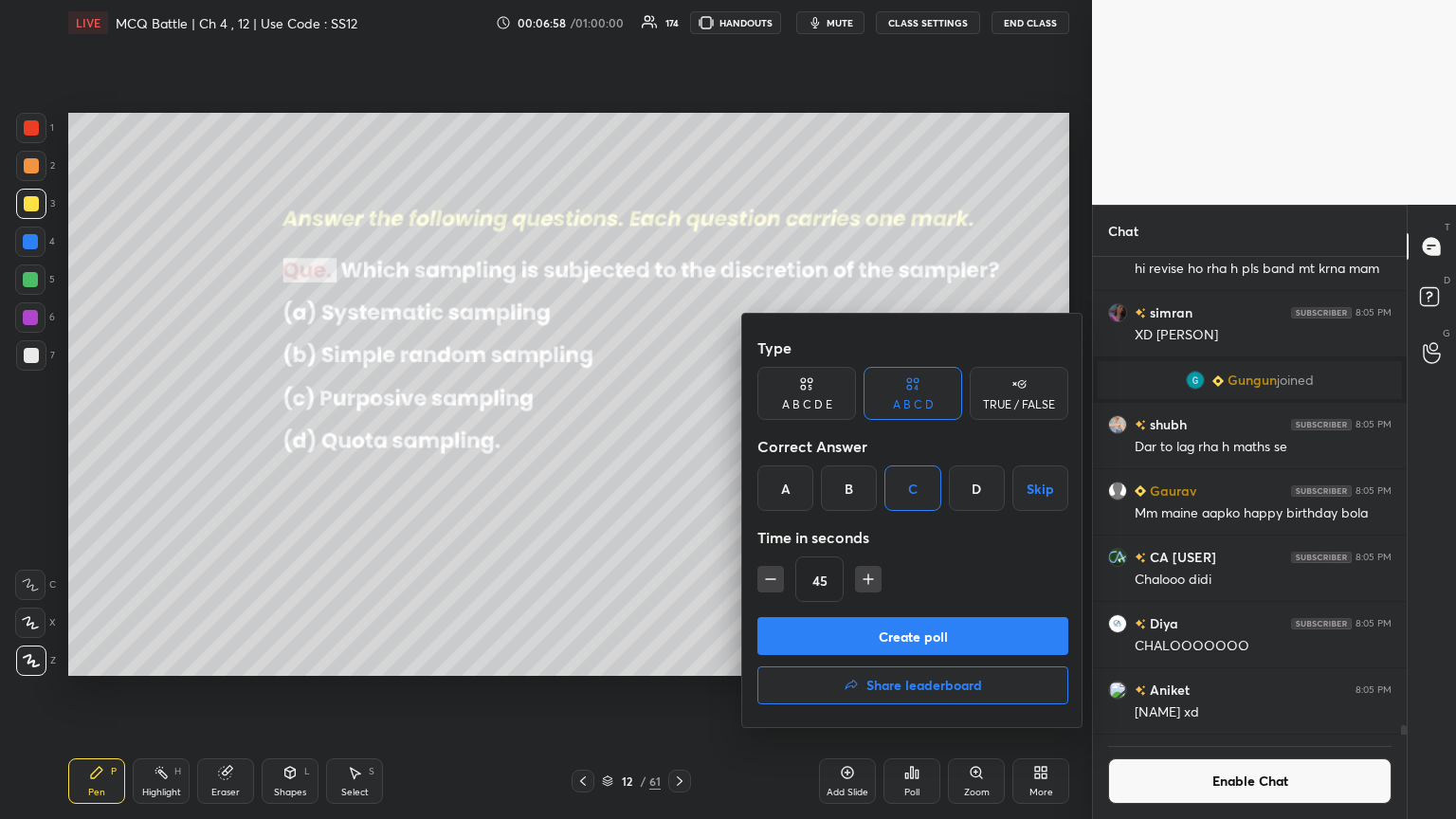 click on "Create poll" at bounding box center (913, 636) 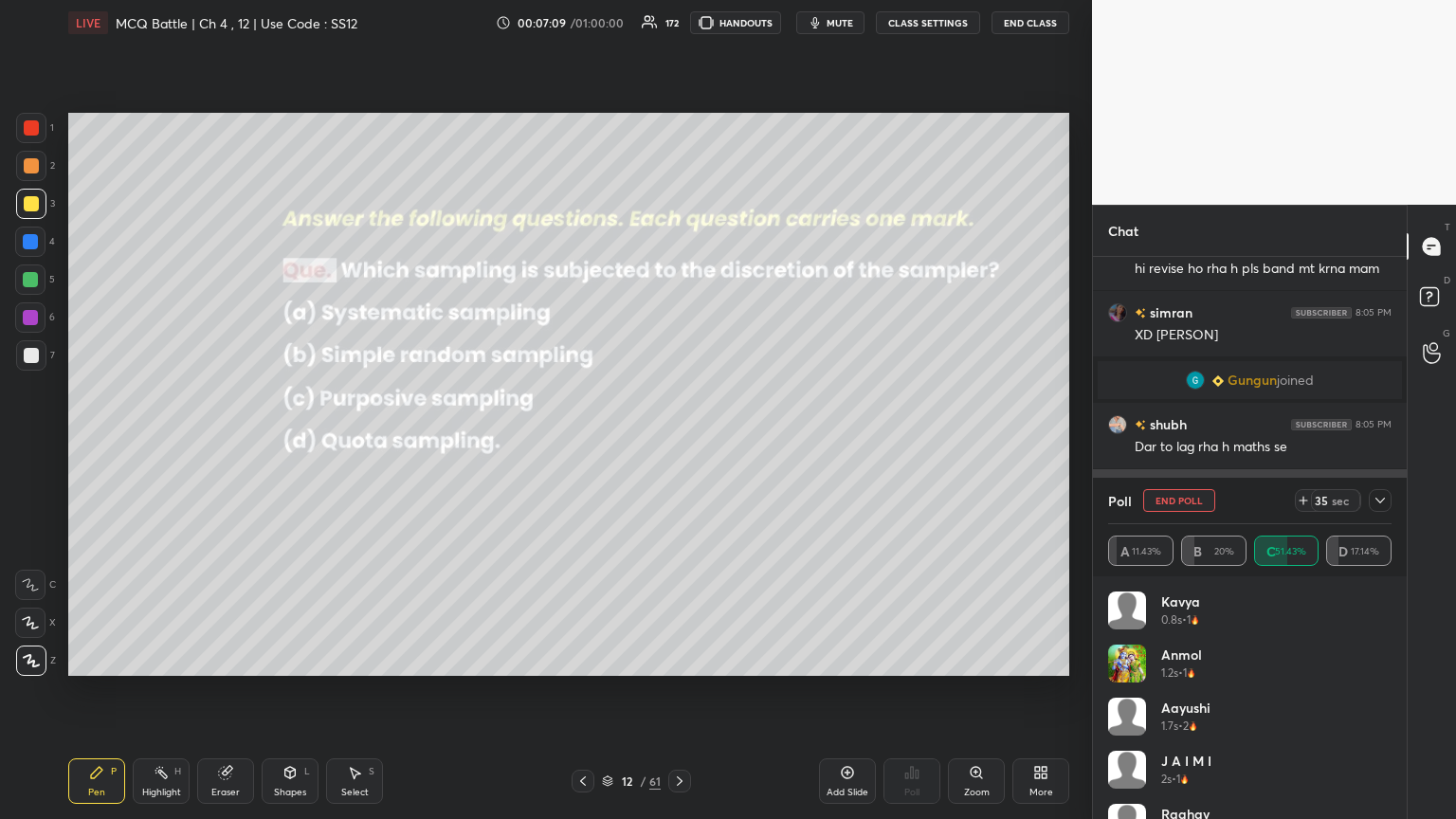 drag, startPoint x: 1382, startPoint y: 494, endPoint x: 1373, endPoint y: 518, distance: 25.632011 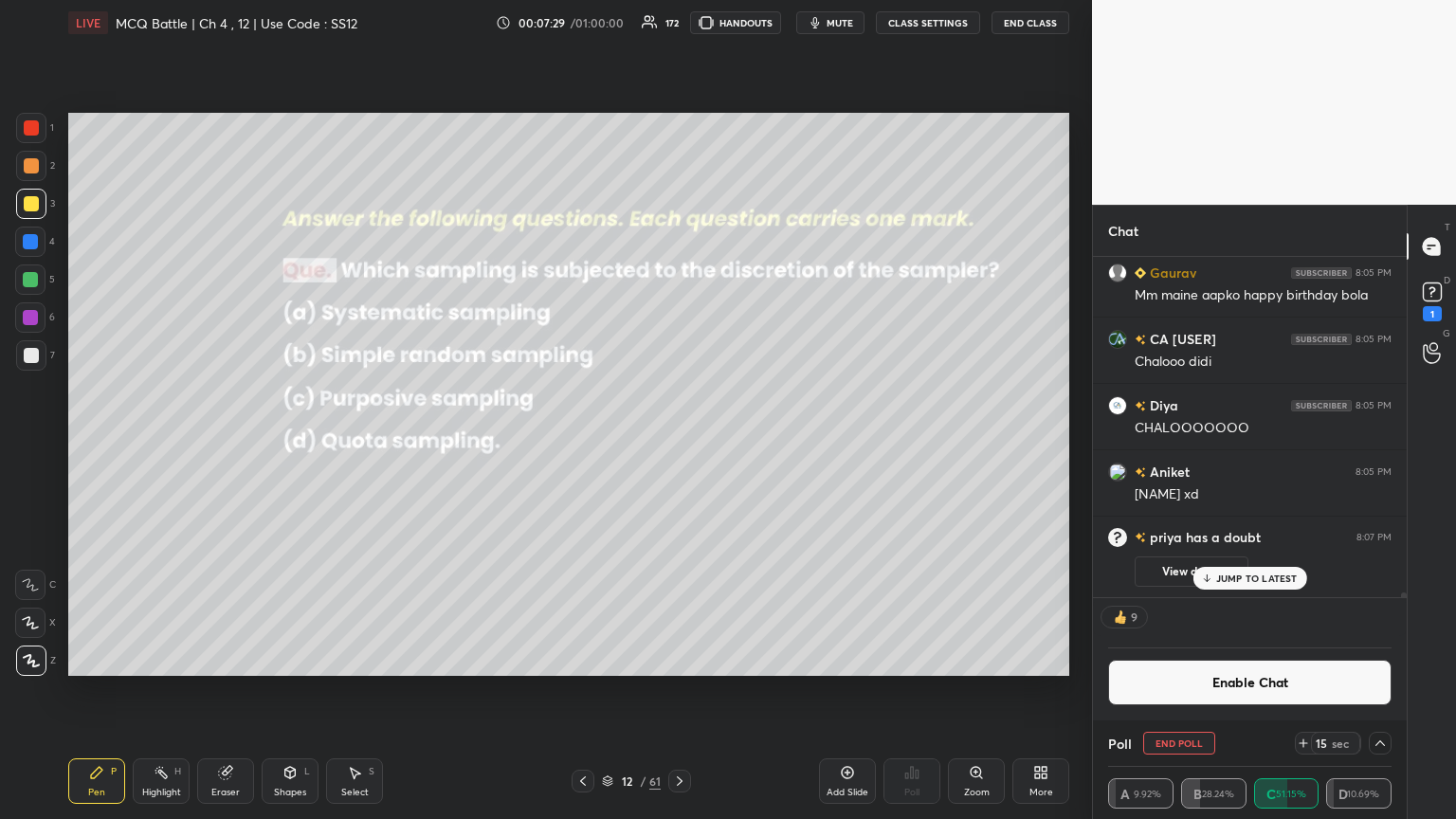 drag, startPoint x: 1173, startPoint y: 573, endPoint x: 1208, endPoint y: 581, distance: 35.90265 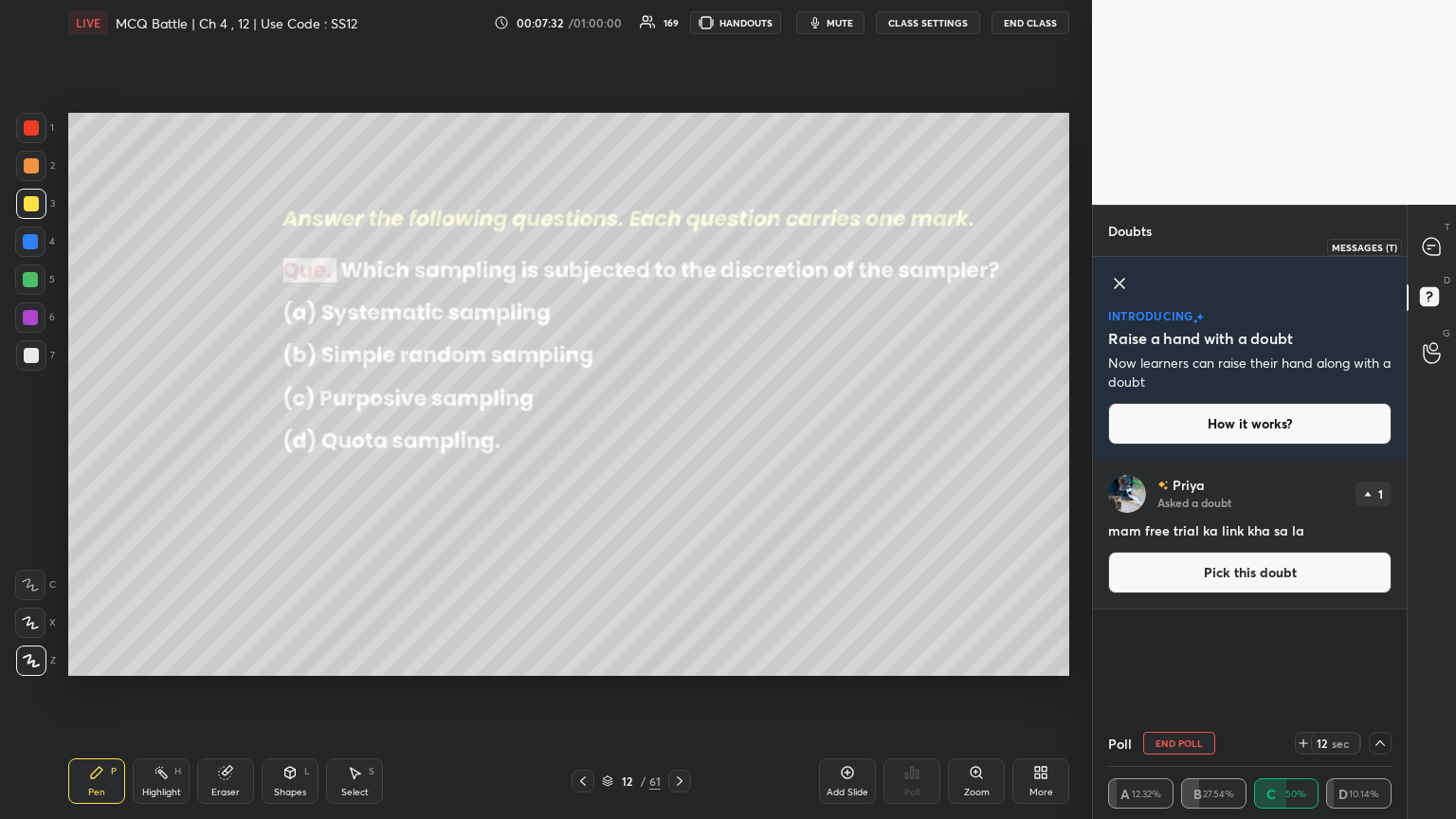 click 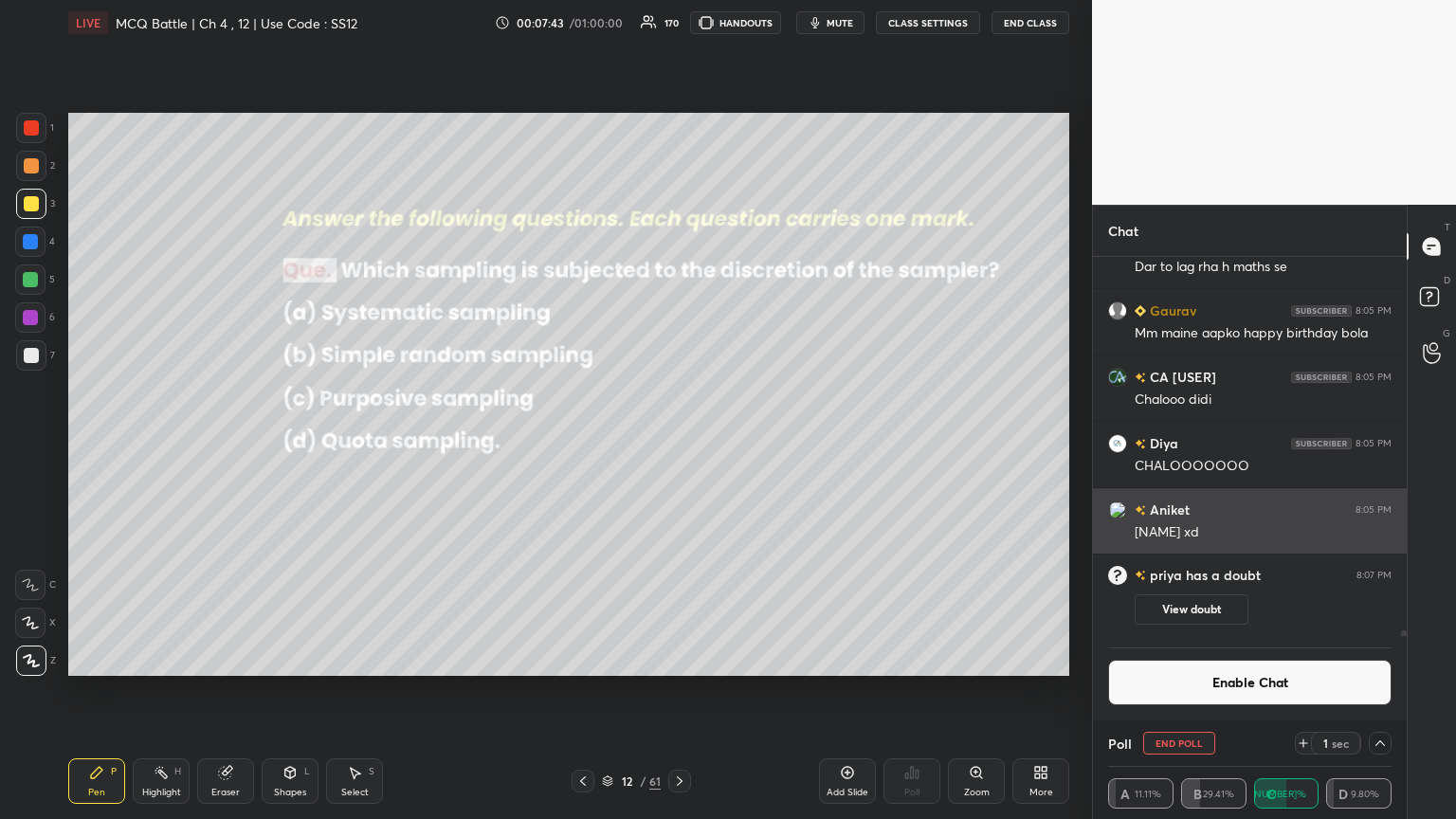 scroll, scrollTop: 335, scrollLeft: 308, axis: both 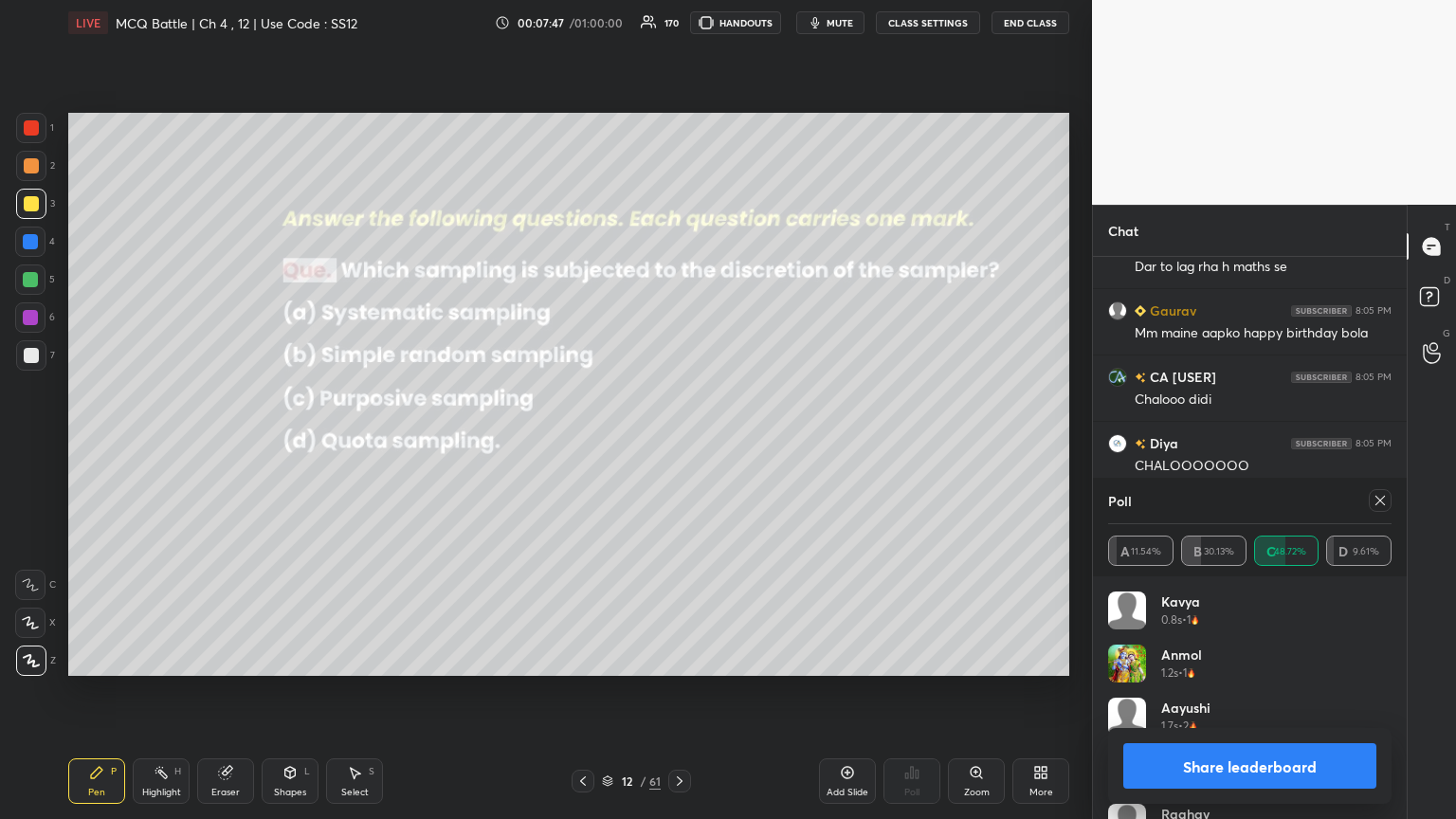 click on "Share leaderboard" at bounding box center [1249, 766] 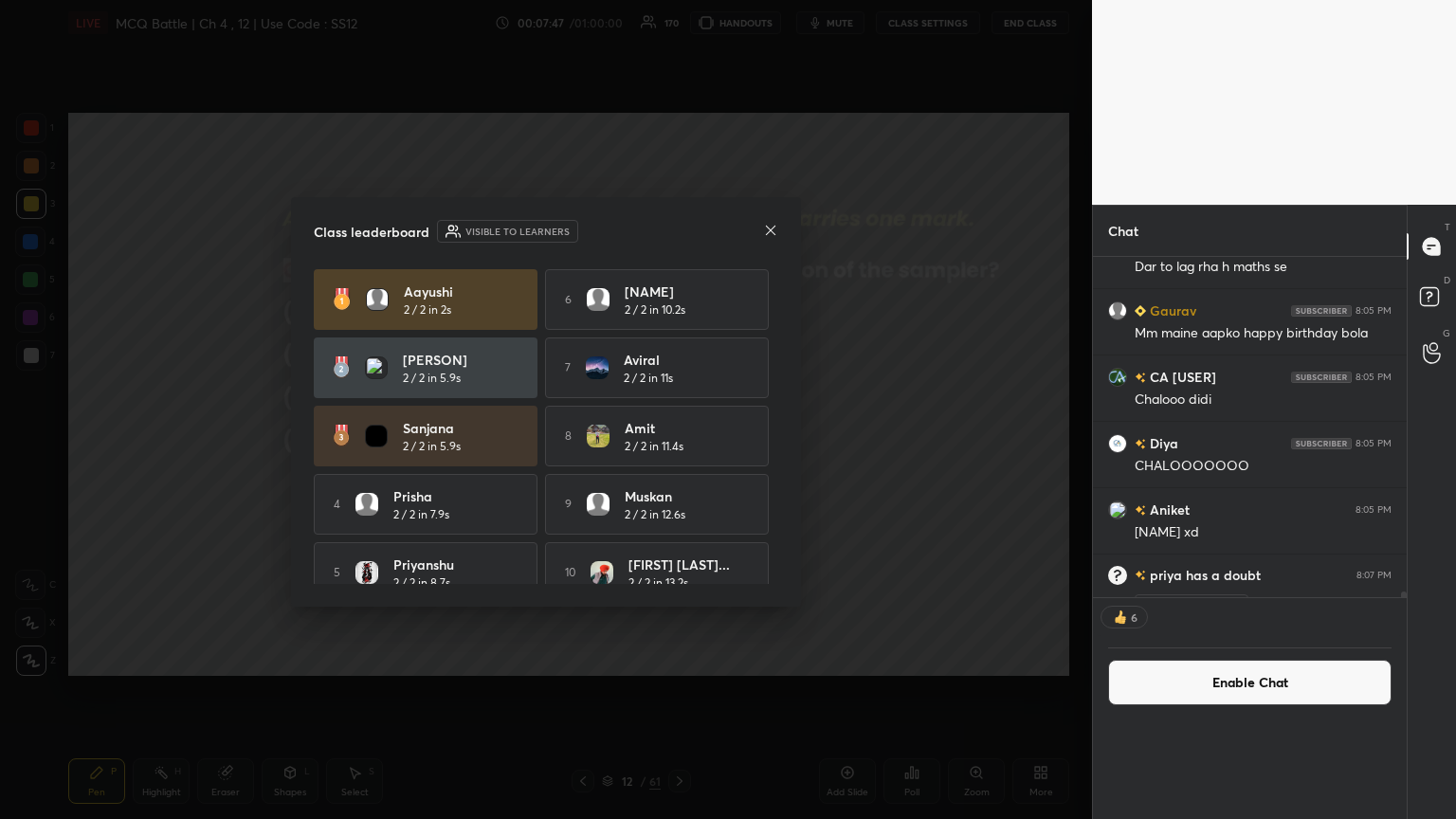 scroll, scrollTop: 0, scrollLeft: 0, axis: both 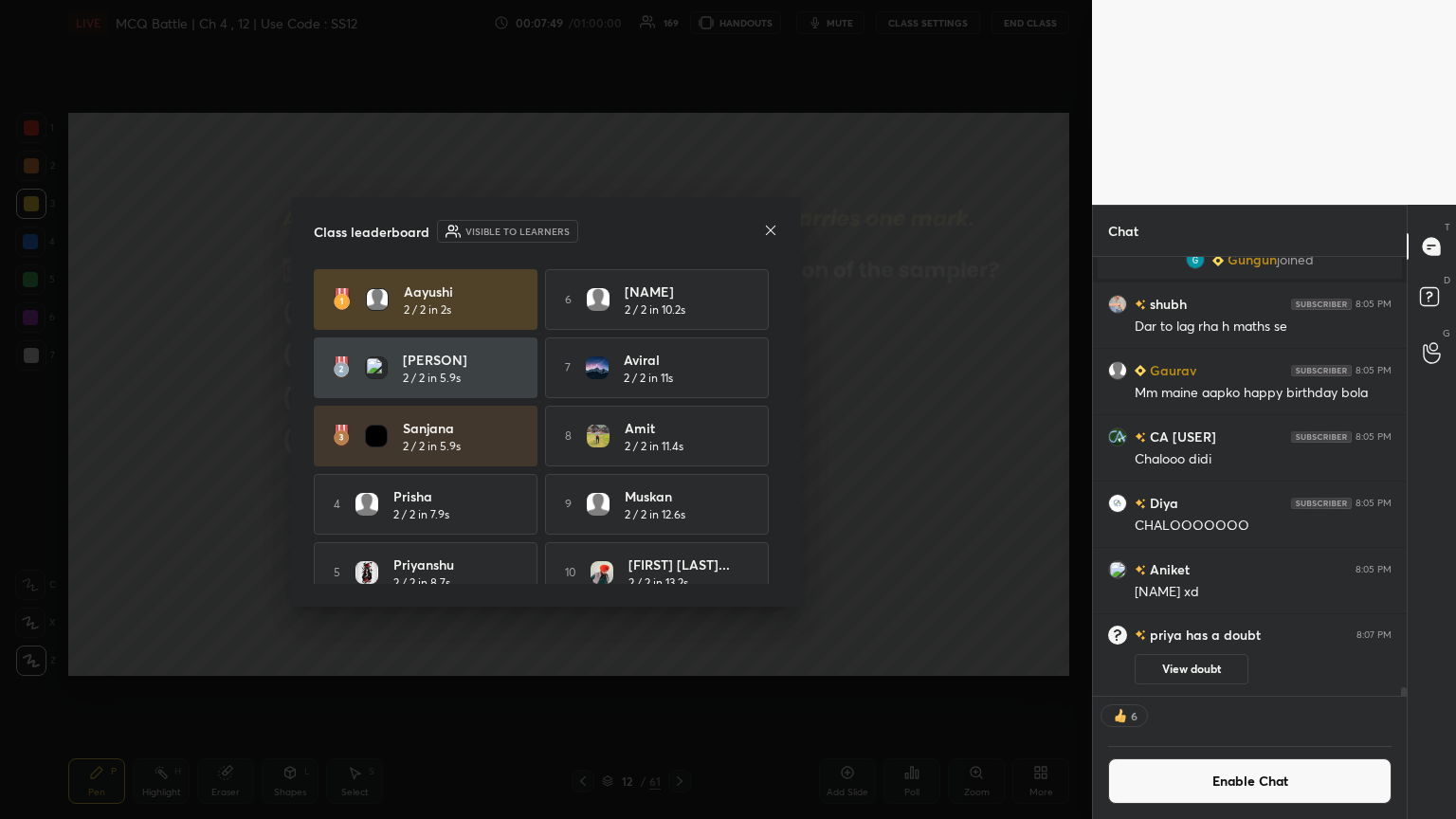 click at bounding box center (771, 231) 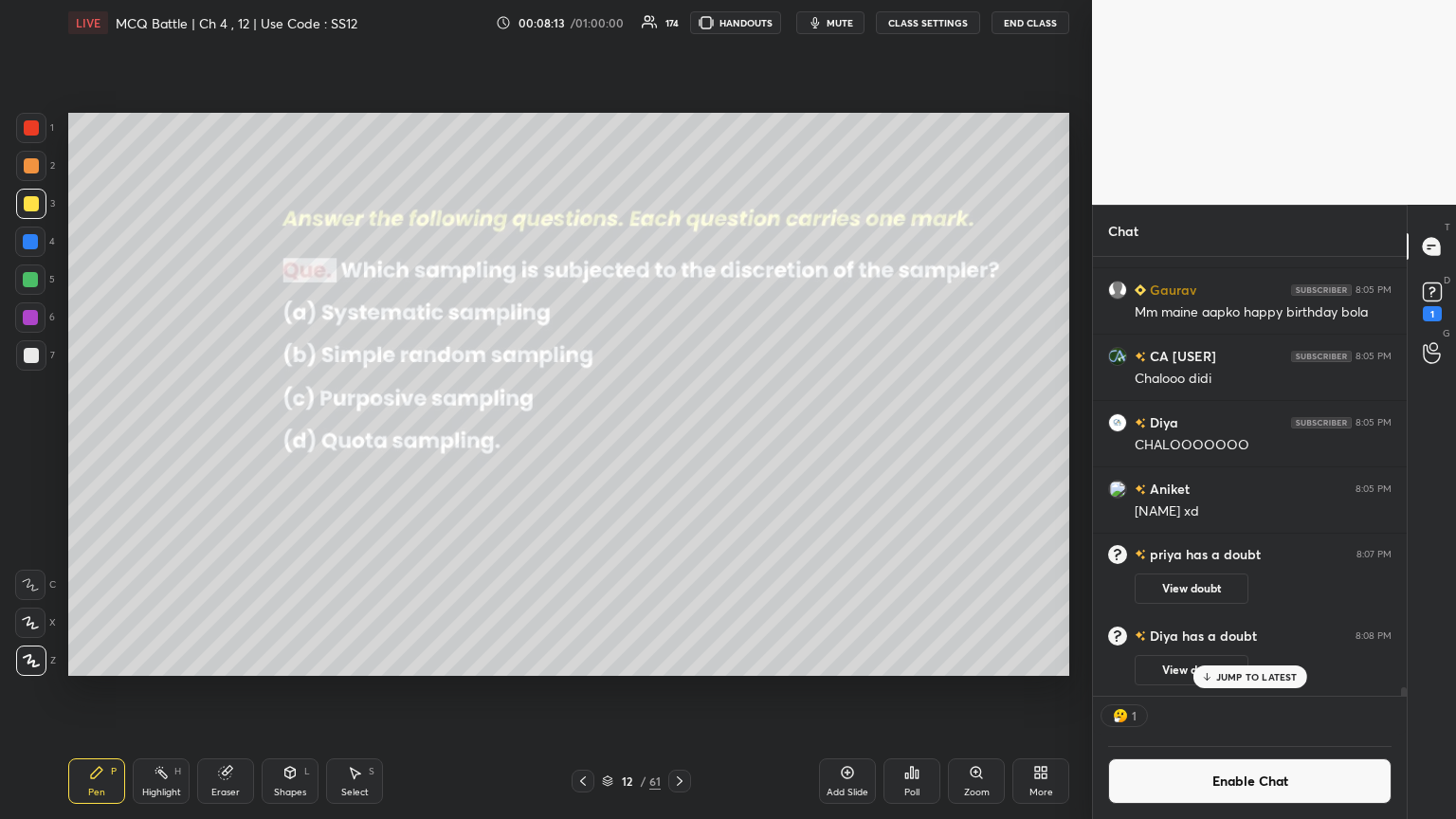 click 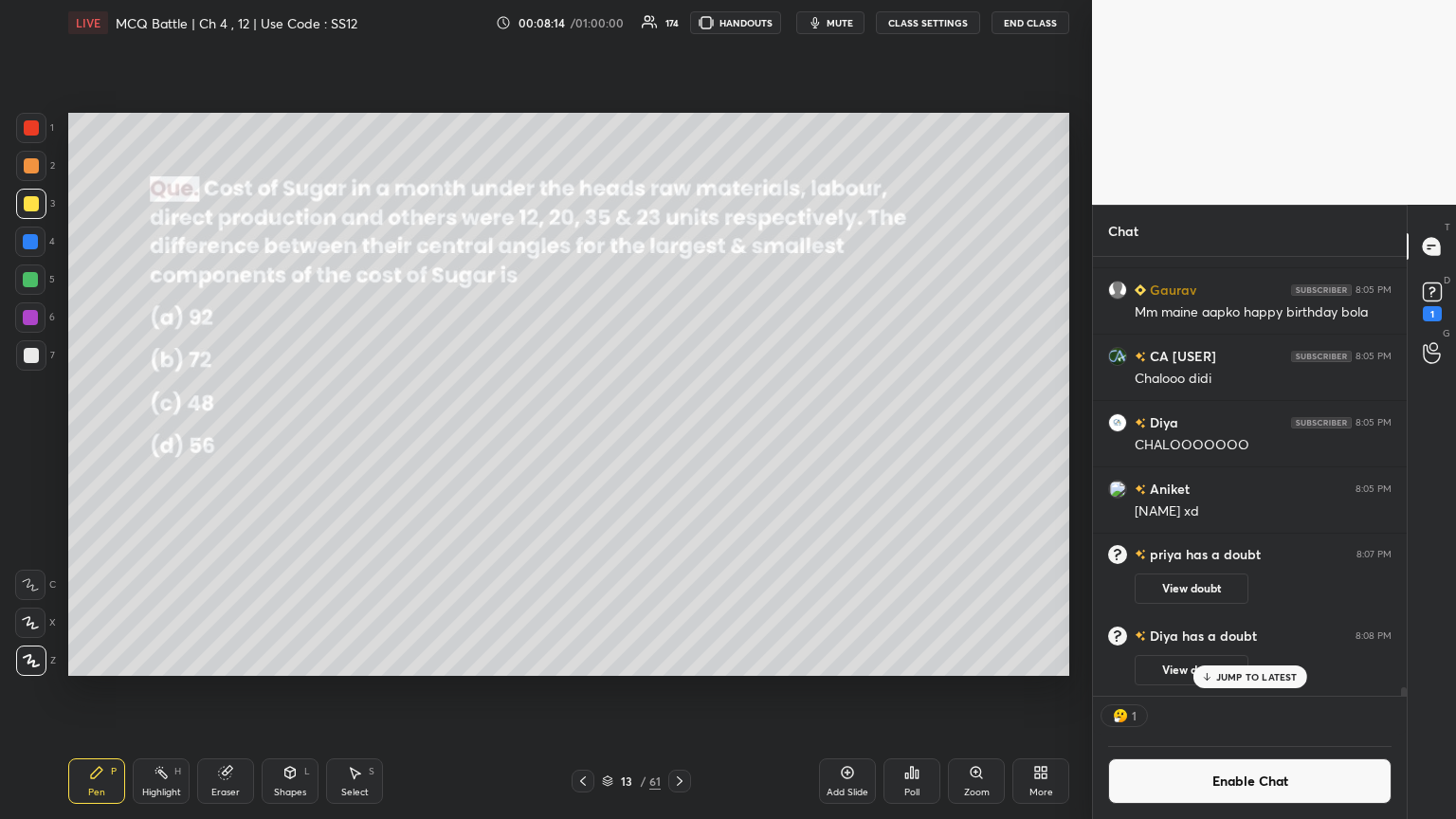 click on "Poll" at bounding box center (912, 792) 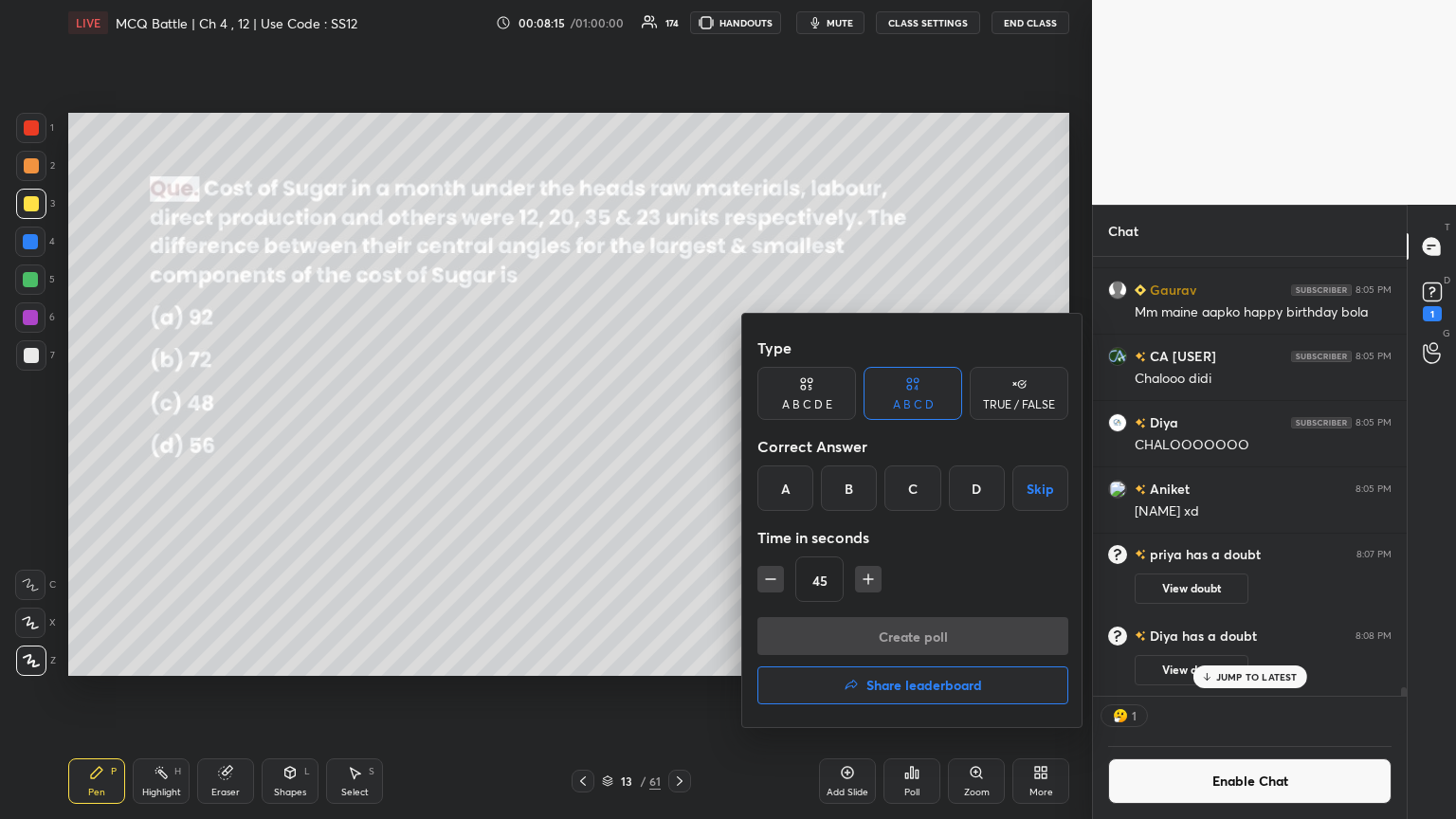 click 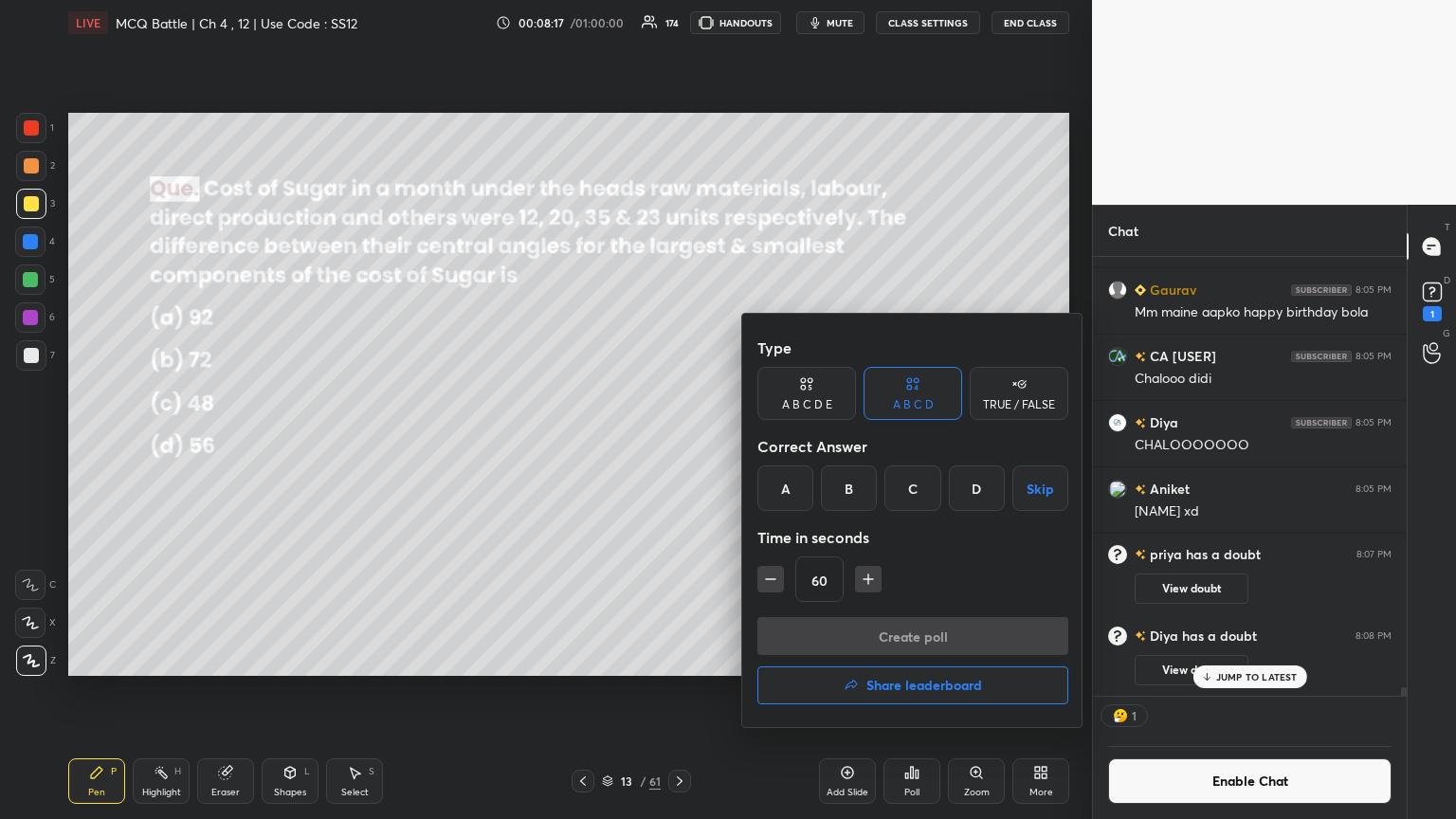 drag, startPoint x: 785, startPoint y: 488, endPoint x: 796, endPoint y: 512, distance: 26.400758 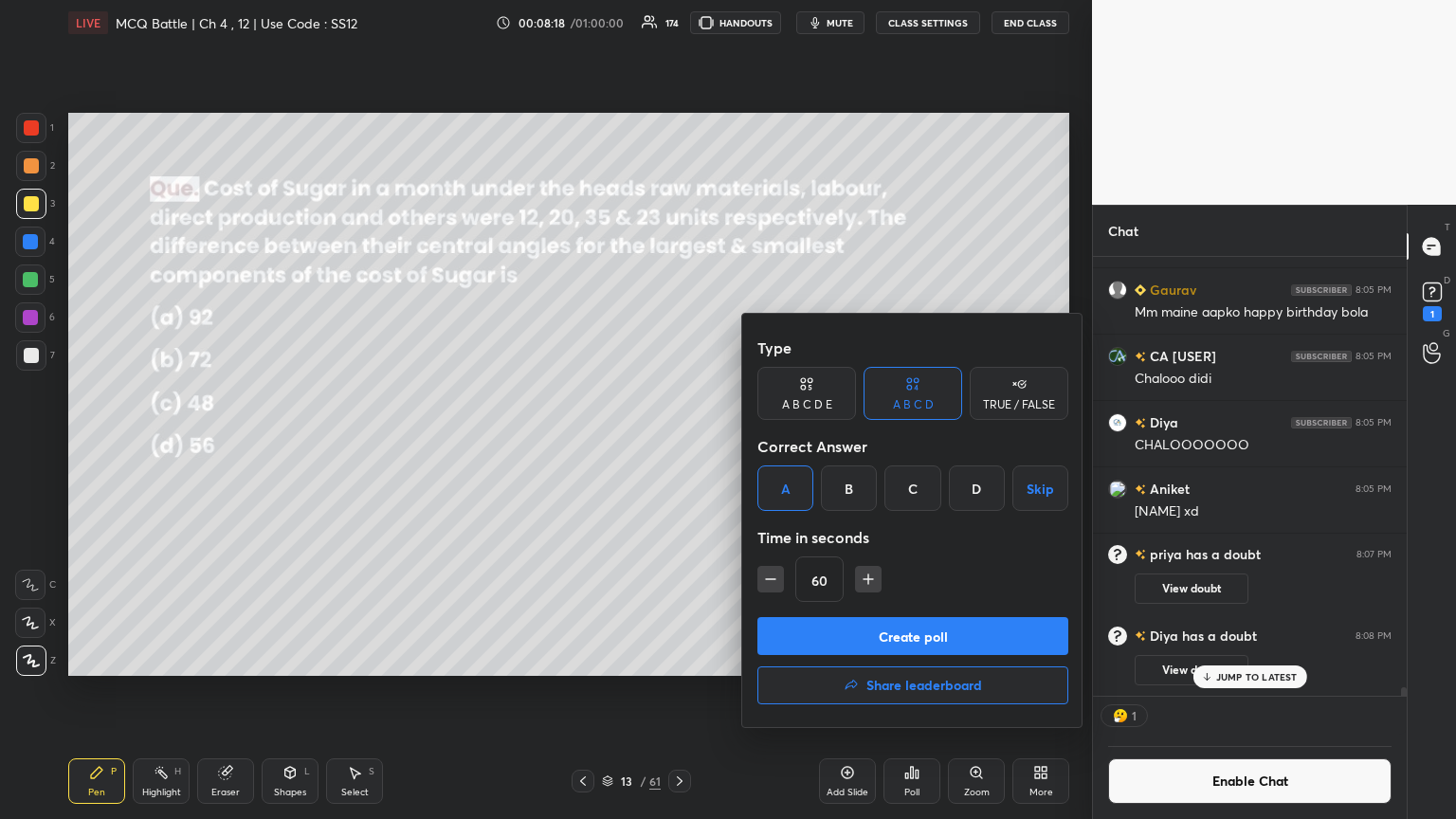 drag, startPoint x: 810, startPoint y: 624, endPoint x: 837, endPoint y: 614, distance: 28.79236 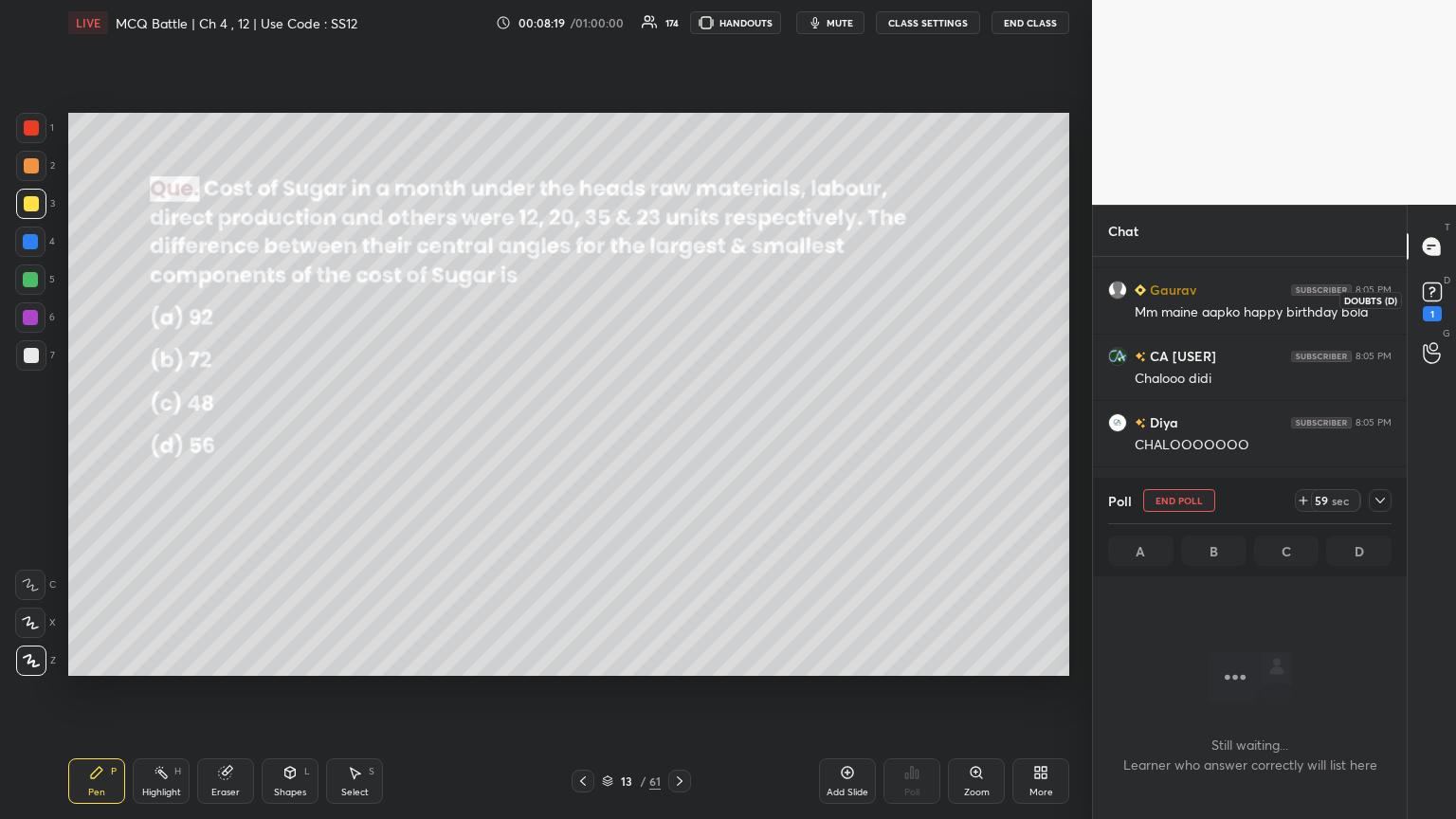 click 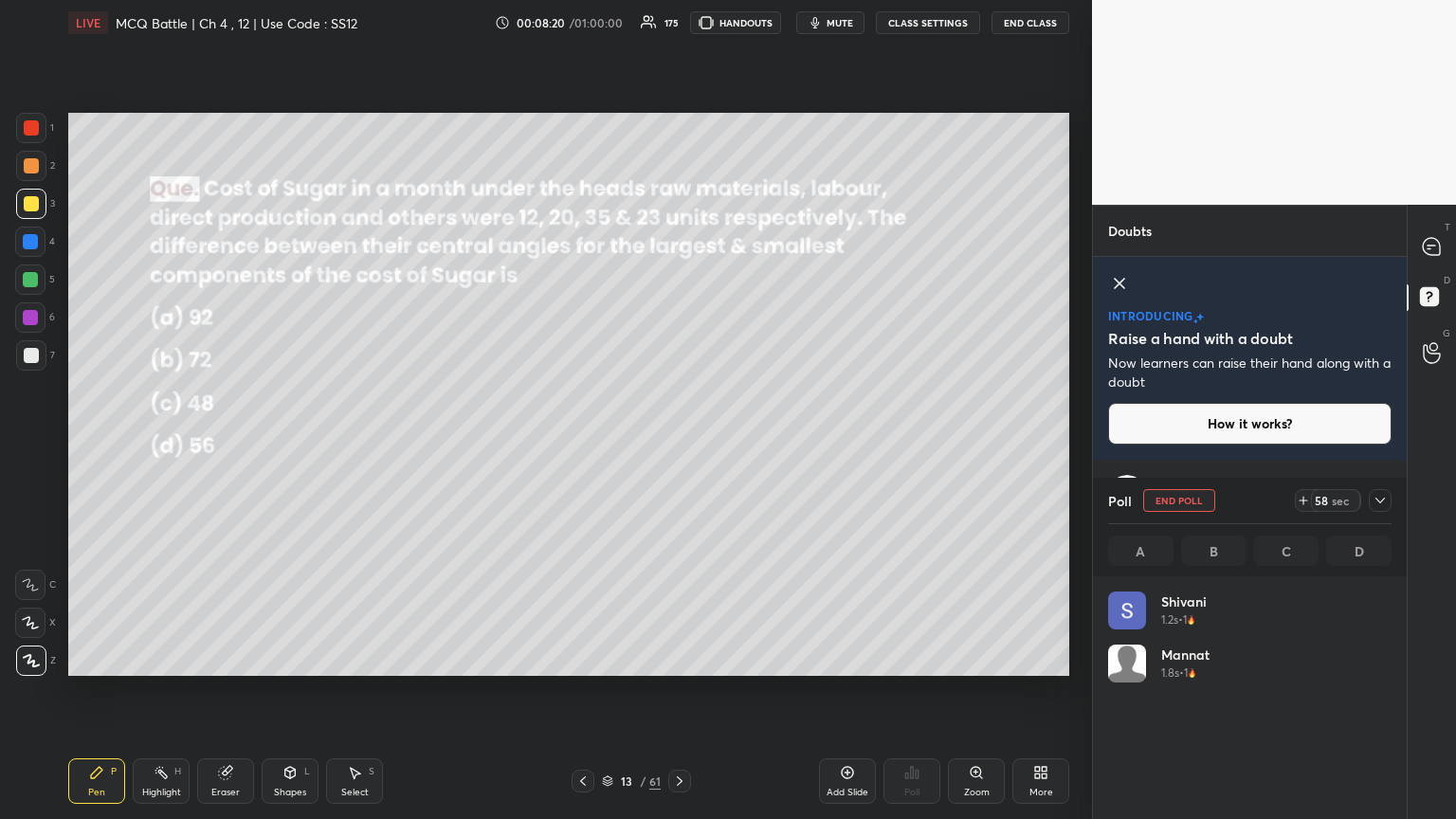 drag, startPoint x: 1377, startPoint y: 505, endPoint x: 1380, endPoint y: 515, distance: 10.440307 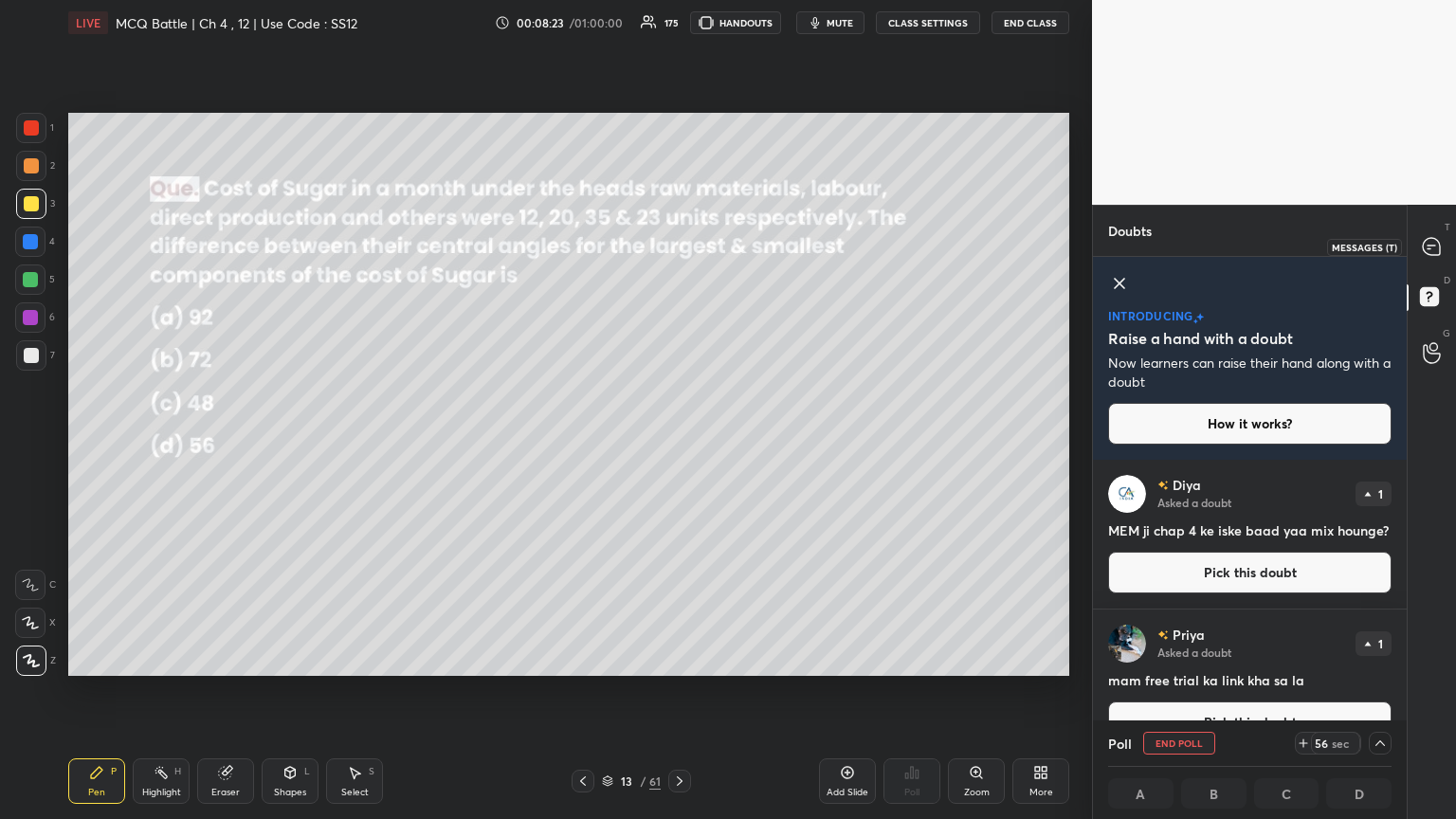 click 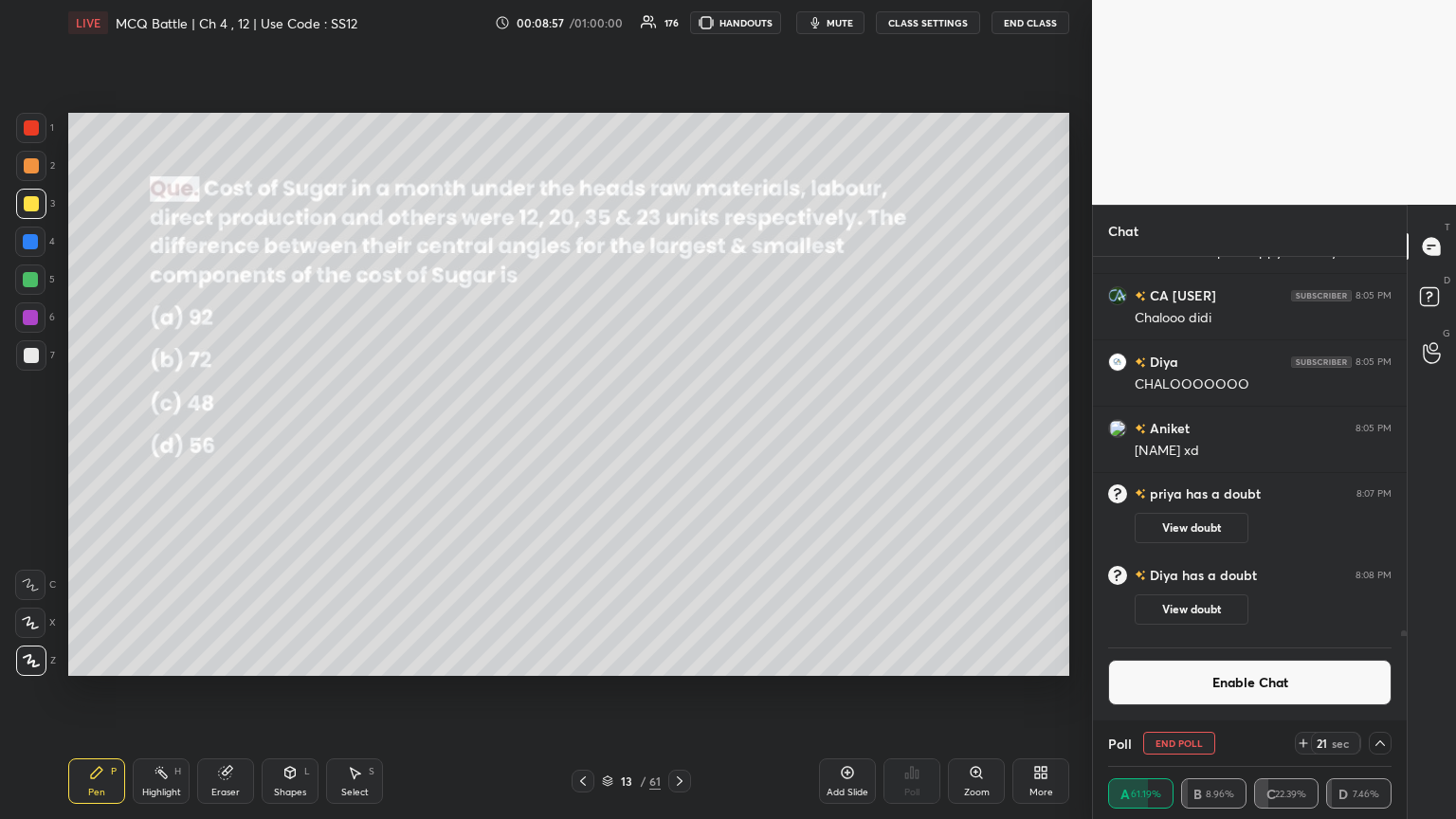 click 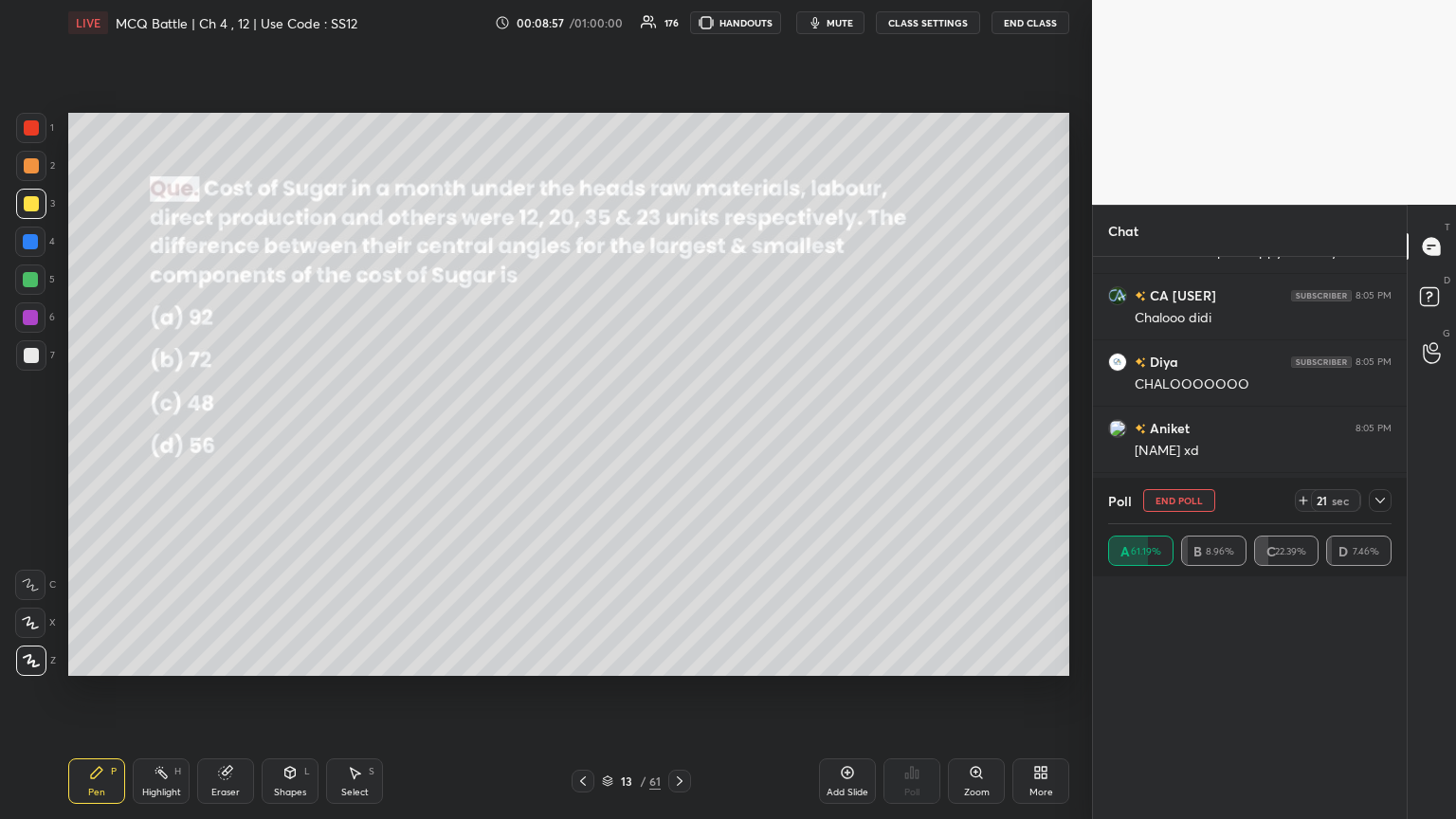 scroll, scrollTop: 6, scrollLeft: 6, axis: both 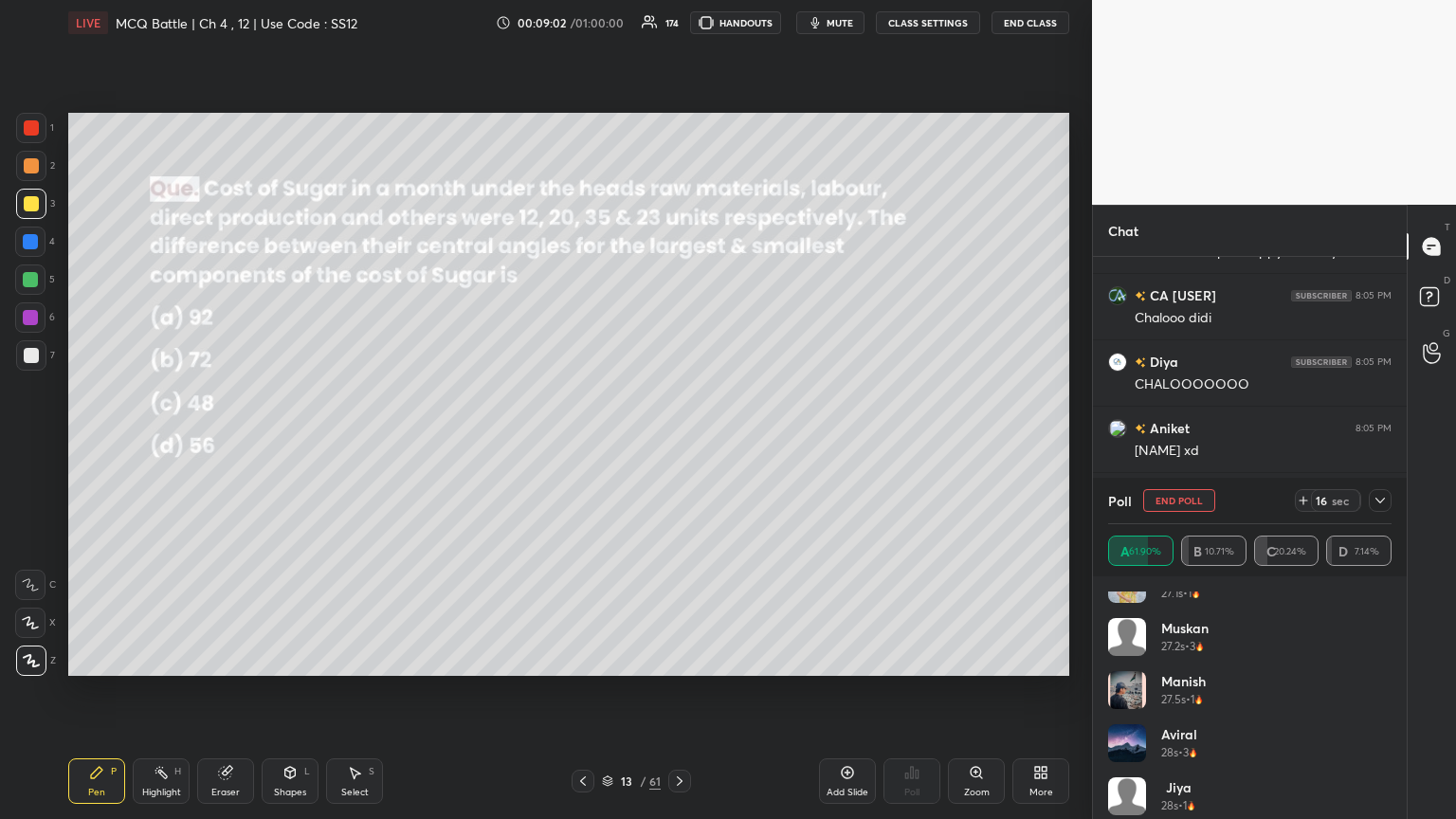 click on "[NAME] 28s  •  1" at bounding box center (1249, 804) 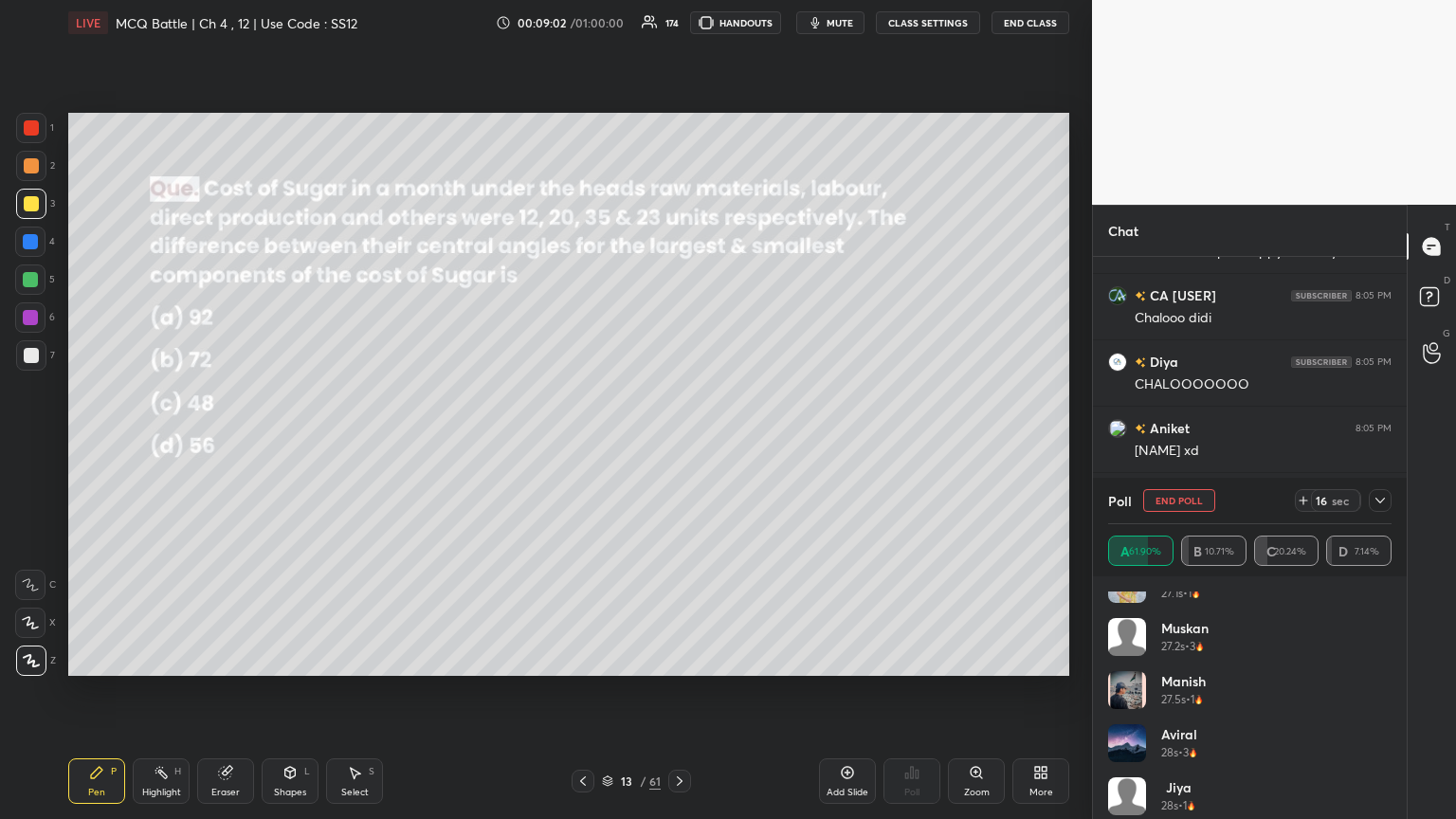 click on "[NAME] 28s  •  1" at bounding box center [1249, 804] 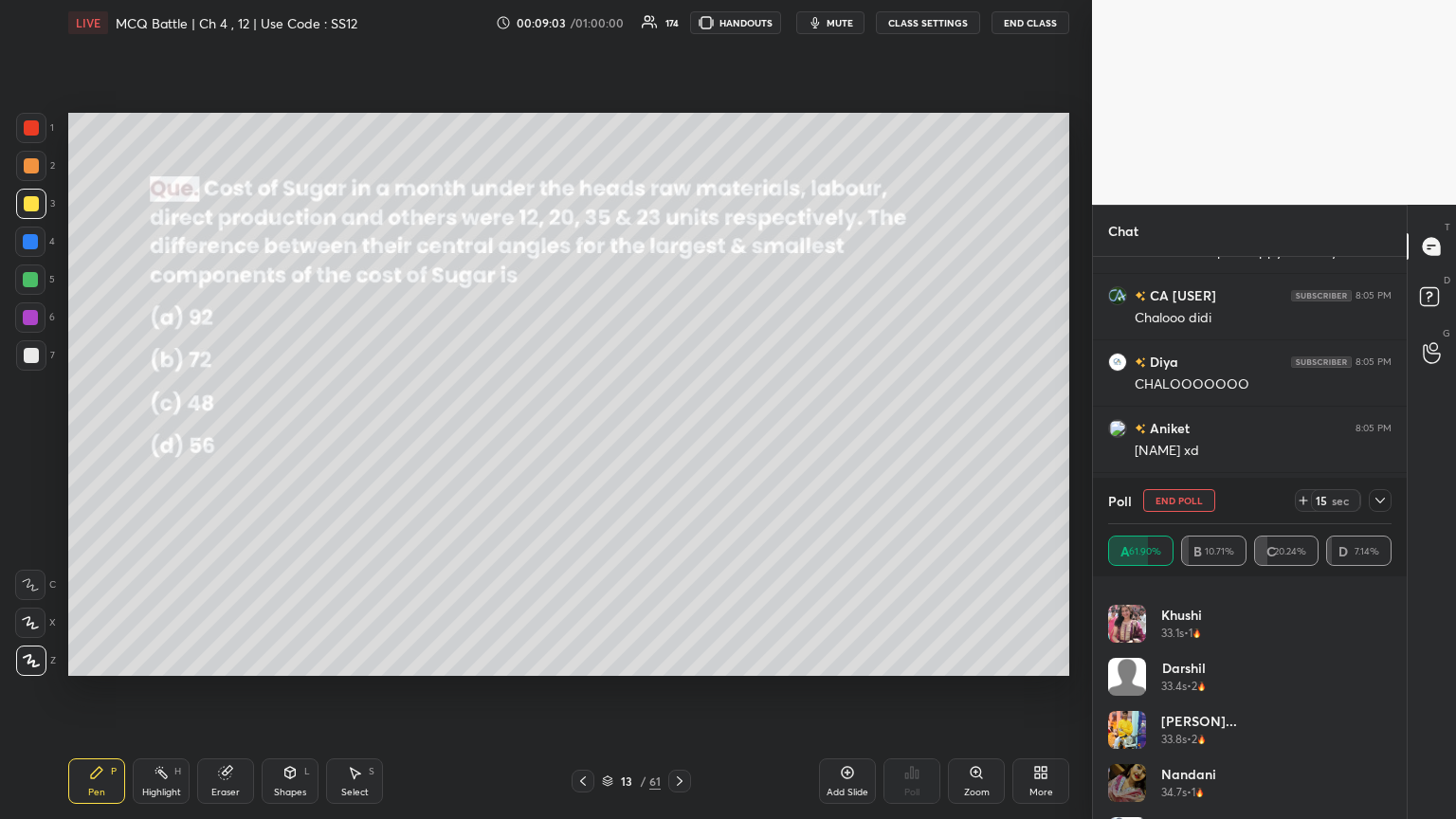 click on "[PERSON] 32.4s  •  3 [PERSON] 32.4s  •  3 [PERSON] 33.1s  •  1 [PERSON] 33.4s  •  2 [PERSON] 33.8s  •  2 [PERSON] 34.7s  •  1 [PERSON] 34.8s  •  1 [PERSON] 34.9s  •  1 [PERSON] 35.6s  •  2 [PERSON] 36.8s  •  2" at bounding box center (1249, 698) 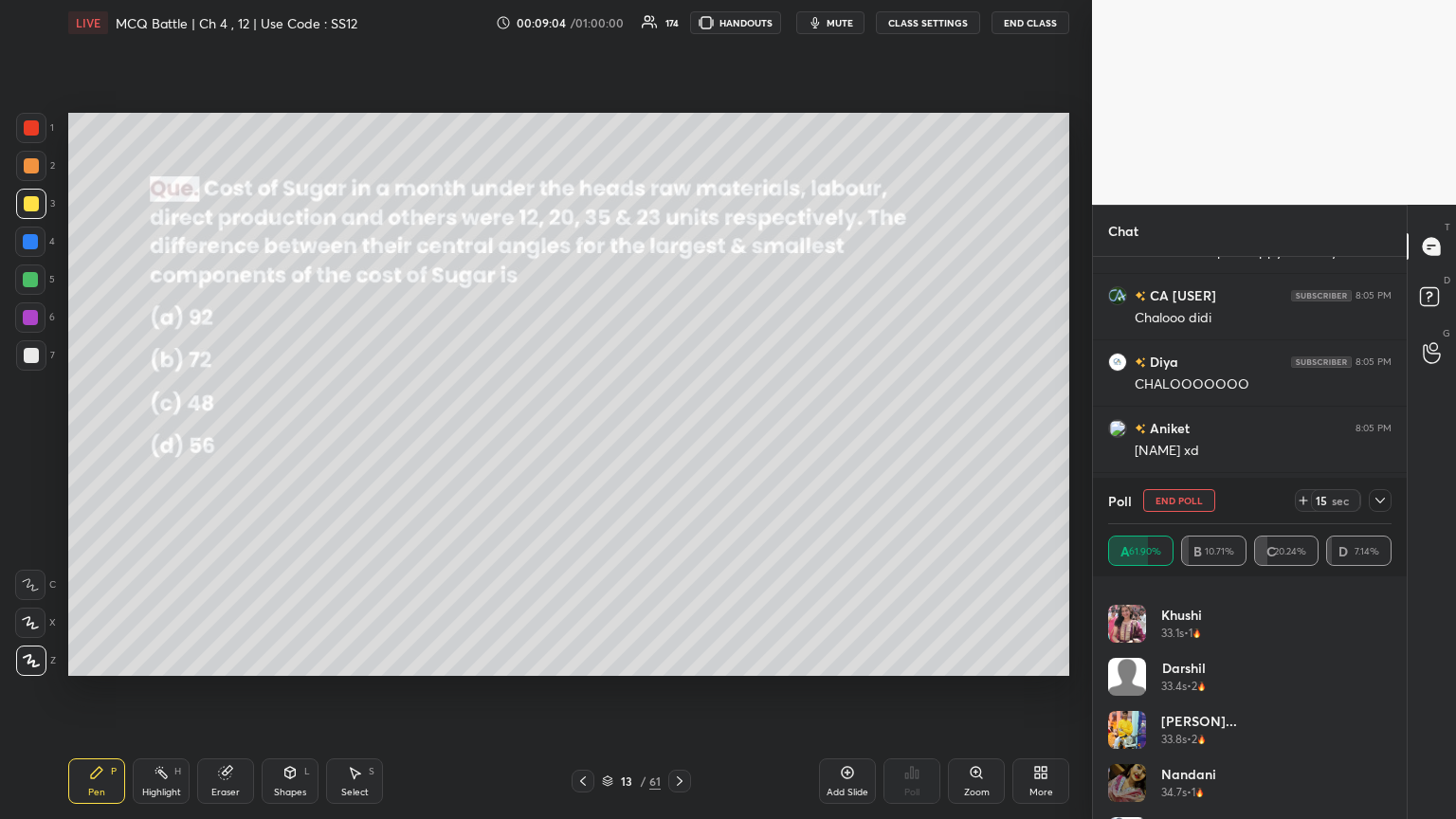 click on "[PERSON] 32.4s  •  3 [PERSON] 32.4s  •  3 [PERSON] 33.1s  •  1 [PERSON] 33.4s  •  2 [PERSON] 33.8s  •  2 [PERSON] 34.7s  •  1 [PERSON] 34.8s  •  1 [PERSON] 34.9s  •  1 [PERSON] 35.6s  •  2 [PERSON] 36.8s  •  2" at bounding box center [1249, 698] 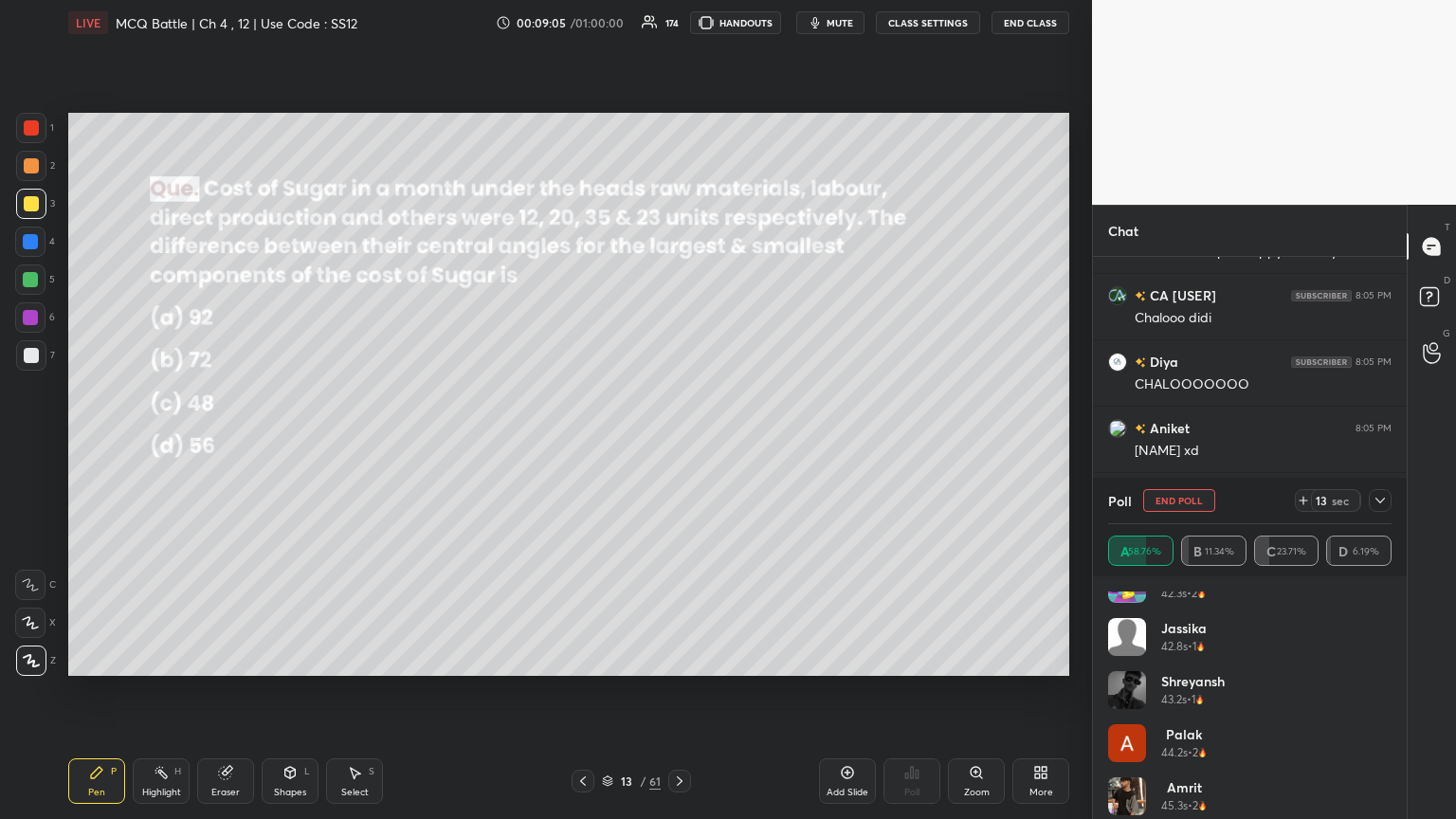 scroll, scrollTop: 2798, scrollLeft: 0, axis: vertical 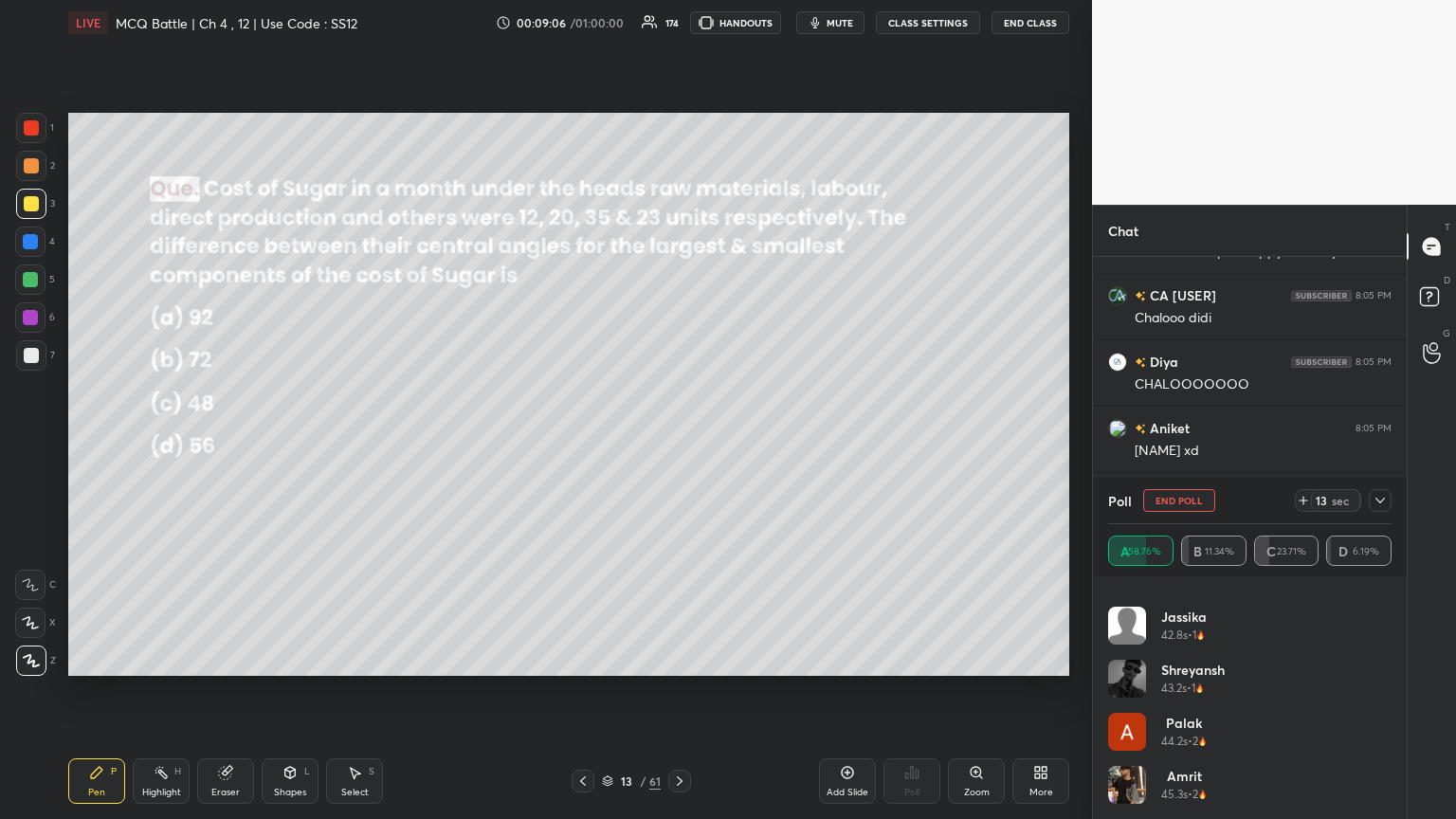 click on "[PERSON] 45.3s  •  2" at bounding box center (1249, 792) 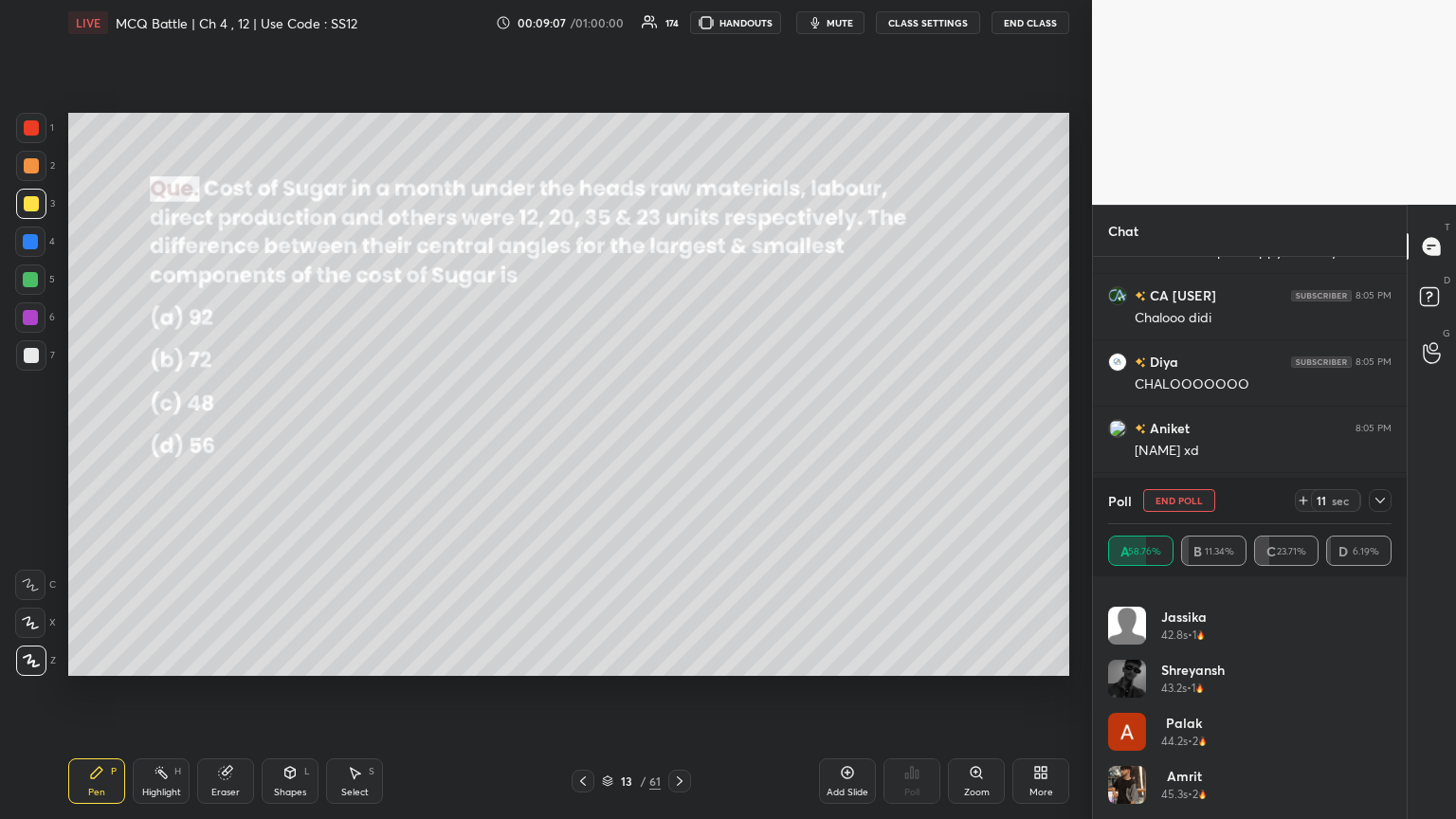 click 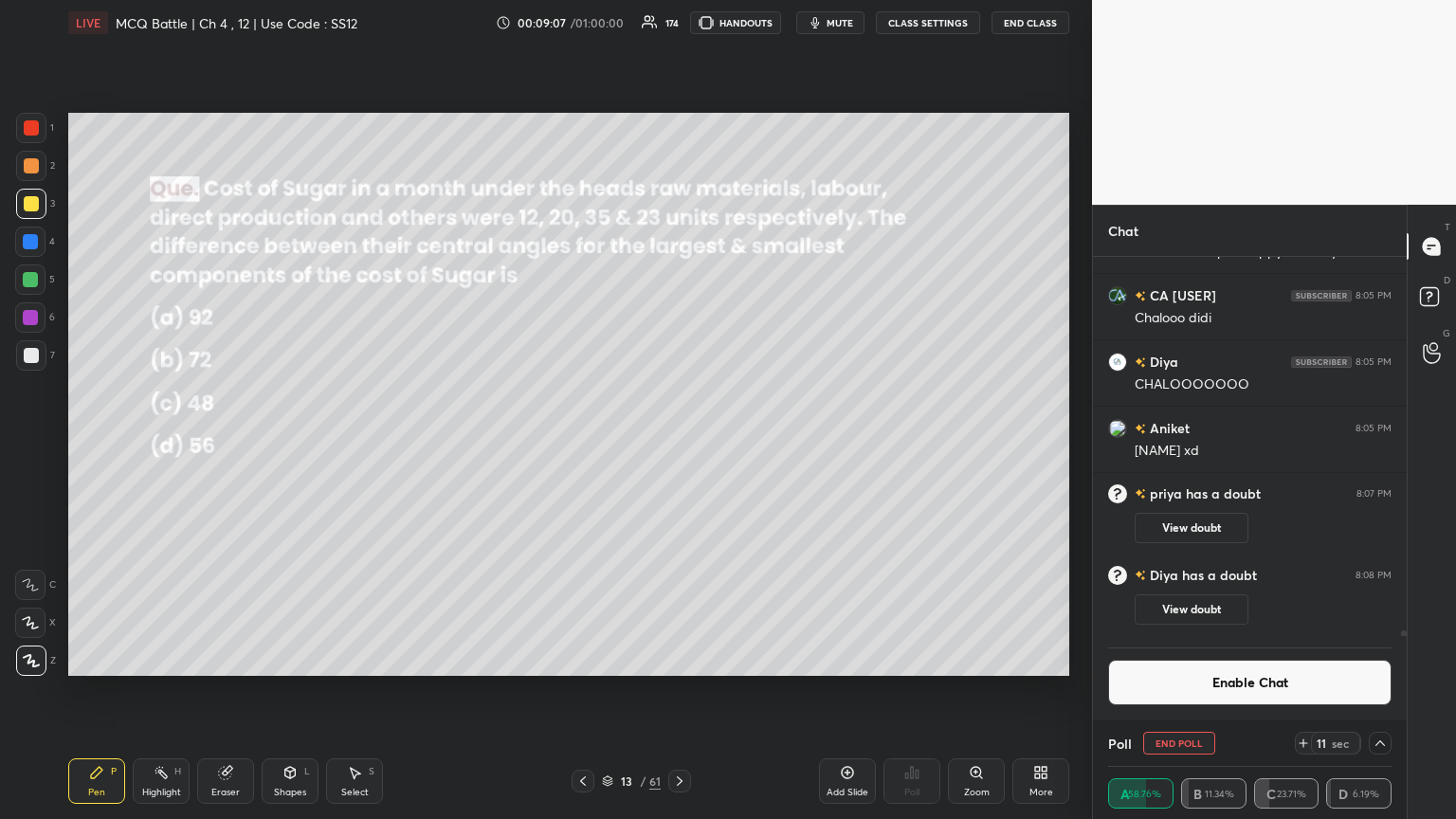 scroll, scrollTop: 6, scrollLeft: 6, axis: both 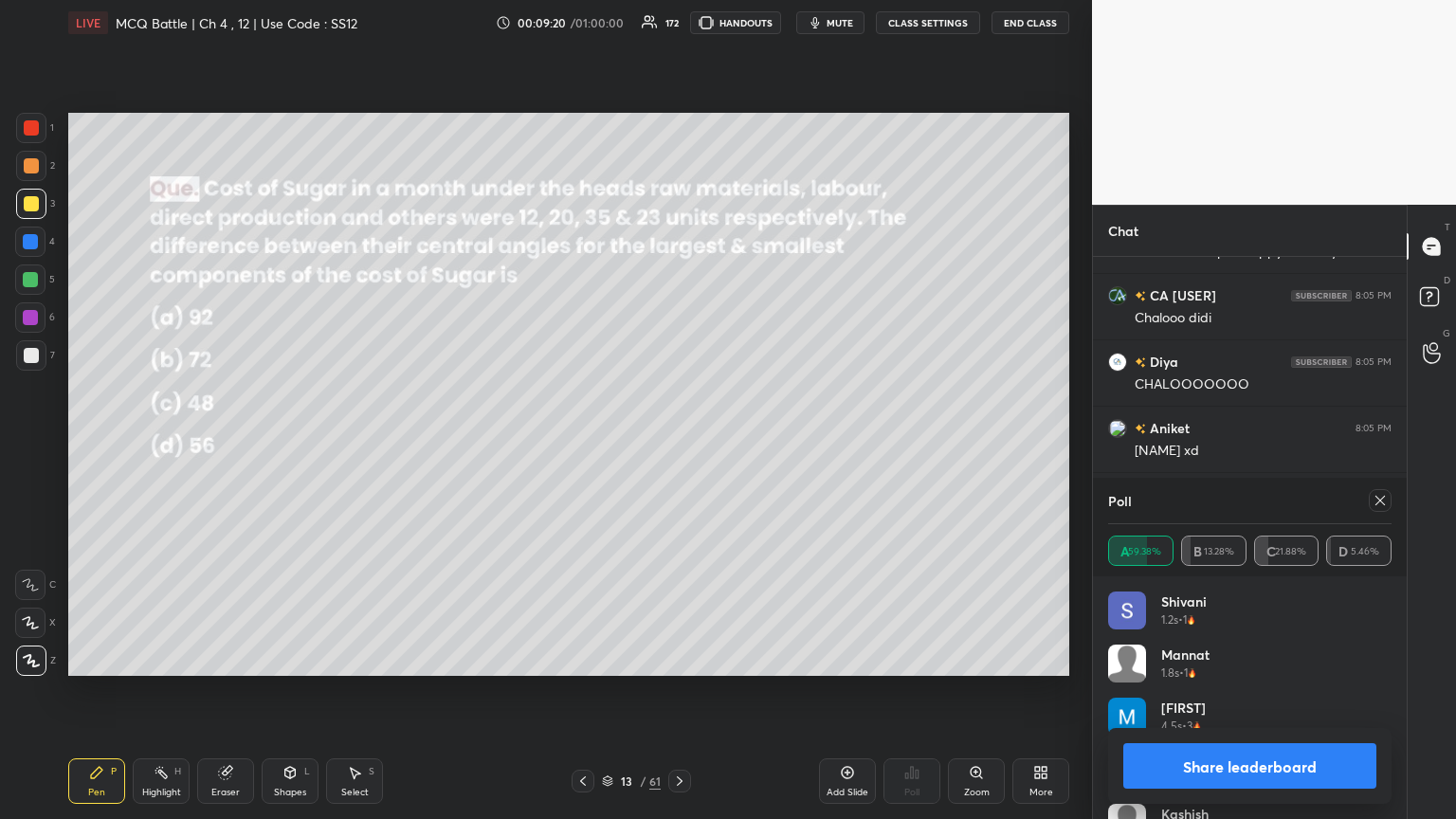 click on "Share leaderboard" at bounding box center [1249, 766] 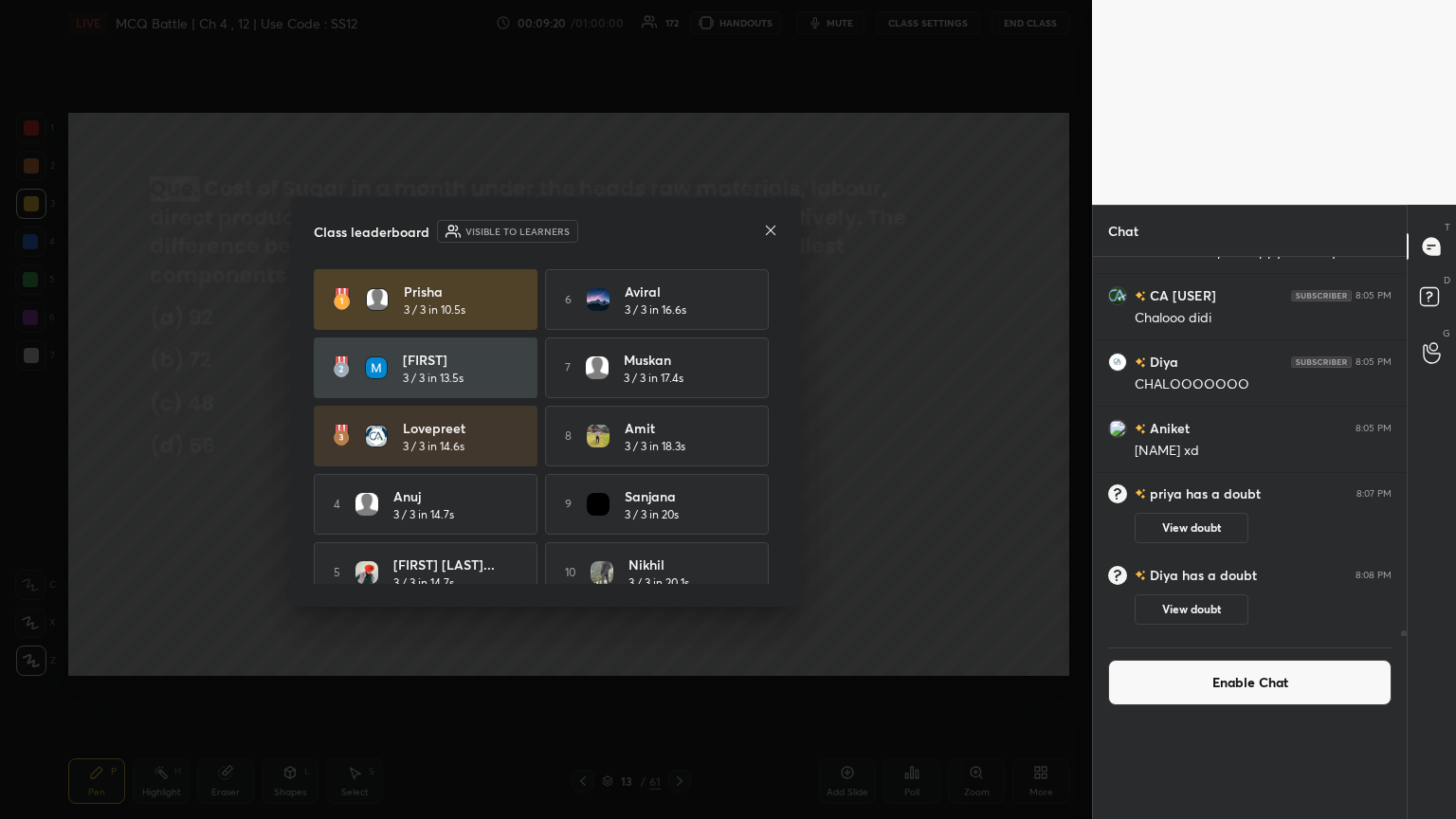 scroll, scrollTop: 0, scrollLeft: 0, axis: both 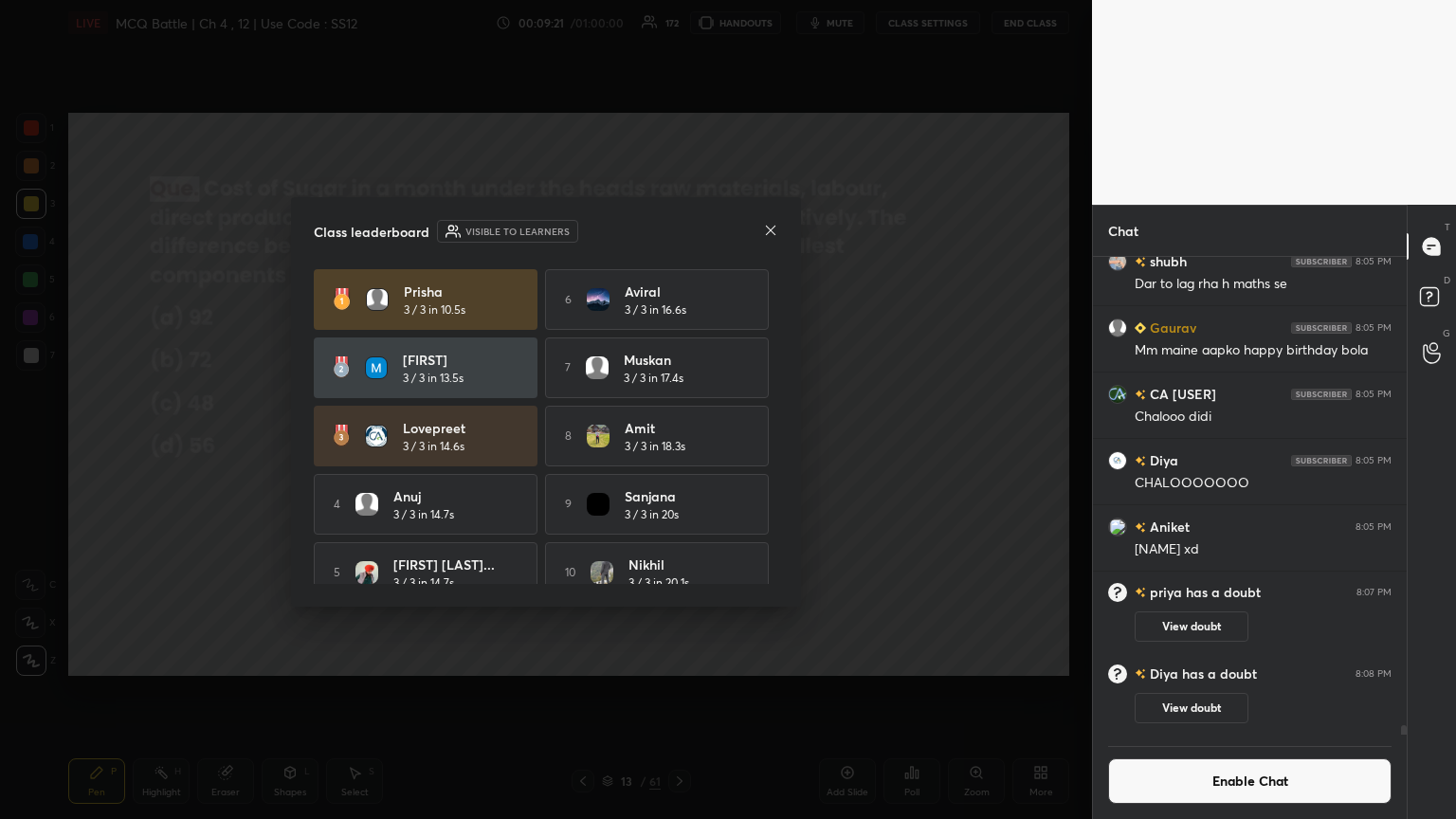 click 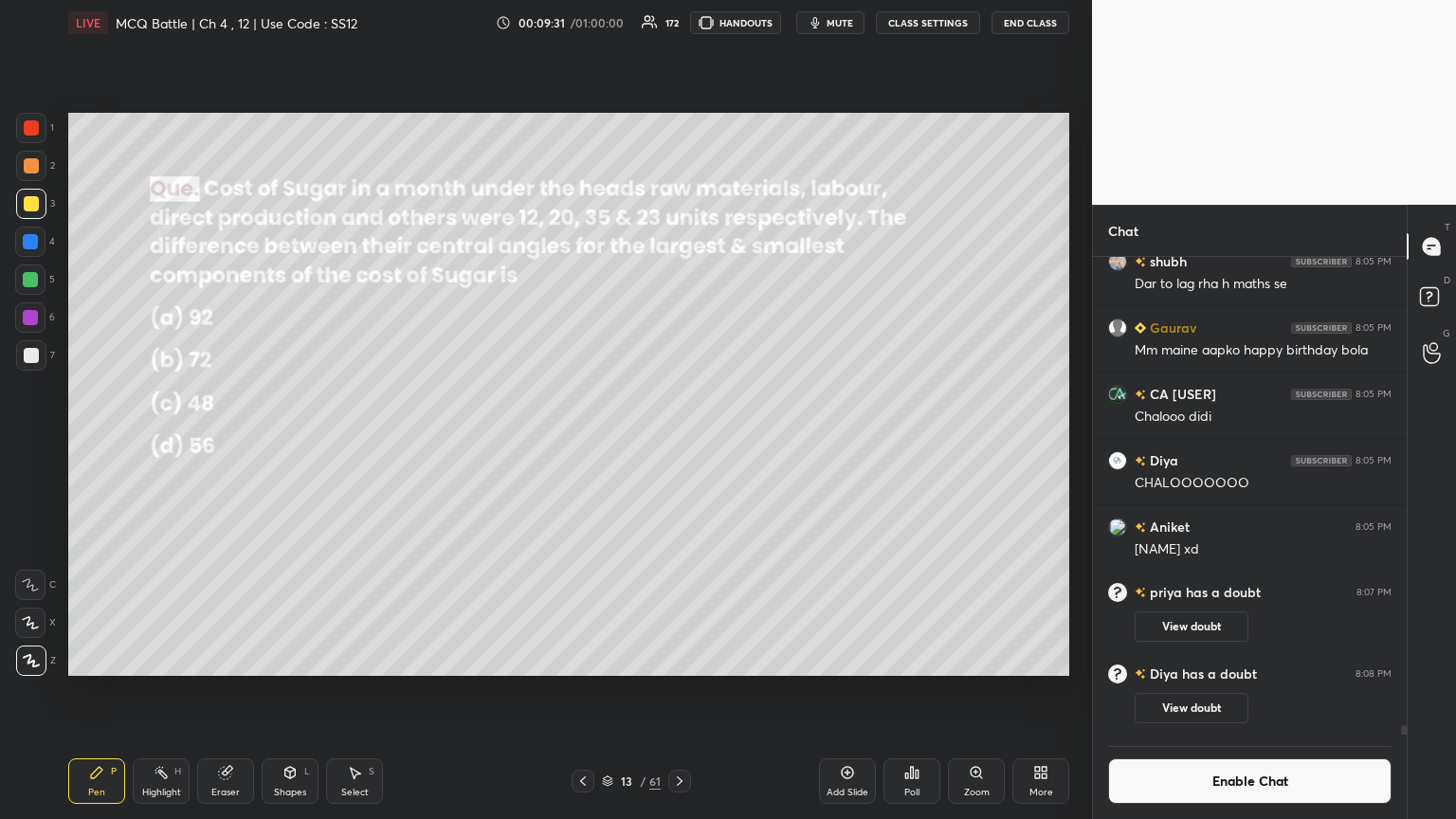 click 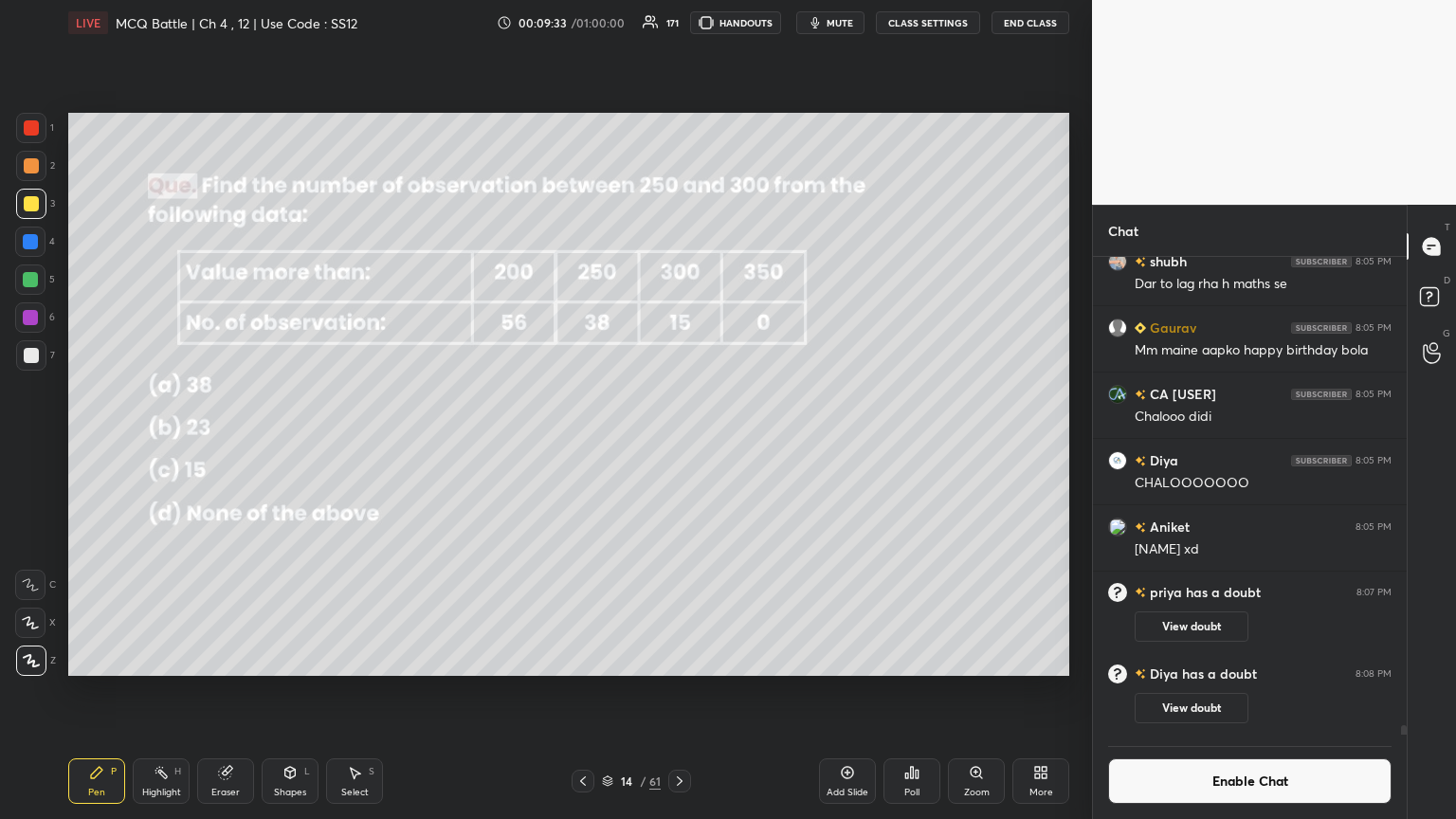 click on "Poll" at bounding box center [912, 781] 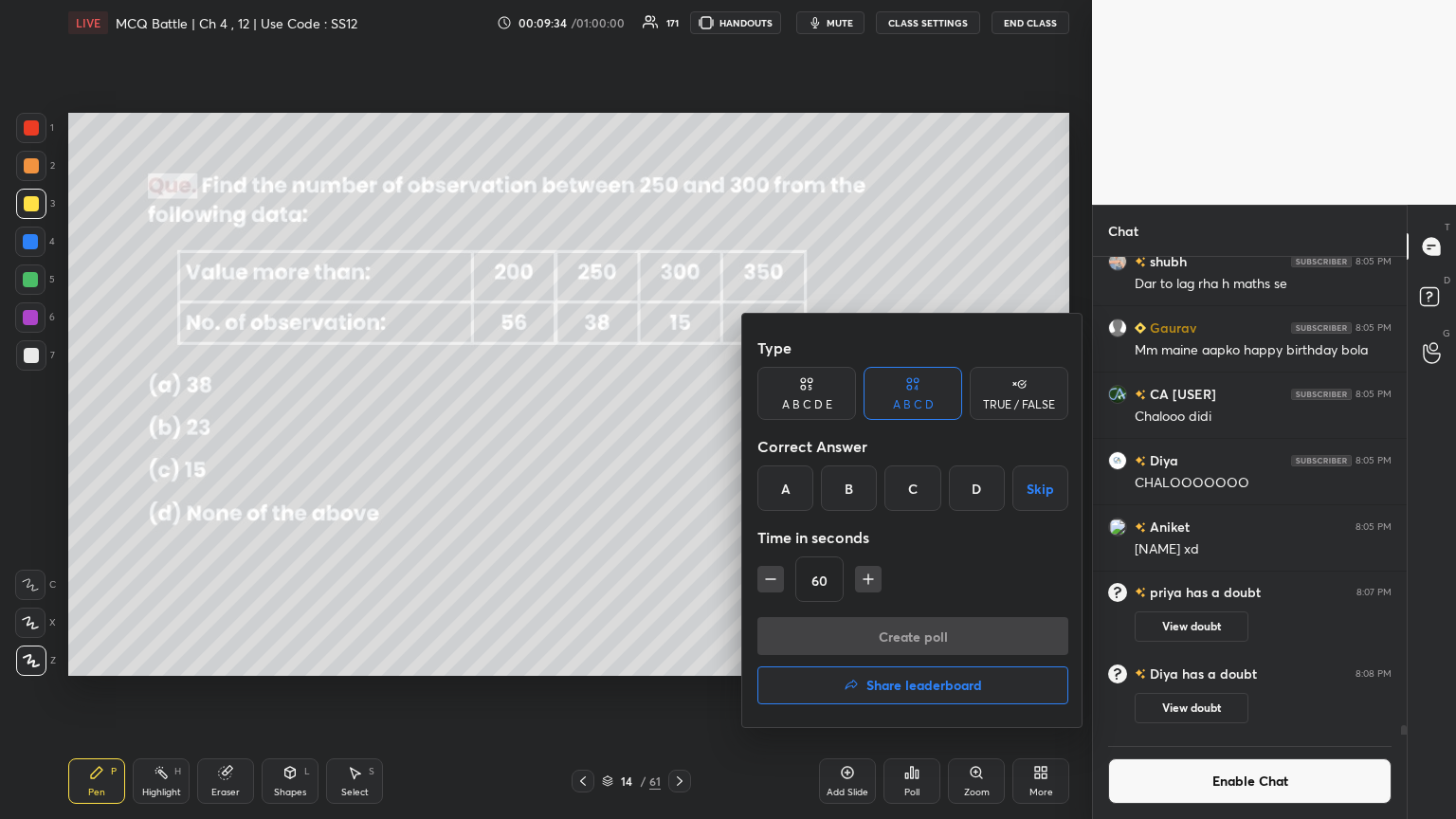 click on "B" at bounding box center [848, 488] 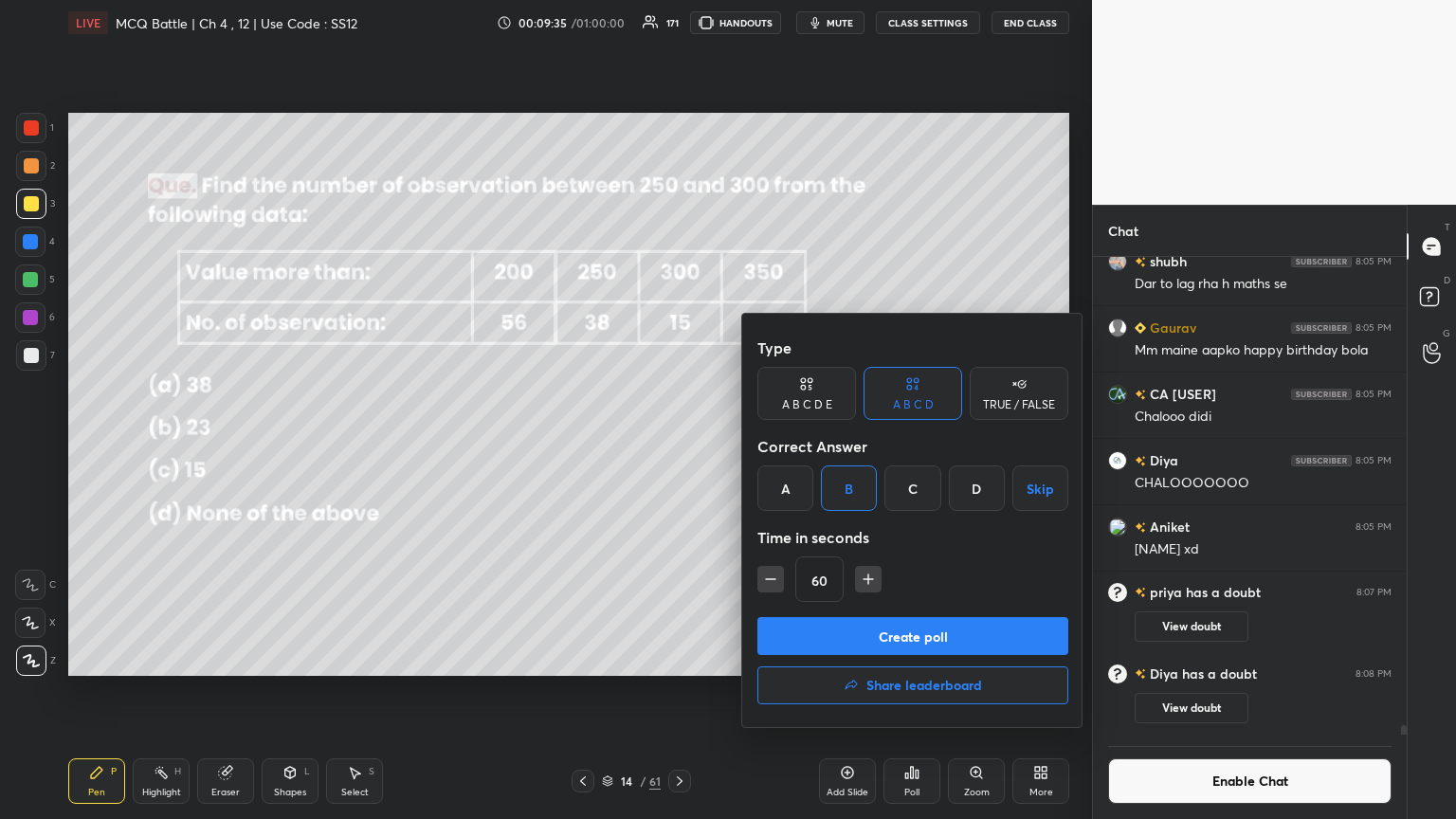 drag, startPoint x: 830, startPoint y: 636, endPoint x: 854, endPoint y: 633, distance: 24.186773 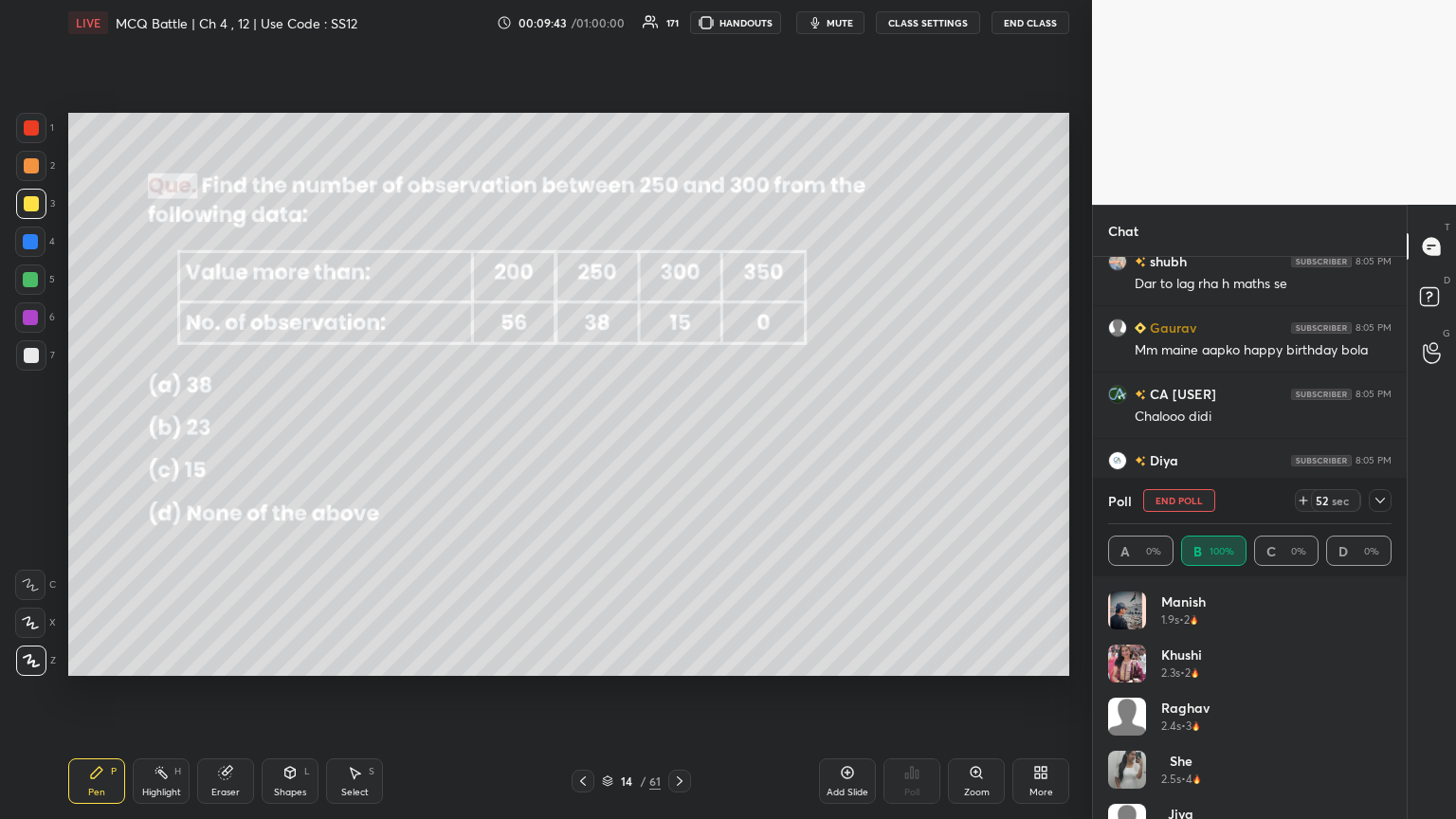 click 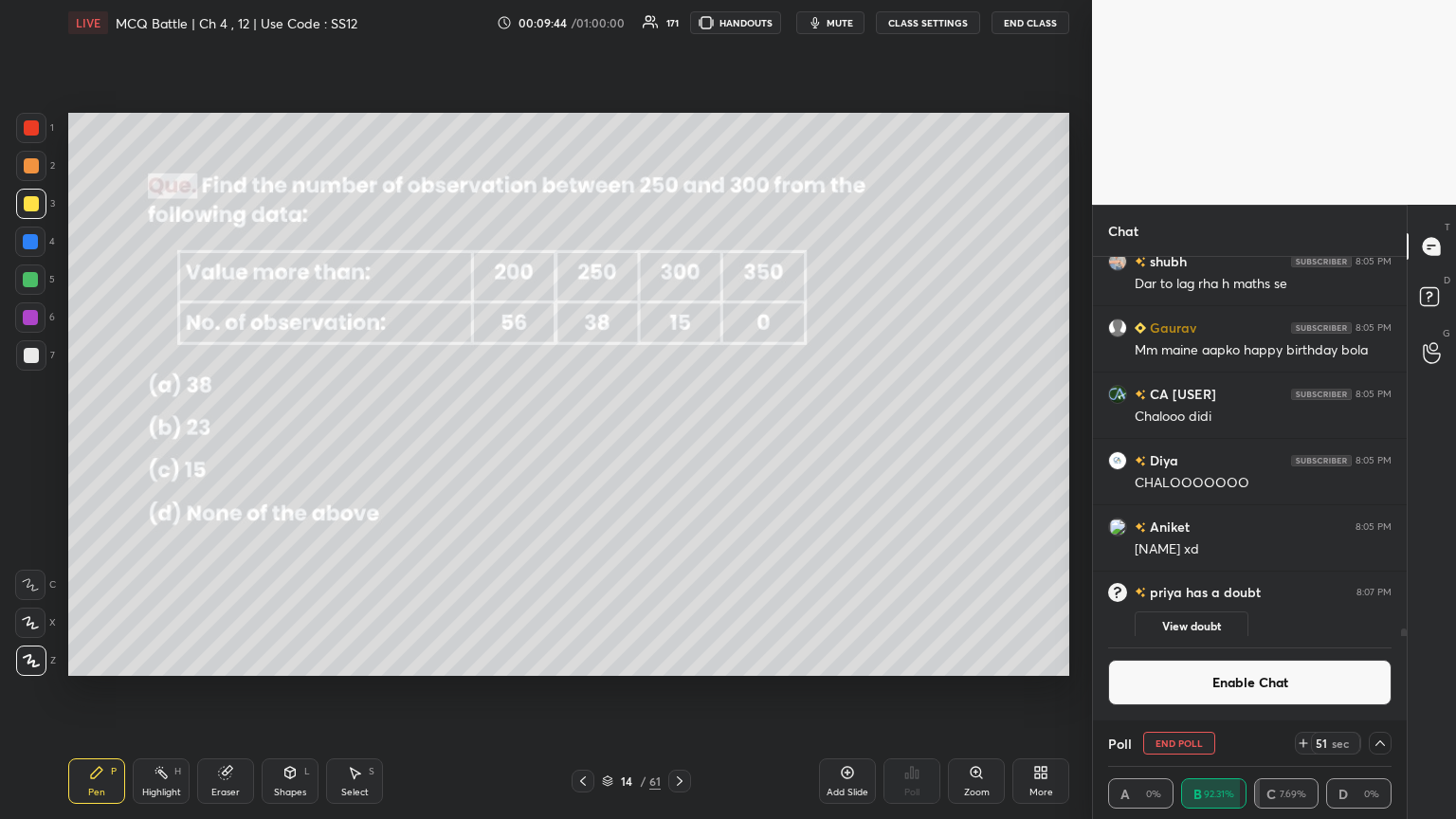 click on "Enable Chat" at bounding box center [1249, 682] 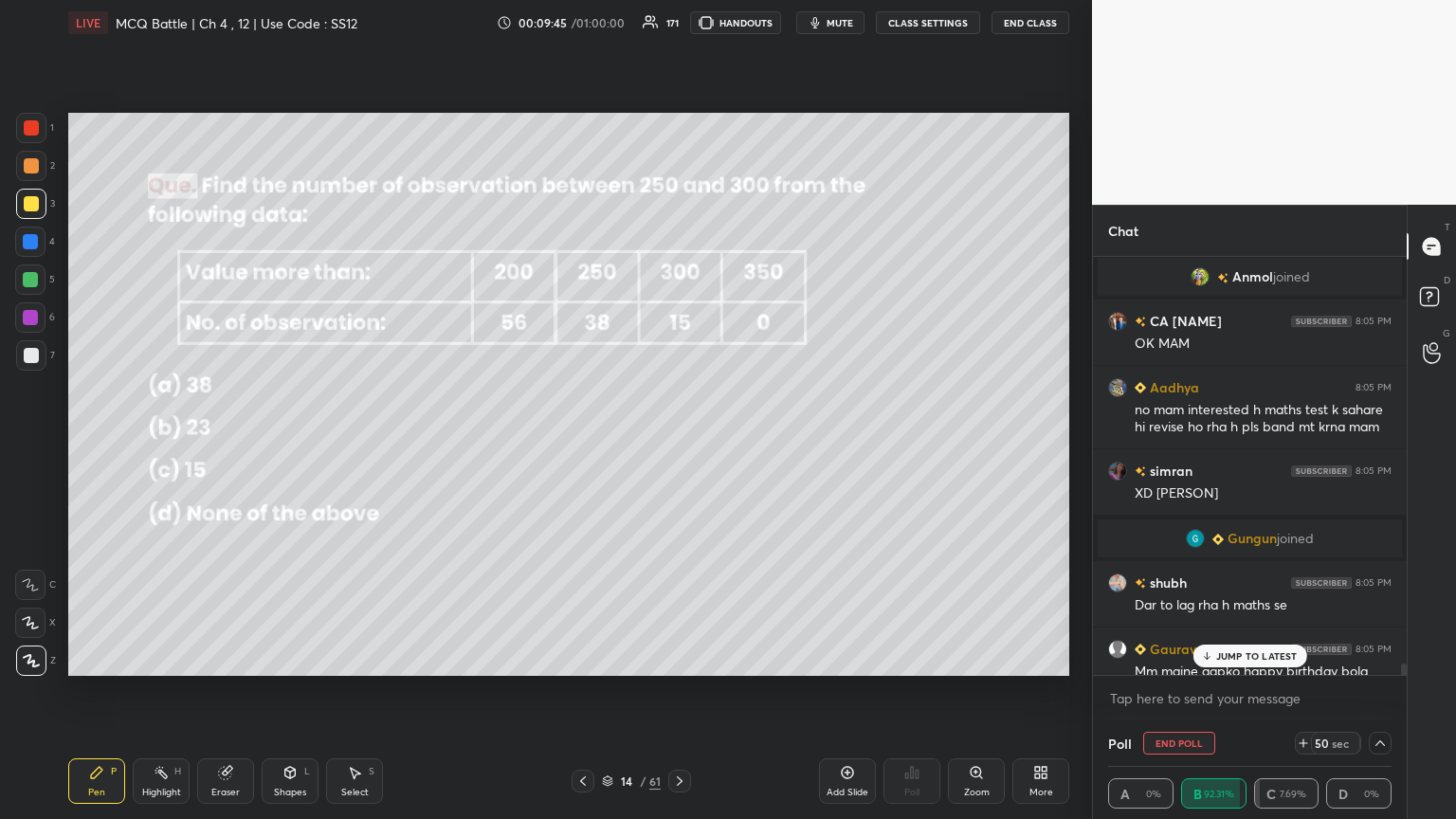 click 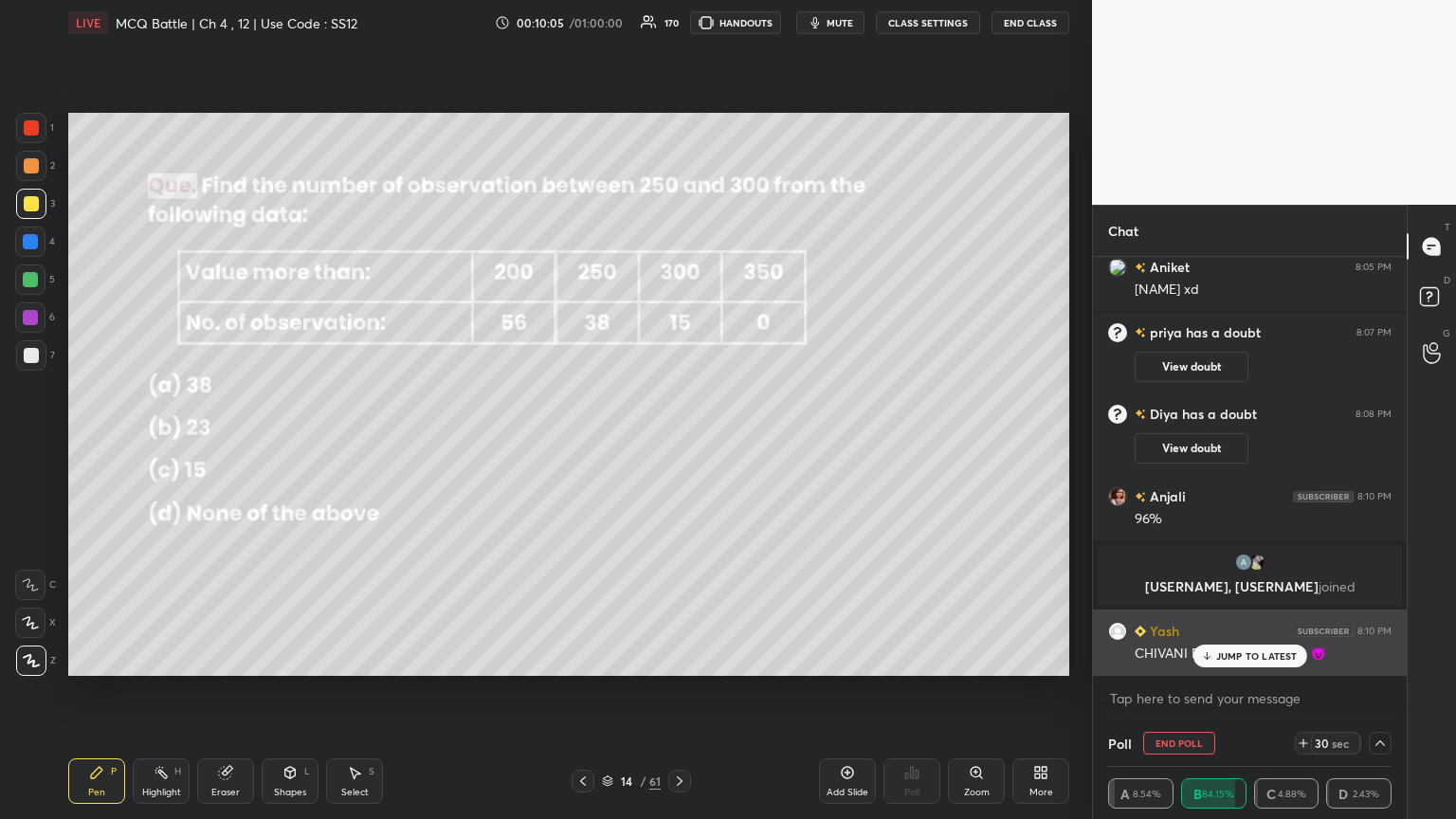 drag, startPoint x: 1238, startPoint y: 656, endPoint x: 1230, endPoint y: 644, distance: 14.422205 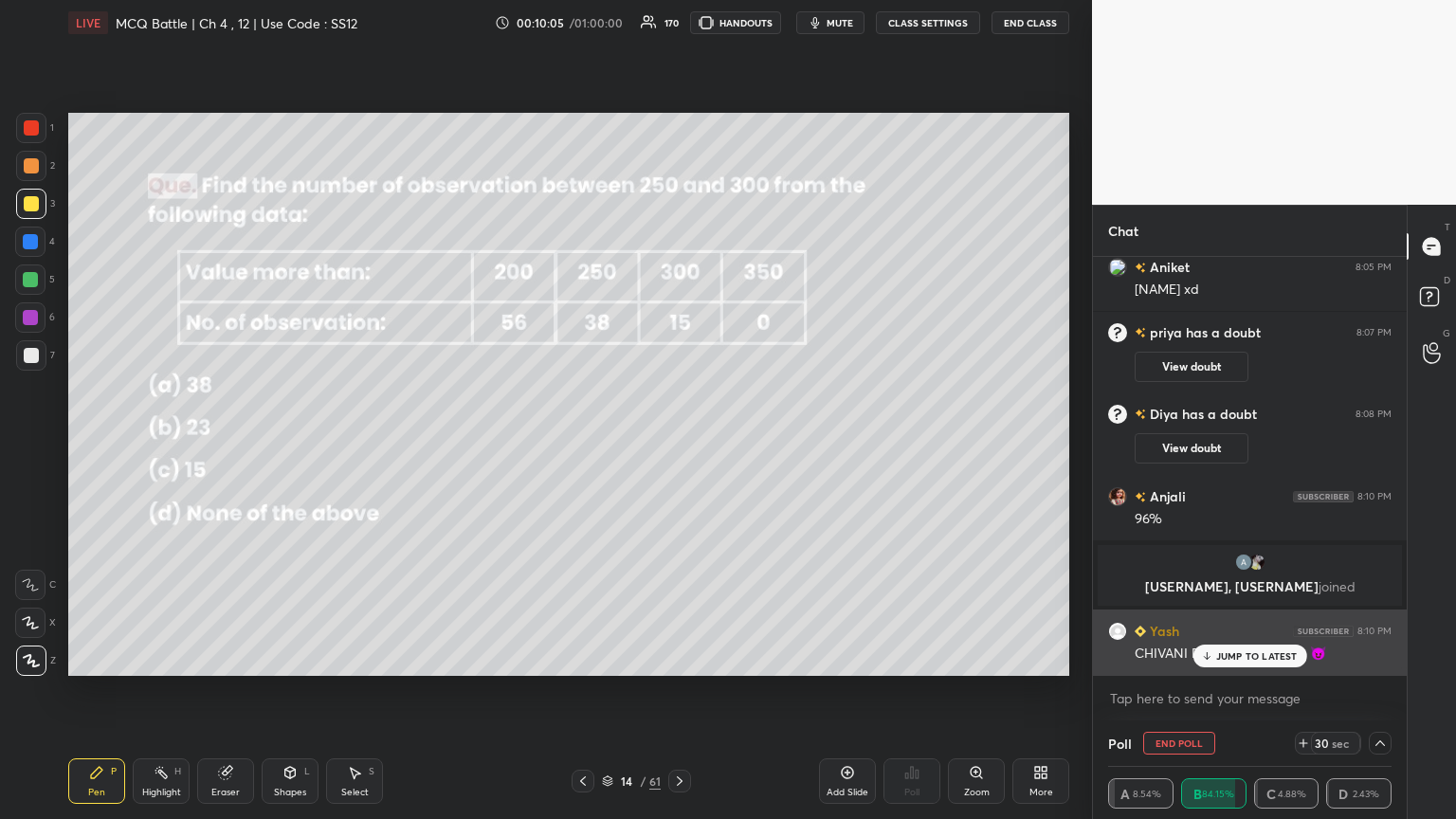 click on "JUMP TO LATEST" at bounding box center [1257, 656] 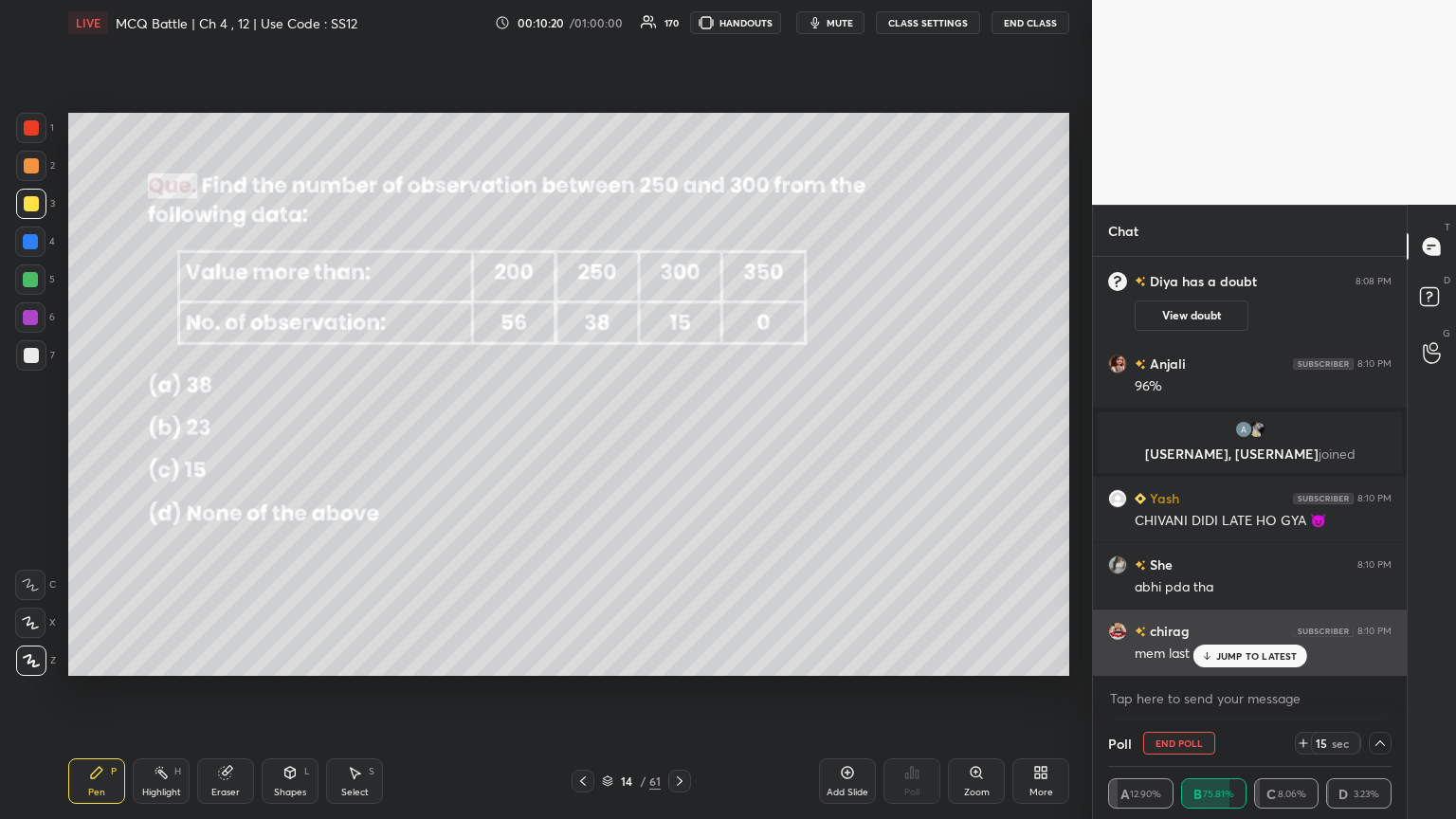 click on "[PERSON] 8:10 PM mem last wale ka a thaa na" at bounding box center [1249, 642] 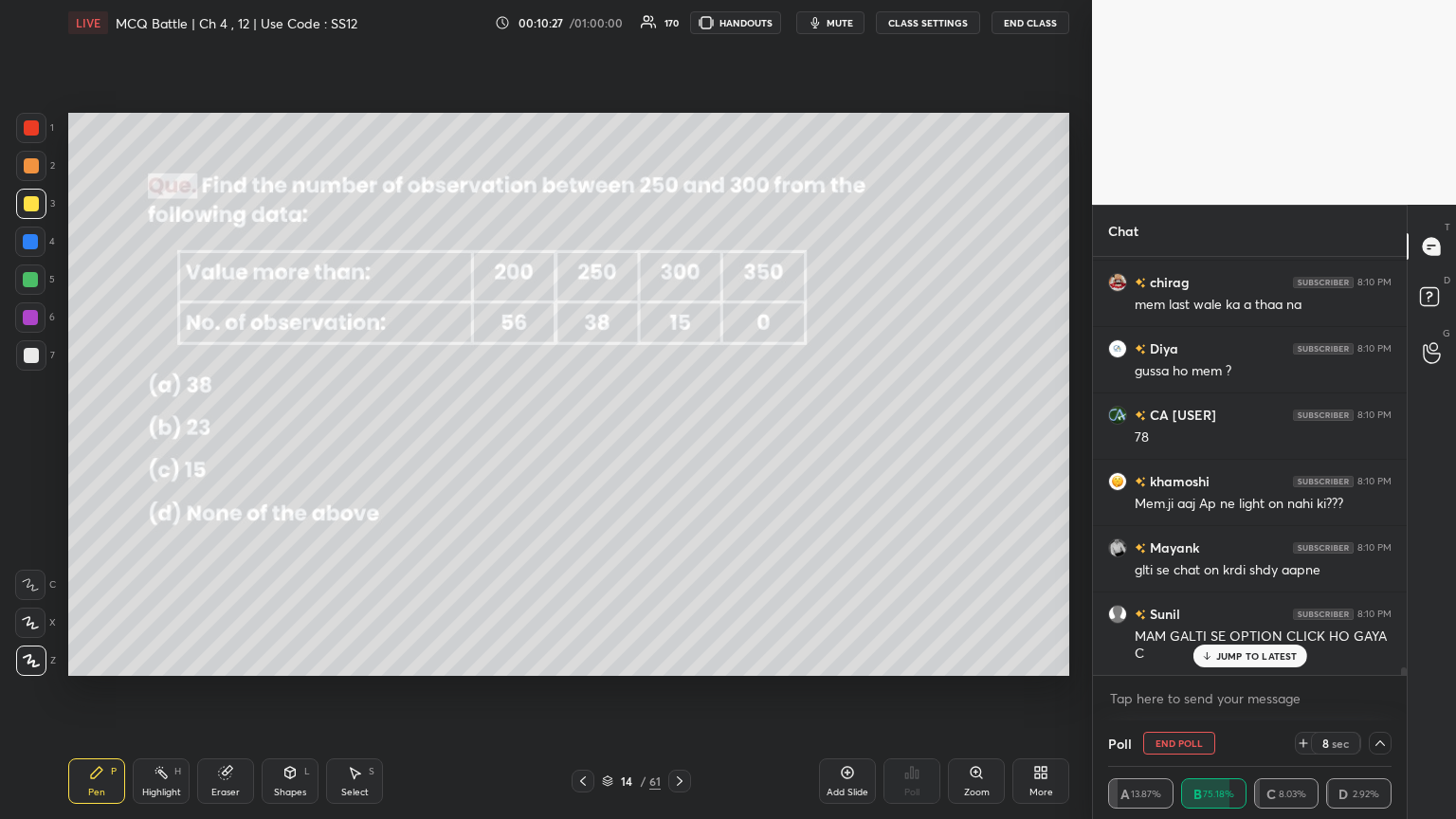 scroll, scrollTop: 23769, scrollLeft: 0, axis: vertical 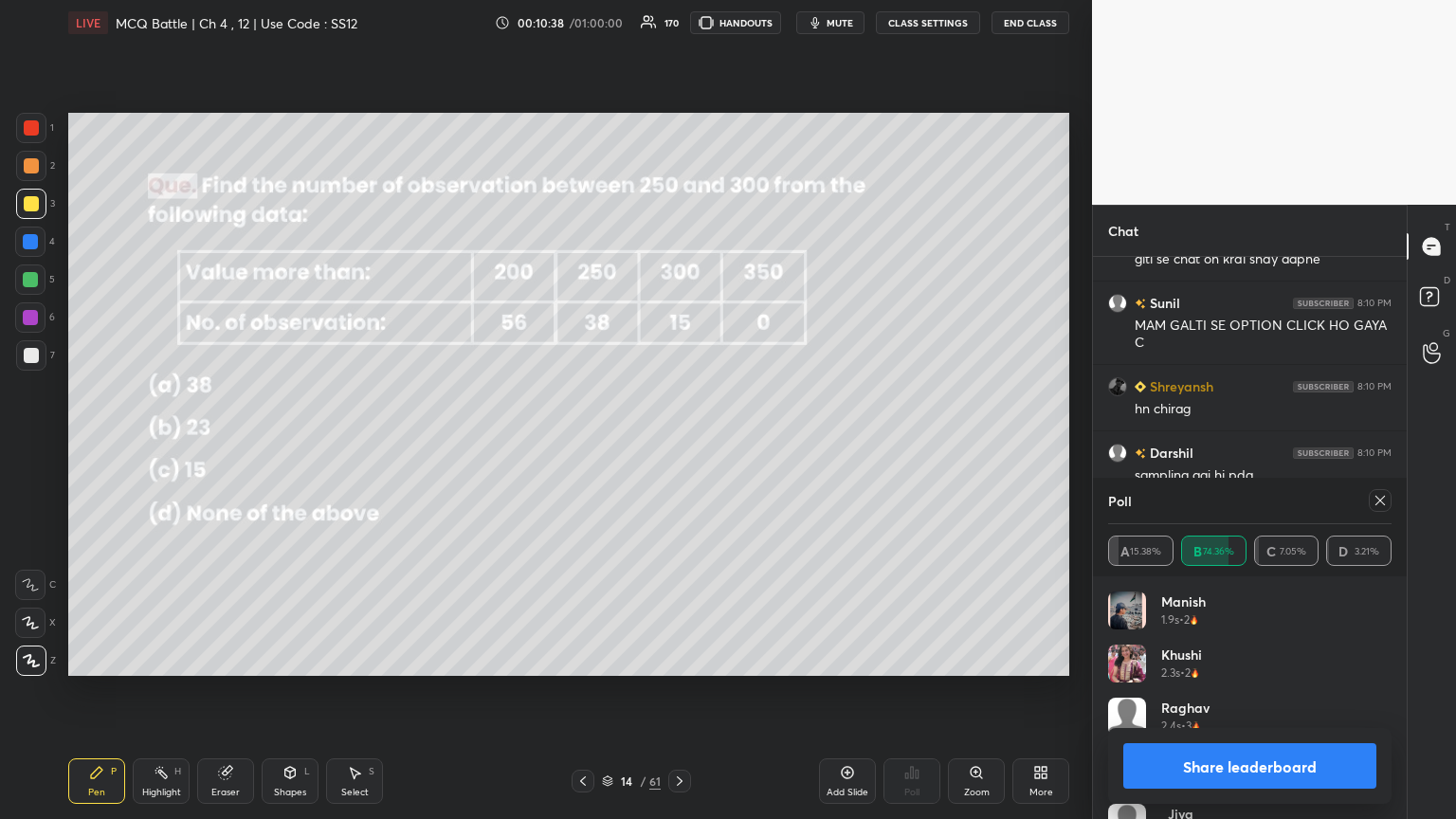click on "Share leaderboard" at bounding box center (1249, 766) 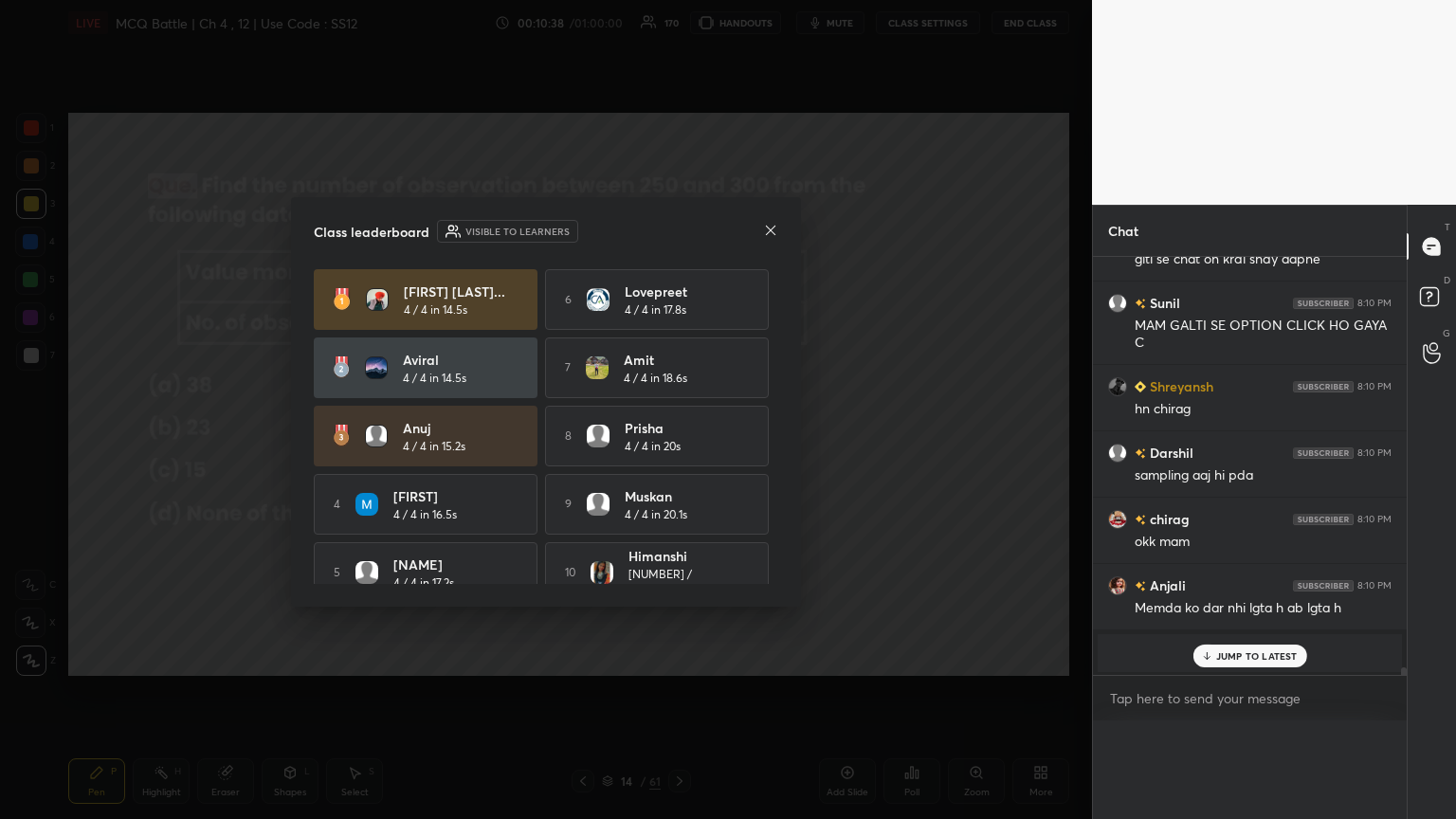scroll, scrollTop: 0, scrollLeft: 0, axis: both 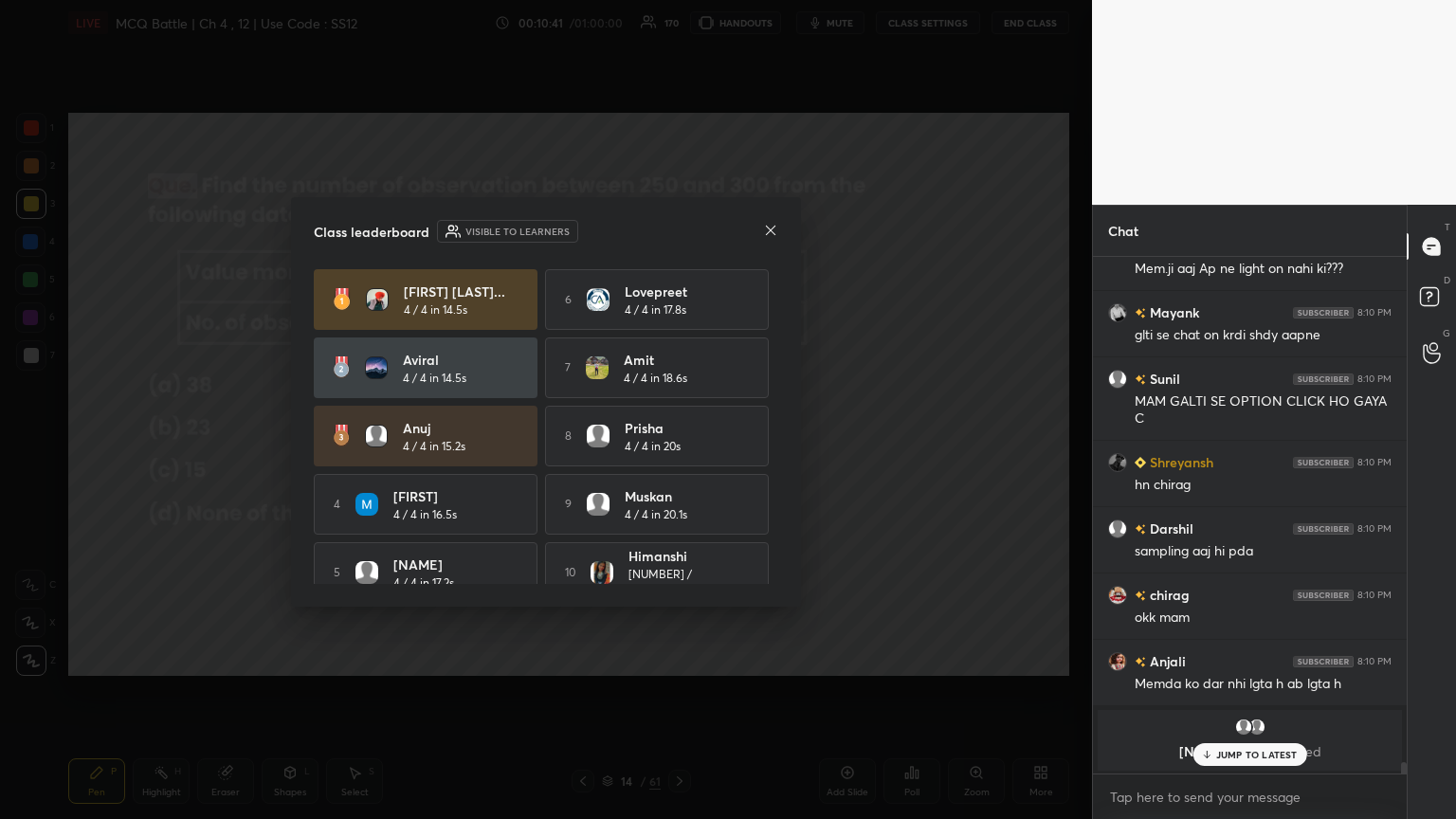 click 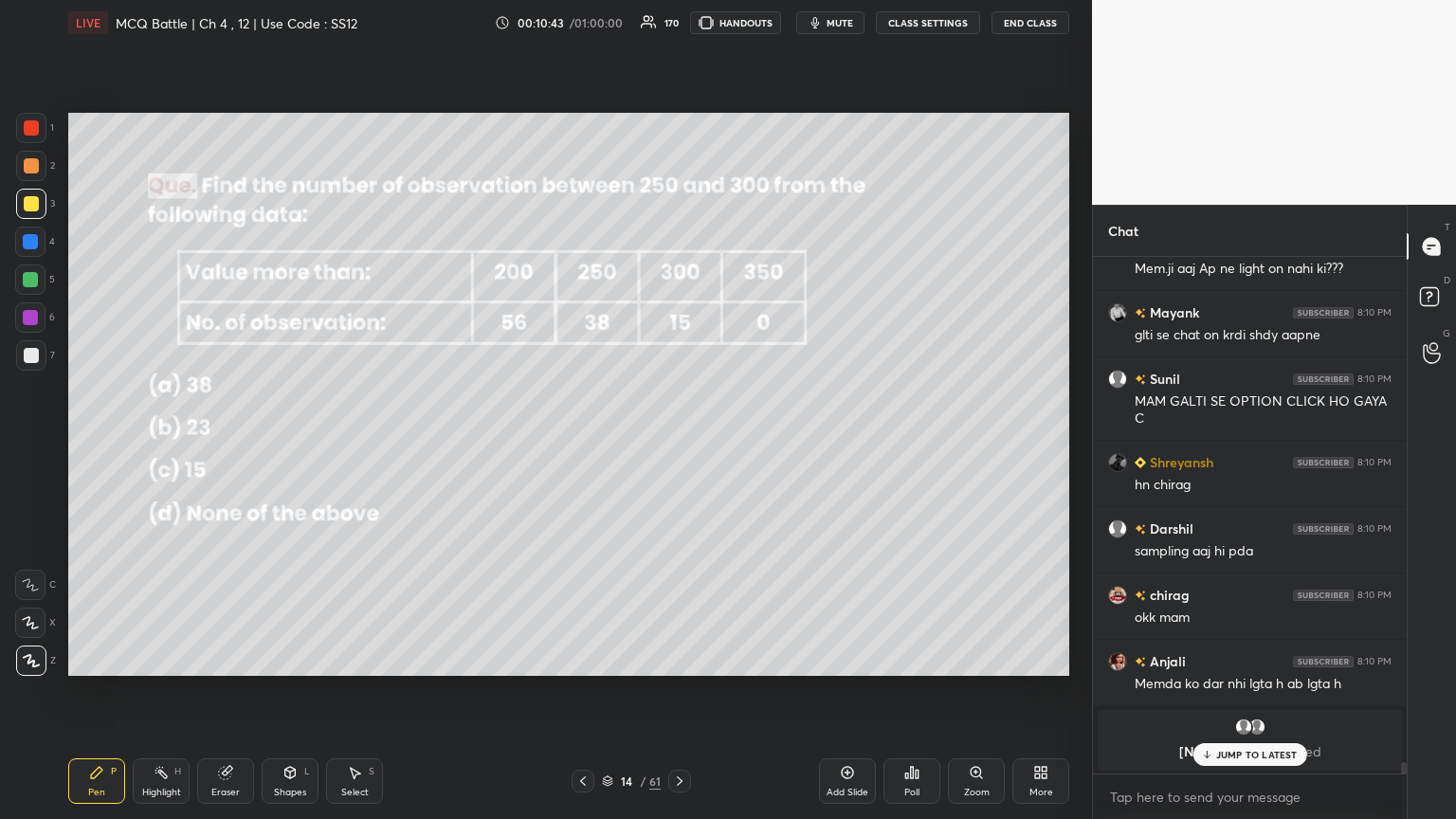 click on "Poll" at bounding box center [912, 792] 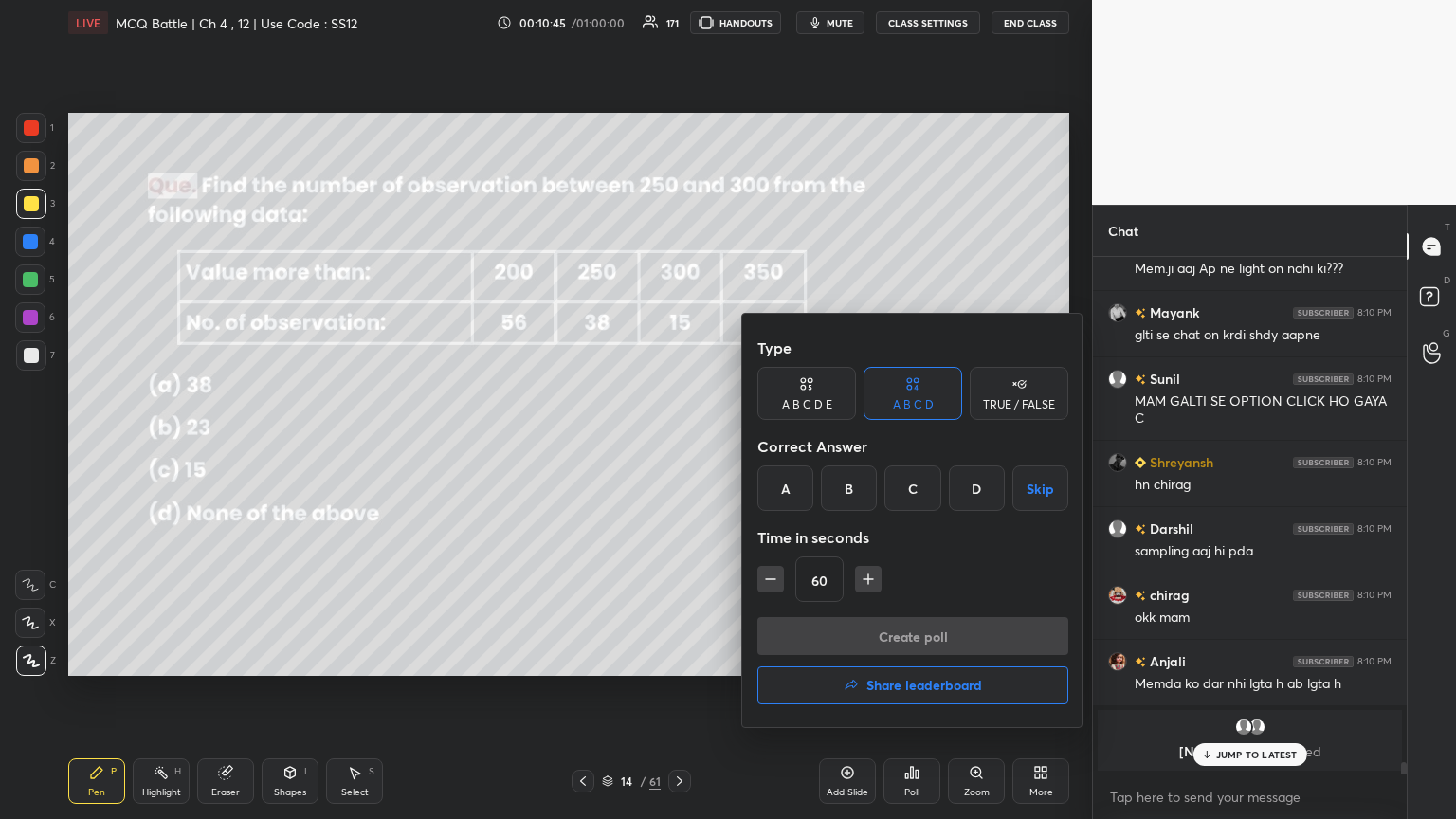 click 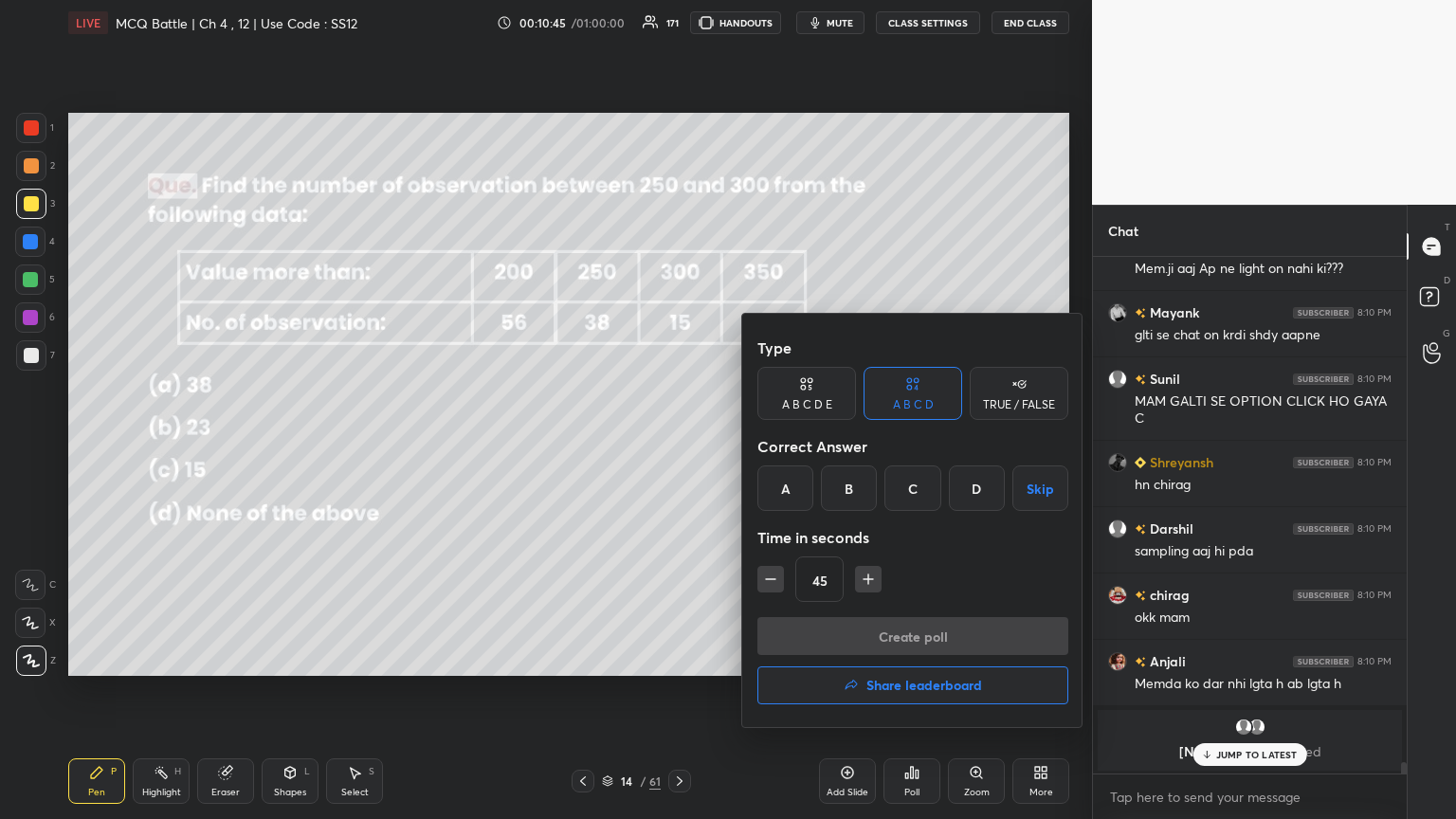 click 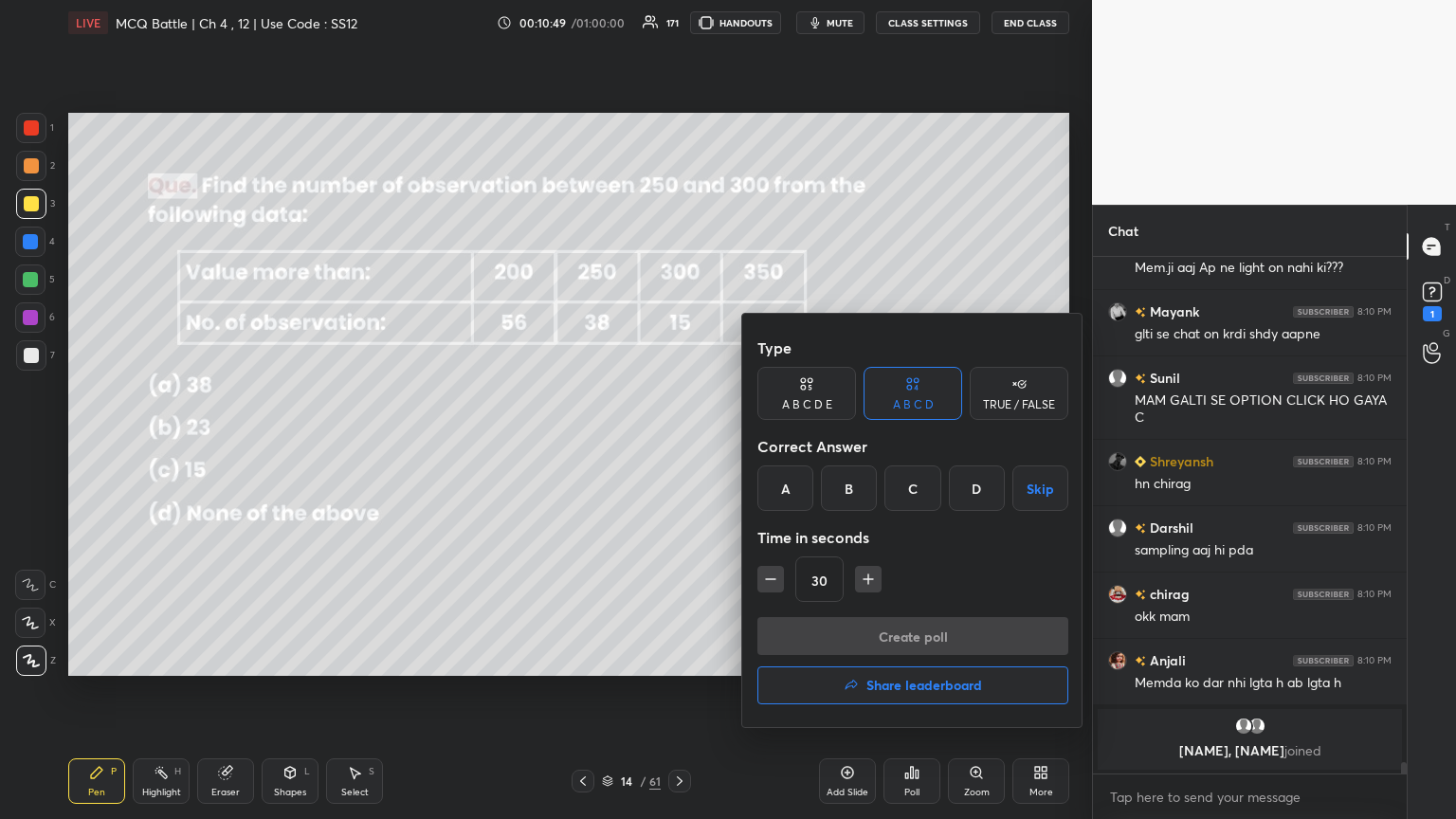 click at bounding box center [728, 410] 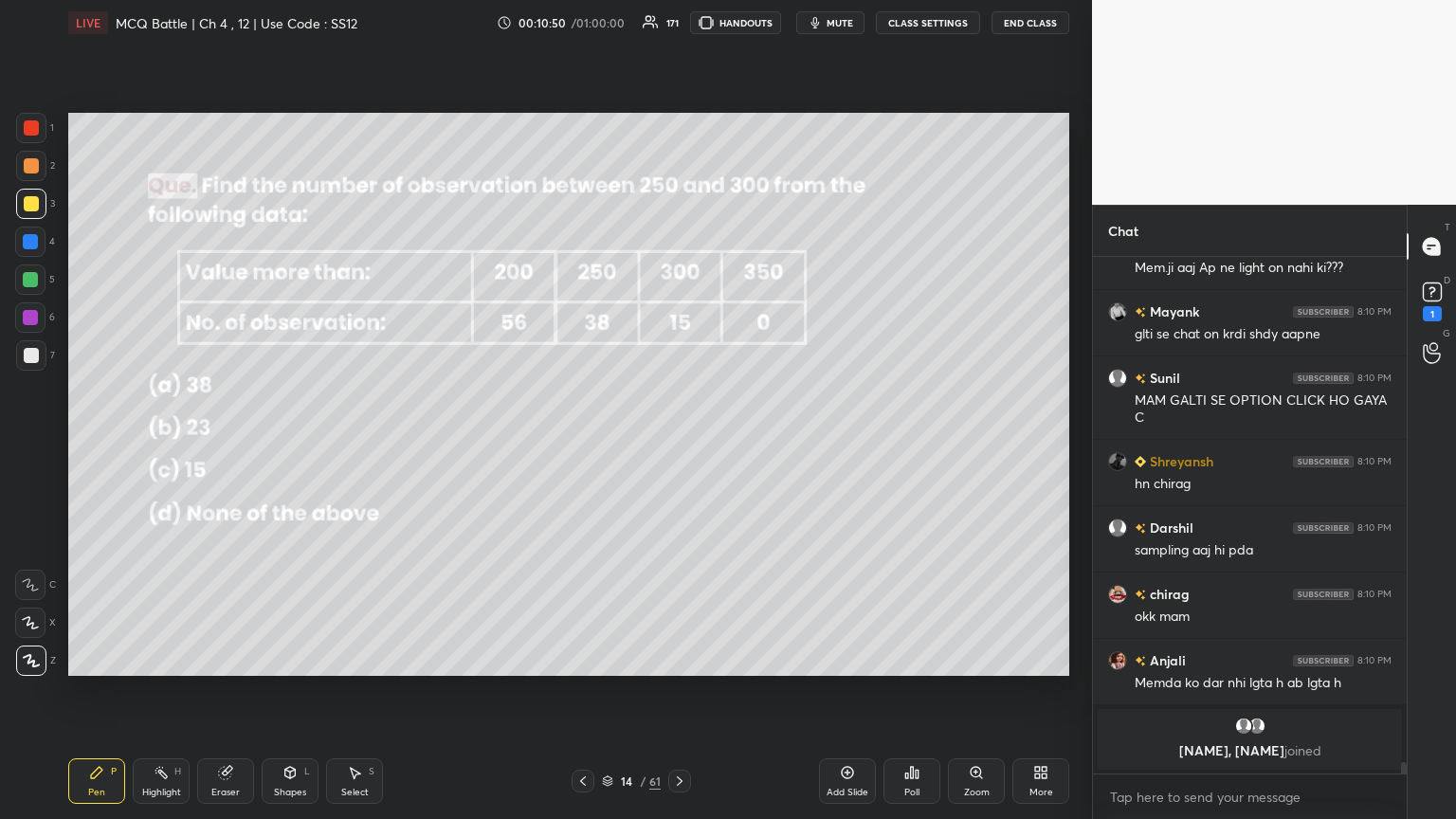 click 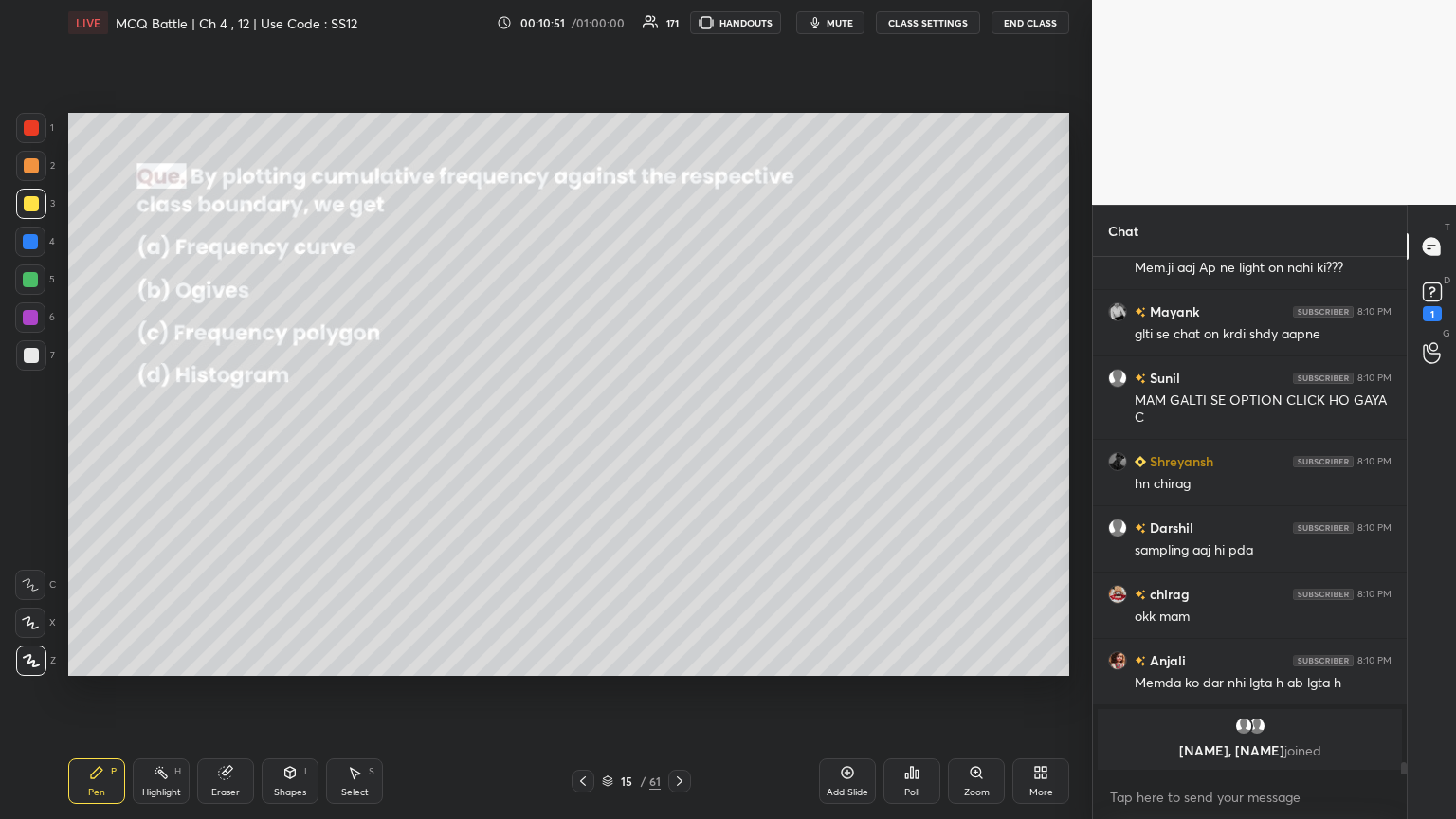 click on "Poll" at bounding box center [912, 792] 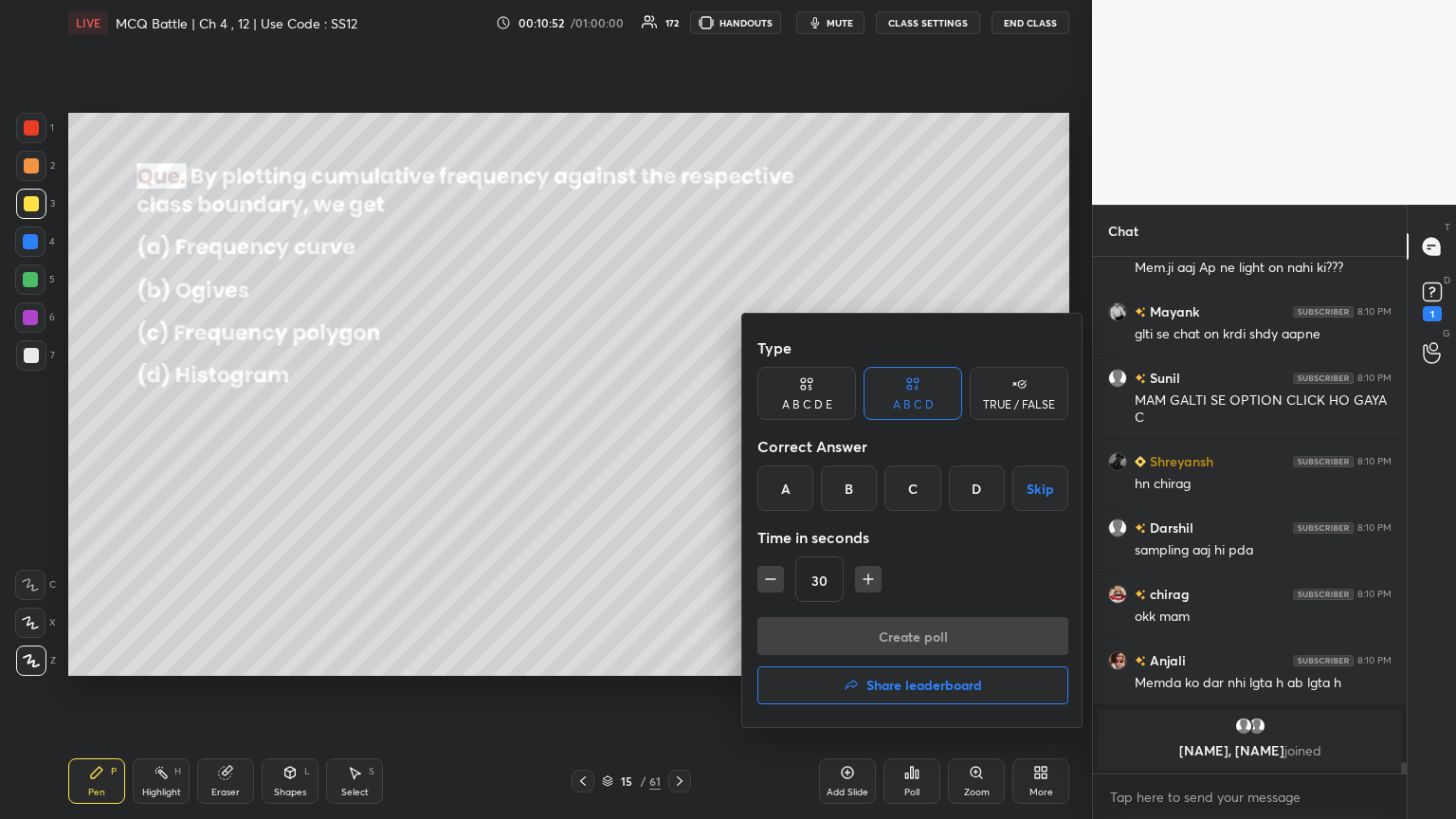 drag, startPoint x: 853, startPoint y: 498, endPoint x: 846, endPoint y: 560, distance: 62.39391 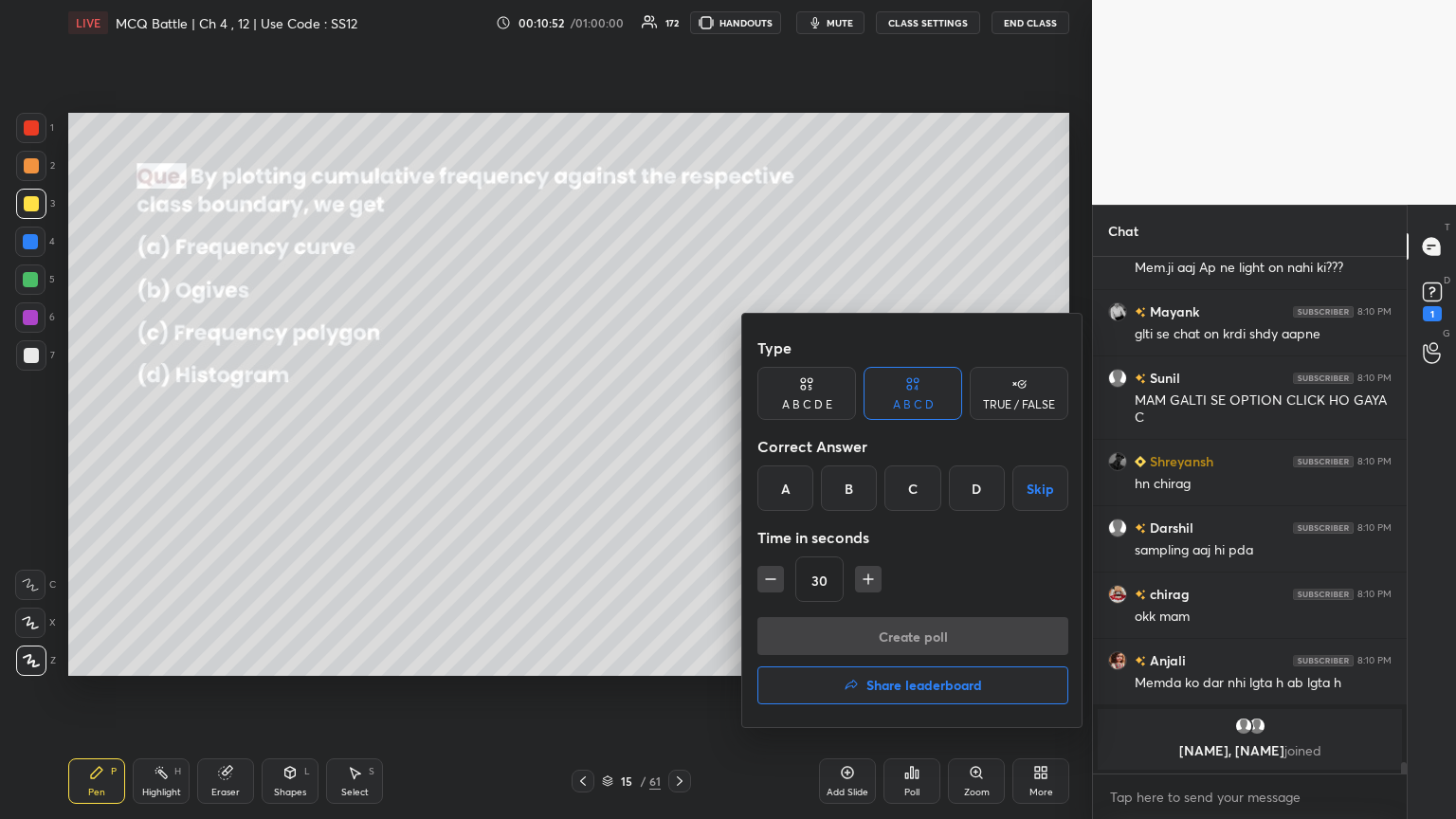 click on "B" at bounding box center (848, 488) 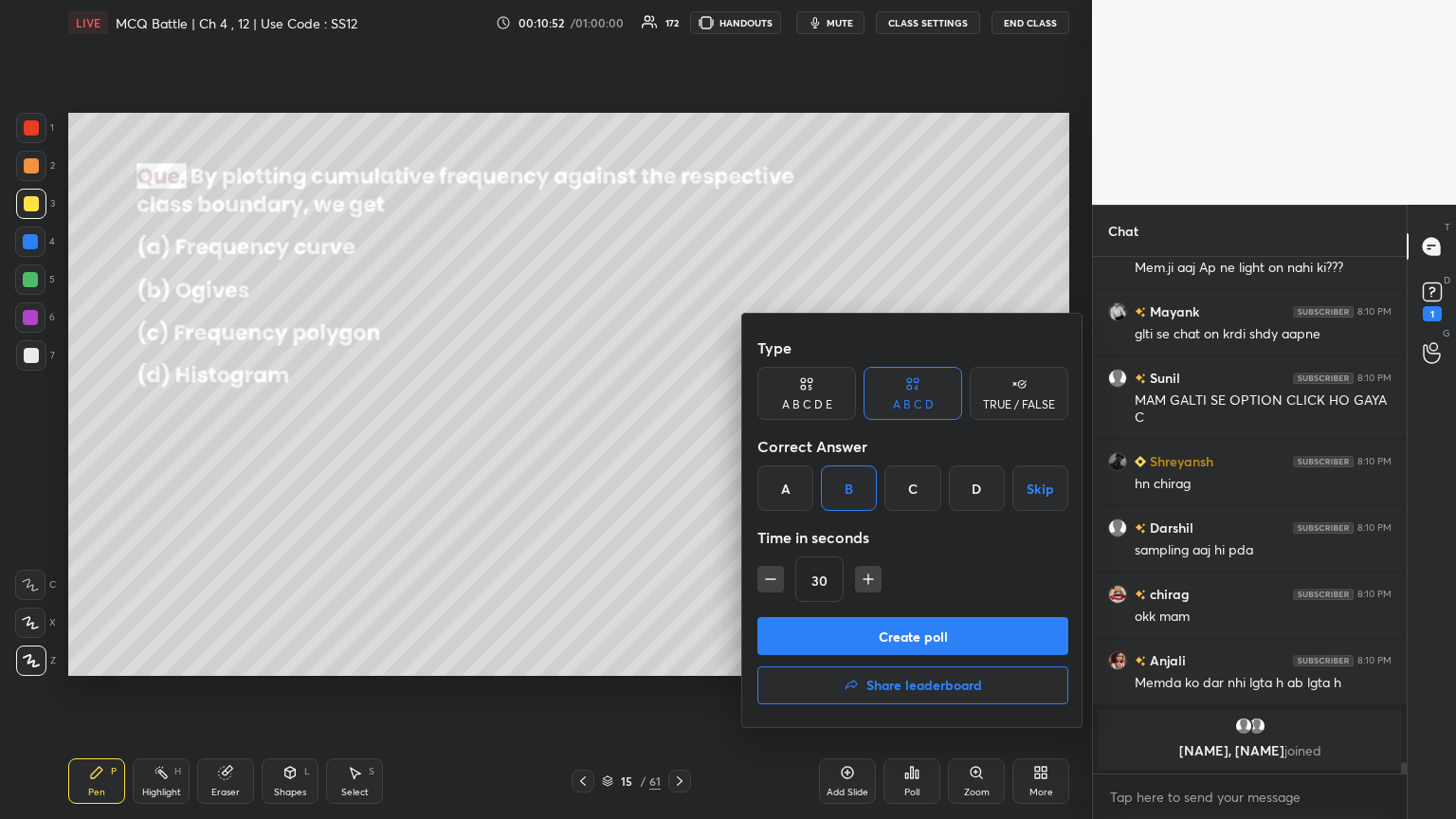 click on "Create poll" at bounding box center [913, 636] 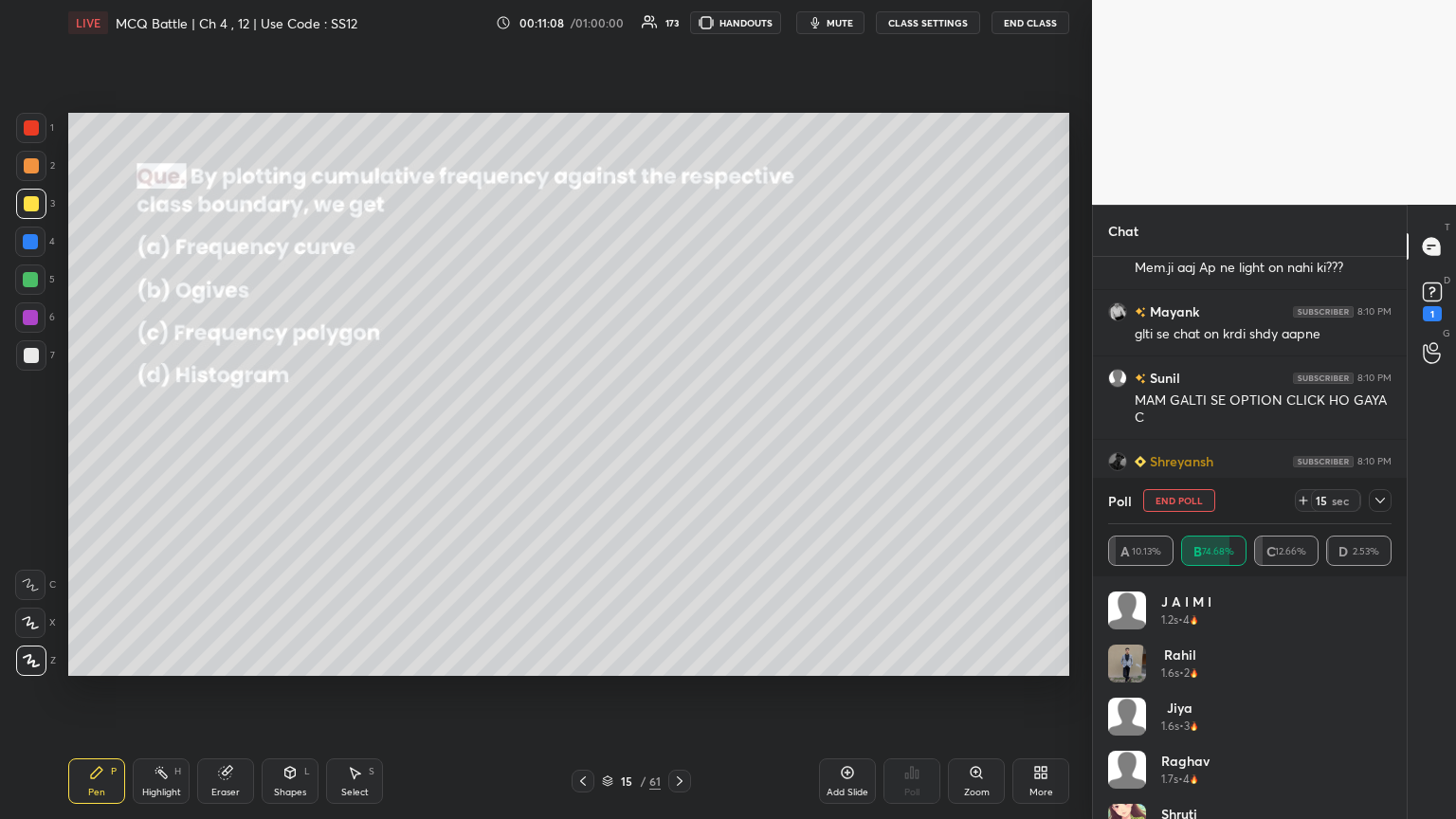 click 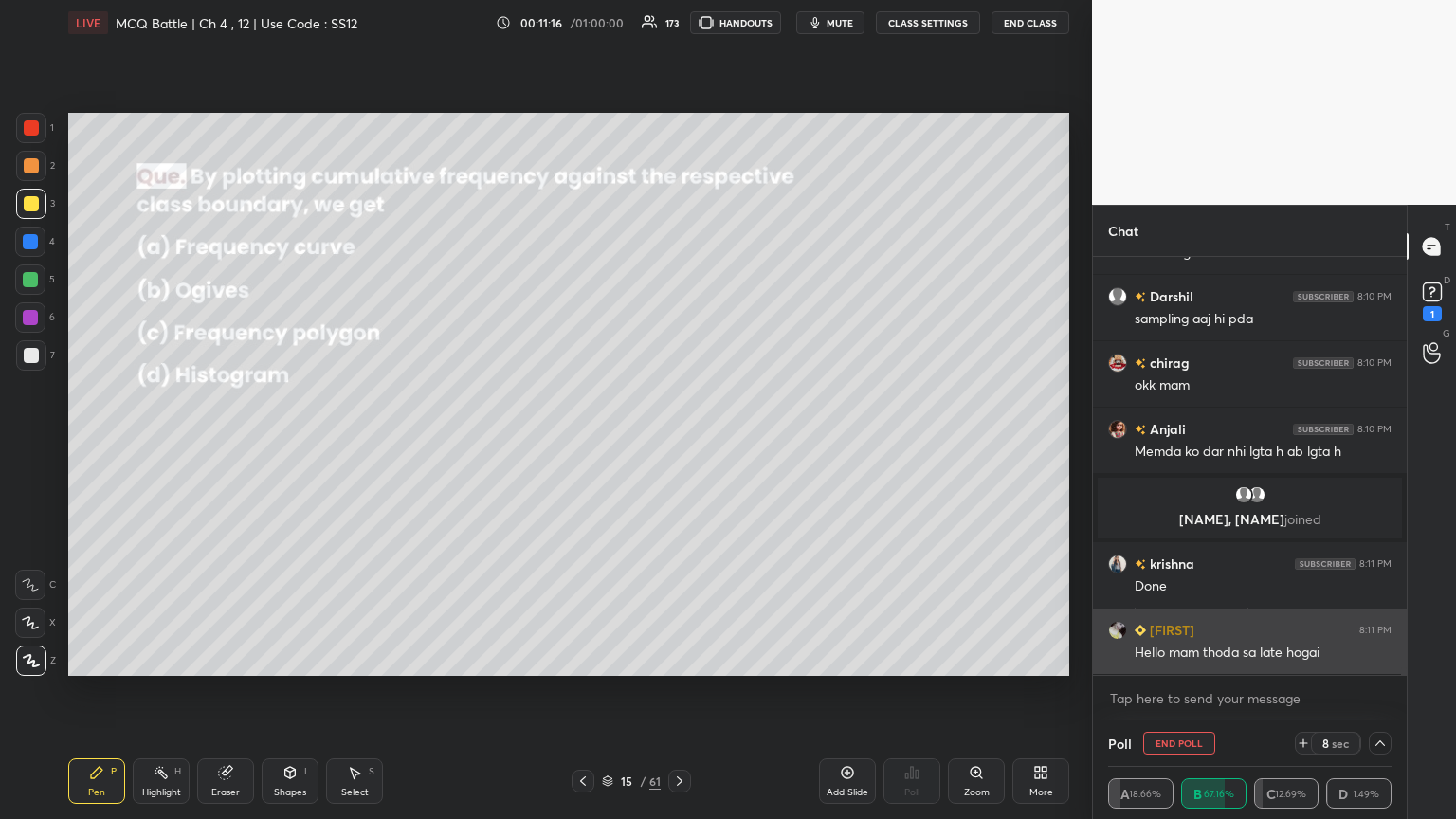 click on "Hello mam thoda sa late hogai" at bounding box center [1263, 653] 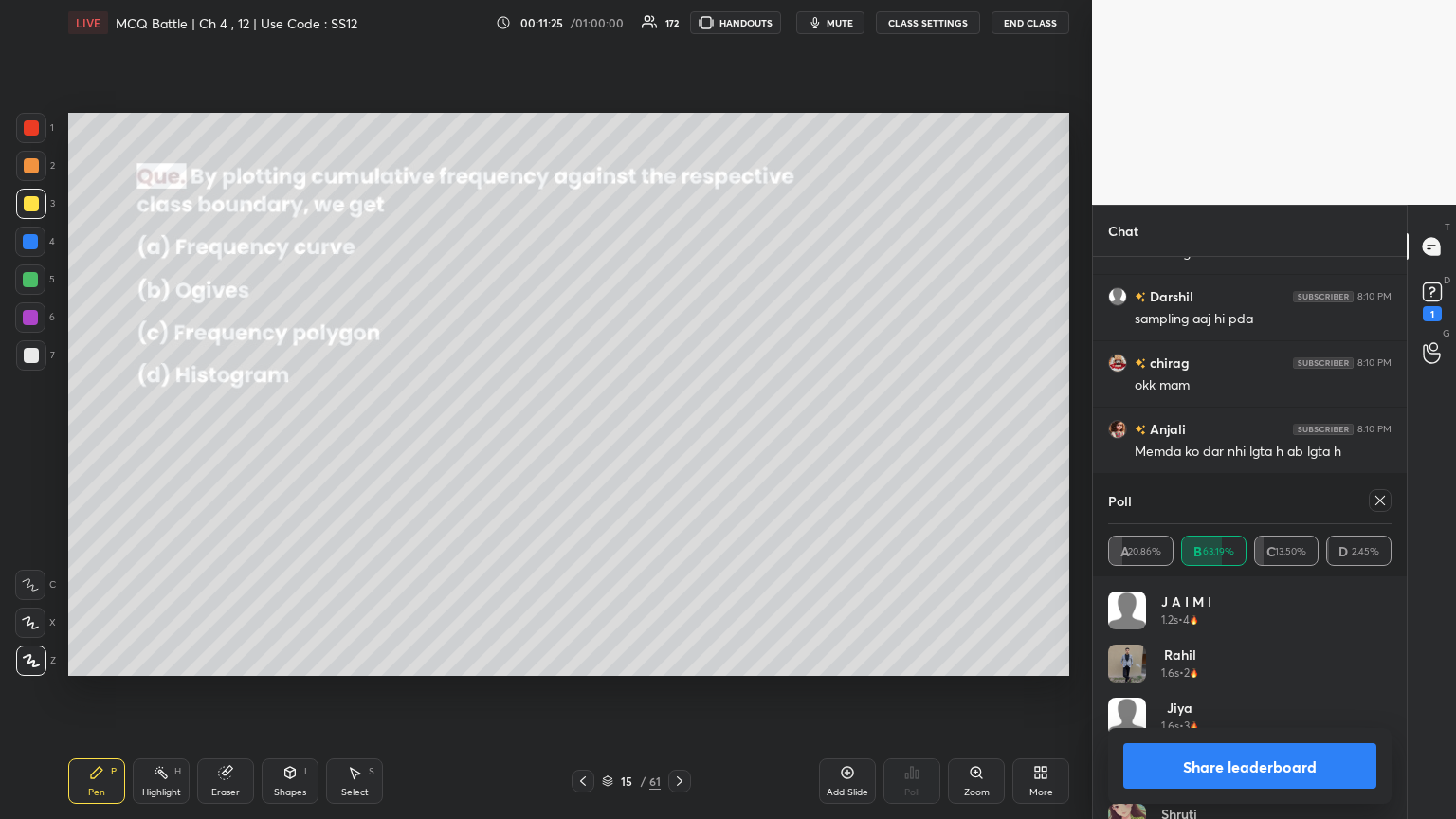 click on "Share leaderboard" at bounding box center [1249, 766] 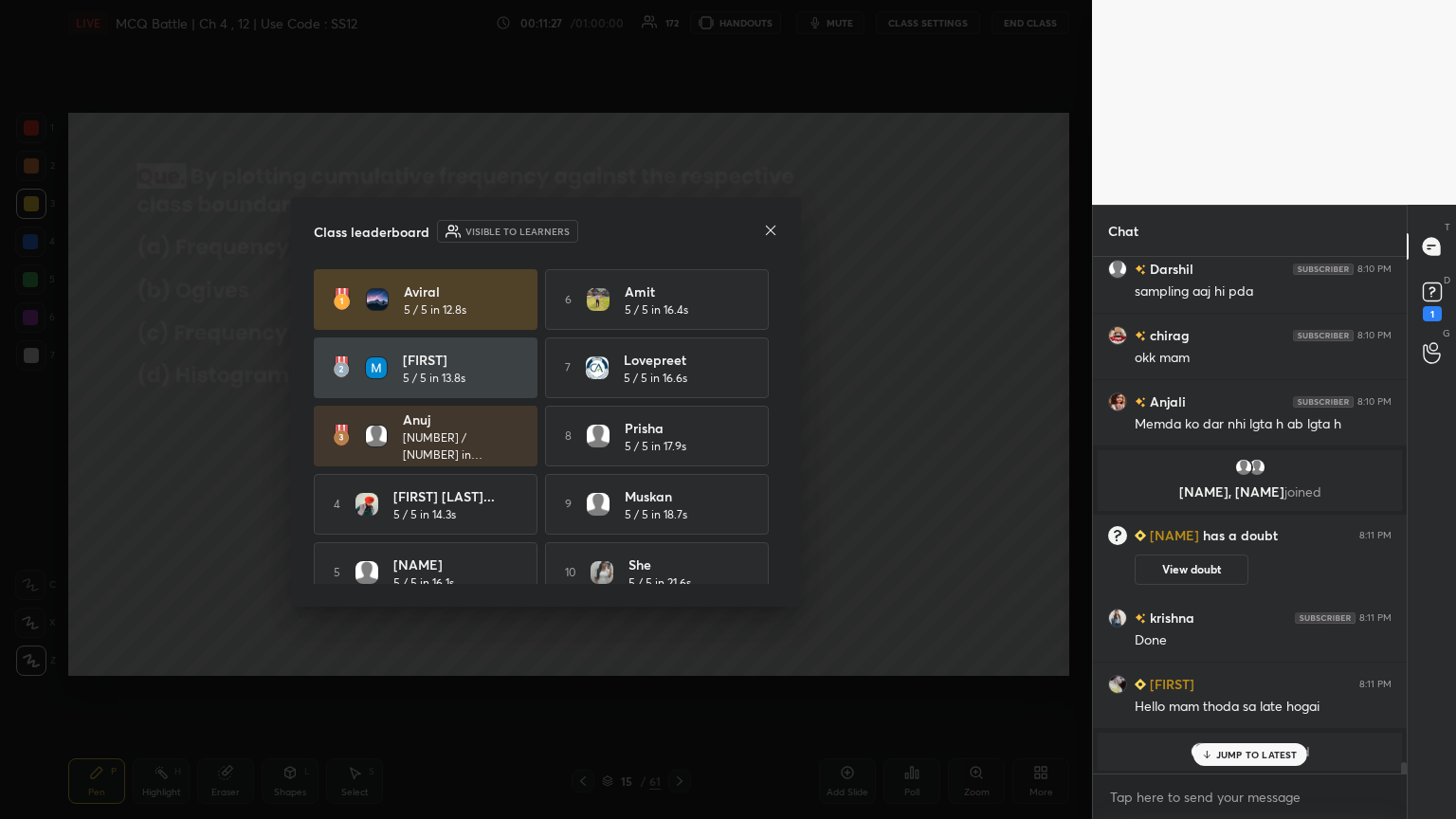 click at bounding box center [771, 231] 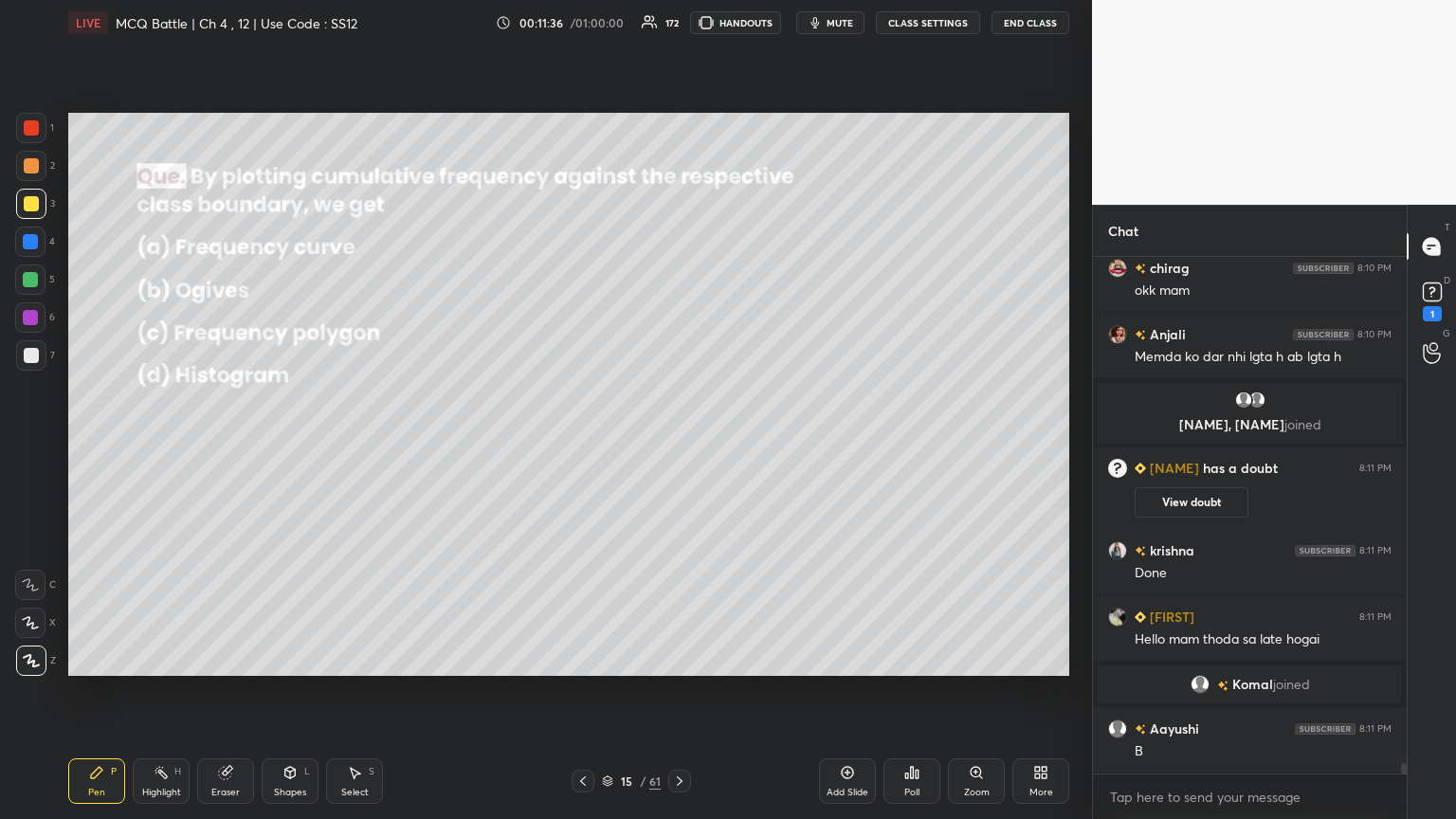 click at bounding box center (680, 781) 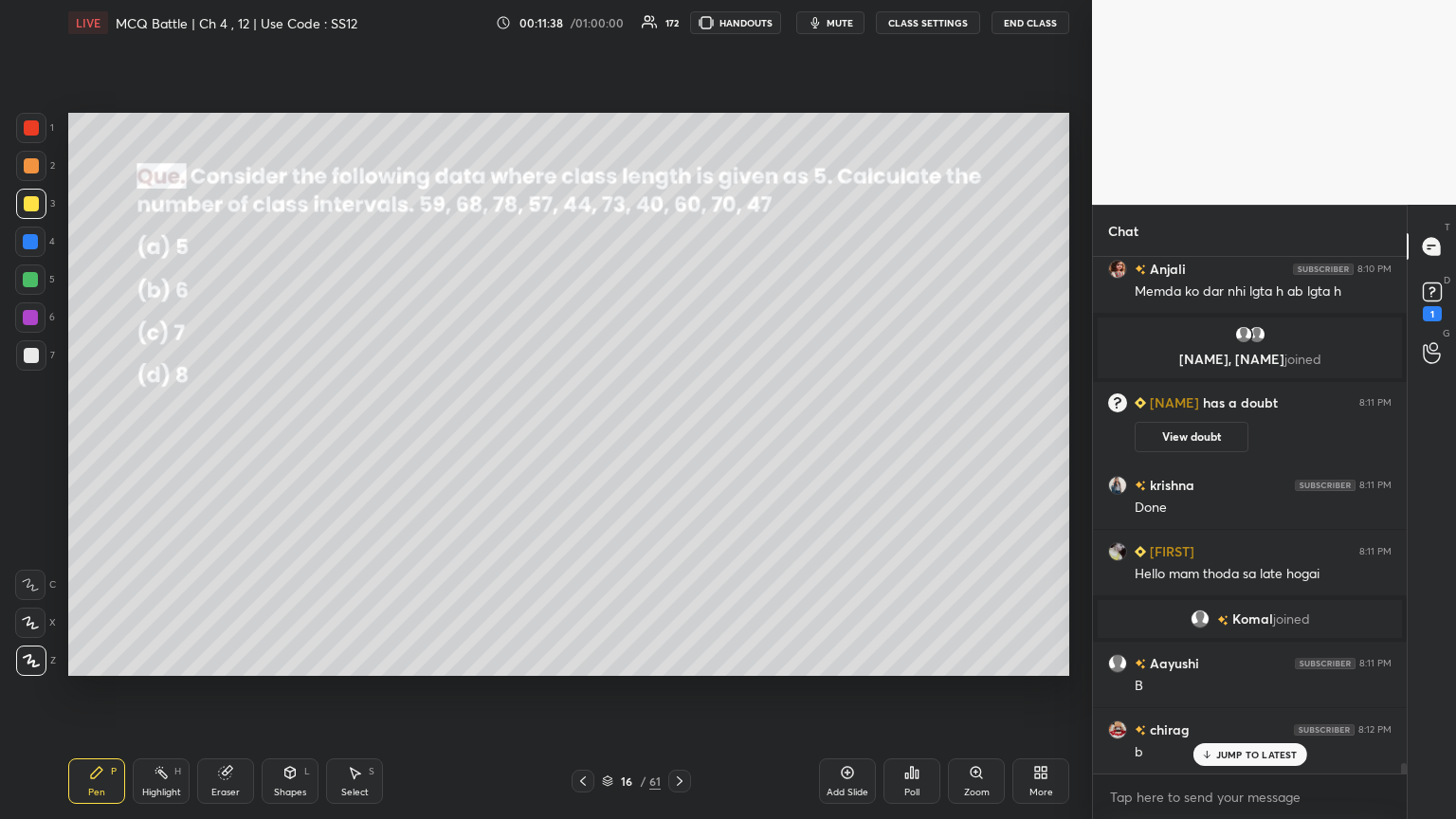 click on "Poll" at bounding box center [912, 781] 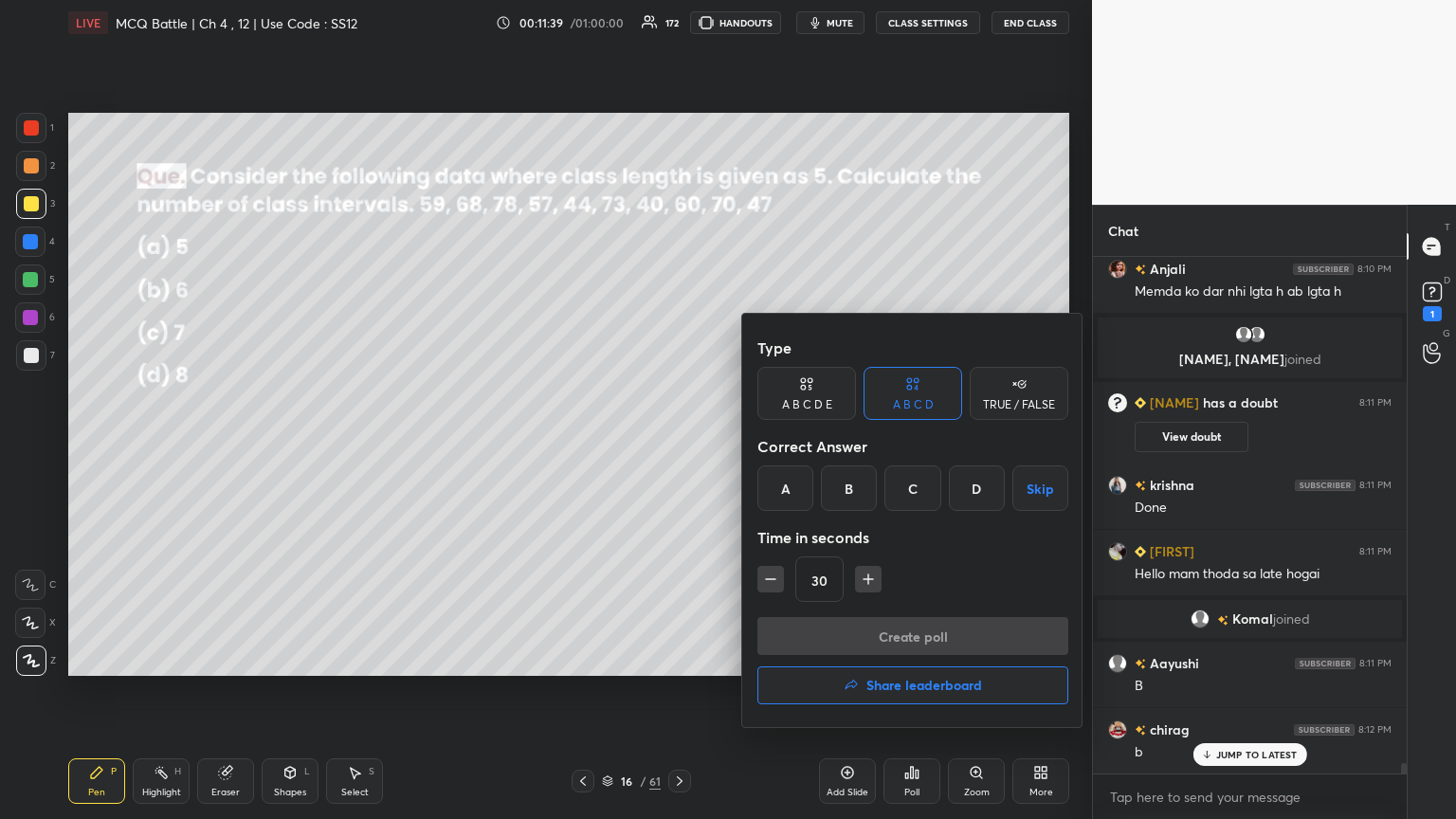 click on "D" at bounding box center [976, 488] 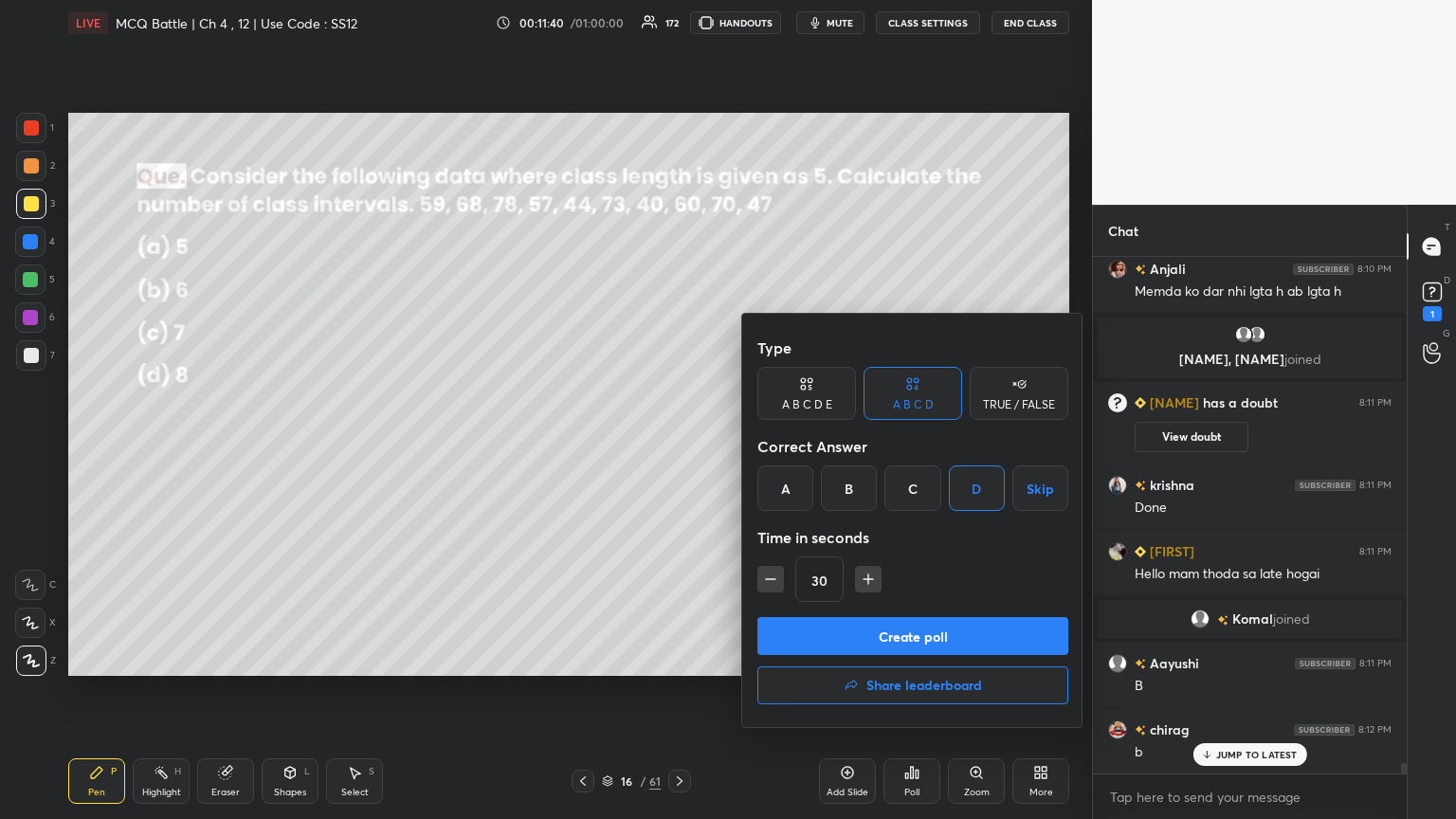 click 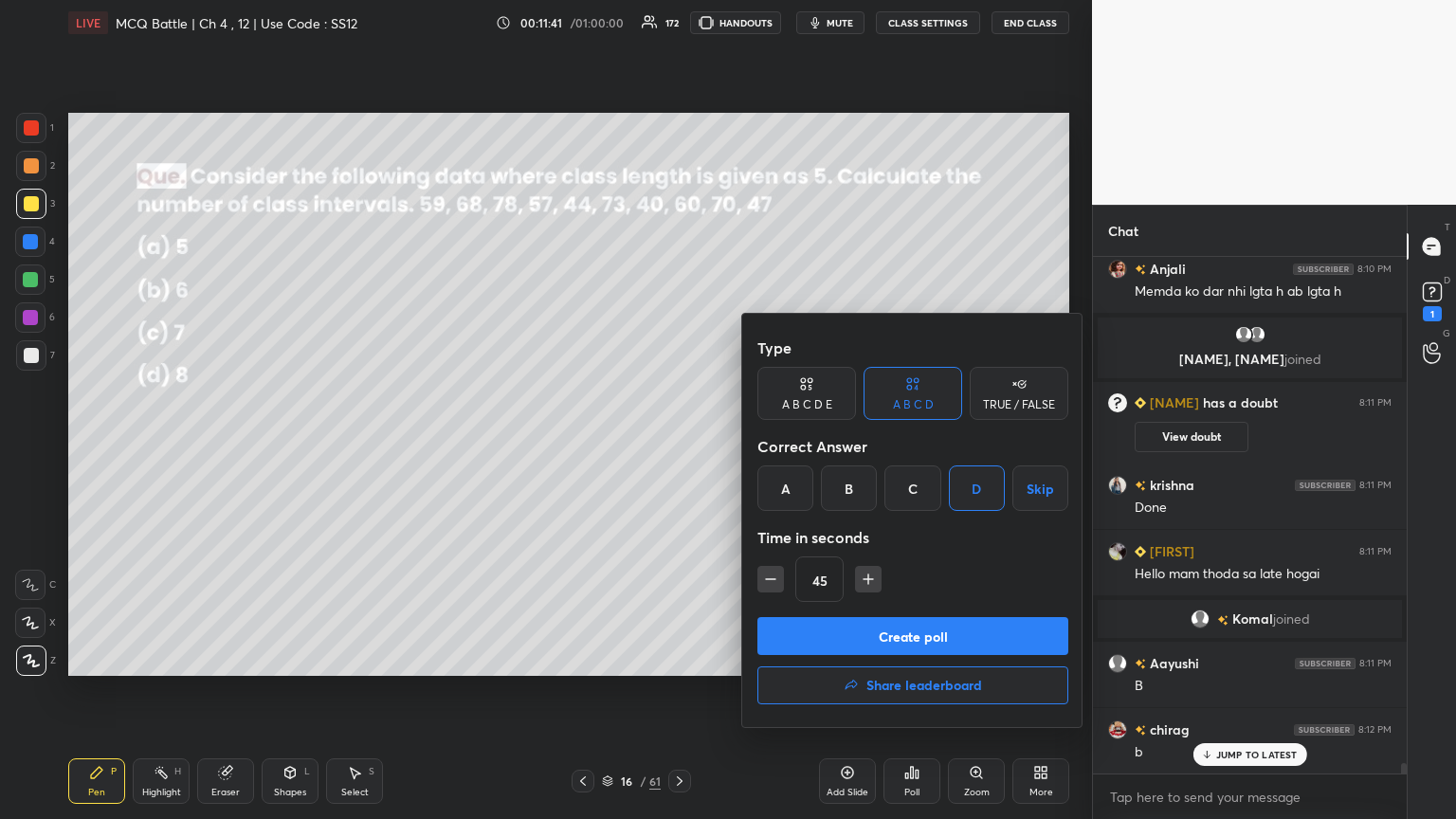 click on "Create poll" at bounding box center [913, 636] 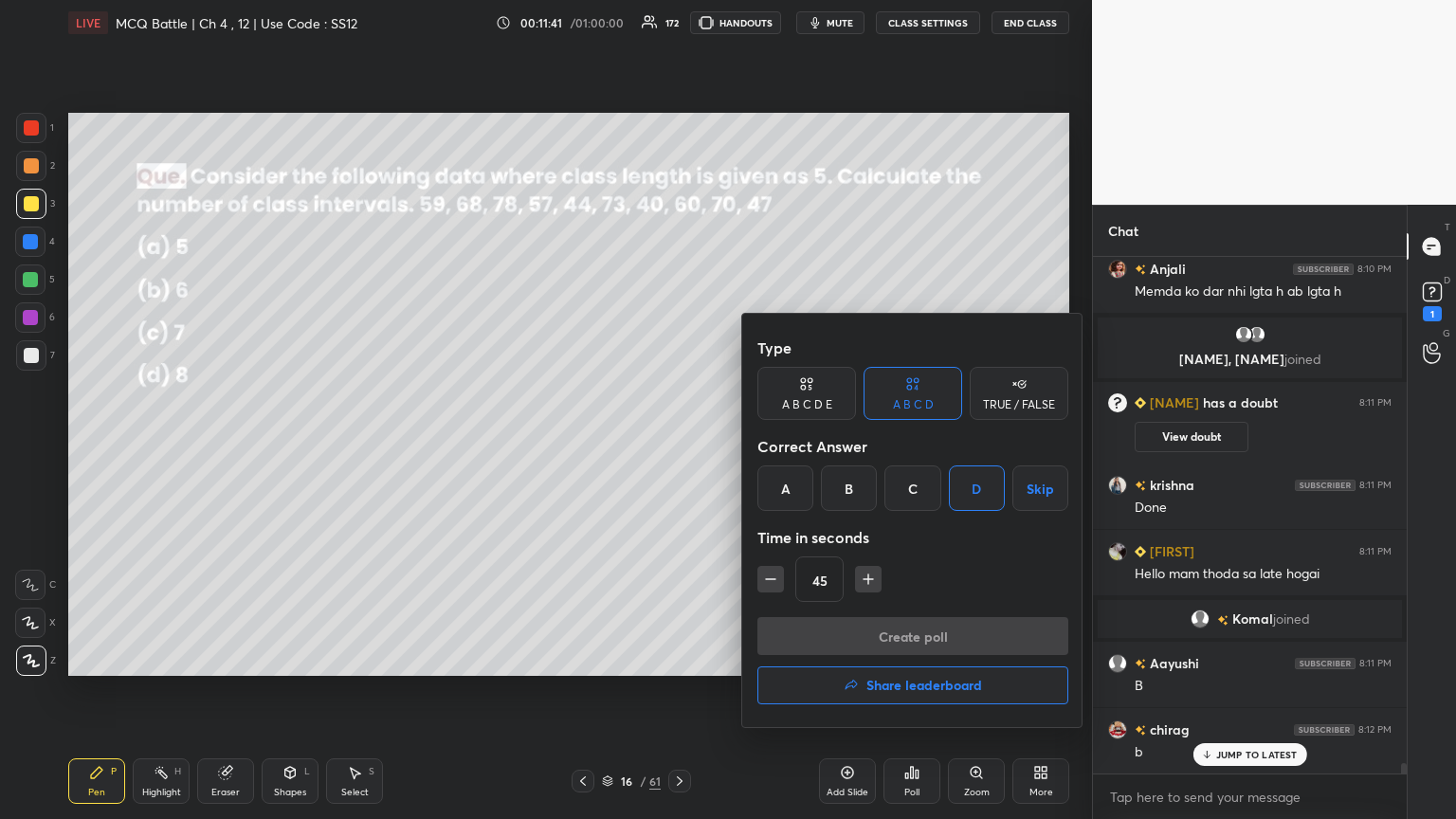 type on "x" 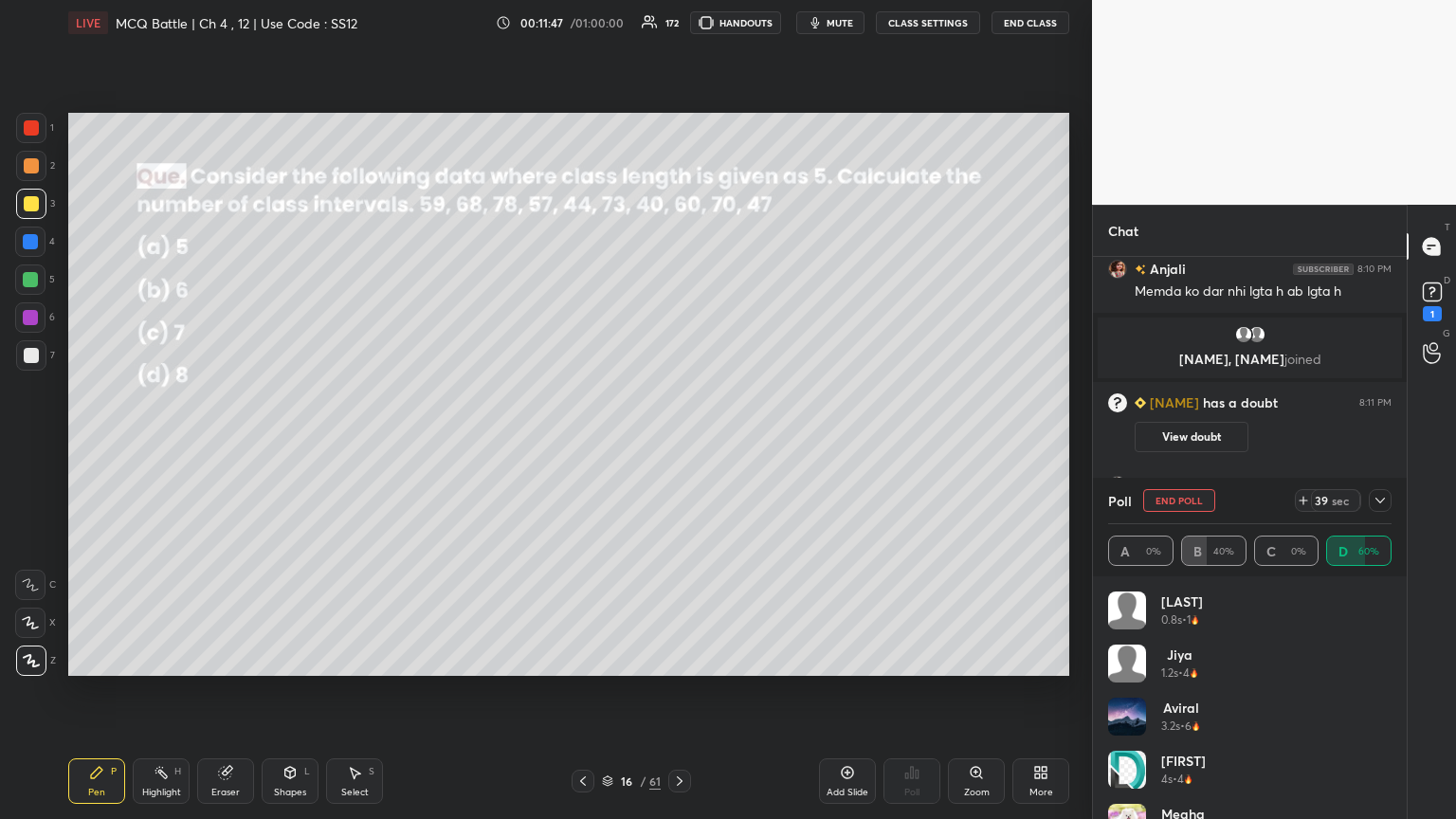 click 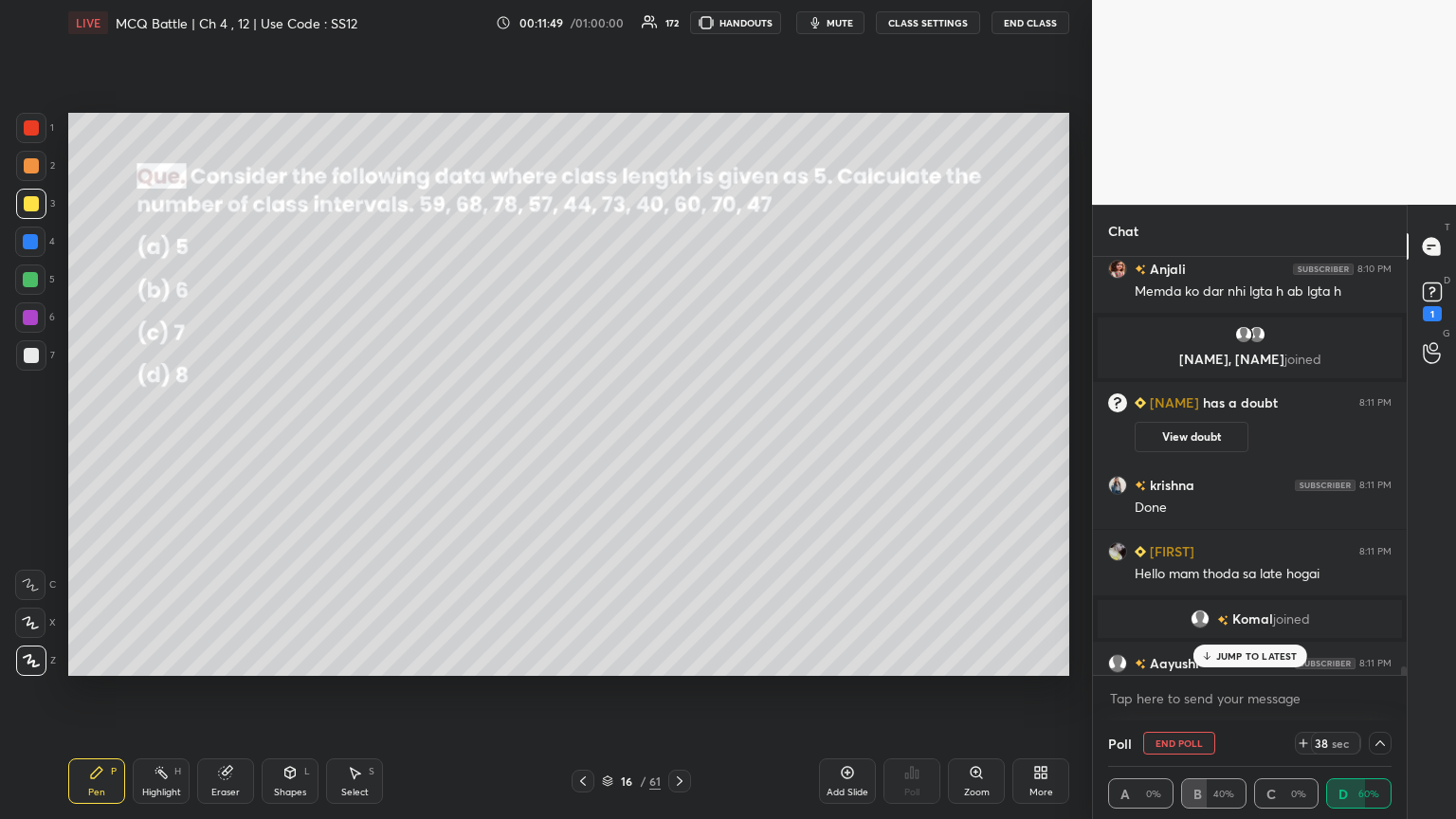 click on "JUMP TO LATEST" at bounding box center (1257, 656) 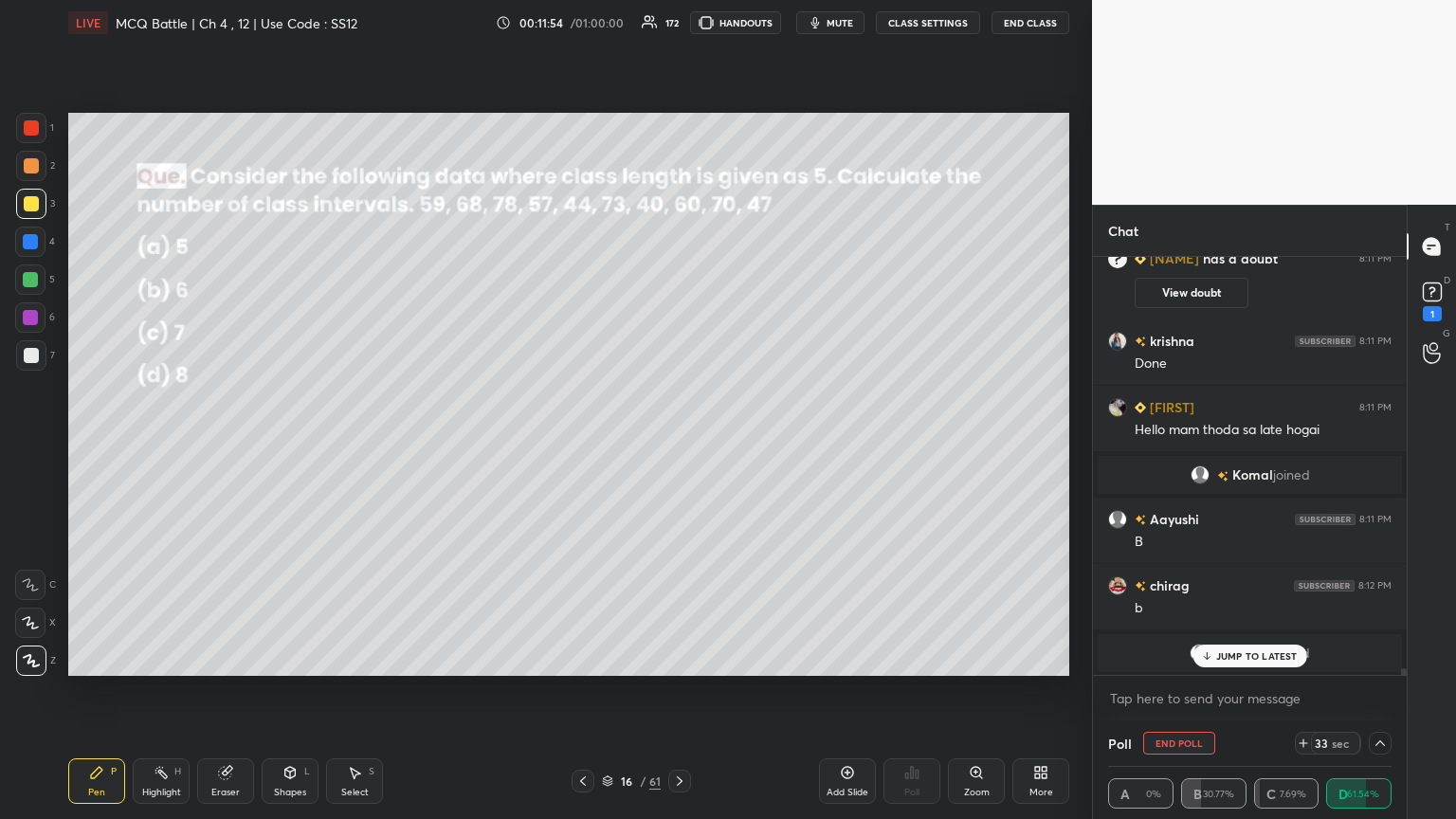 click on "JUMP TO LATEST" at bounding box center (1257, 656) 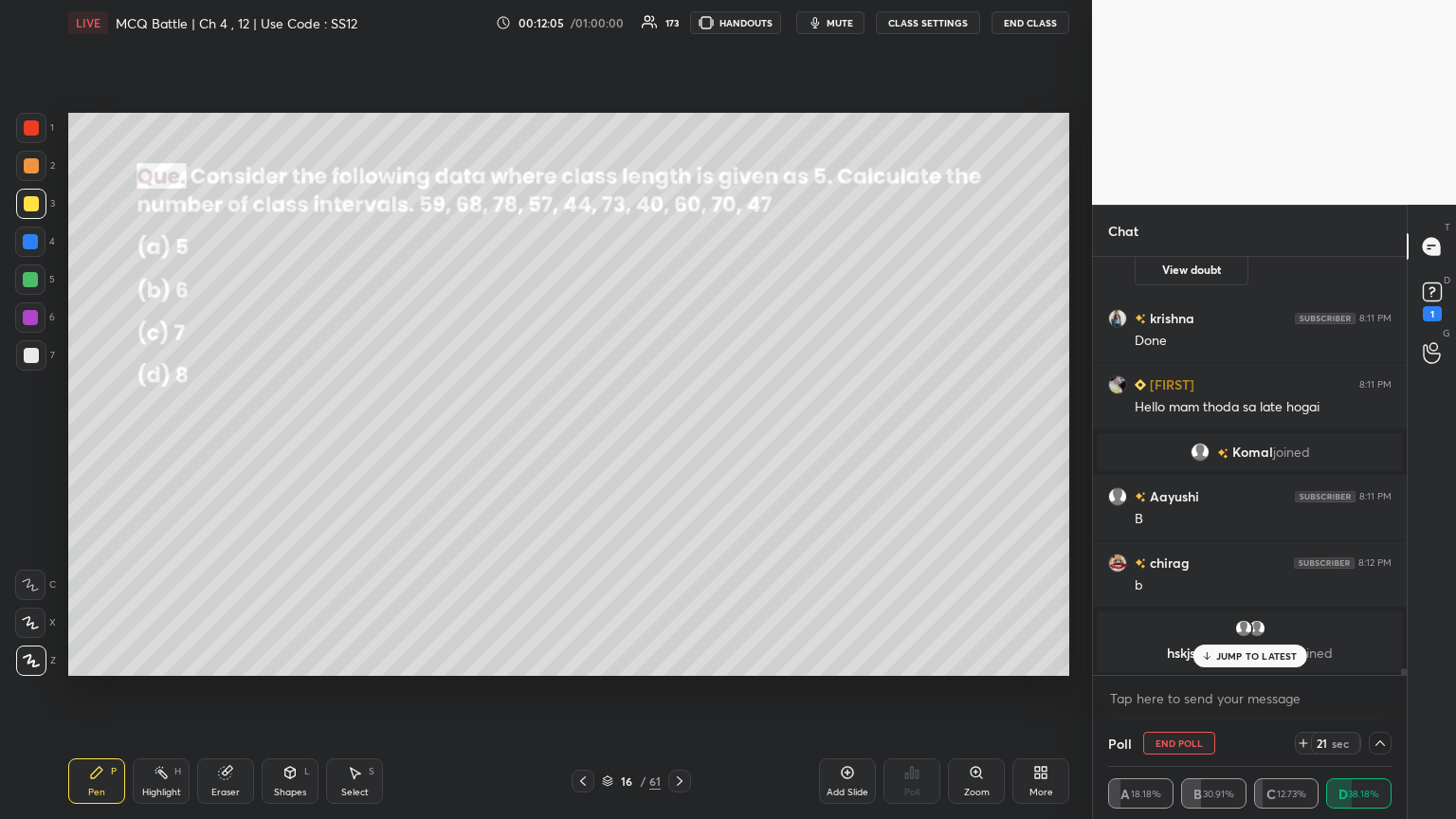 click on "JUMP TO LATEST" at bounding box center [1257, 656] 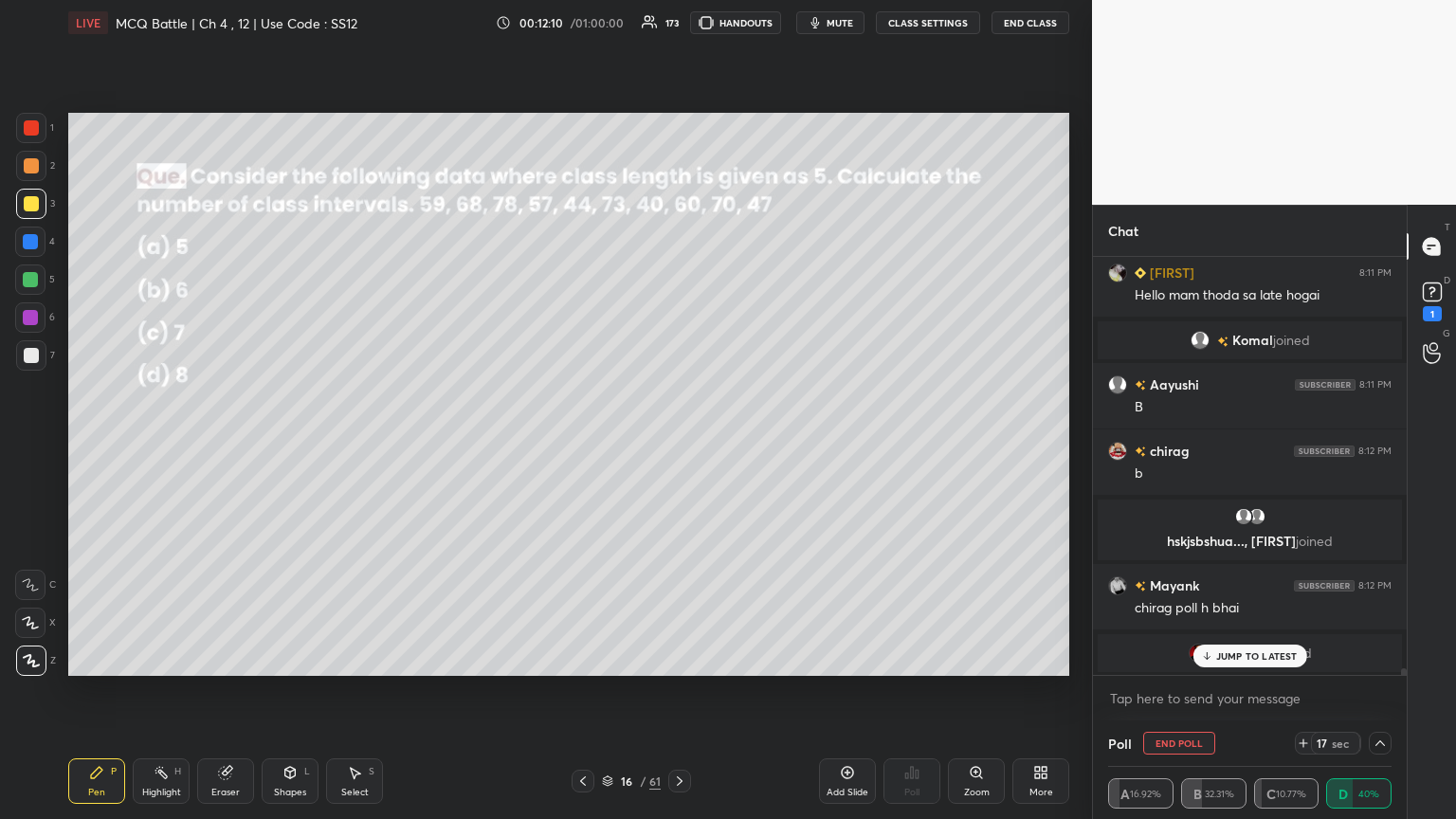 click on "JUMP TO LATEST" at bounding box center [1249, 656] 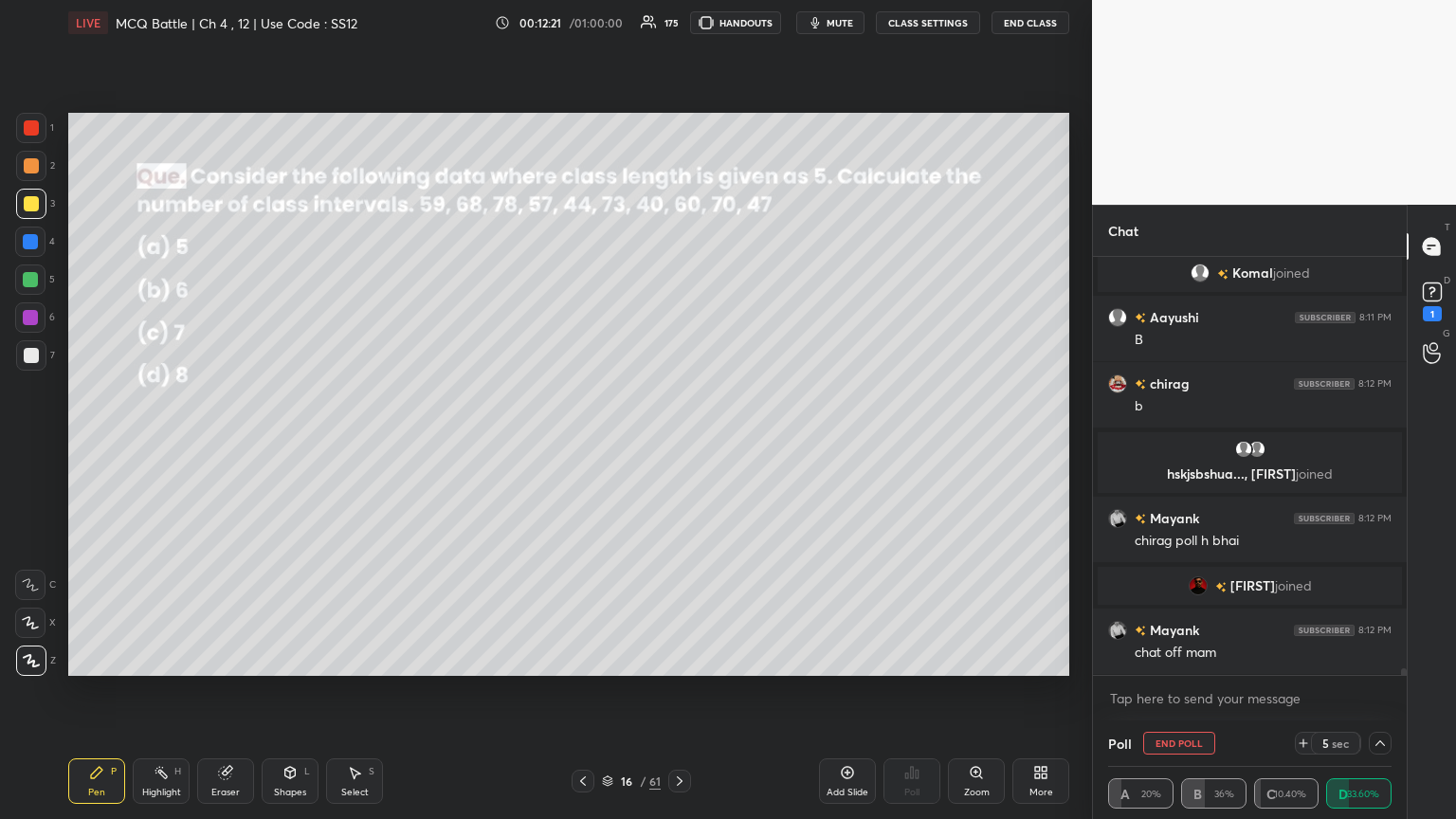 click on "CLASS SETTINGS" at bounding box center (928, 23) 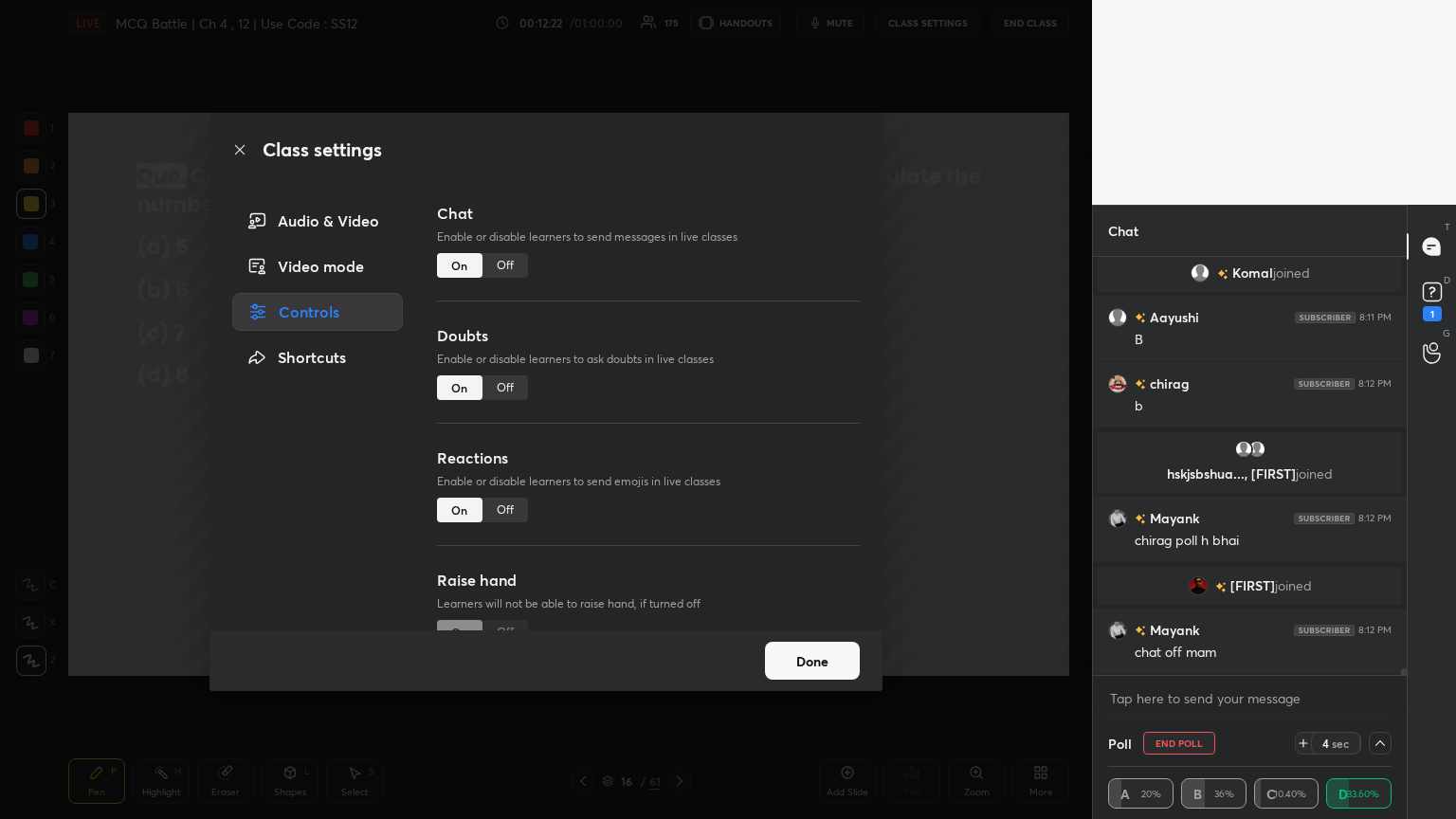 drag, startPoint x: 509, startPoint y: 259, endPoint x: 532, endPoint y: 272, distance: 26.41969 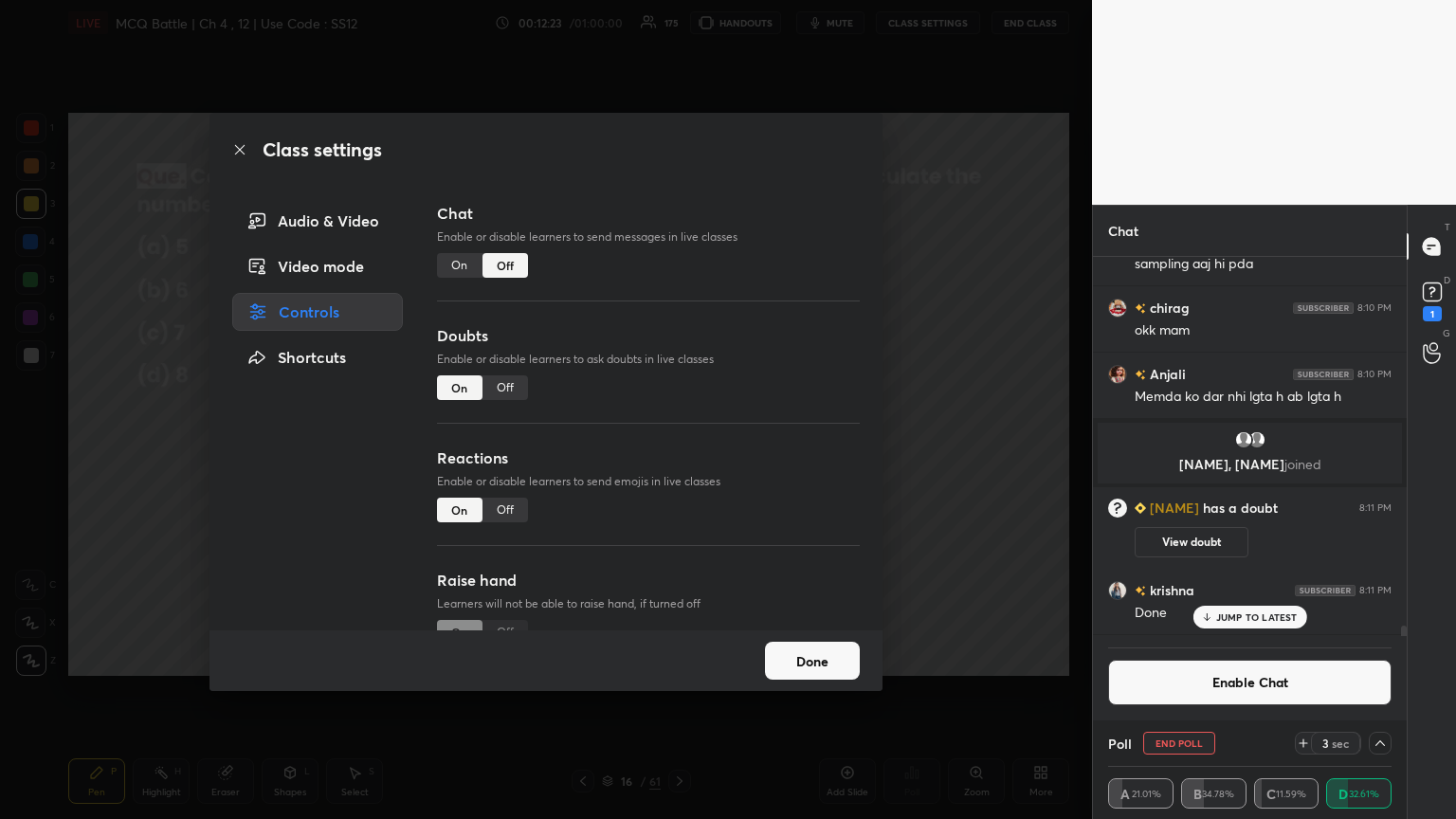 click on "Done" at bounding box center [812, 661] 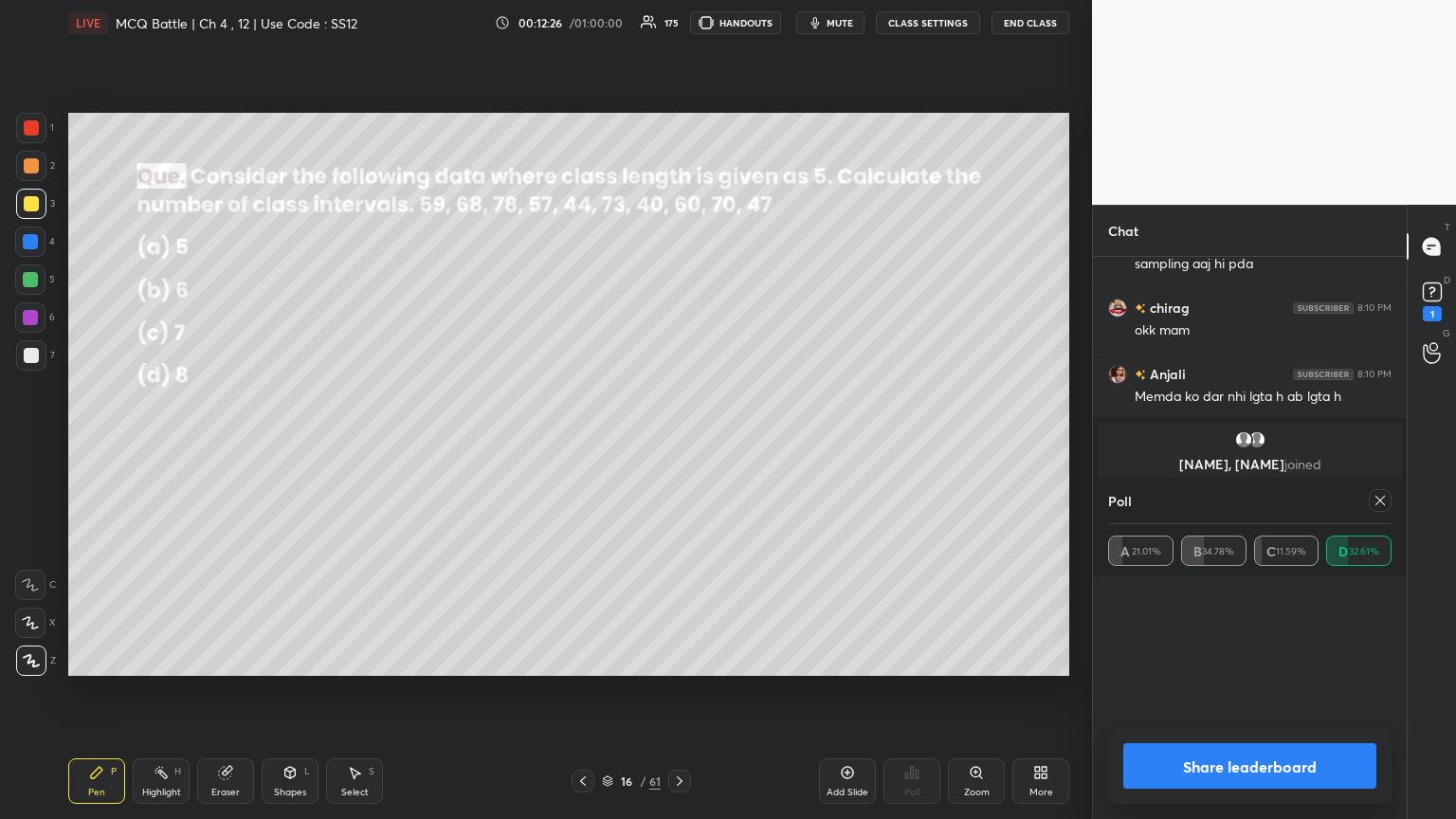 scroll, scrollTop: 6, scrollLeft: 6, axis: both 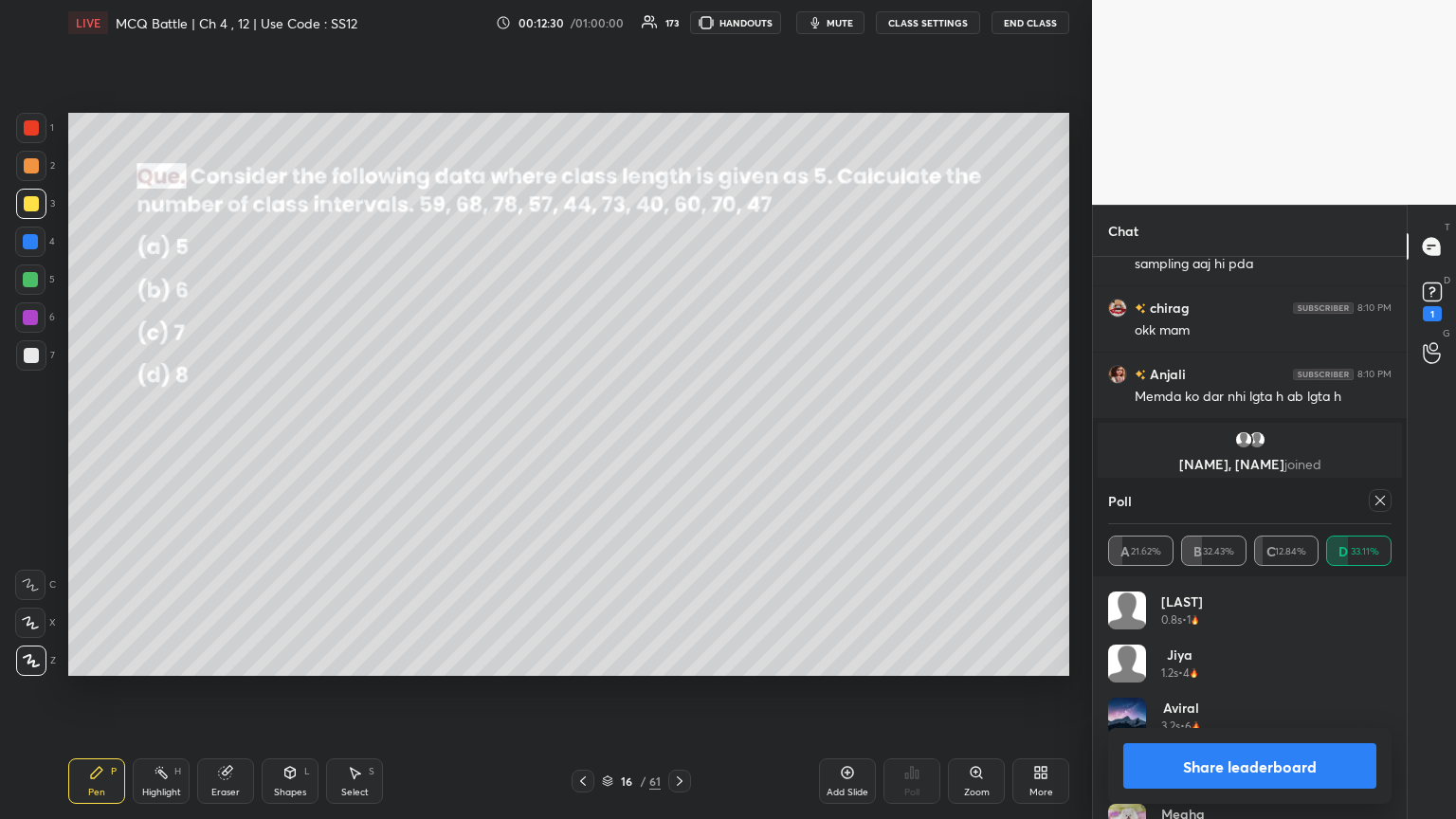 drag, startPoint x: 1193, startPoint y: 768, endPoint x: 1212, endPoint y: 711, distance: 60.083276 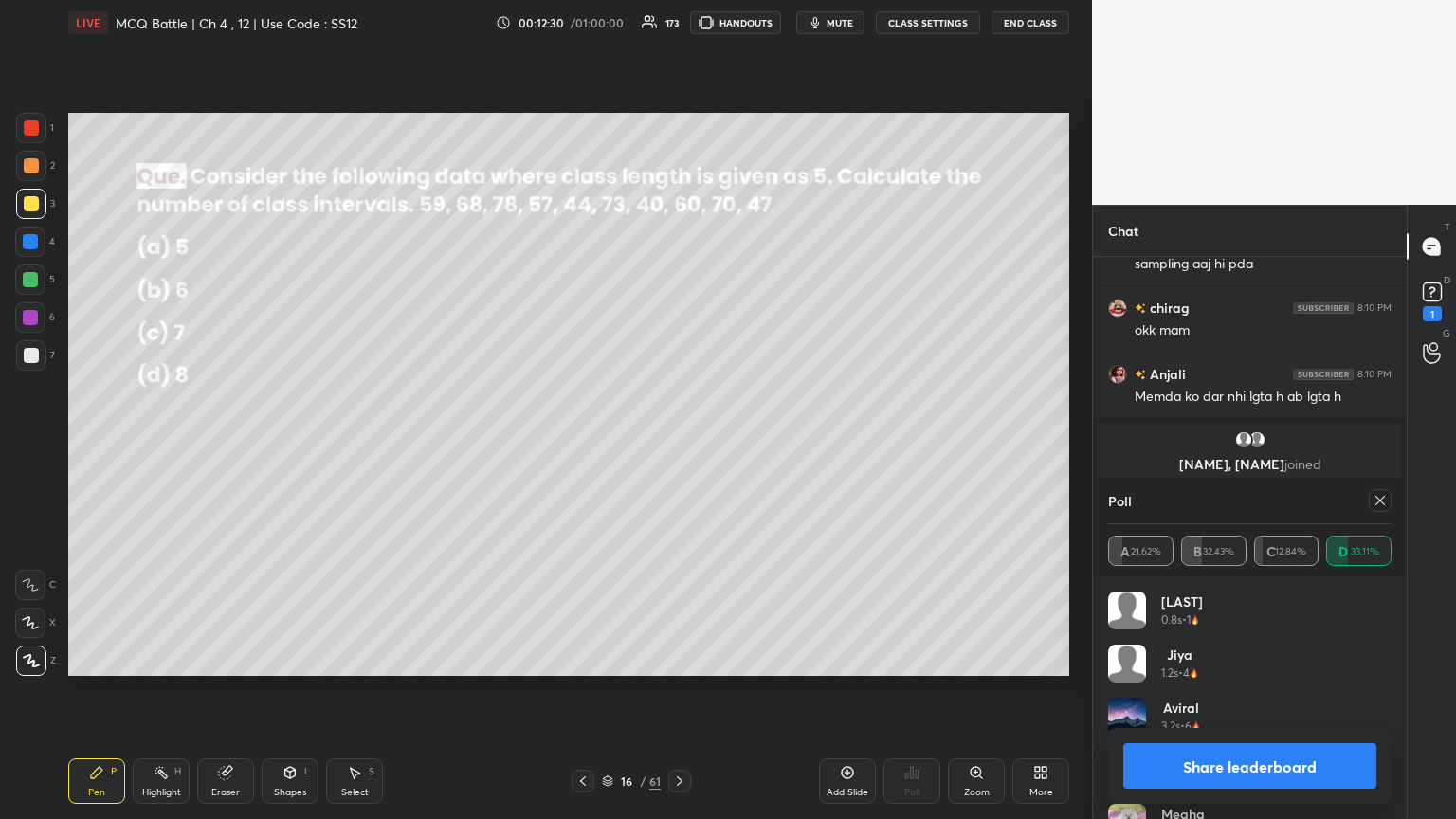 click on "Share leaderboard" at bounding box center (1249, 766) 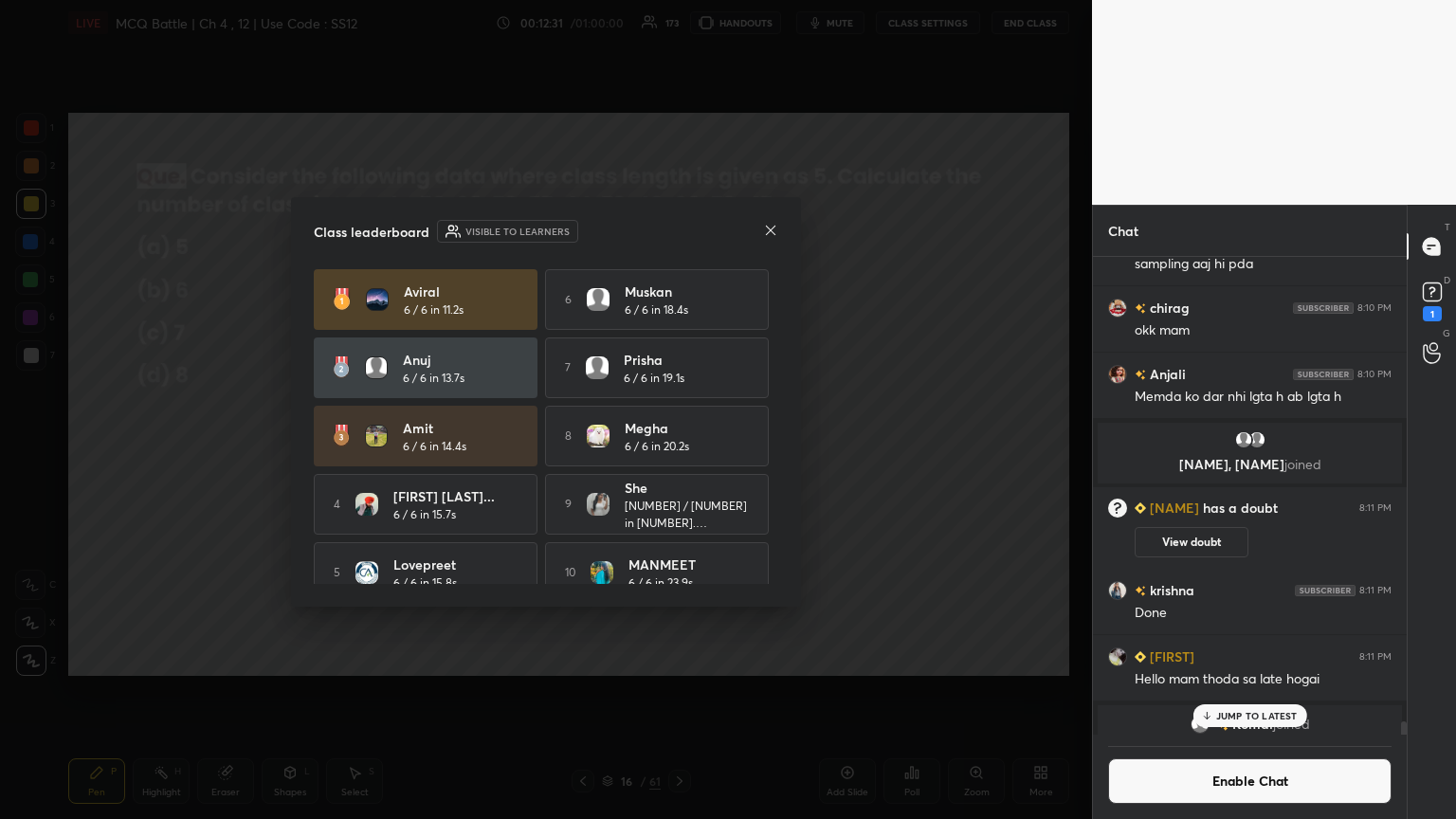 click 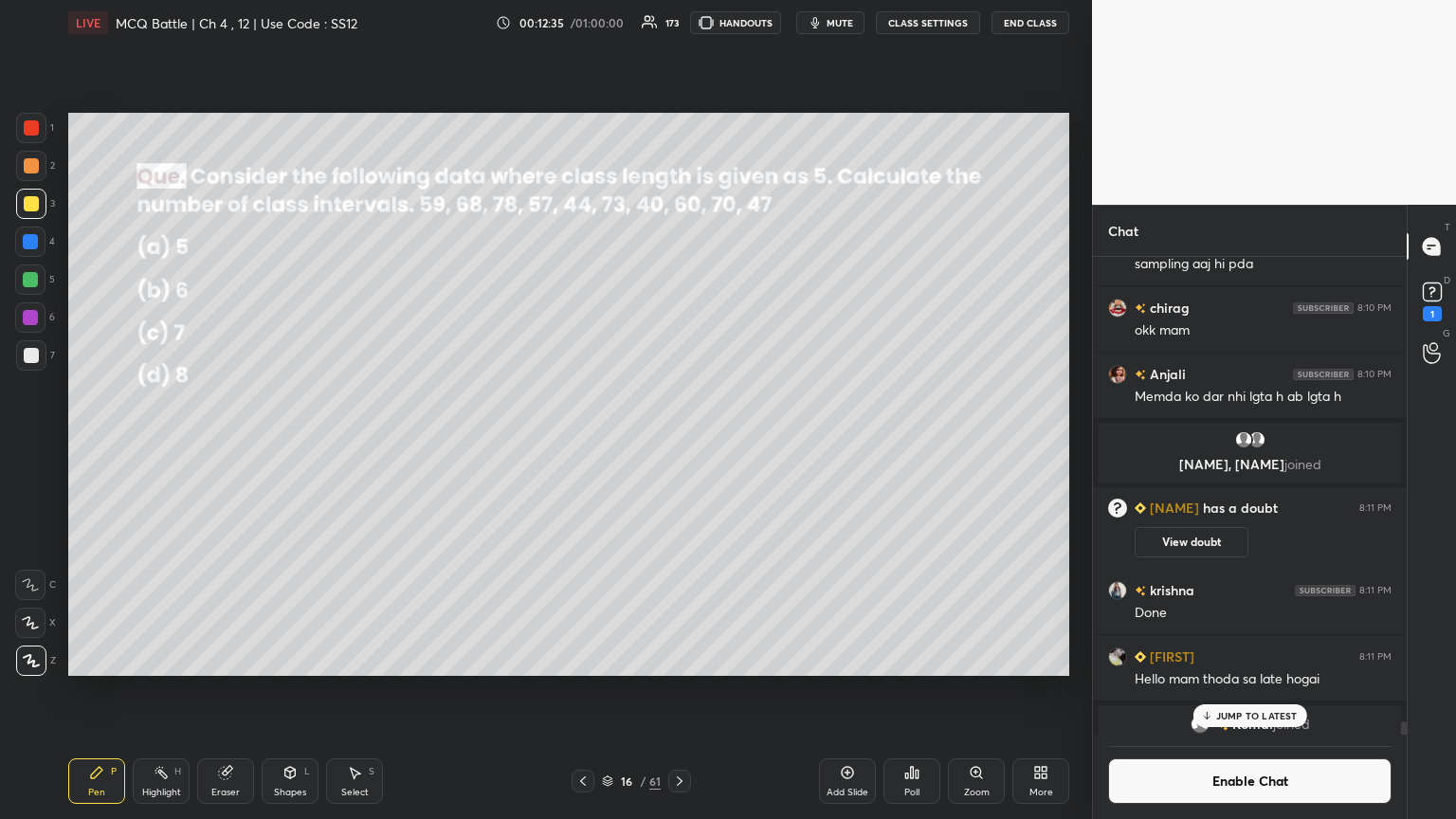 click on "JUMP TO LATEST" at bounding box center (1249, 716) 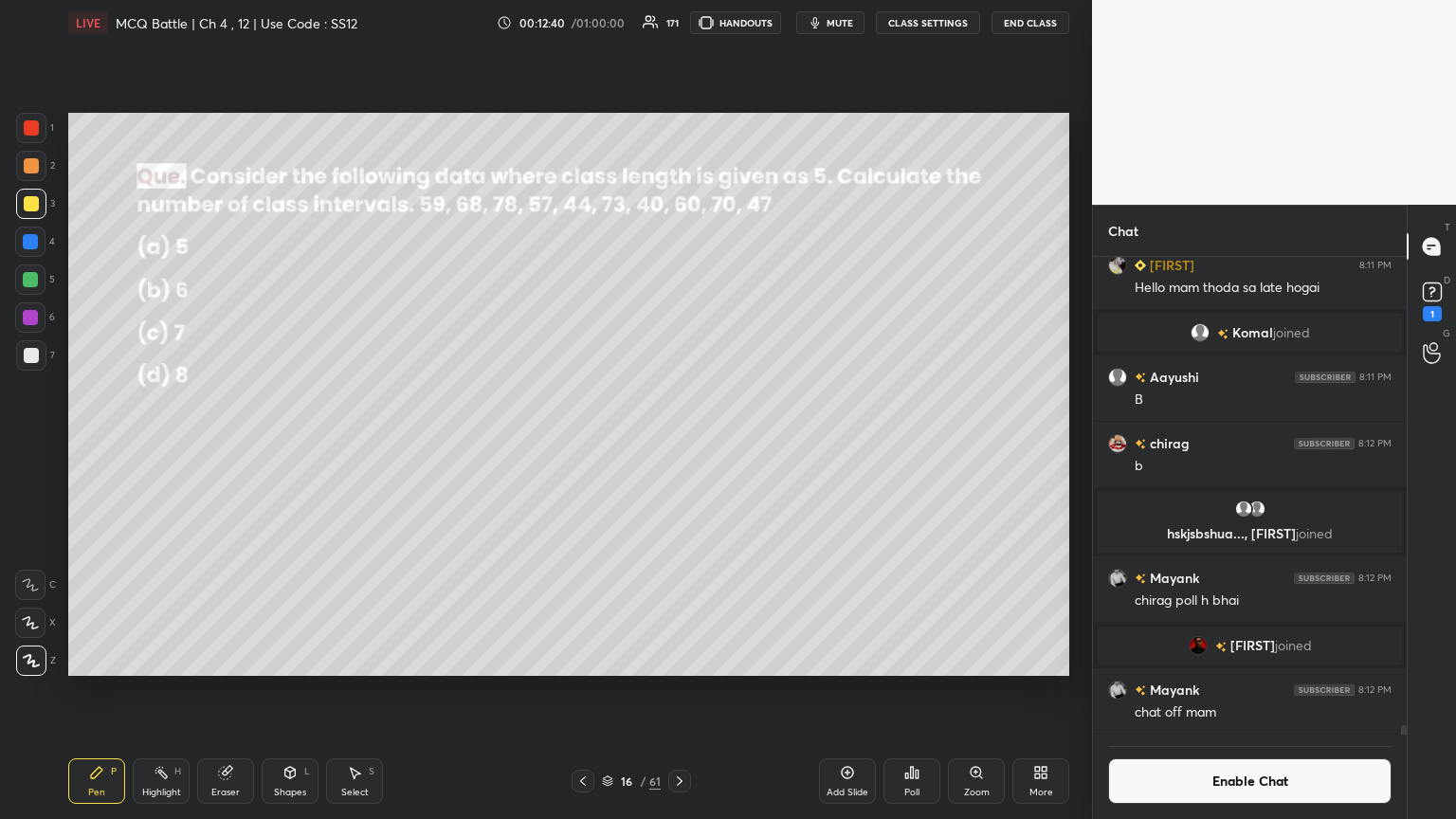 click 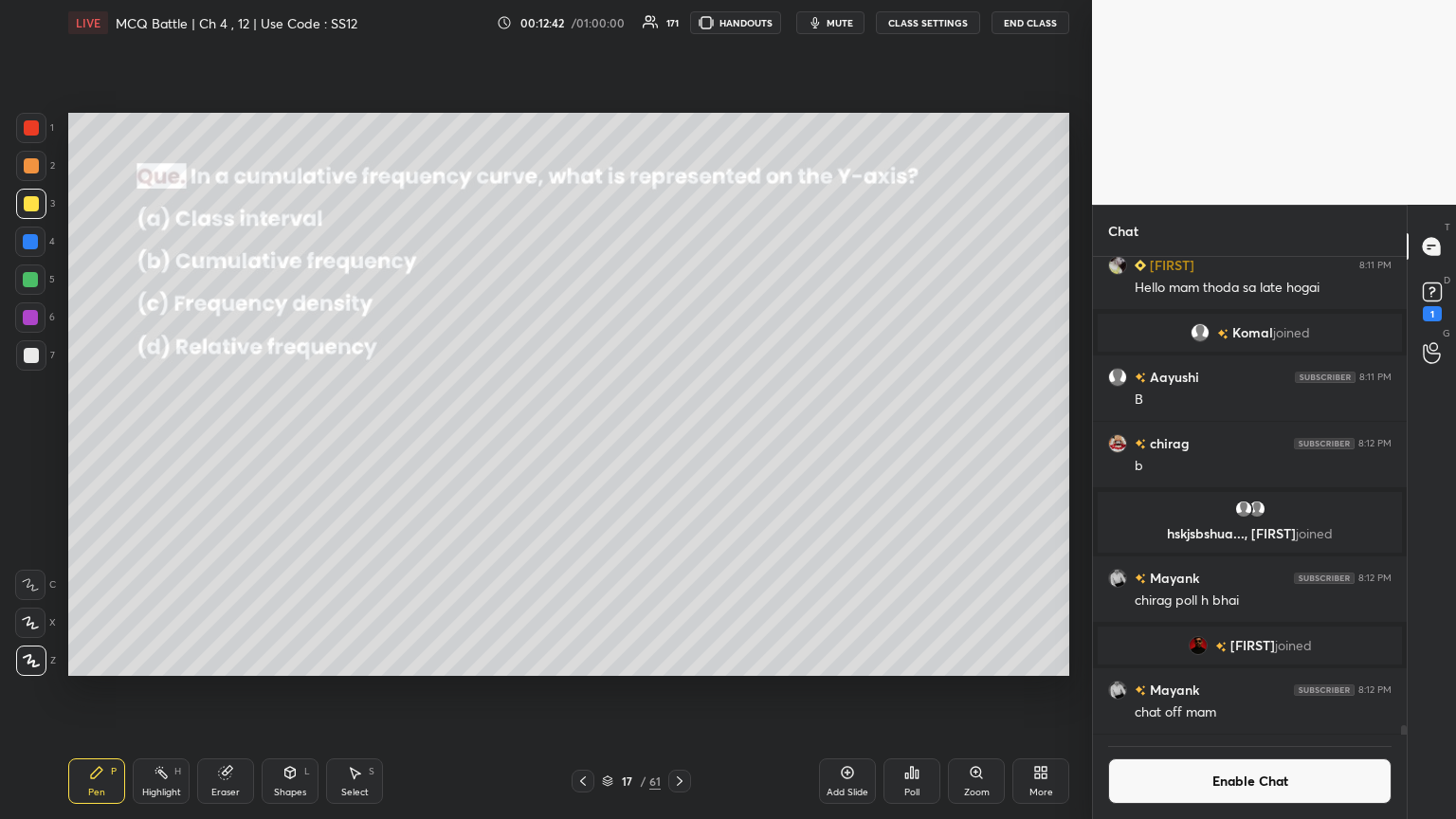 click on "Poll" at bounding box center [912, 781] 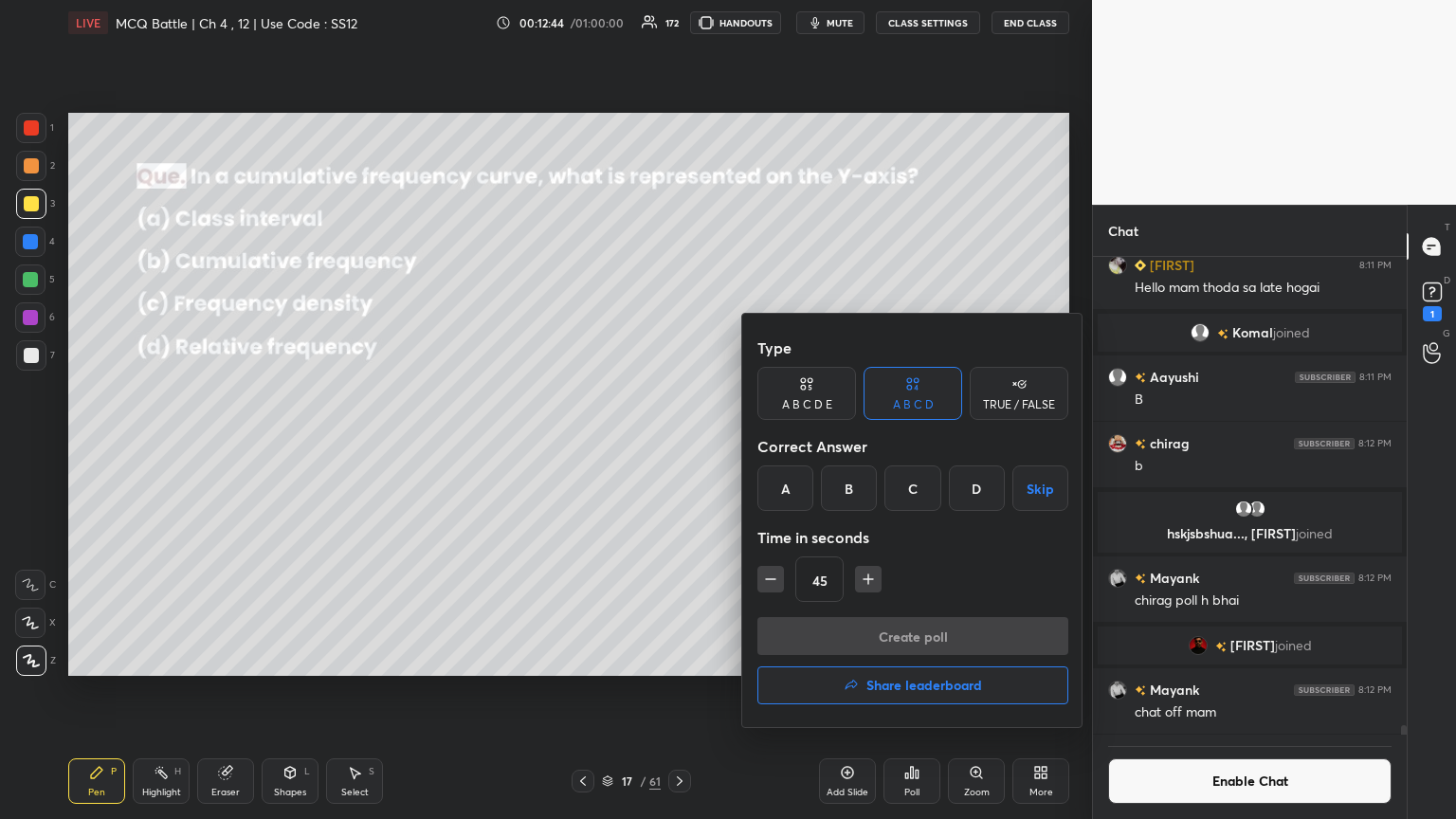 drag, startPoint x: 853, startPoint y: 489, endPoint x: 841, endPoint y: 547, distance: 59.228372 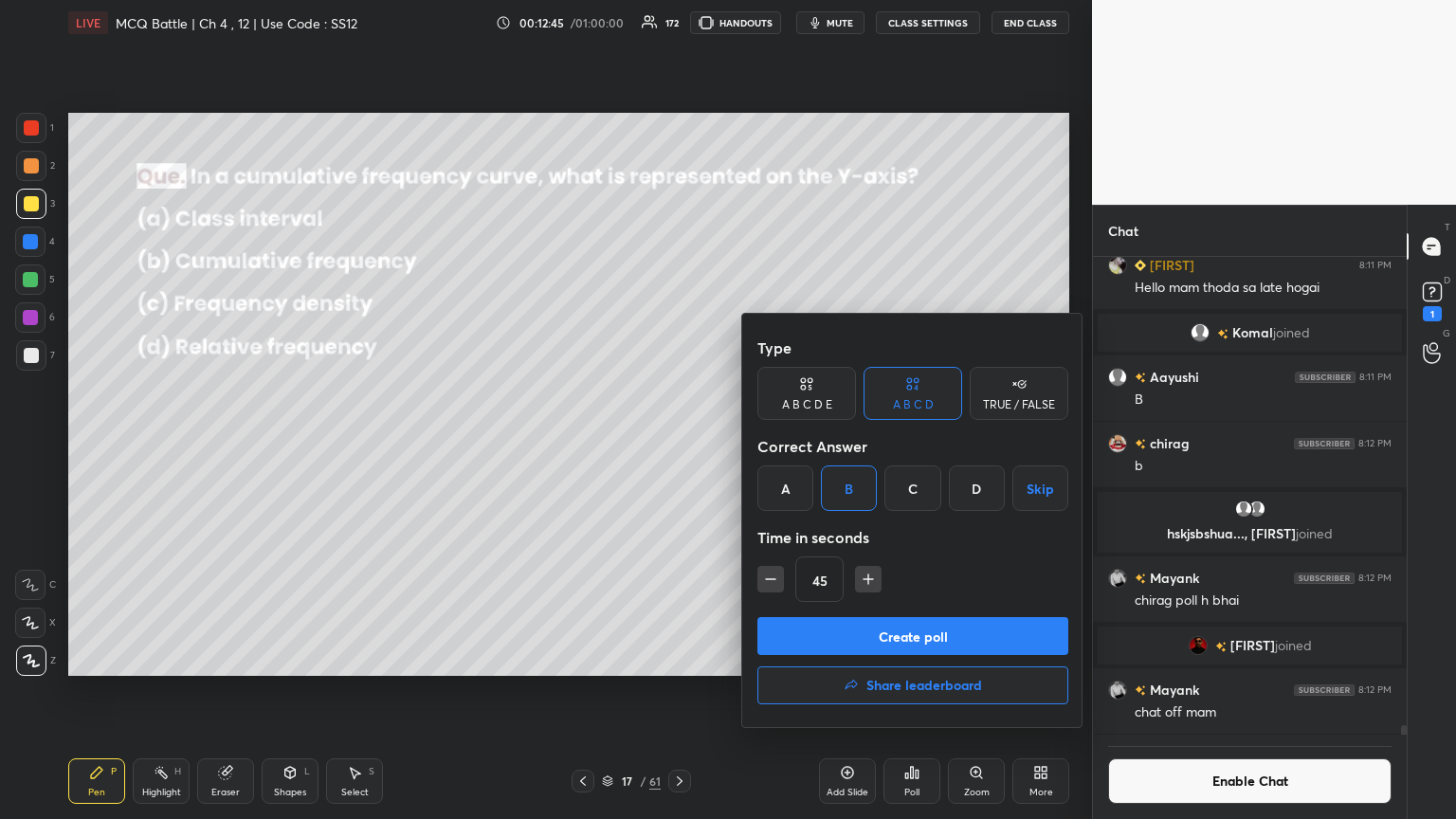 click 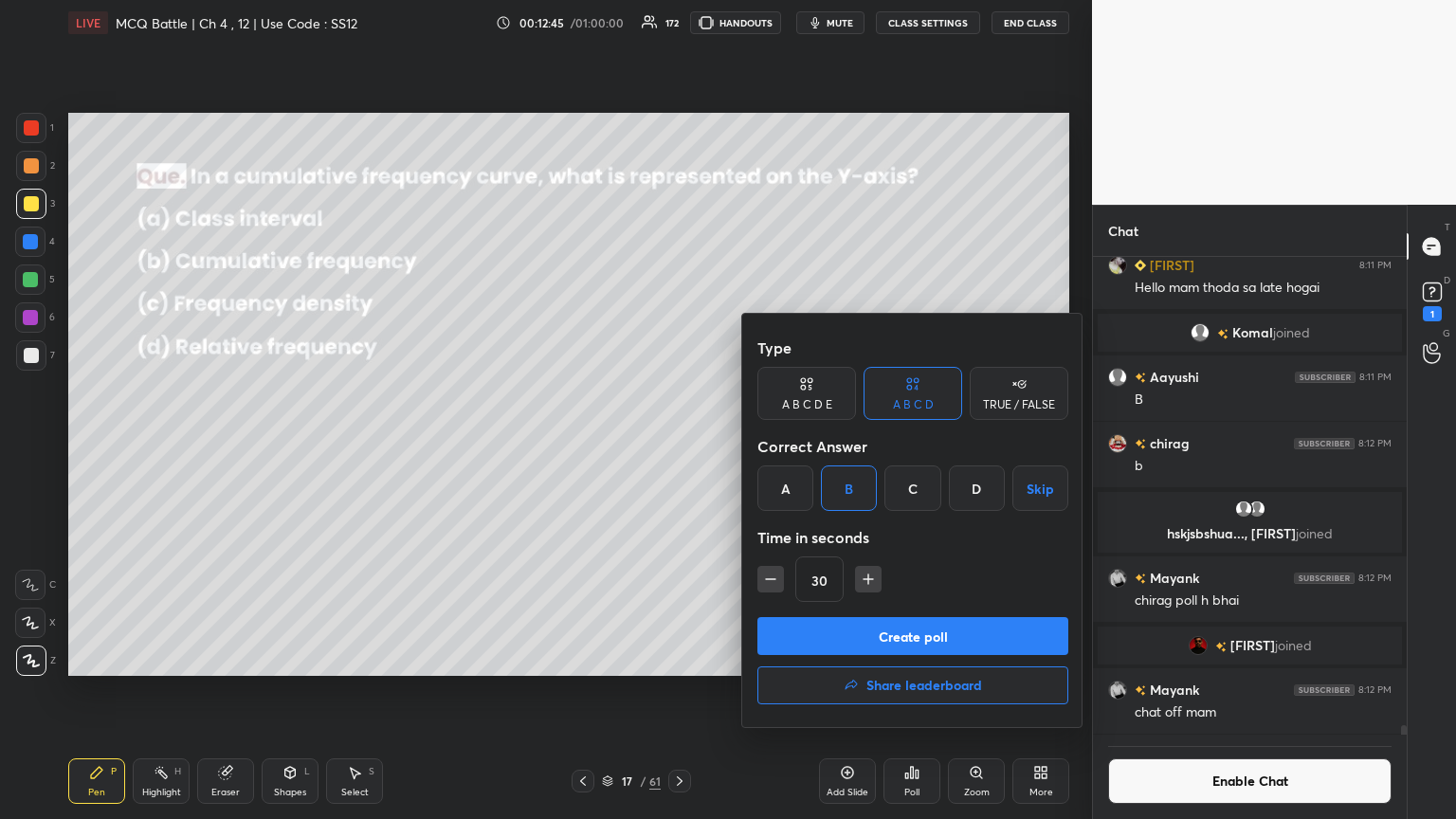 click on "Create poll" at bounding box center [913, 636] 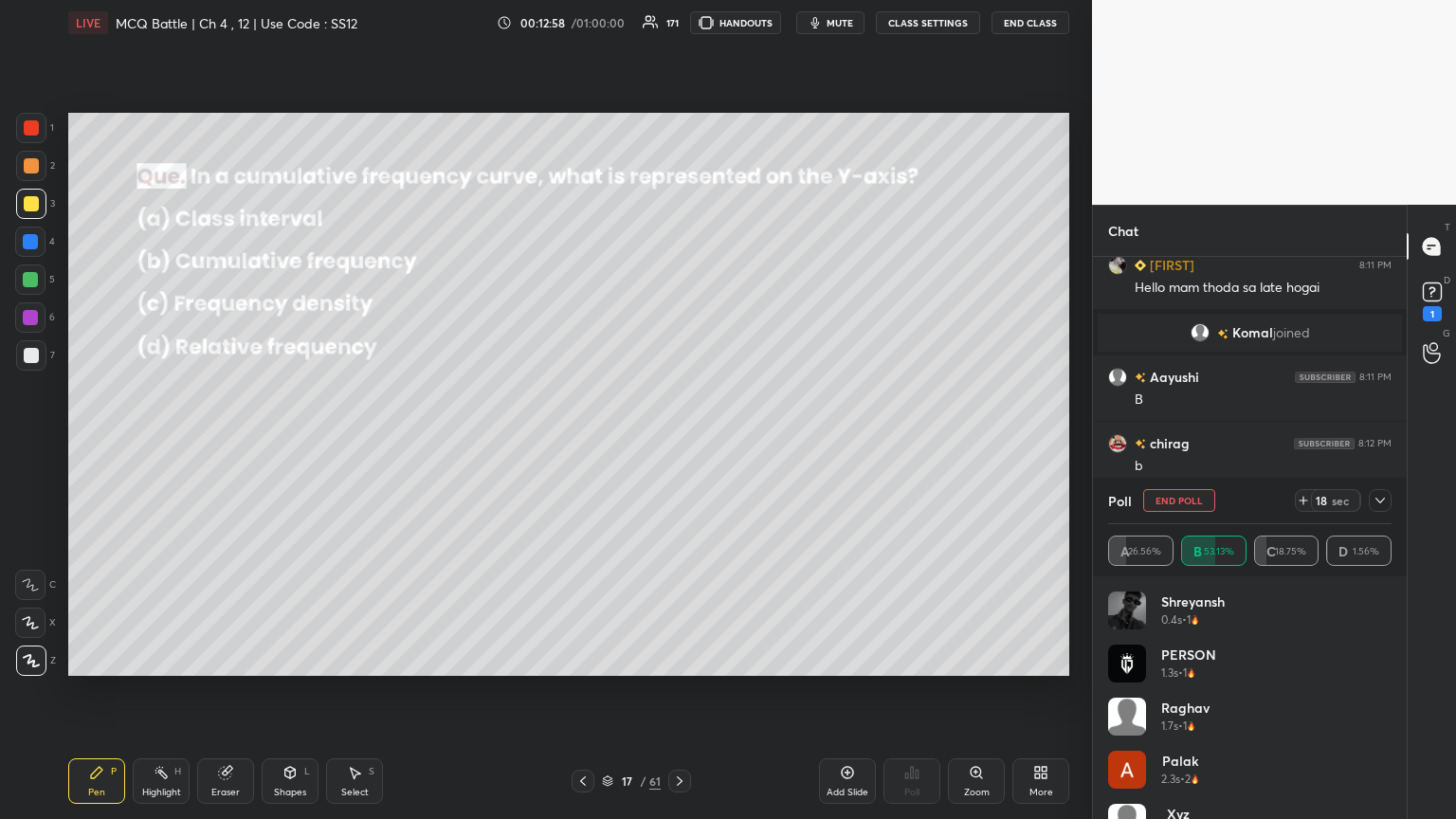 drag, startPoint x: 1384, startPoint y: 497, endPoint x: 1381, endPoint y: 508, distance: 11.401754 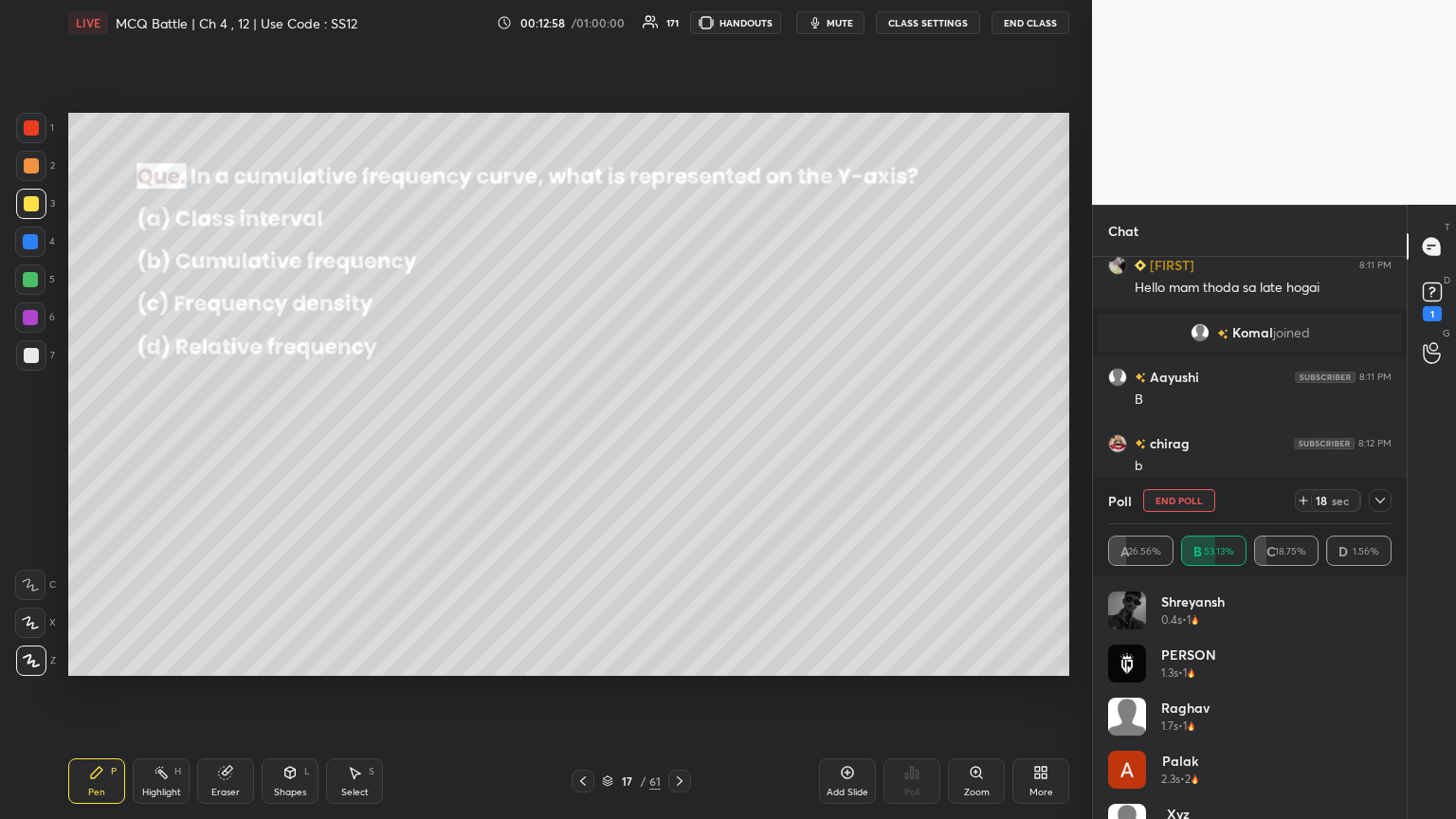 click 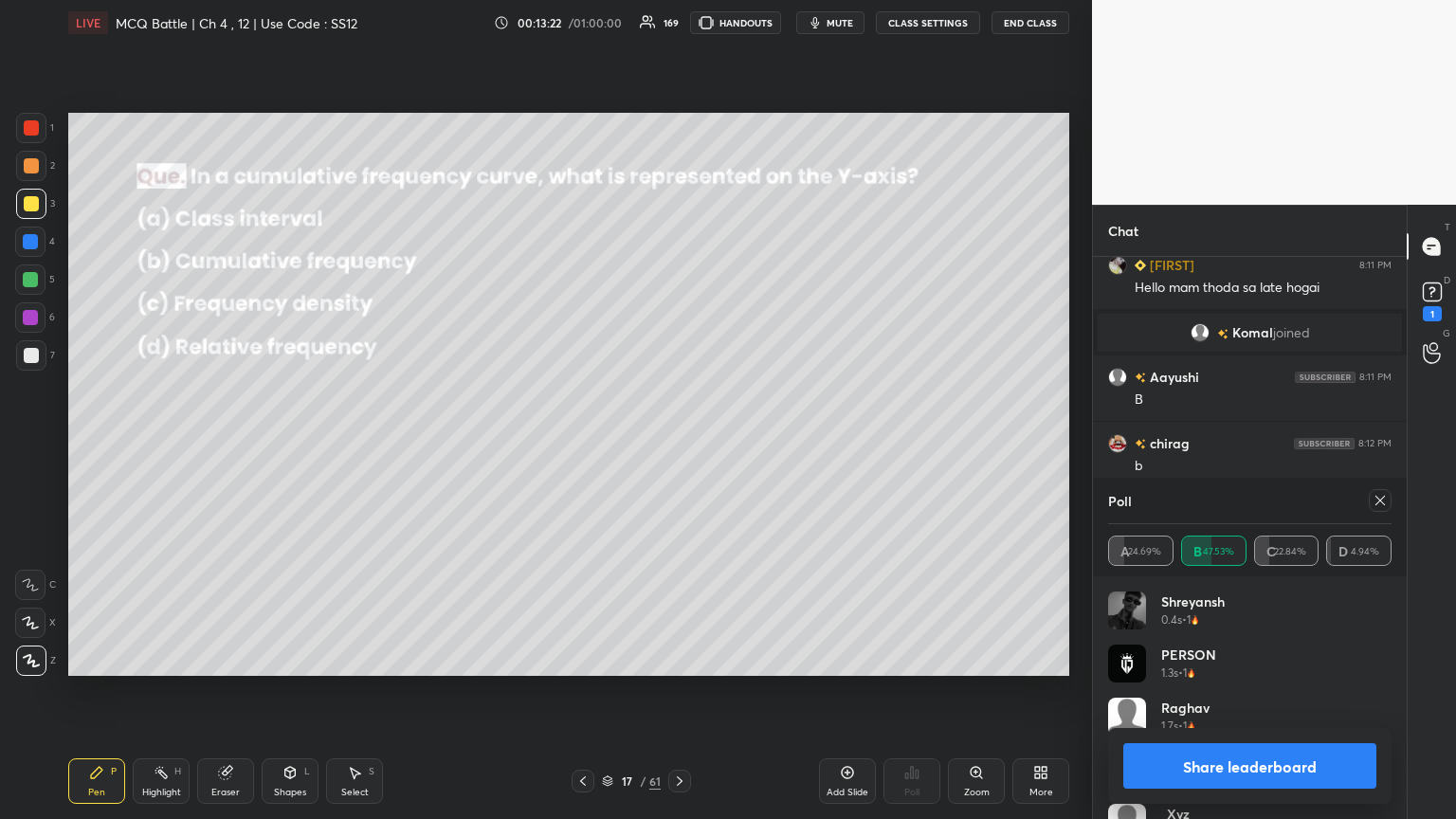 click 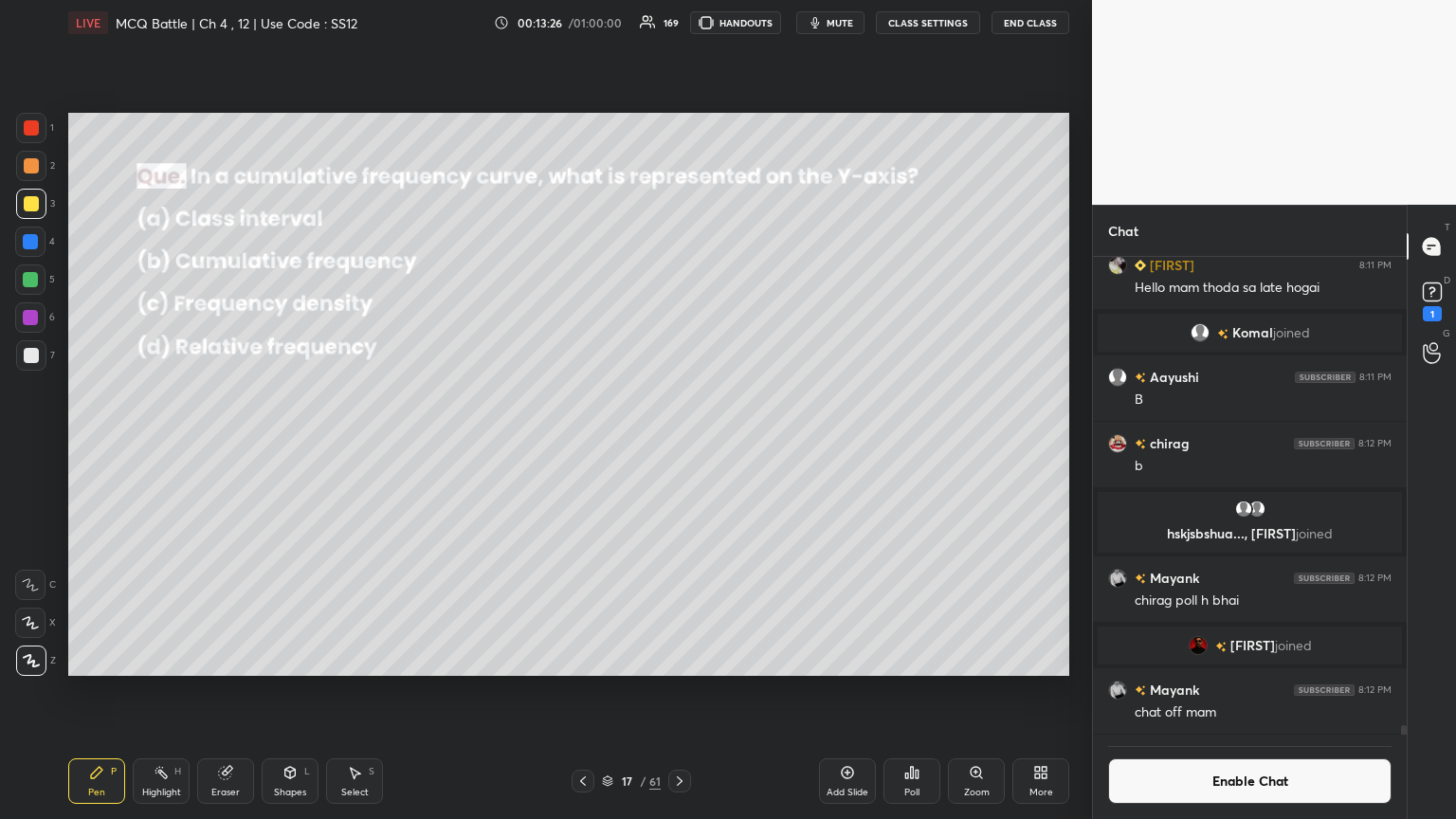 click 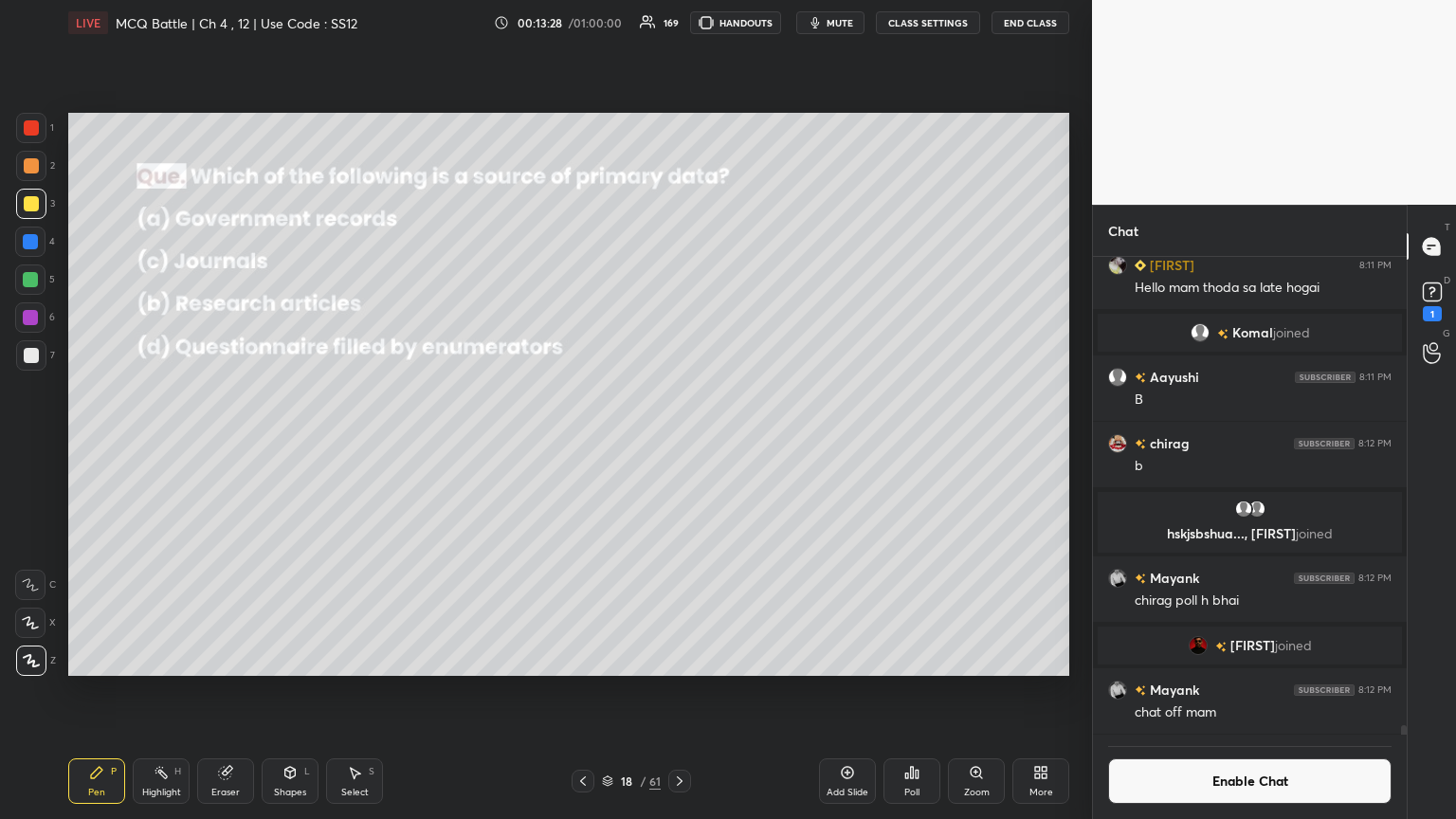 click on "Poll" at bounding box center [912, 781] 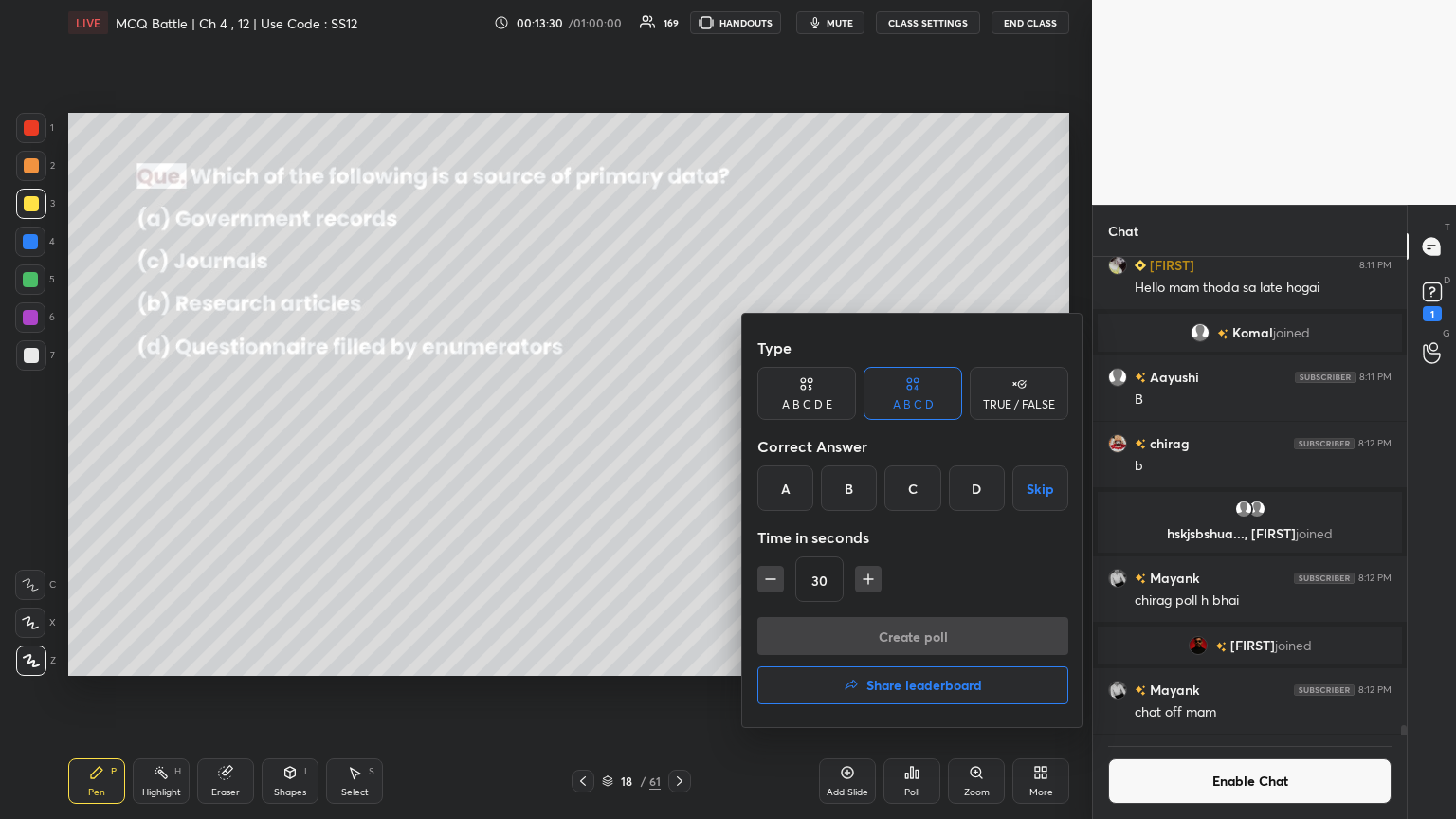 drag, startPoint x: 974, startPoint y: 496, endPoint x: 944, endPoint y: 542, distance: 54.9181 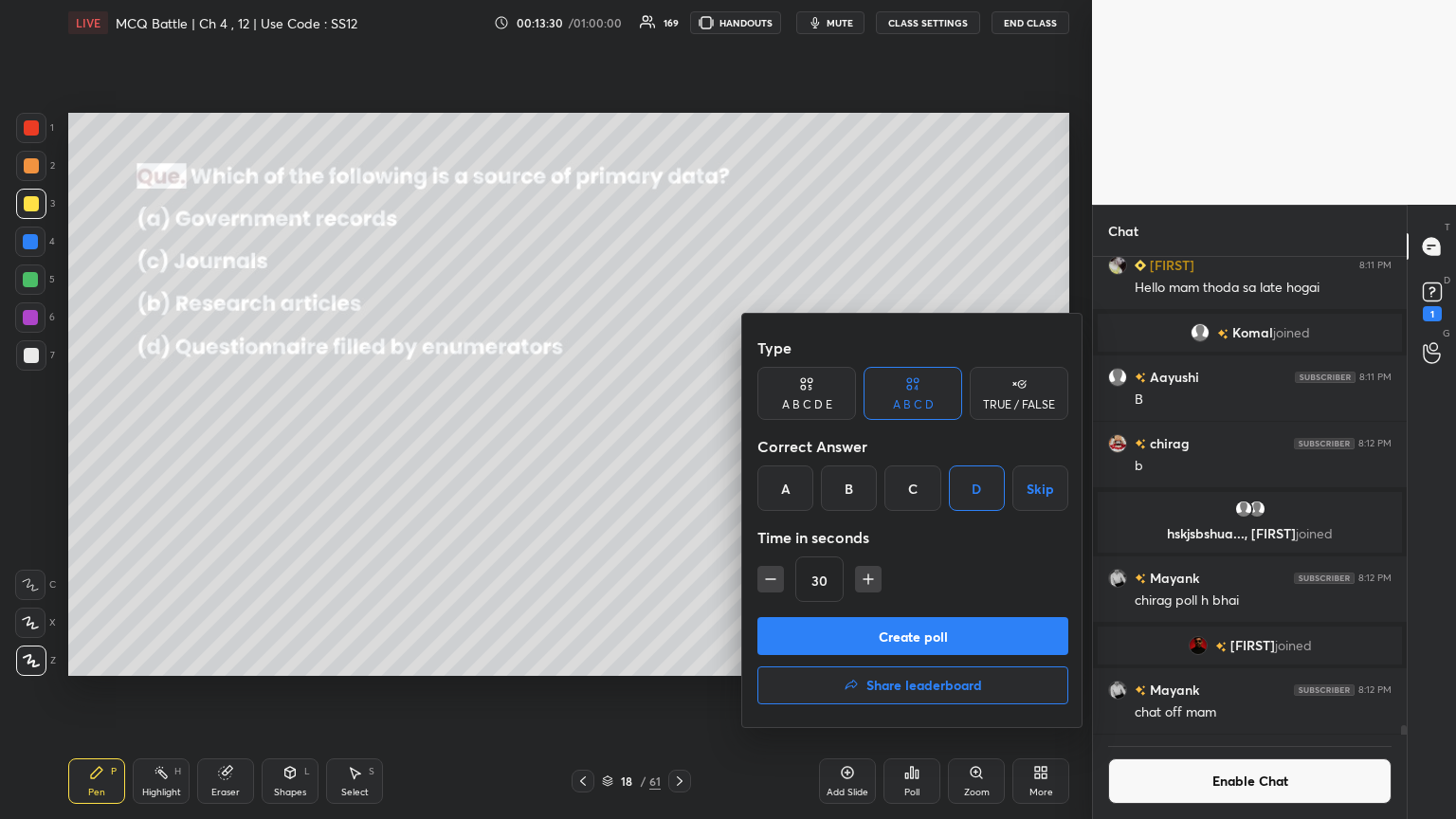 click on "Create poll" at bounding box center (913, 636) 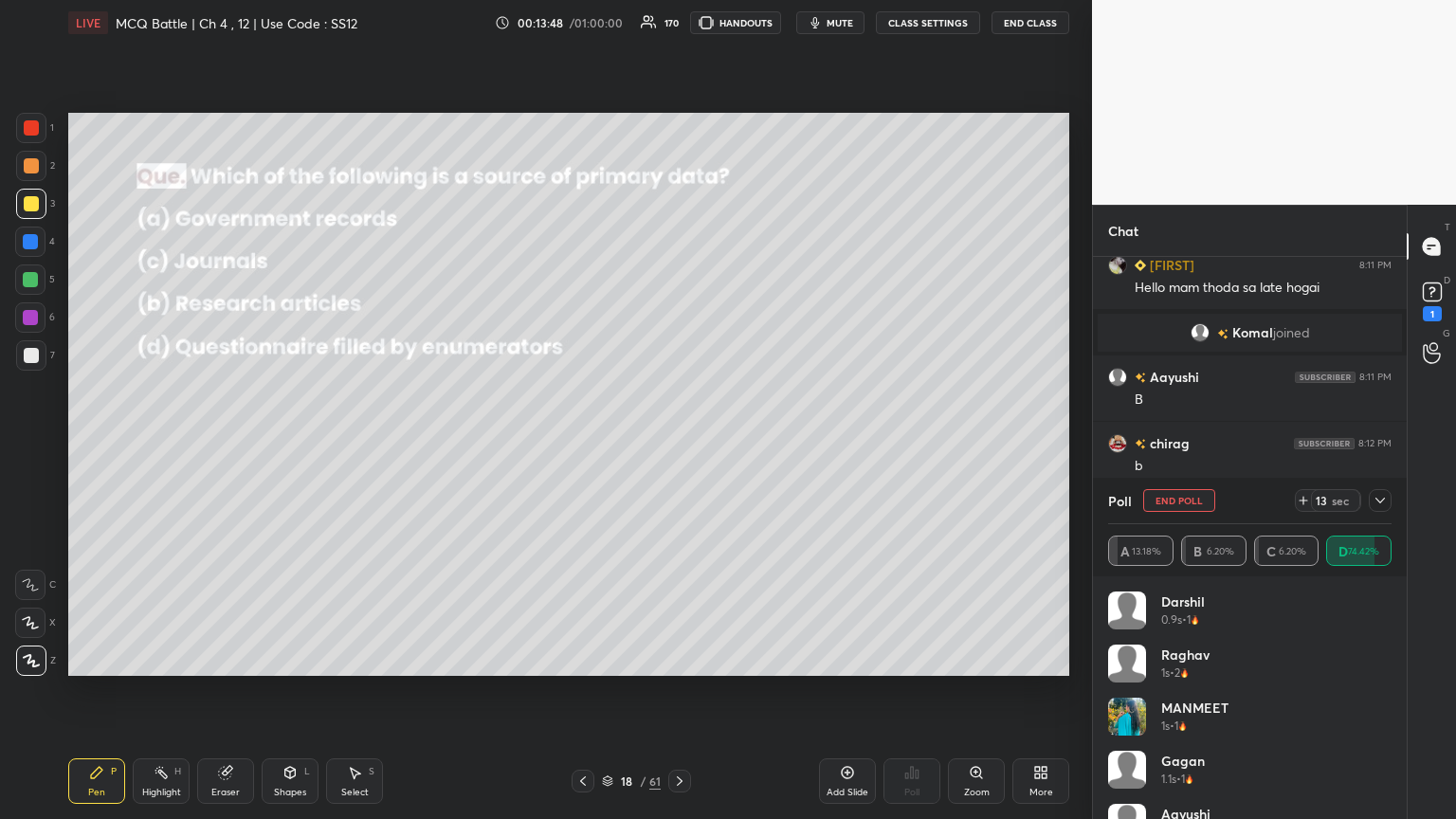 click 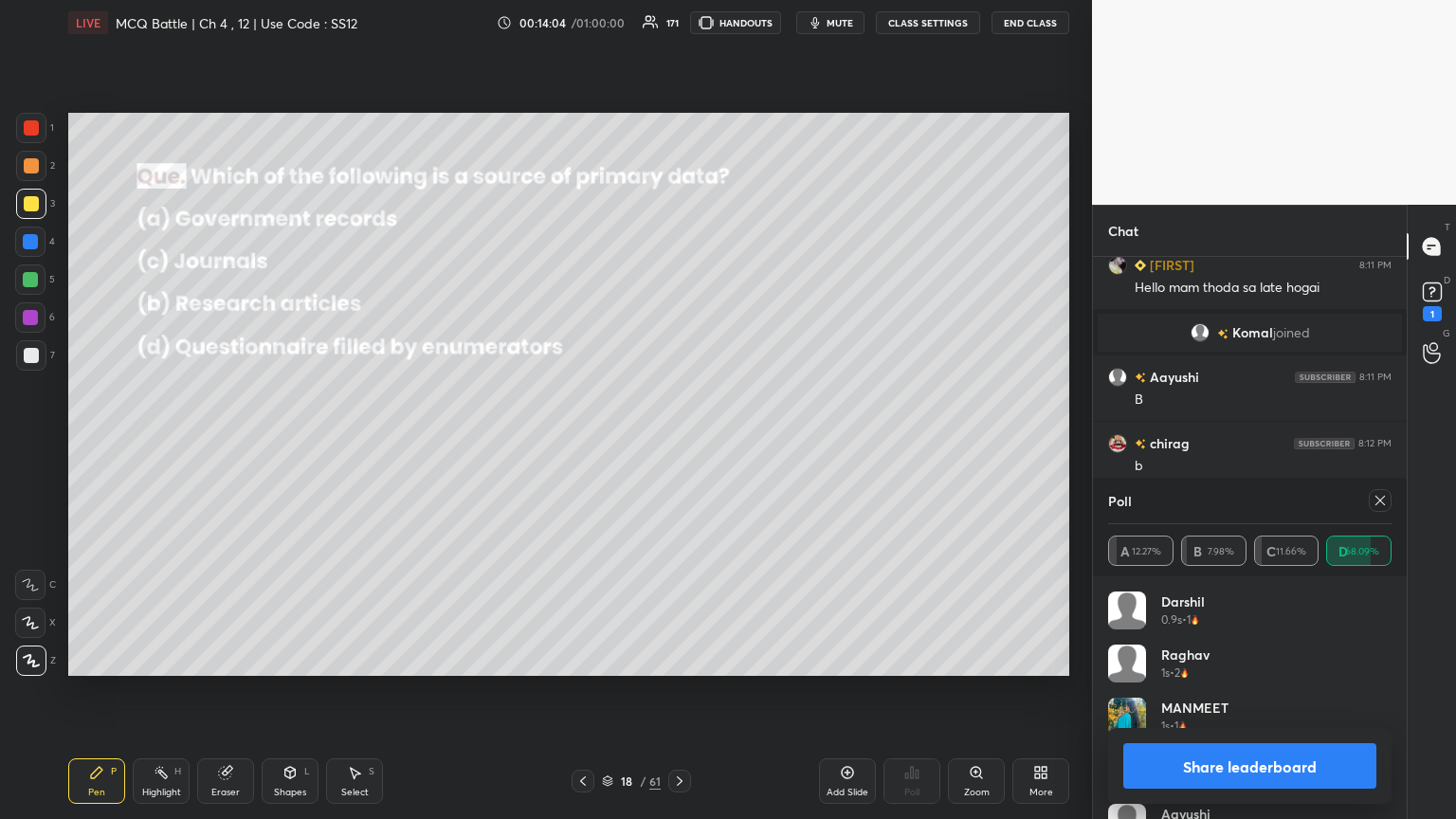 drag, startPoint x: 1173, startPoint y: 770, endPoint x: 1173, endPoint y: 758, distance: 12 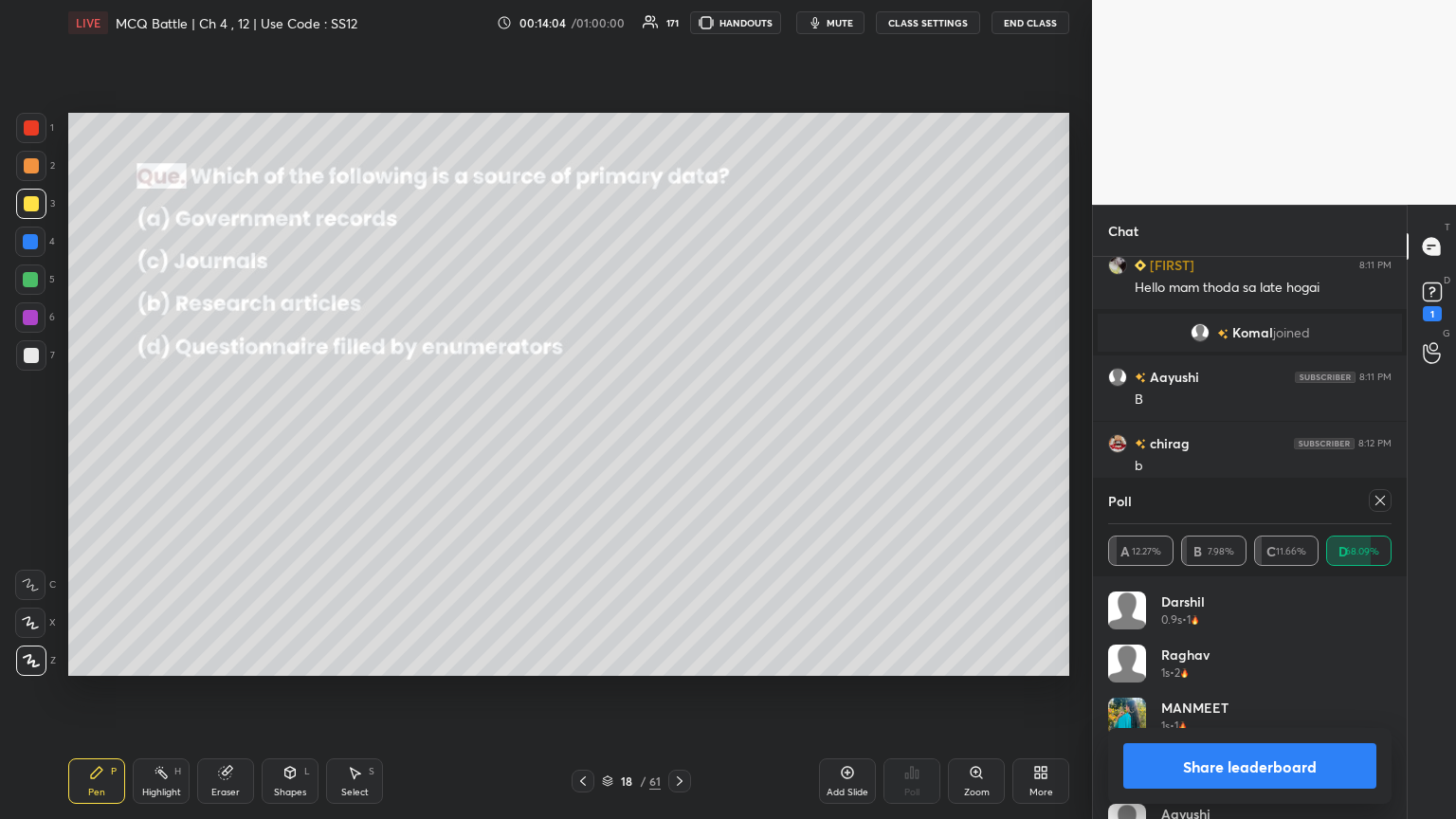 click on "Share leaderboard" at bounding box center [1249, 766] 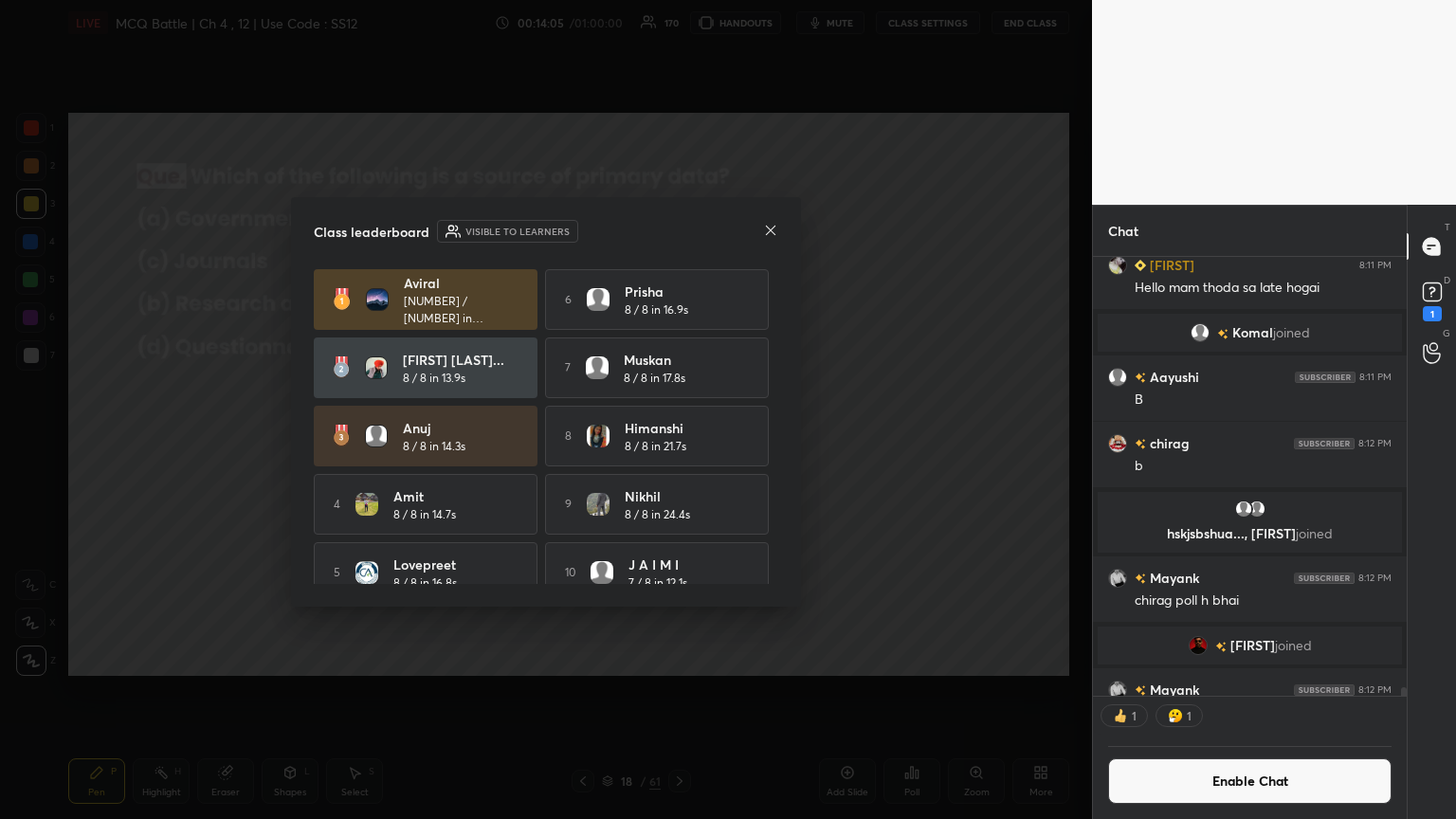 click 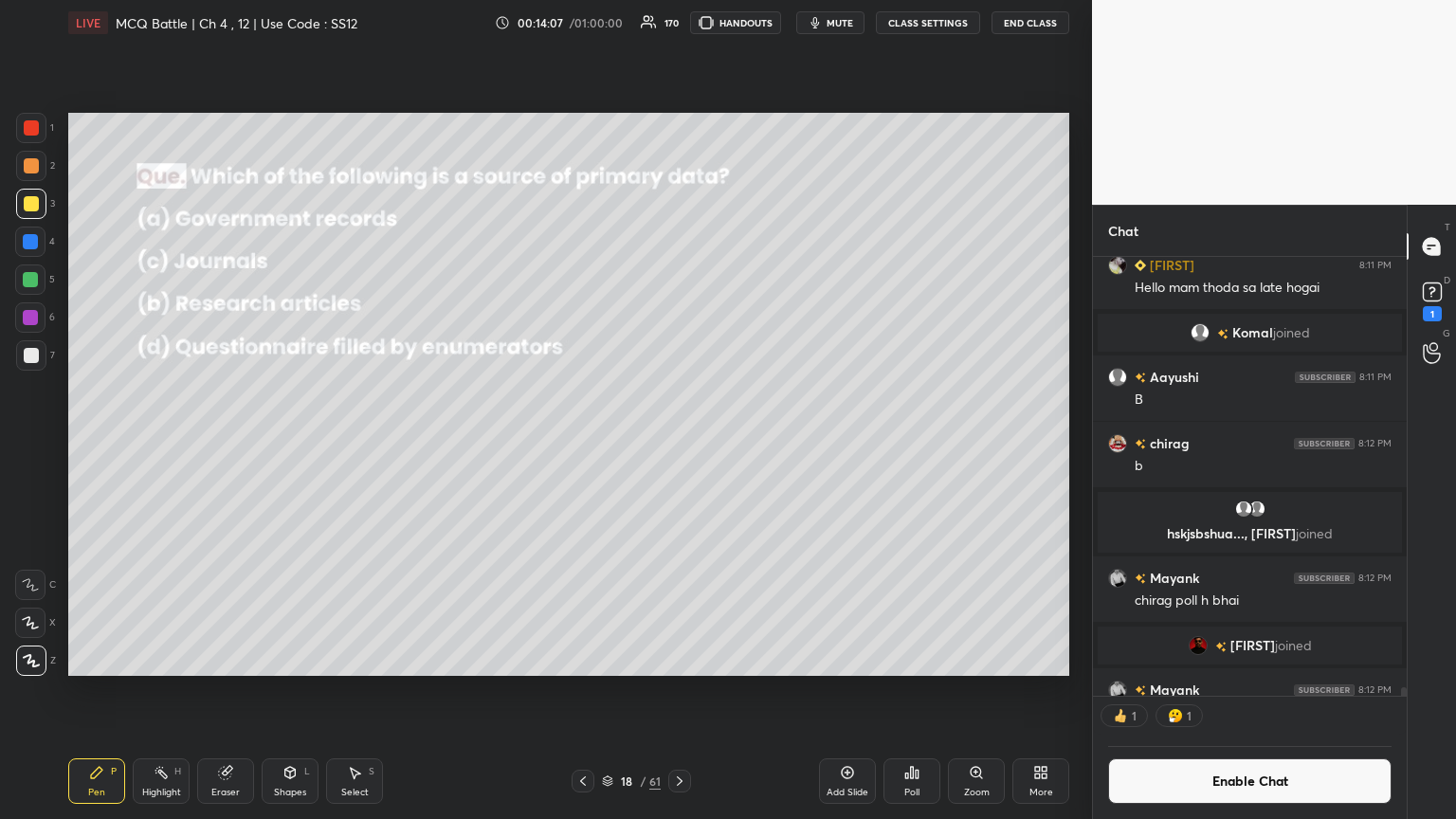 click 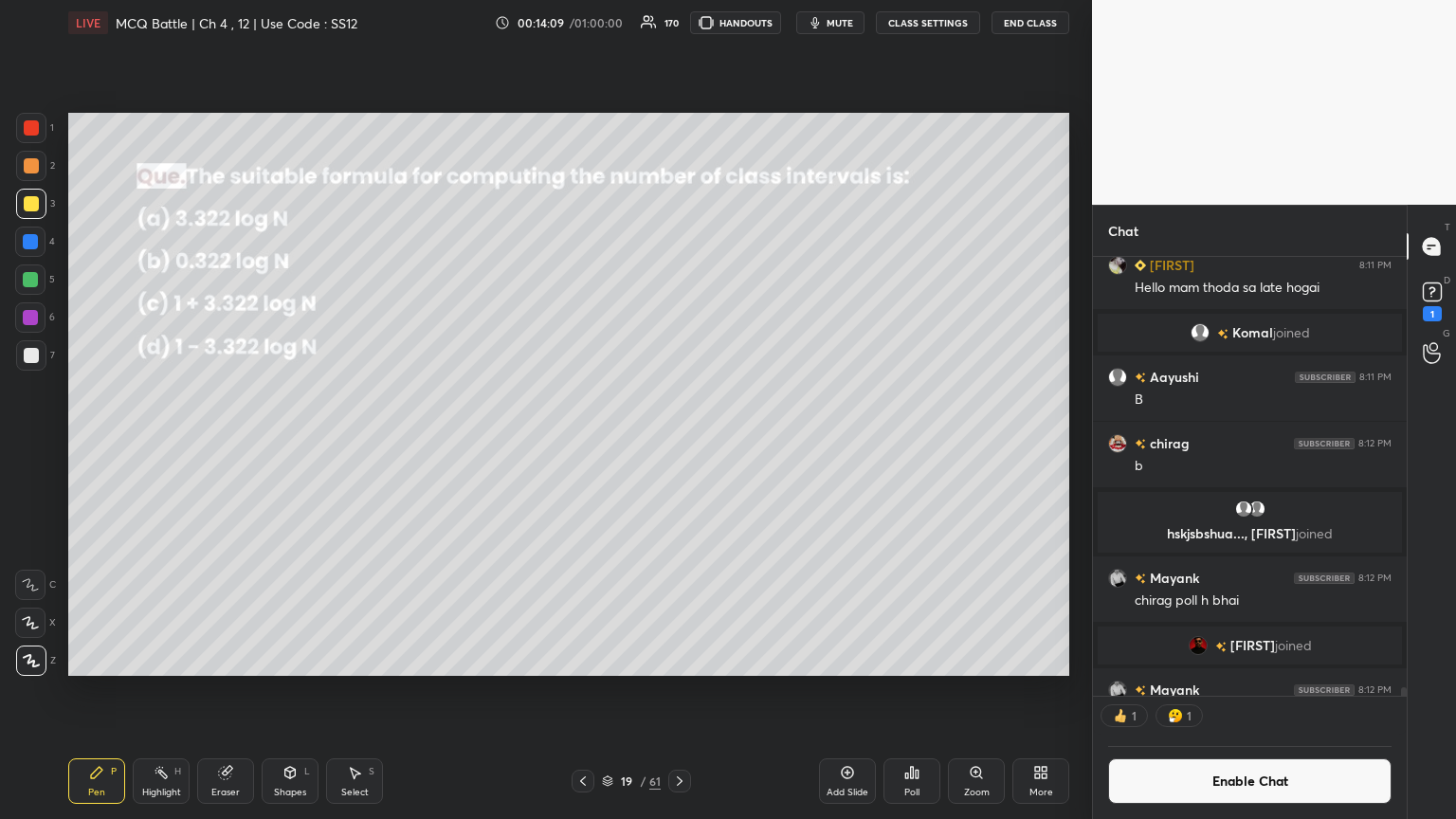 click on "Poll" at bounding box center [912, 792] 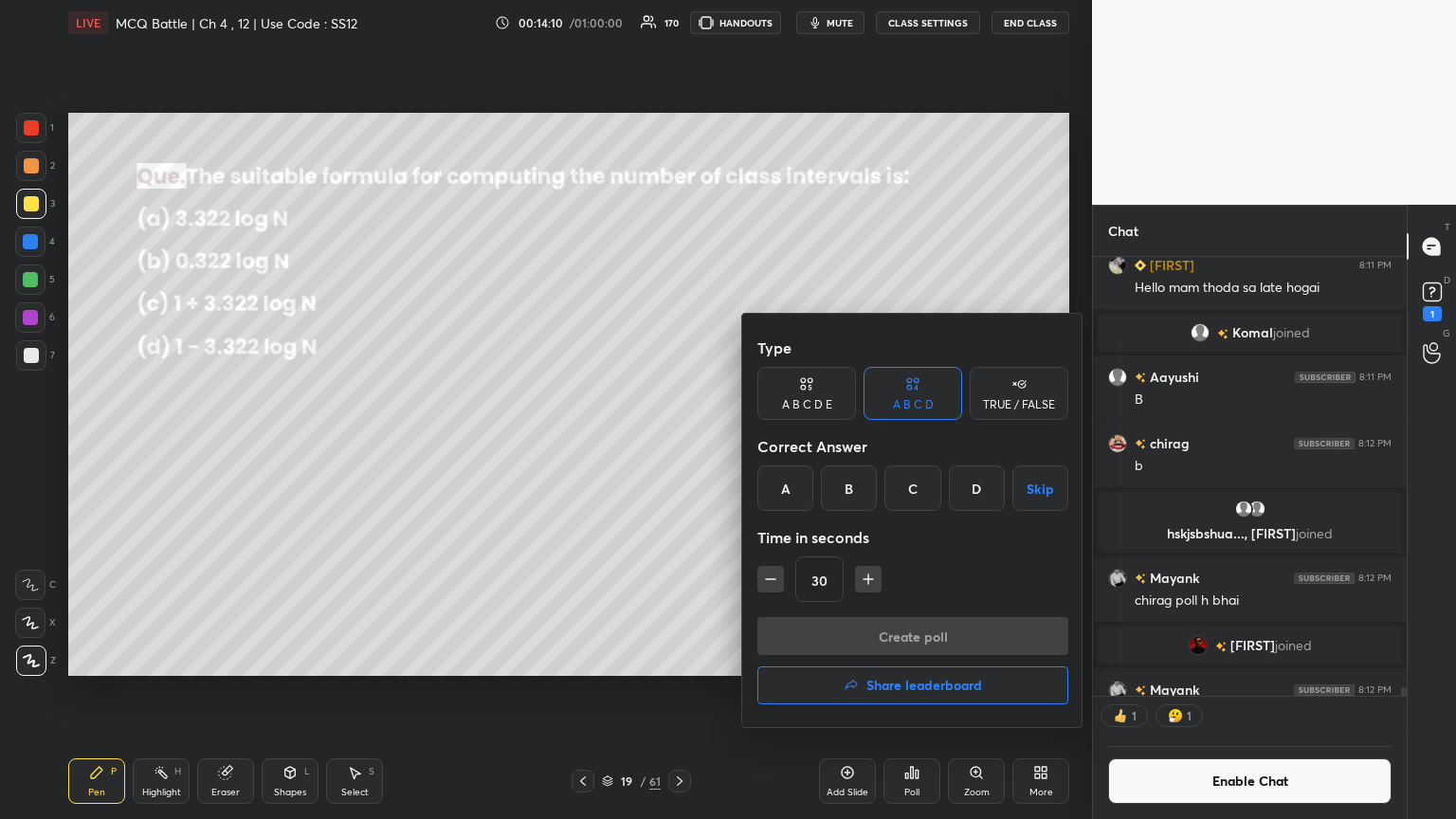 click on "C" at bounding box center (912, 488) 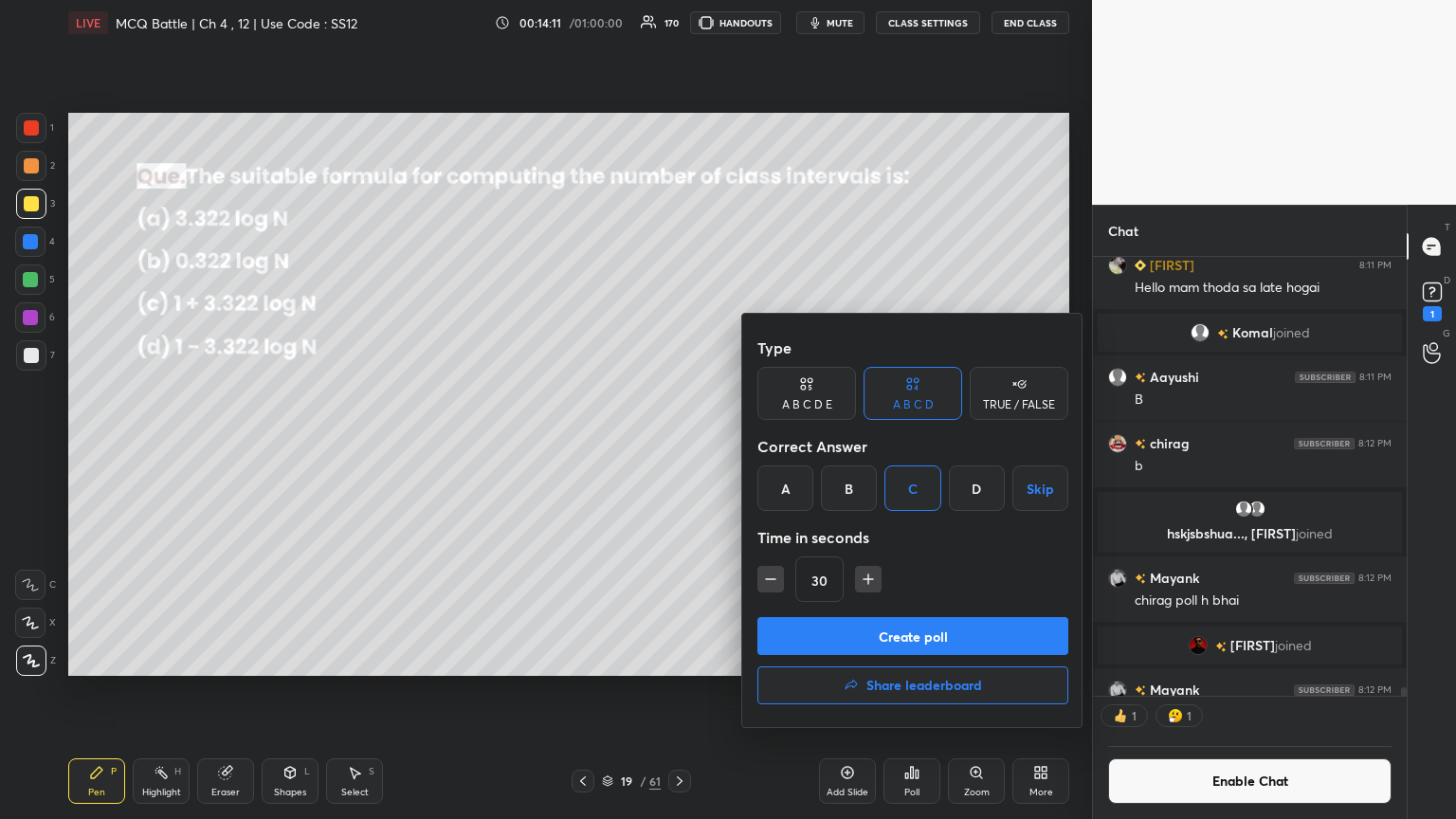 click on "Create poll" at bounding box center (913, 636) 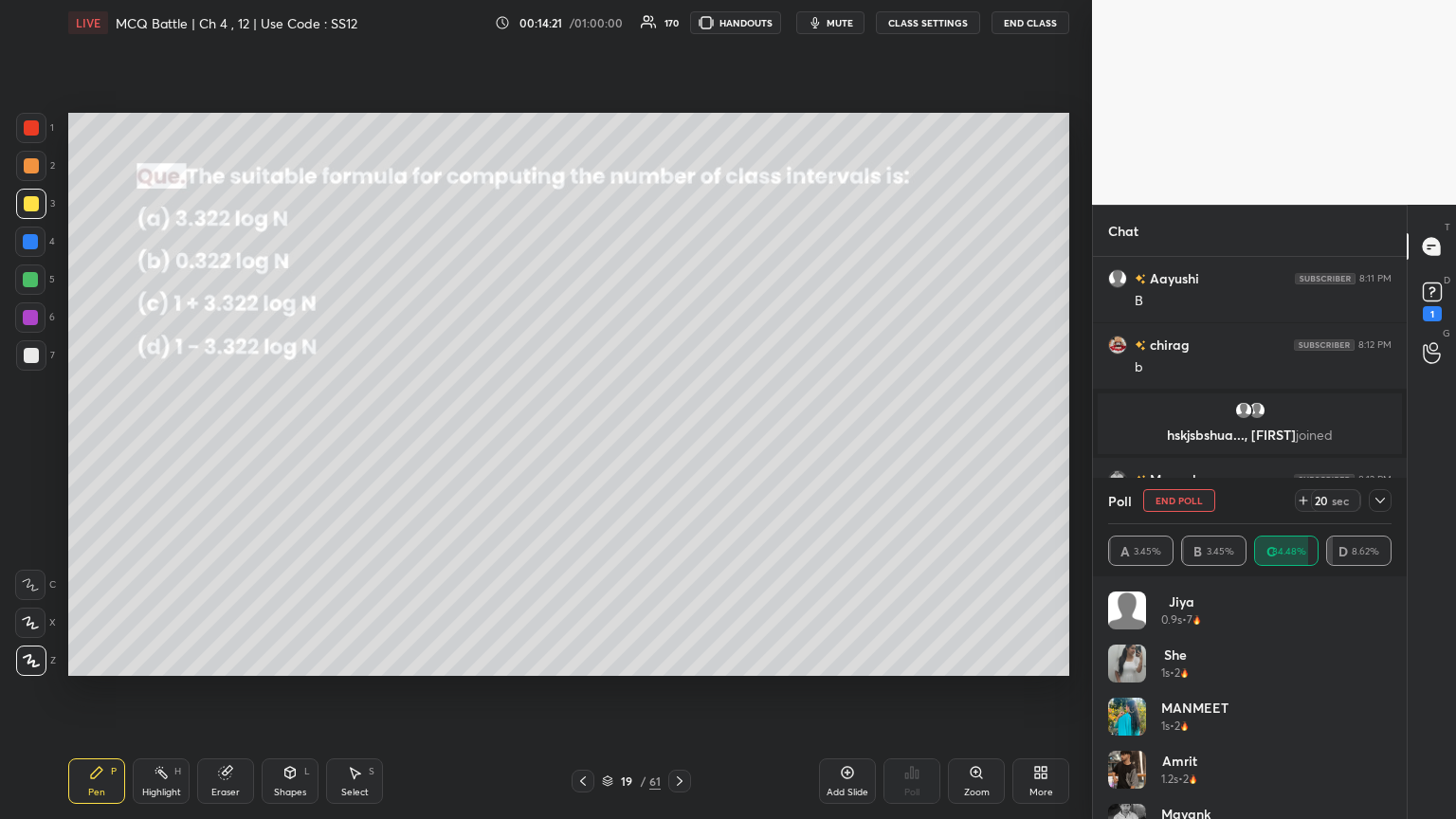 click 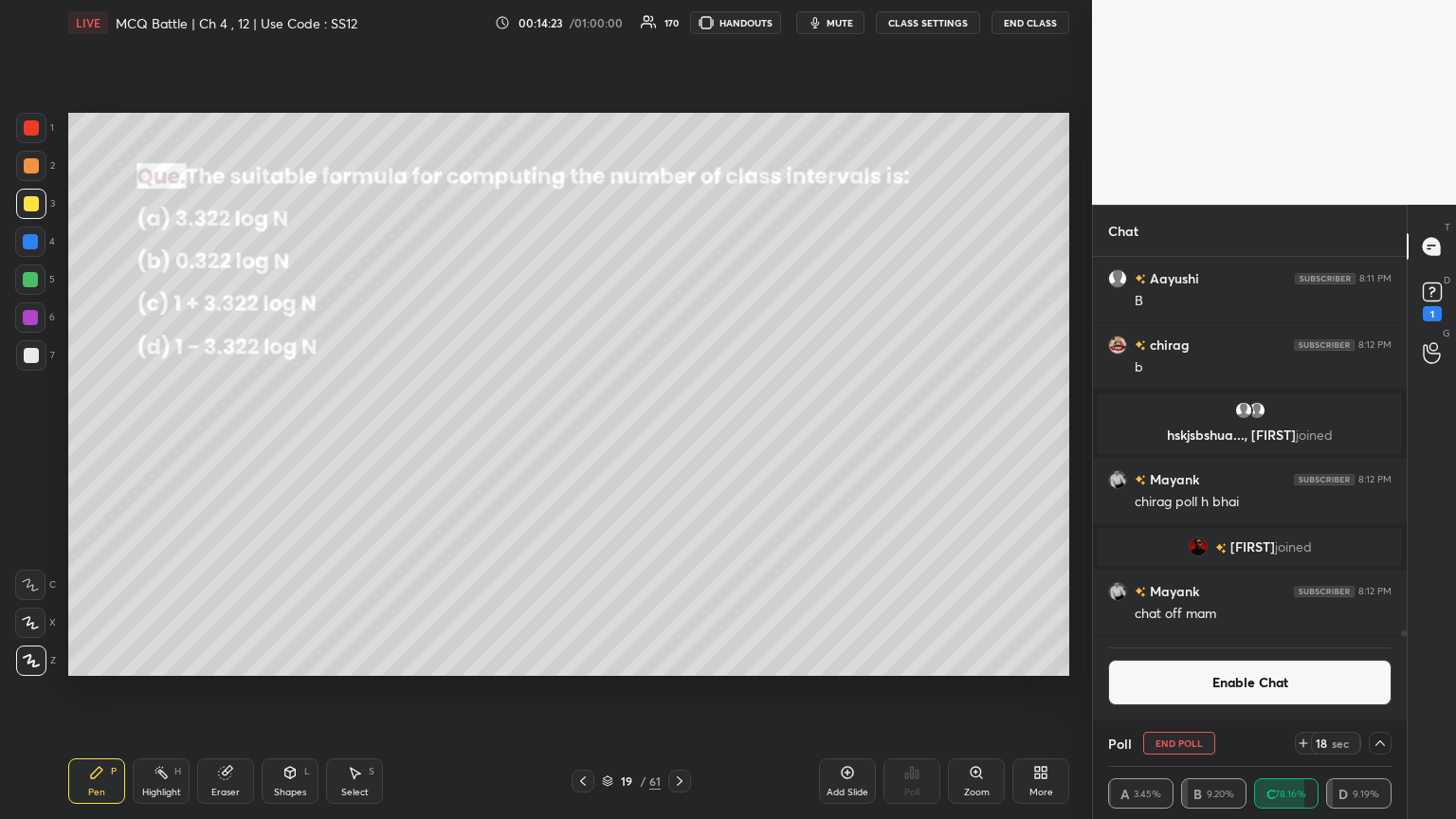click 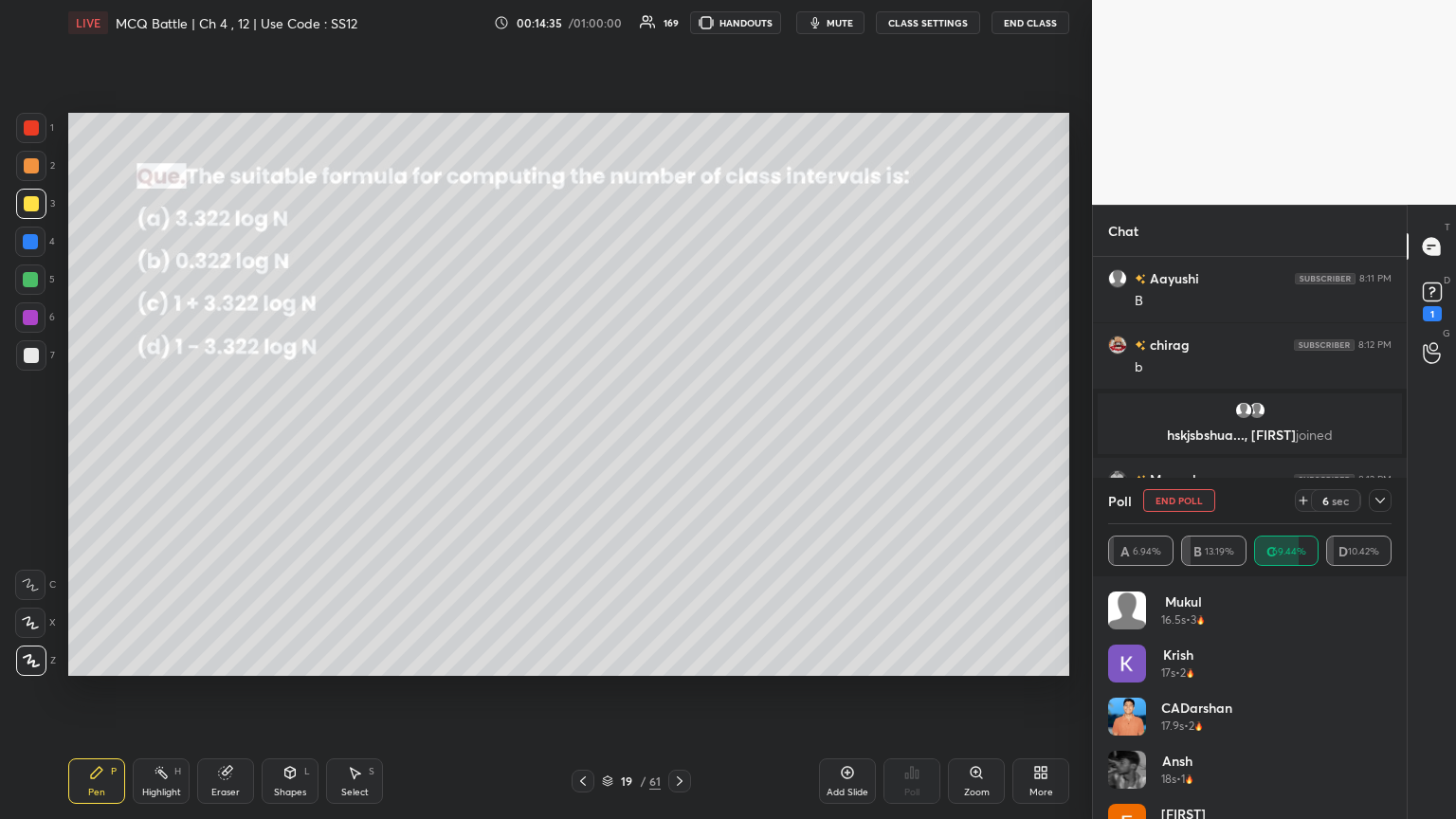 click 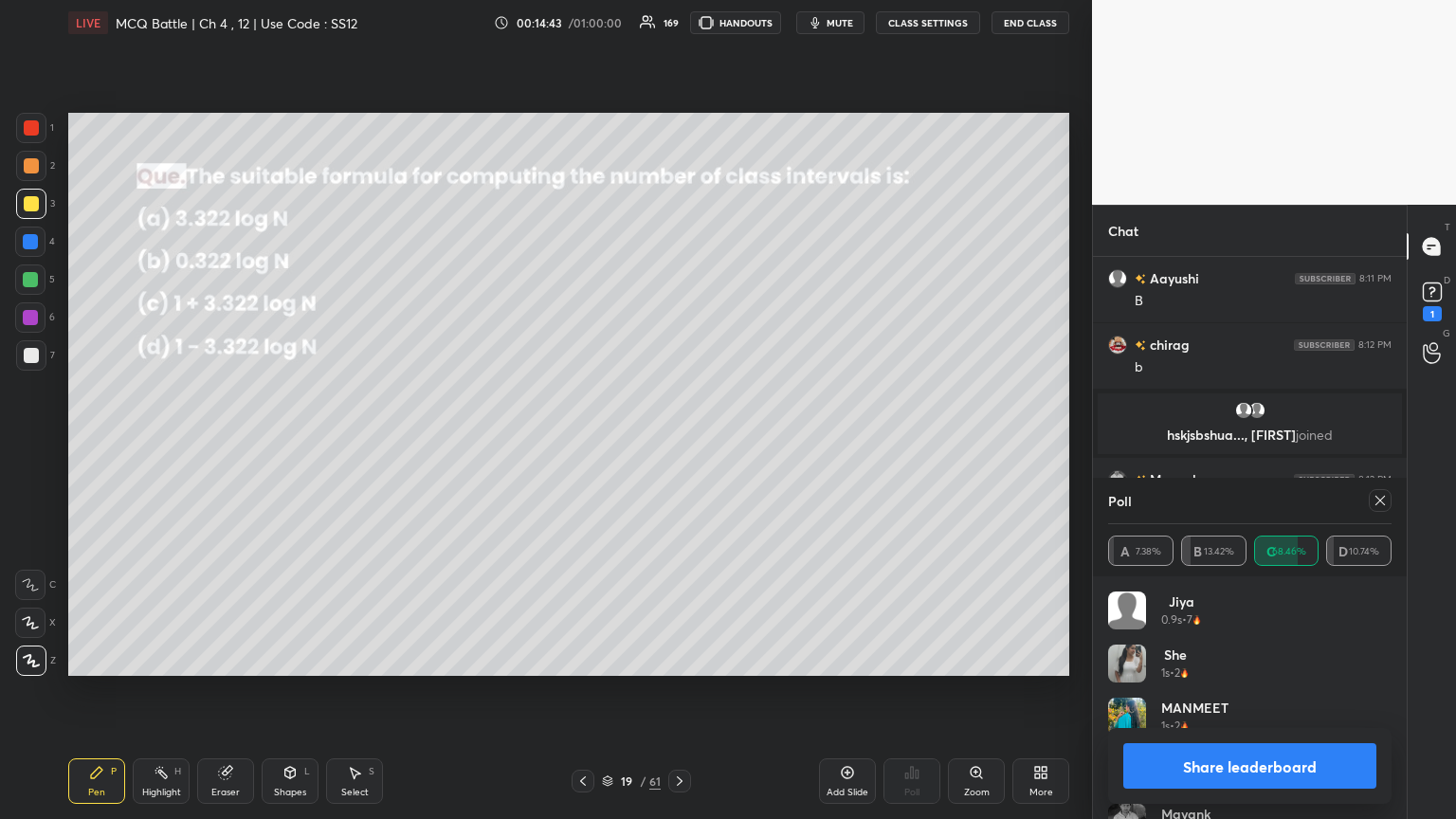 click on "Share leaderboard" at bounding box center (1249, 766) 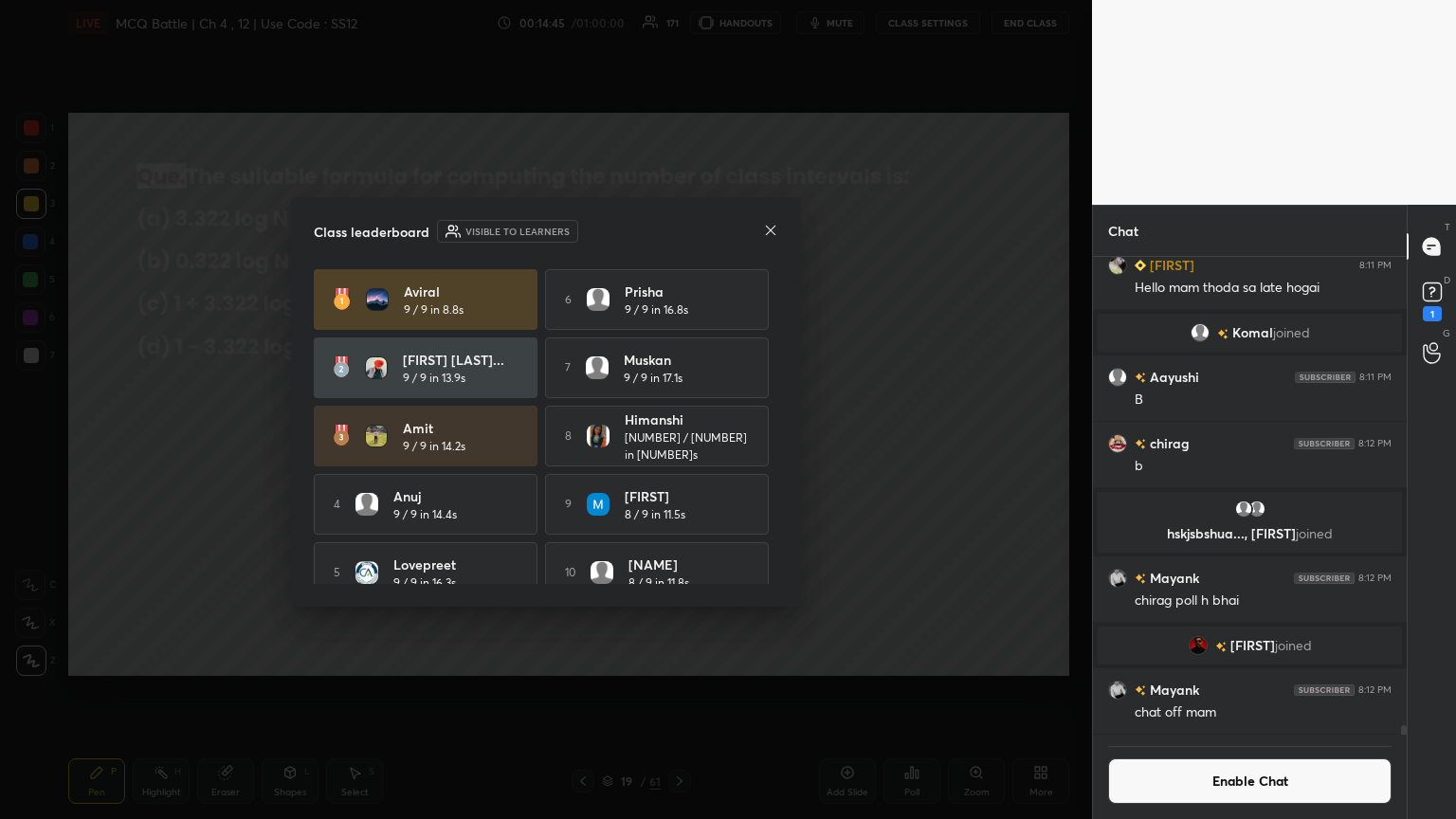 click 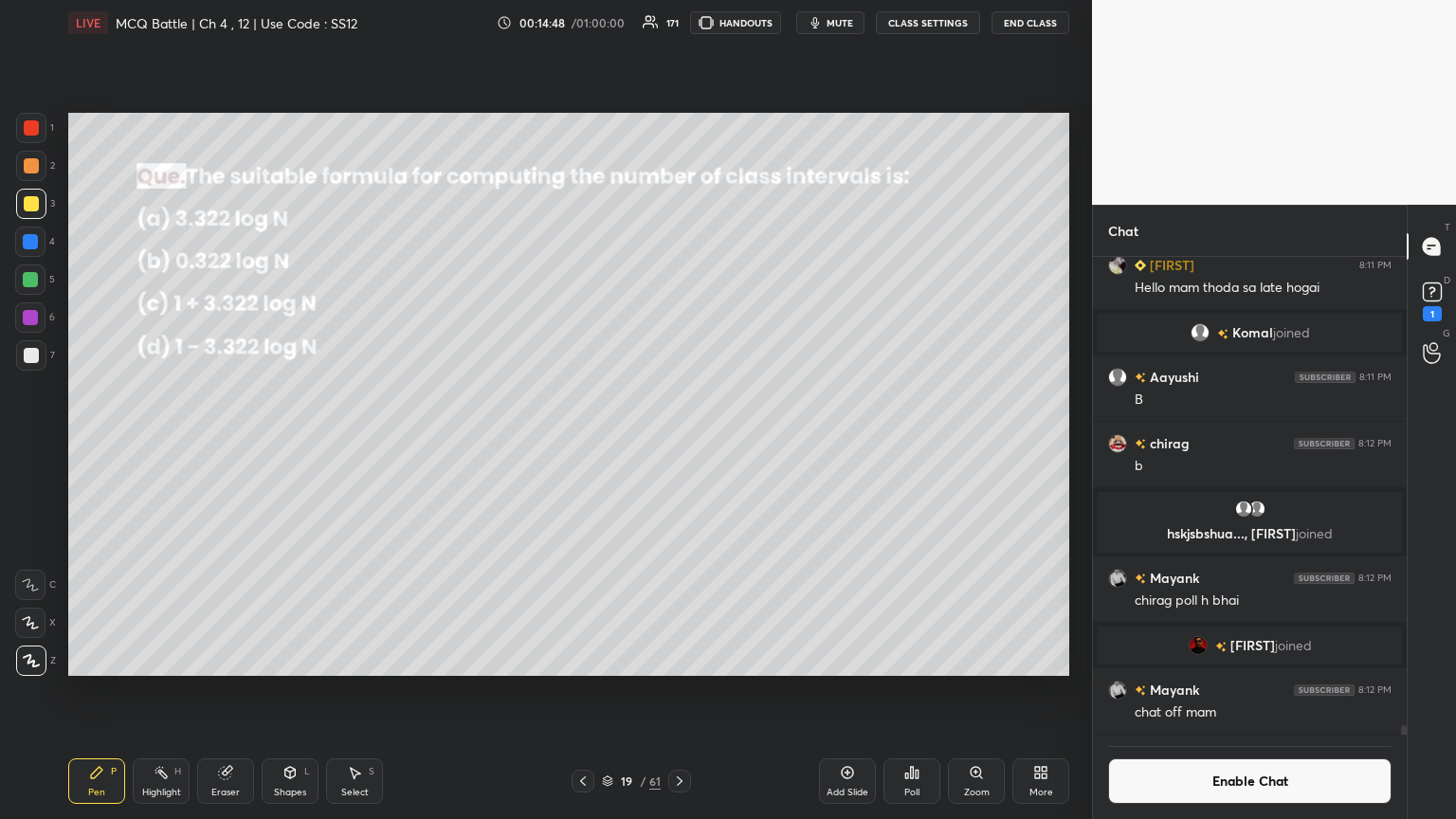 click at bounding box center (680, 781) 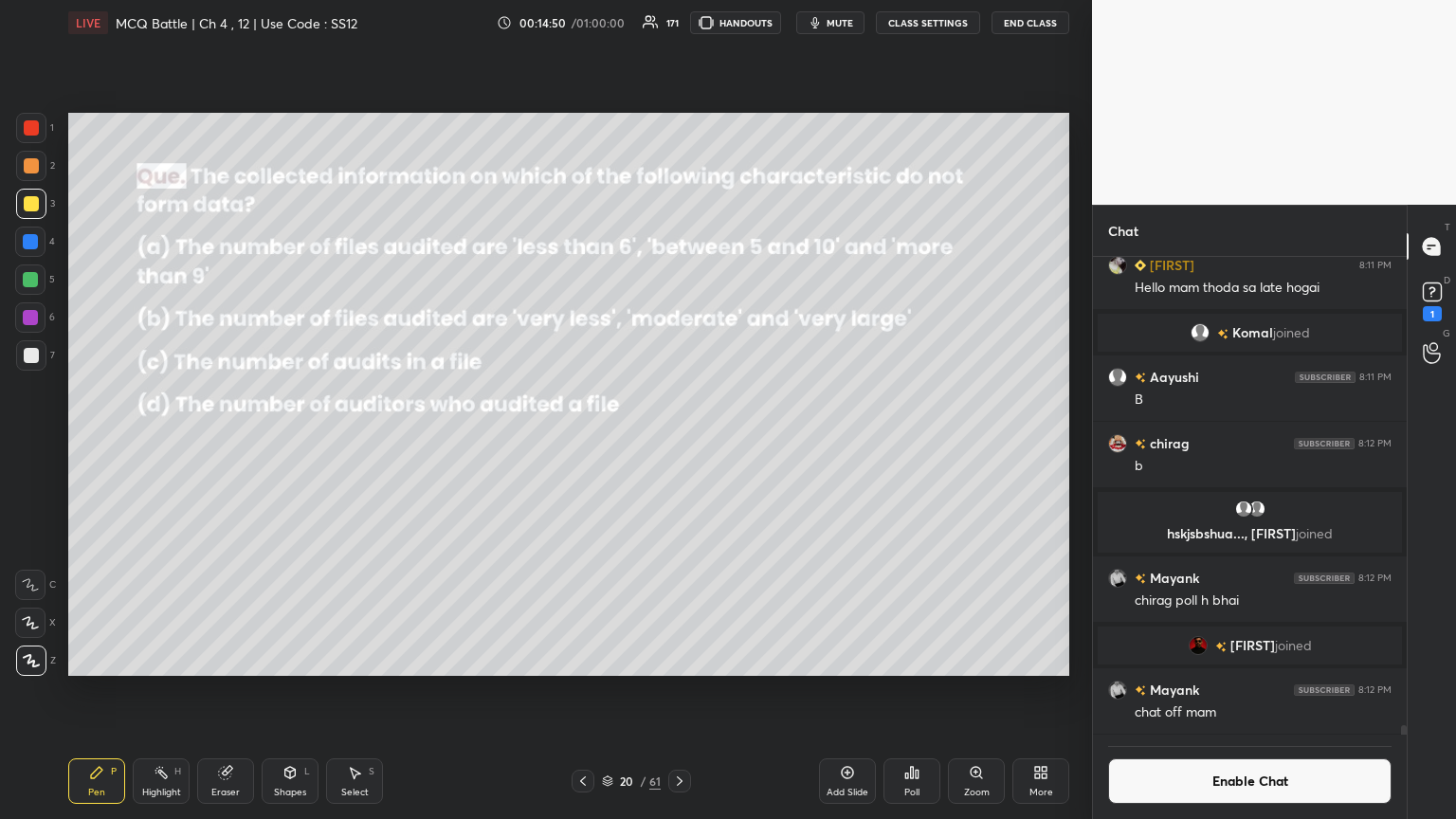 click 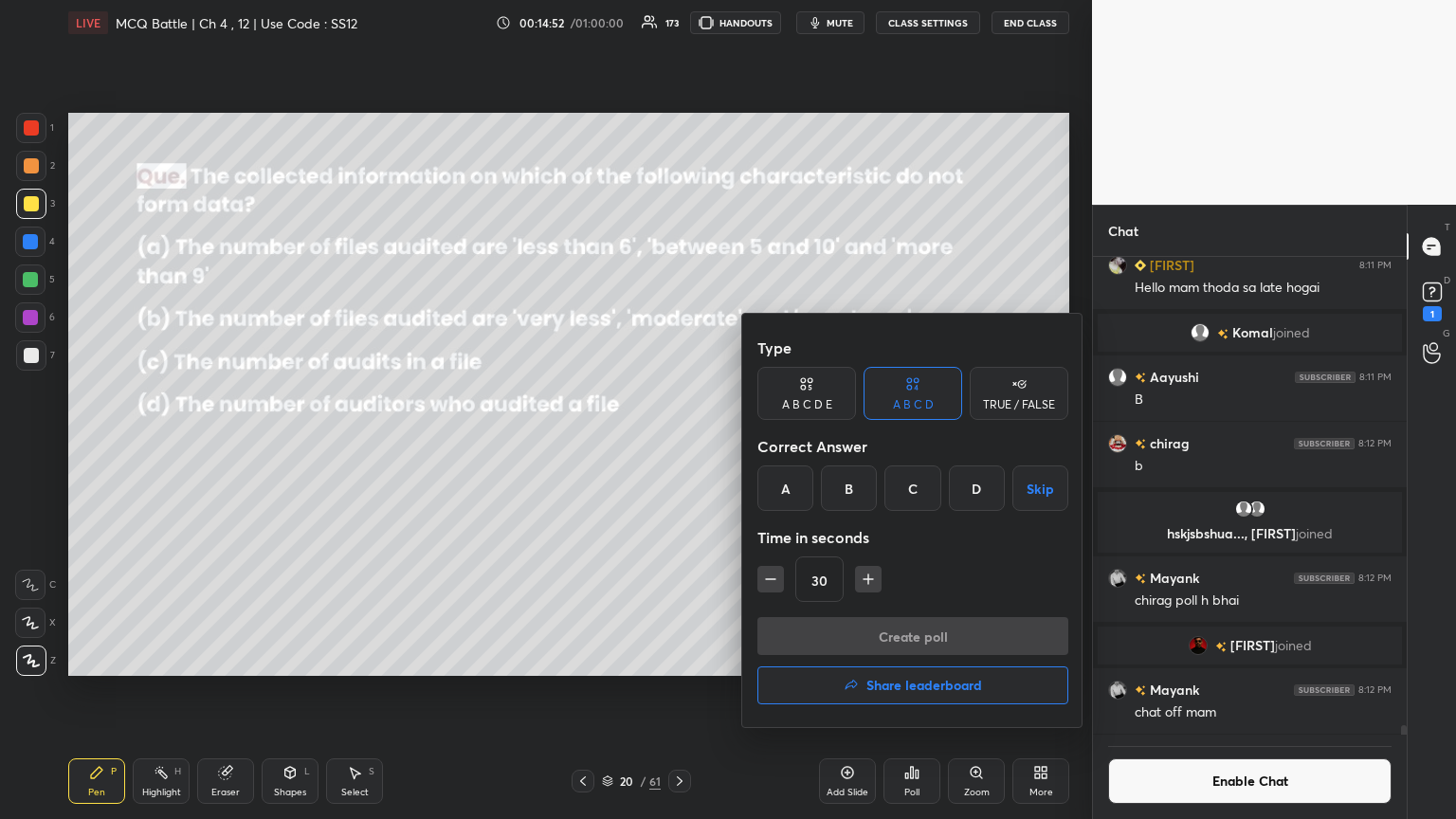 drag, startPoint x: 853, startPoint y: 482, endPoint x: 848, endPoint y: 509, distance: 27.45906 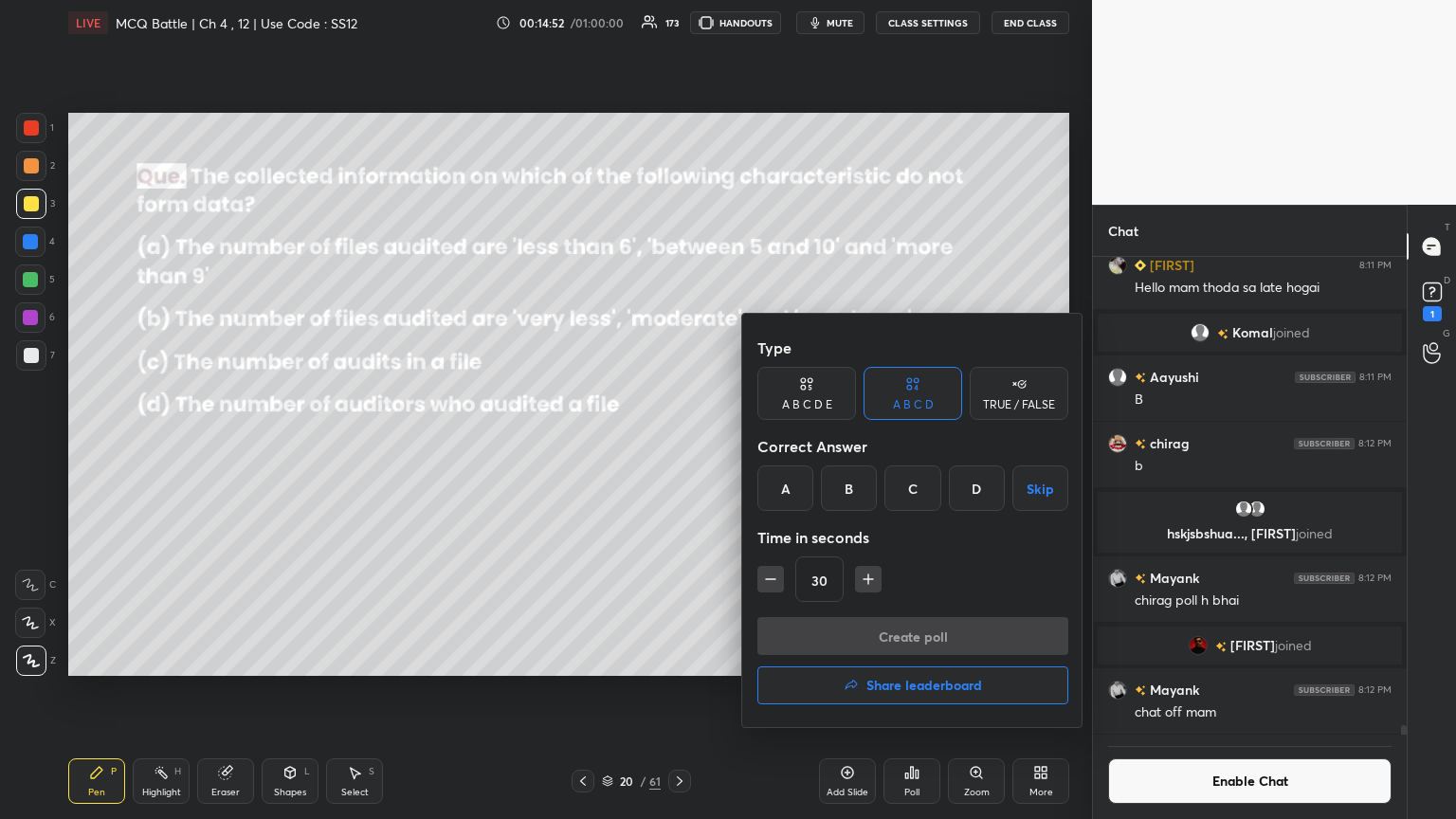 click on "B" at bounding box center (848, 488) 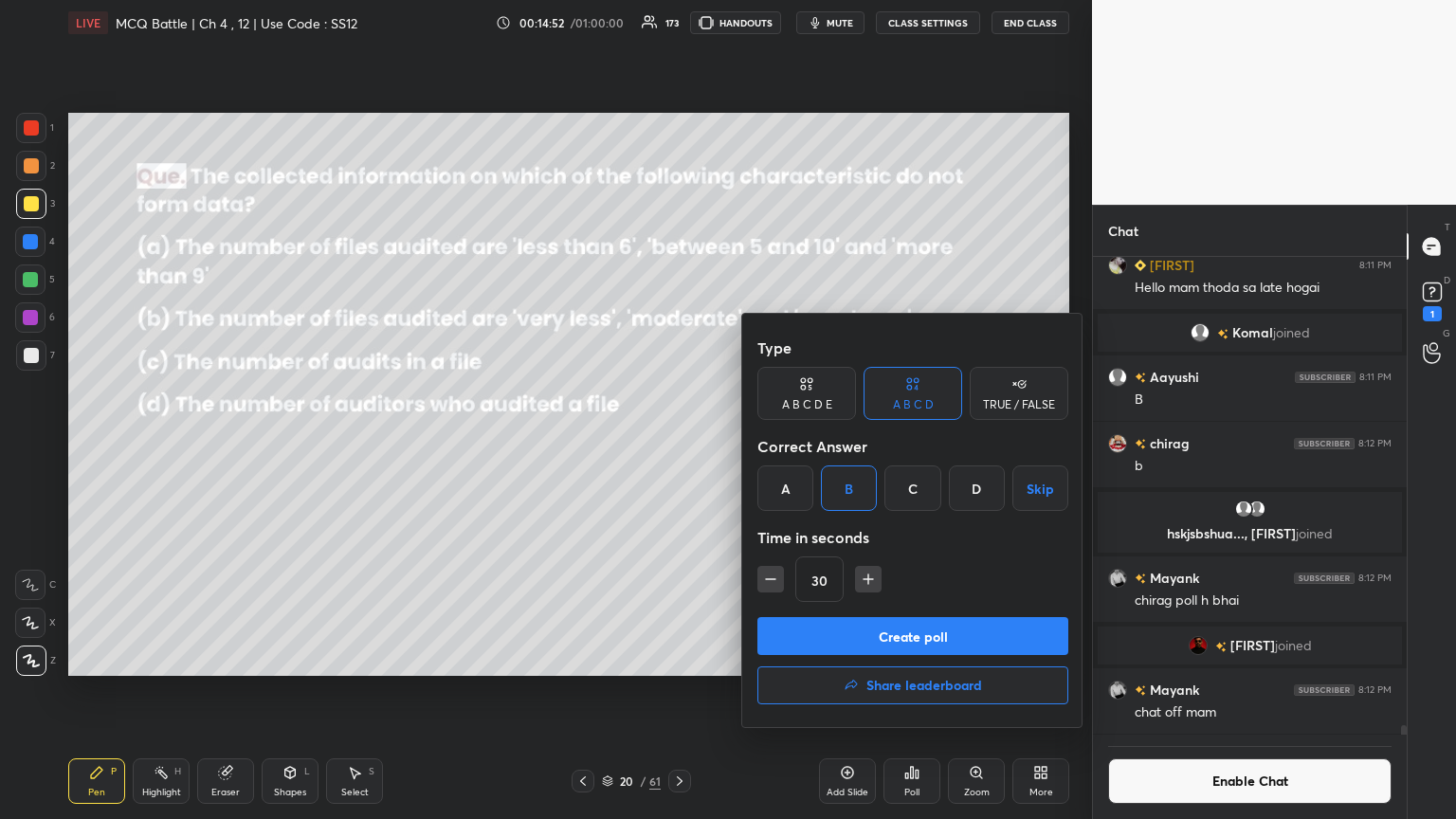 click 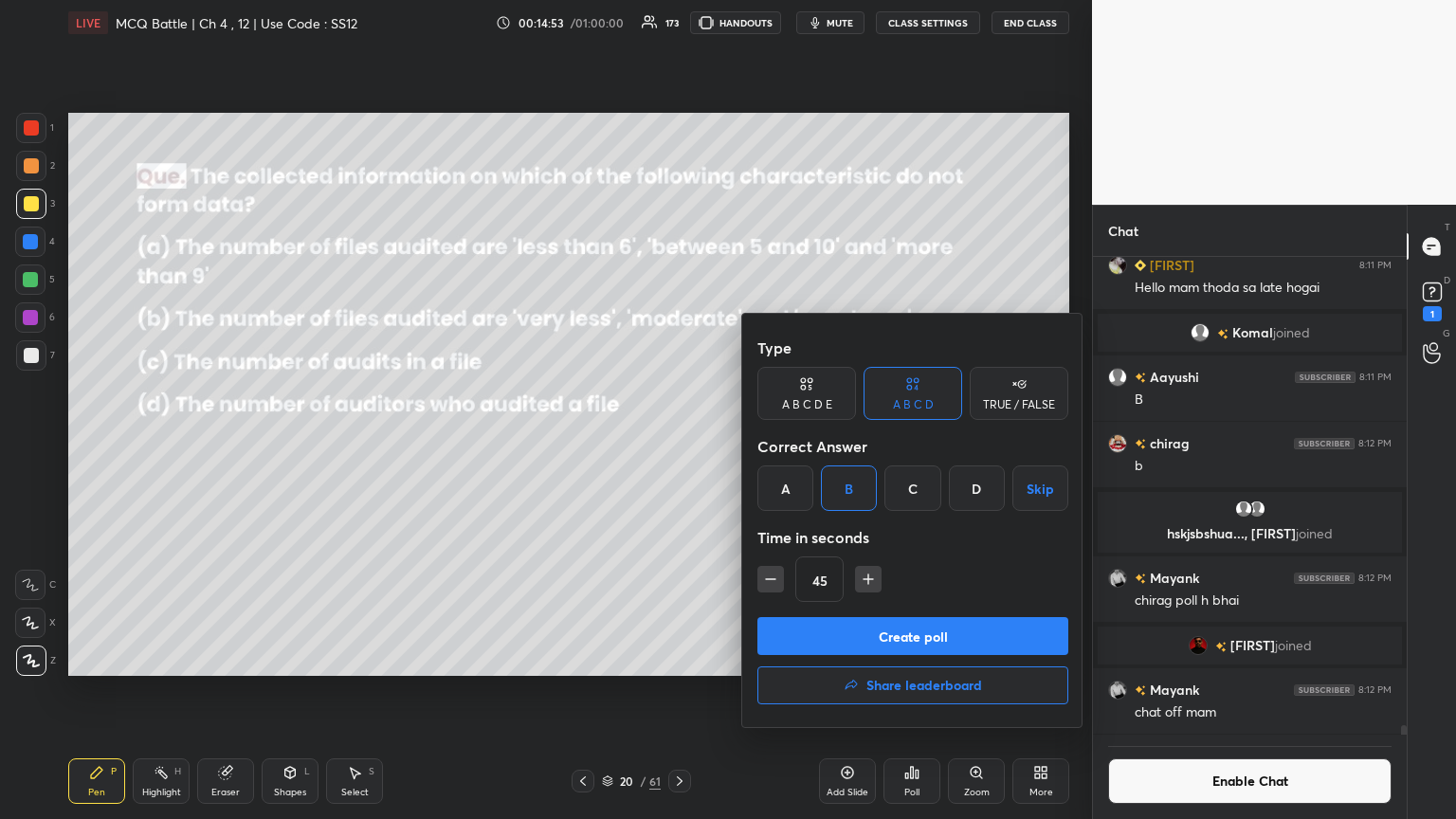 click on "Create poll" at bounding box center (913, 636) 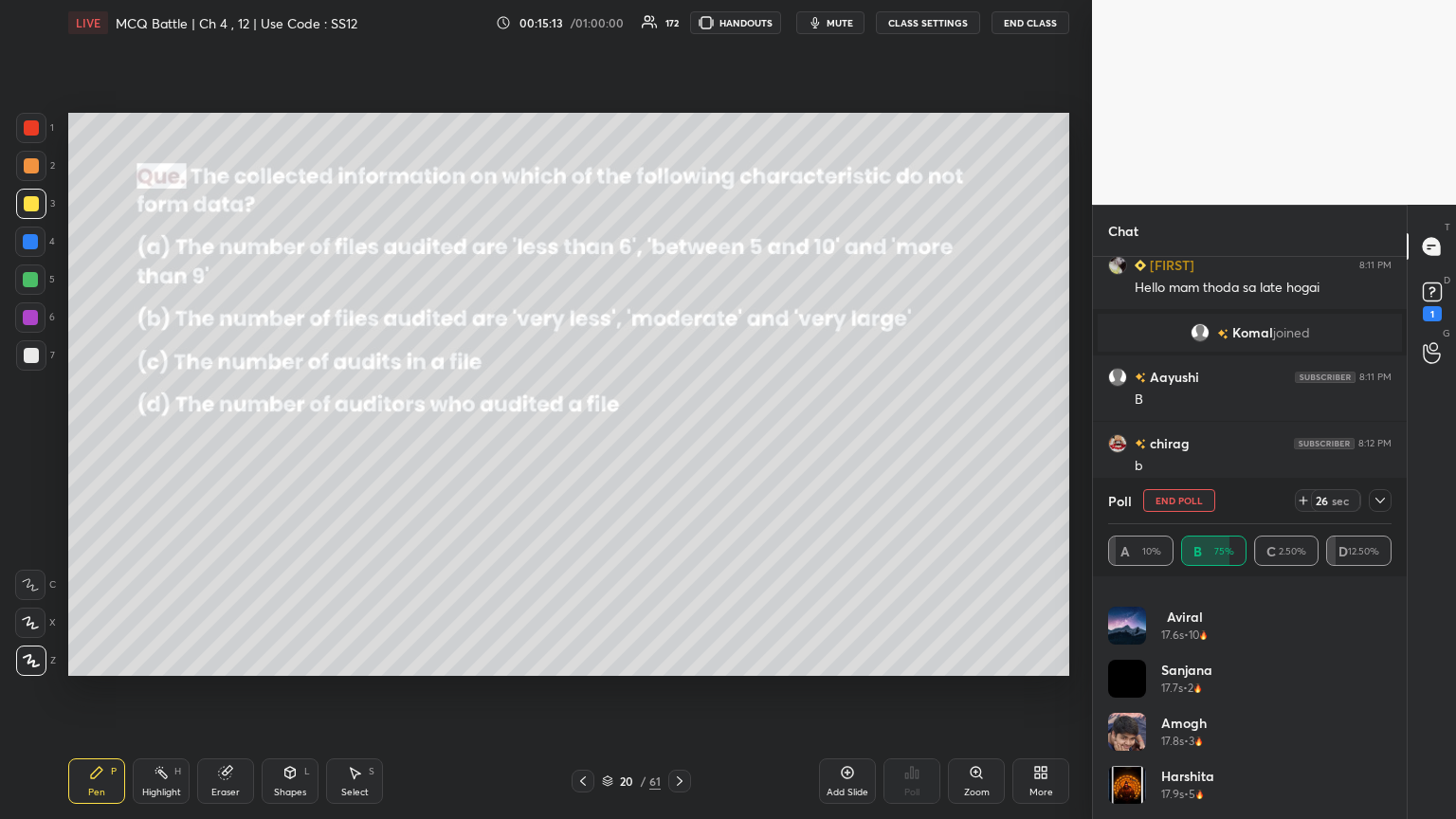 click on "[USER] [TIME]  •  5" at bounding box center [1249, 792] 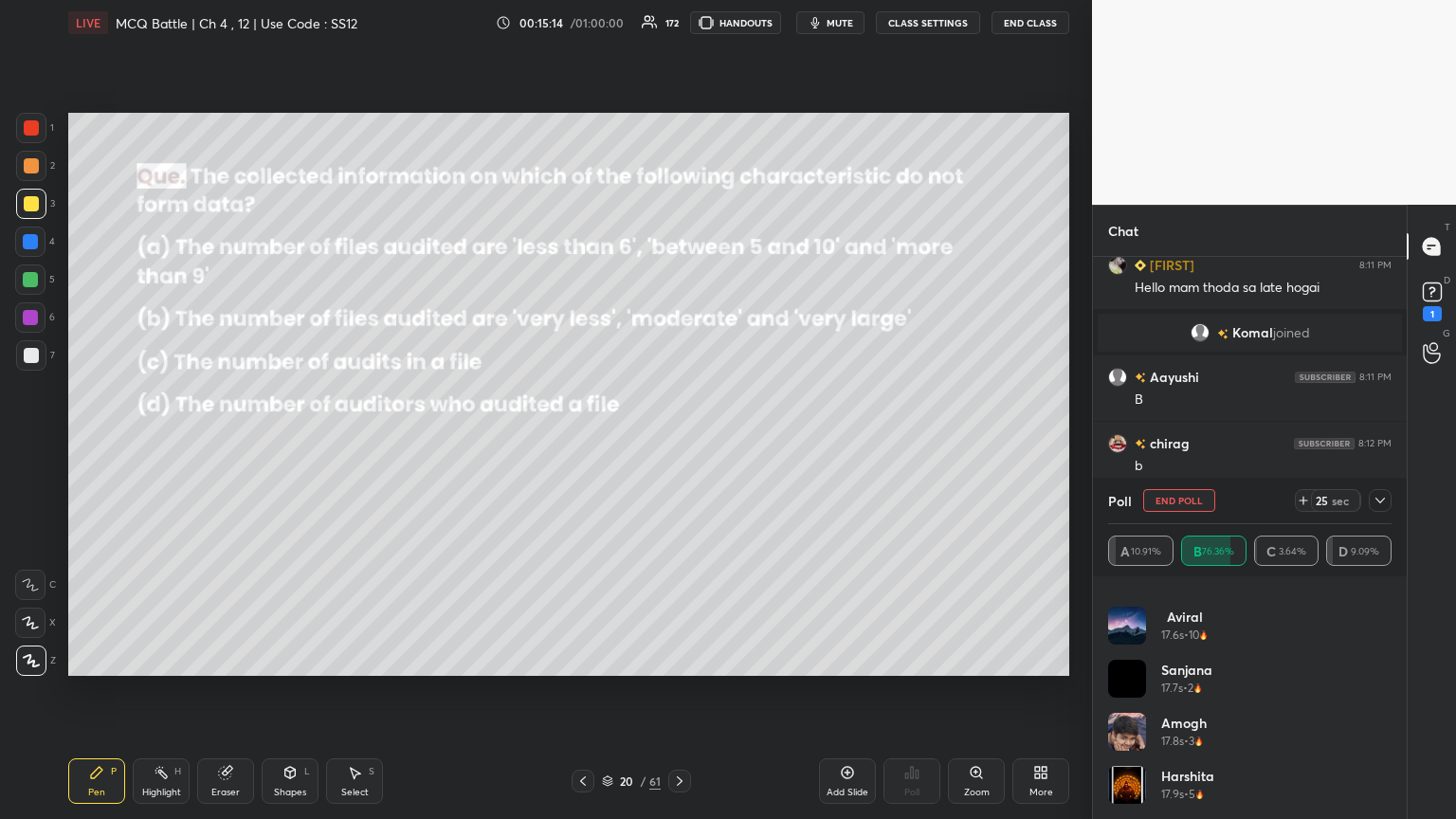 click on "[USER] [TIME]  •  5" at bounding box center (1249, 792) 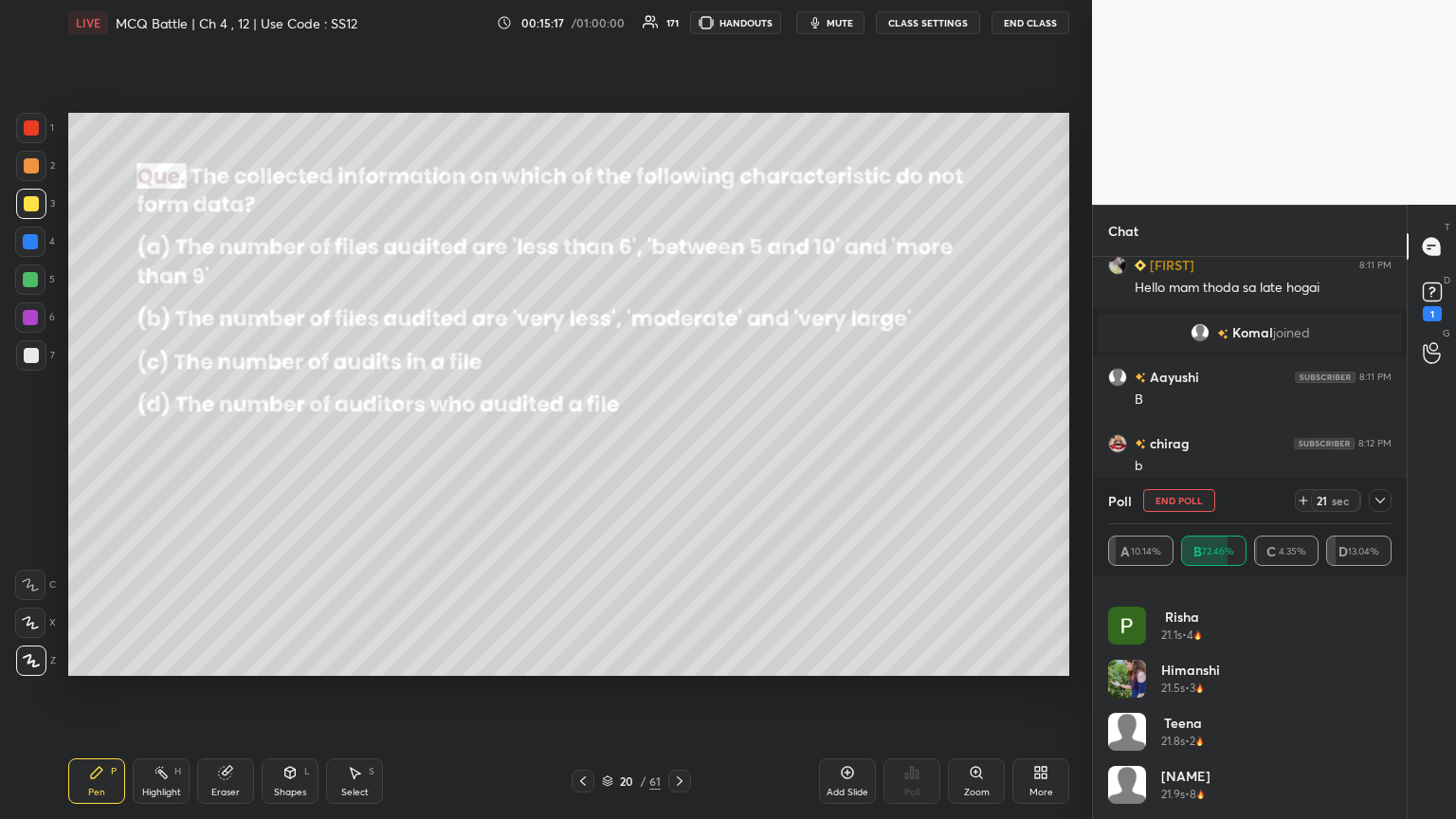 click on "[PERSON] 21.9s  •  8" at bounding box center (1249, 792) 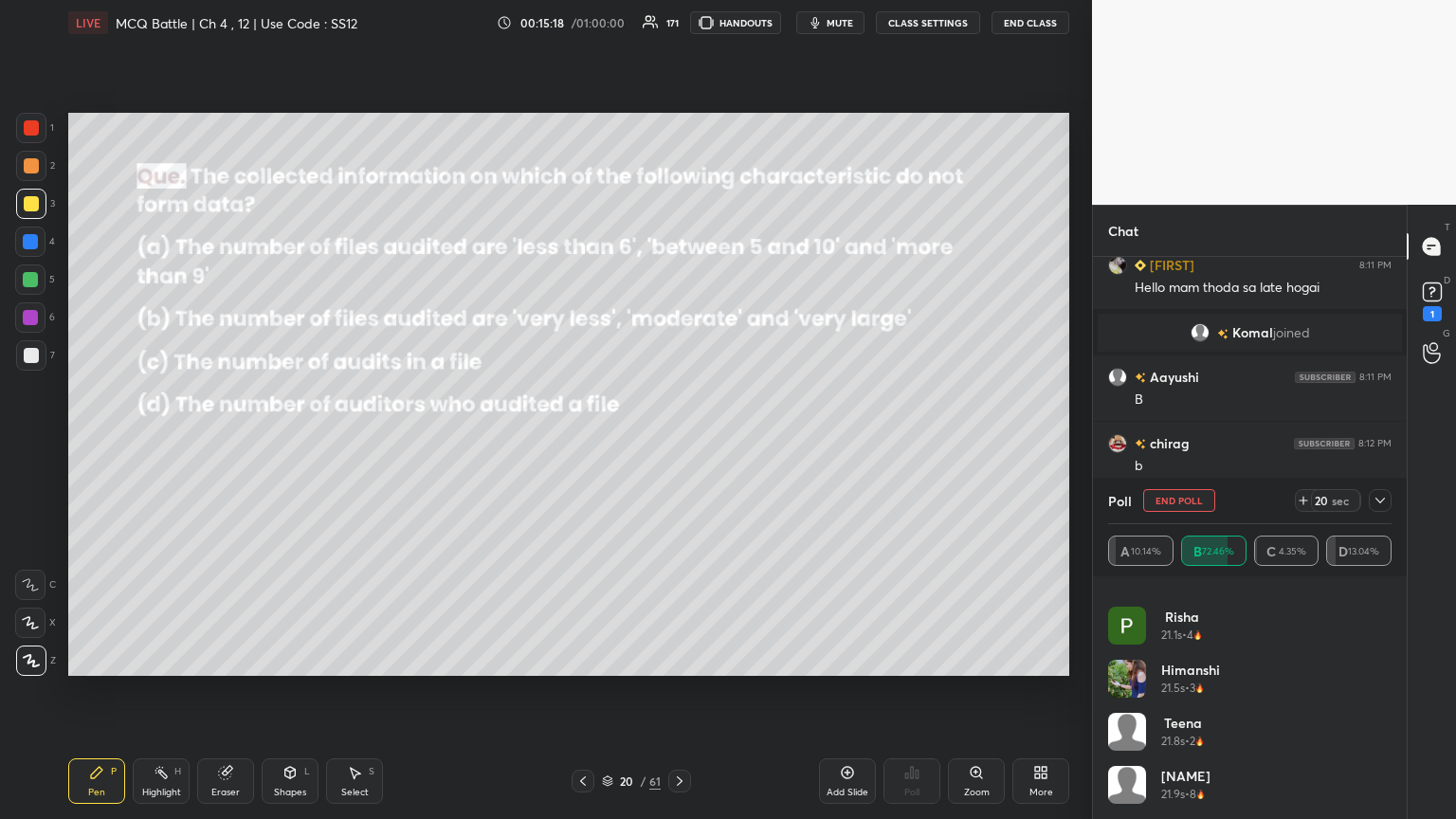 click on "[PERSON] 21.9s  •  8" at bounding box center (1249, 792) 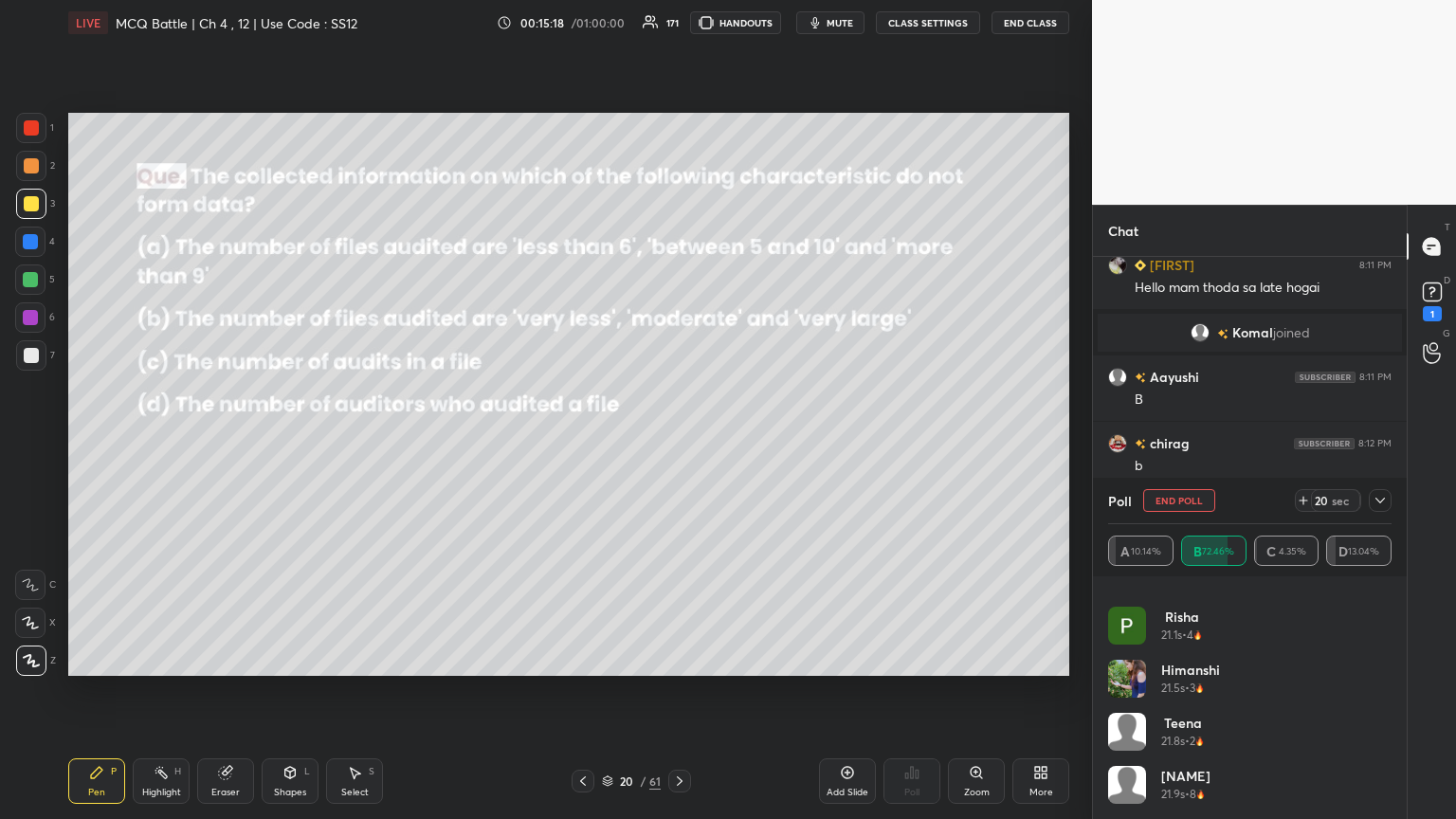 click on "[PERSON] 21.9s  •  8" at bounding box center (1249, 792) 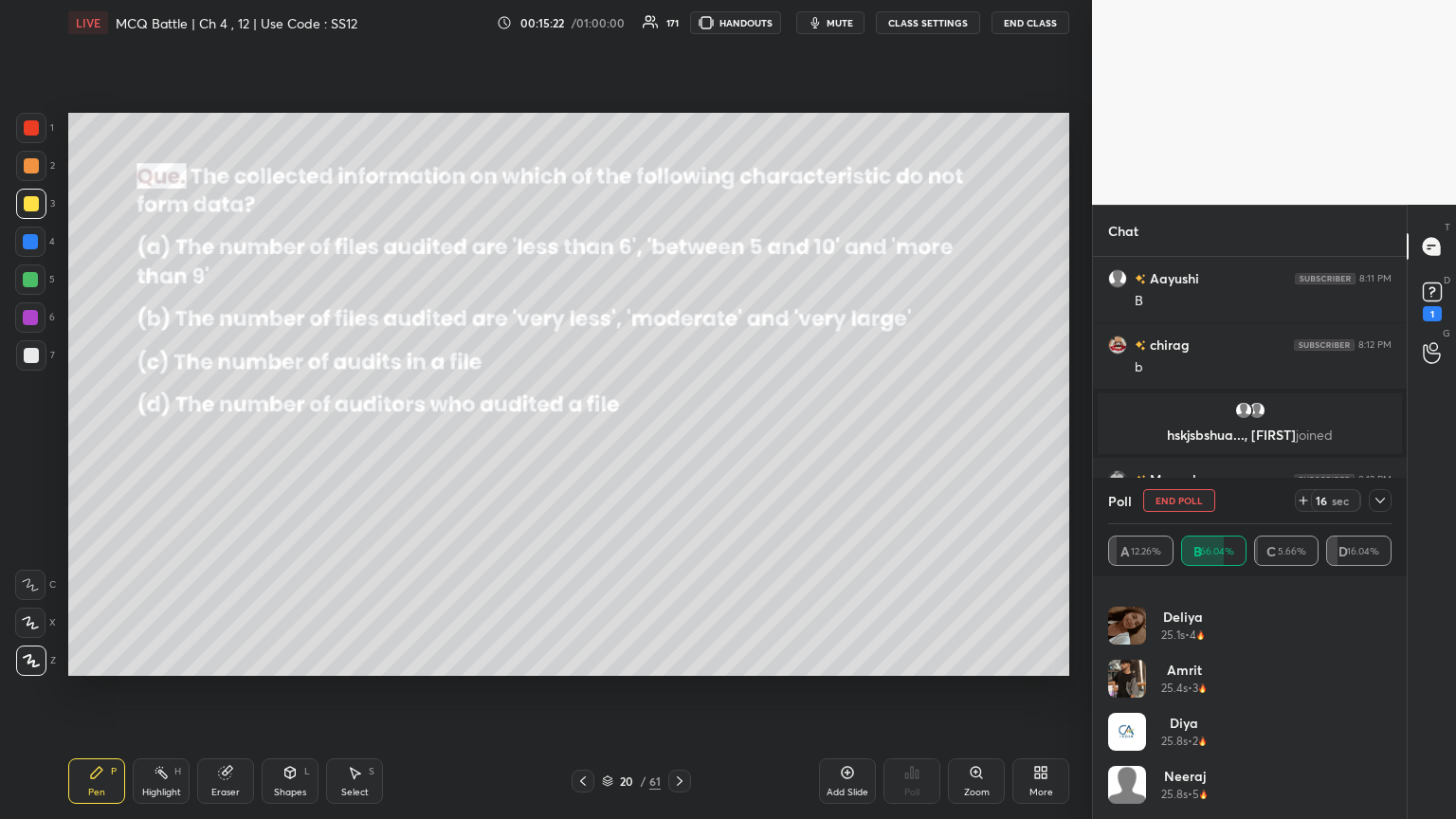 click 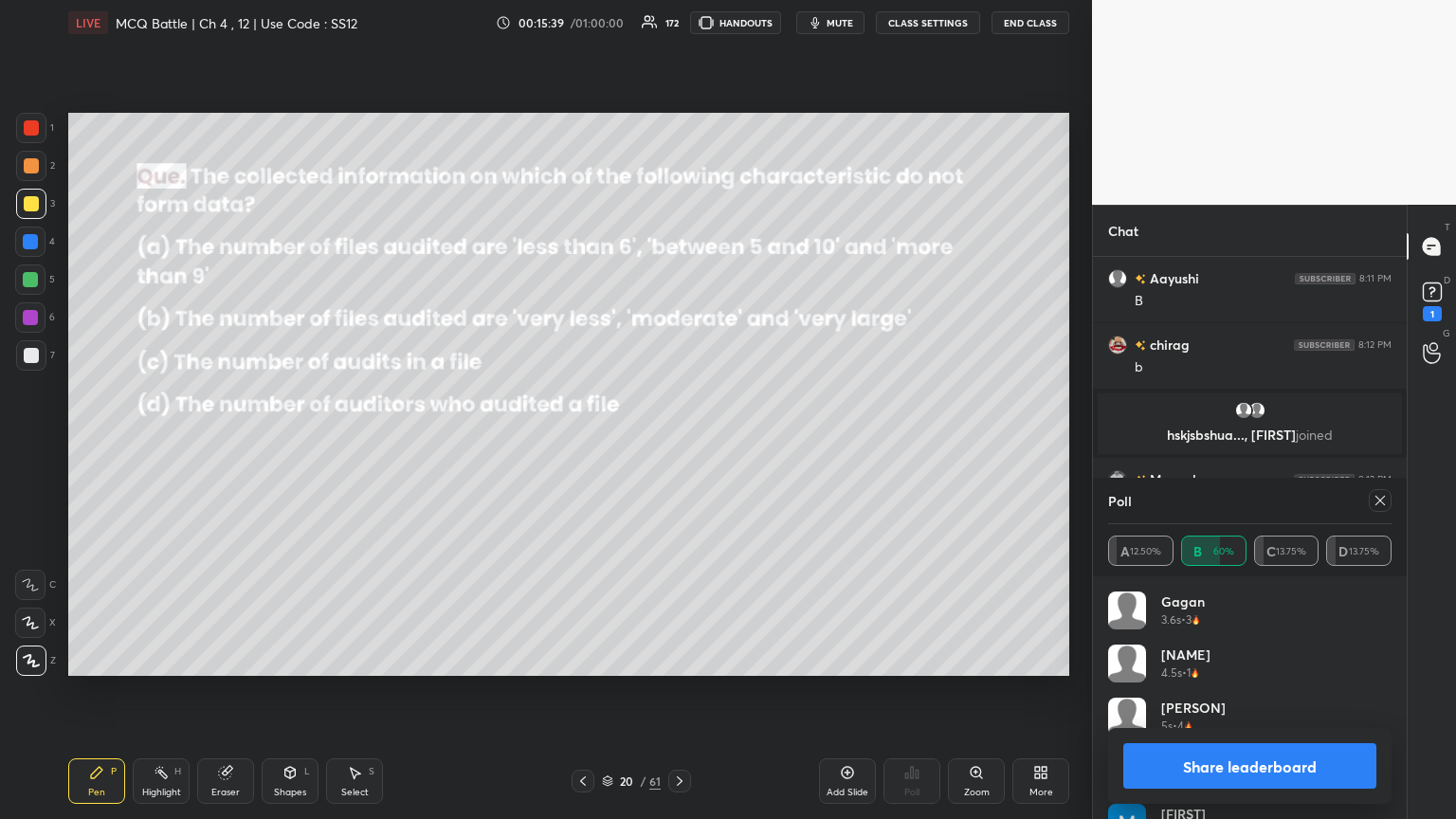 click on "Share leaderboard" at bounding box center [1249, 766] 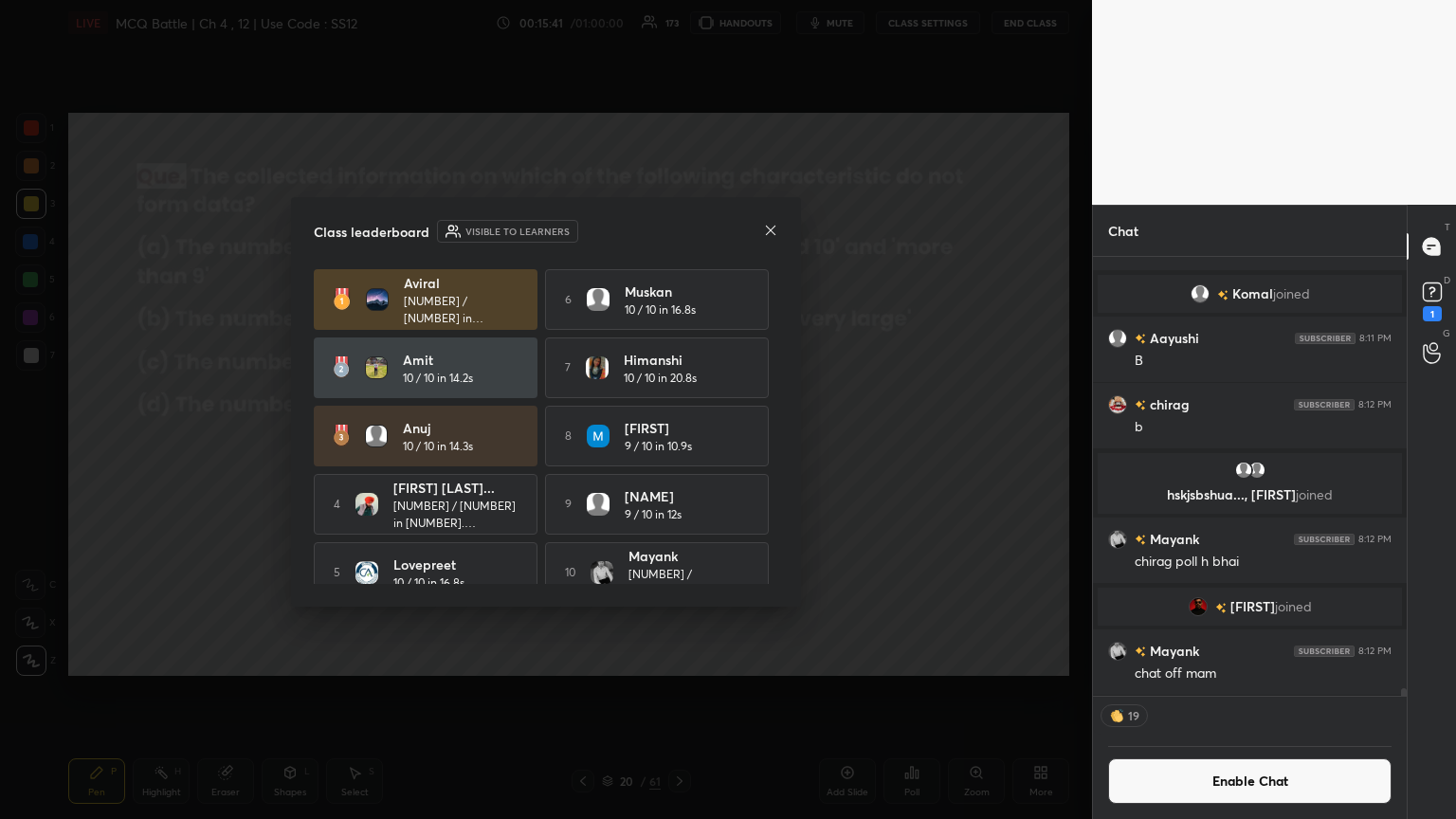 click 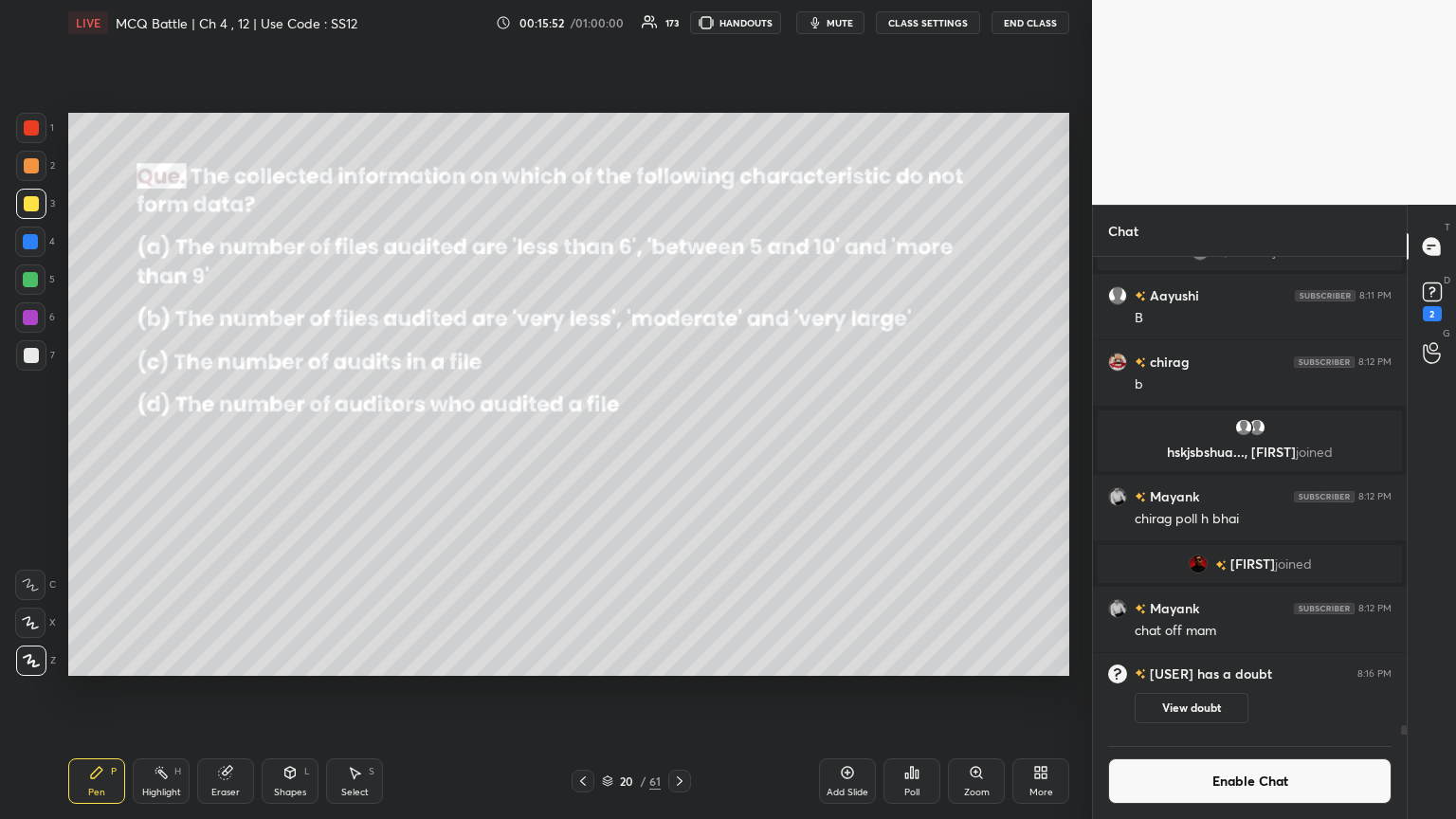 click 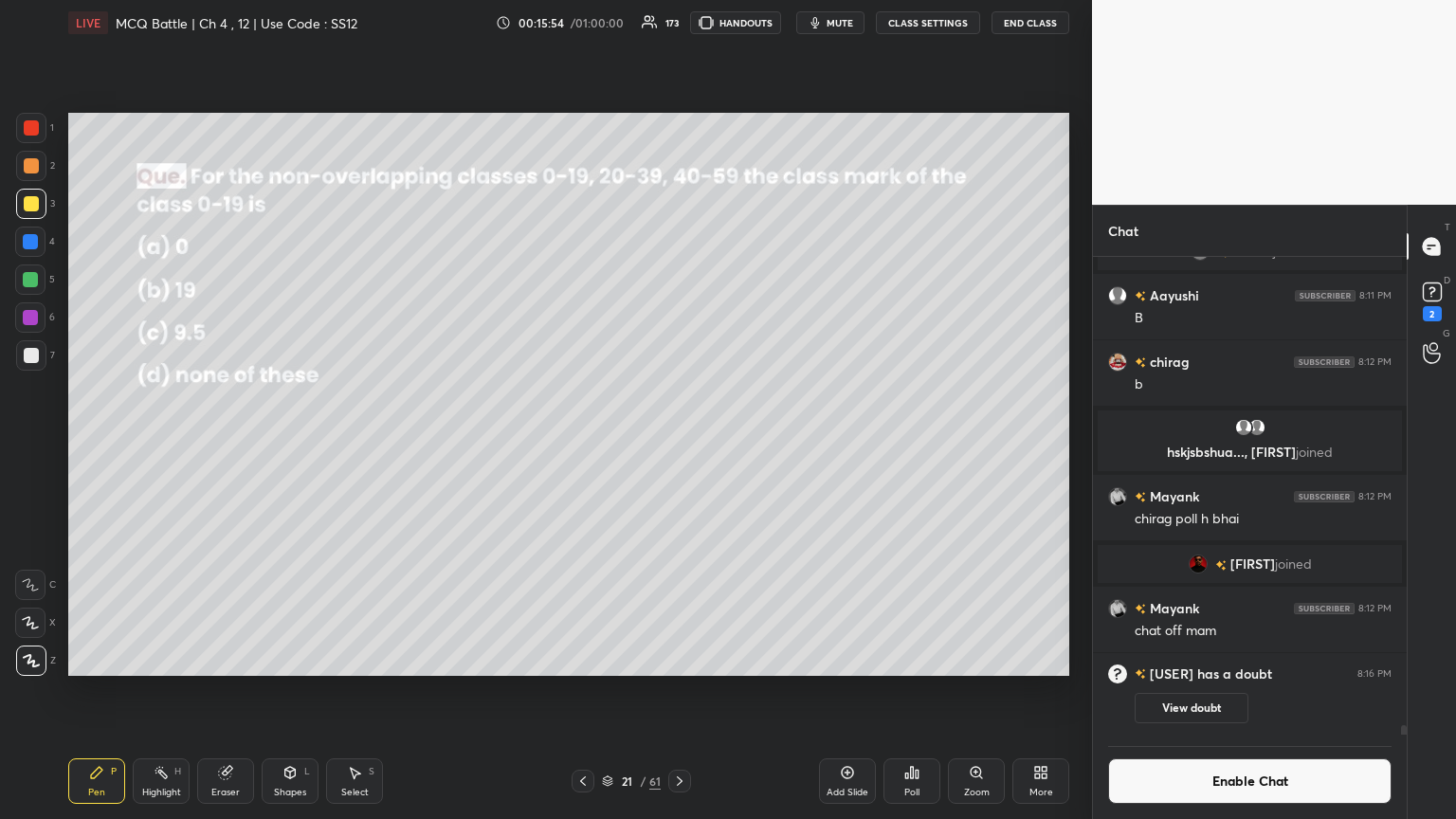 click 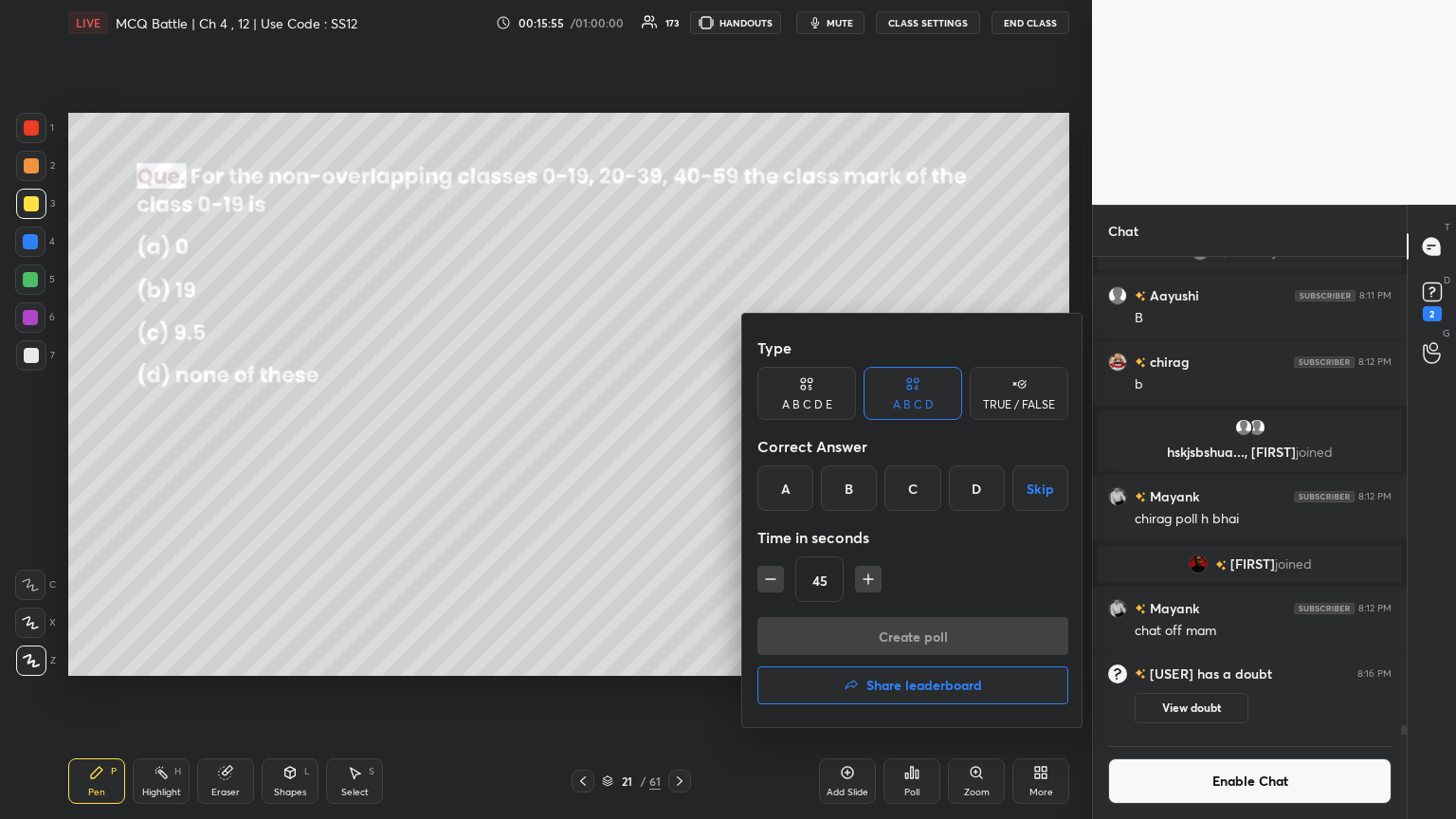 drag, startPoint x: 918, startPoint y: 492, endPoint x: 903, endPoint y: 569, distance: 78.44743 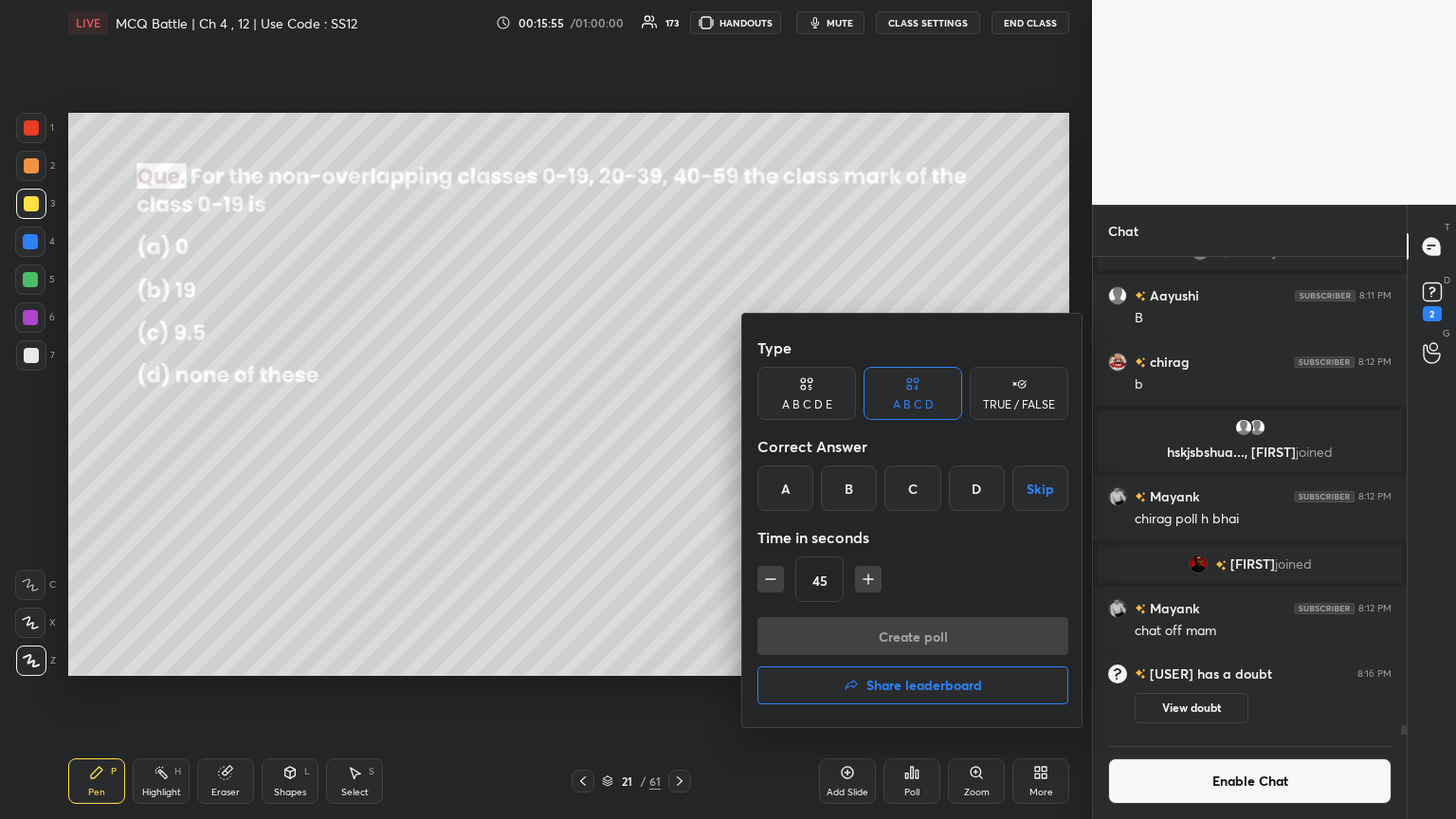 click on "C" at bounding box center (912, 488) 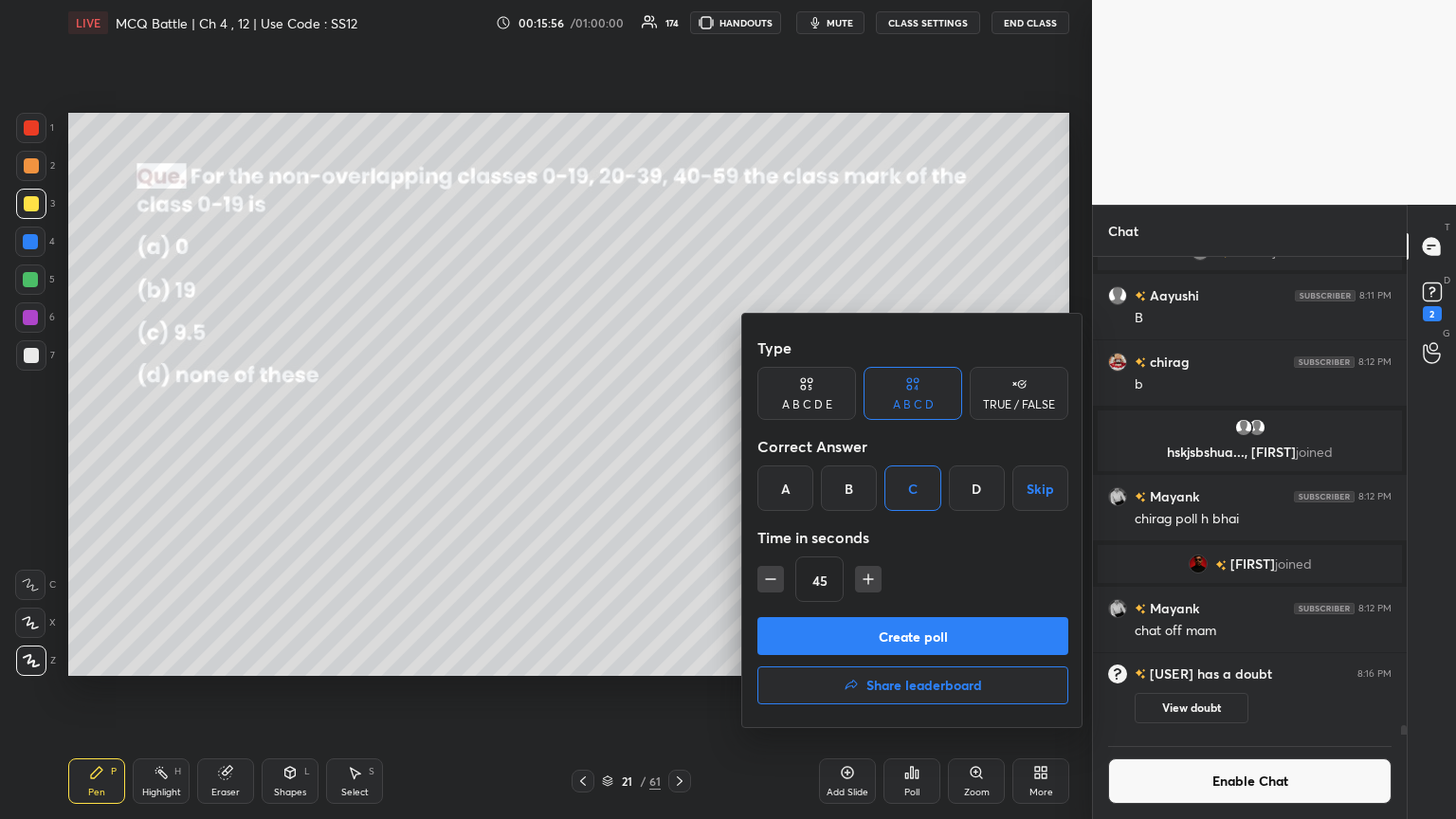 click at bounding box center (771, 579) 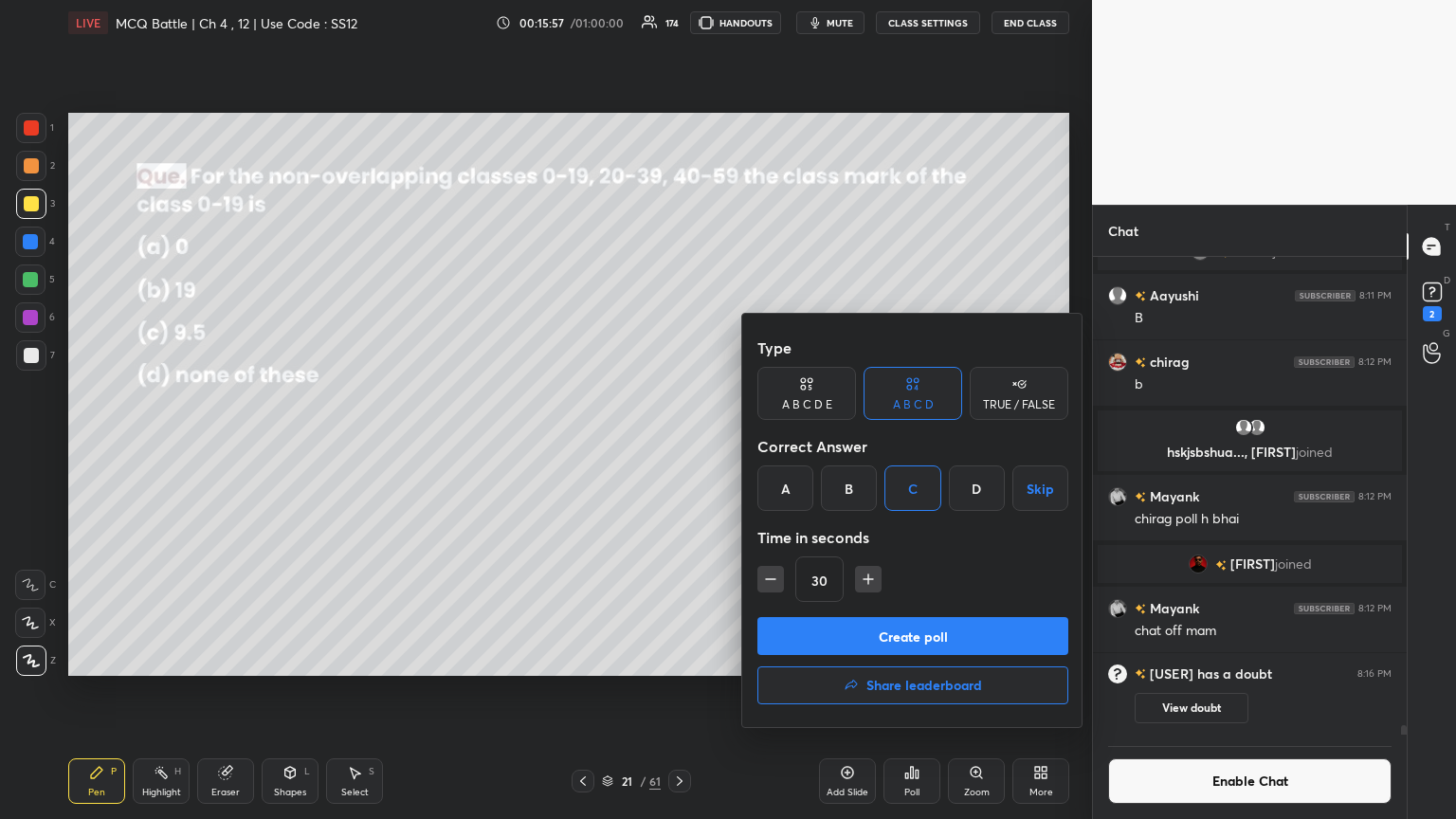 click on "Create poll" at bounding box center [913, 636] 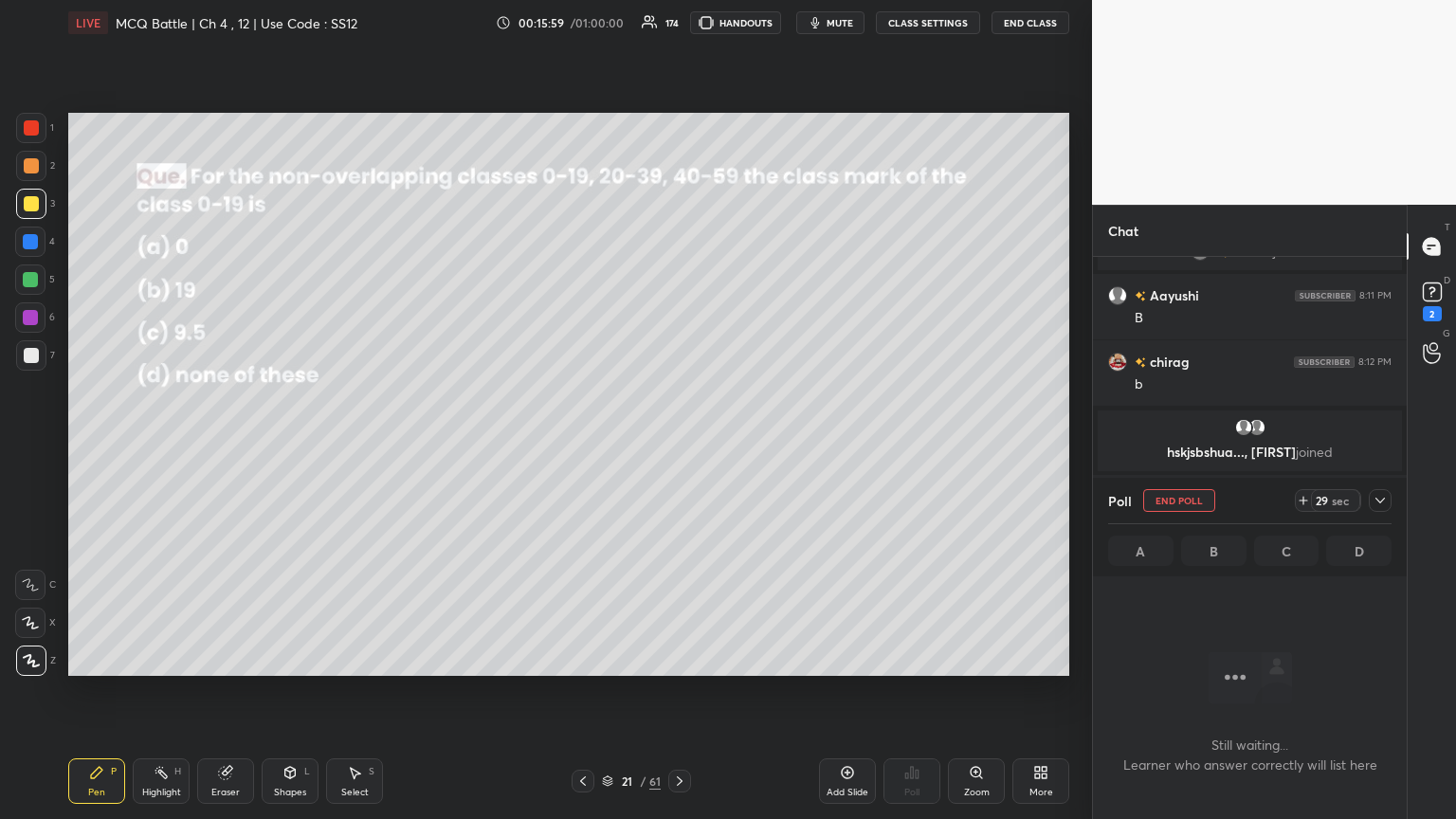 click 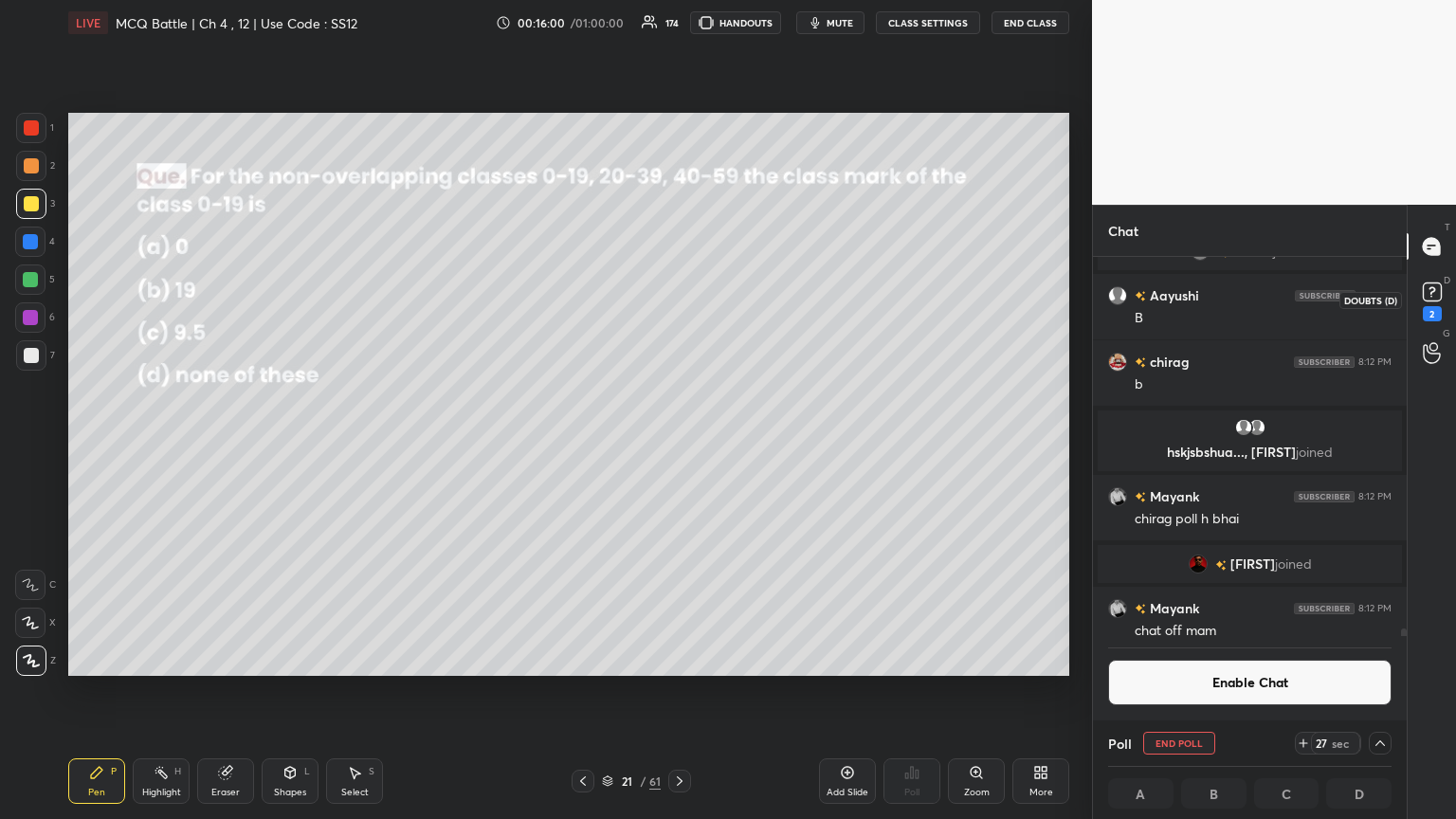 click 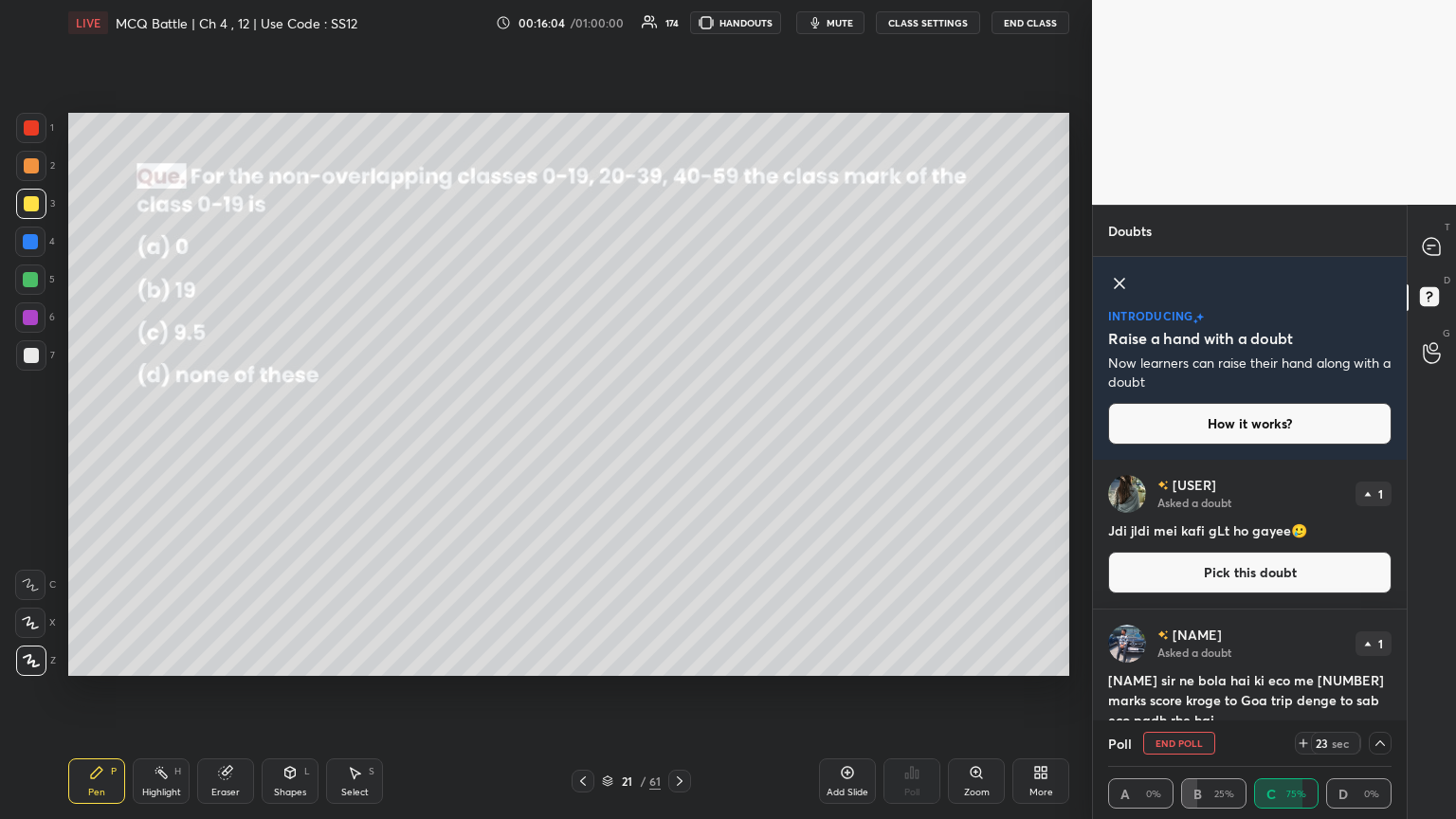 click on "T Messages (T) D Doubts (D) G Raise Hand (G)" at bounding box center [1431, 512] 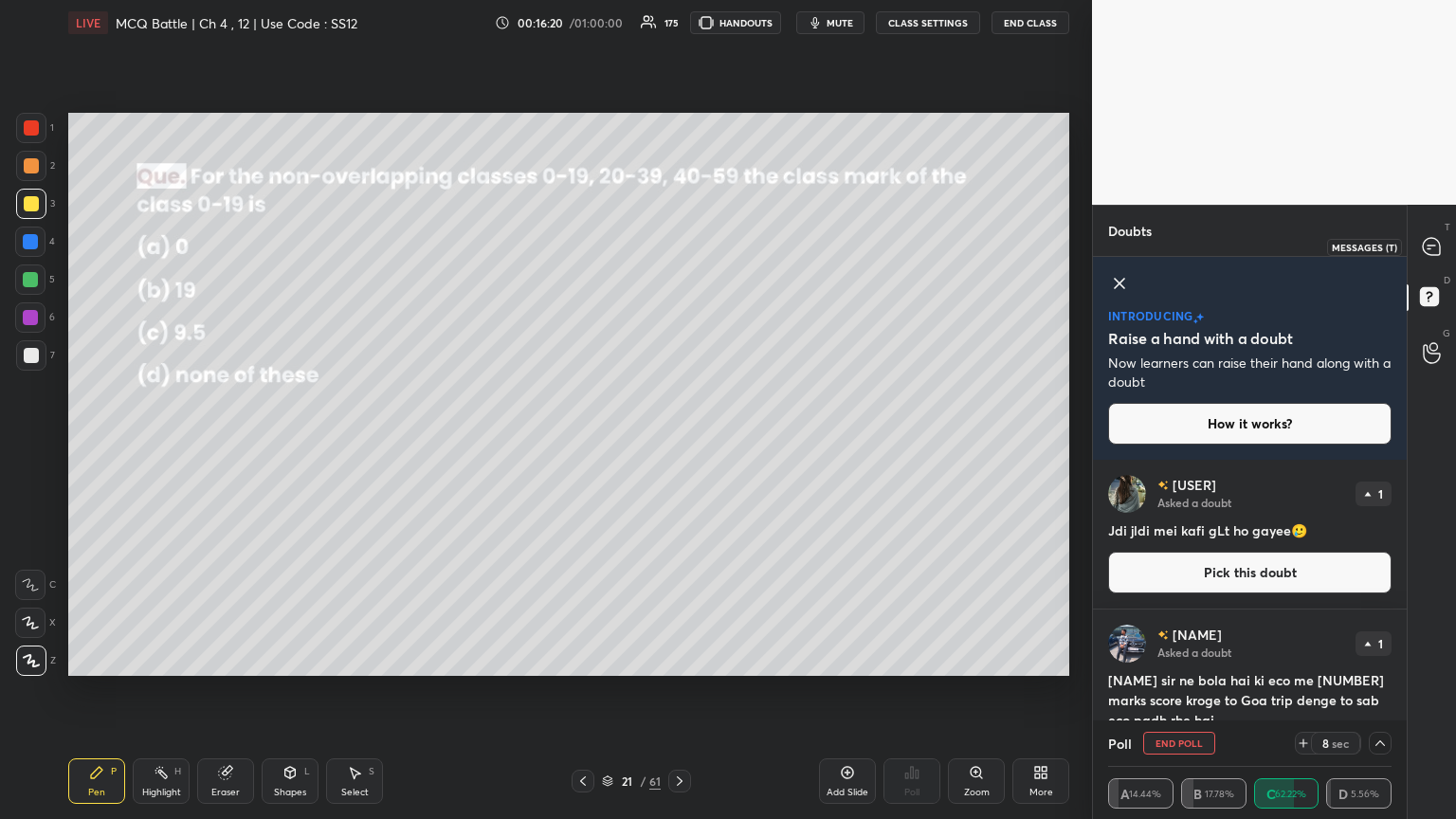 click at bounding box center [1432, 246] 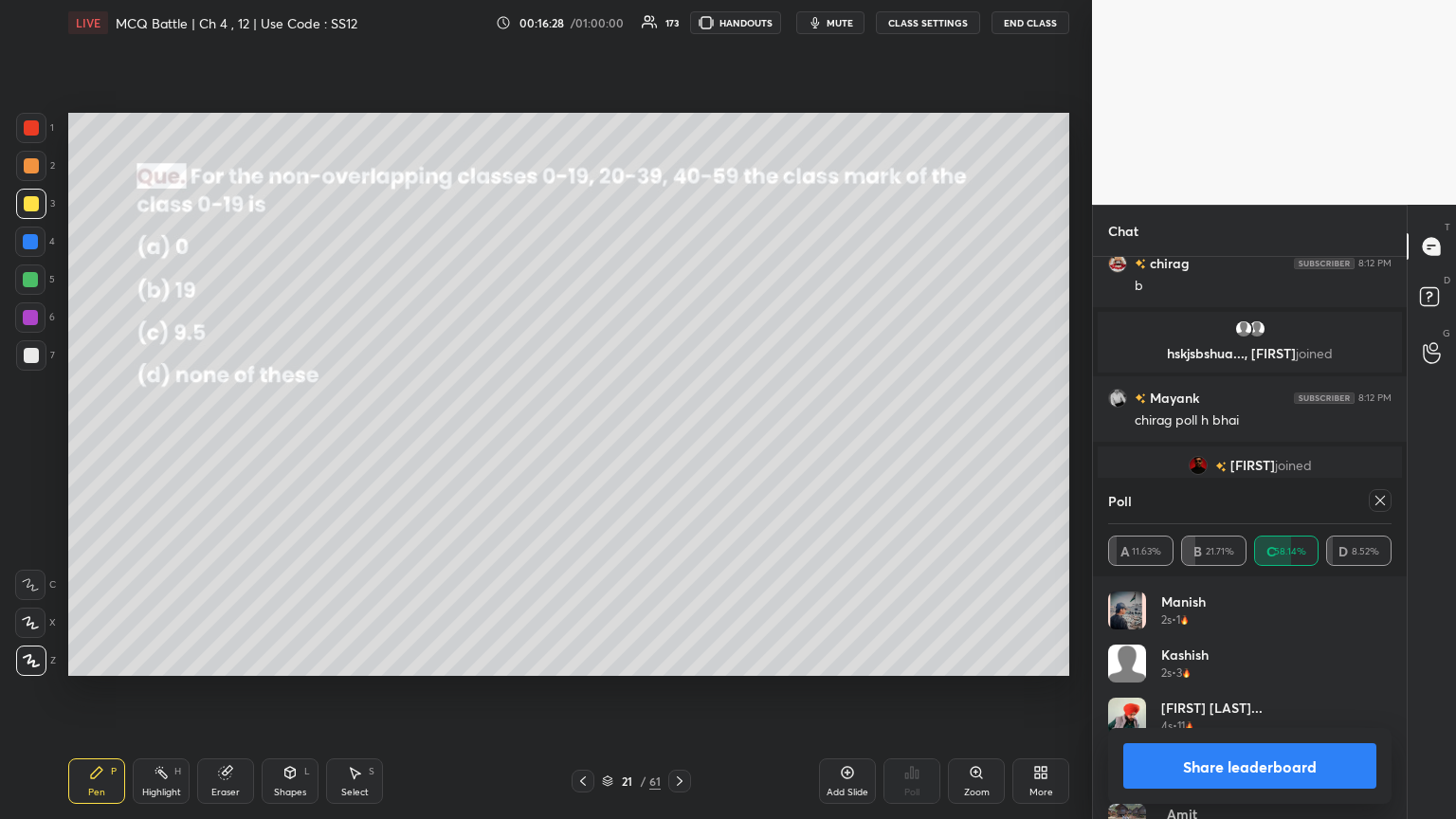 click on "Share leaderboard" at bounding box center (1249, 766) 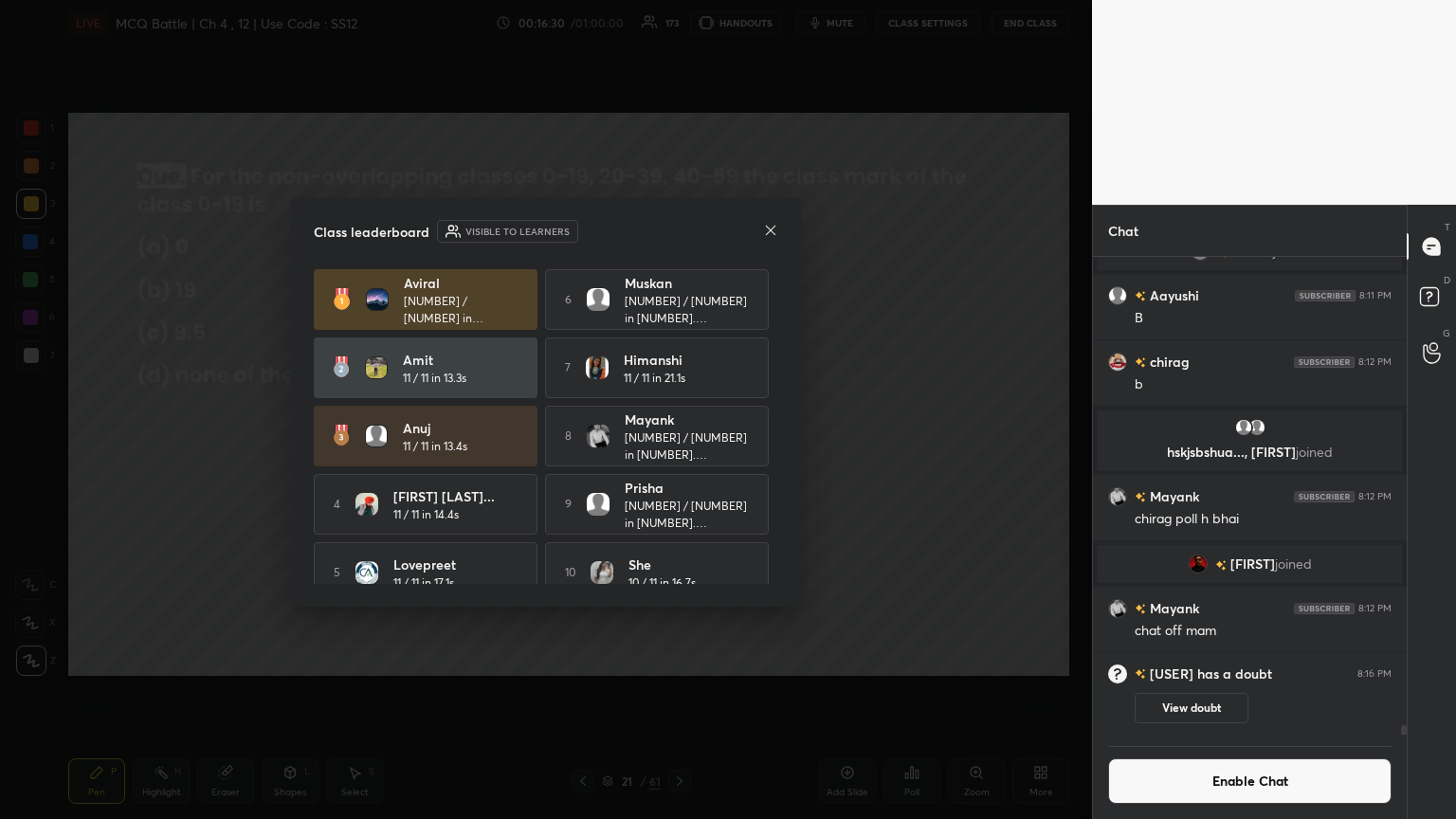 click 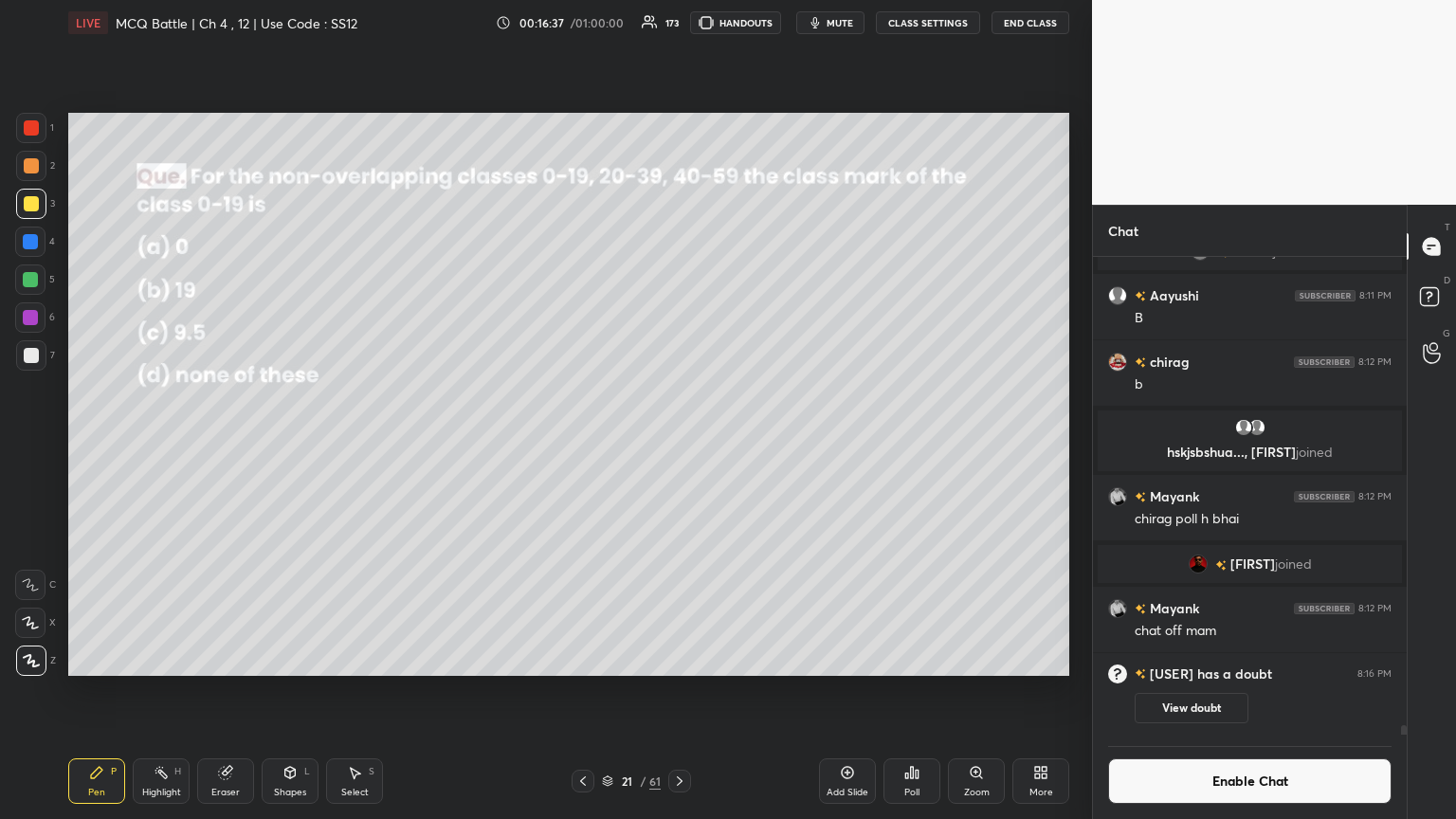 click 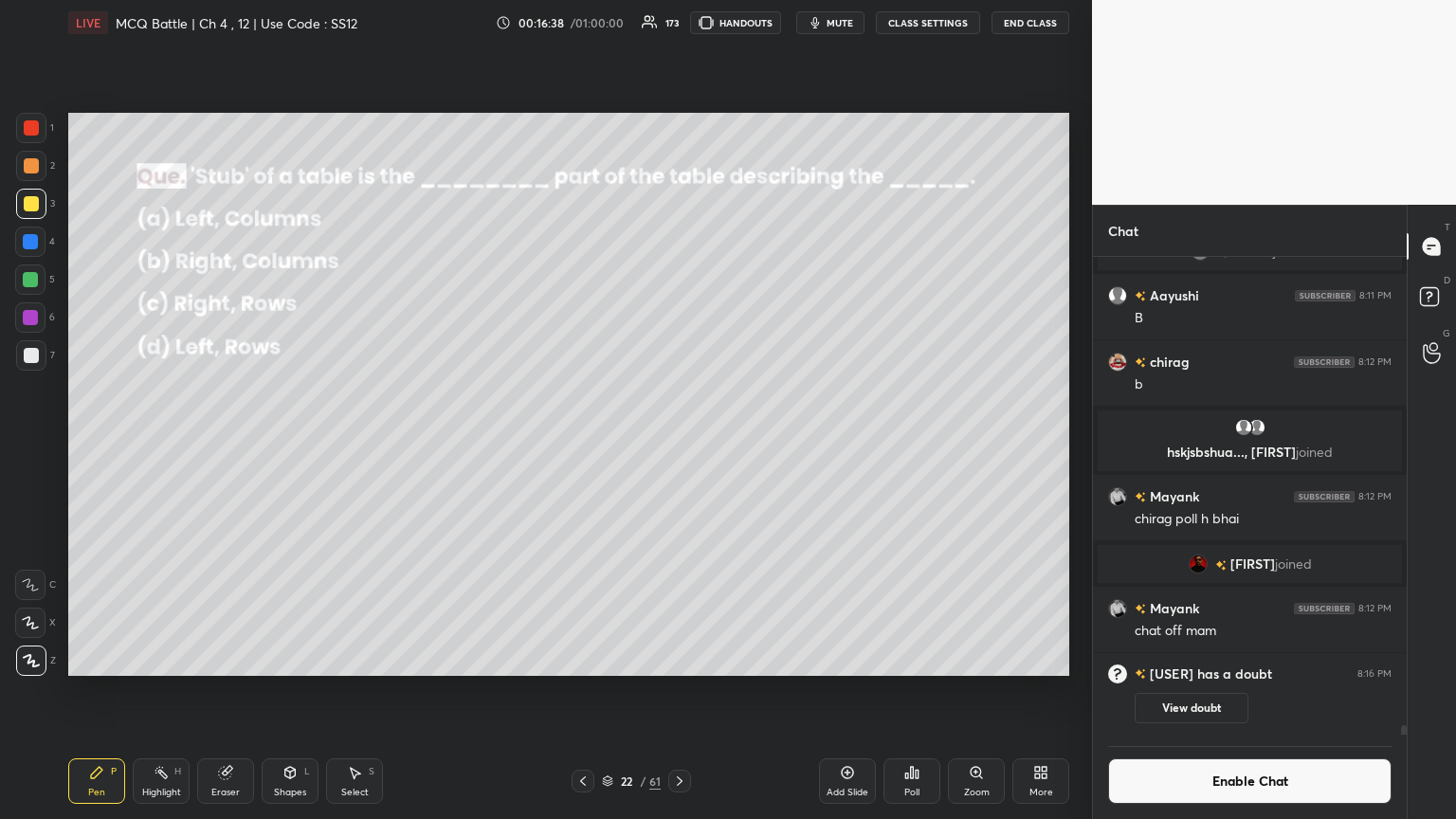 click on "Poll" at bounding box center (912, 781) 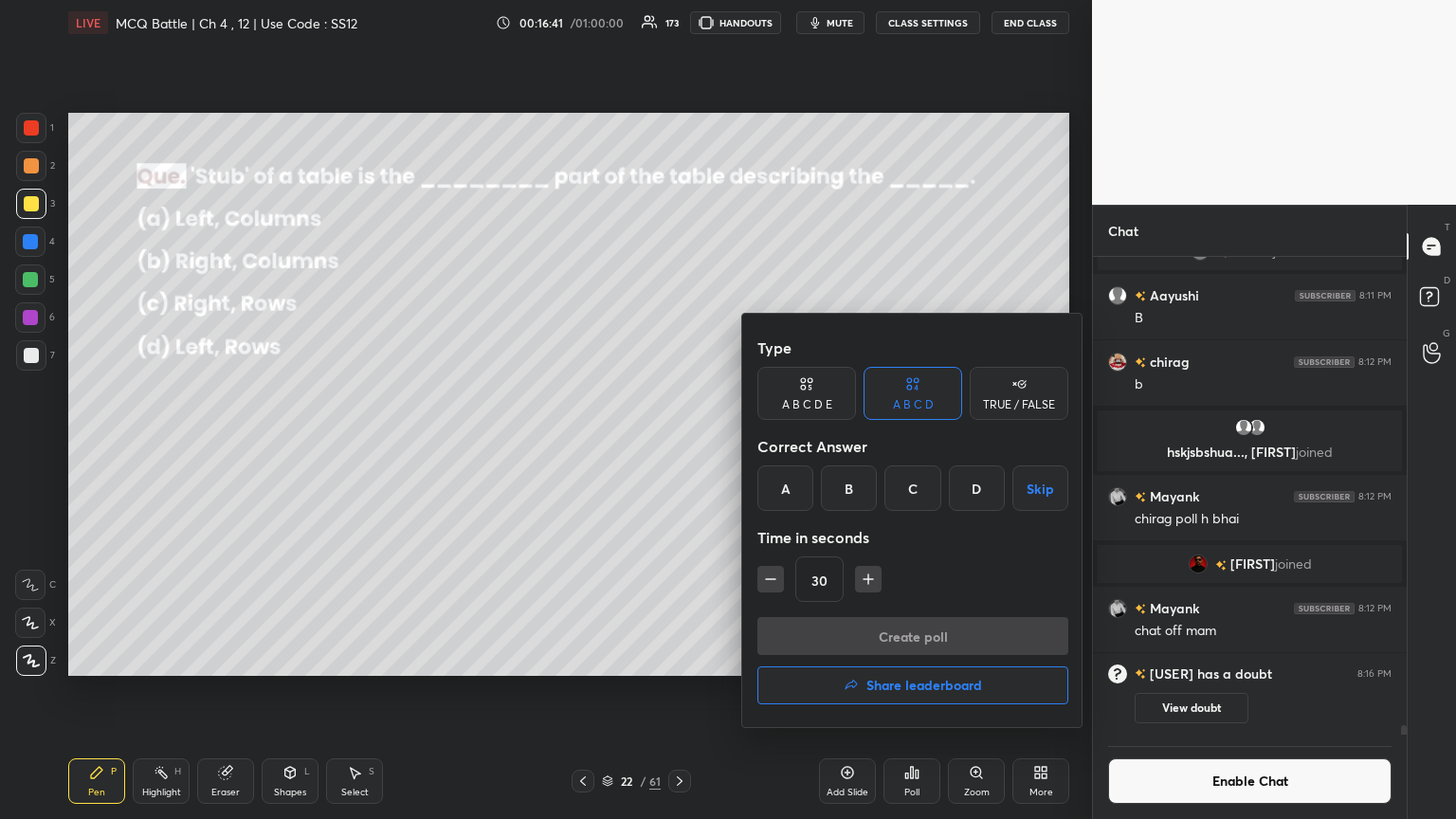 drag, startPoint x: 978, startPoint y: 487, endPoint x: 962, endPoint y: 520, distance: 36.674242 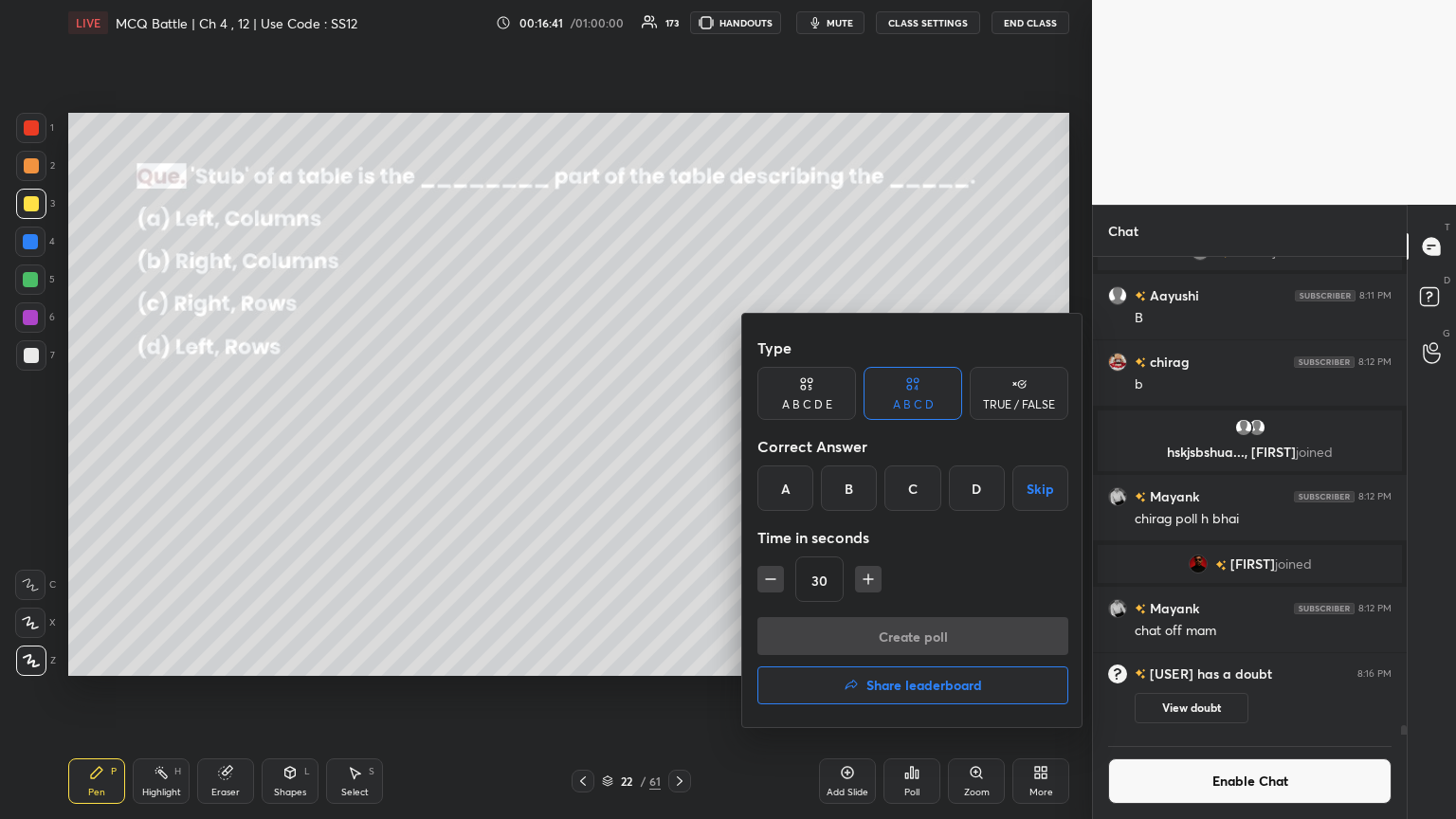 click on "D" at bounding box center (976, 488) 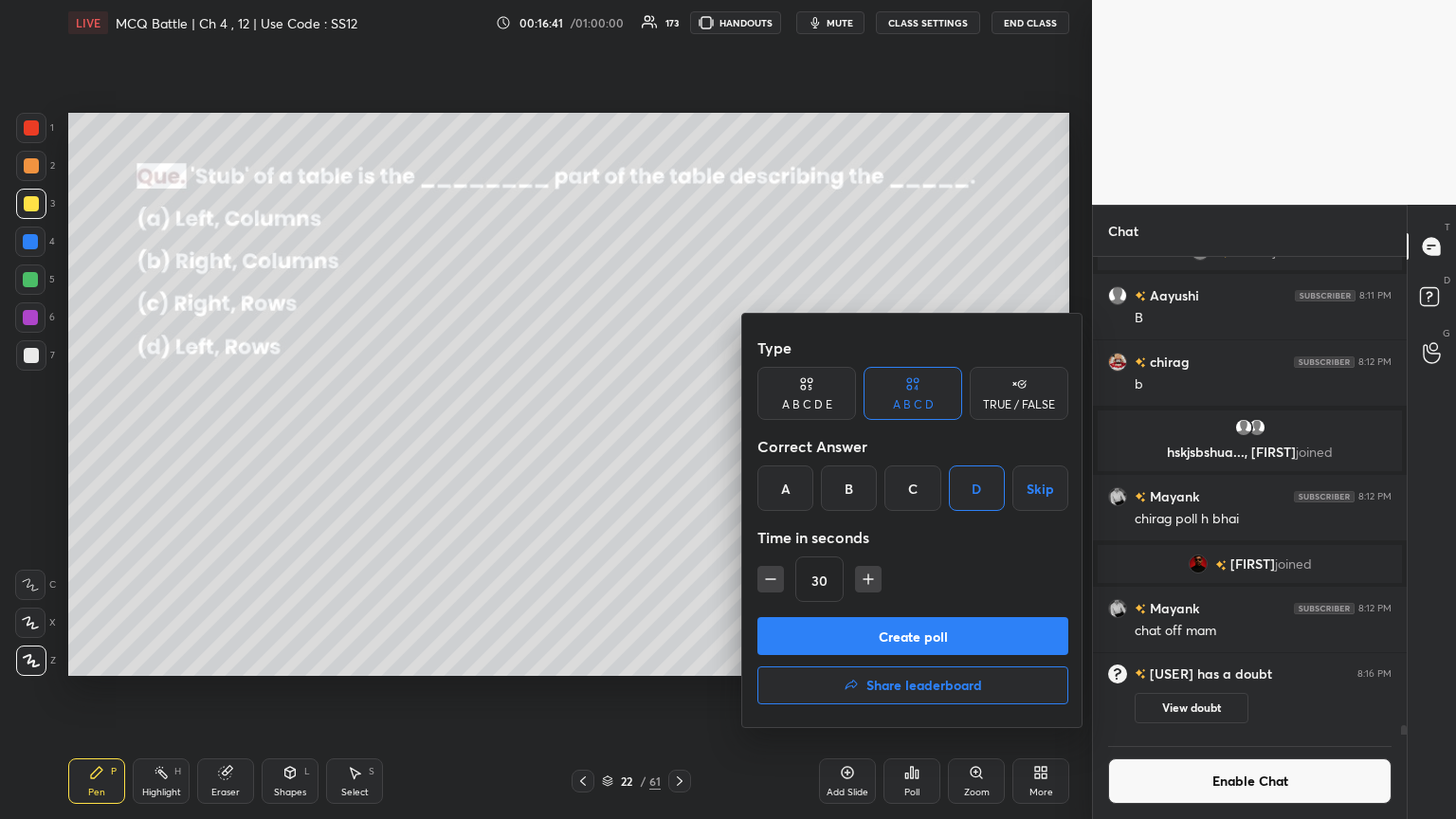 click on "Create poll" at bounding box center [913, 636] 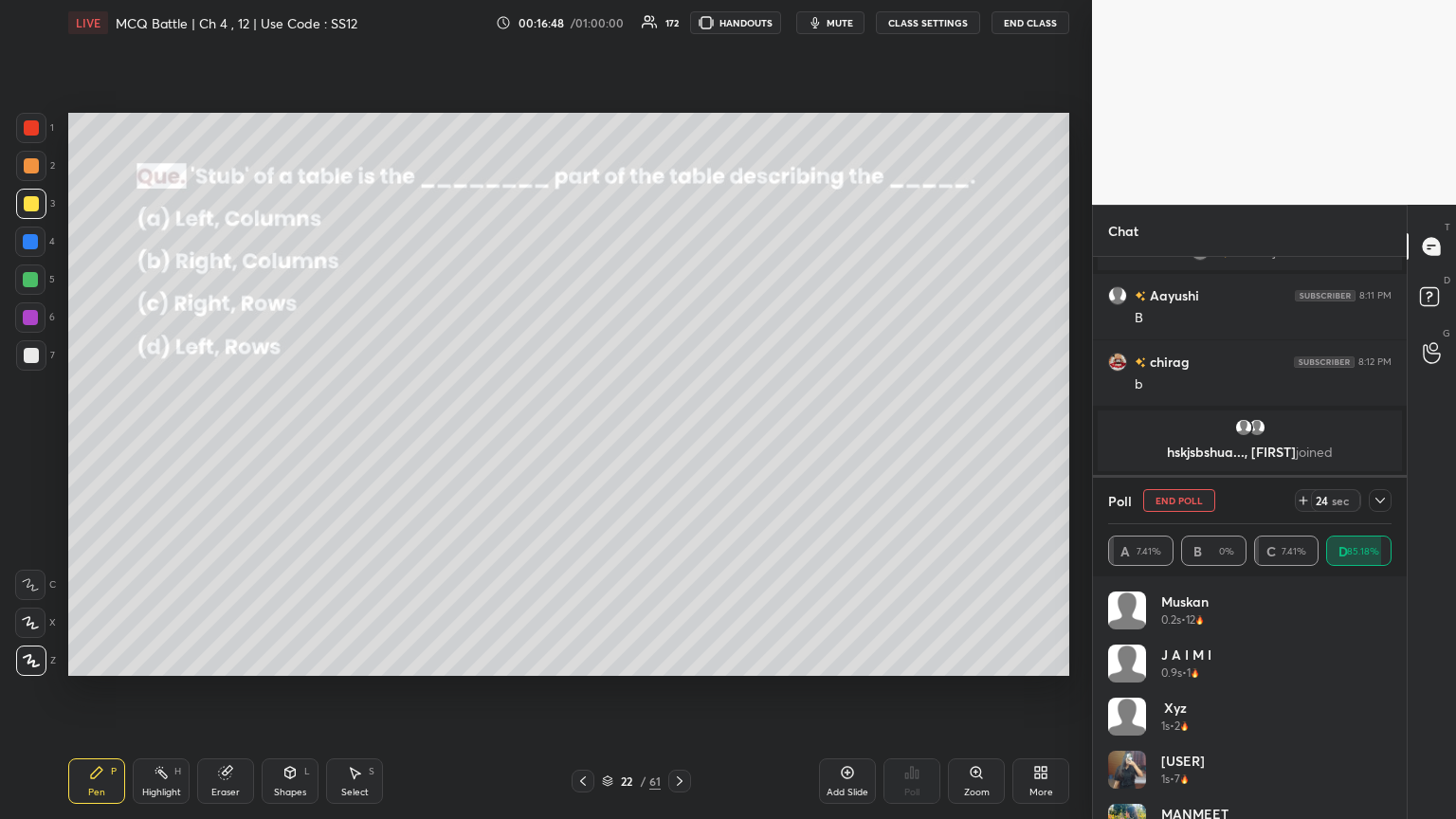 click 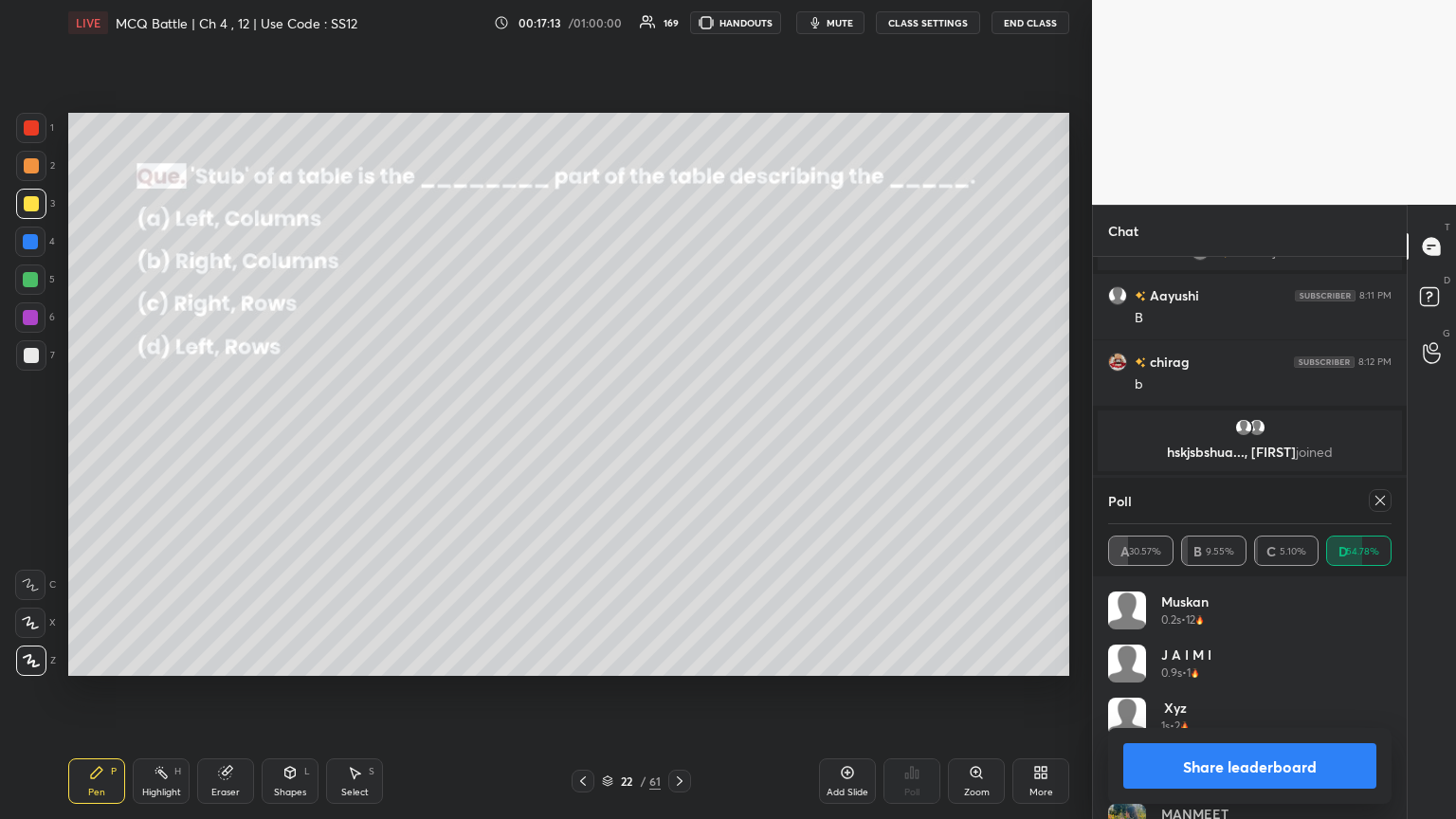 click on "Share leaderboard" at bounding box center (1249, 766) 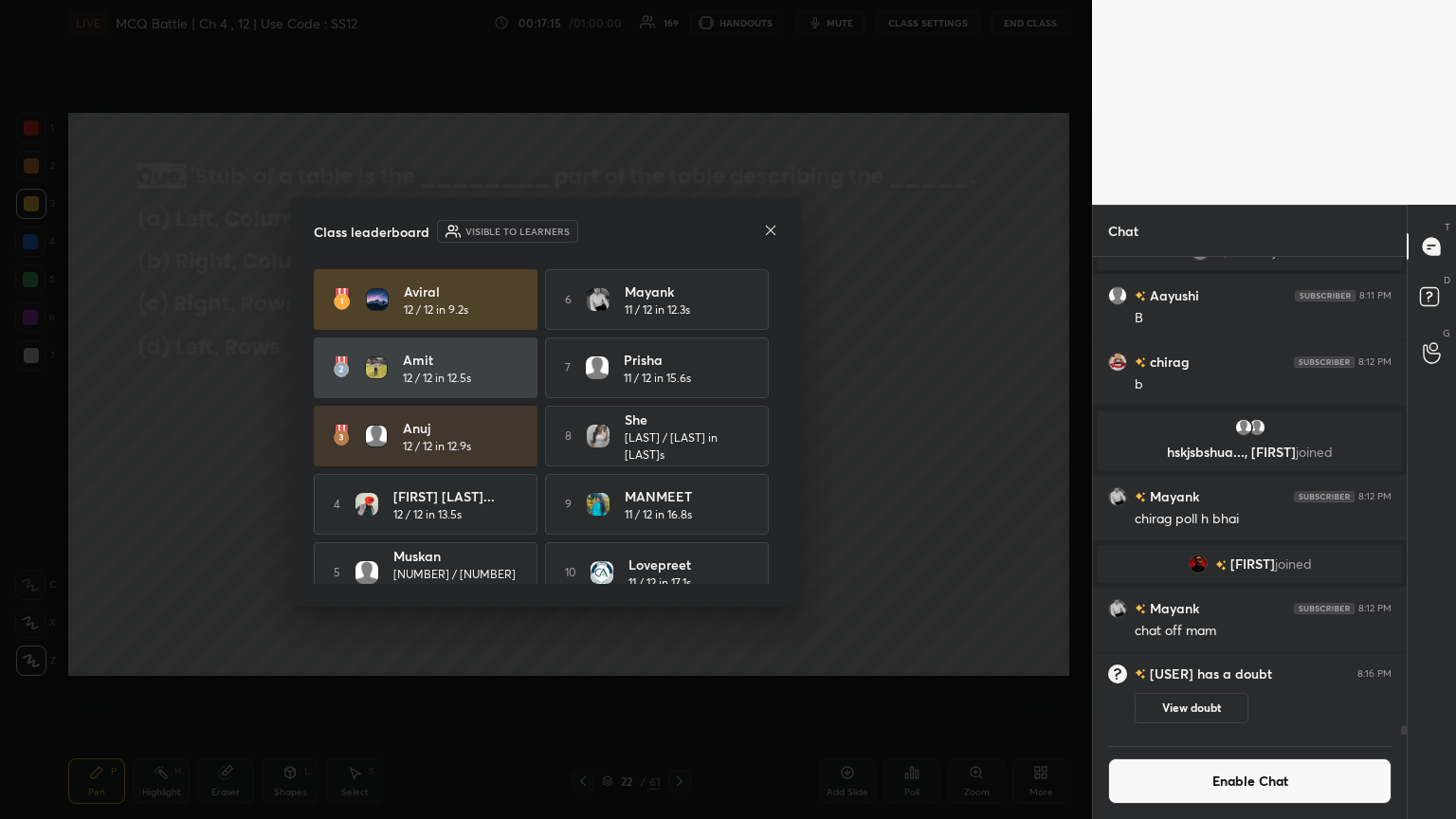 click at bounding box center (771, 231) 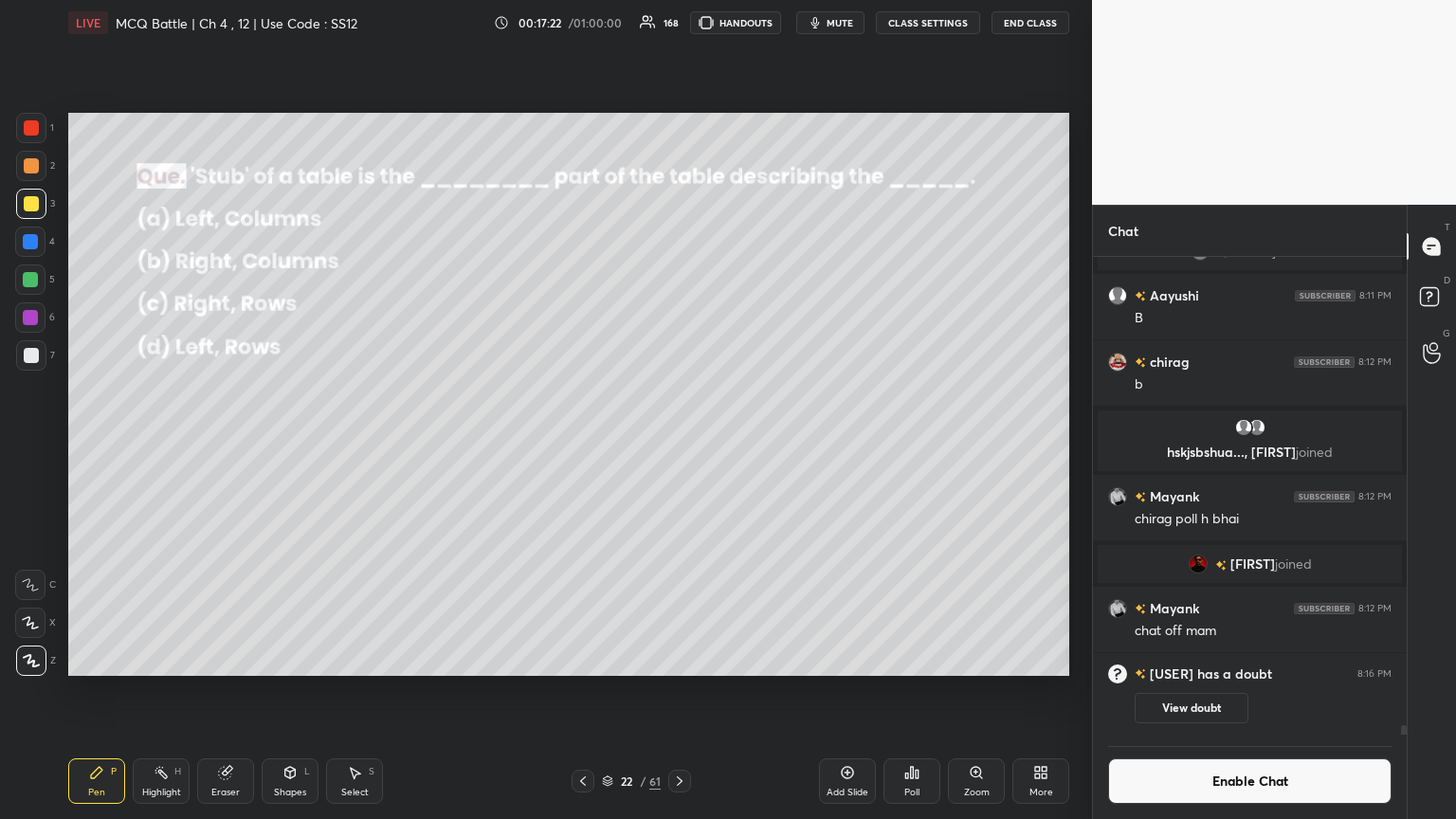 click 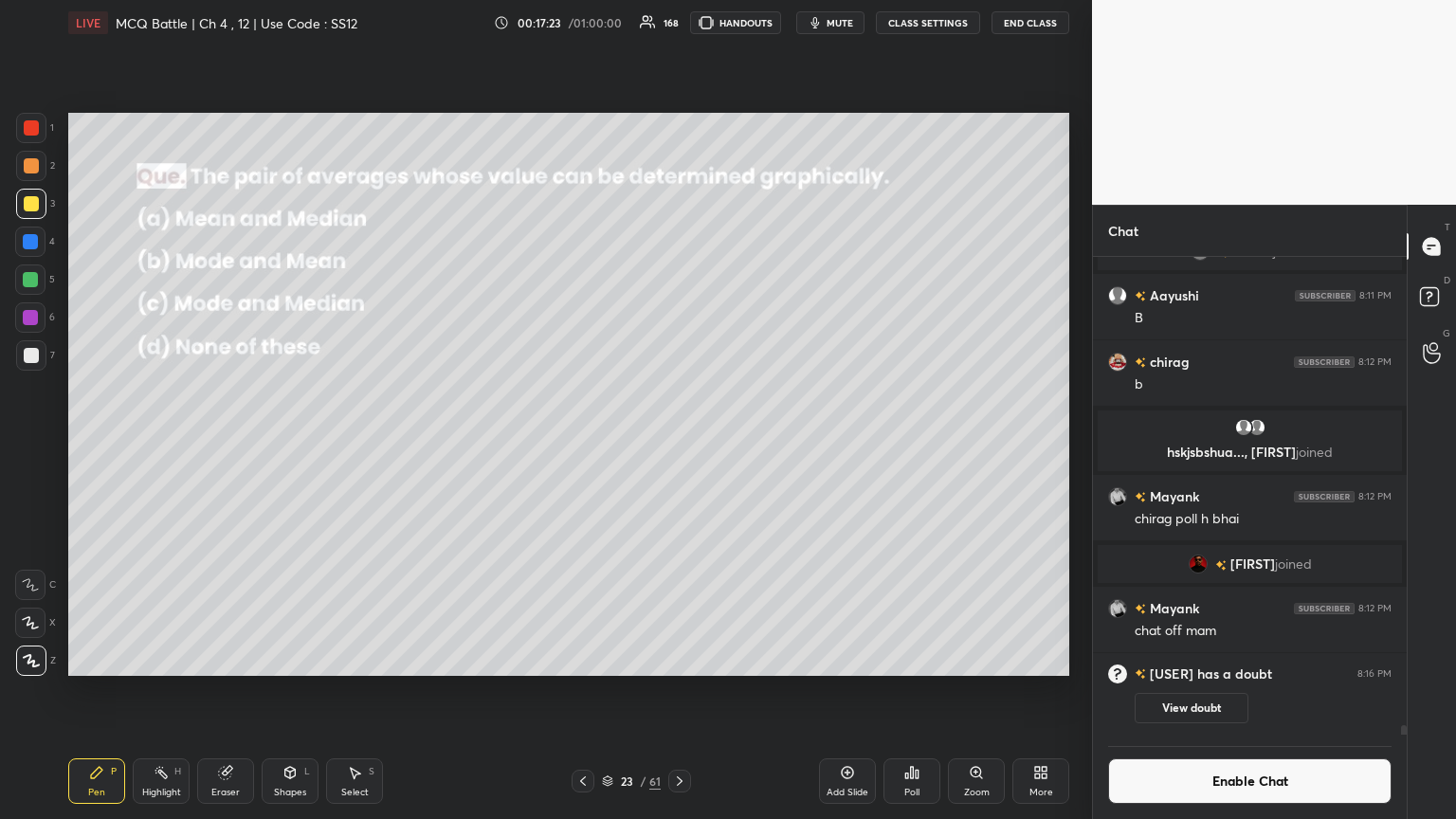 click on "Poll" at bounding box center [912, 792] 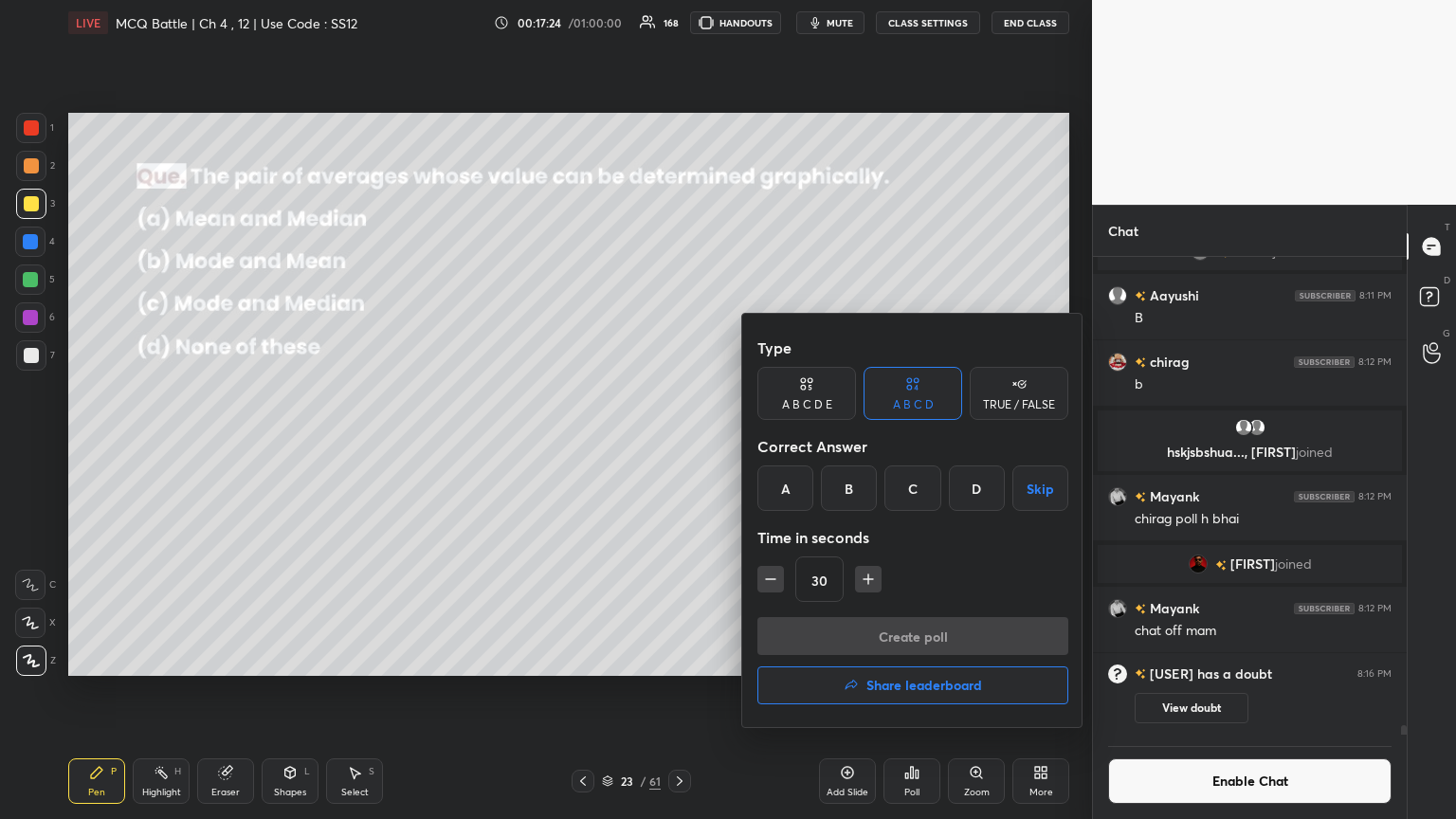 click 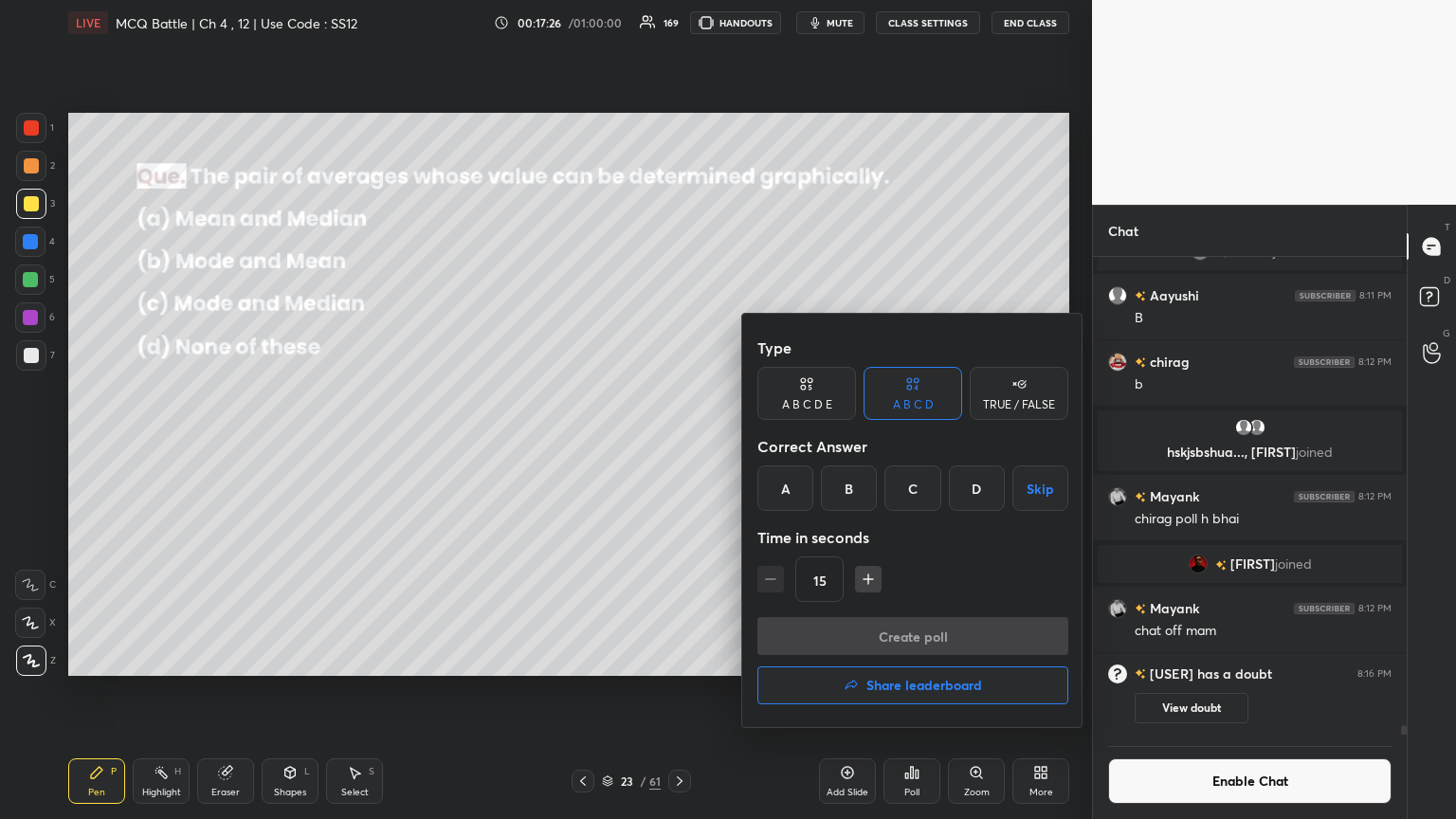 drag, startPoint x: 914, startPoint y: 482, endPoint x: 899, endPoint y: 564, distance: 83.36066 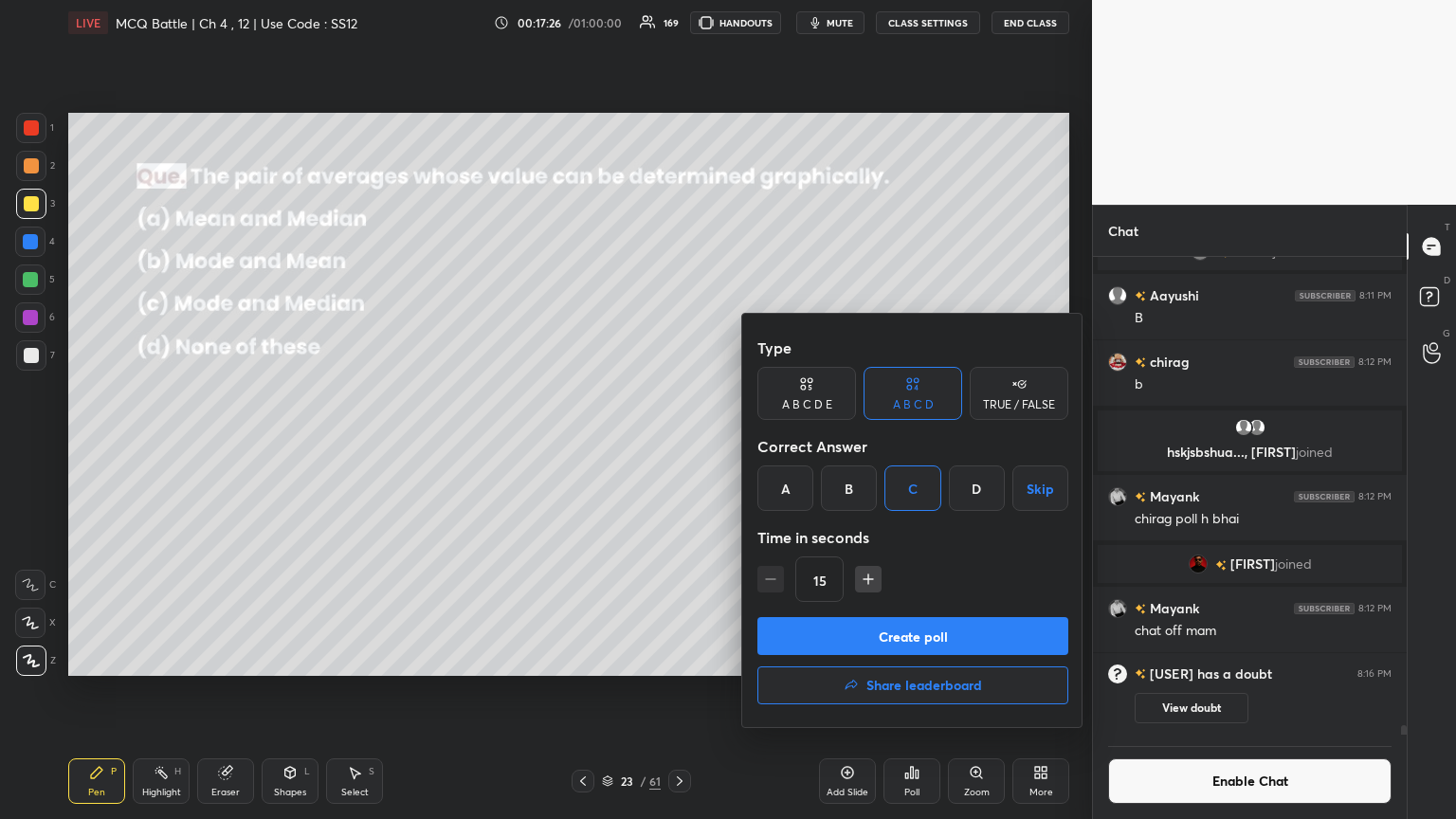 drag, startPoint x: 875, startPoint y: 631, endPoint x: 881, endPoint y: 644, distance: 14.3178211 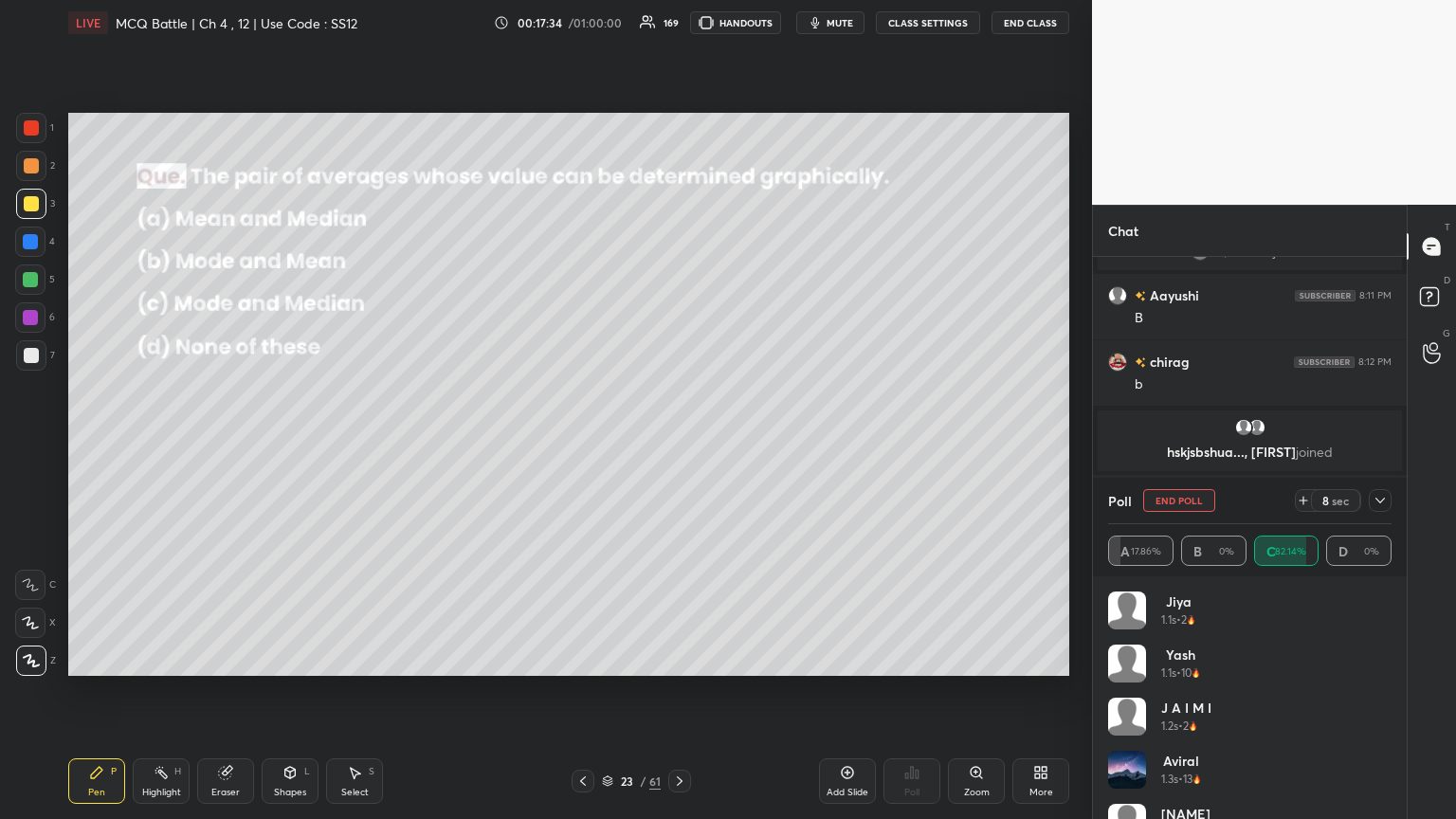 click 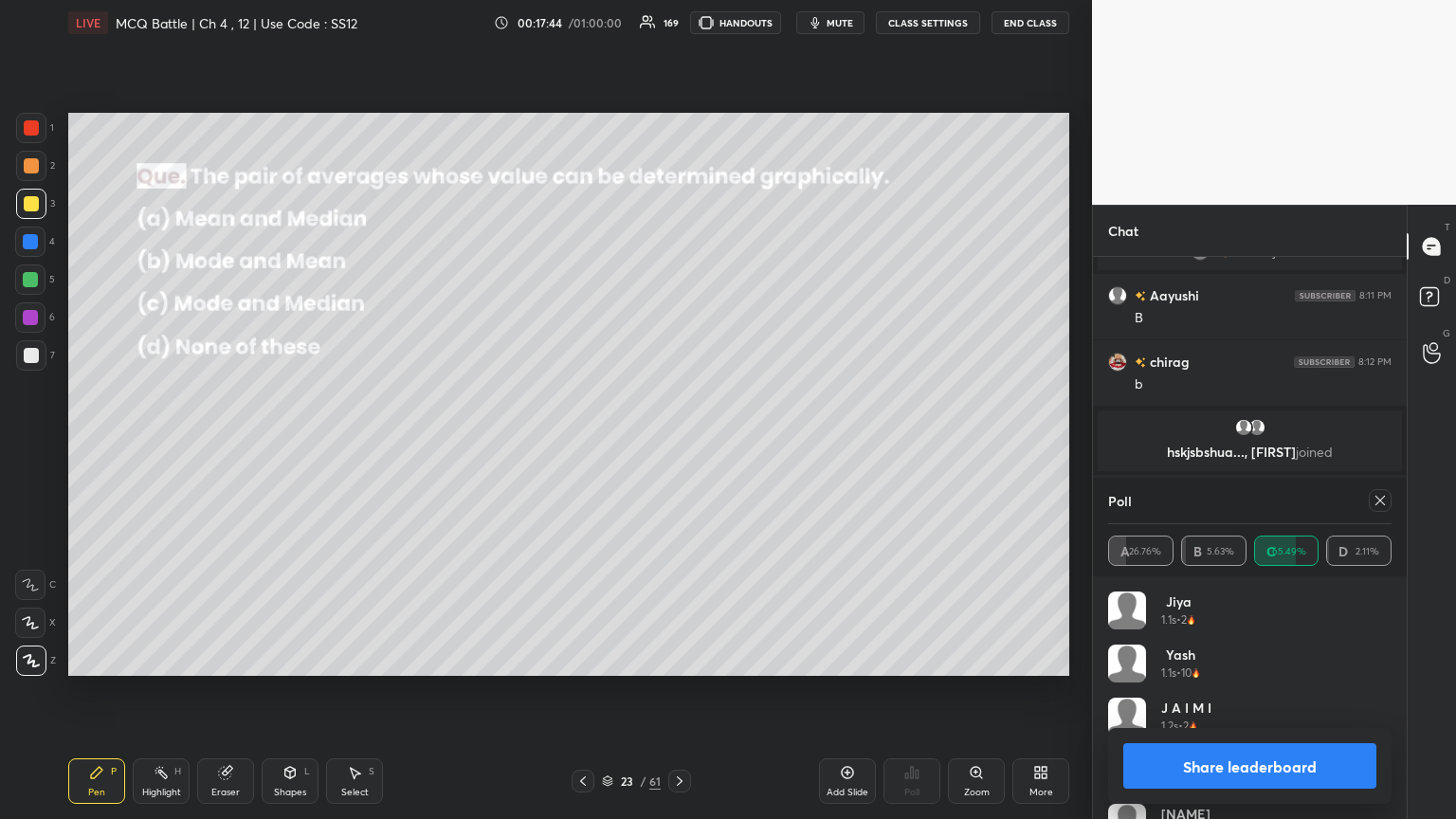 click on "Share leaderboard" at bounding box center [1249, 766] 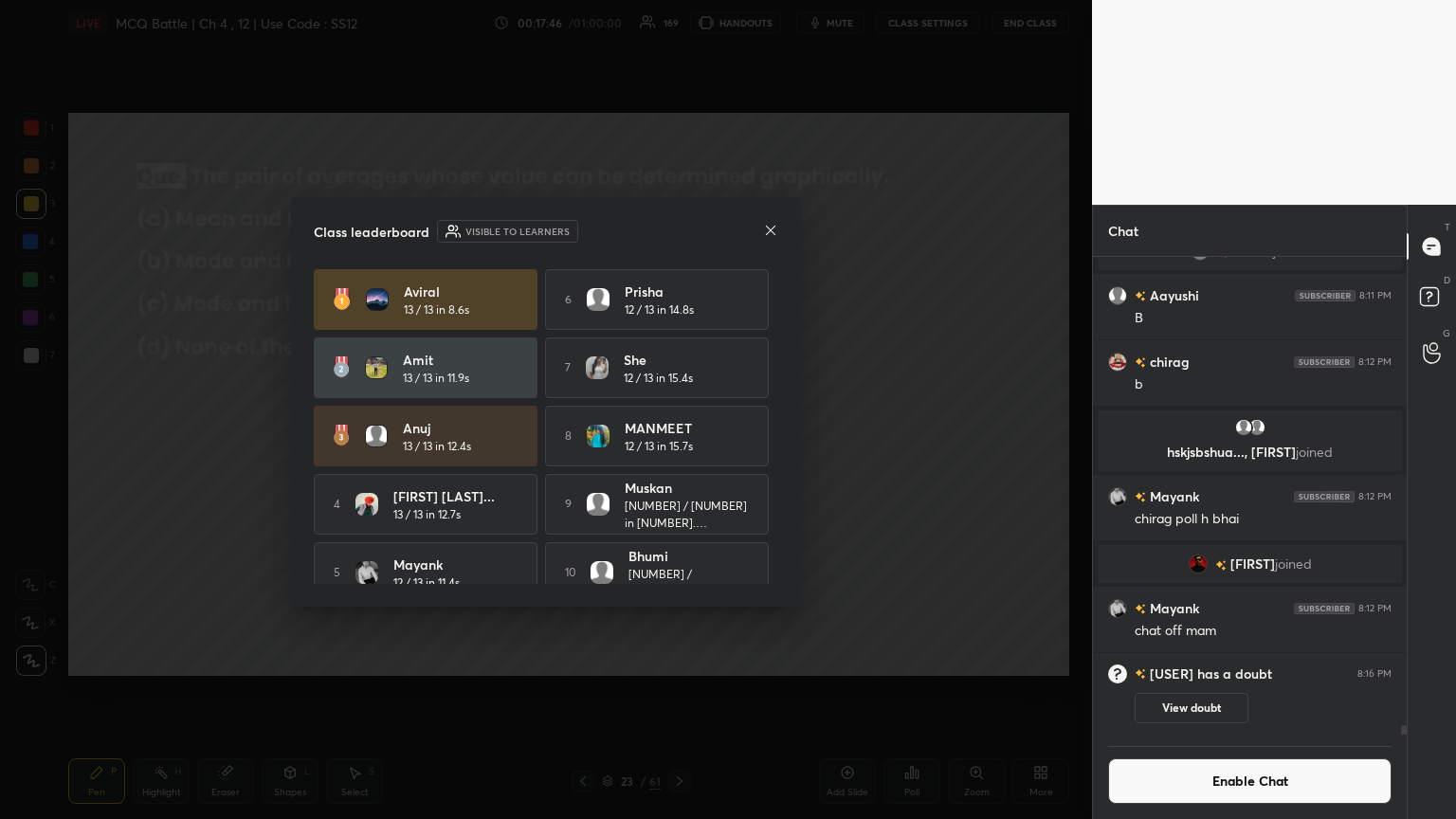 click 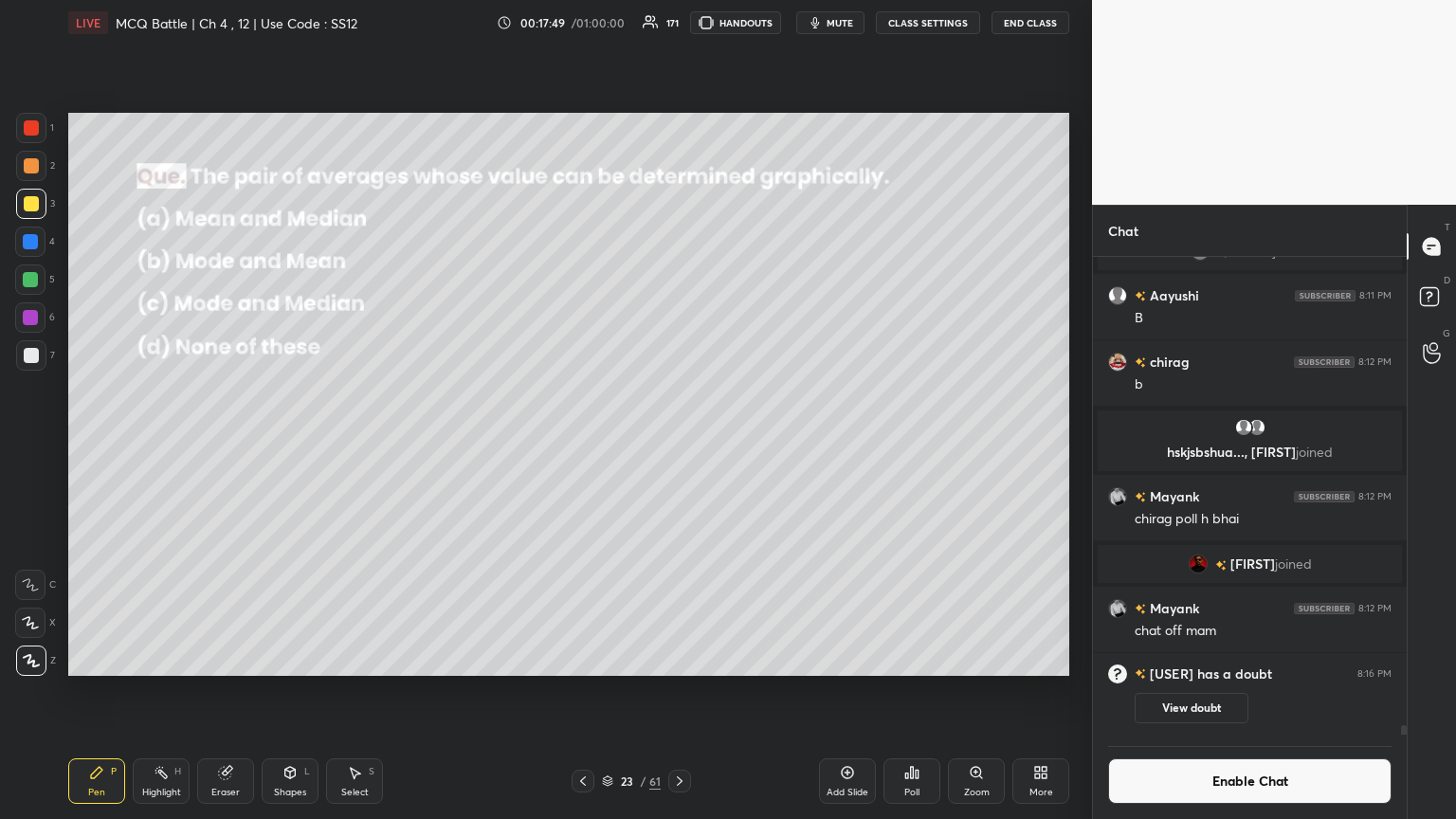 click 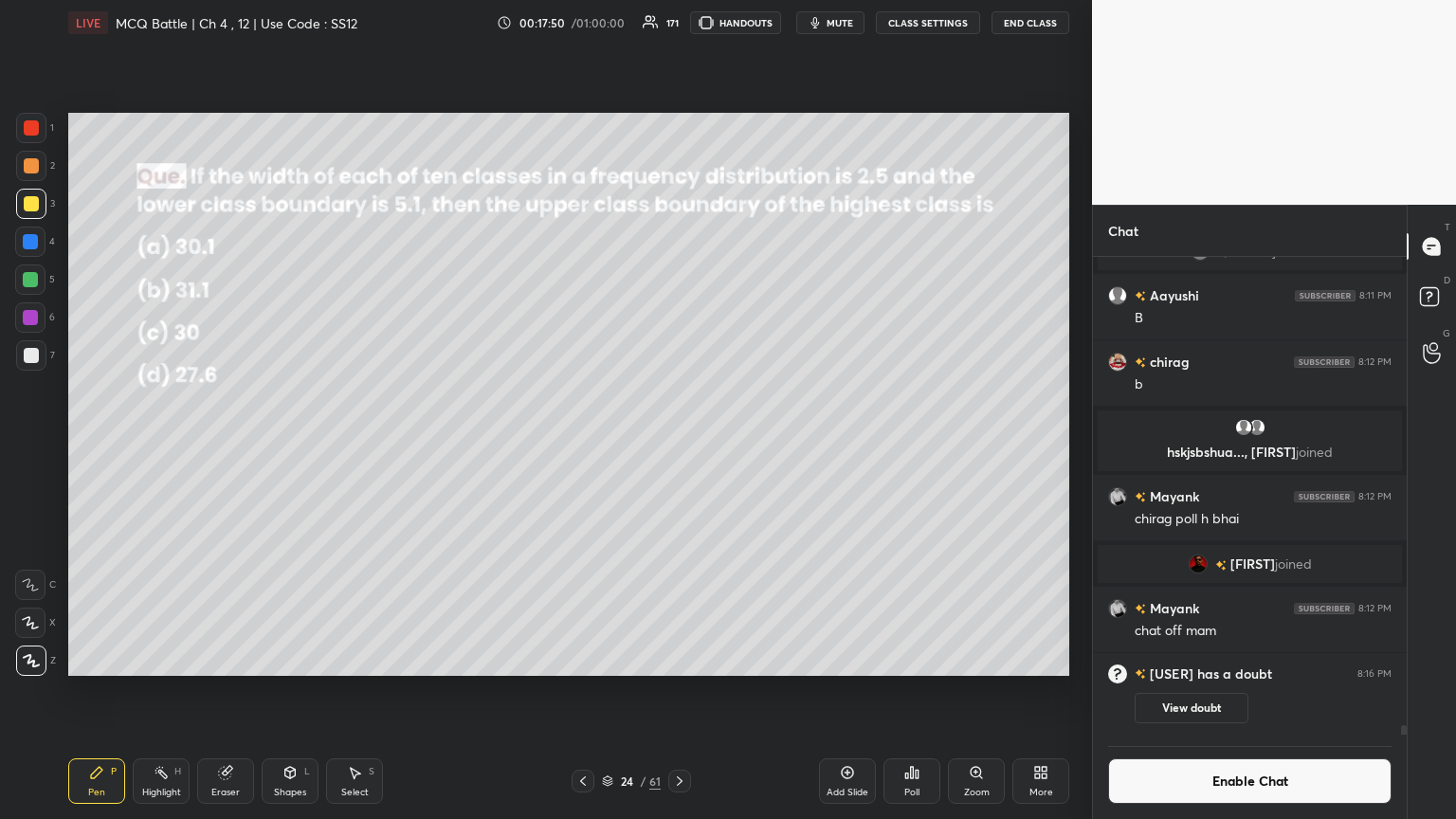 click on "Poll" at bounding box center [912, 781] 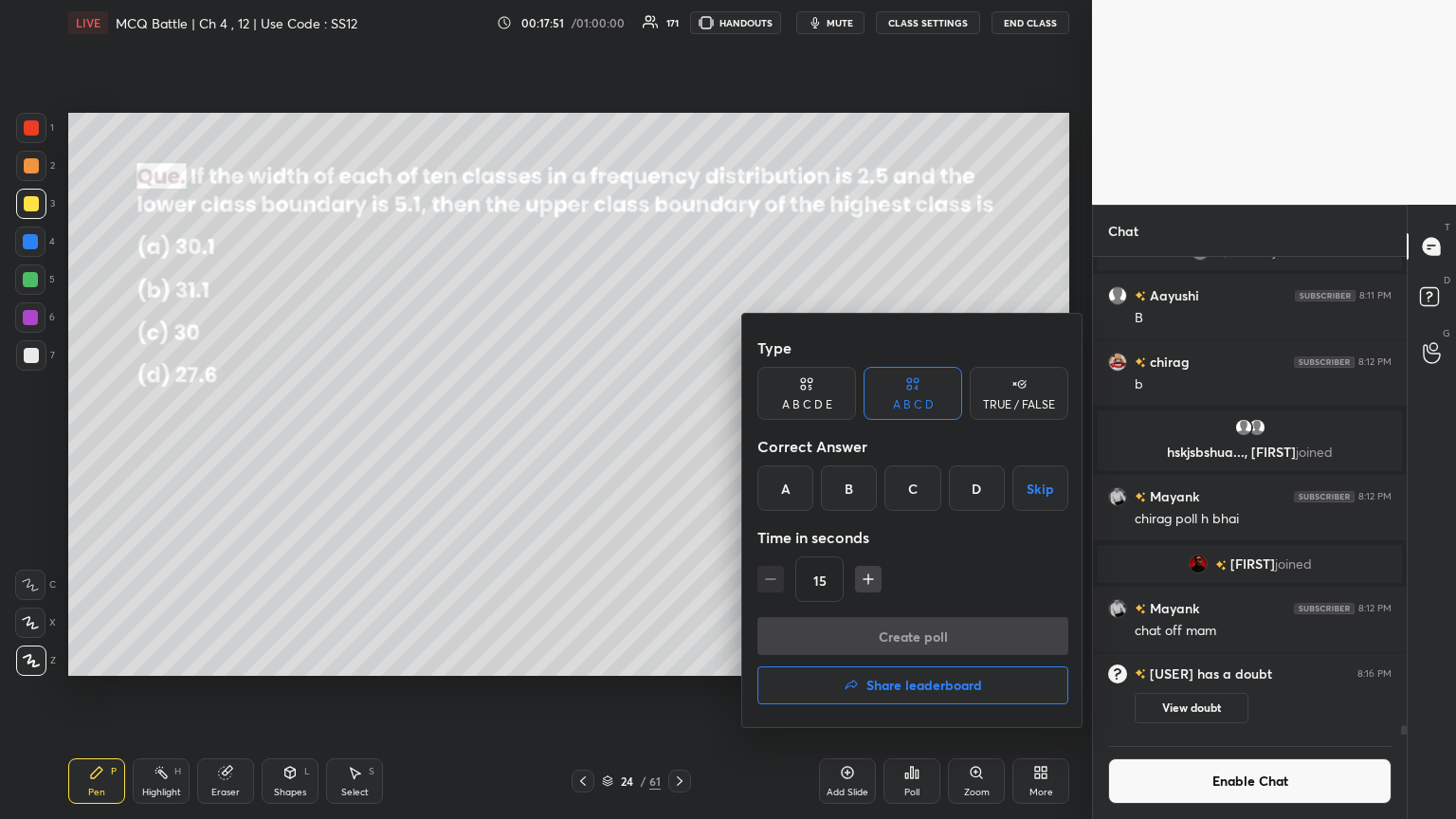 click 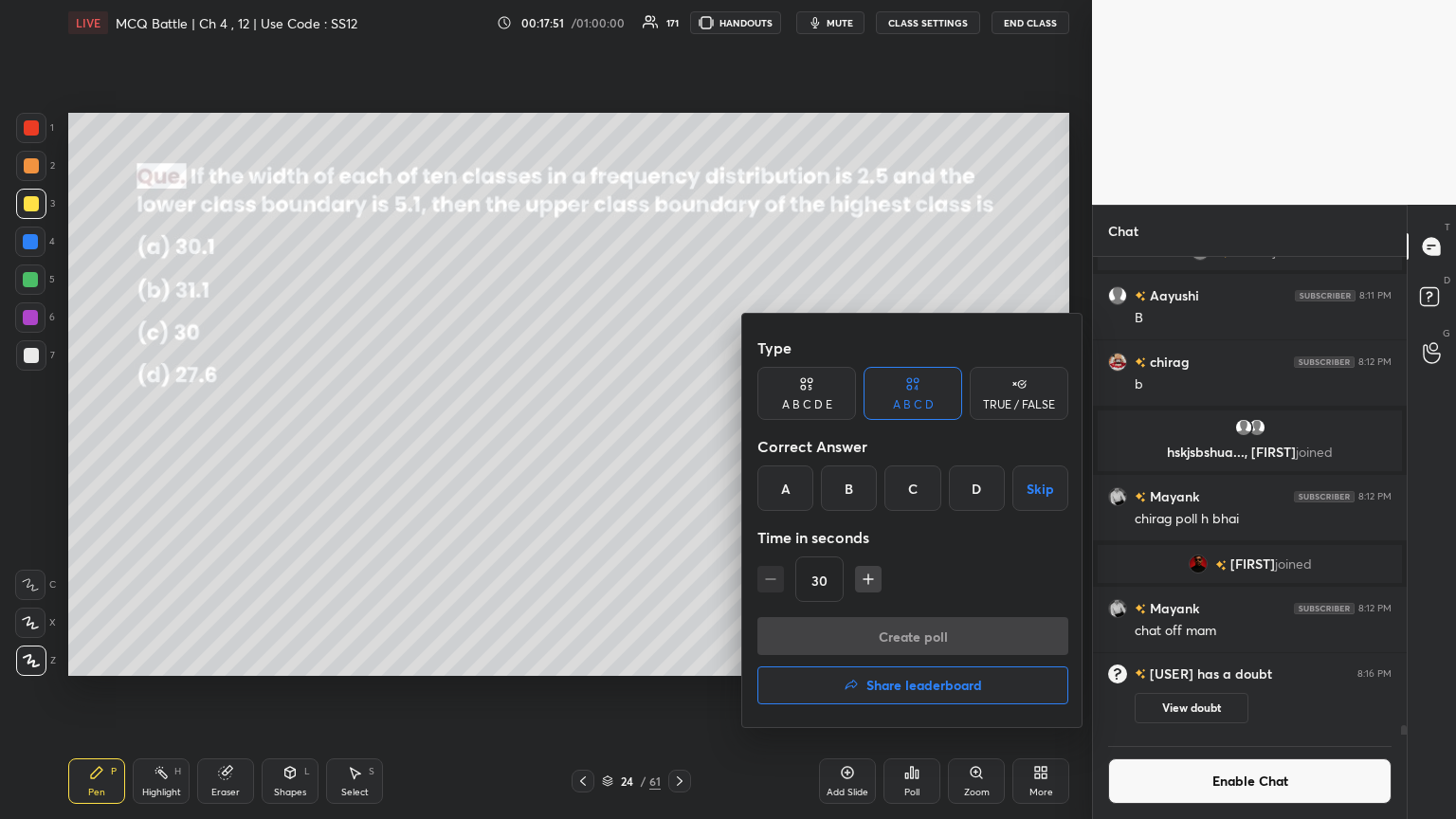 click 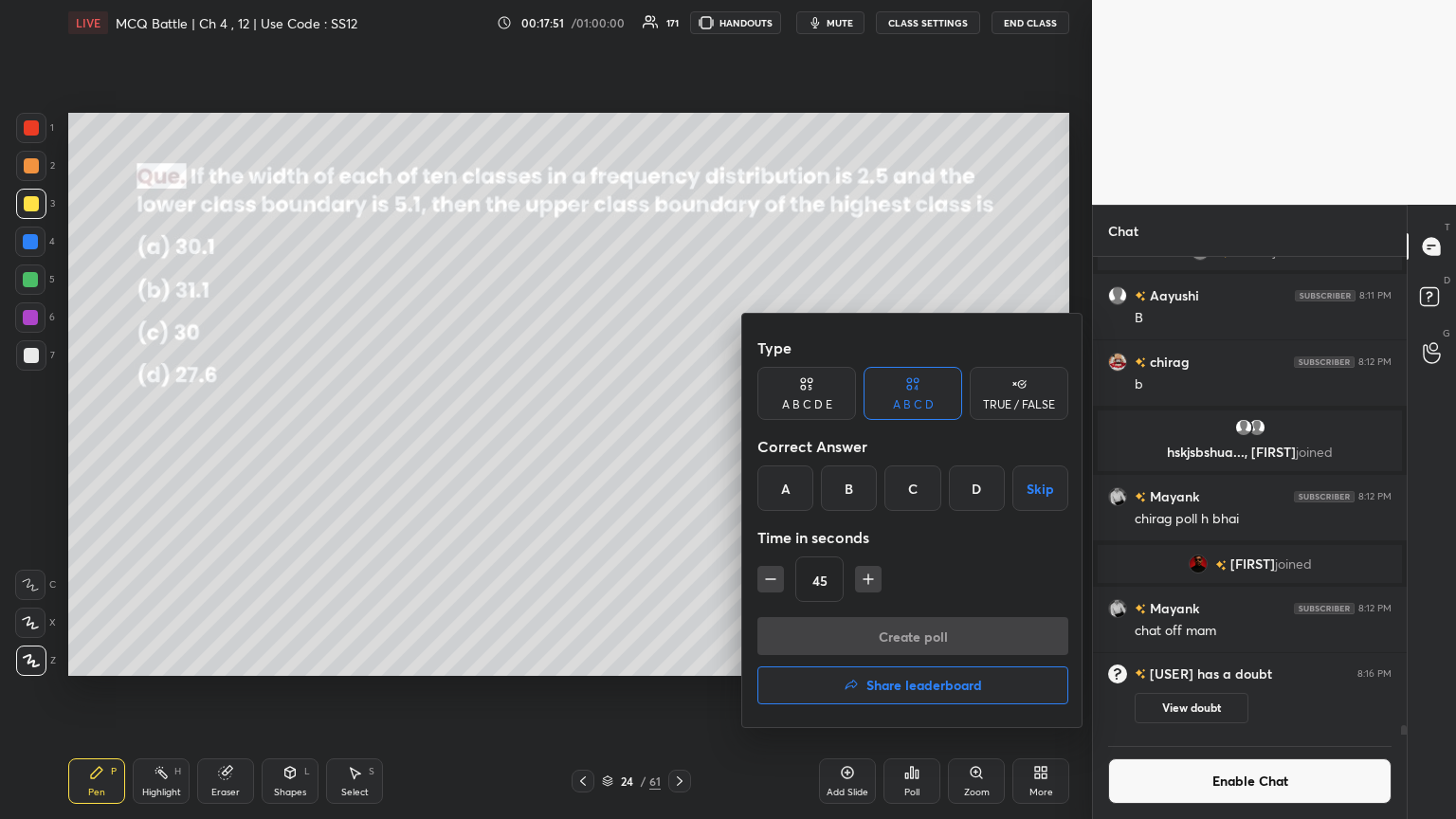 click 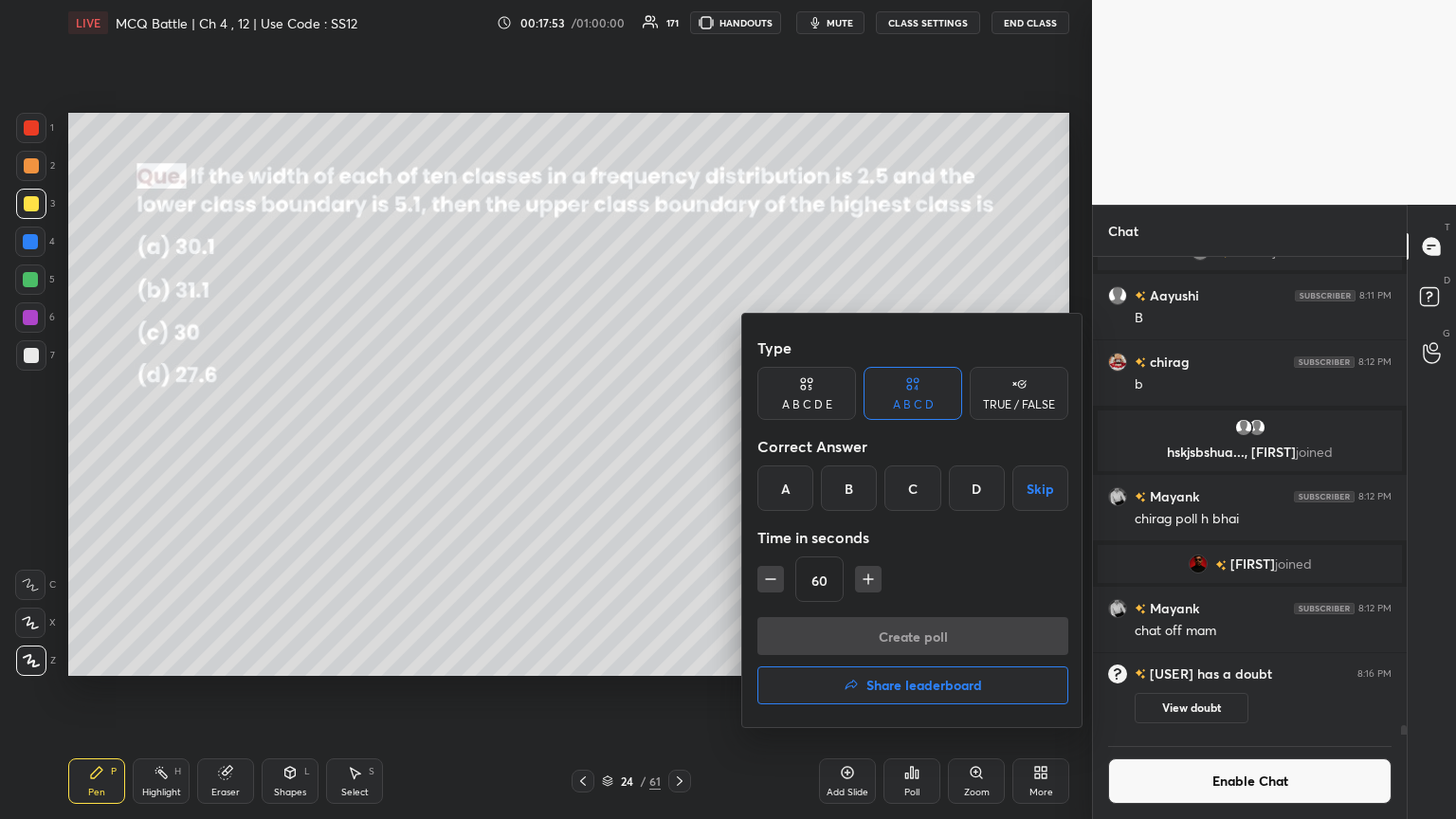 click on "A" at bounding box center [785, 488] 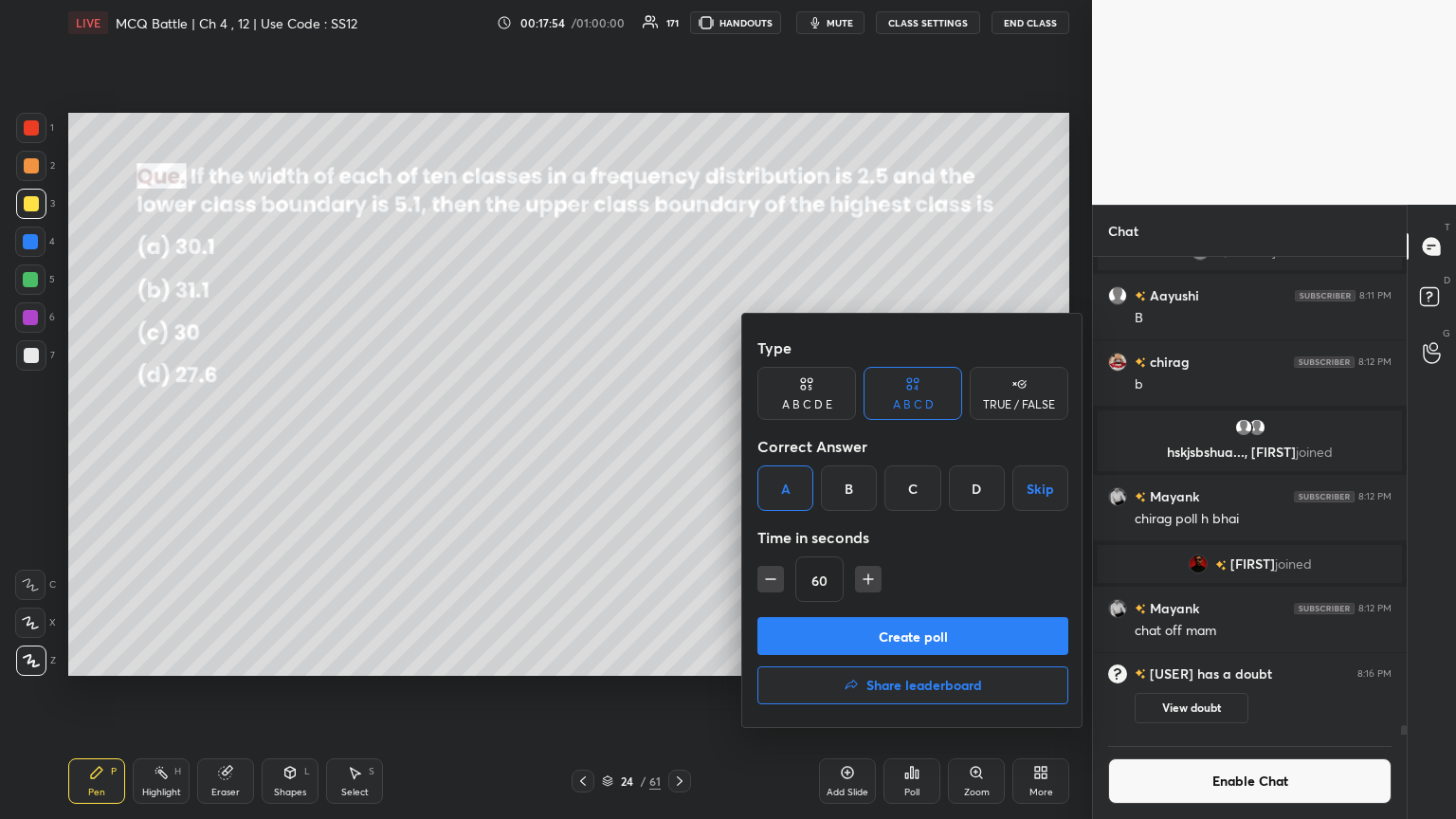 click on "Create poll" at bounding box center (913, 636) 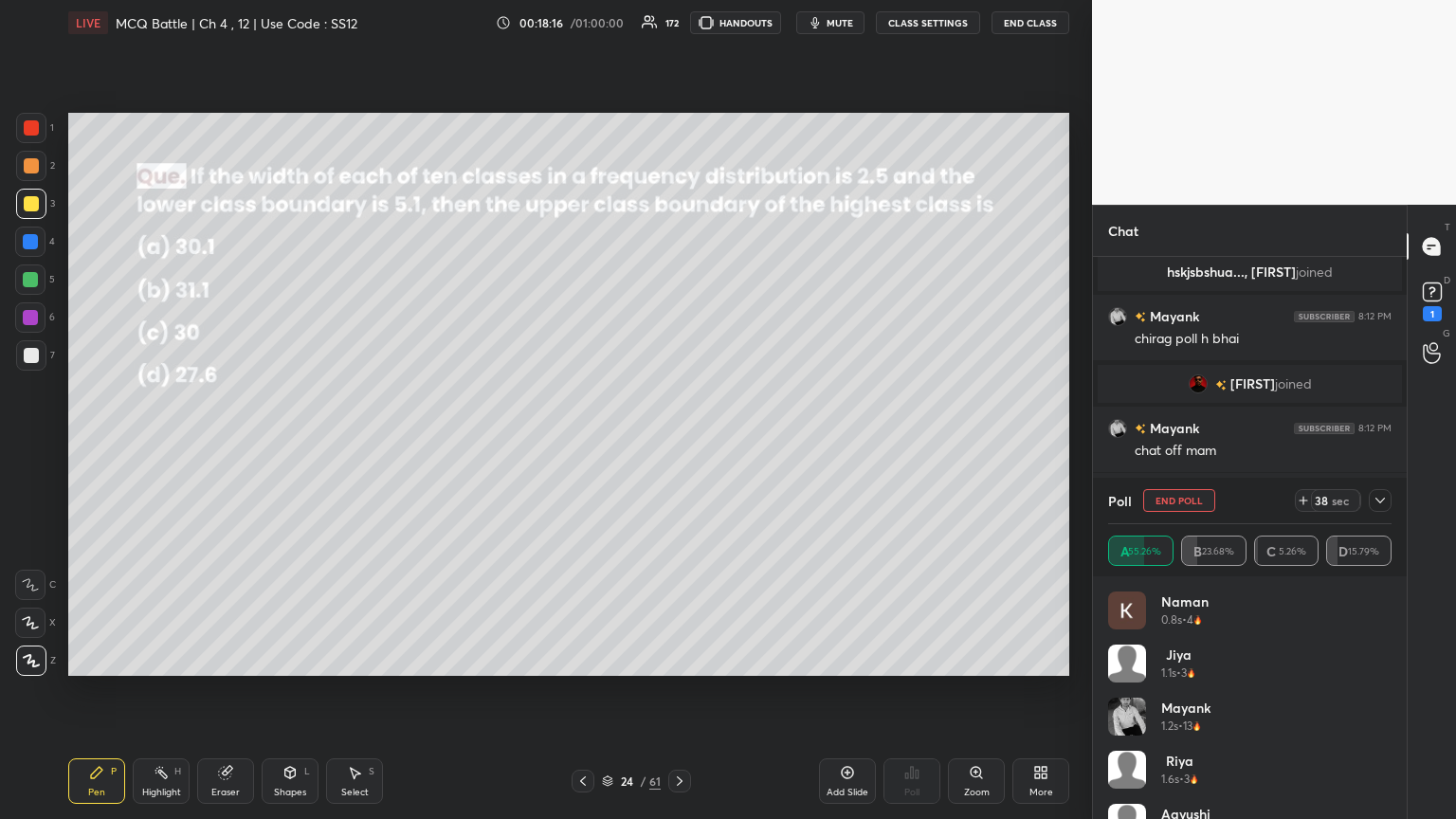 drag, startPoint x: 1381, startPoint y: 489, endPoint x: 1379, endPoint y: 500, distance: 11.18034 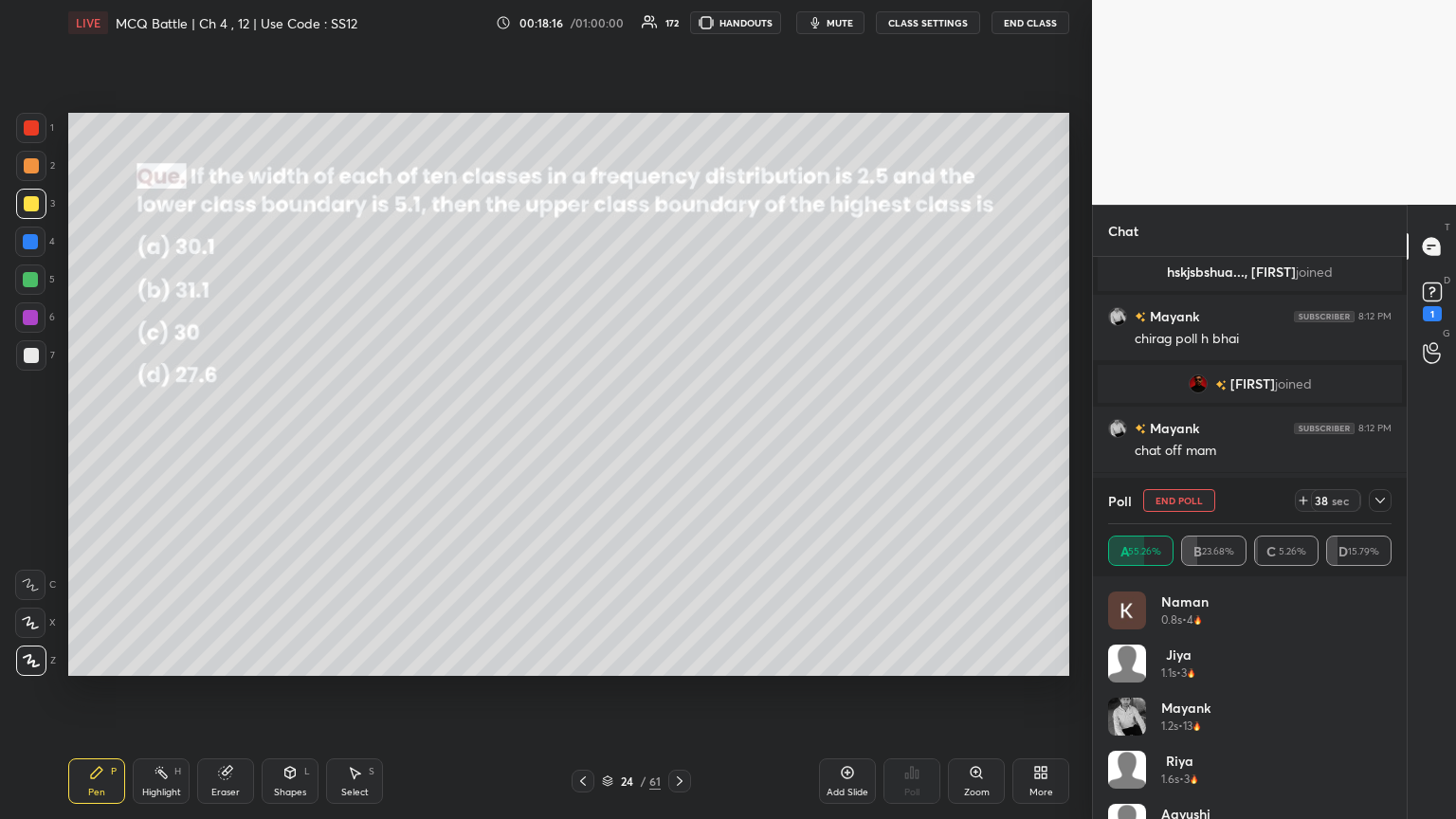 click on "Poll End Poll 38  sec" at bounding box center (1249, 500) 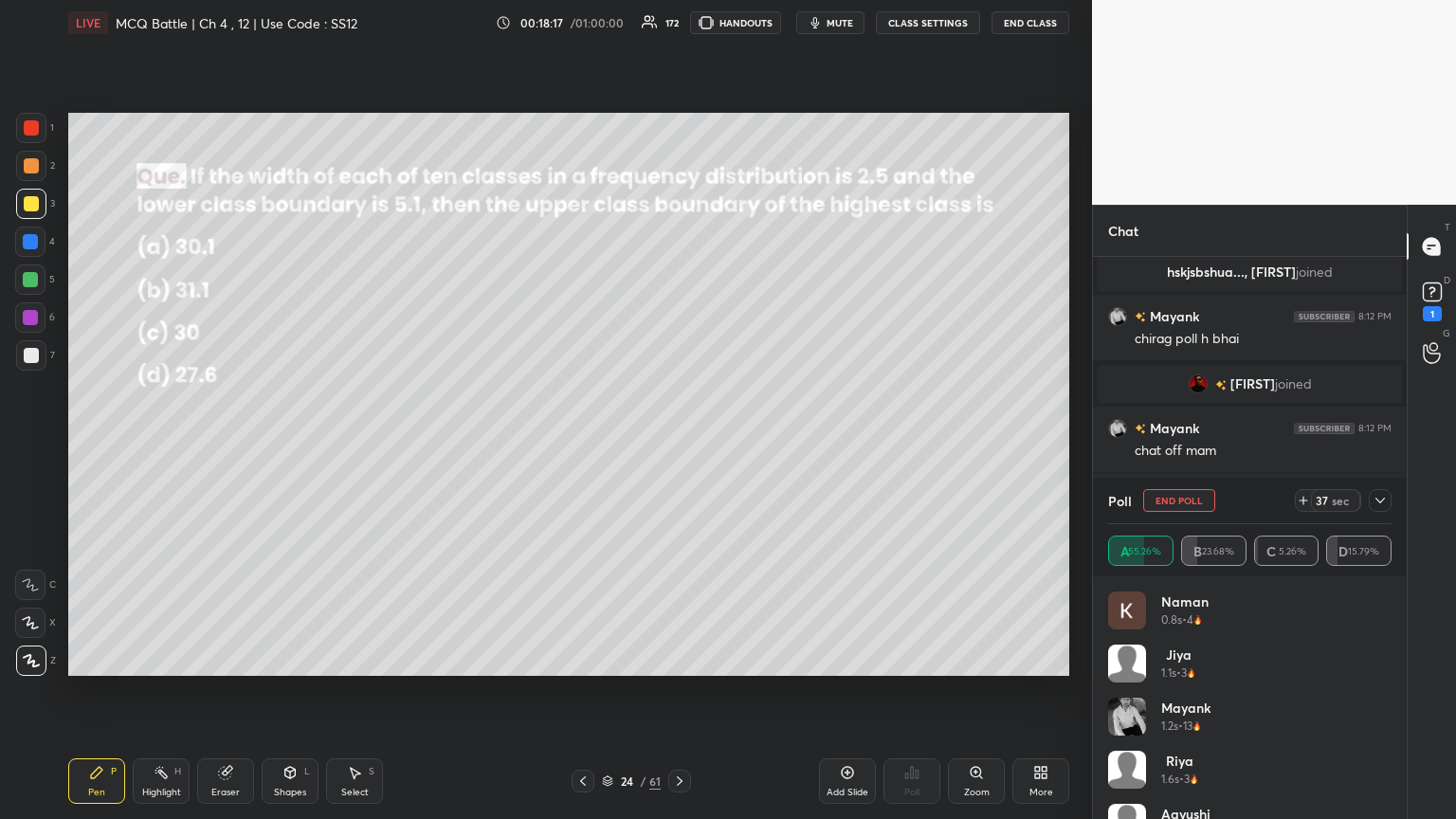 click at bounding box center (1380, 500) 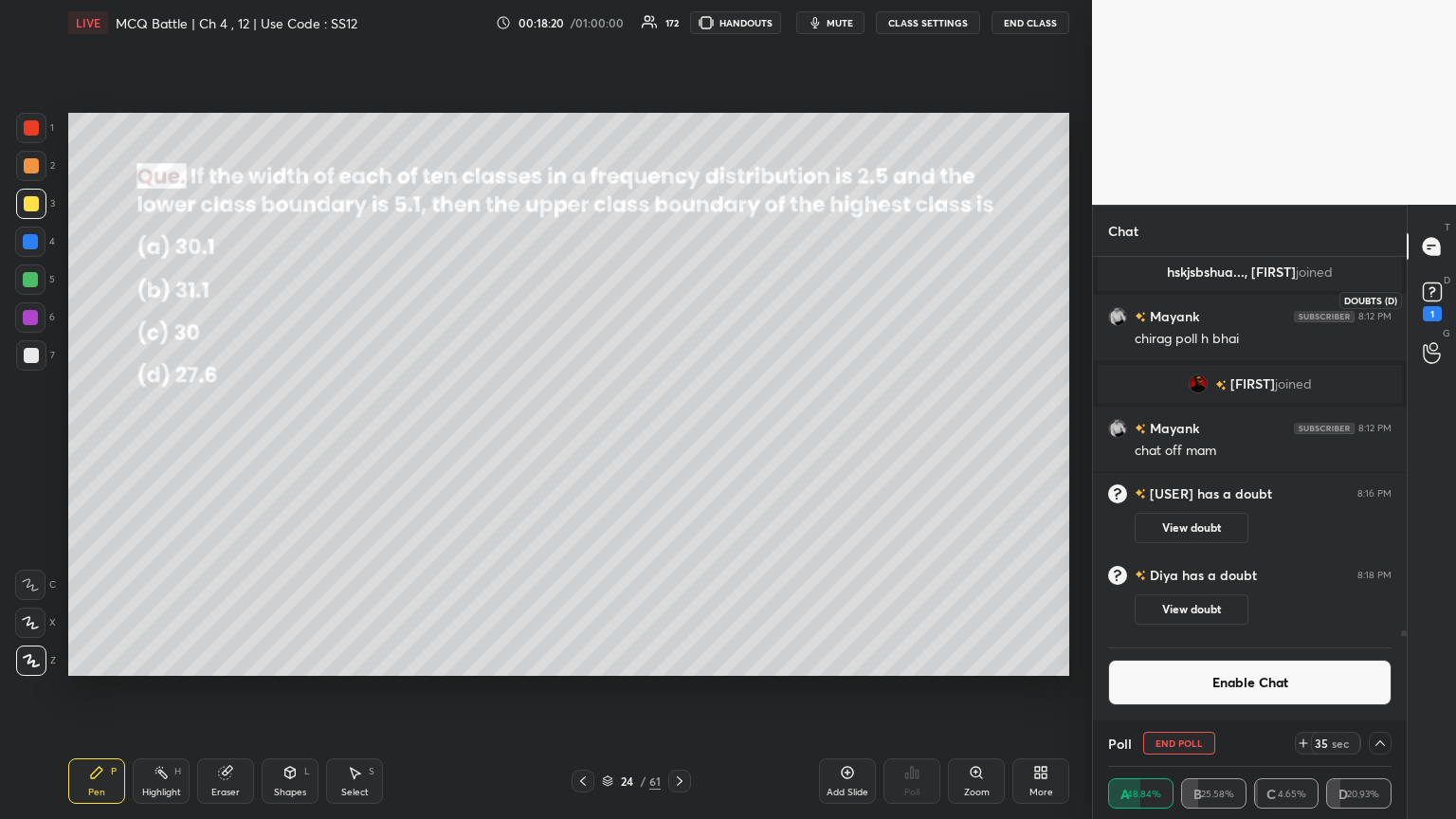 click 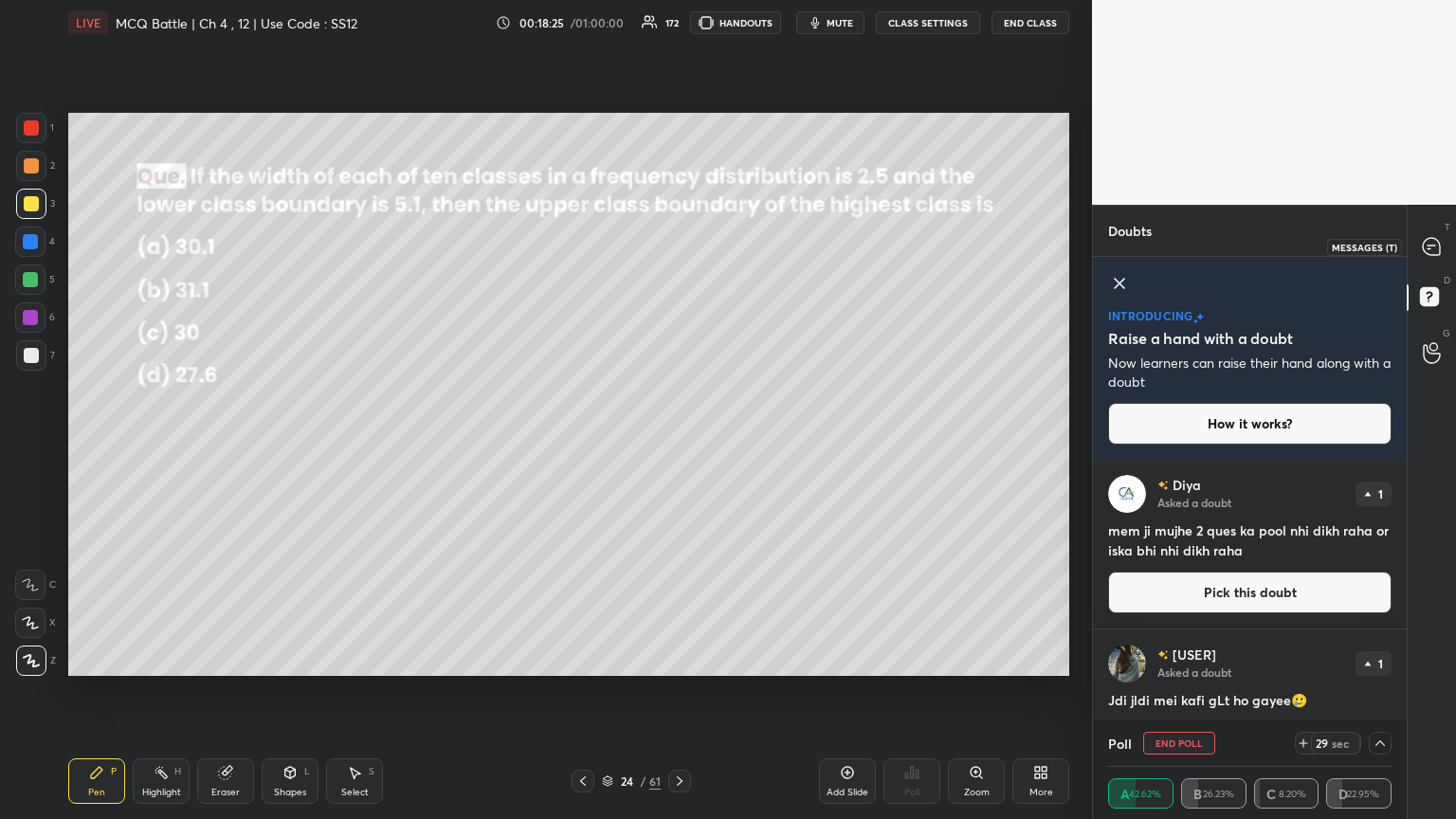 click at bounding box center [1432, 246] 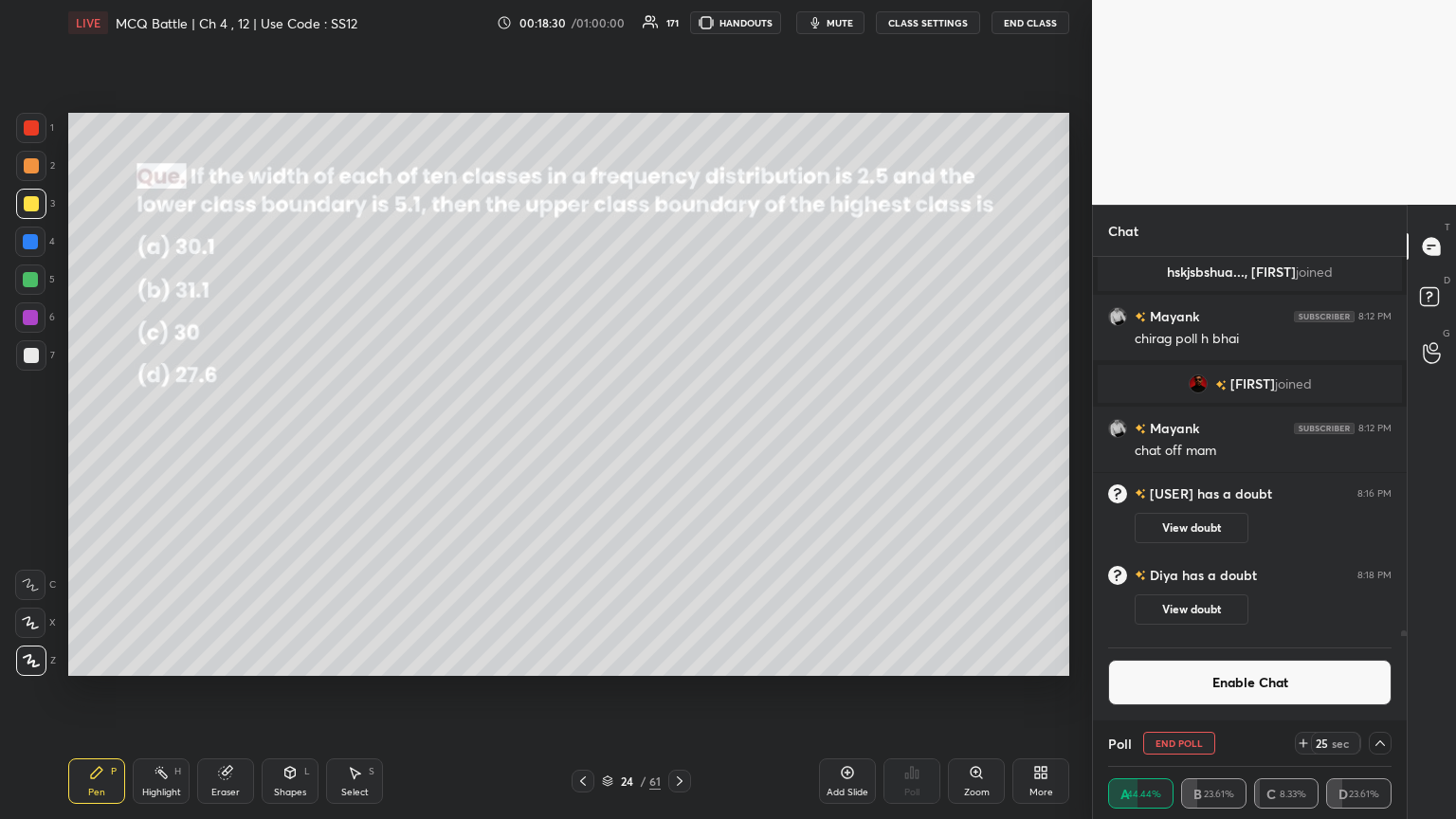 click 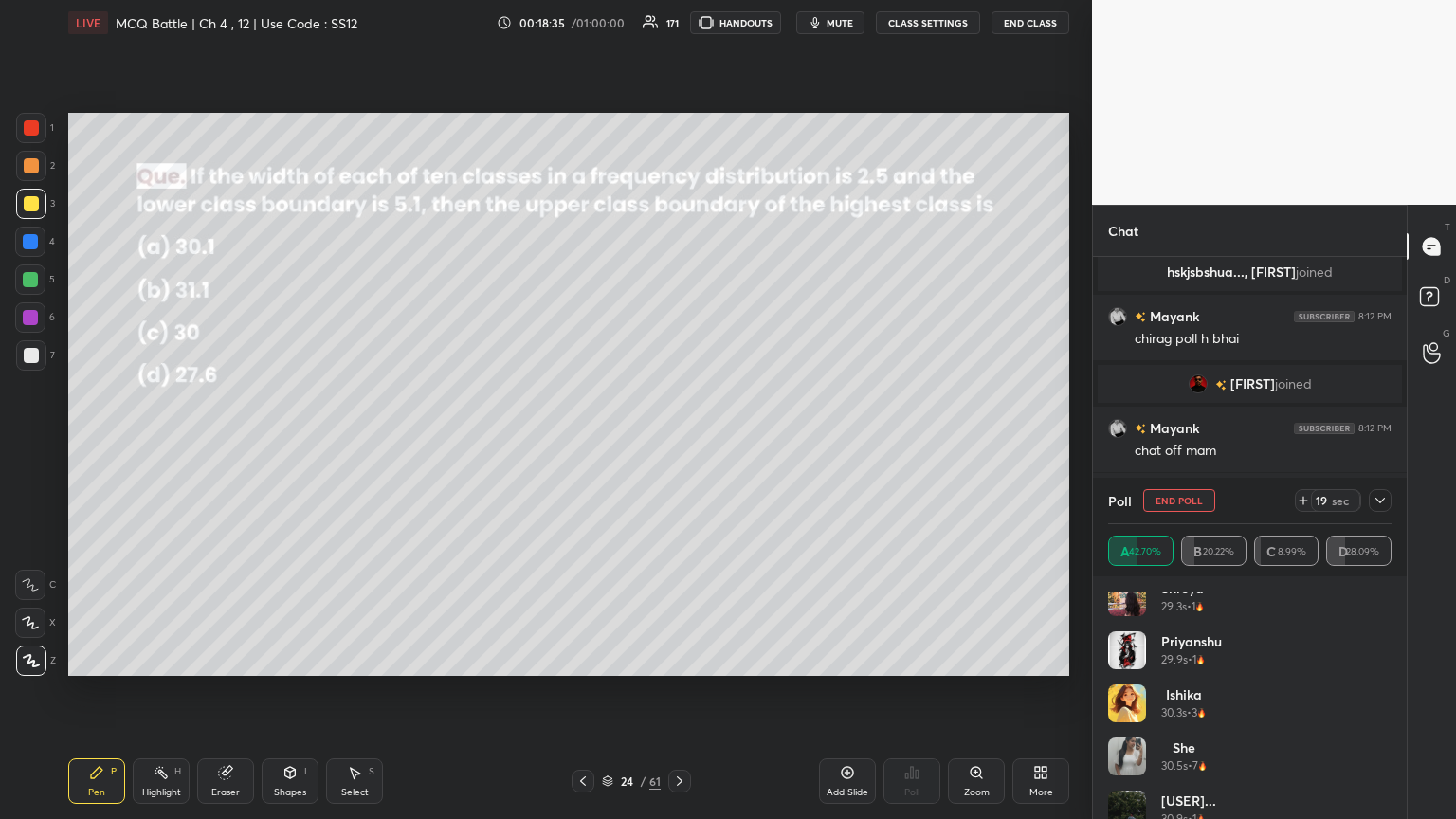 click on "[FIRST] 30.9s  •  1" at bounding box center [1249, 817] 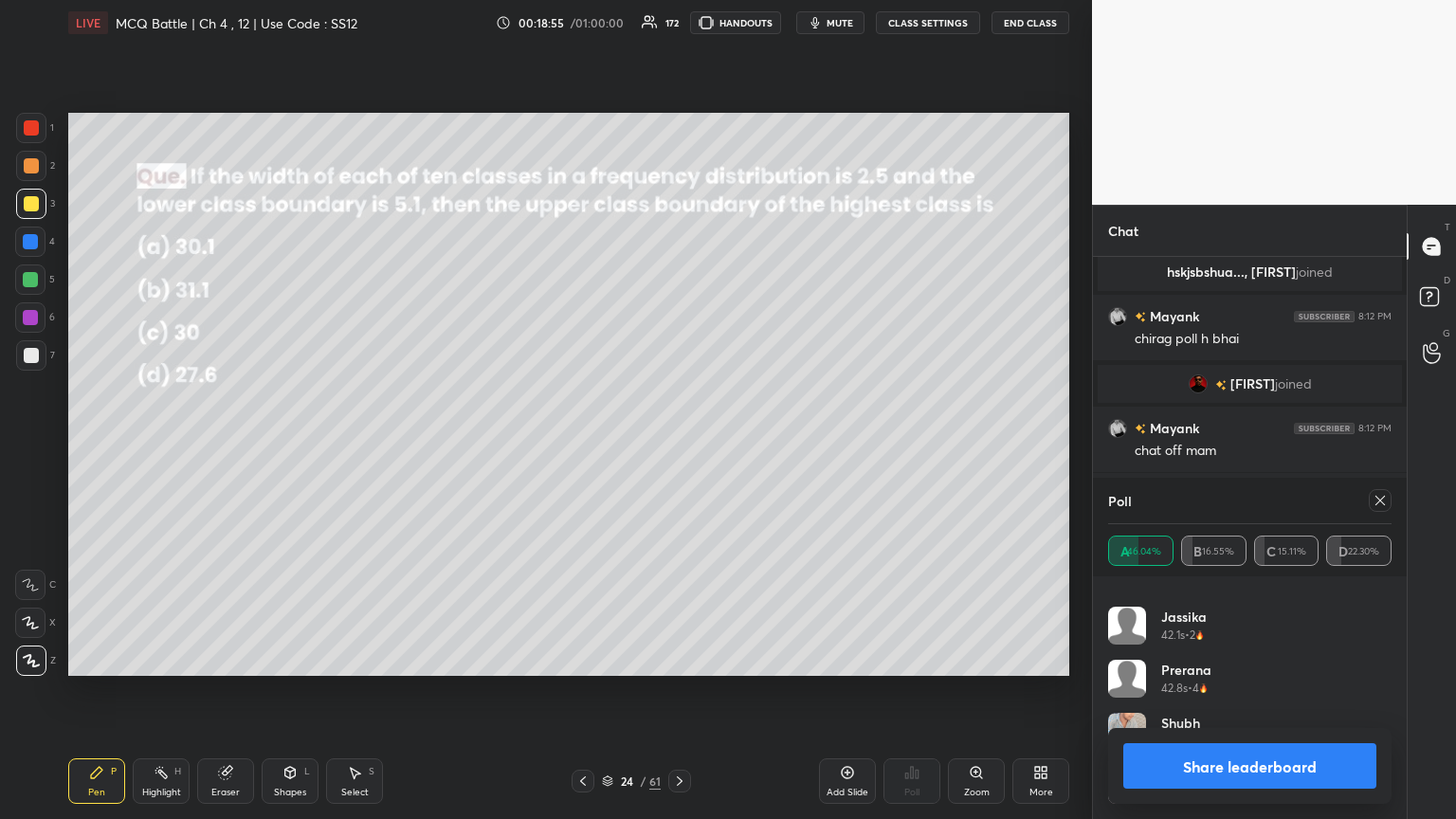 click on "Share leaderboard" at bounding box center (1249, 766) 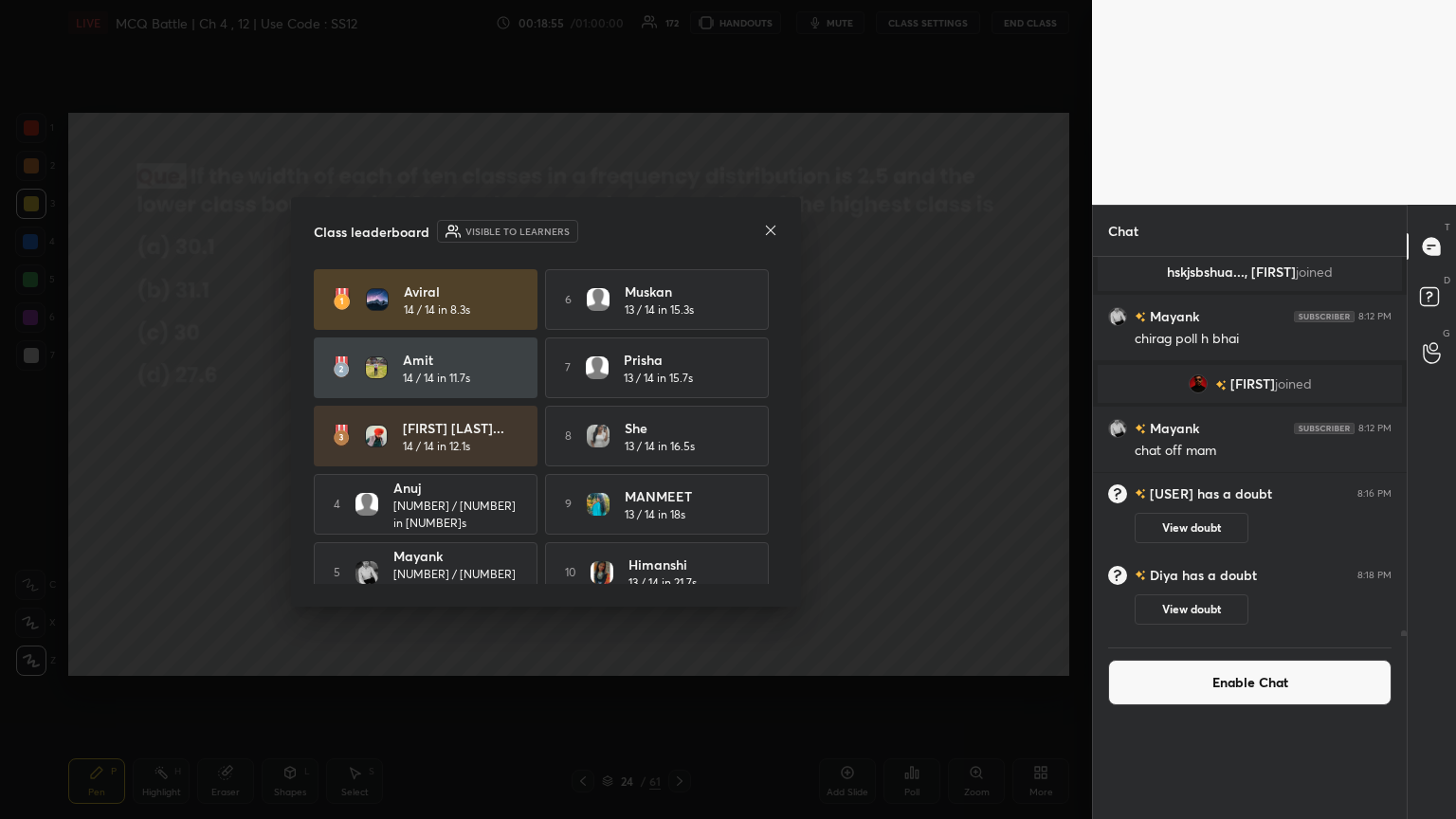scroll, scrollTop: 19, scrollLeft: 278, axis: both 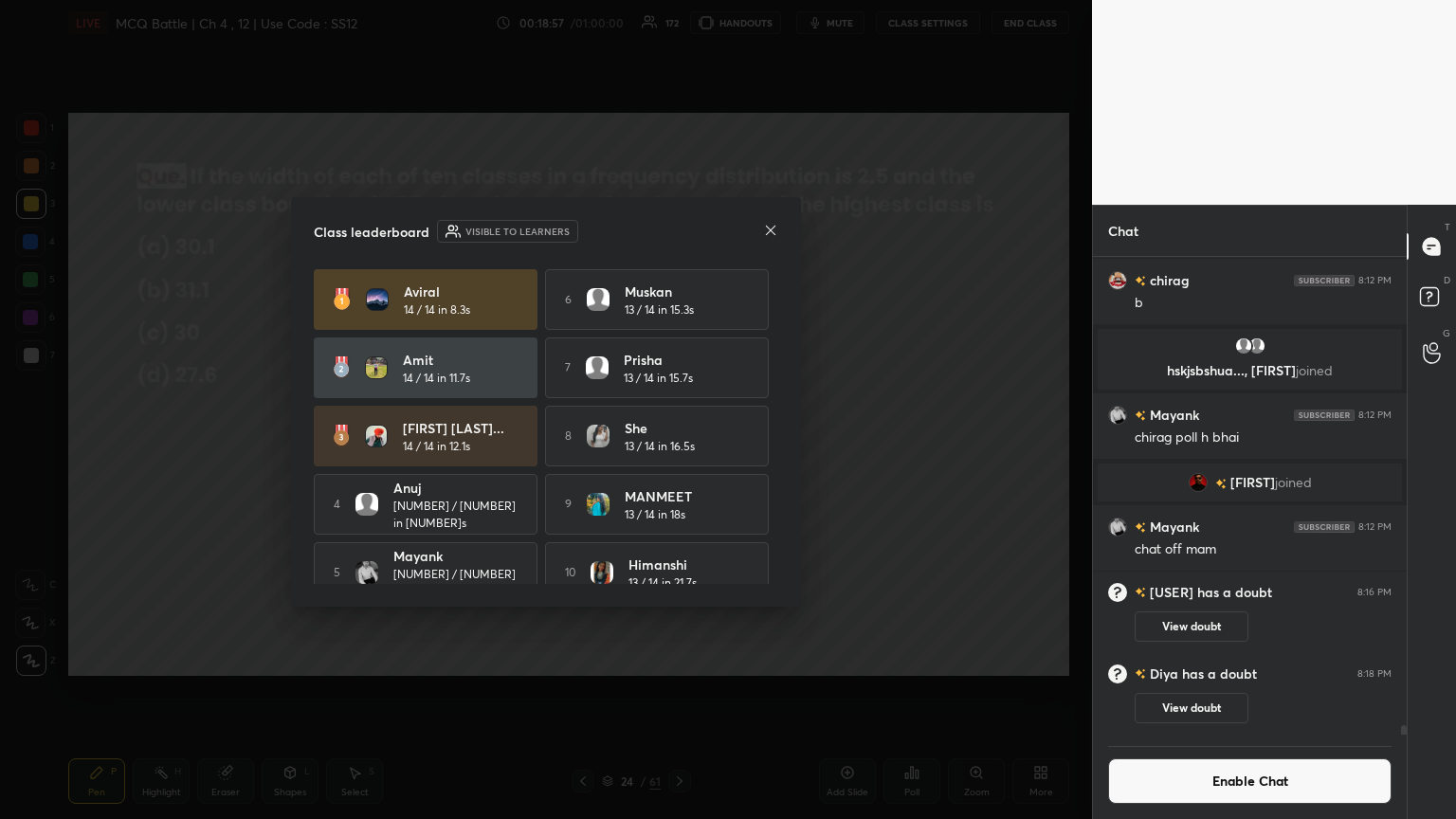 click 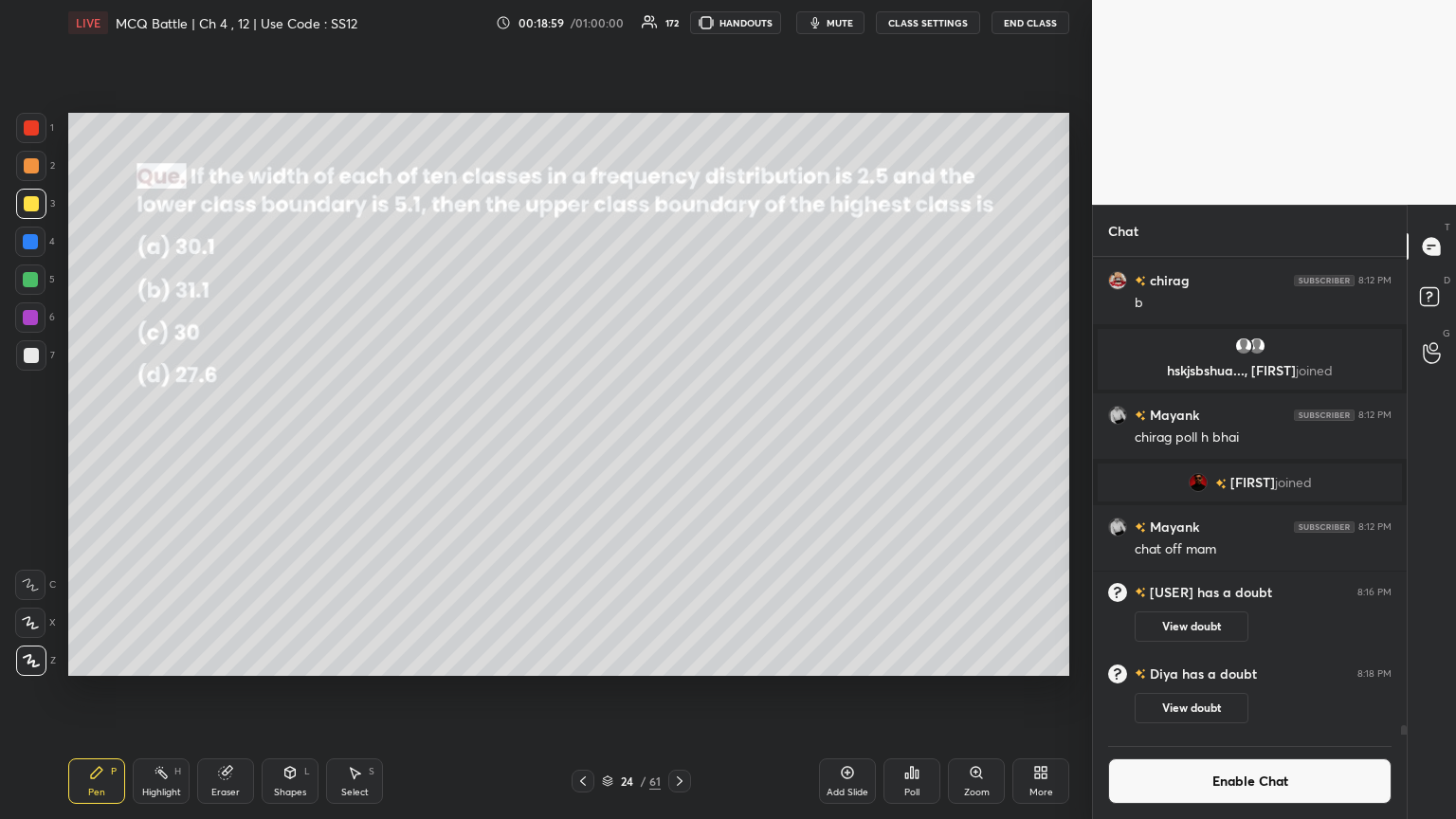 click 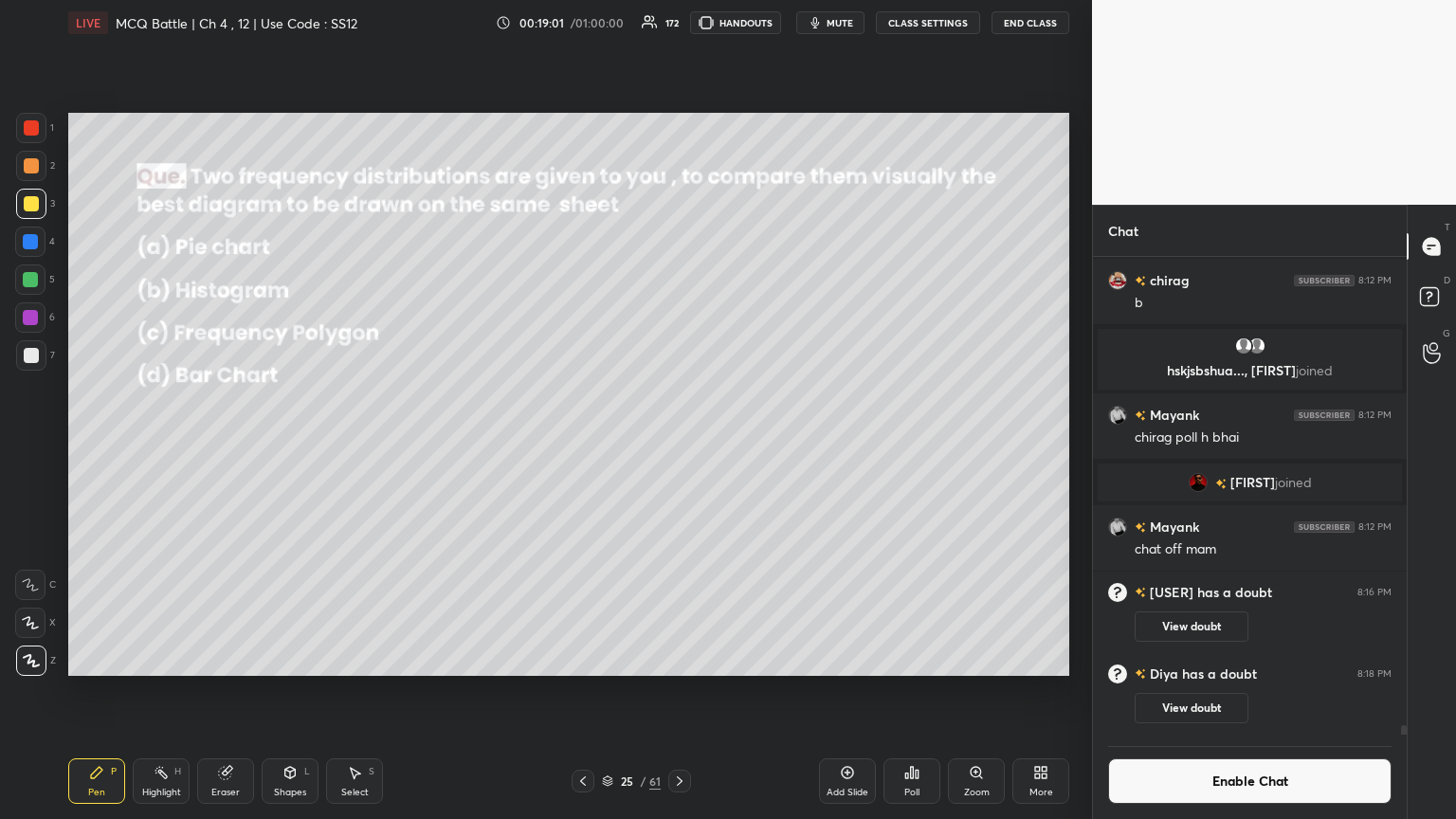 click on "Poll" at bounding box center (912, 792) 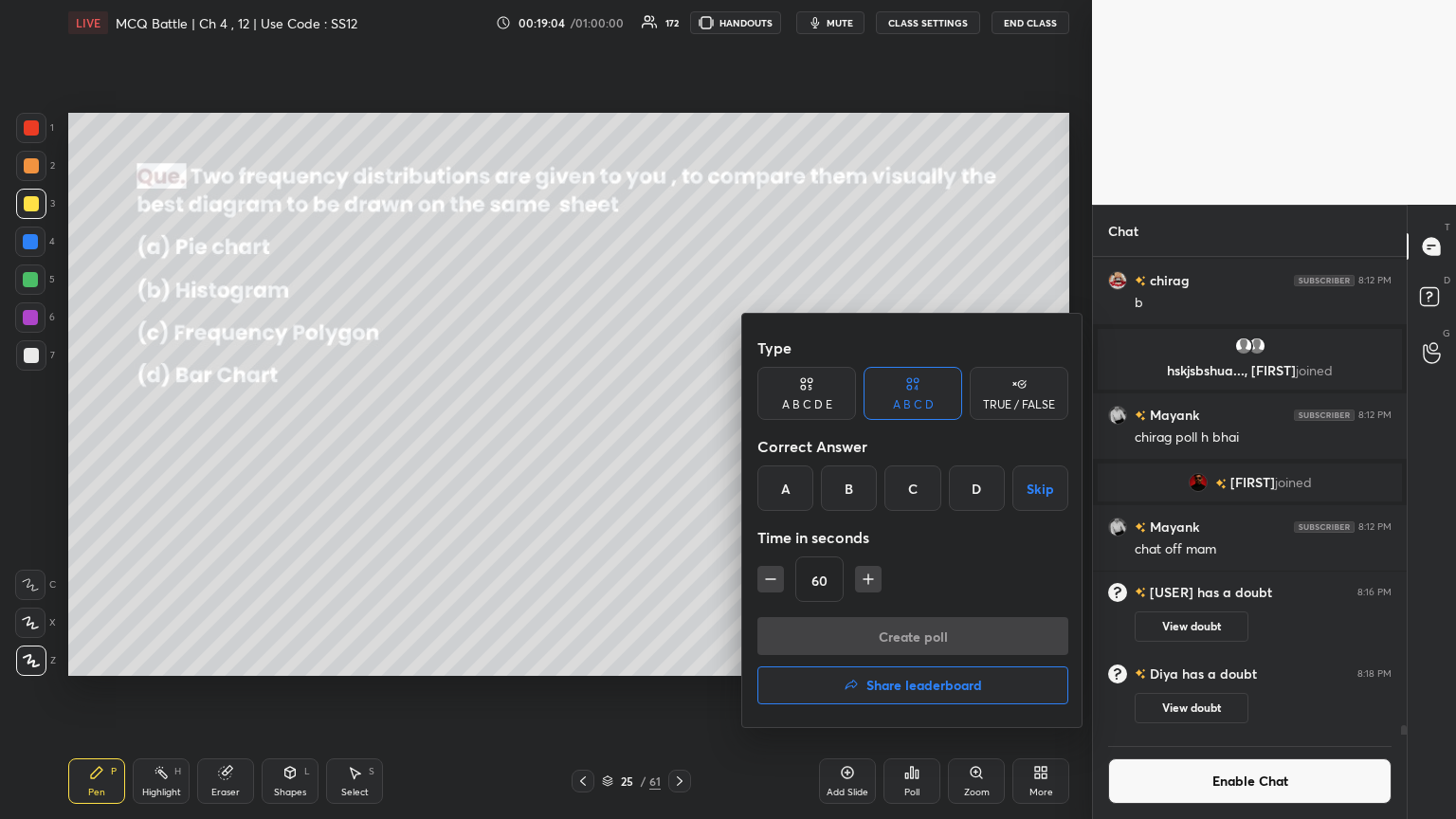 drag, startPoint x: 845, startPoint y: 485, endPoint x: 817, endPoint y: 539, distance: 60.827625 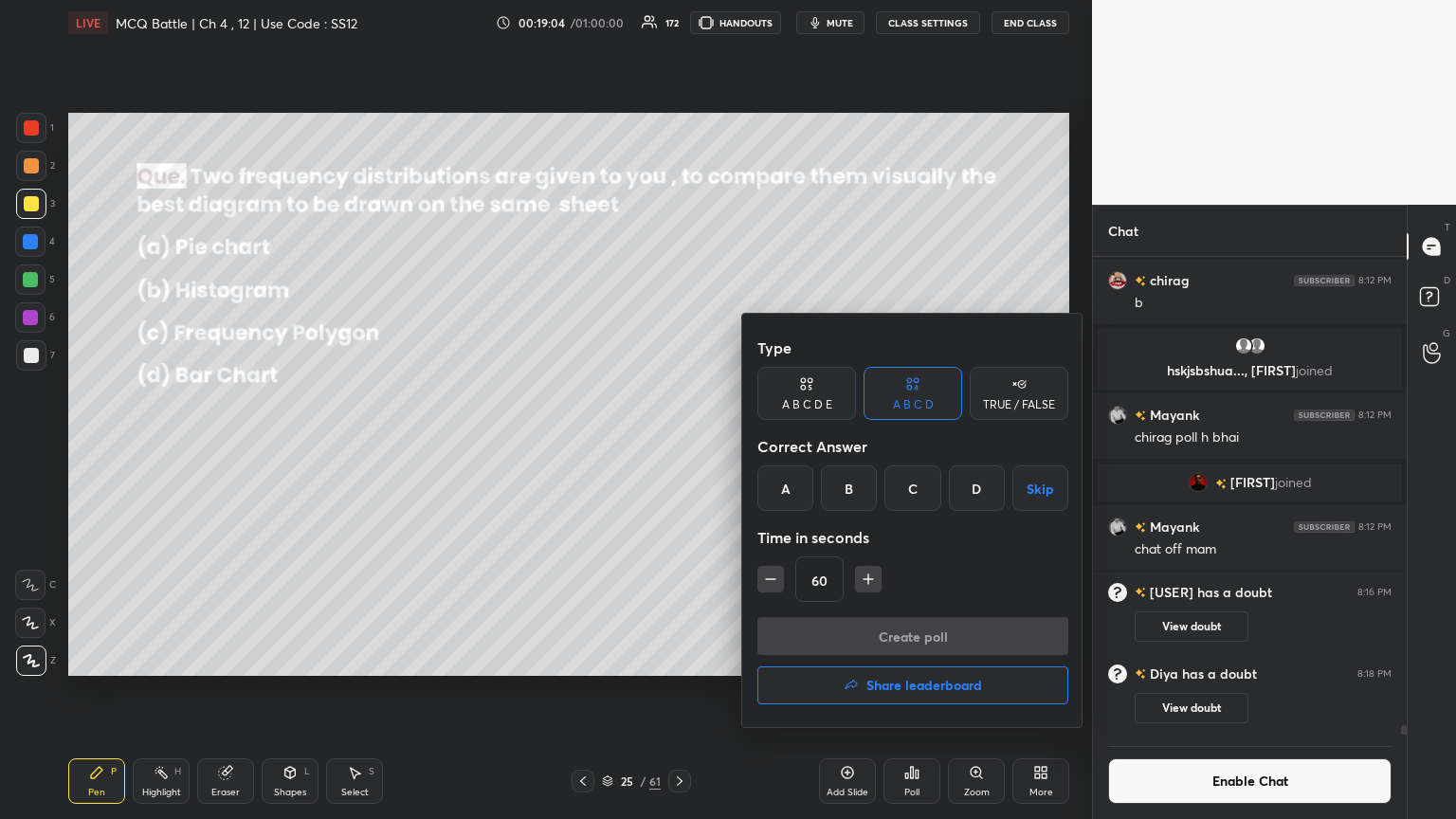 click on "B" at bounding box center (848, 488) 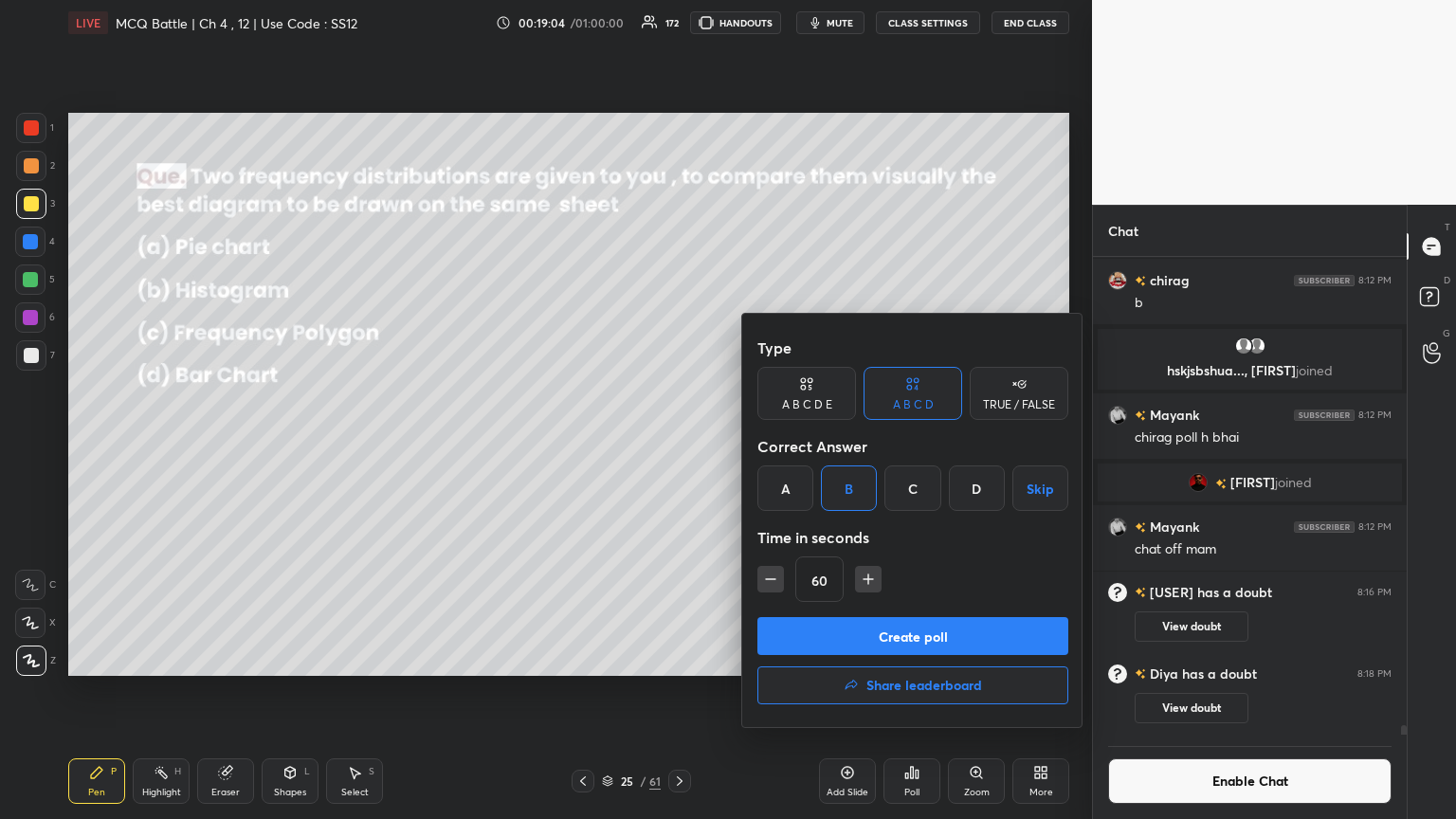 click 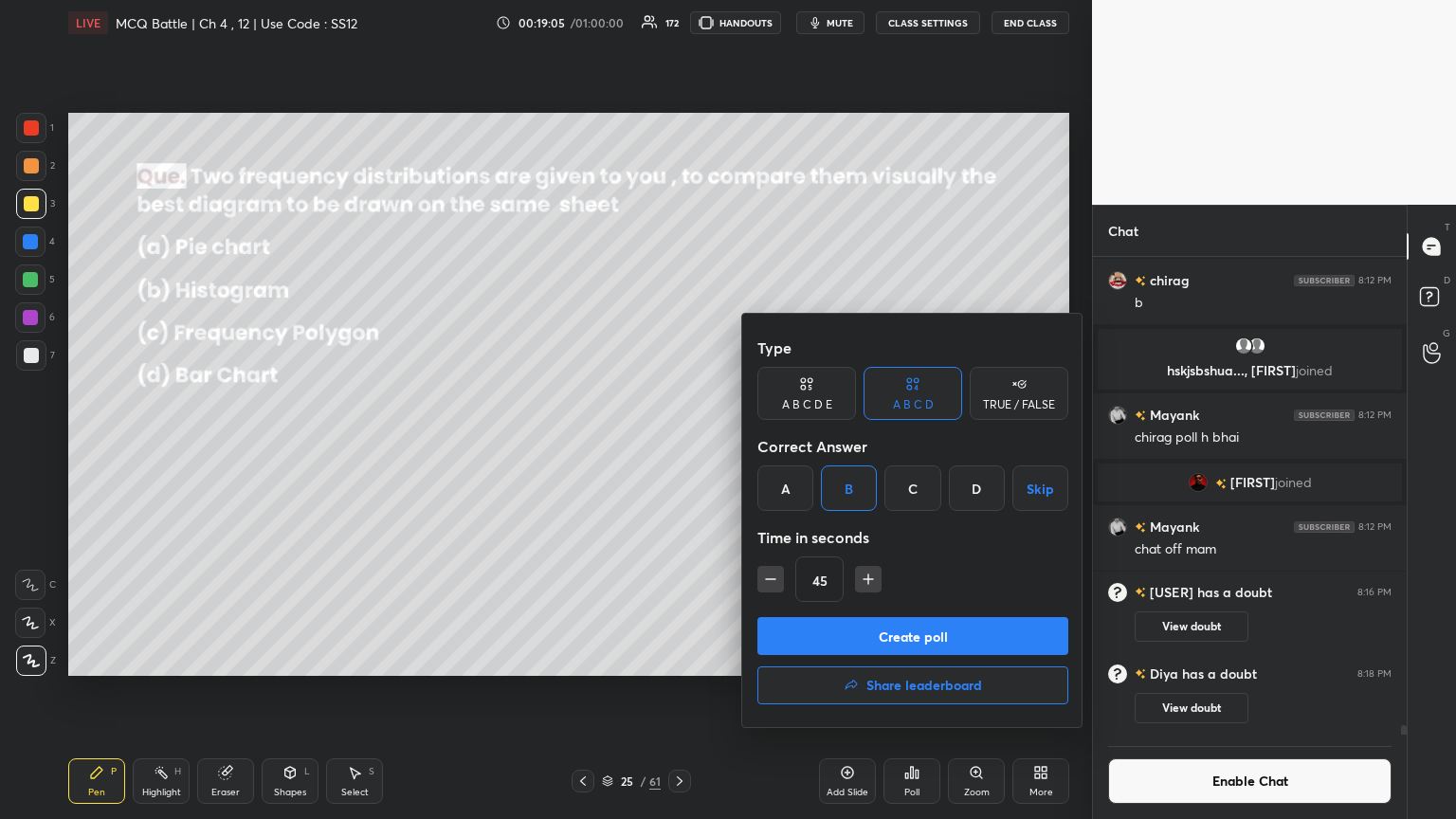 click 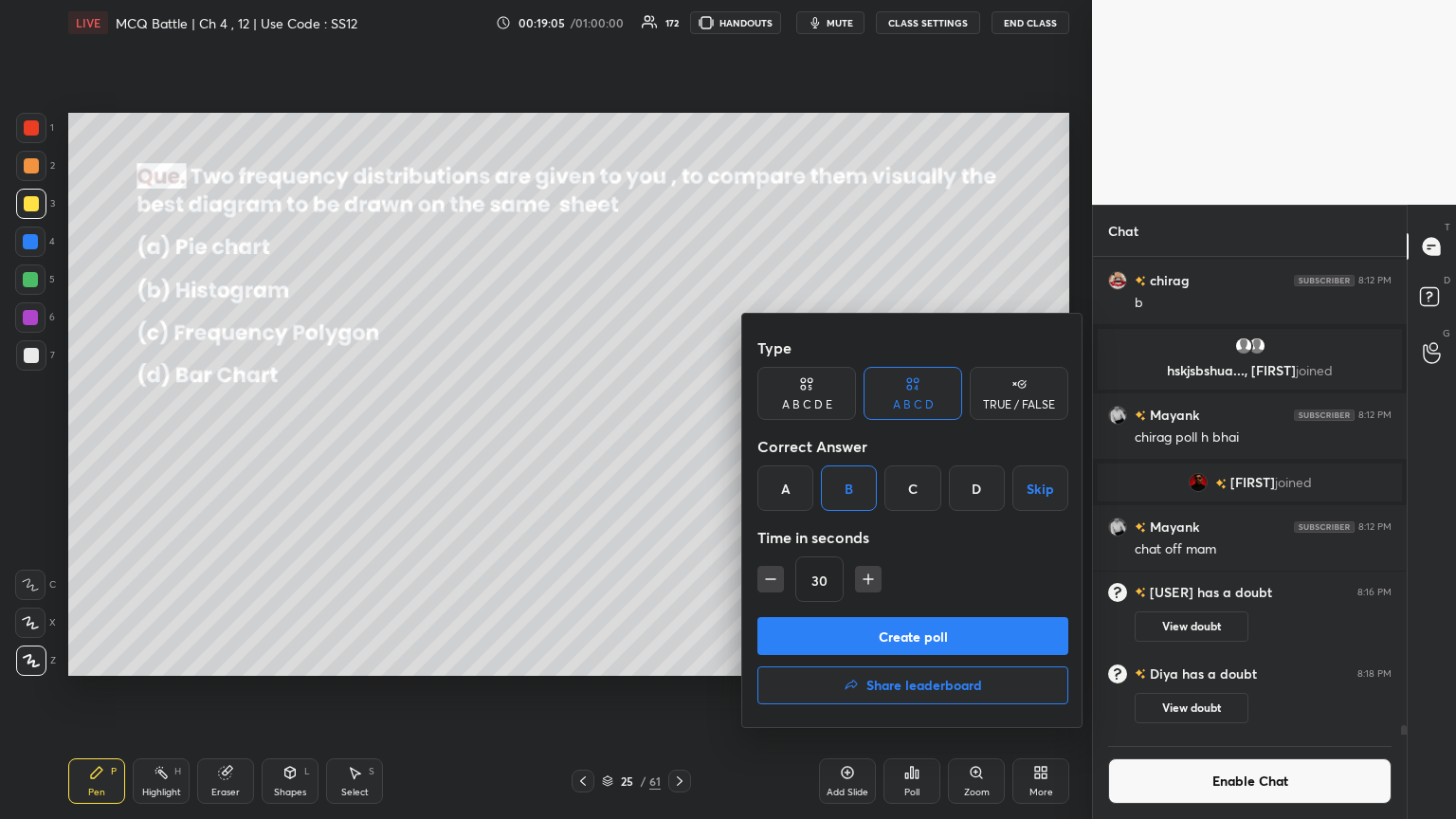 click on "Create poll" at bounding box center [913, 636] 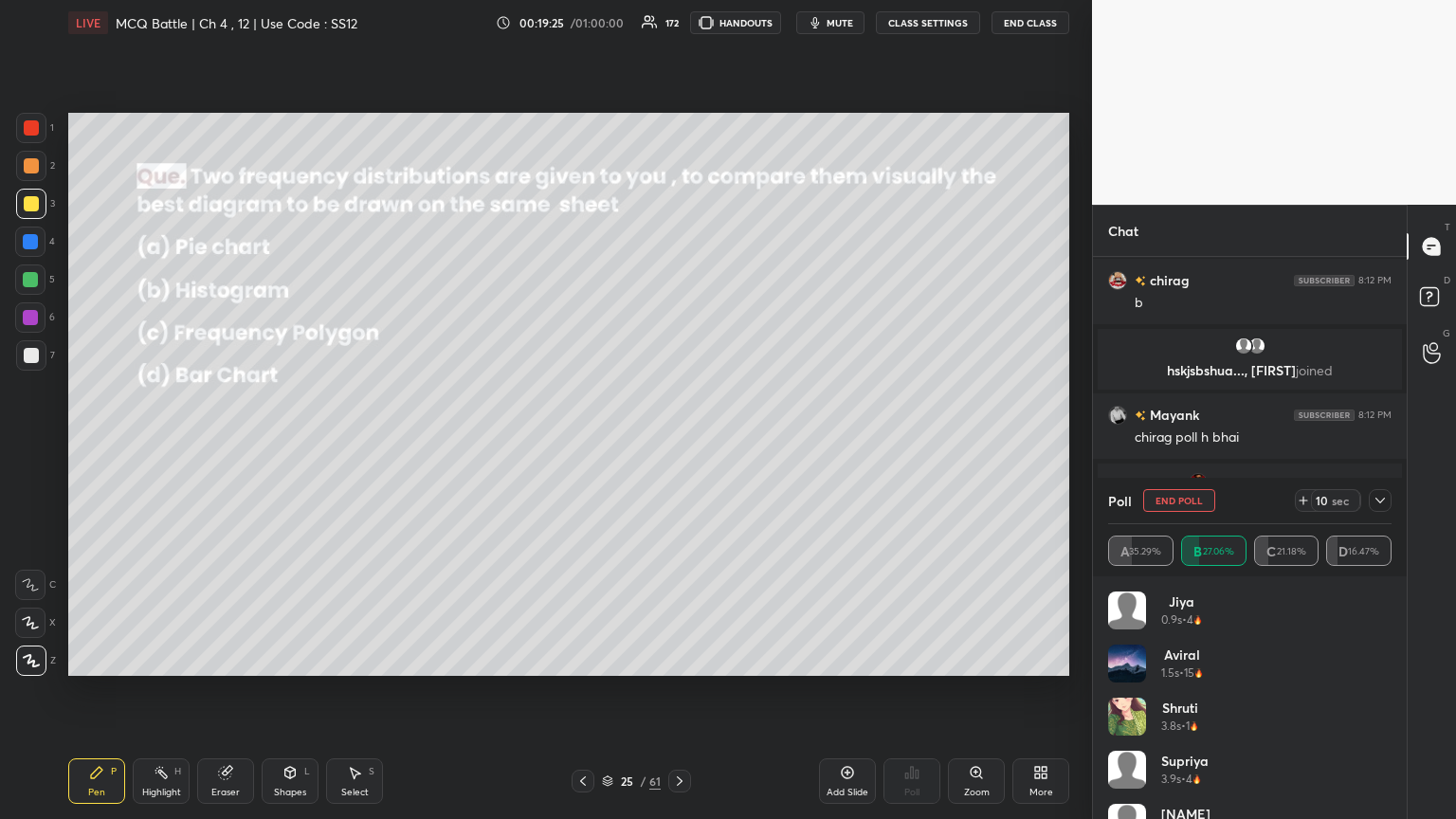 click 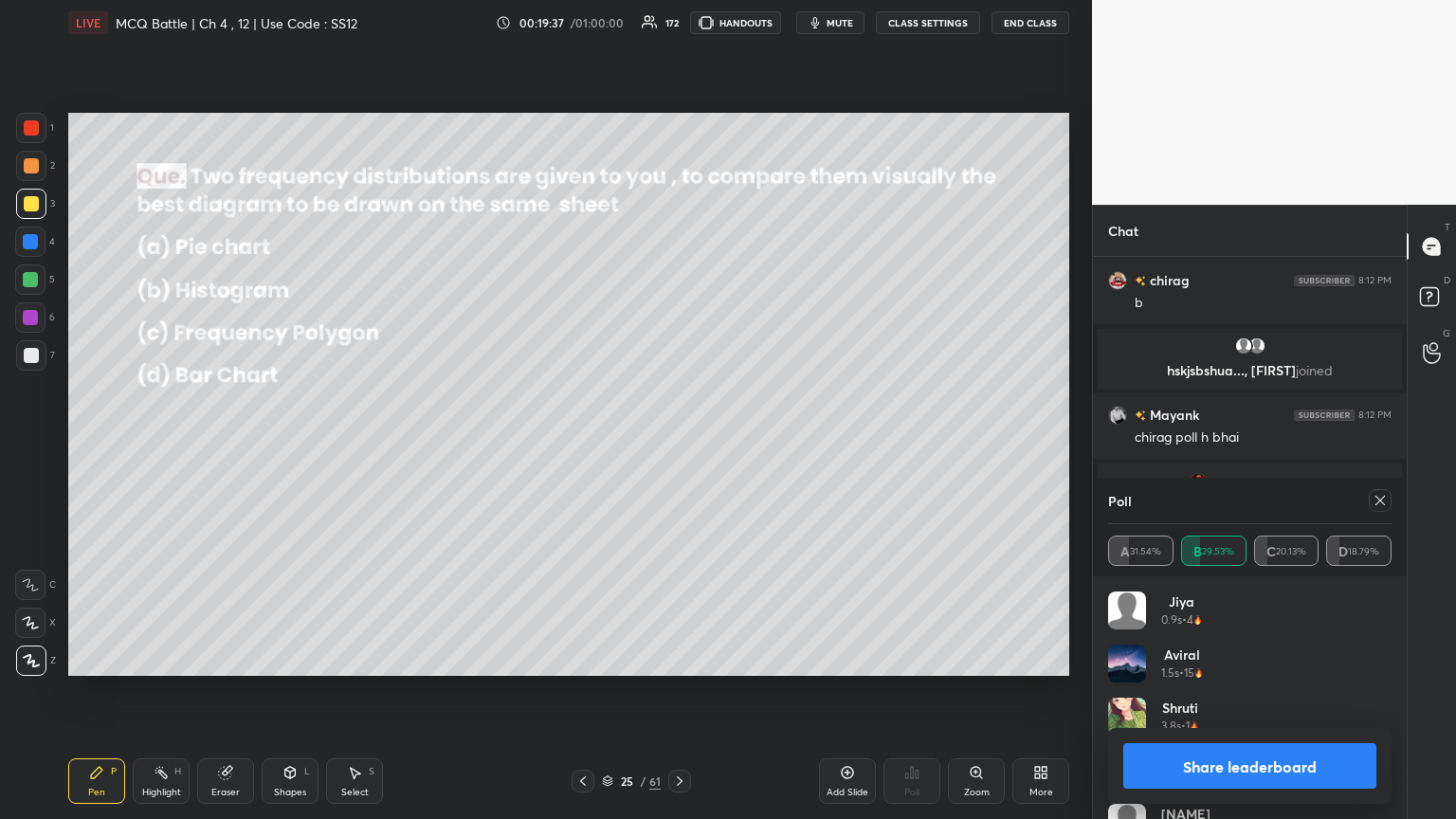 click on "Share leaderboard" at bounding box center [1249, 766] 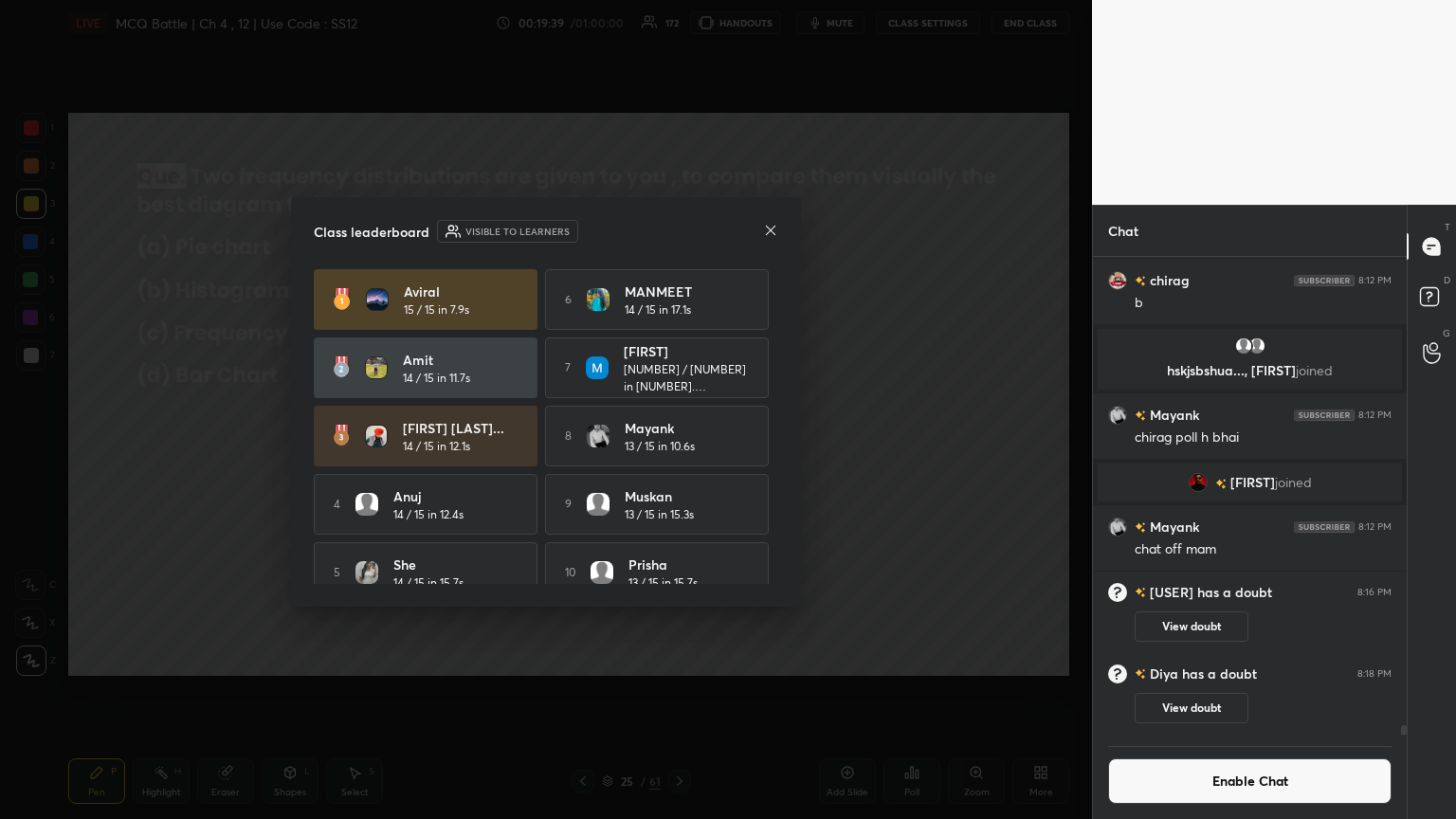 click 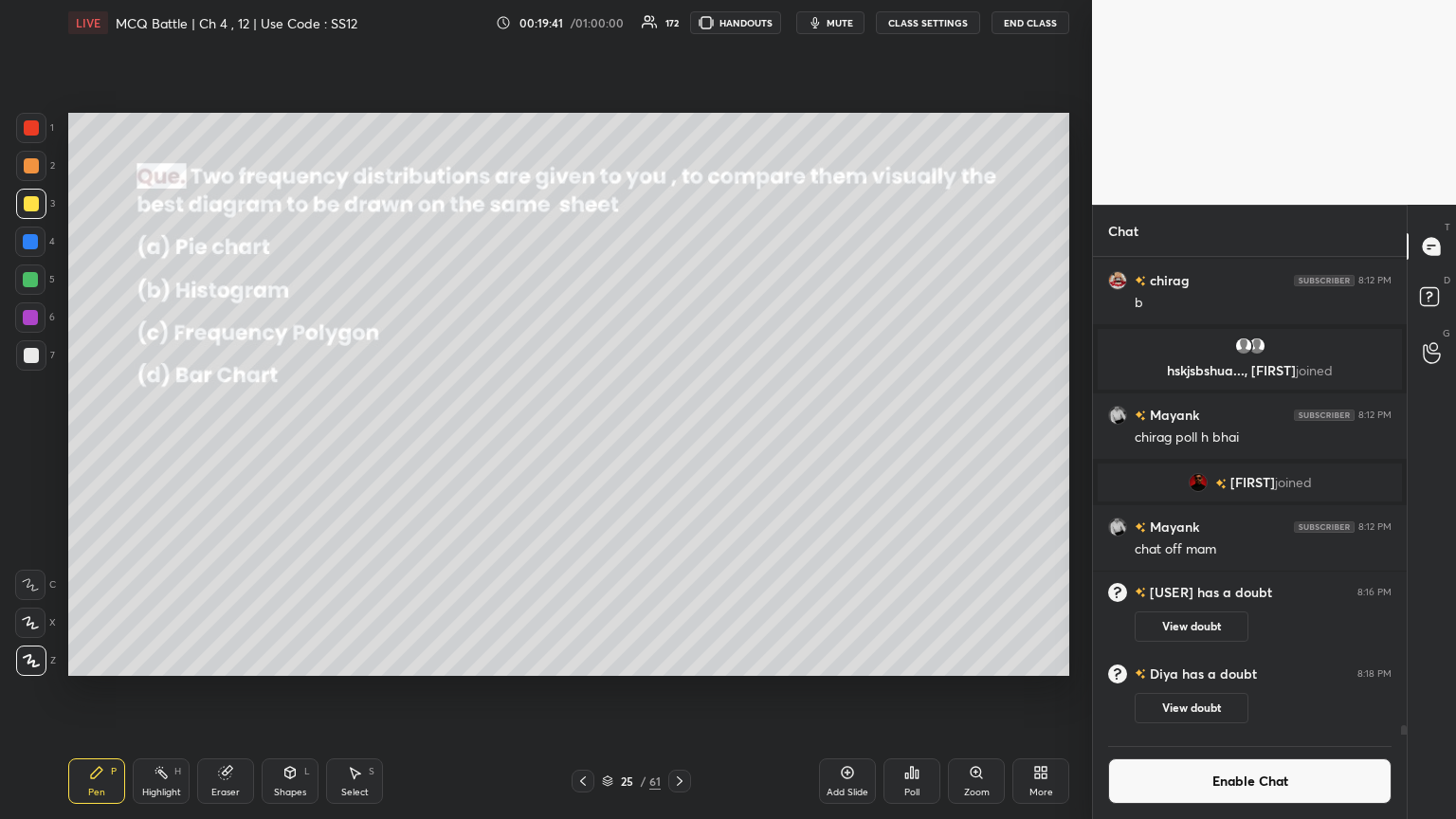 click on "Pen P Highlight H Eraser Shapes L Select S 25 / 61 Add Slide Poll Zoom More" at bounding box center (569, 781) 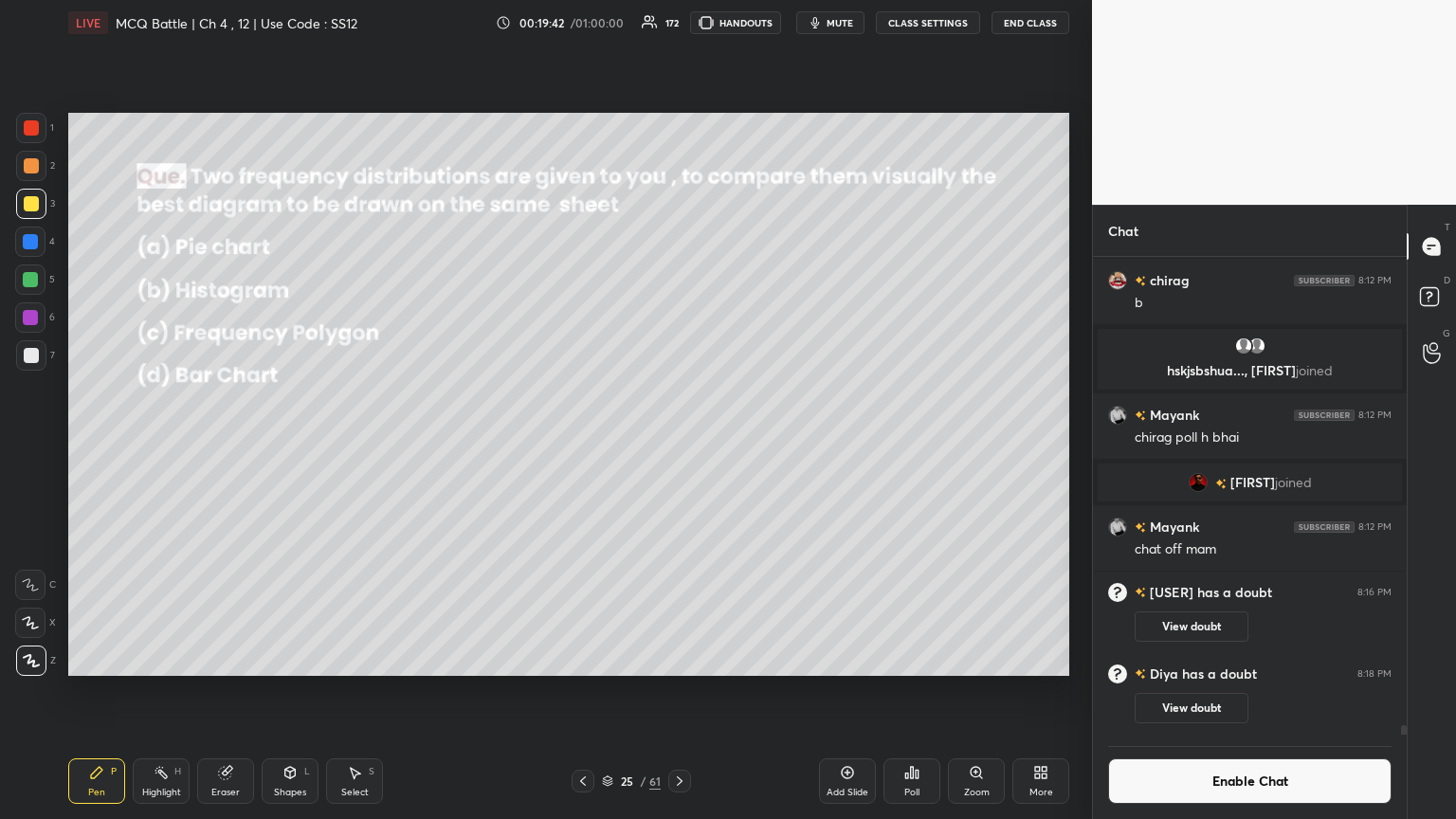 click 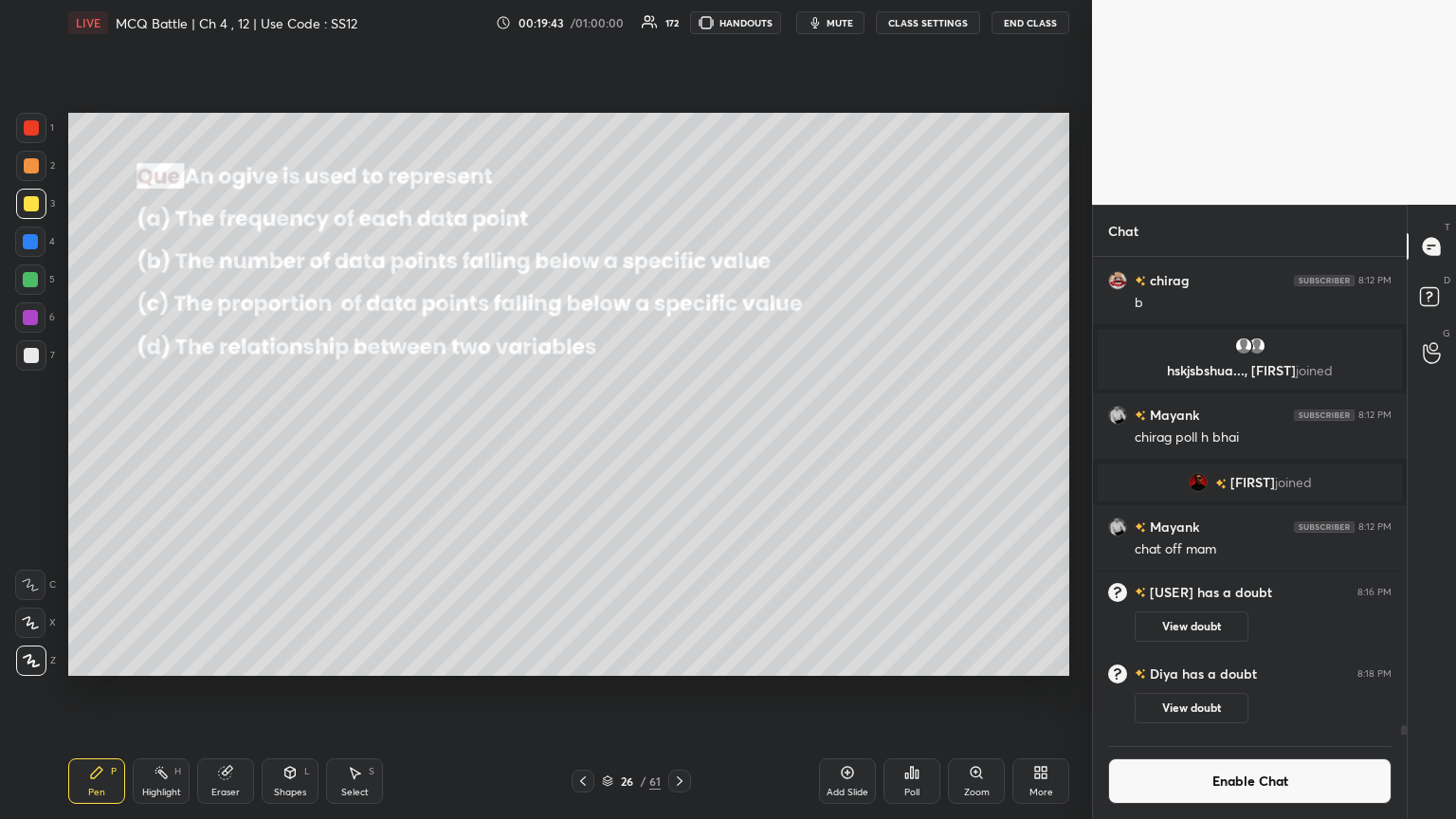 click on "Poll" at bounding box center (912, 781) 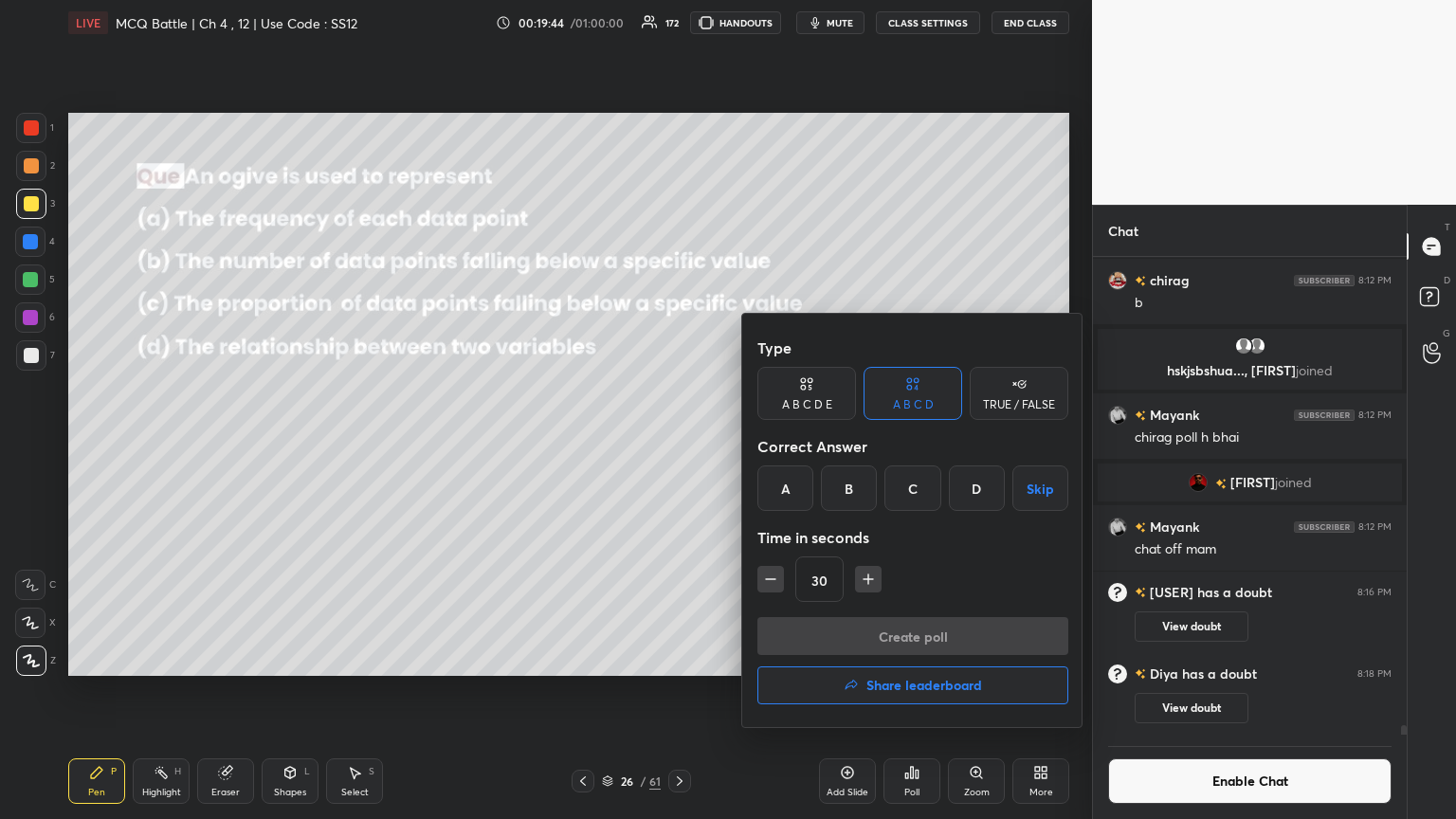 click on "B" at bounding box center (848, 488) 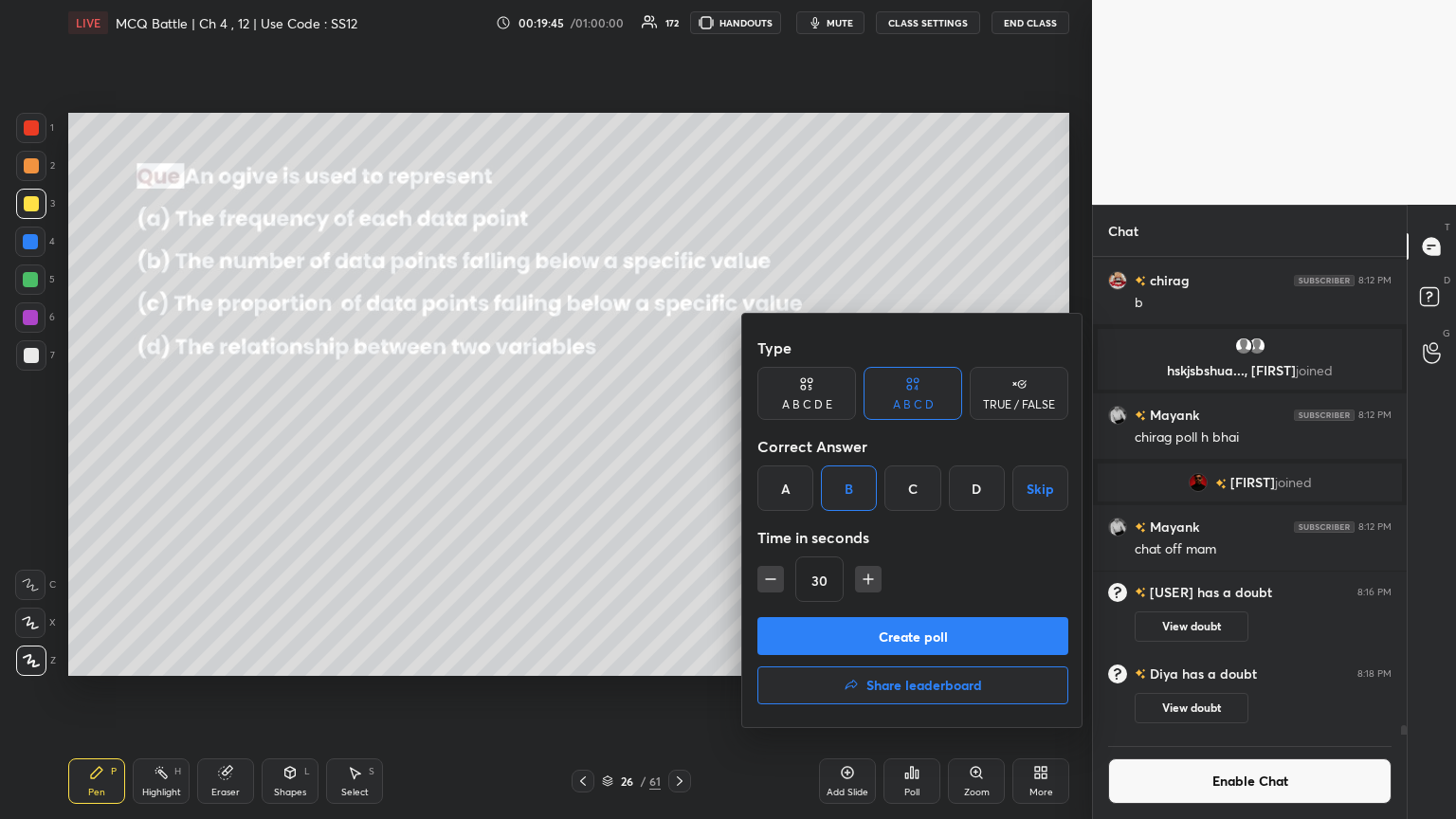 click on "Create poll" at bounding box center (913, 636) 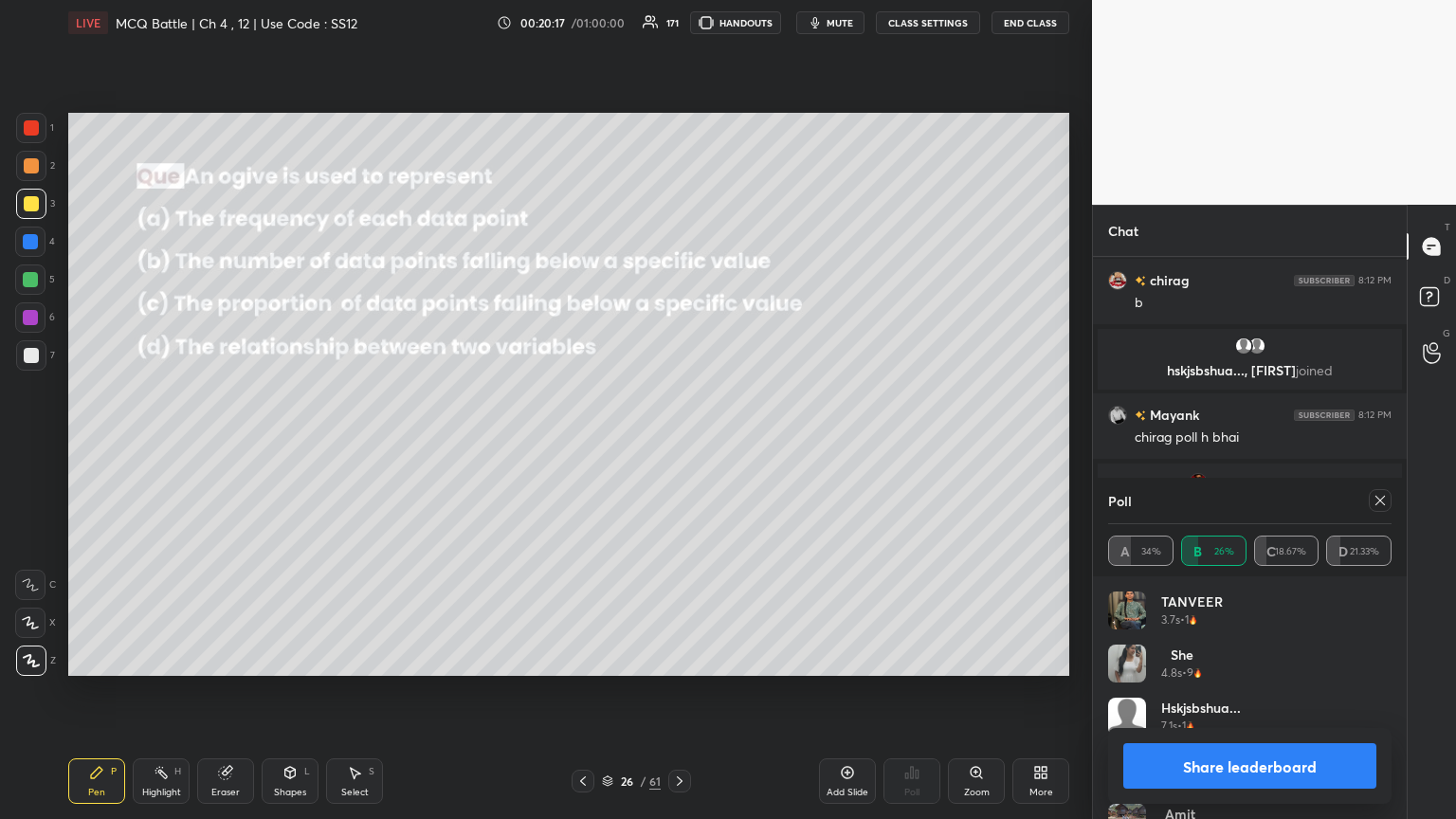 click 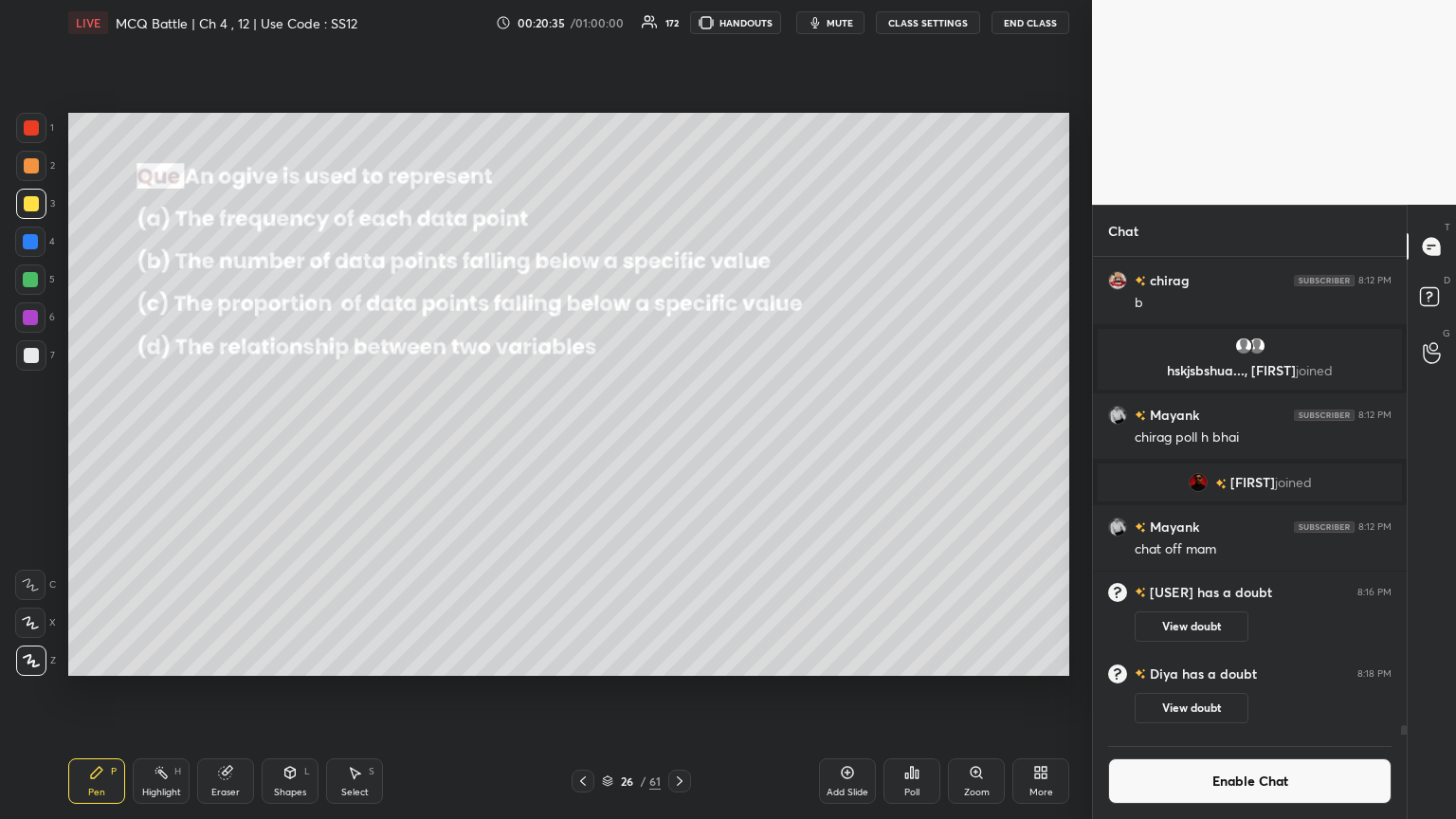 click at bounding box center [680, 781] 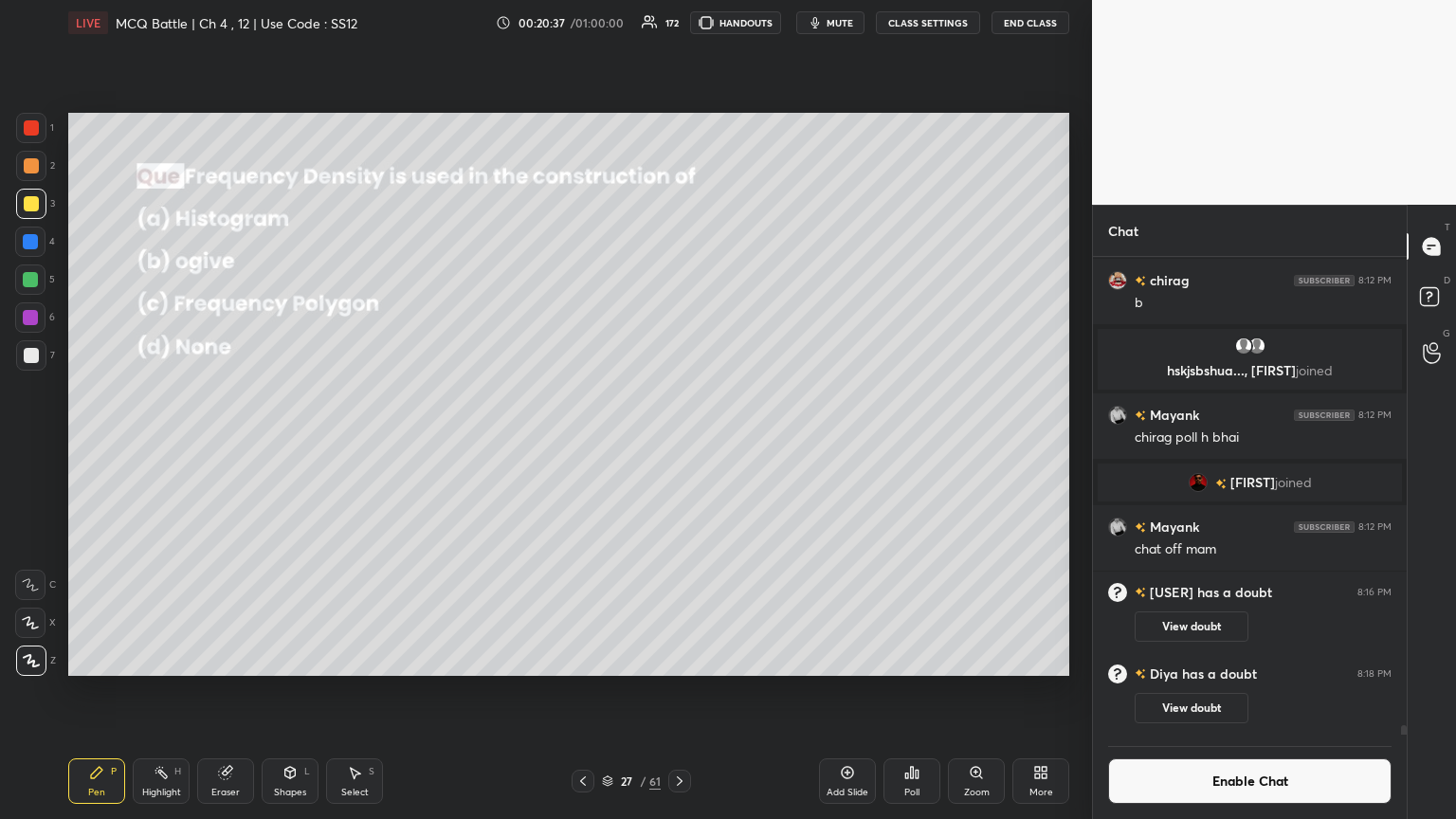 click on "Poll" at bounding box center [912, 781] 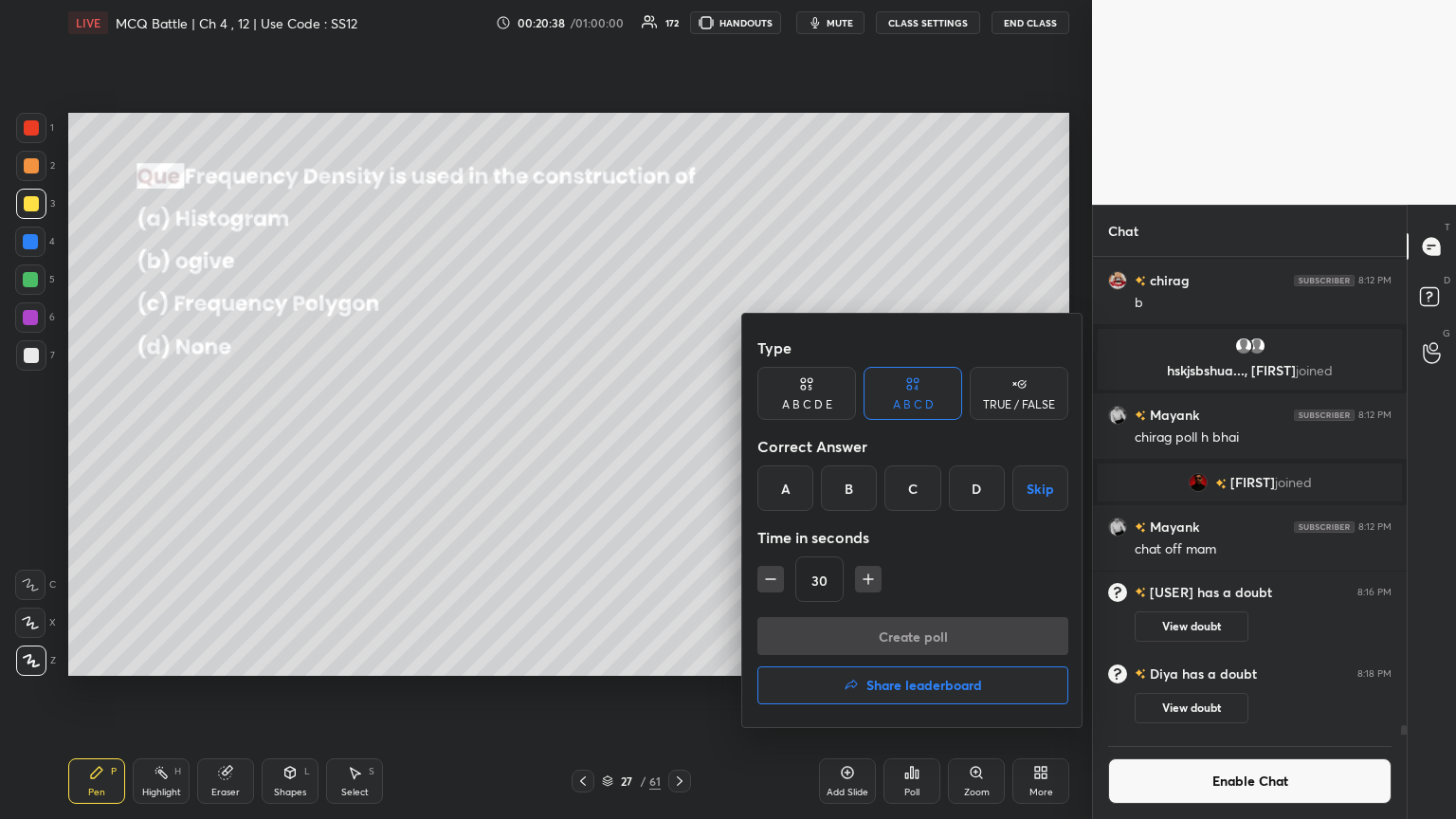 click on "A" at bounding box center [785, 488] 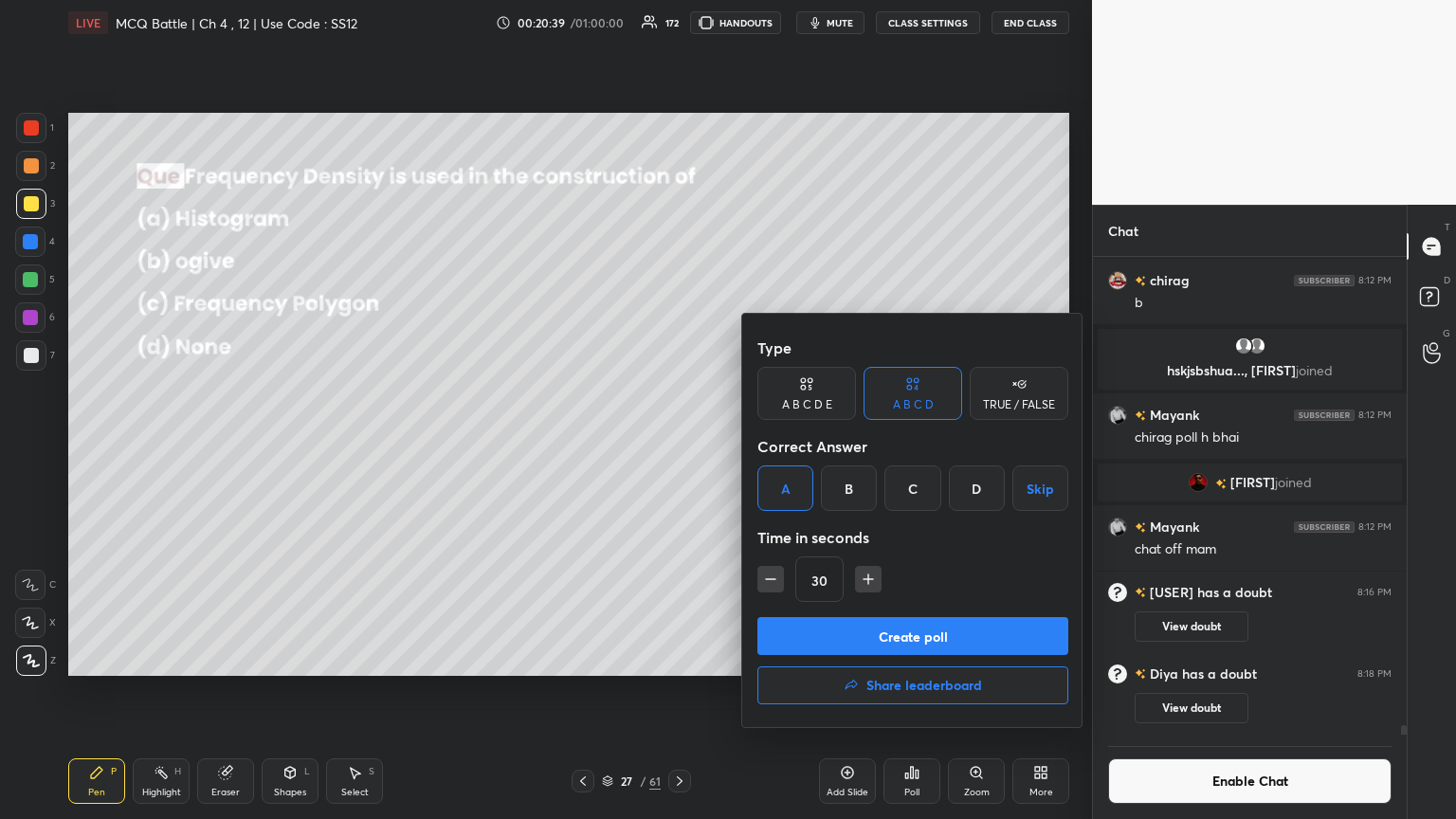 click on "Create poll" at bounding box center (913, 636) 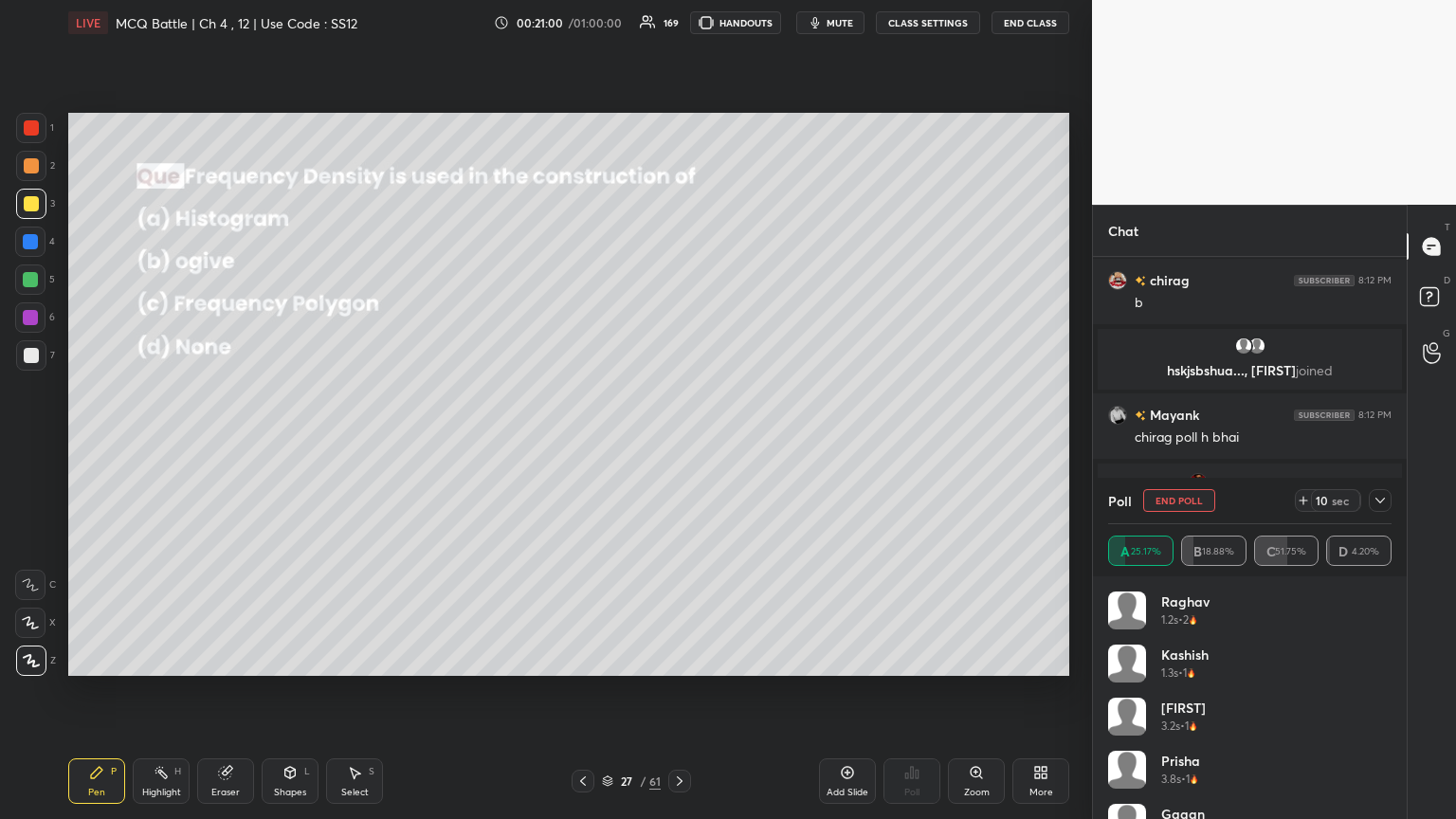 click on "End Poll" at bounding box center [1179, 500] 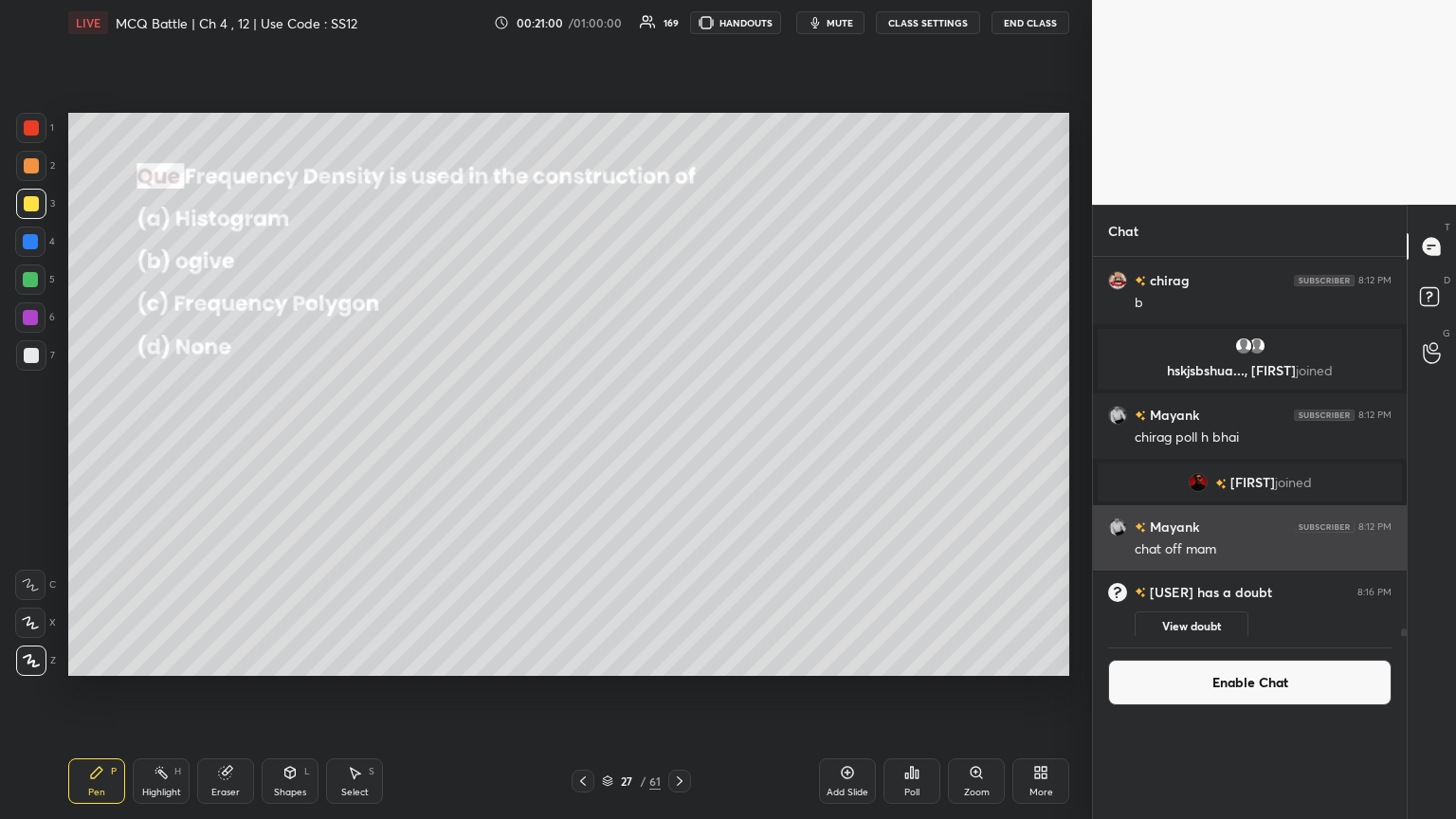 scroll, scrollTop: 114, scrollLeft: 278, axis: both 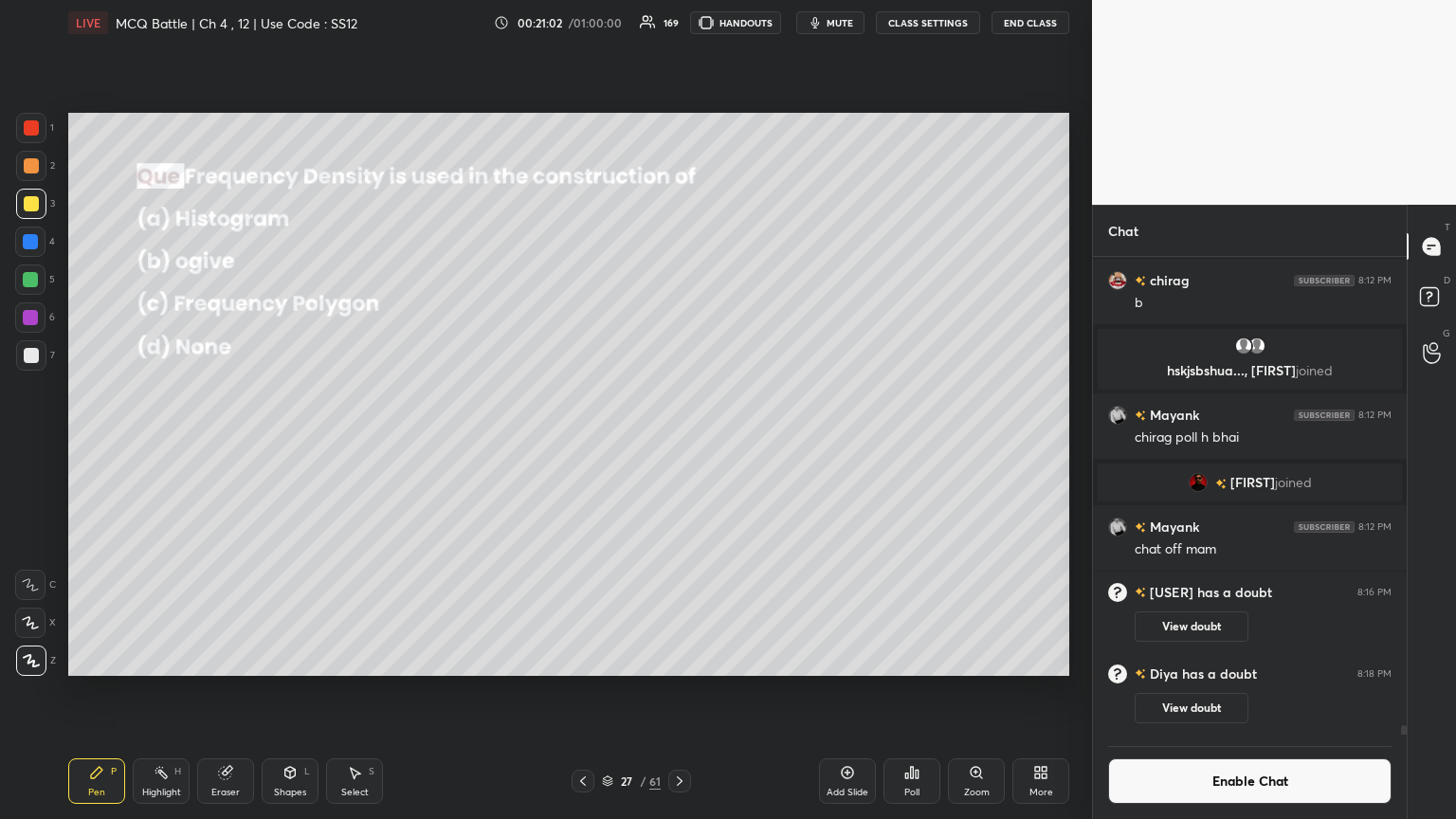 click 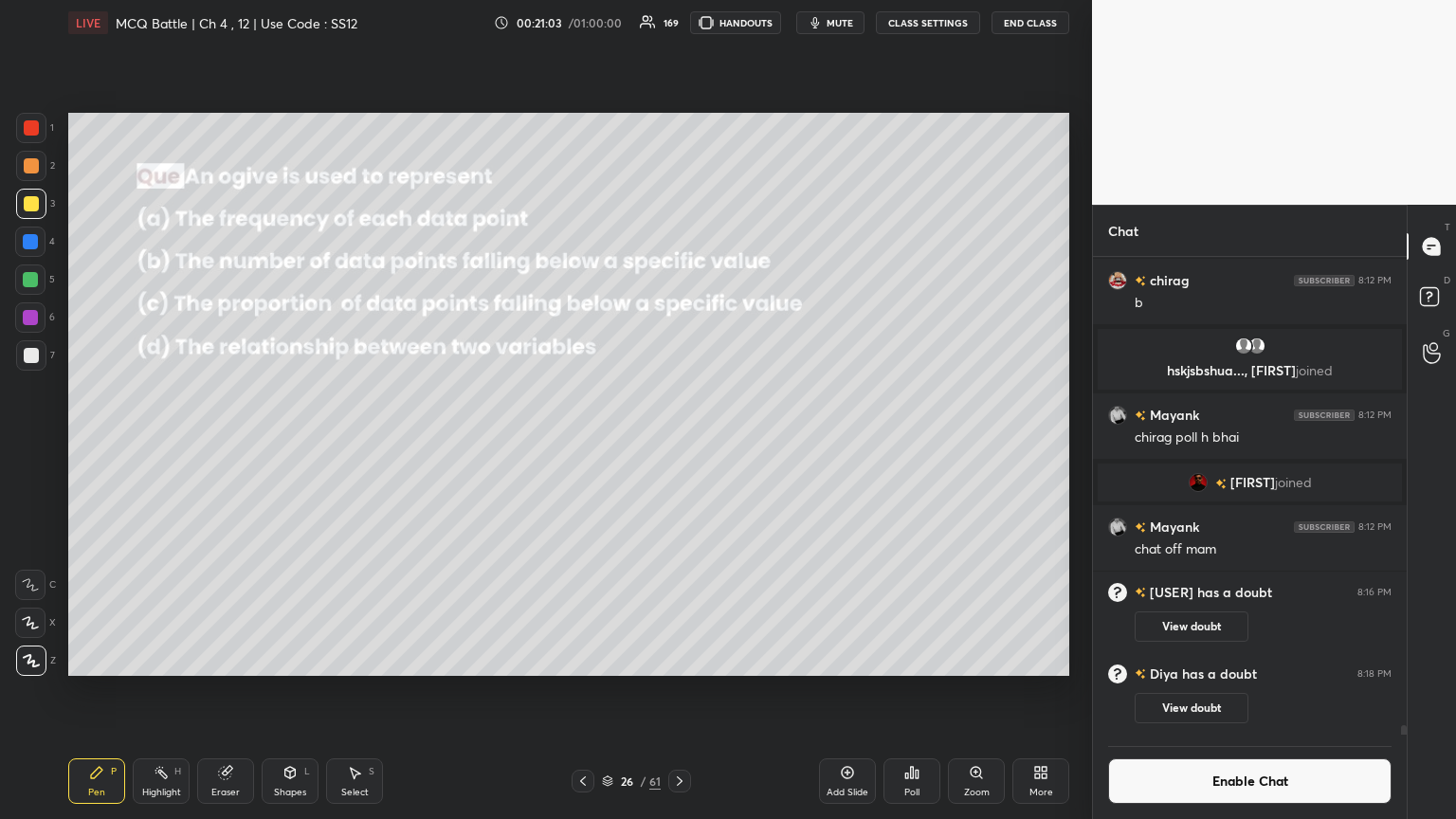 click 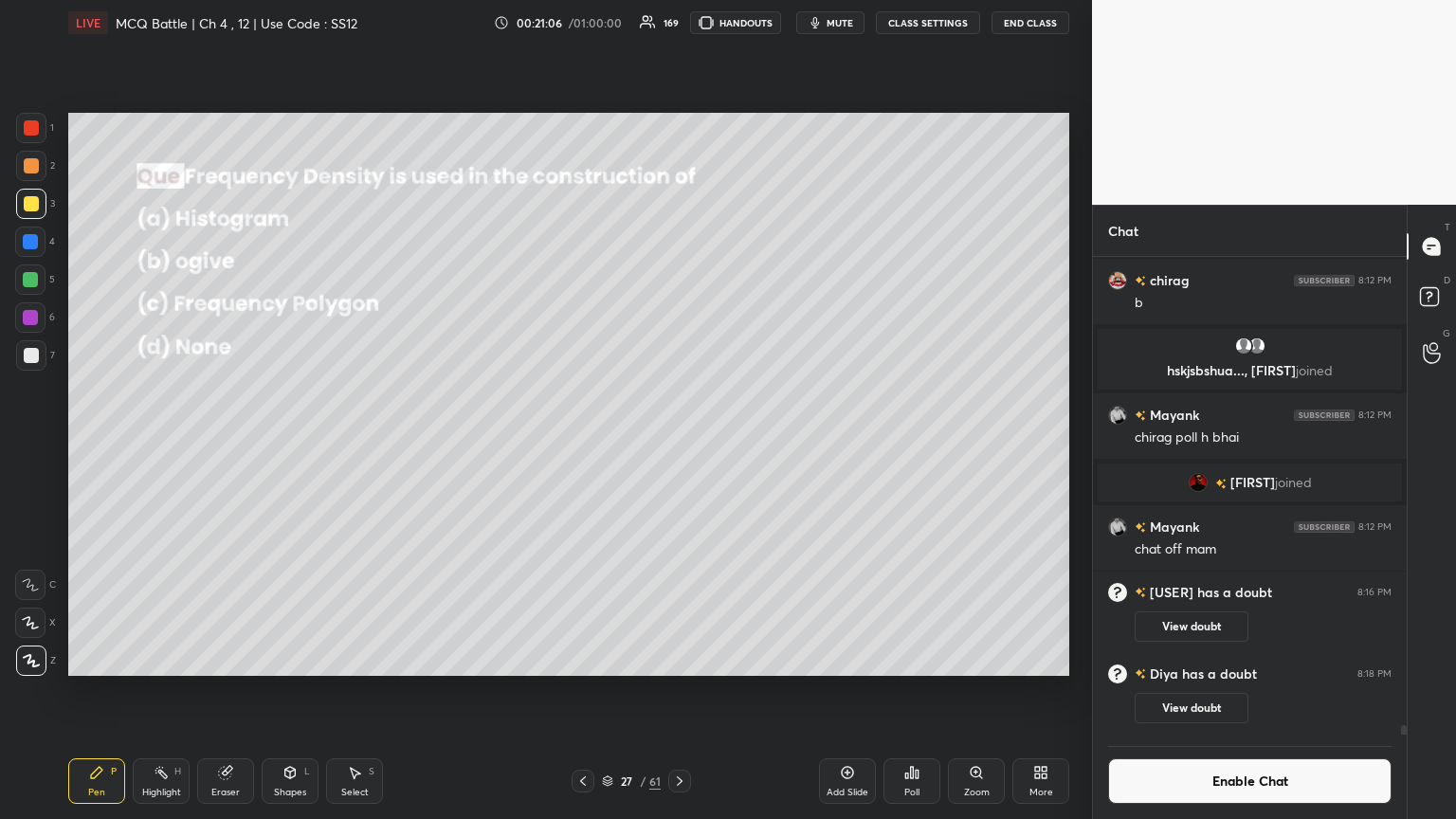 click at bounding box center (680, 781) 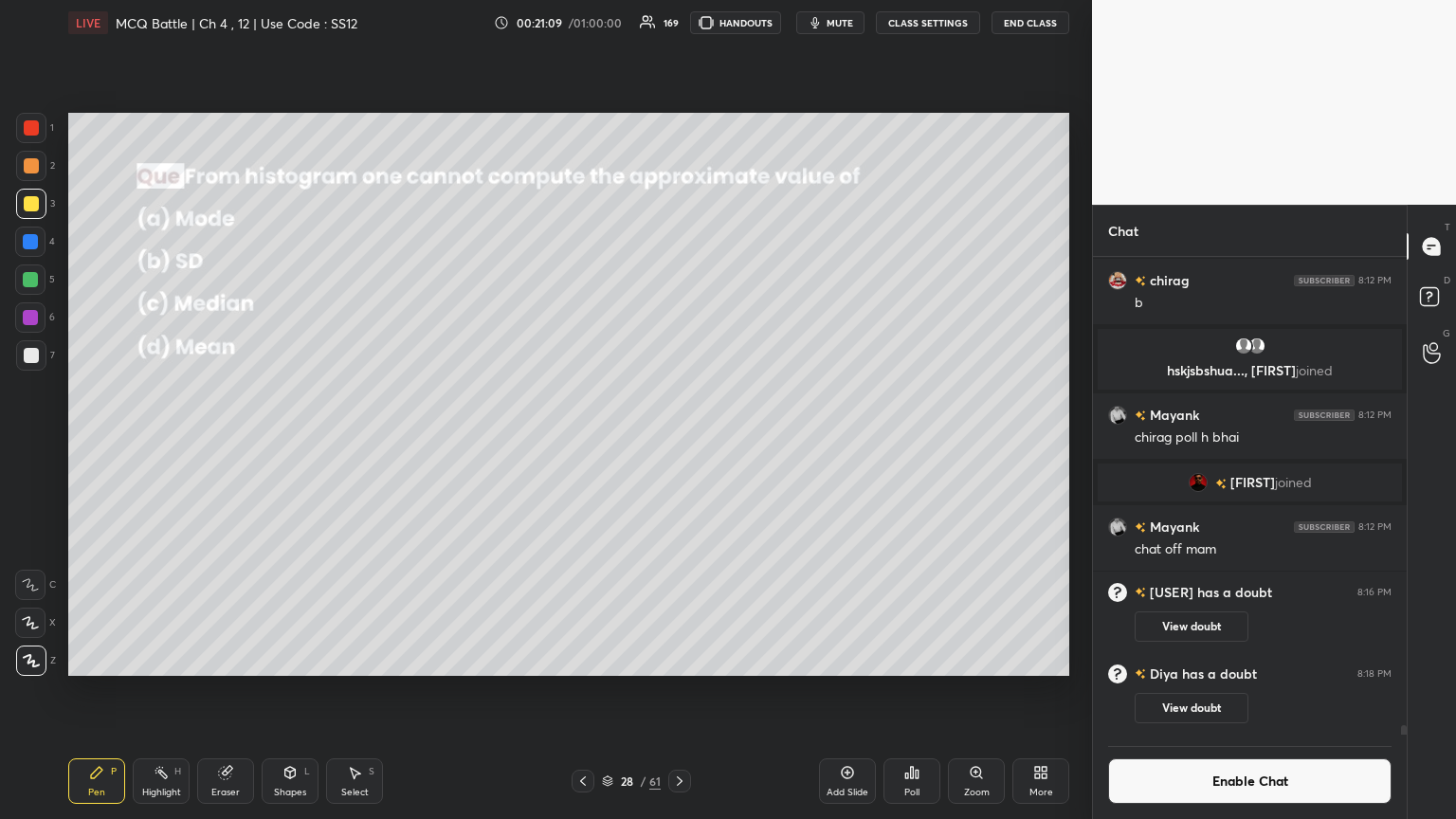 click on "Poll" at bounding box center (912, 792) 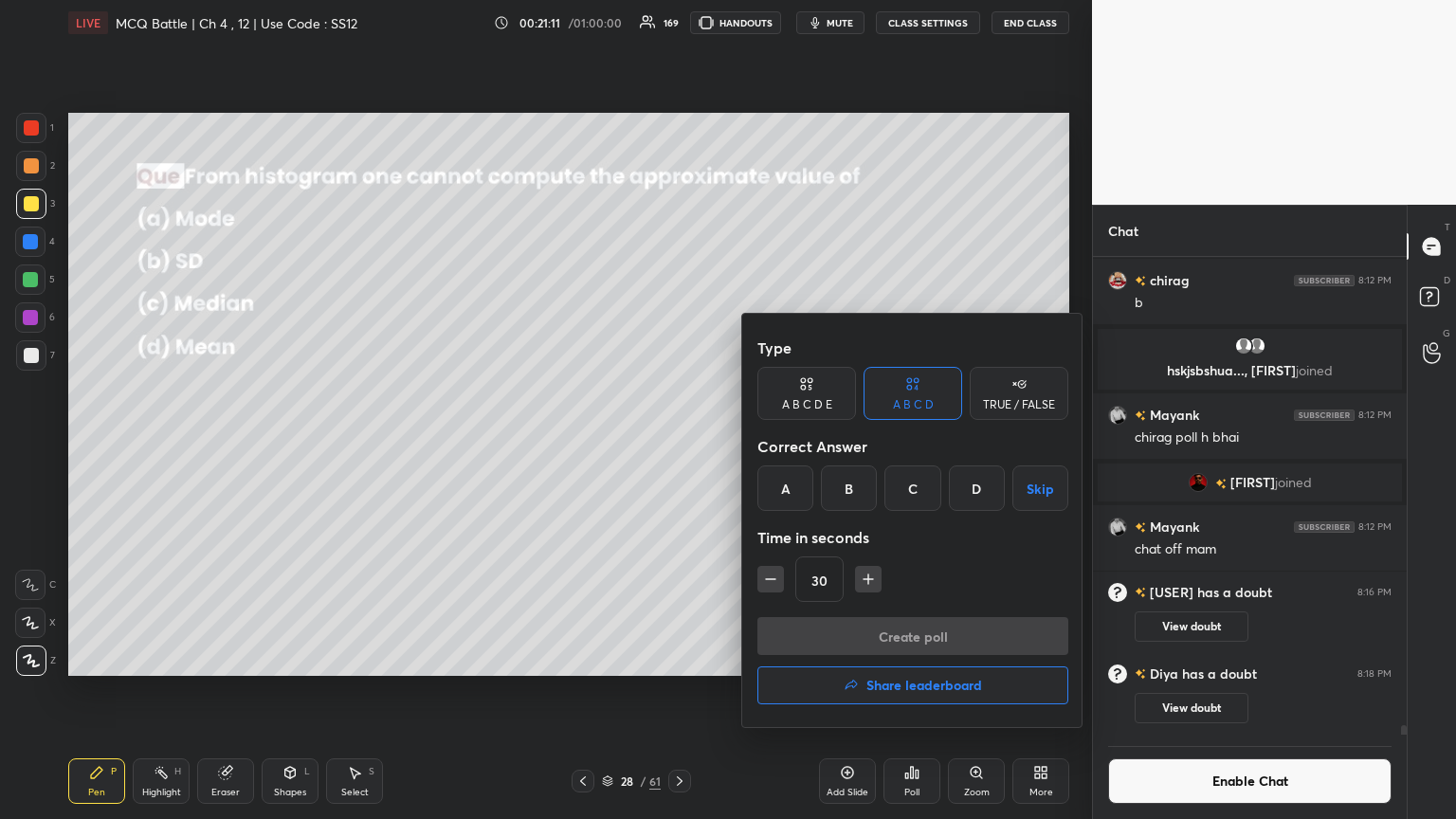 drag, startPoint x: 844, startPoint y: 488, endPoint x: 846, endPoint y: 522, distance: 34.05877 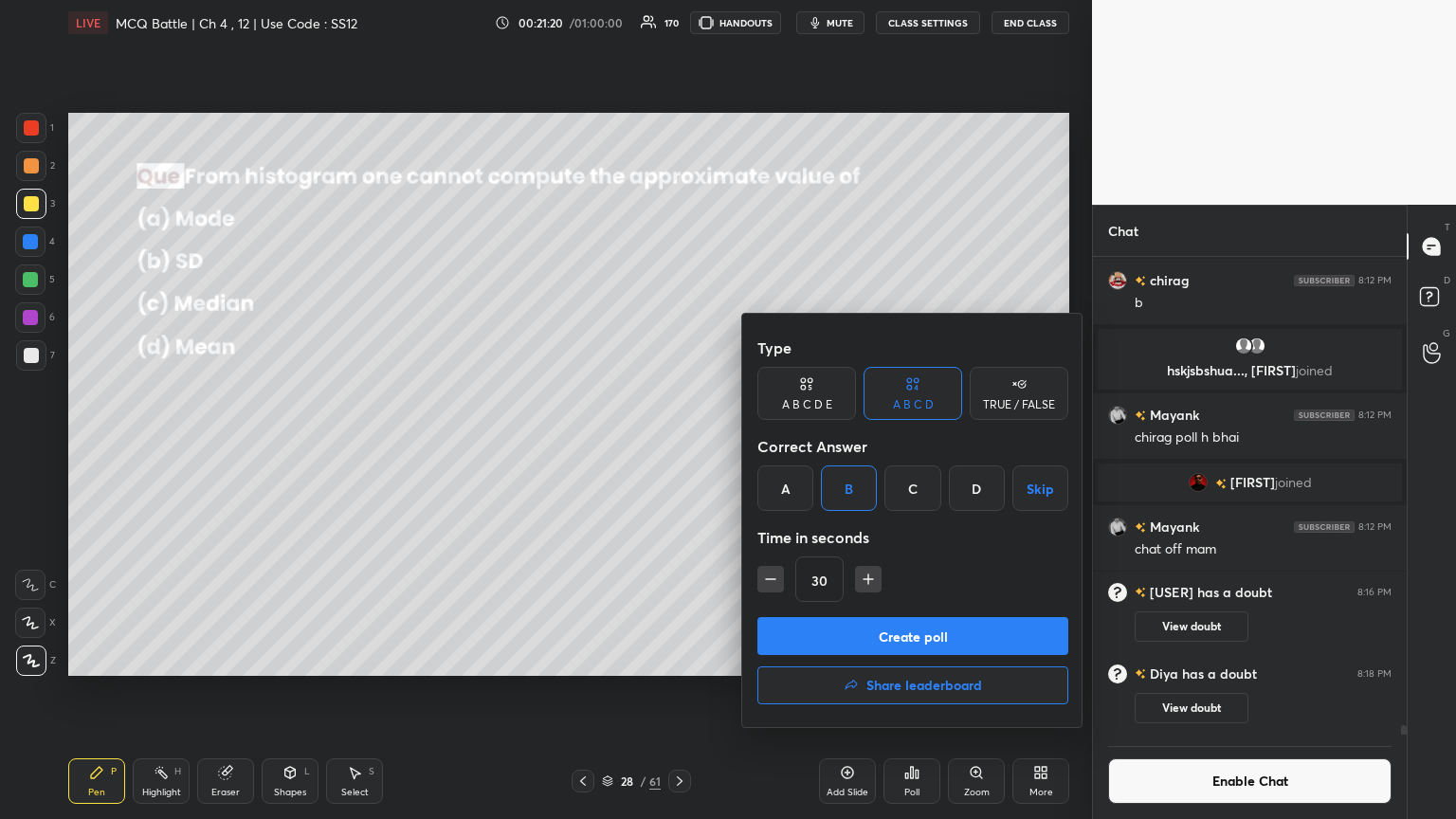 click at bounding box center (728, 410) 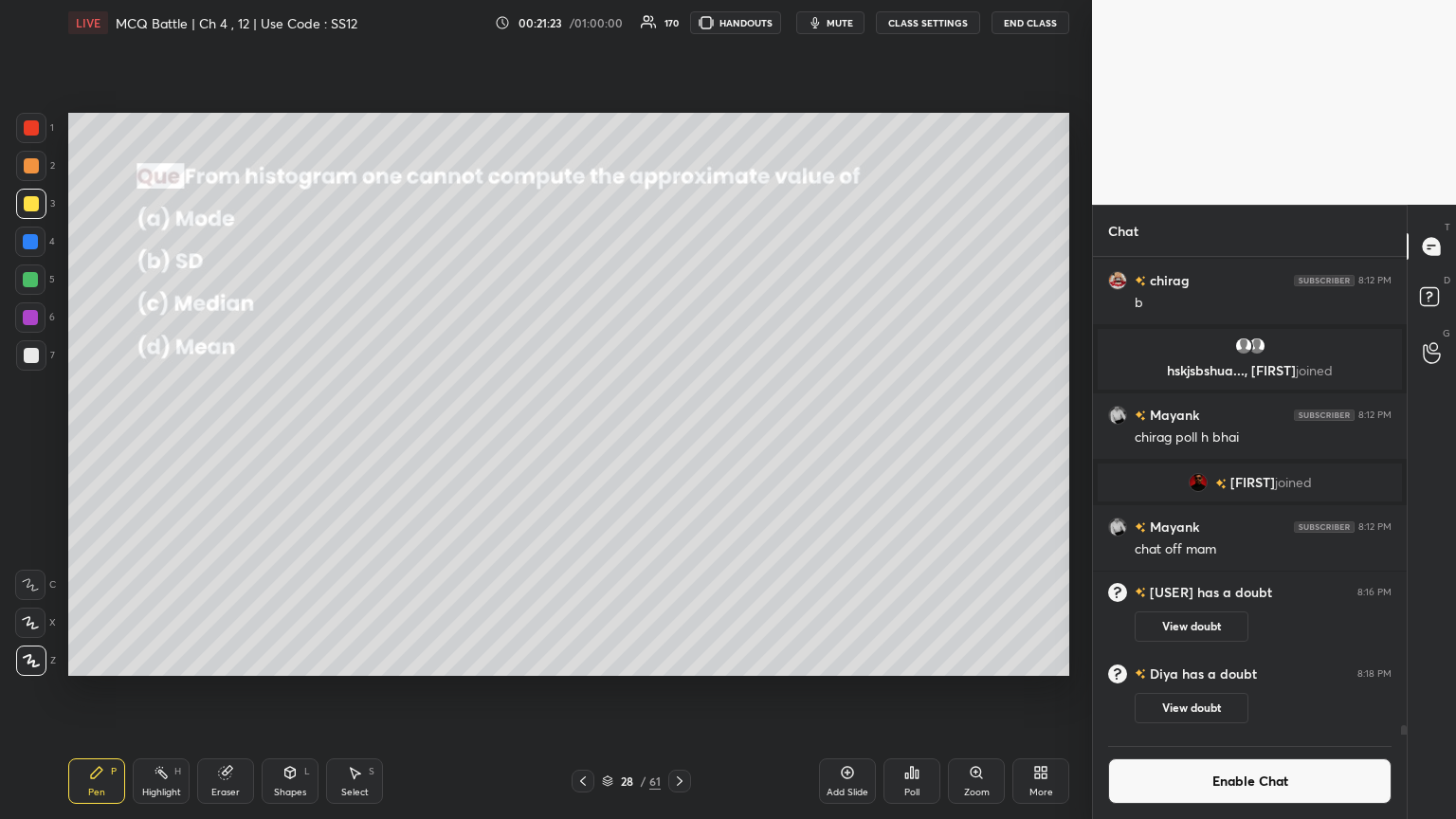 click 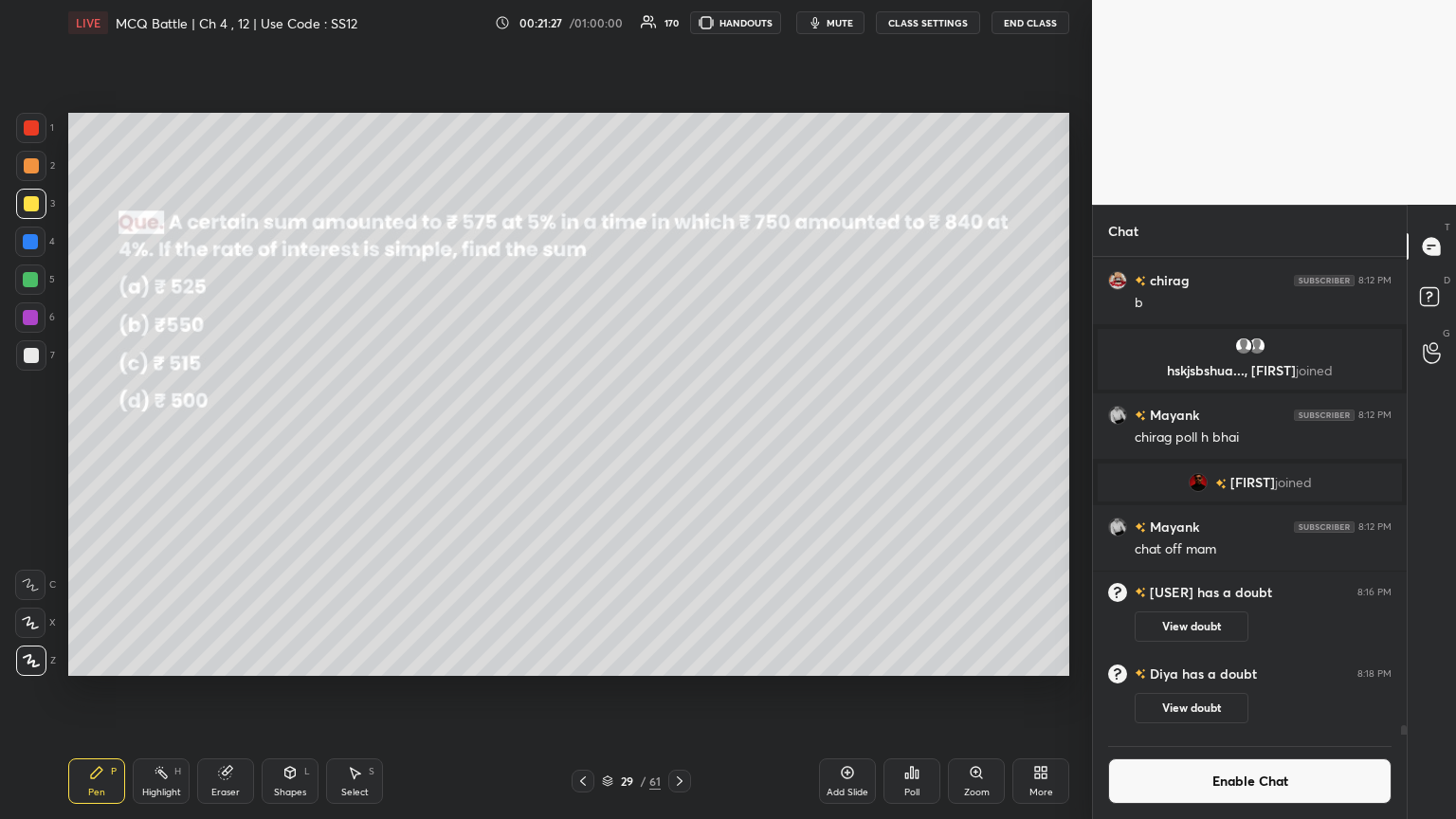 click 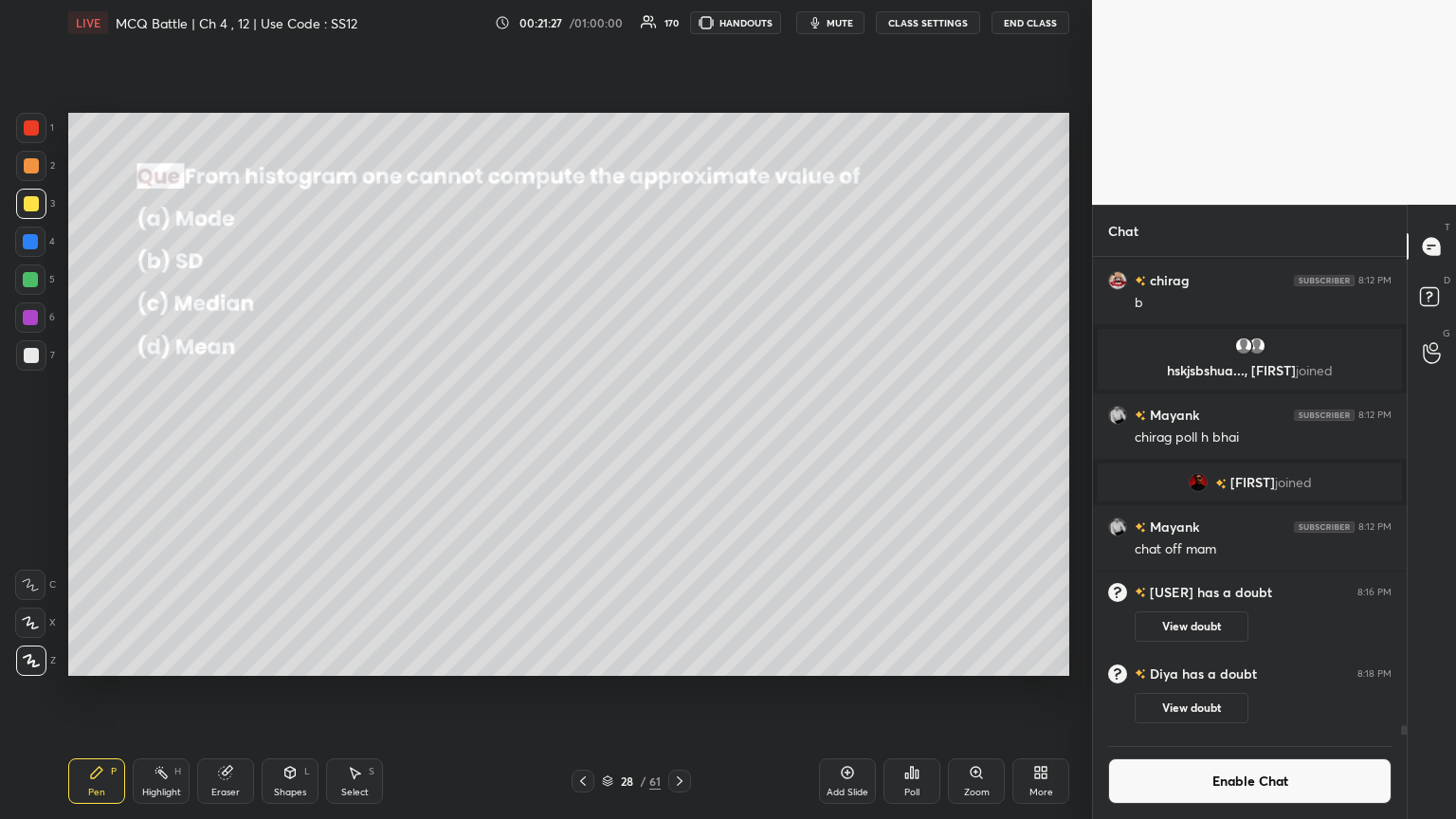 click 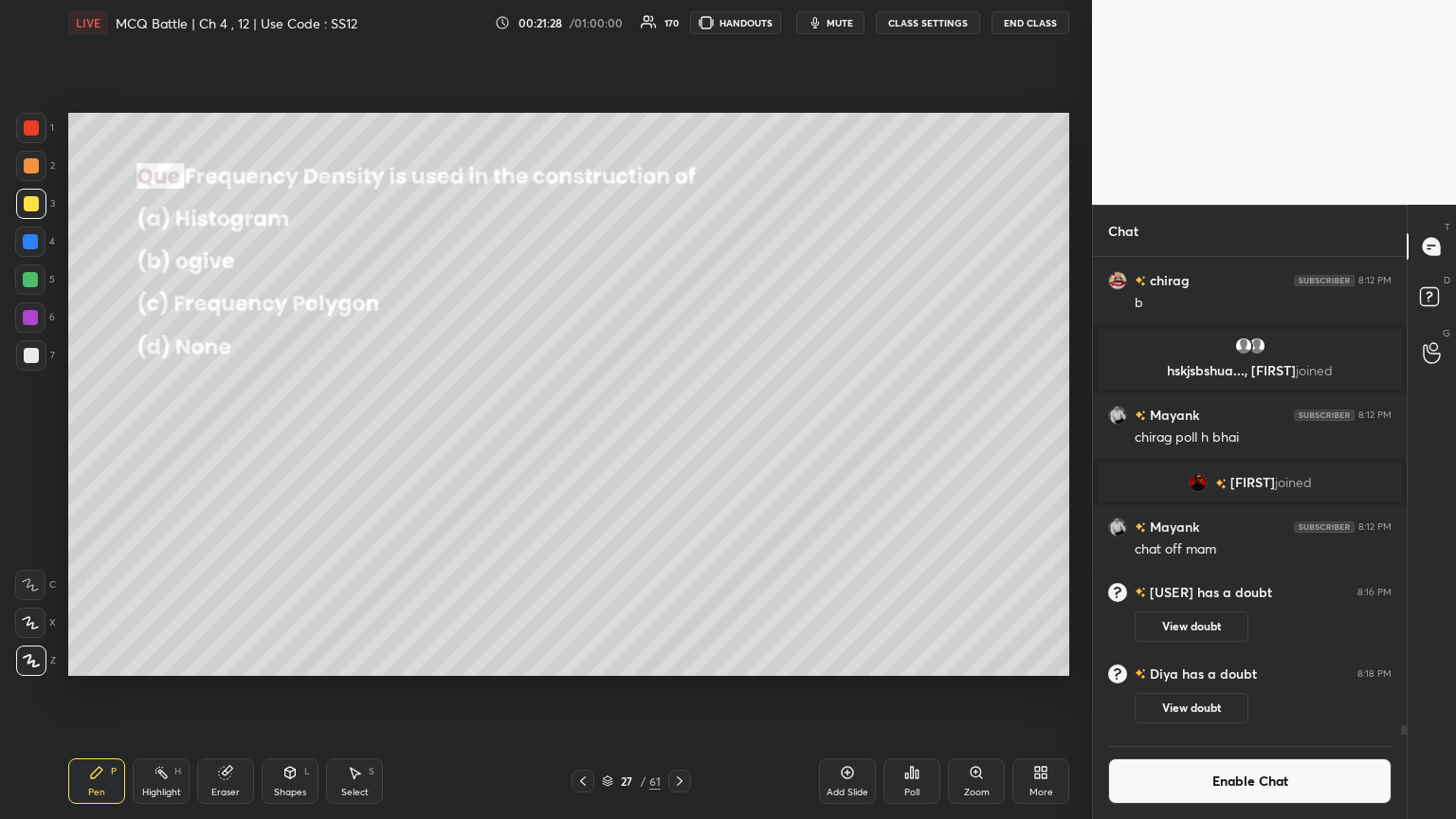 click 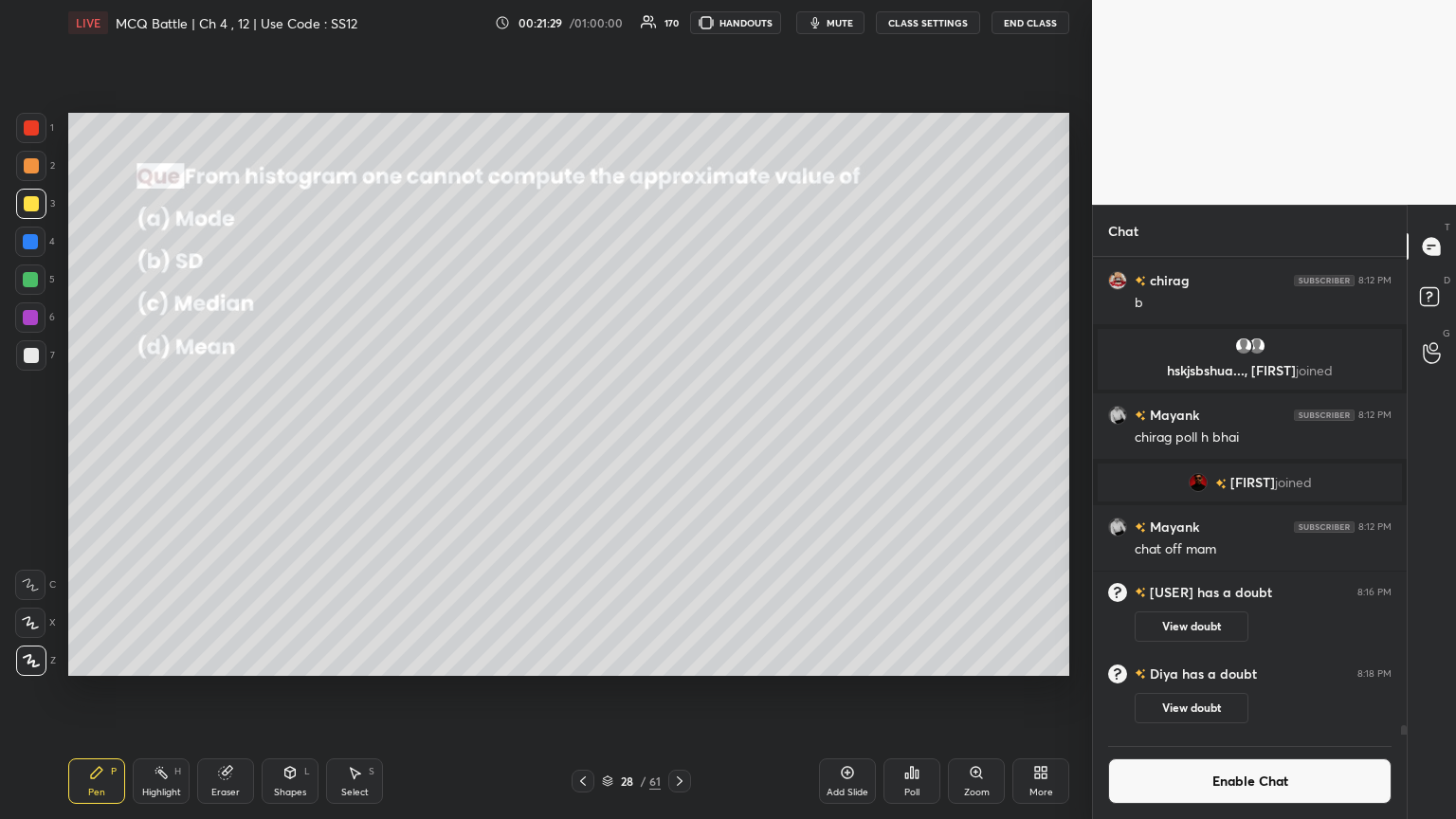 click 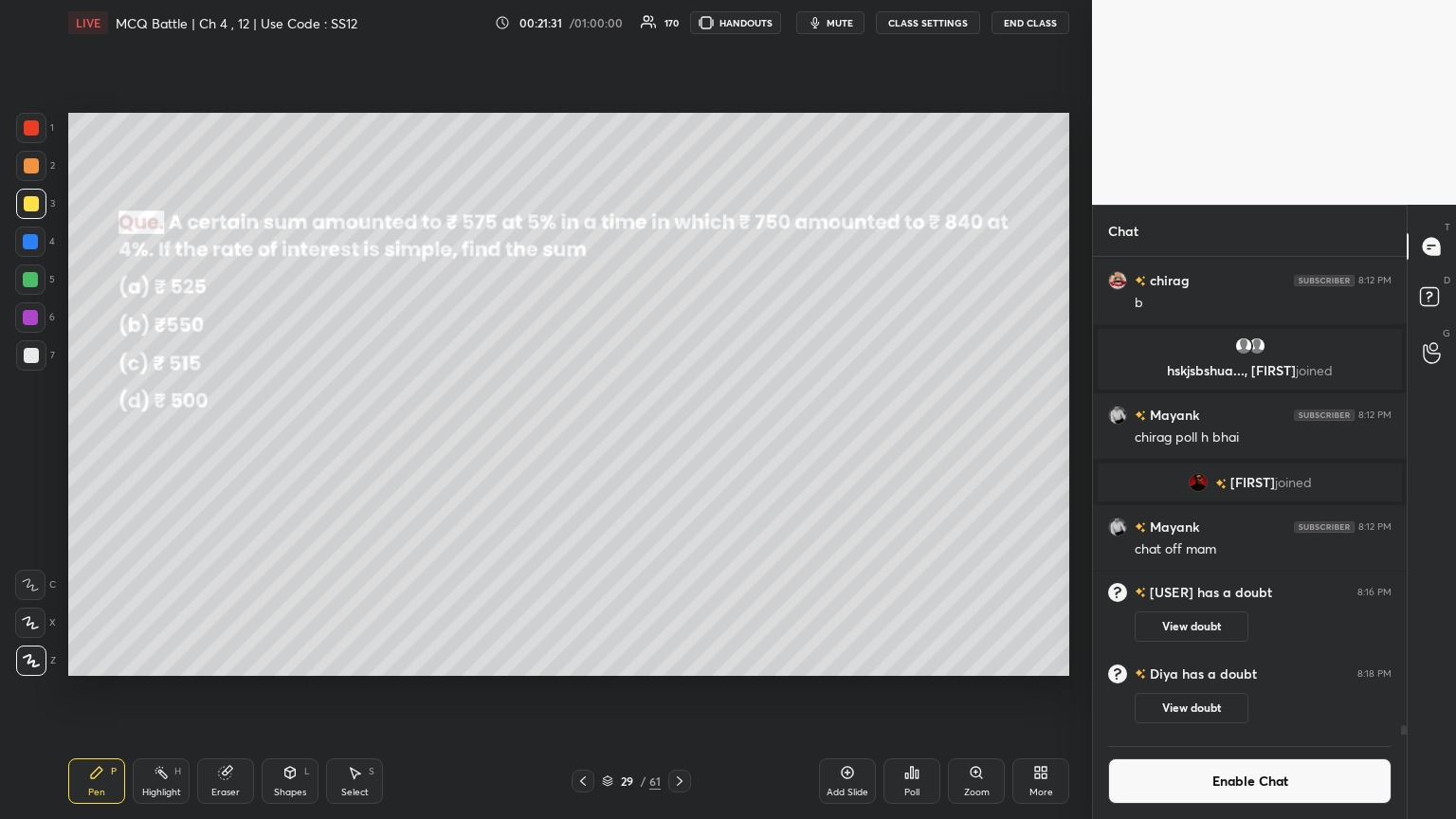 click on "Poll" at bounding box center [912, 781] 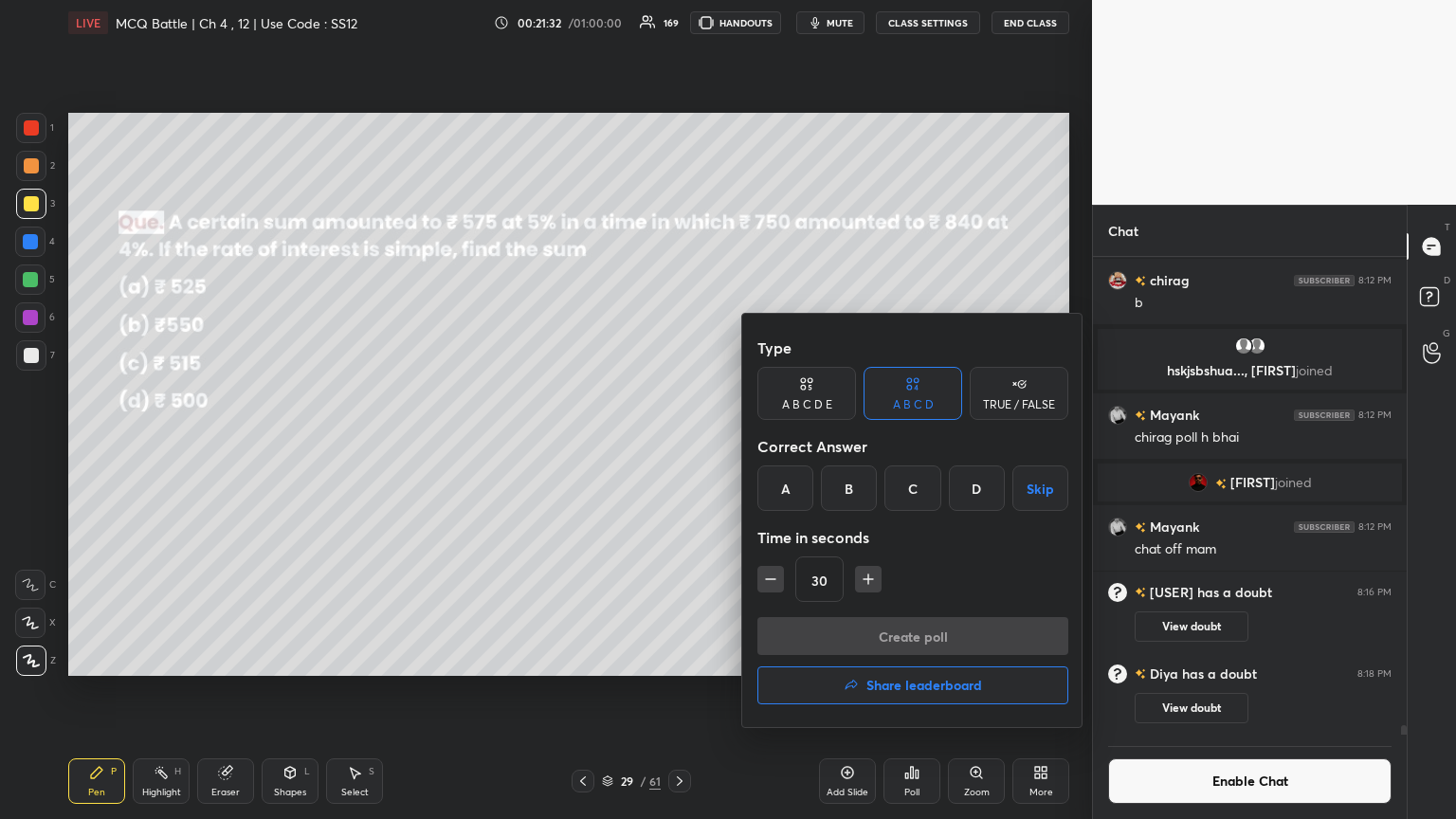 click 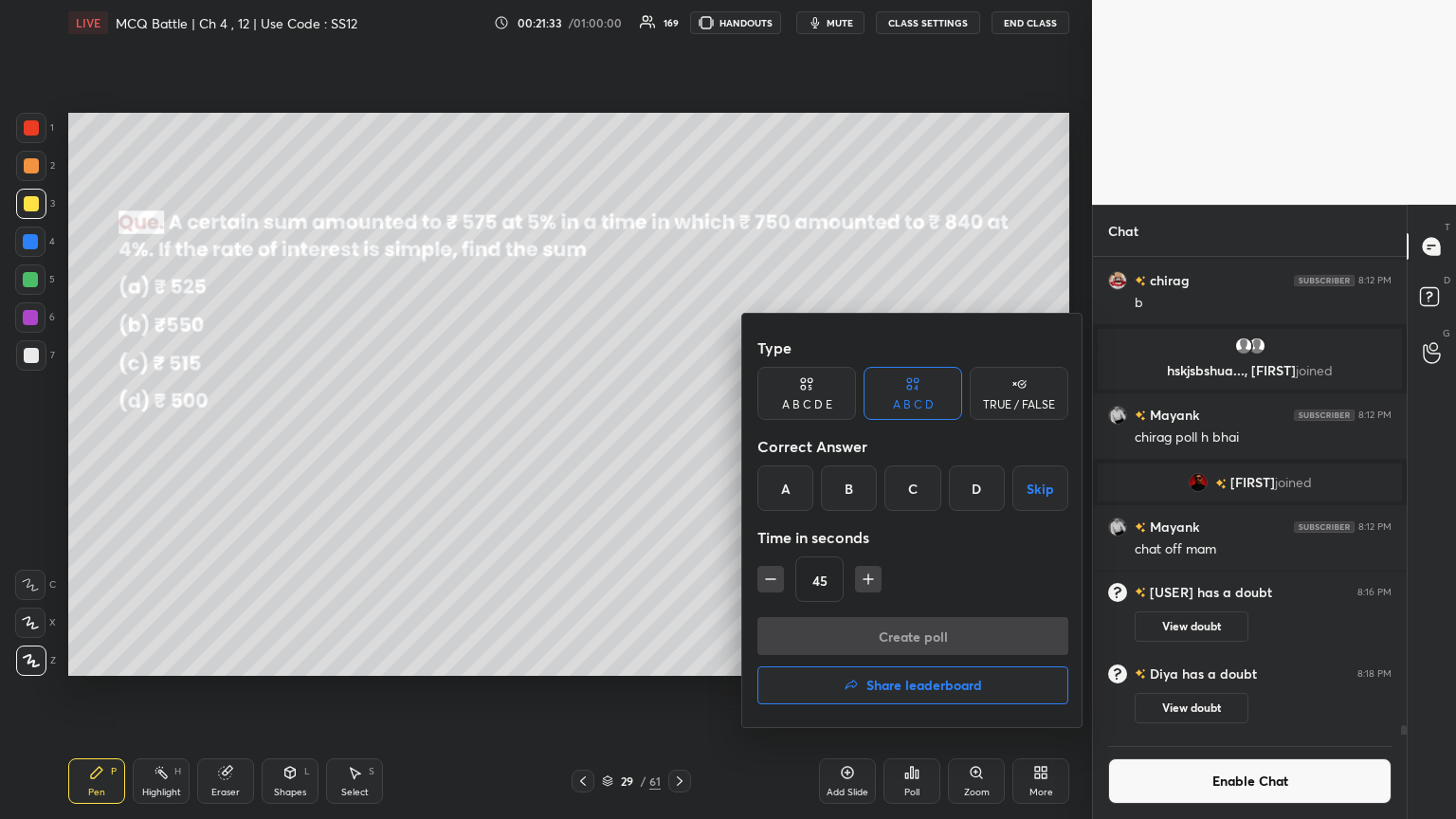 click 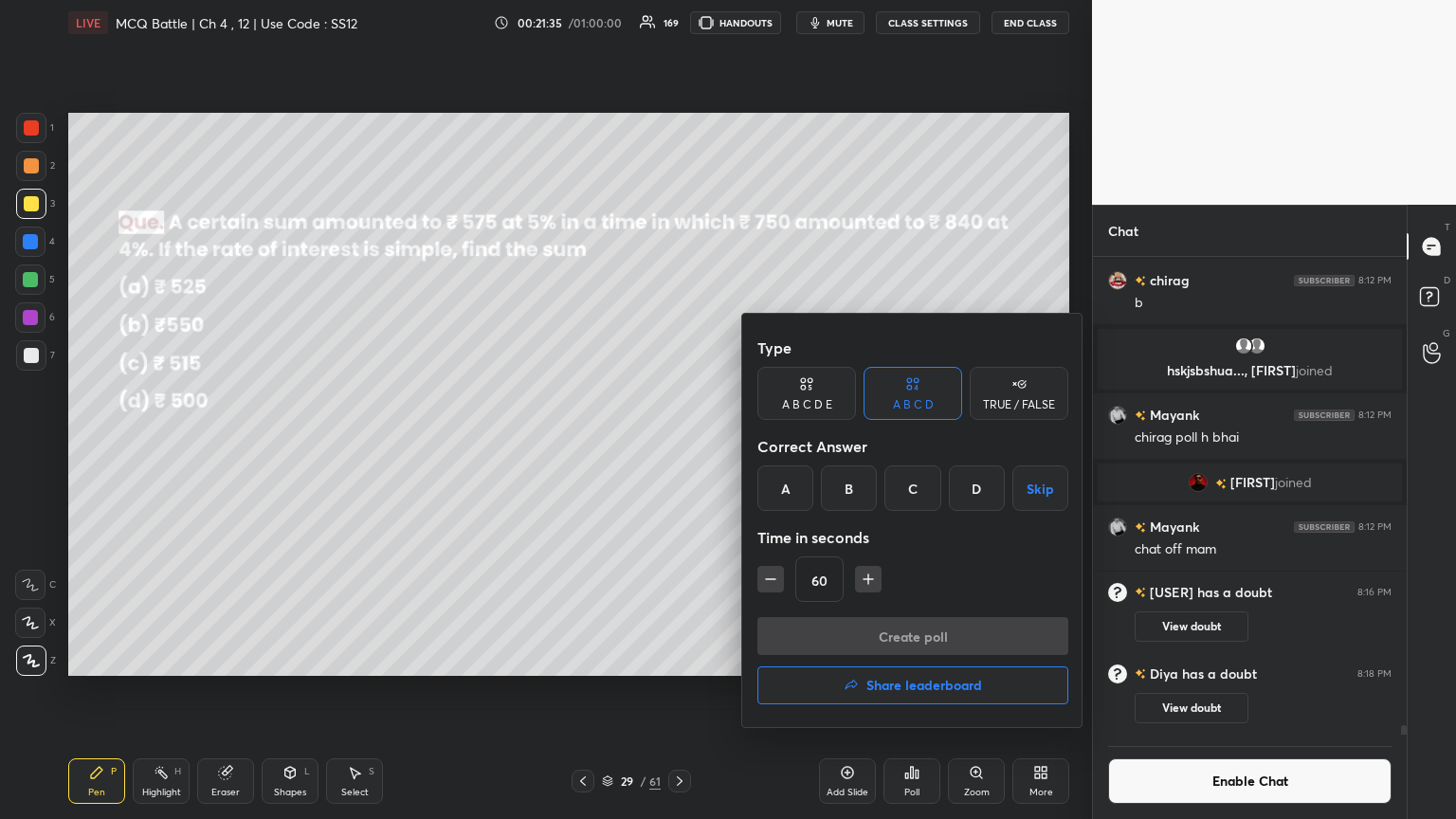 click 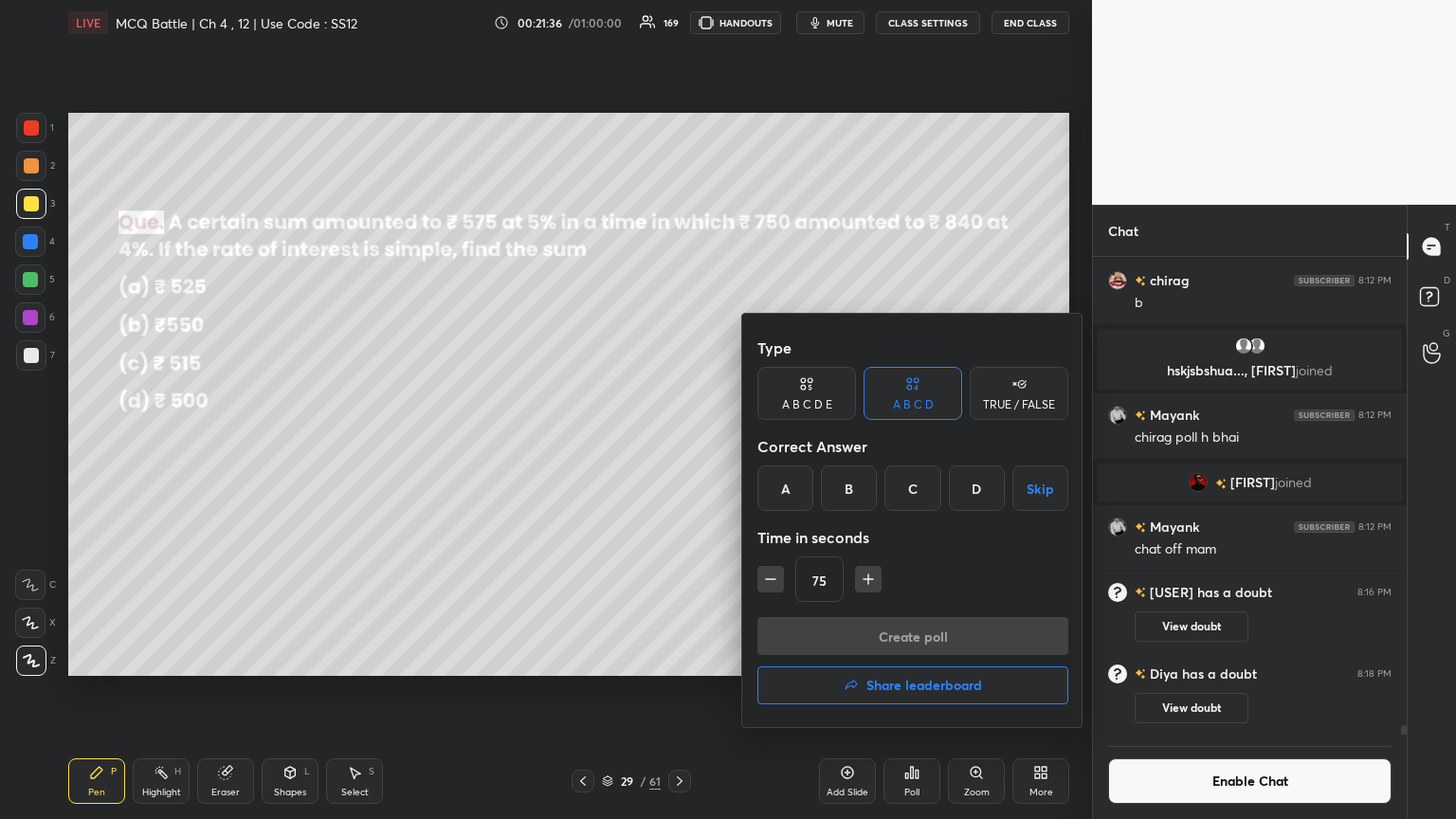 click 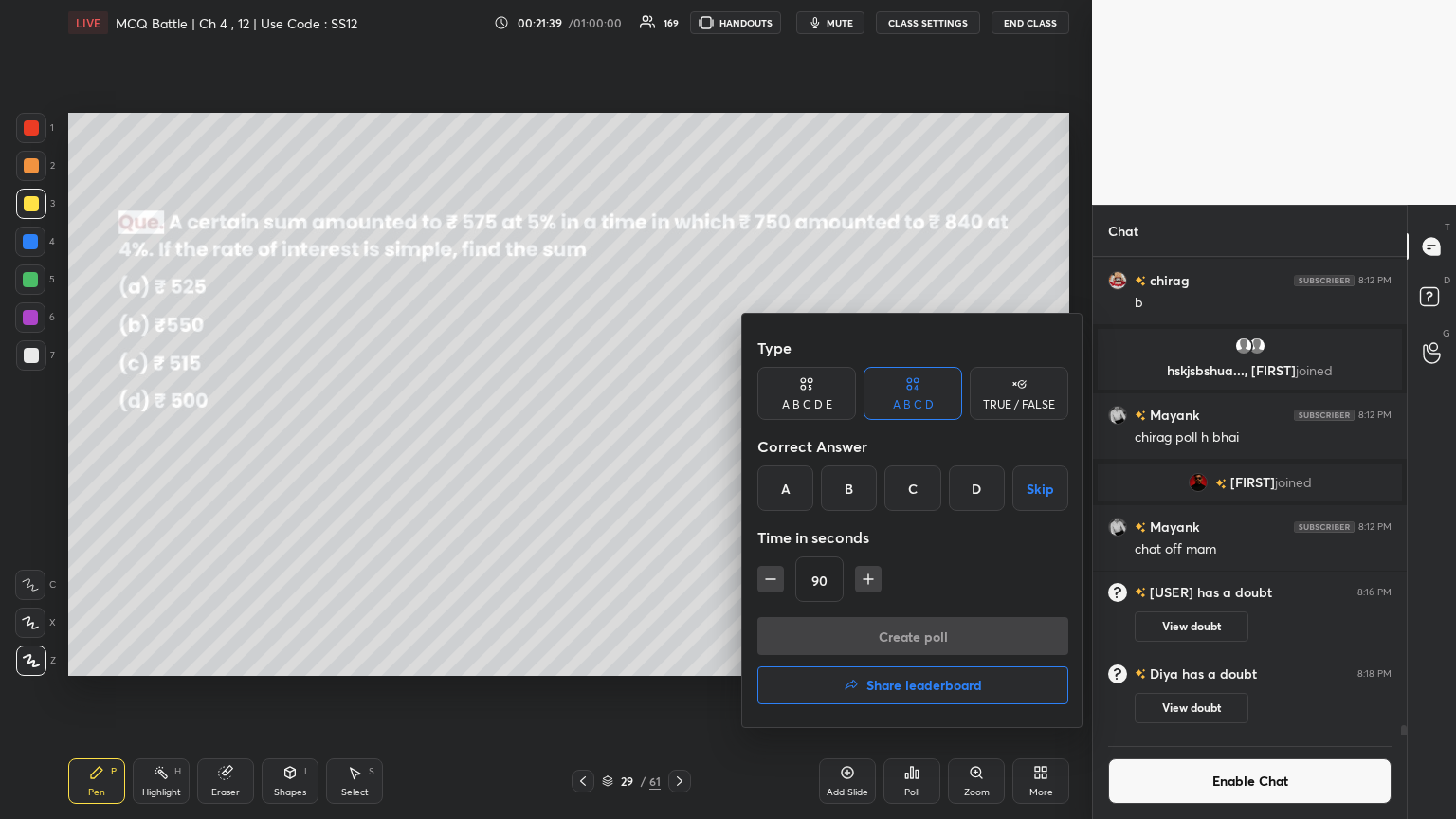 click on "D" at bounding box center [976, 488] 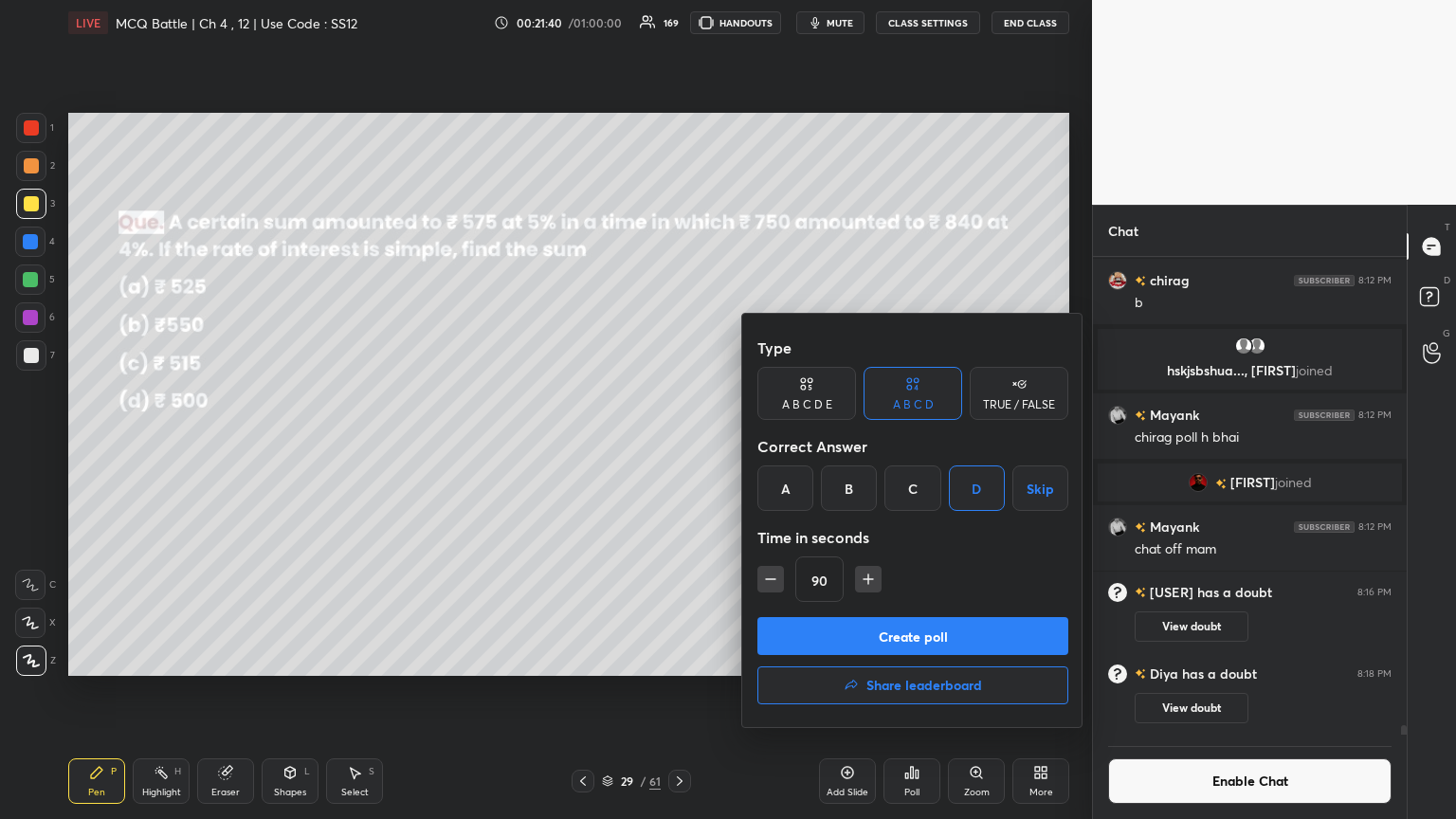 click on "Create poll" at bounding box center (913, 636) 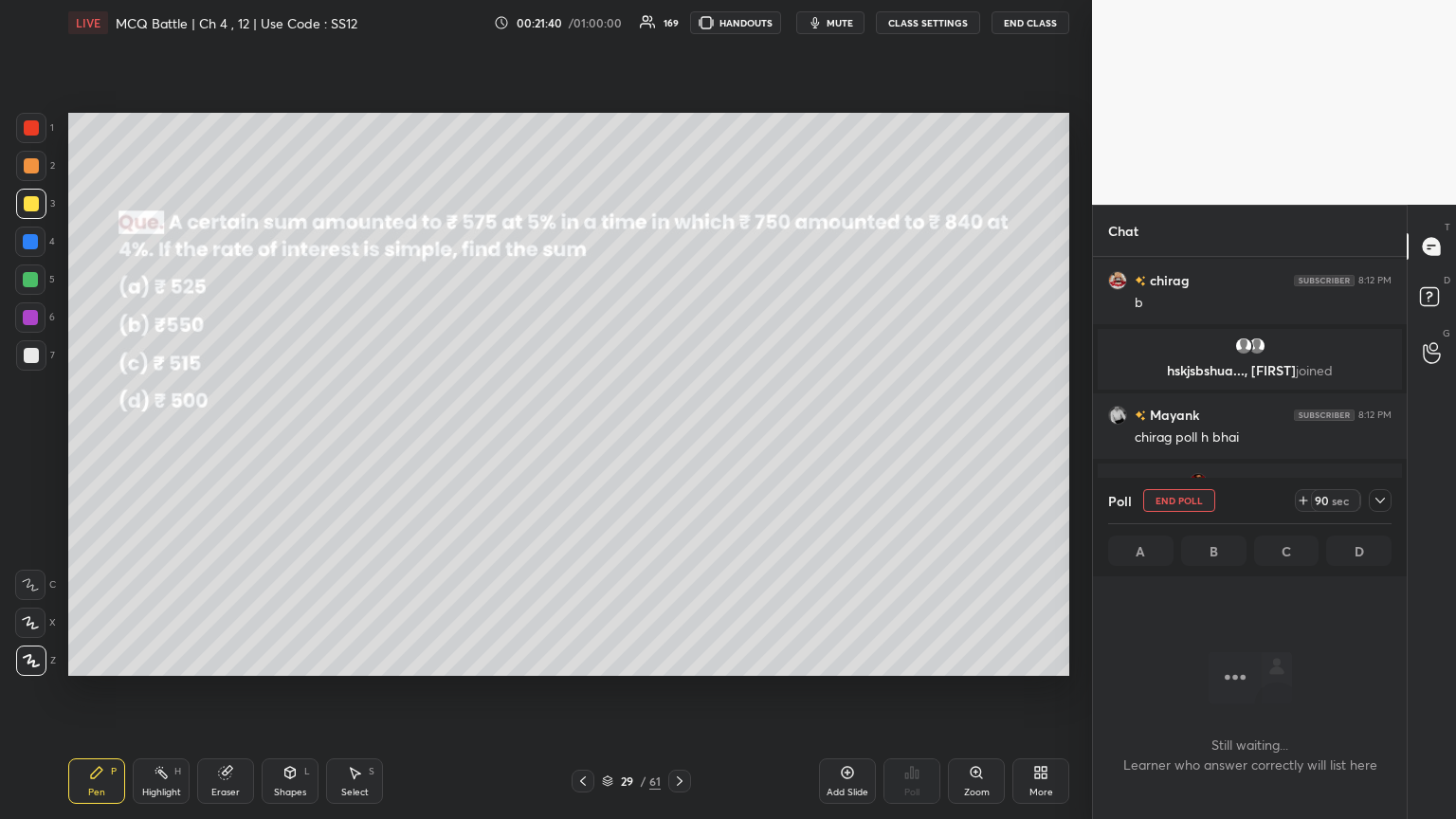 scroll, scrollTop: 442, scrollLeft: 308, axis: both 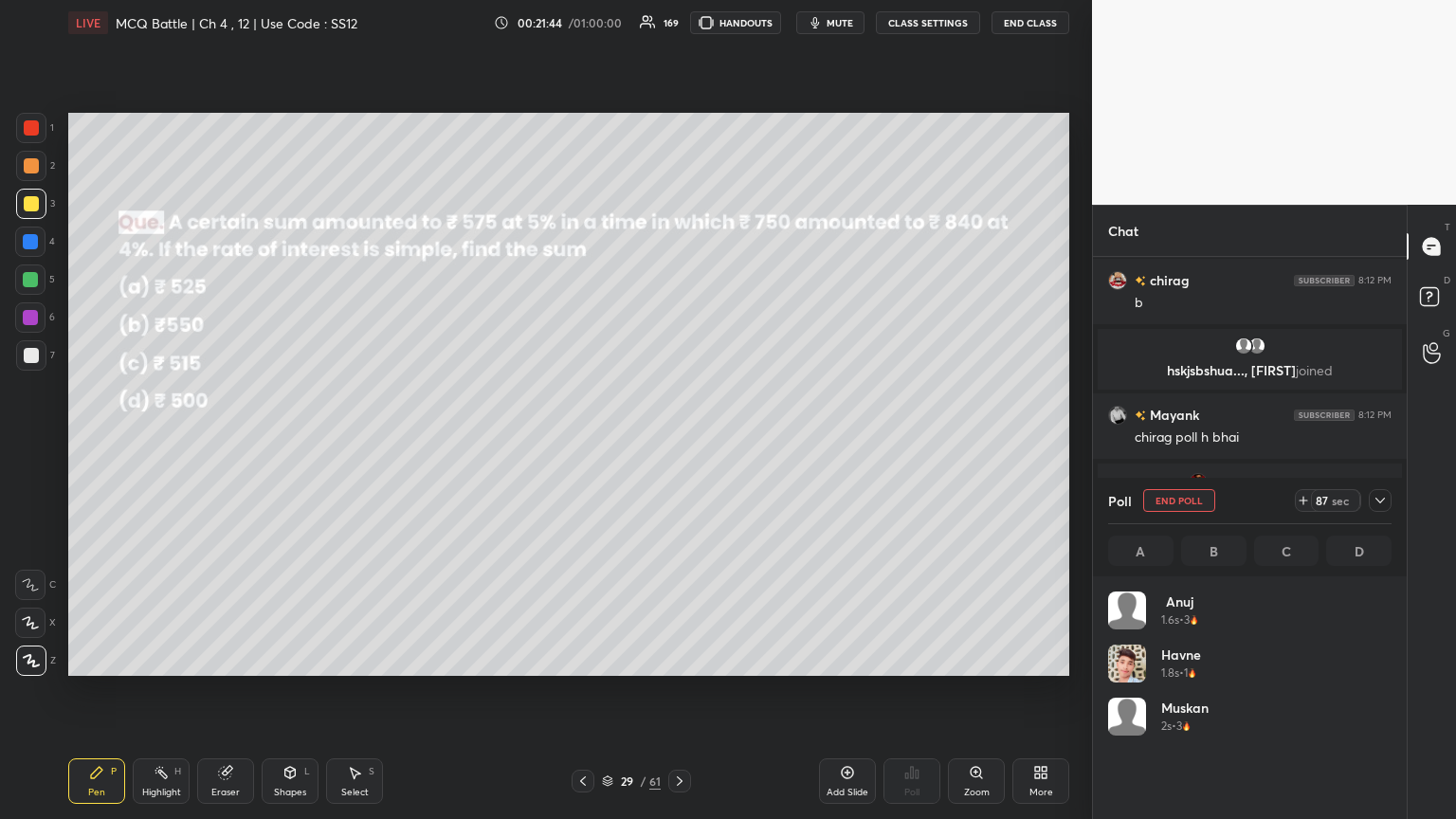 click 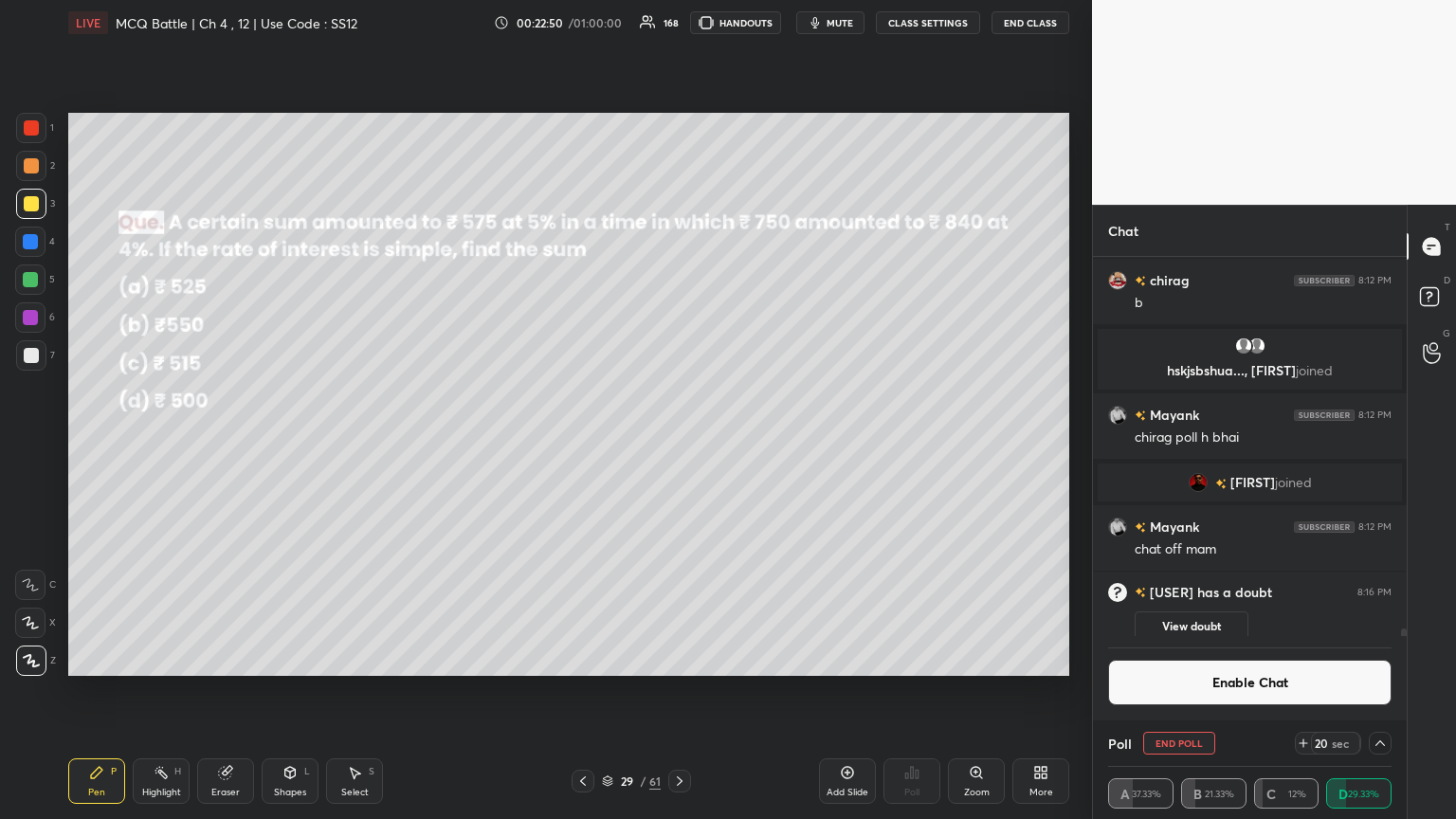 click on "Enable Chat" at bounding box center [1249, 682] 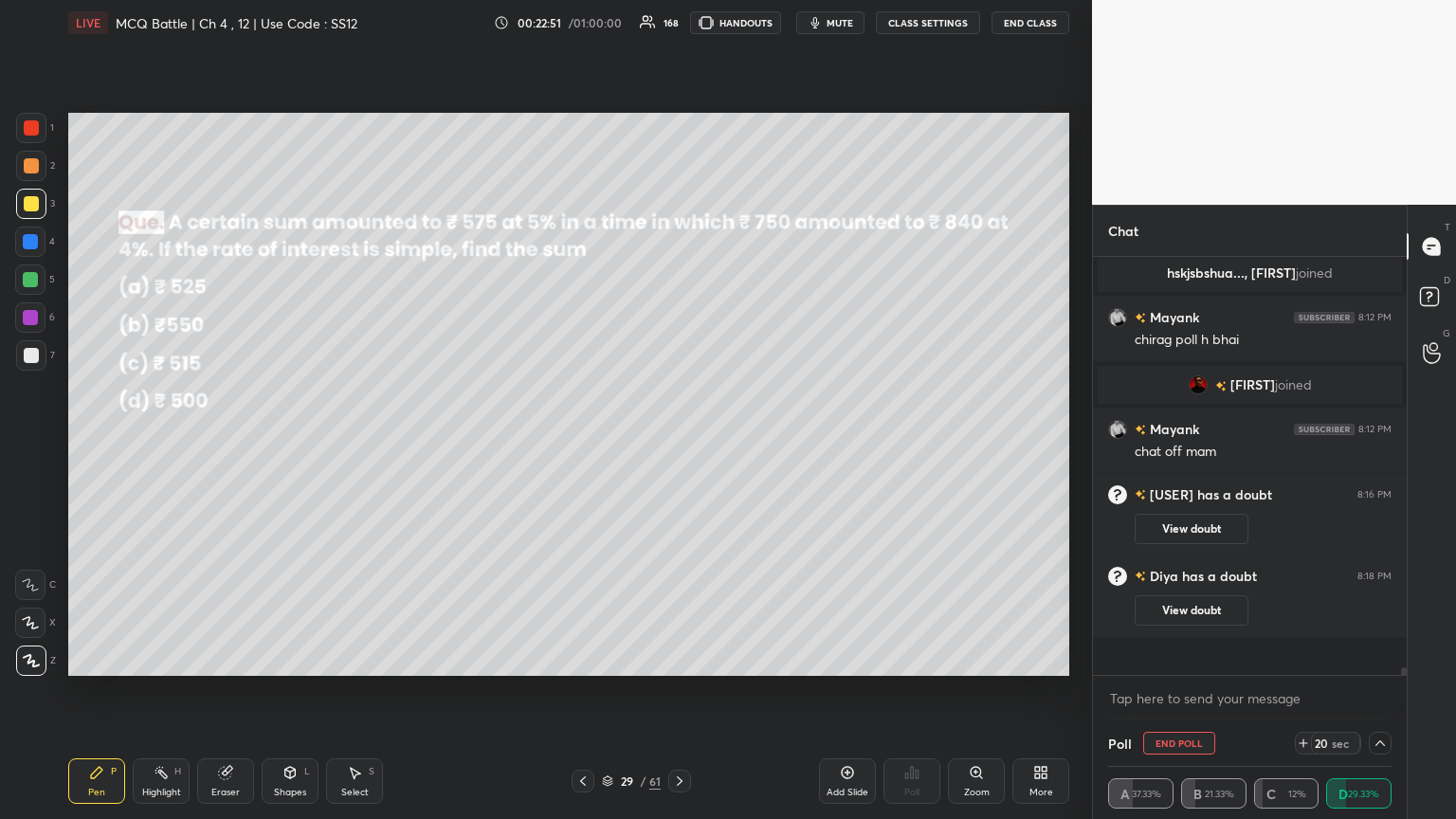 scroll, scrollTop: 6, scrollLeft: 6, axis: both 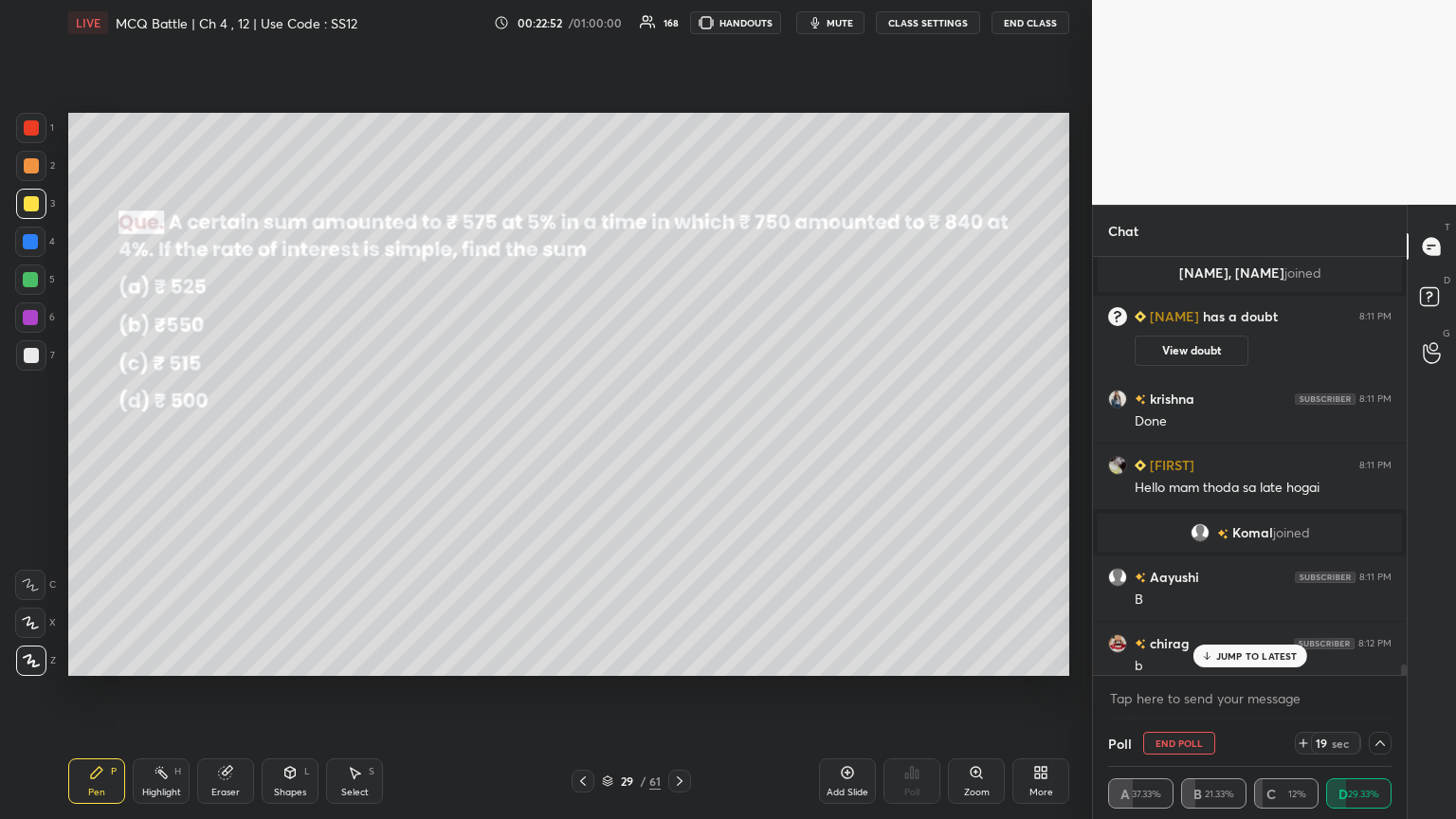 click on "JUMP TO LATEST" at bounding box center (1257, 656) 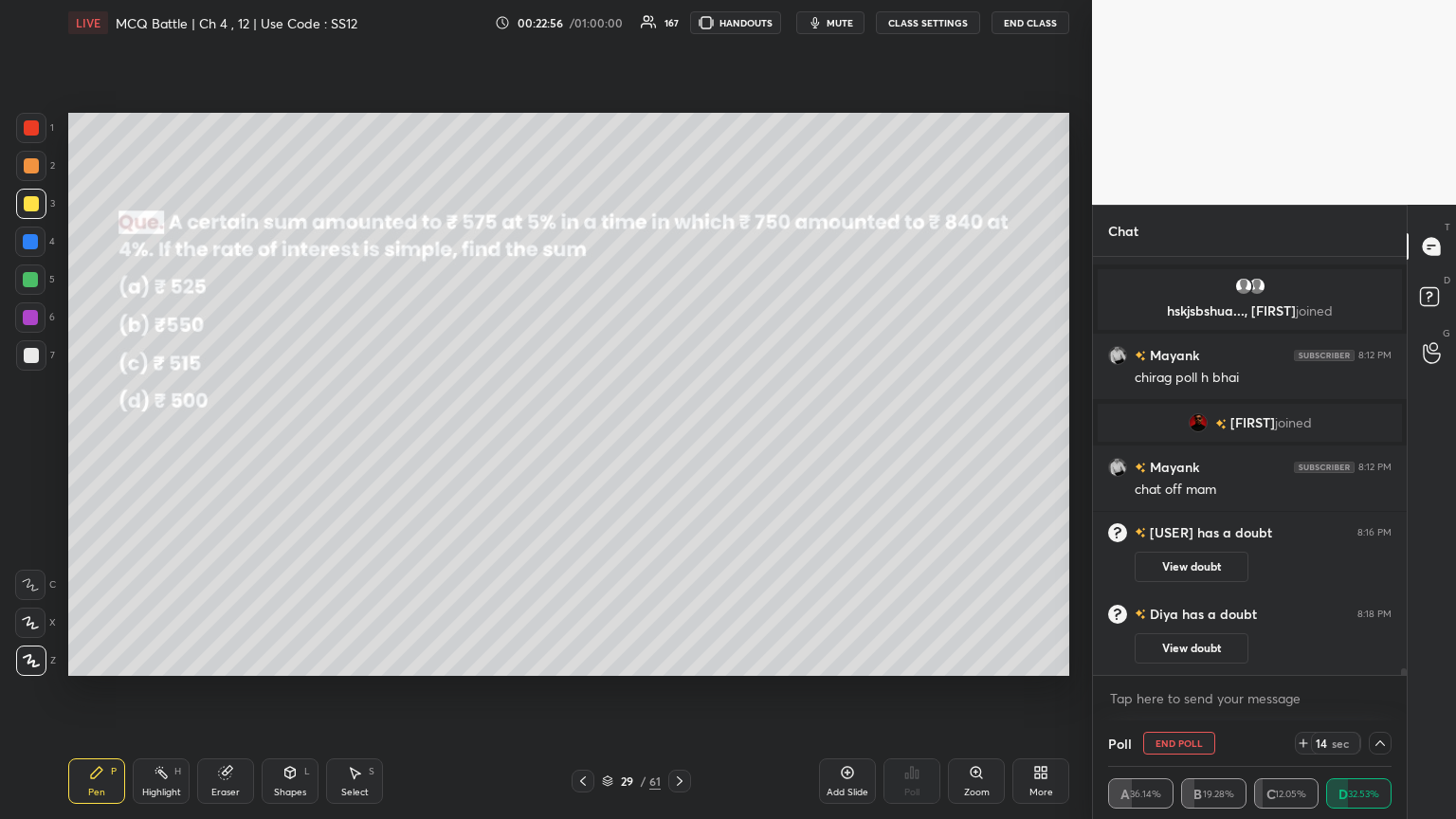 scroll, scrollTop: 24517, scrollLeft: 0, axis: vertical 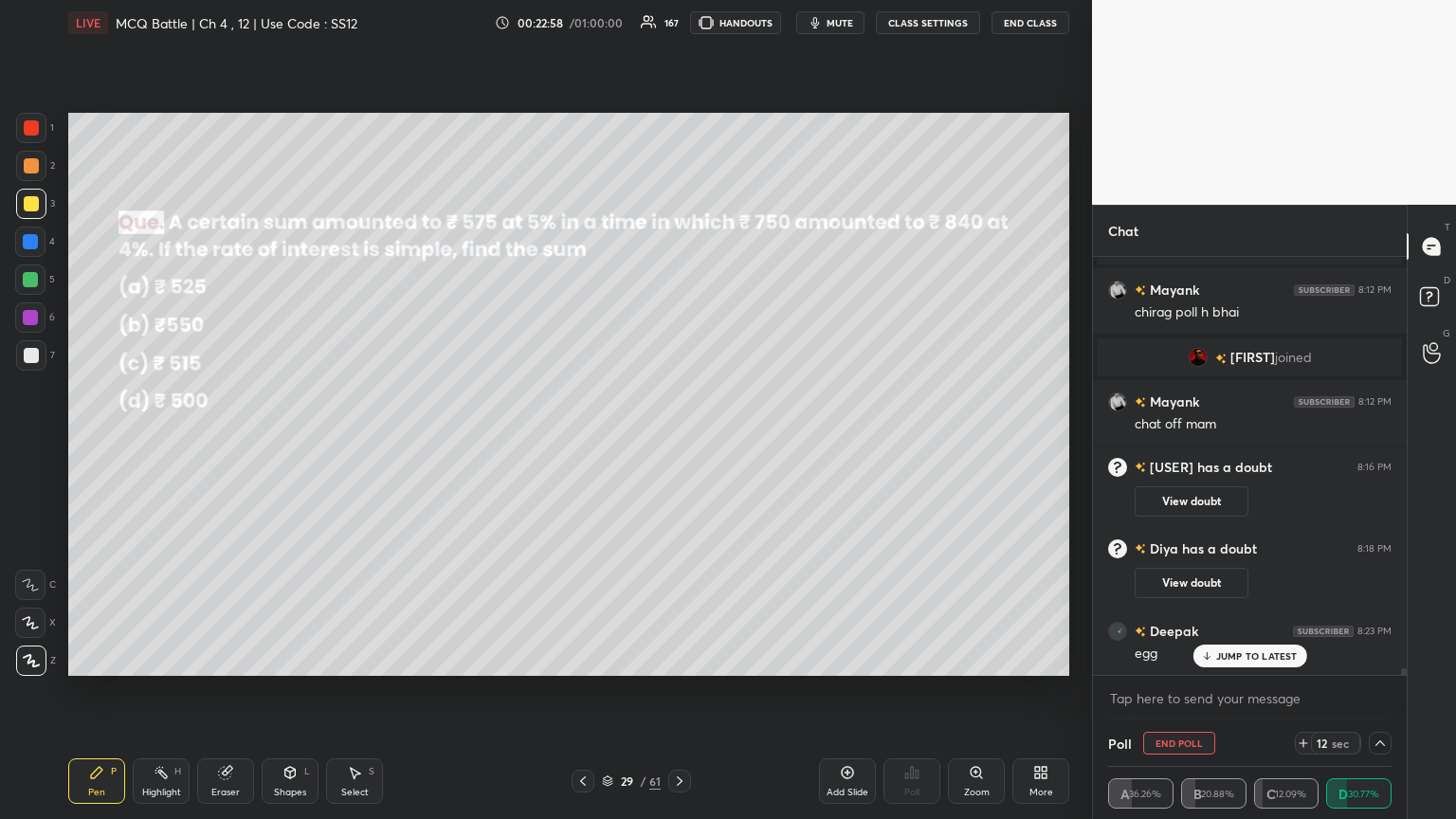 click on "JUMP TO LATEST" at bounding box center (1249, 656) 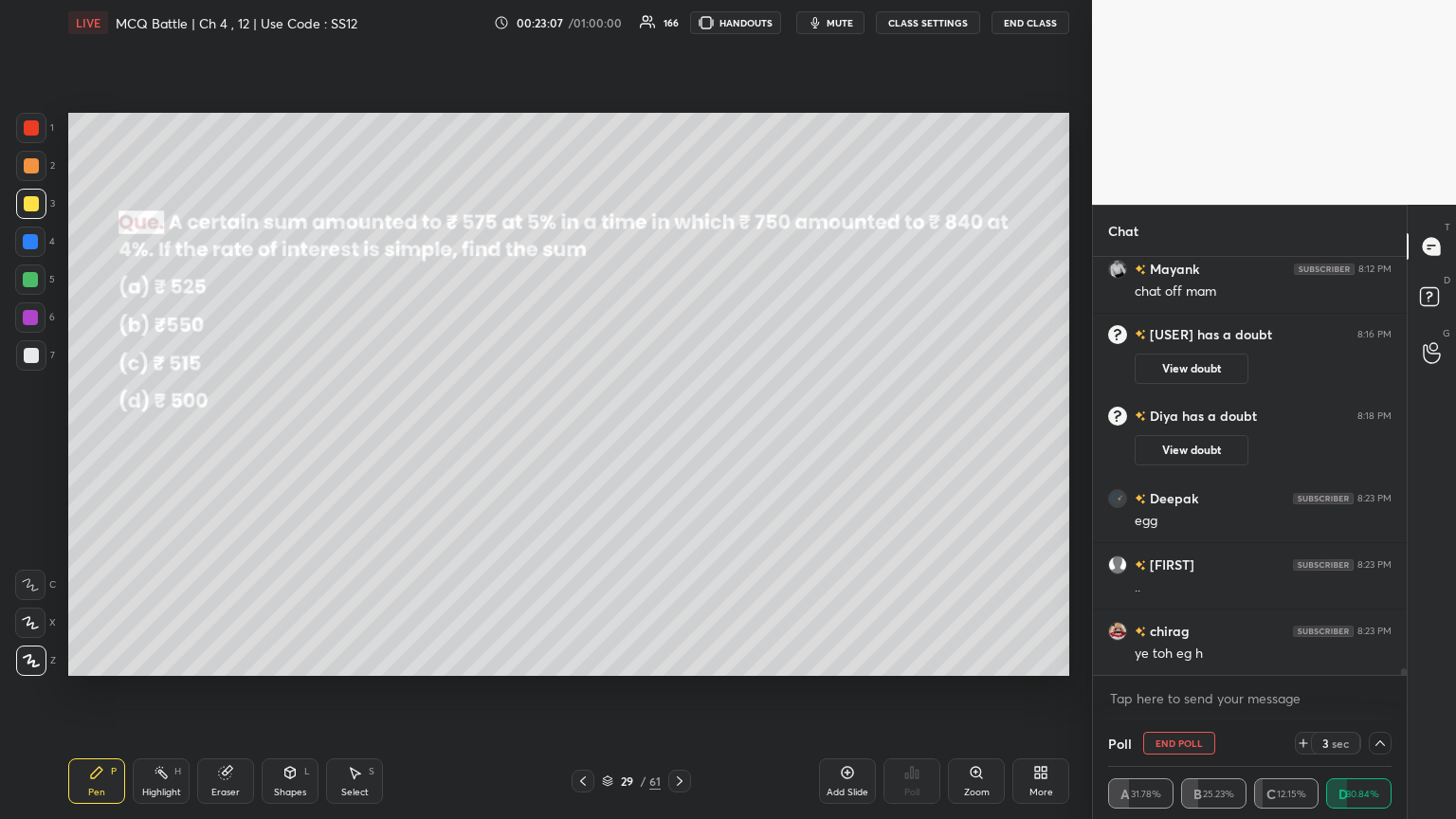 scroll, scrollTop: 24717, scrollLeft: 0, axis: vertical 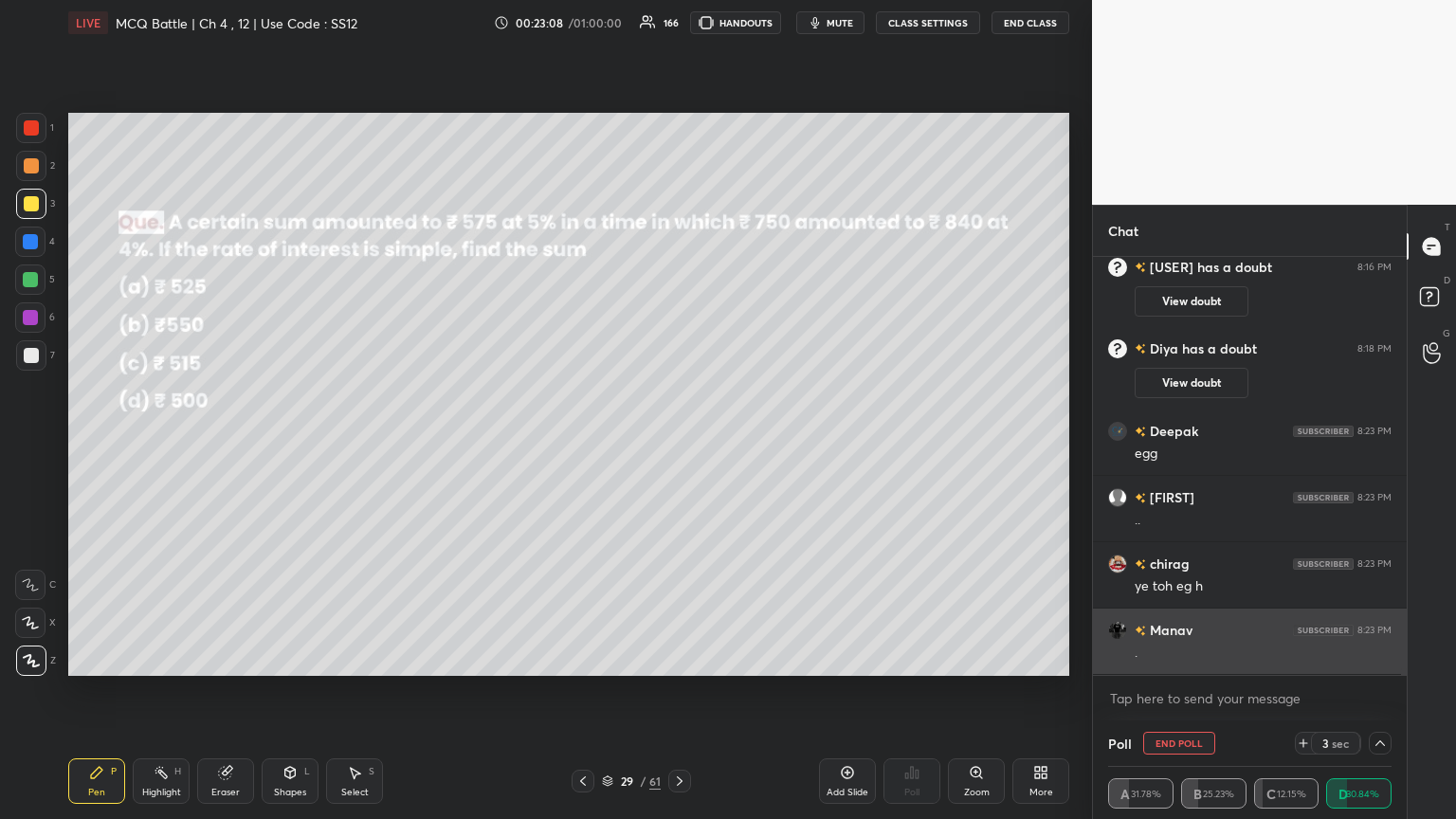 click on "[FIRST] [LAST] PM ." at bounding box center [1249, 641] 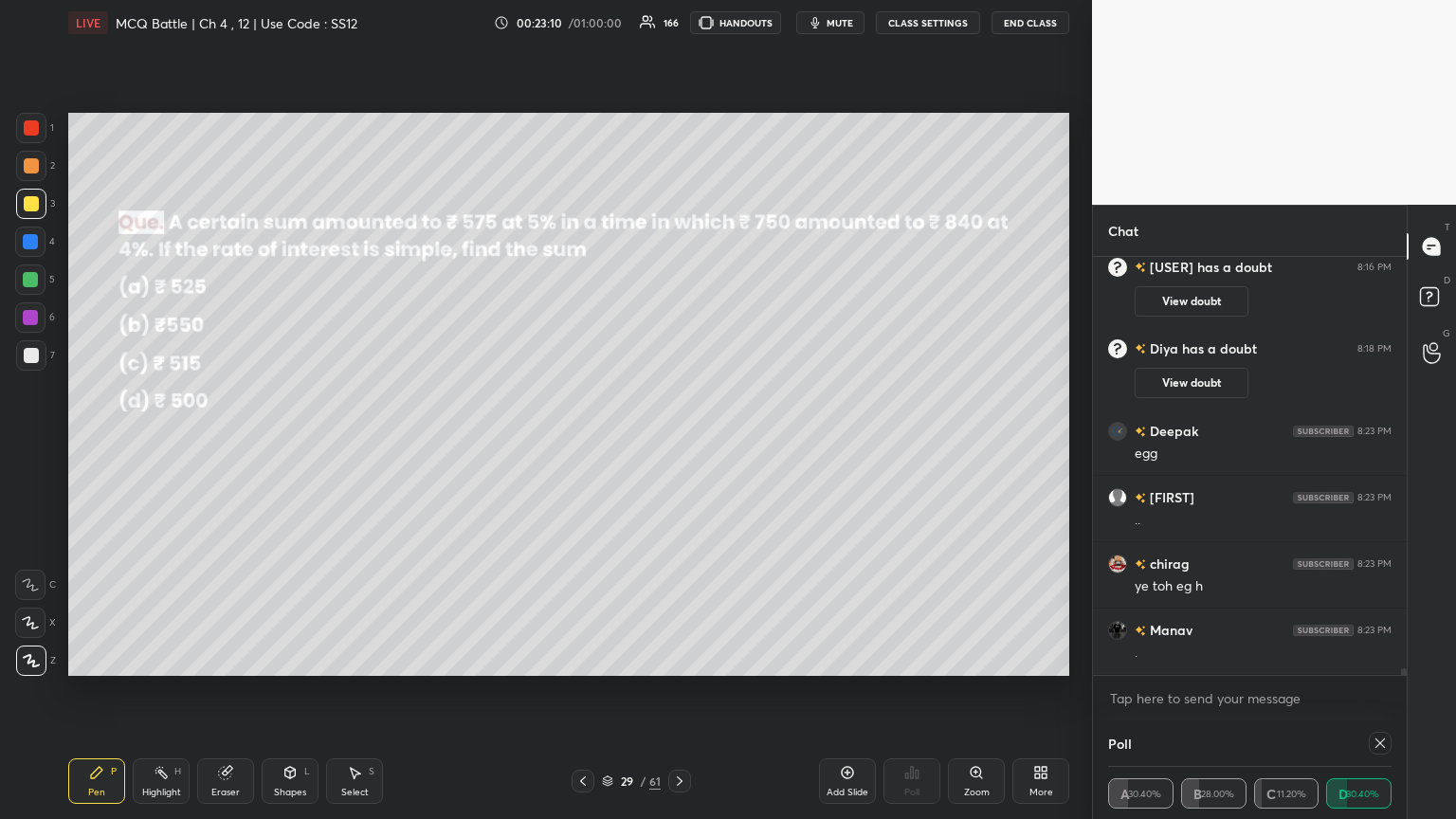 scroll, scrollTop: 6, scrollLeft: 6, axis: both 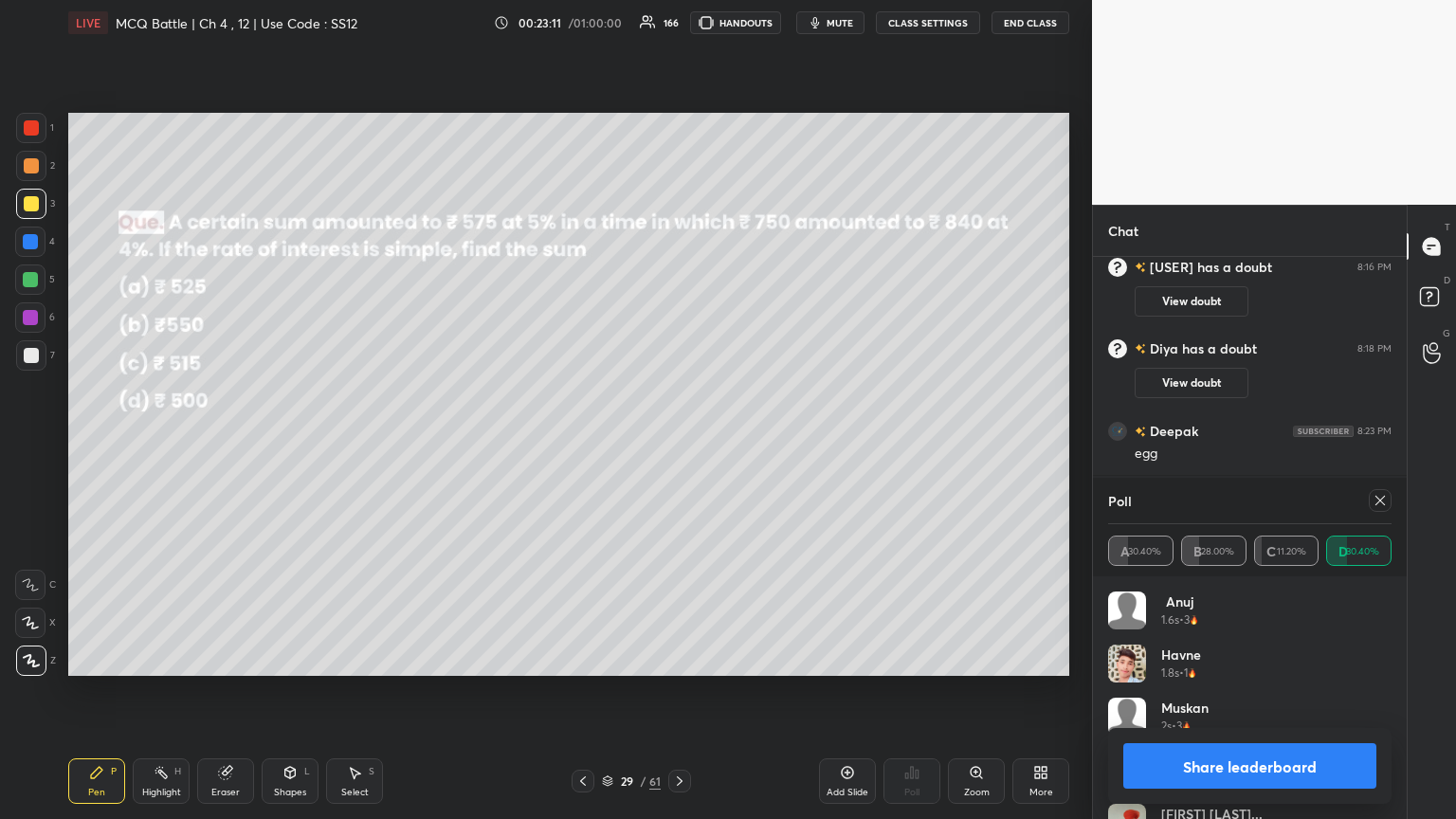 click on "Share leaderboard" at bounding box center [1249, 766] 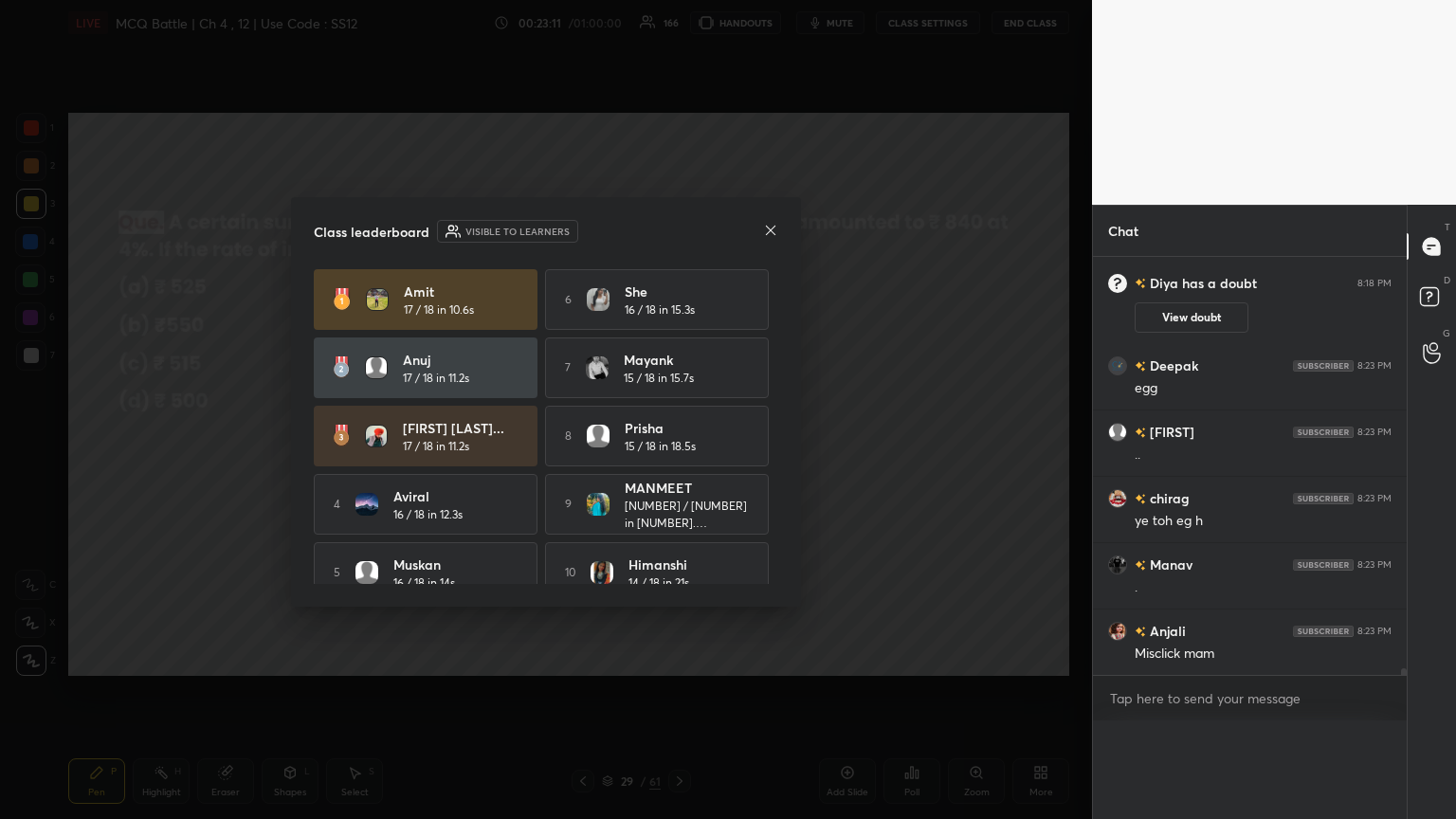scroll, scrollTop: 0, scrollLeft: 6, axis: horizontal 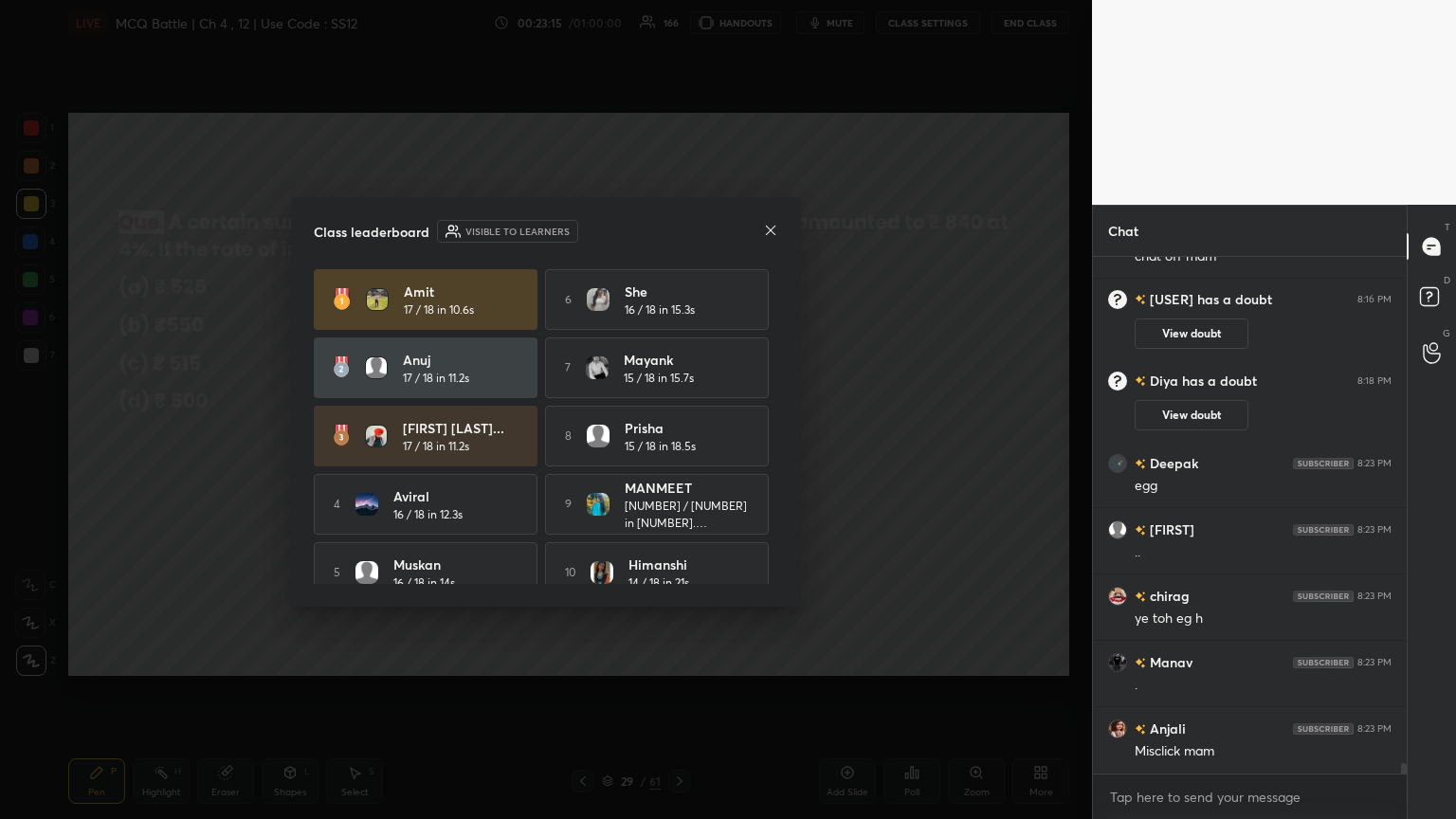 drag, startPoint x: 779, startPoint y: 535, endPoint x: 776, endPoint y: 551, distance: 16.278821 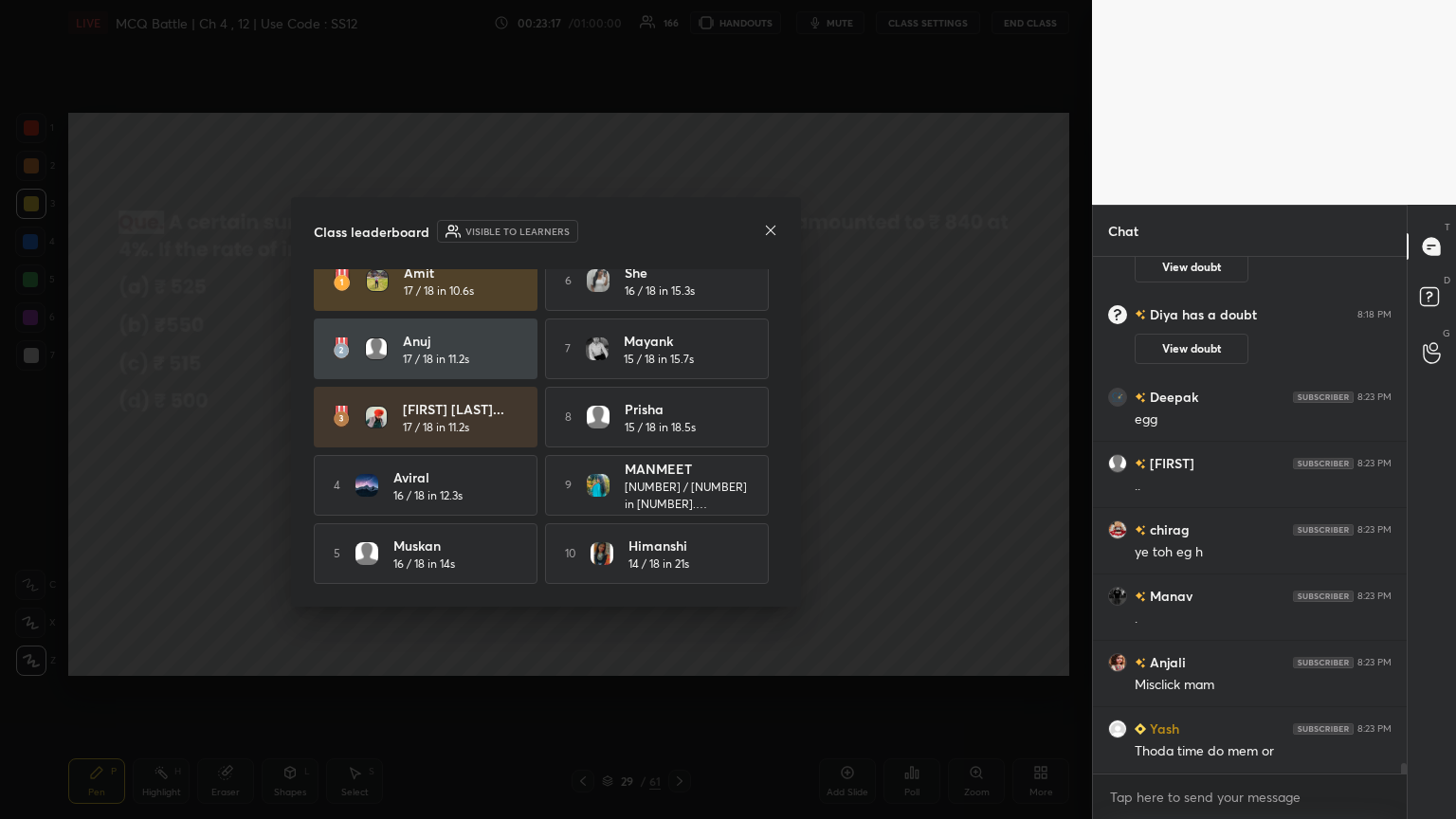 click 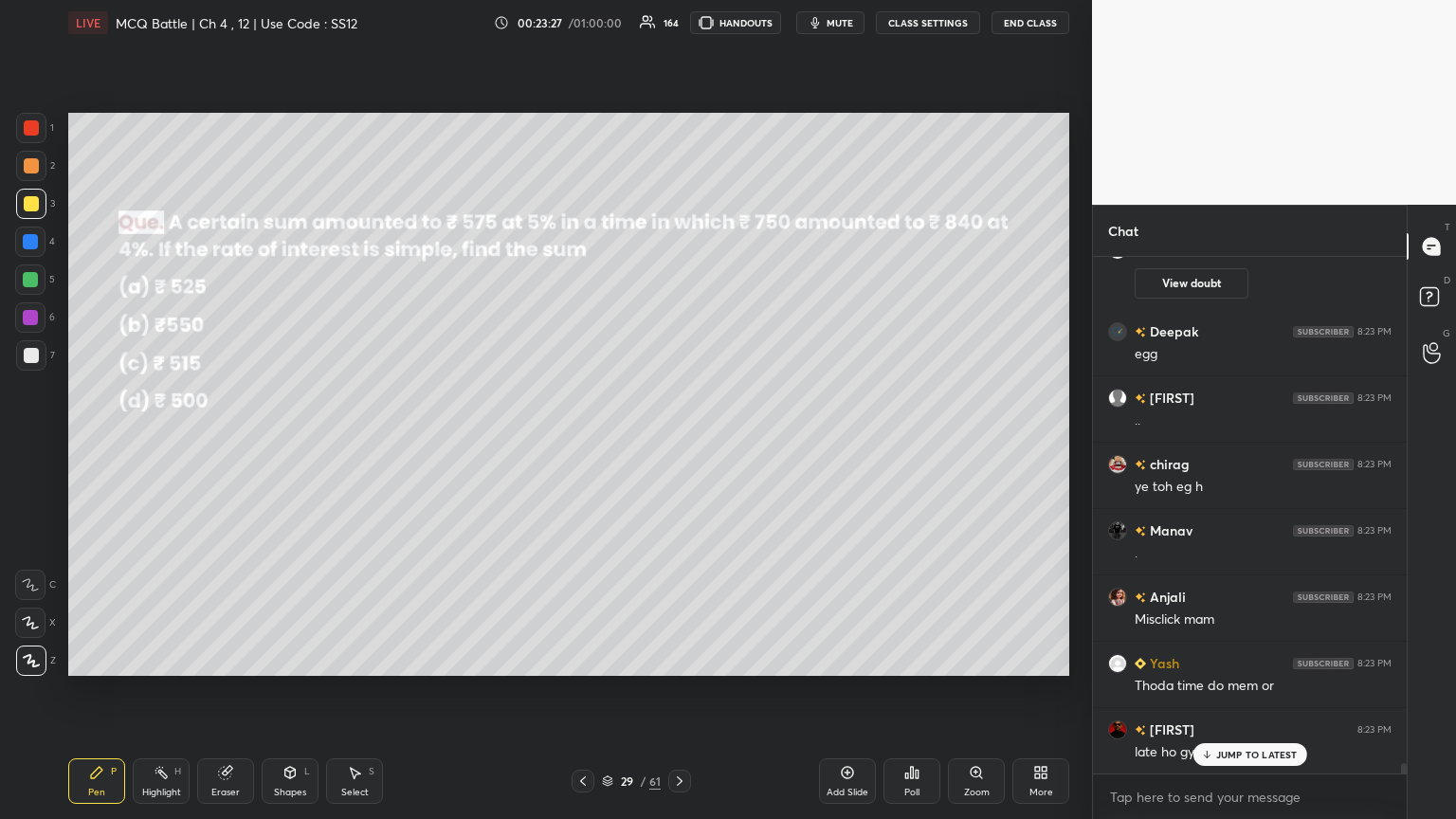 click 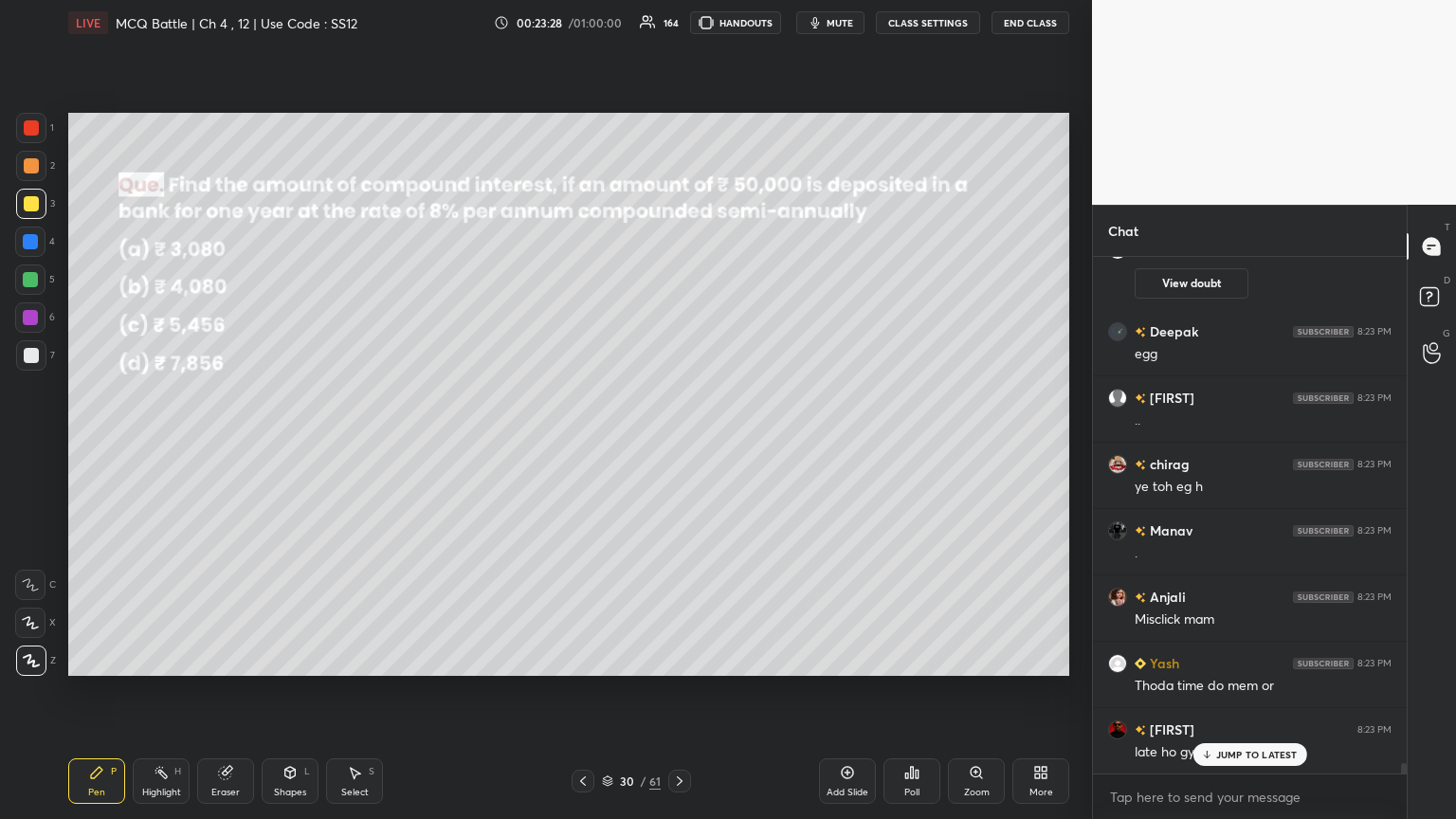 click on "Poll" at bounding box center [912, 792] 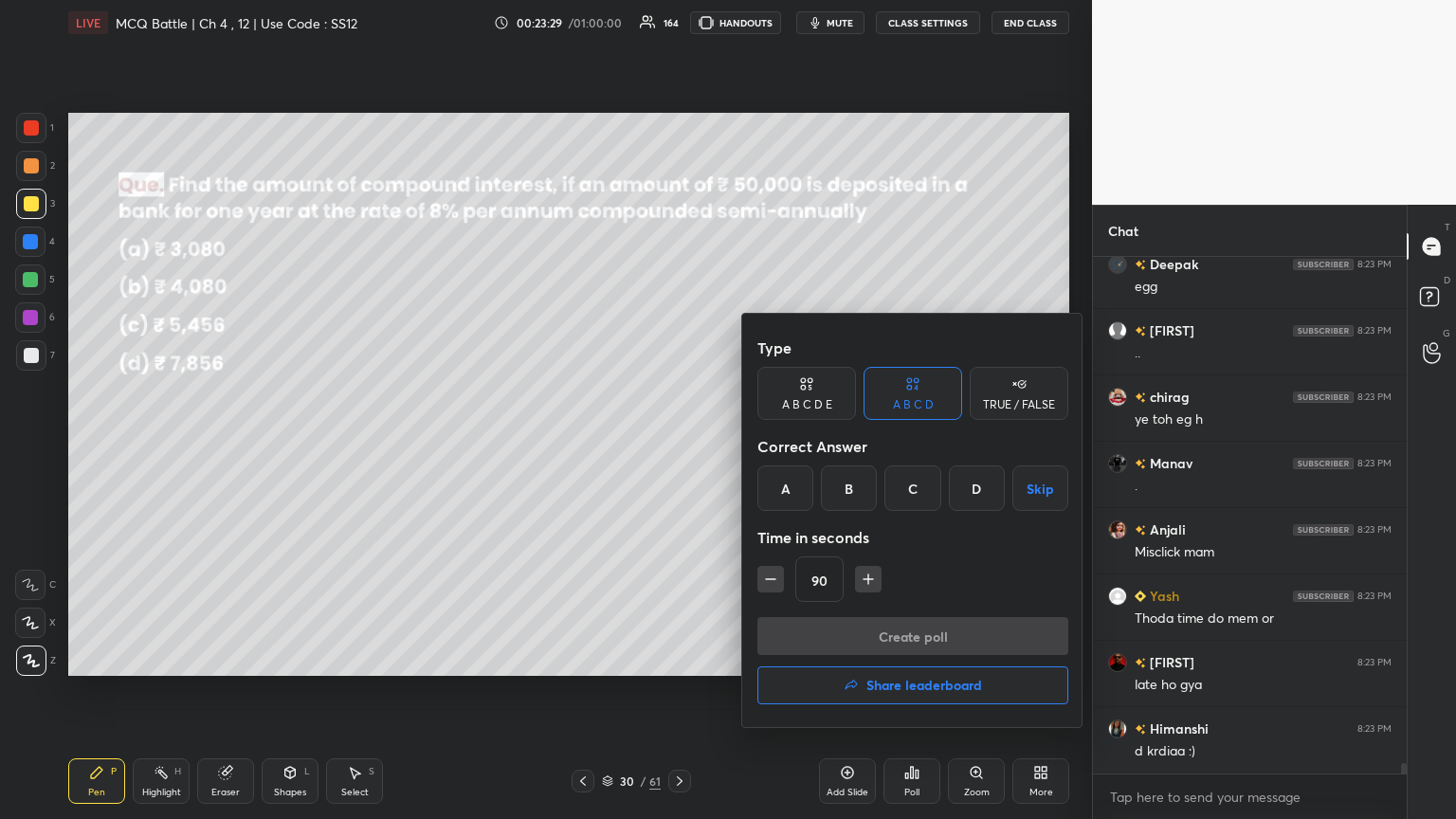 click 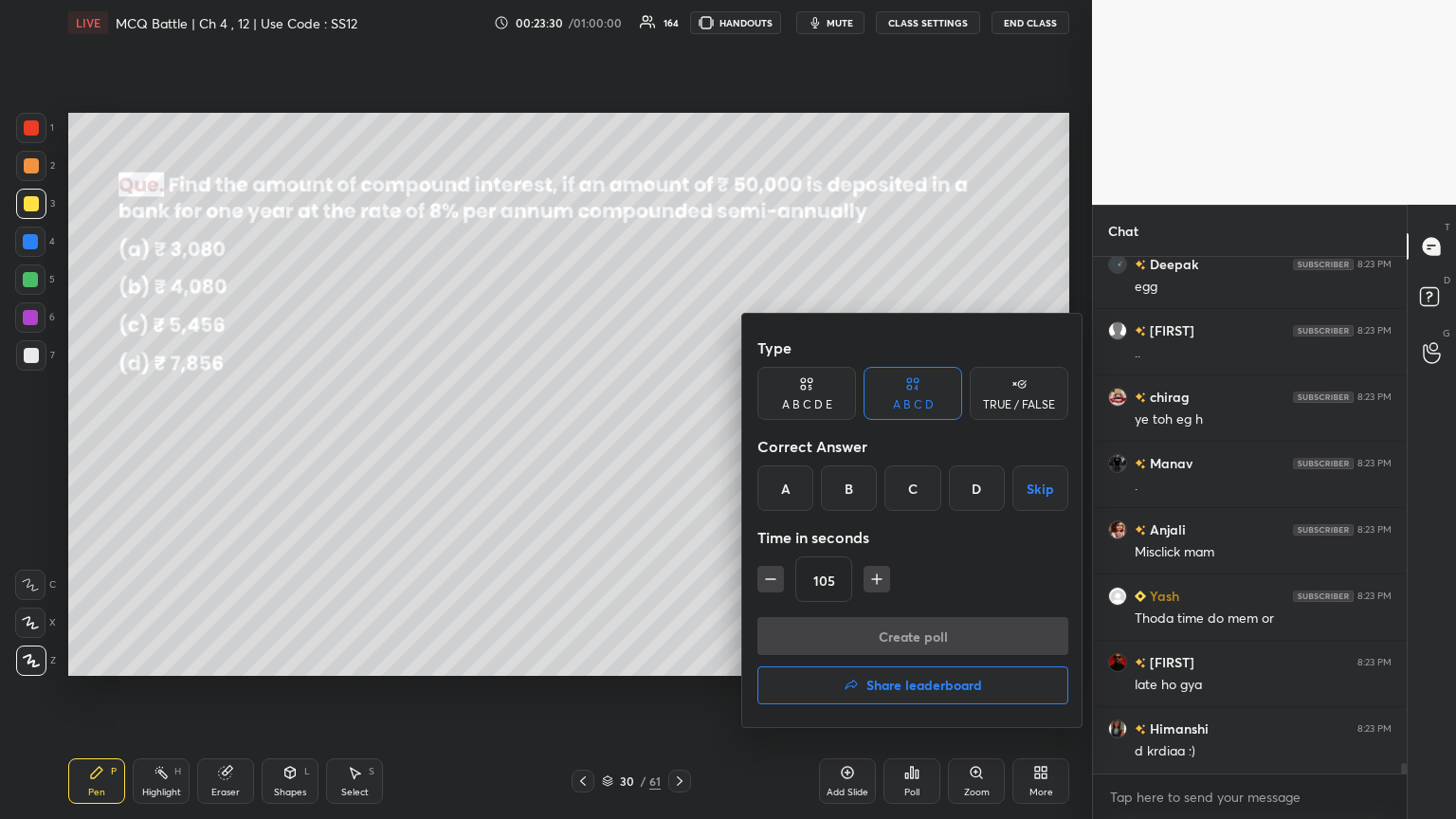 click at bounding box center (877, 579) 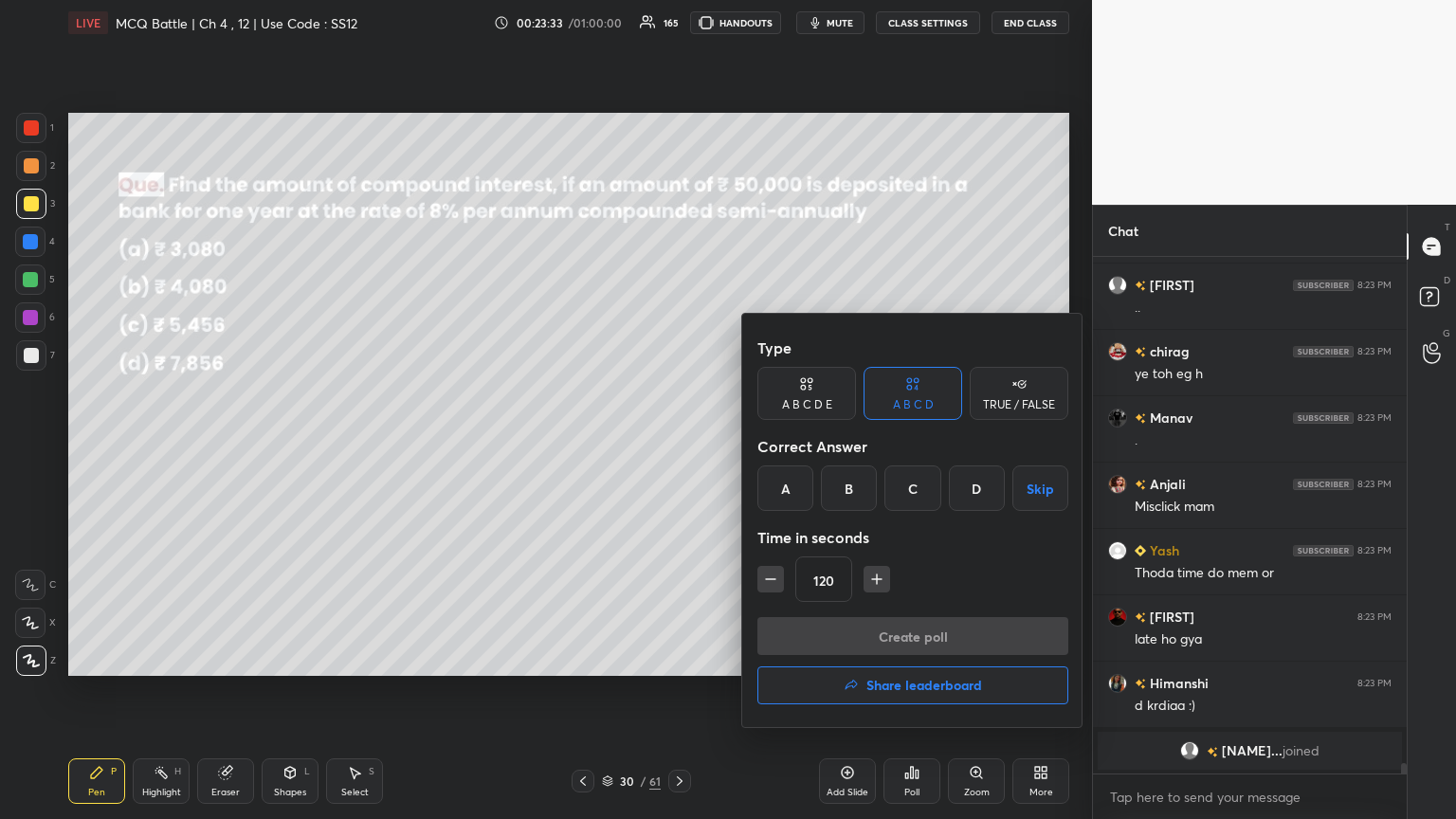 drag, startPoint x: 846, startPoint y: 493, endPoint x: 847, endPoint y: 506, distance: 13.038405 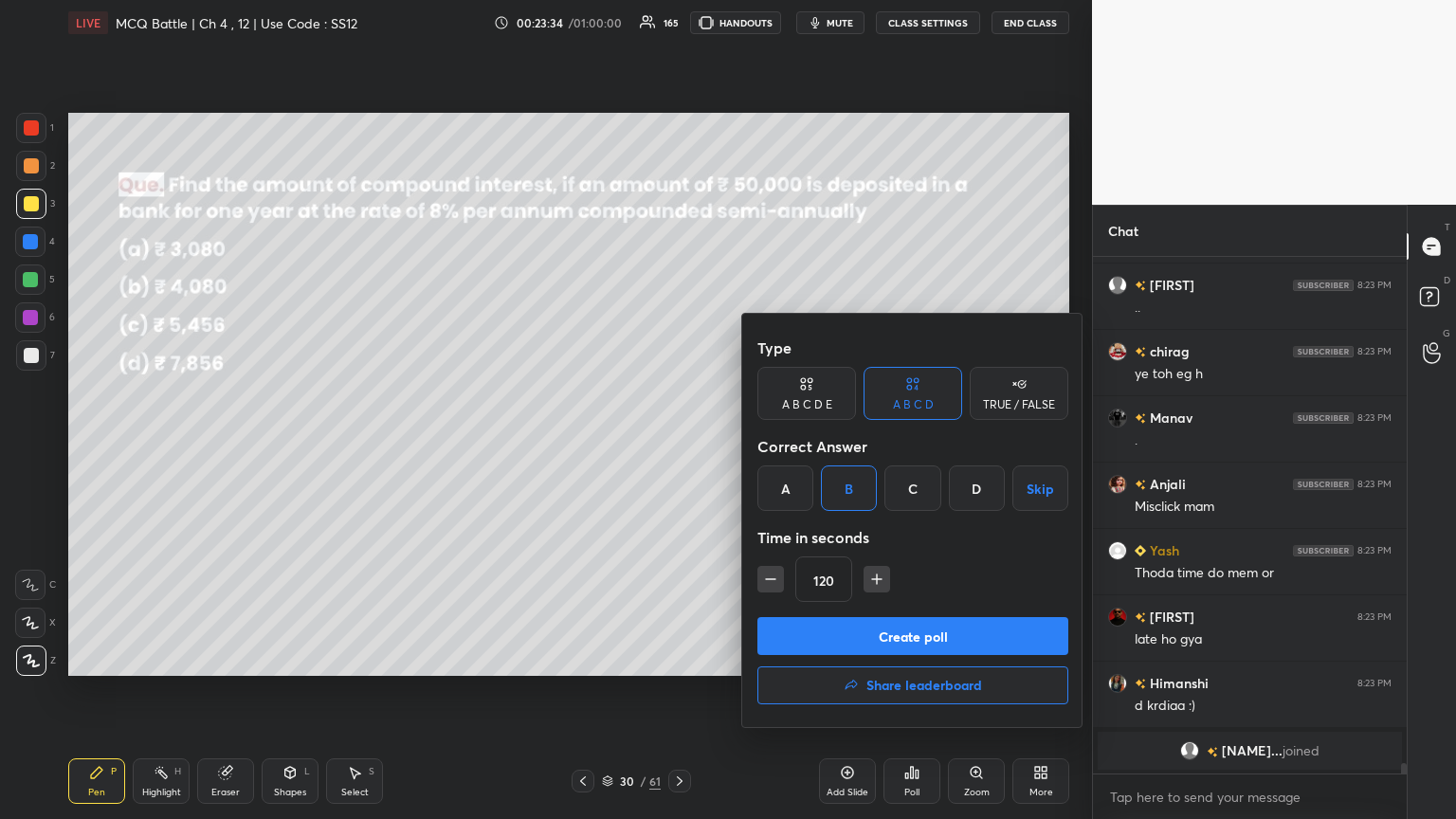 click on "Create poll" at bounding box center (913, 636) 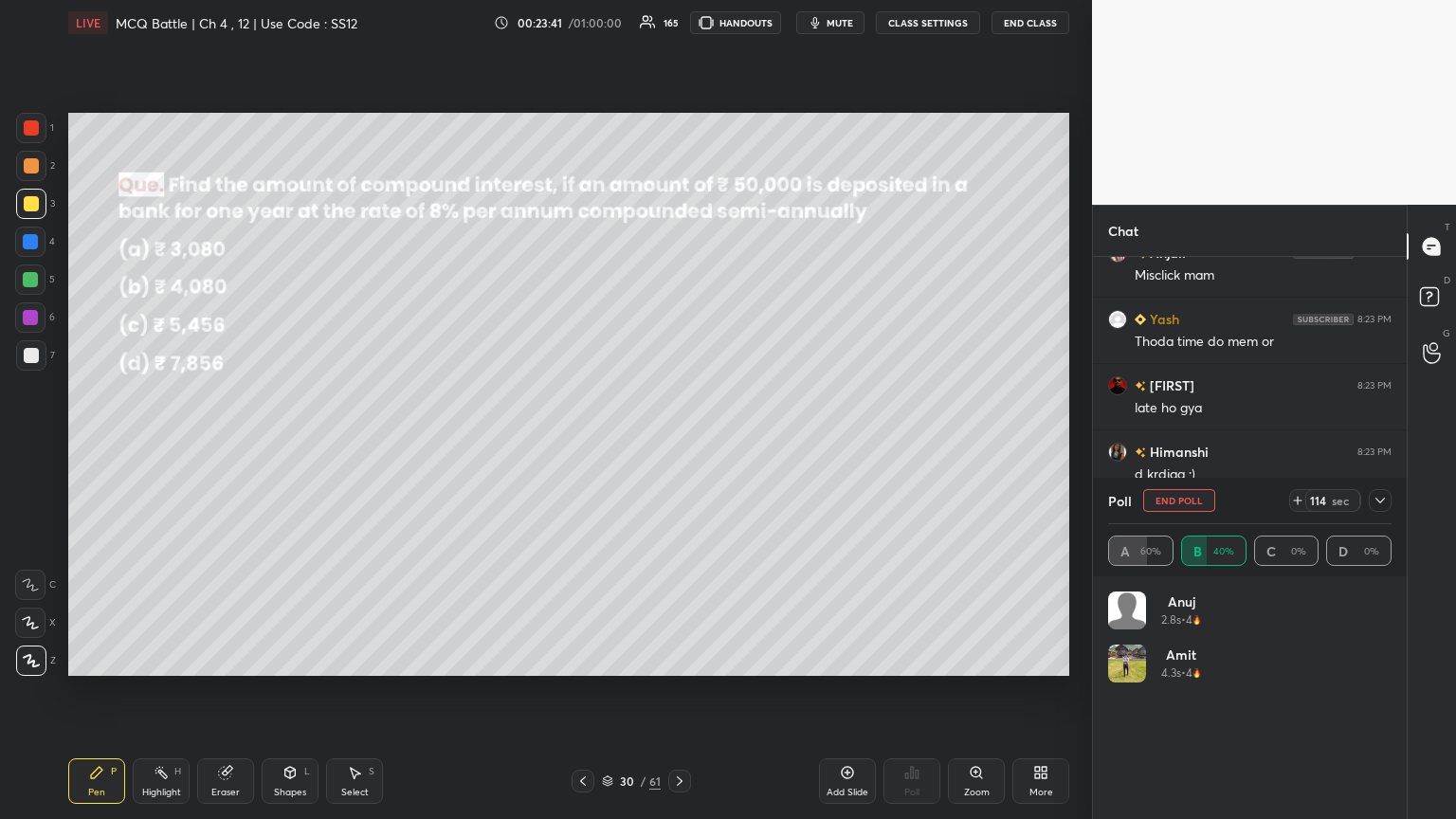 click 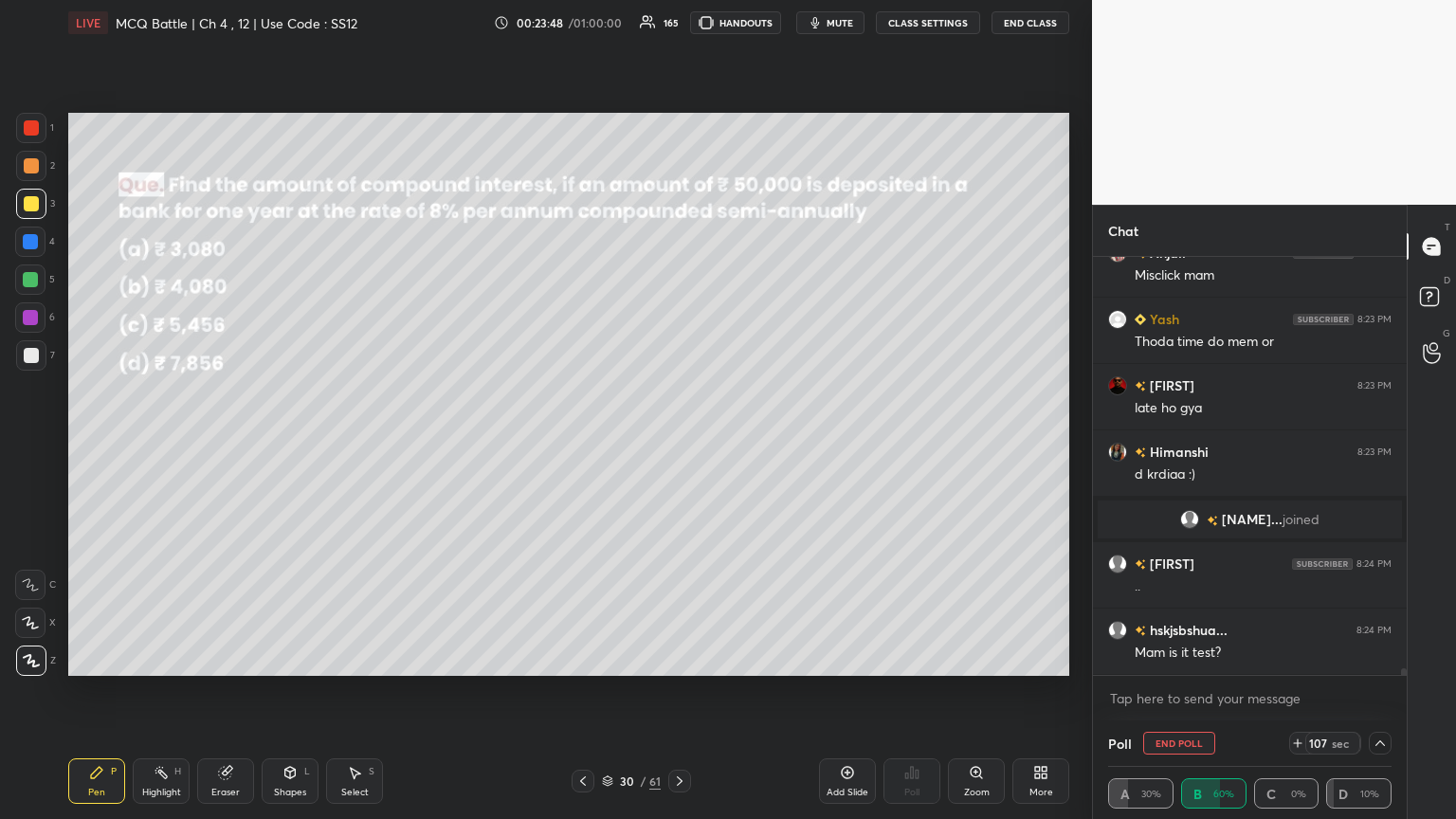 click 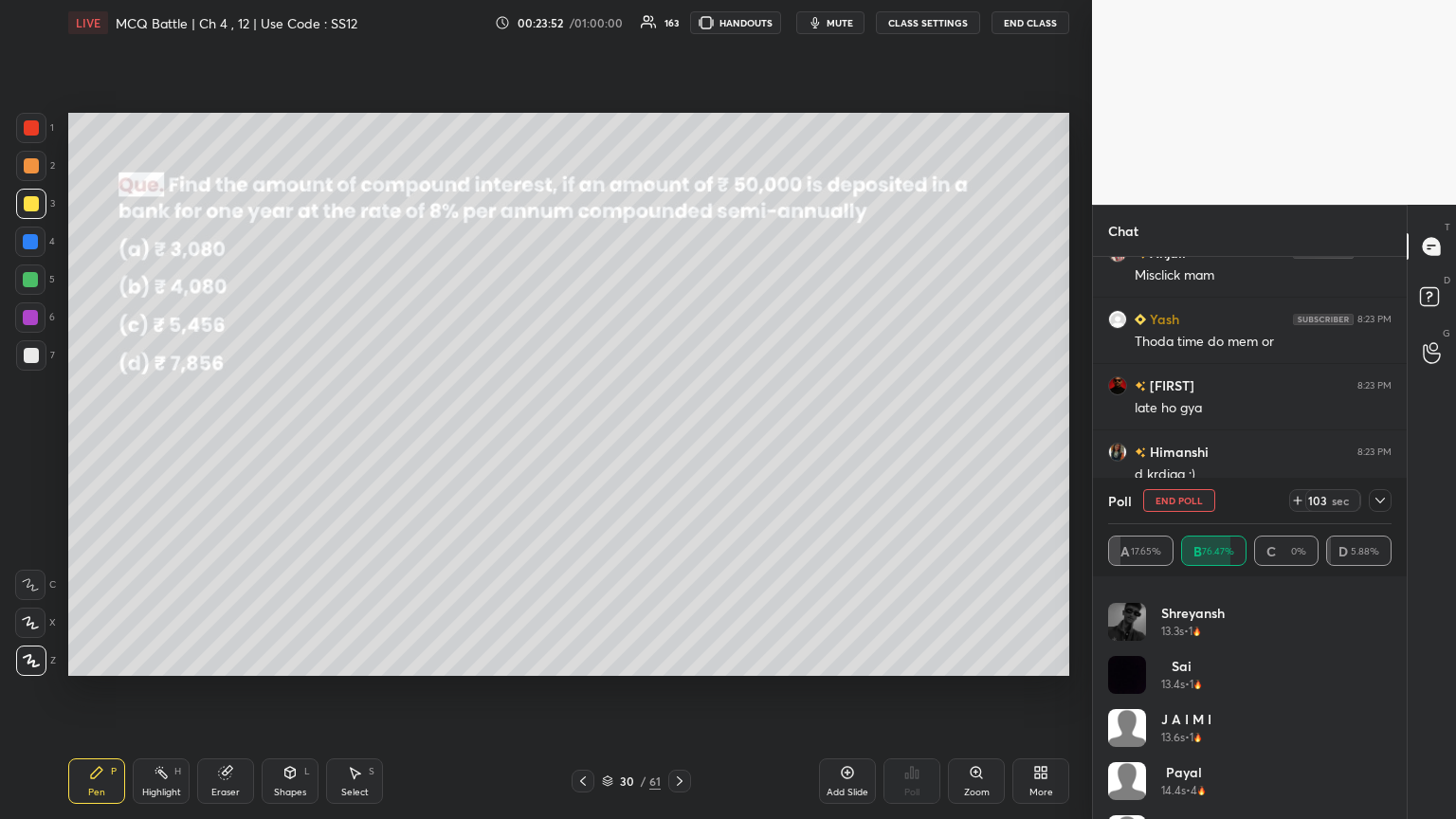 drag, startPoint x: 1392, startPoint y: 736, endPoint x: 1388, endPoint y: 758, distance: 22.36068 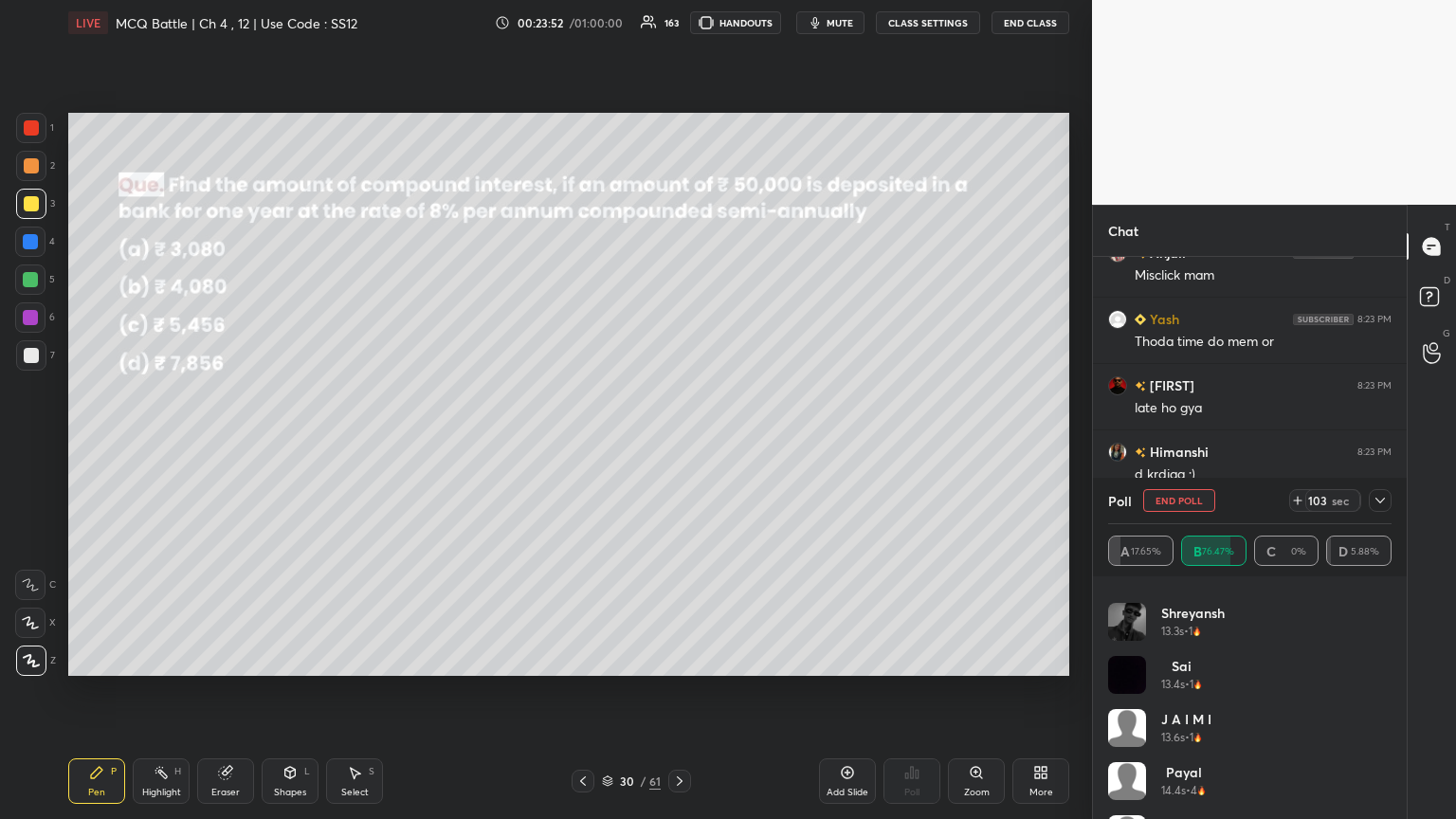 click on "[FIRST] 11.9s  •  3 [FIRST] 12.1s  •  1 [FIRST] 13.3s  •  1 [FIRST] 13.4s  •  1 [FIRST] 13.6s  •  1 [FIRST] 14.4s  •  4 [FIRST] 14.5s  •  2 [FIRST] 15.6s  •  1 MANMEET 15.8s  •  2 [FIRST] 15.8s  •  4" at bounding box center (1249, 698) 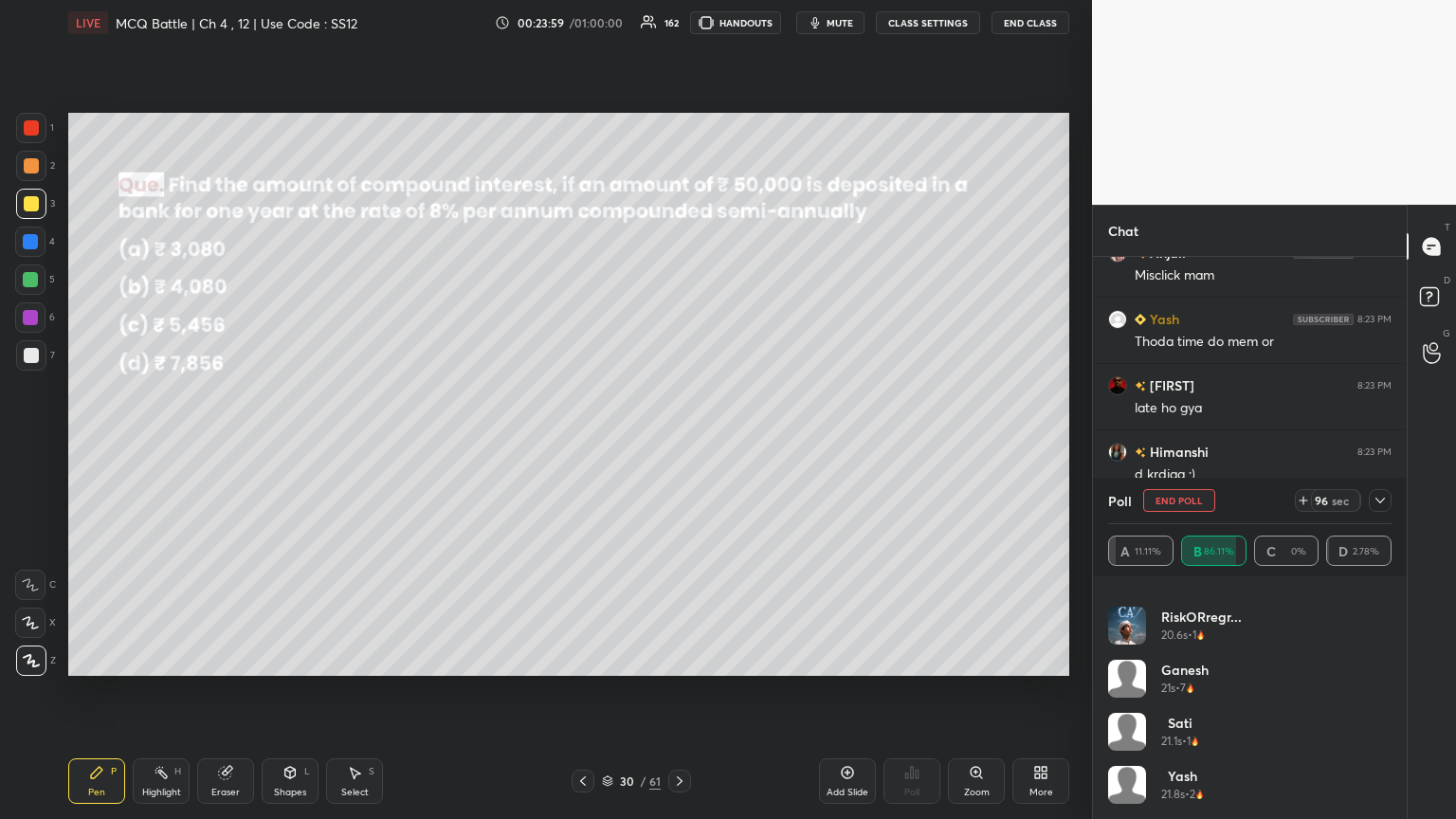 click 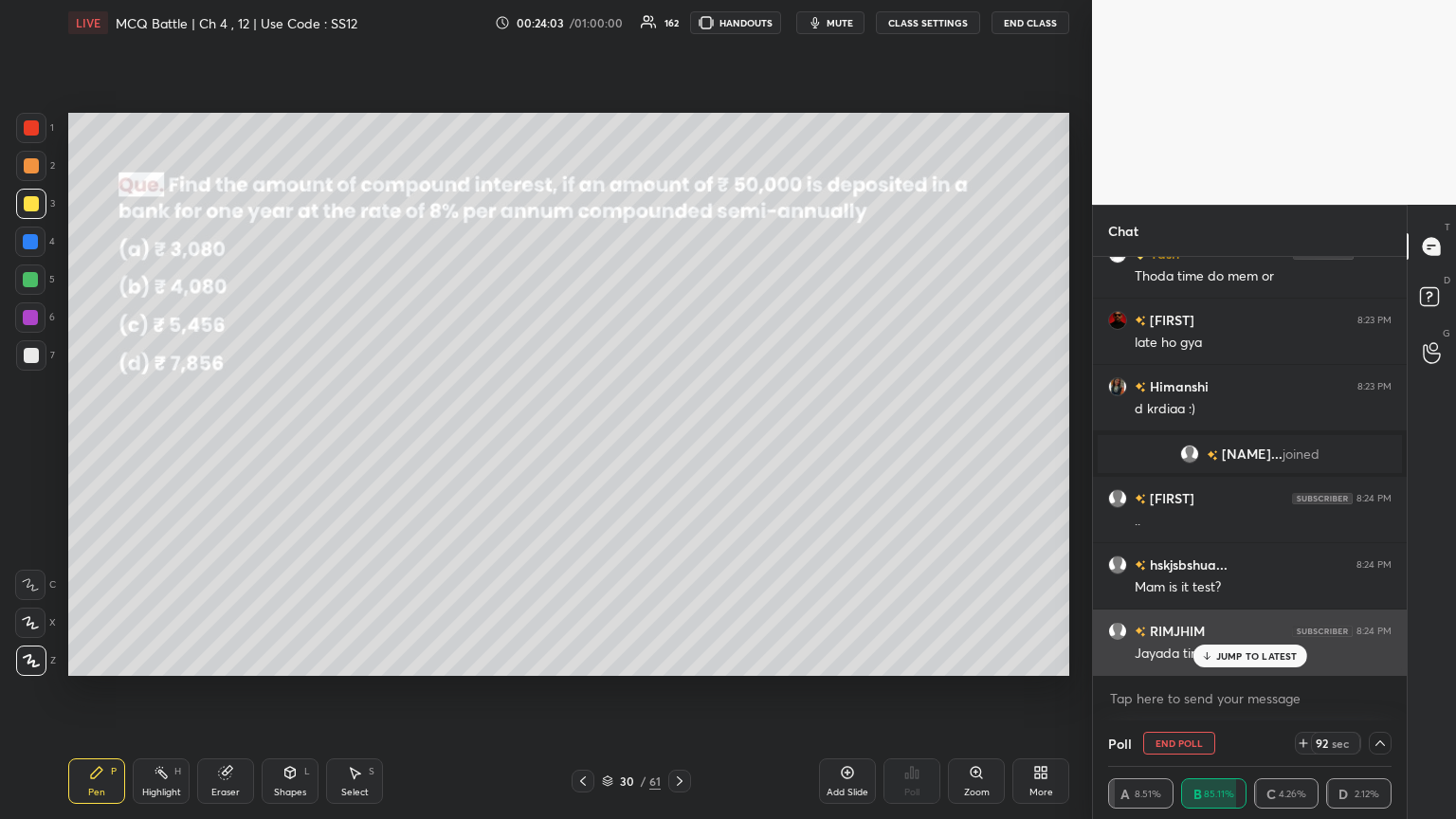 click on "JUMP TO LATEST" at bounding box center (1249, 656) 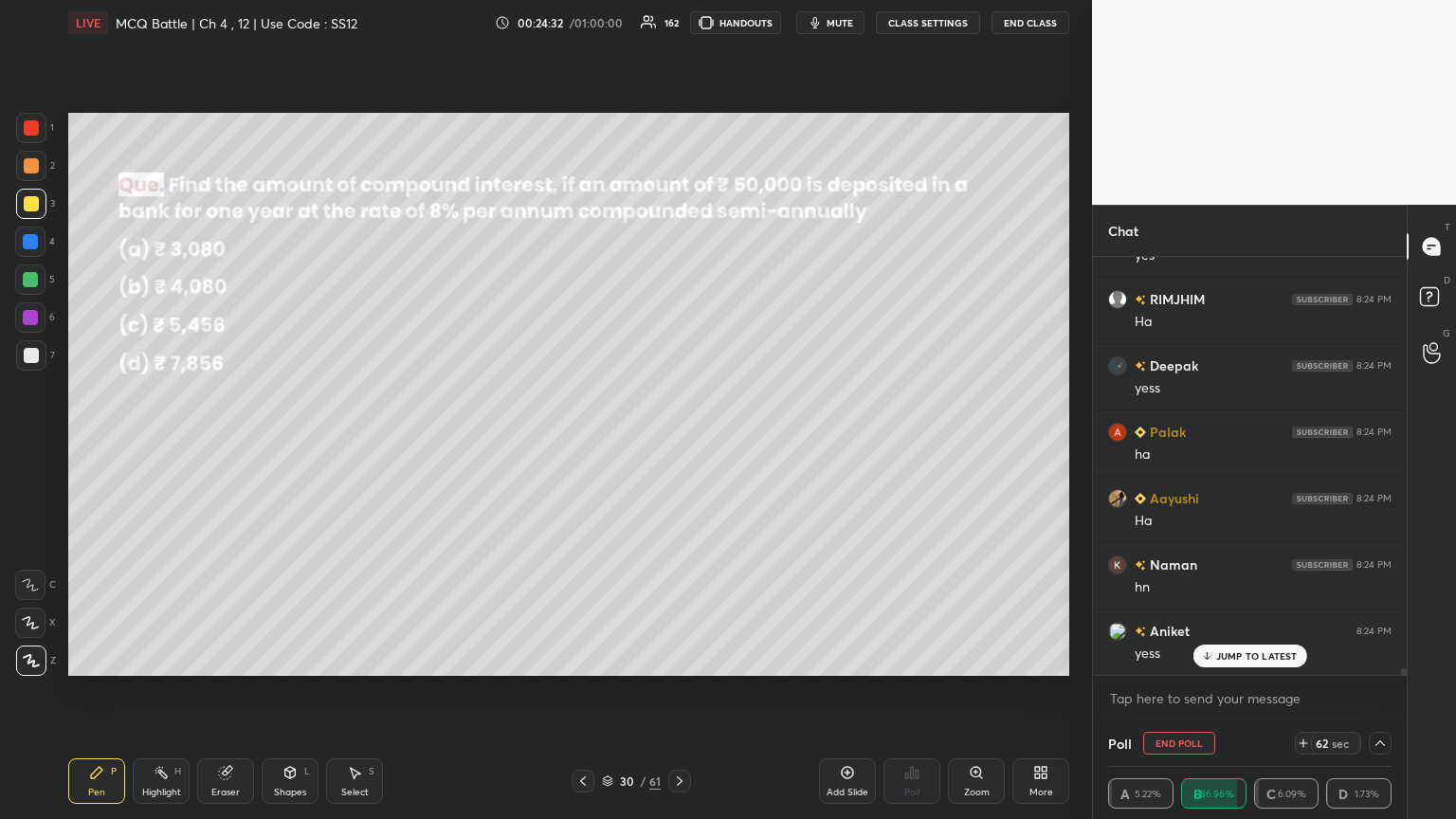 click on "End Poll" at bounding box center (1179, 743) 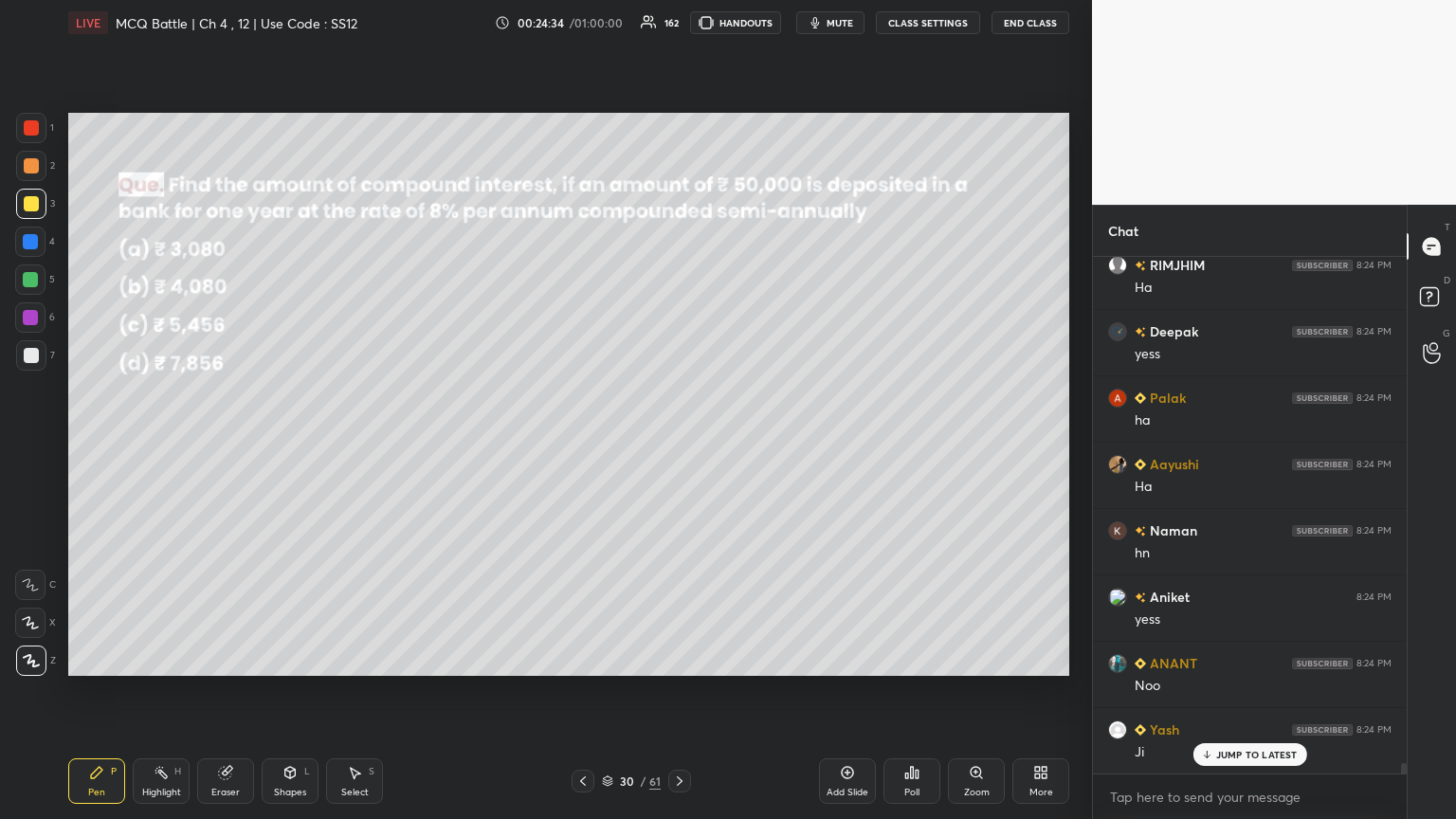 click 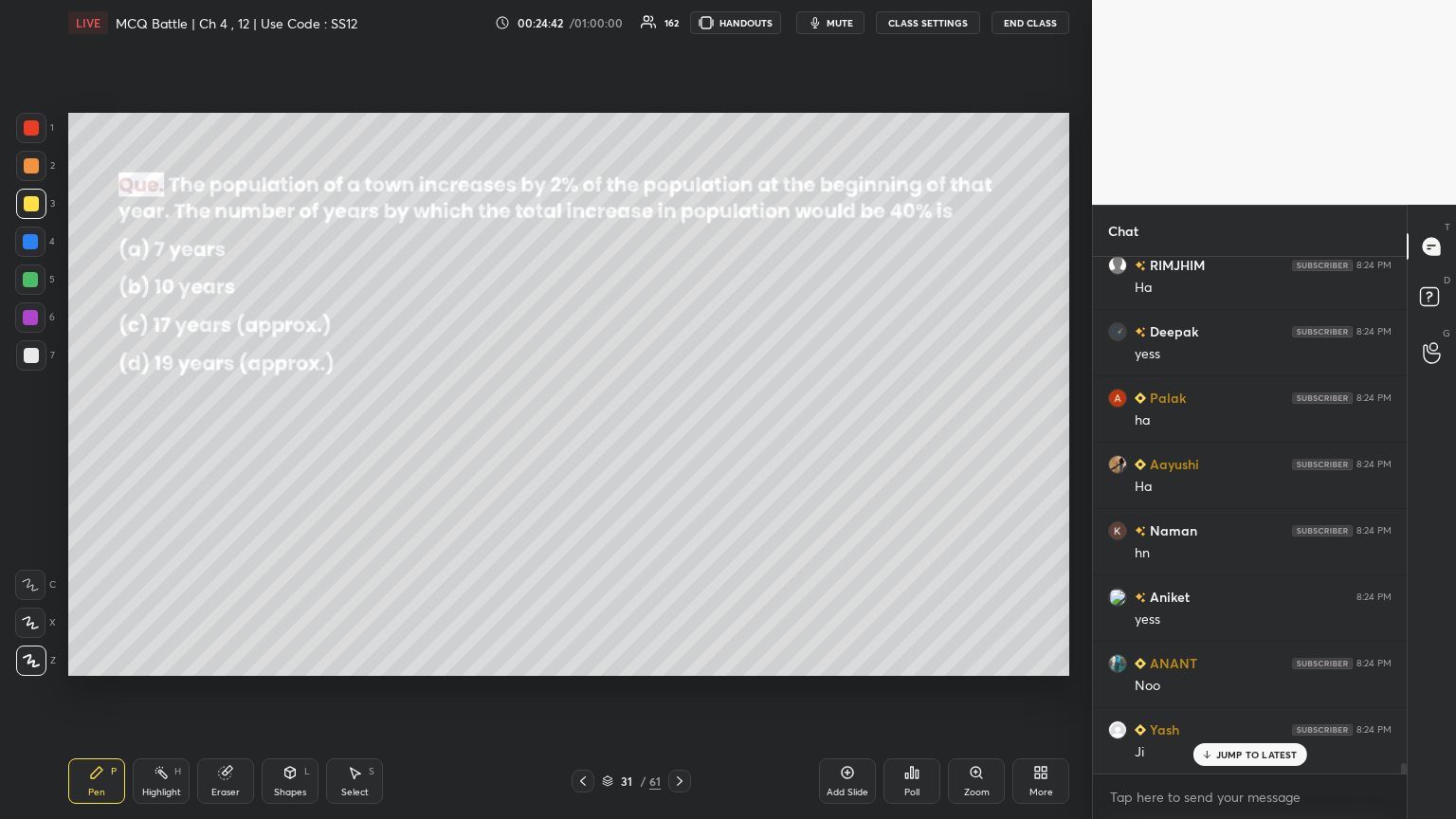 click on "Poll" at bounding box center [912, 792] 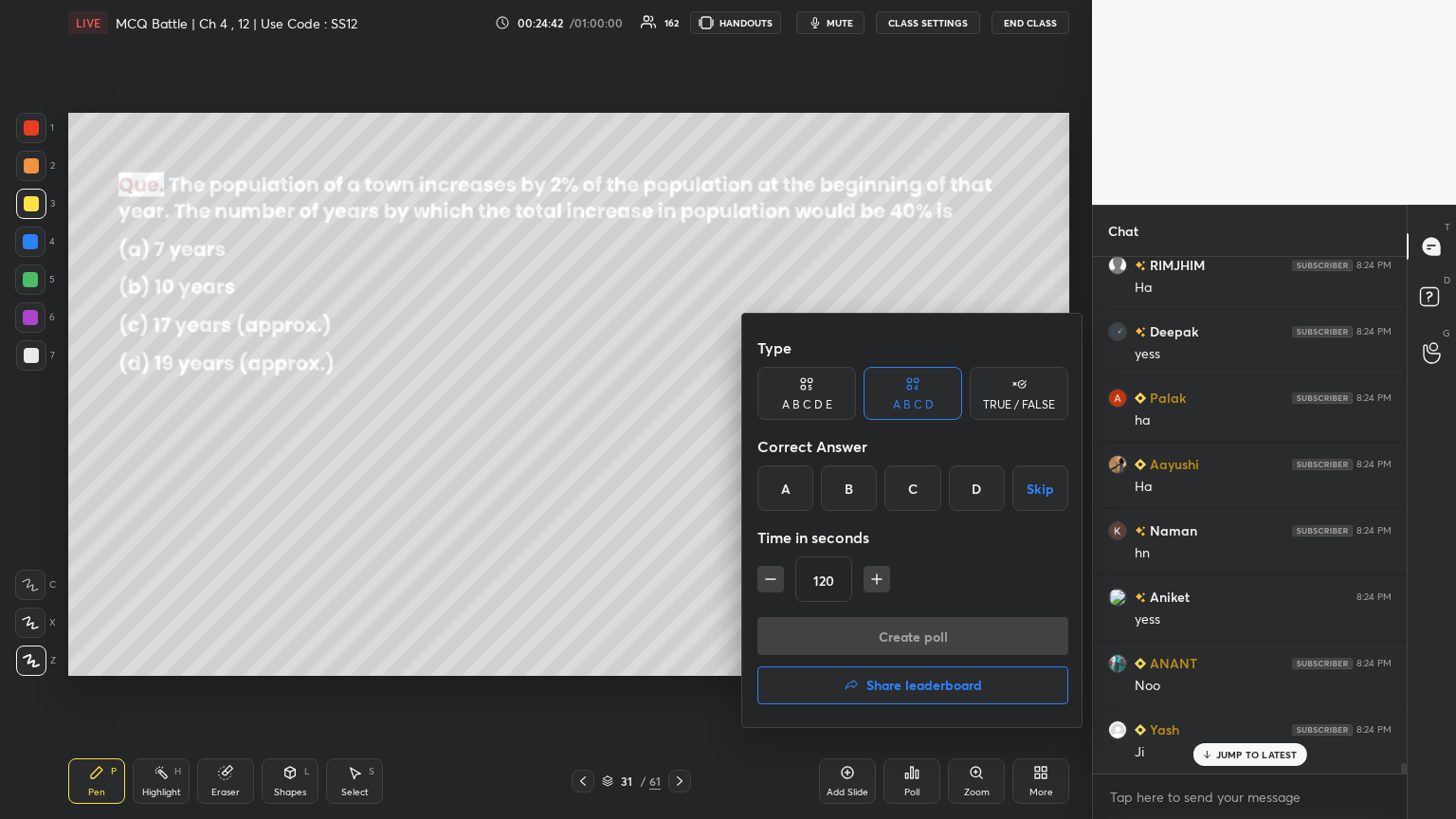 click on "120" at bounding box center [913, 579] 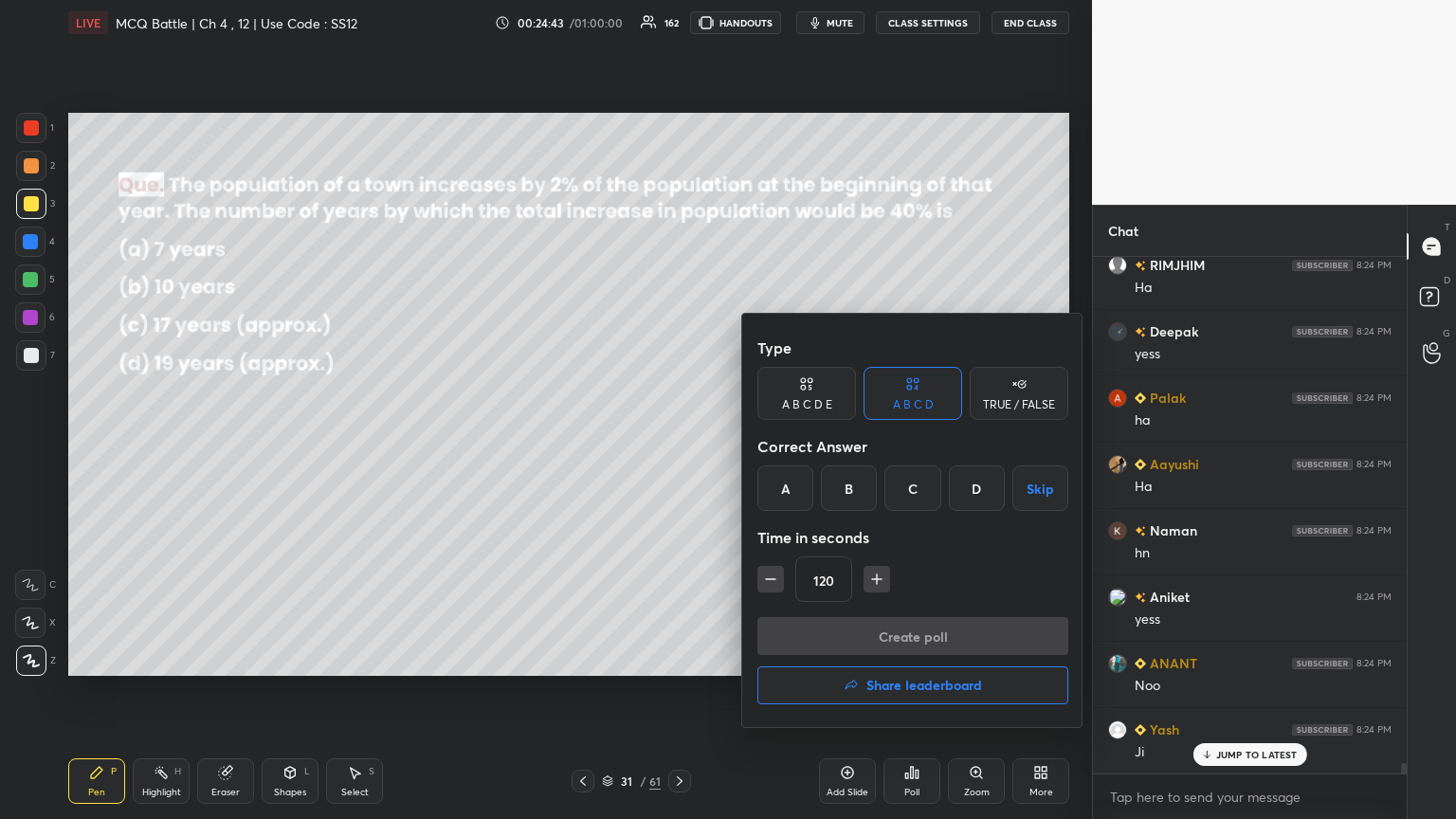 click 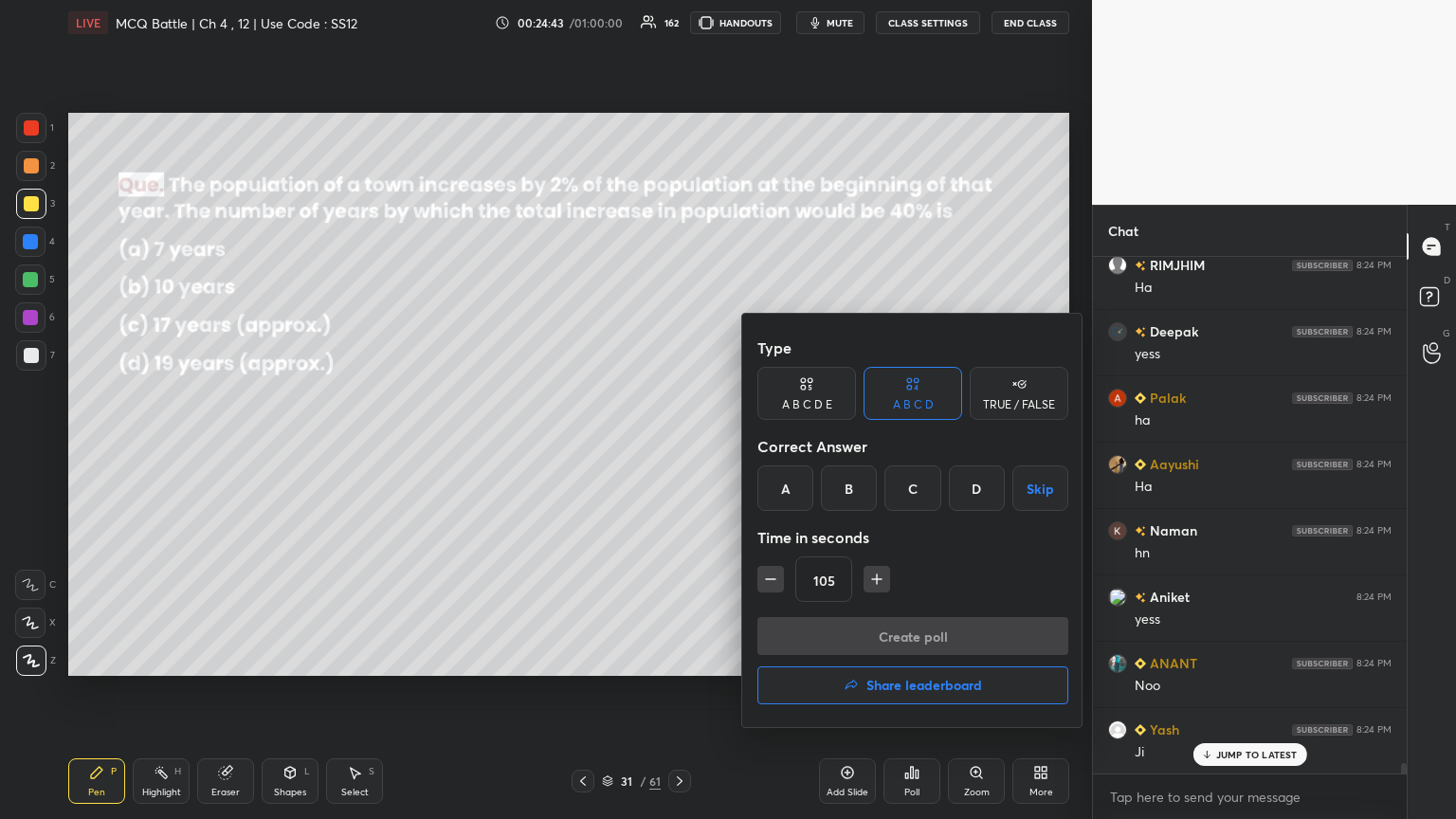 click 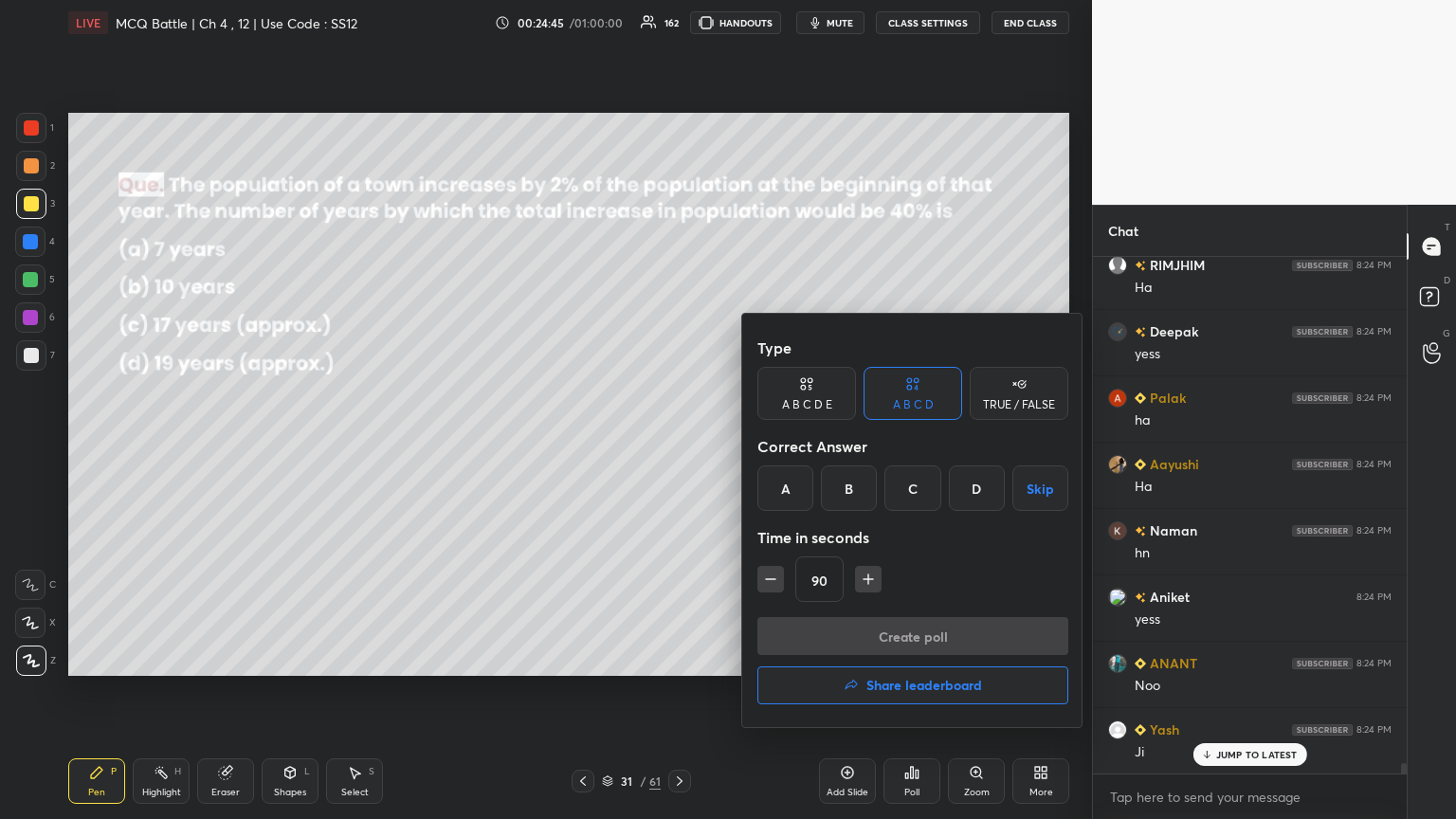 click on "C" at bounding box center [912, 488] 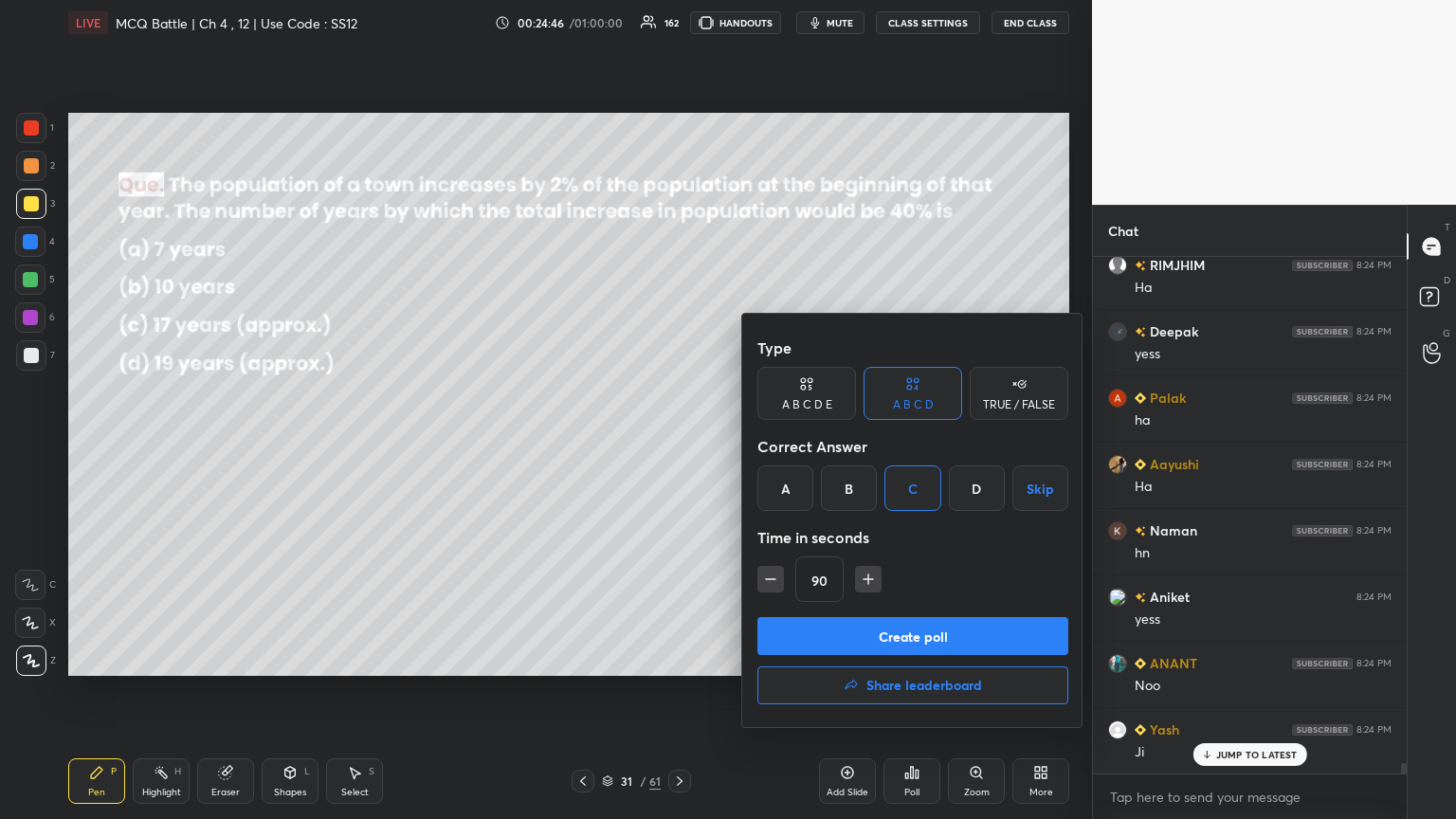 click on "Create poll" at bounding box center (913, 636) 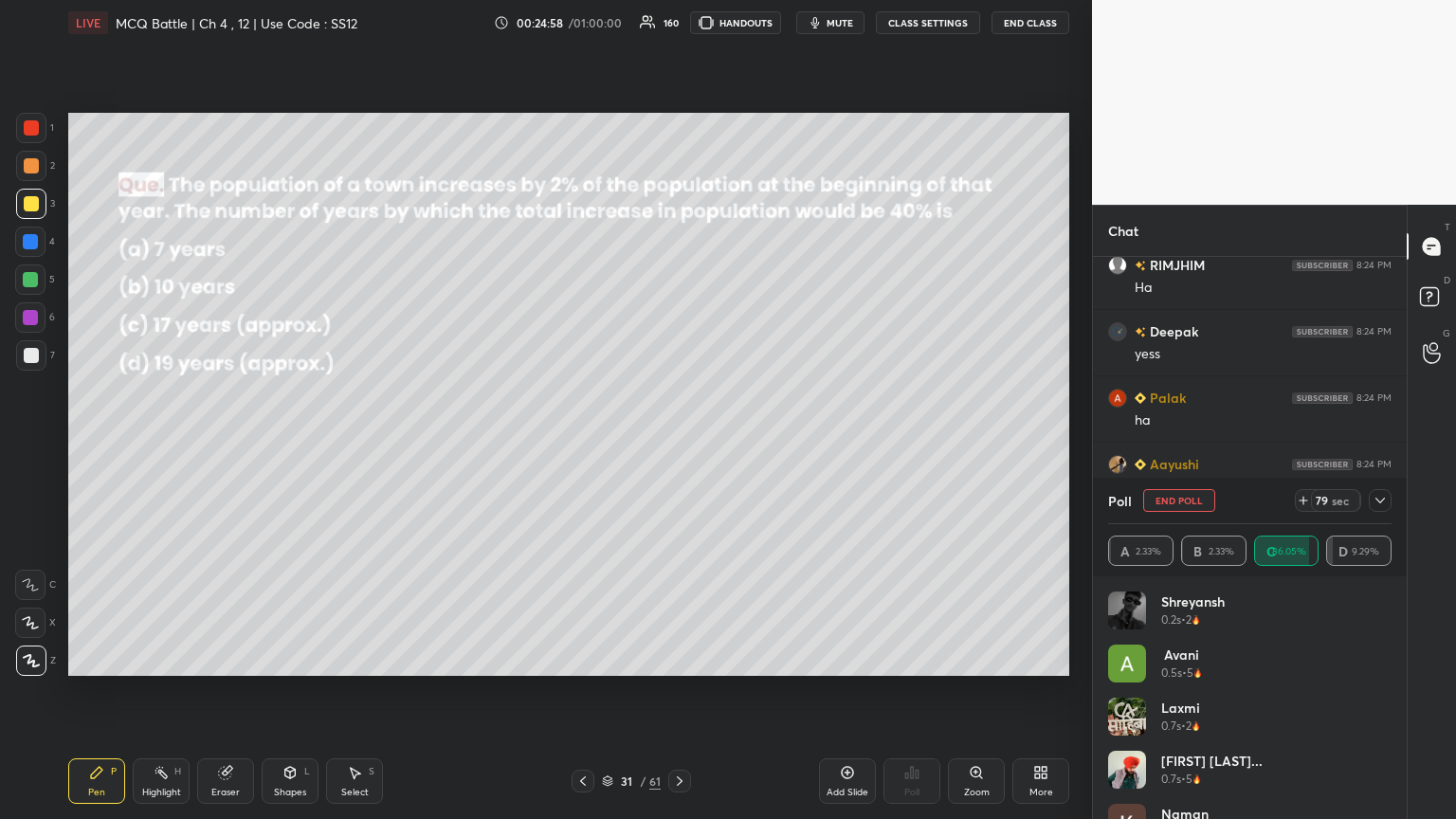 click 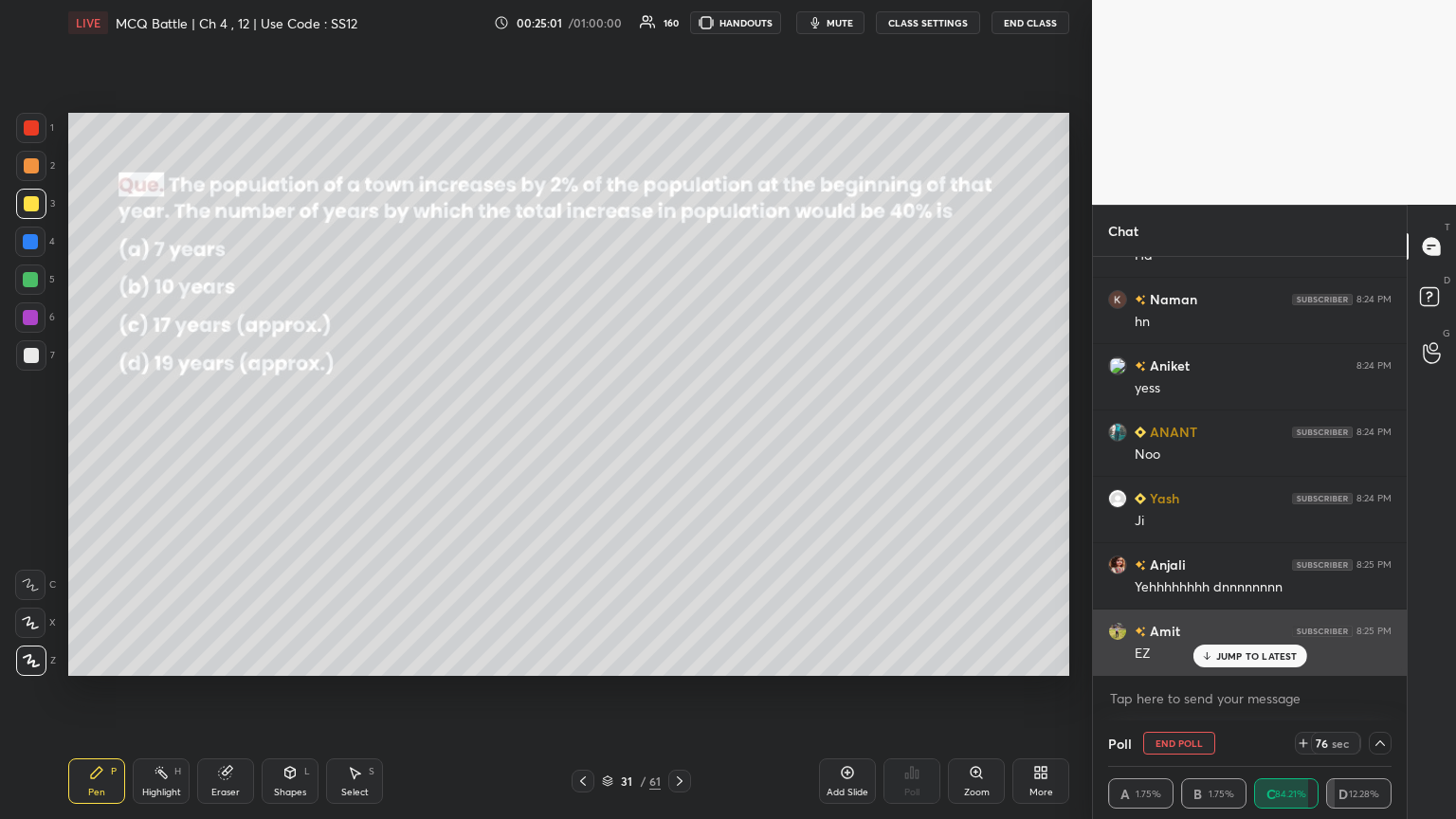 click on "JUMP TO LATEST" at bounding box center (1257, 656) 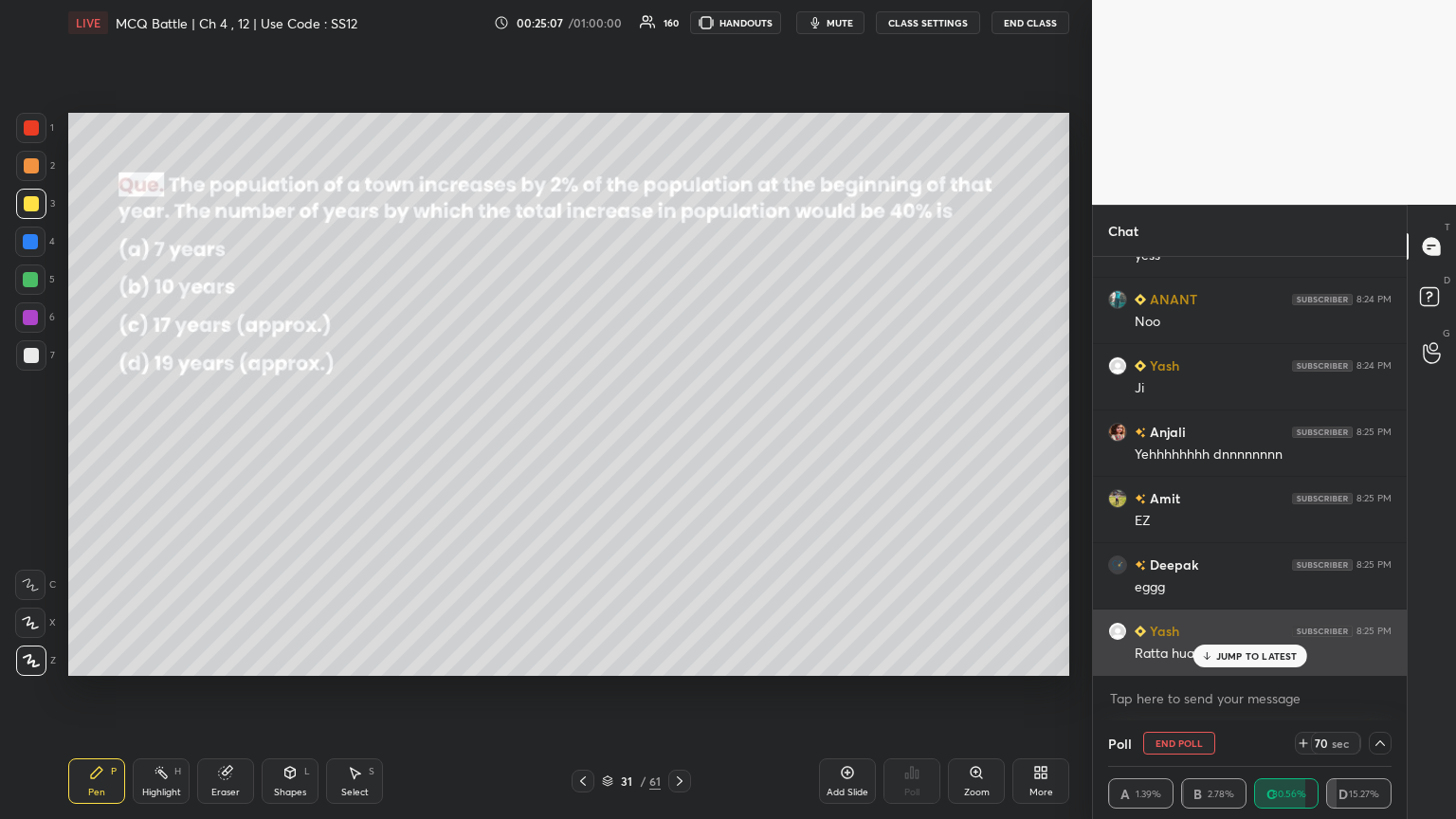 click on "JUMP TO LATEST" at bounding box center [1257, 656] 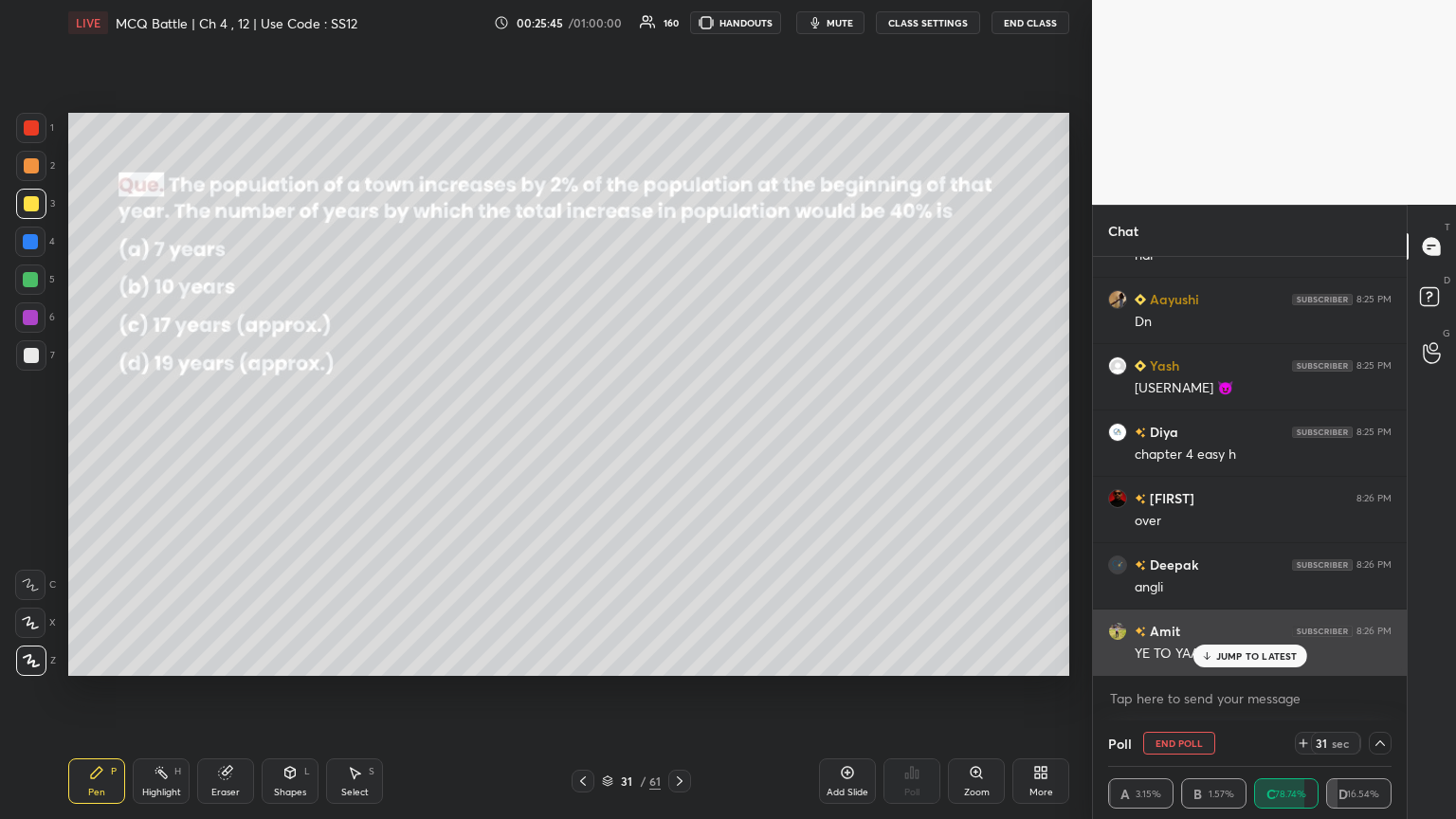 click on "JUMP TO LATEST" at bounding box center [1257, 656] 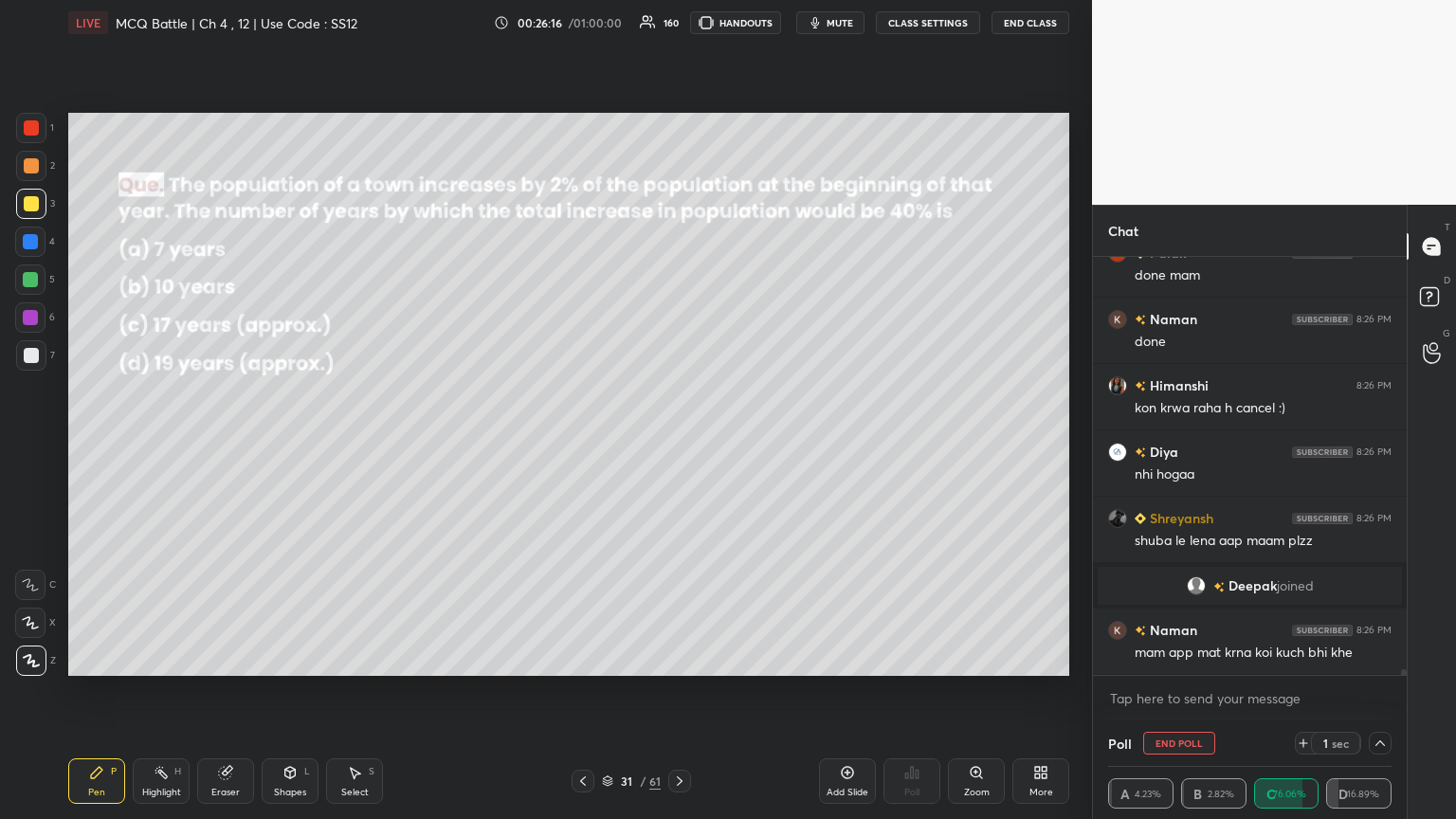 scroll, scrollTop: 28729, scrollLeft: 0, axis: vertical 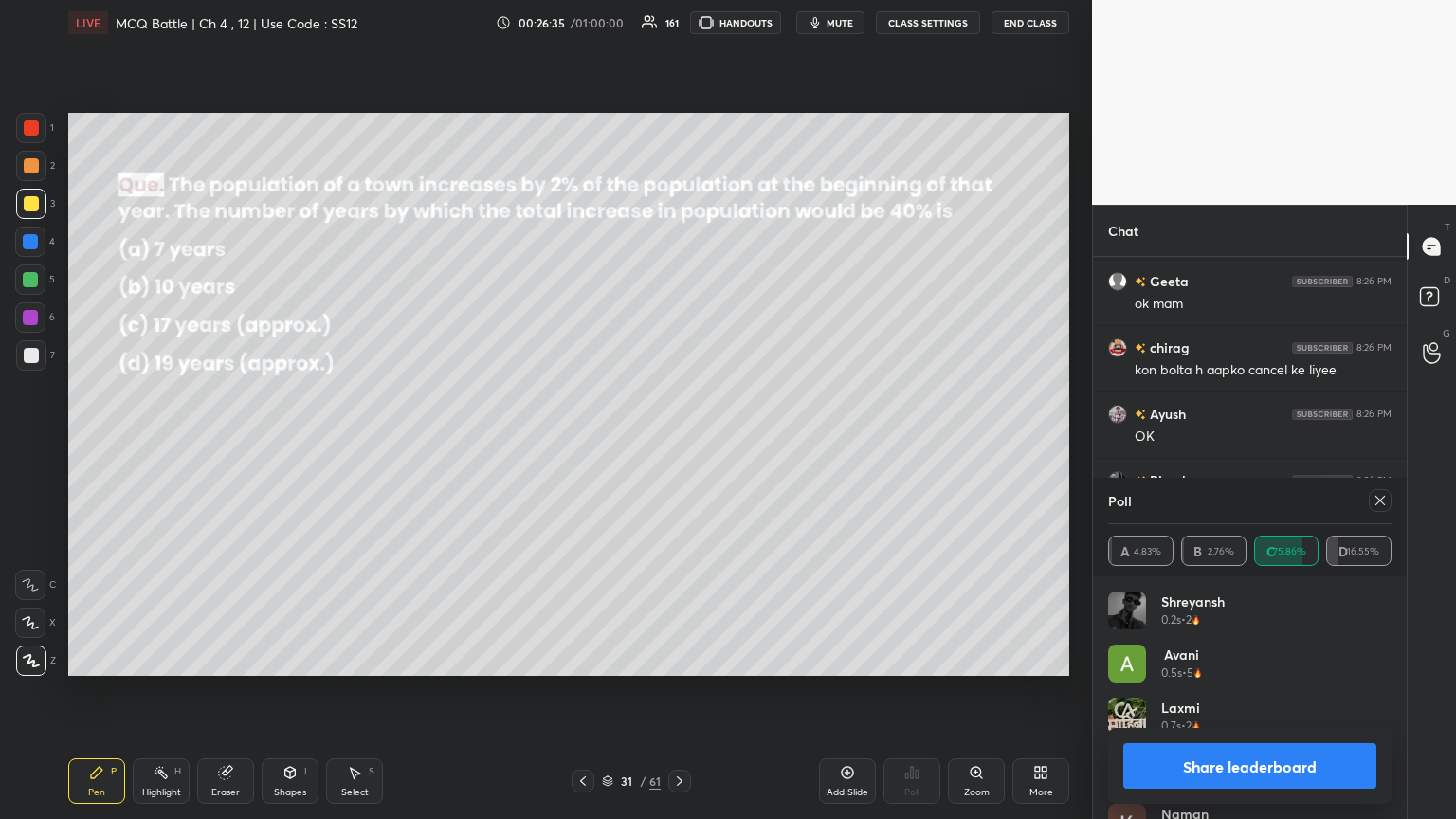 click on "Share leaderboard" at bounding box center (1249, 766) 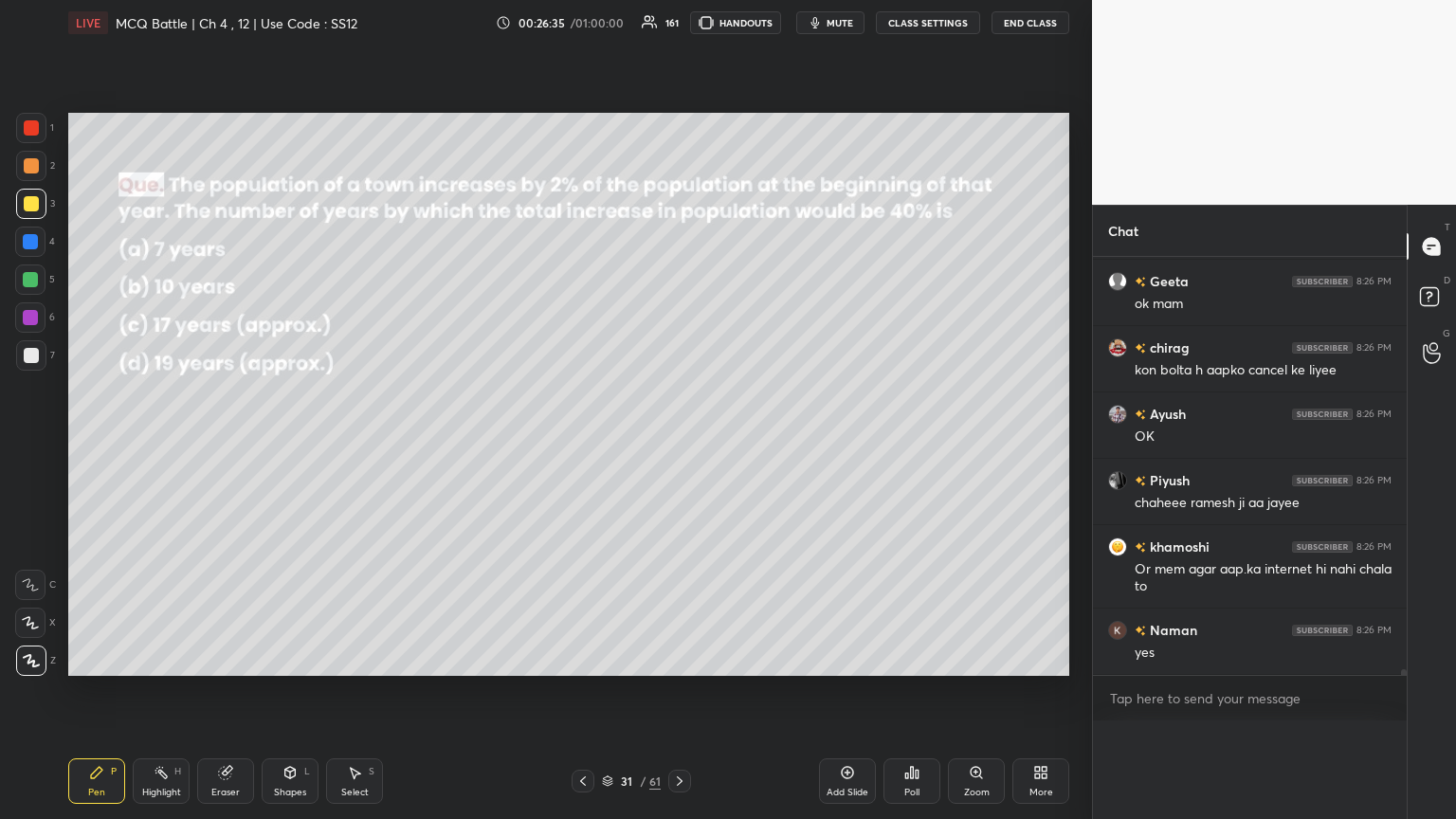 scroll, scrollTop: 0, scrollLeft: 0, axis: both 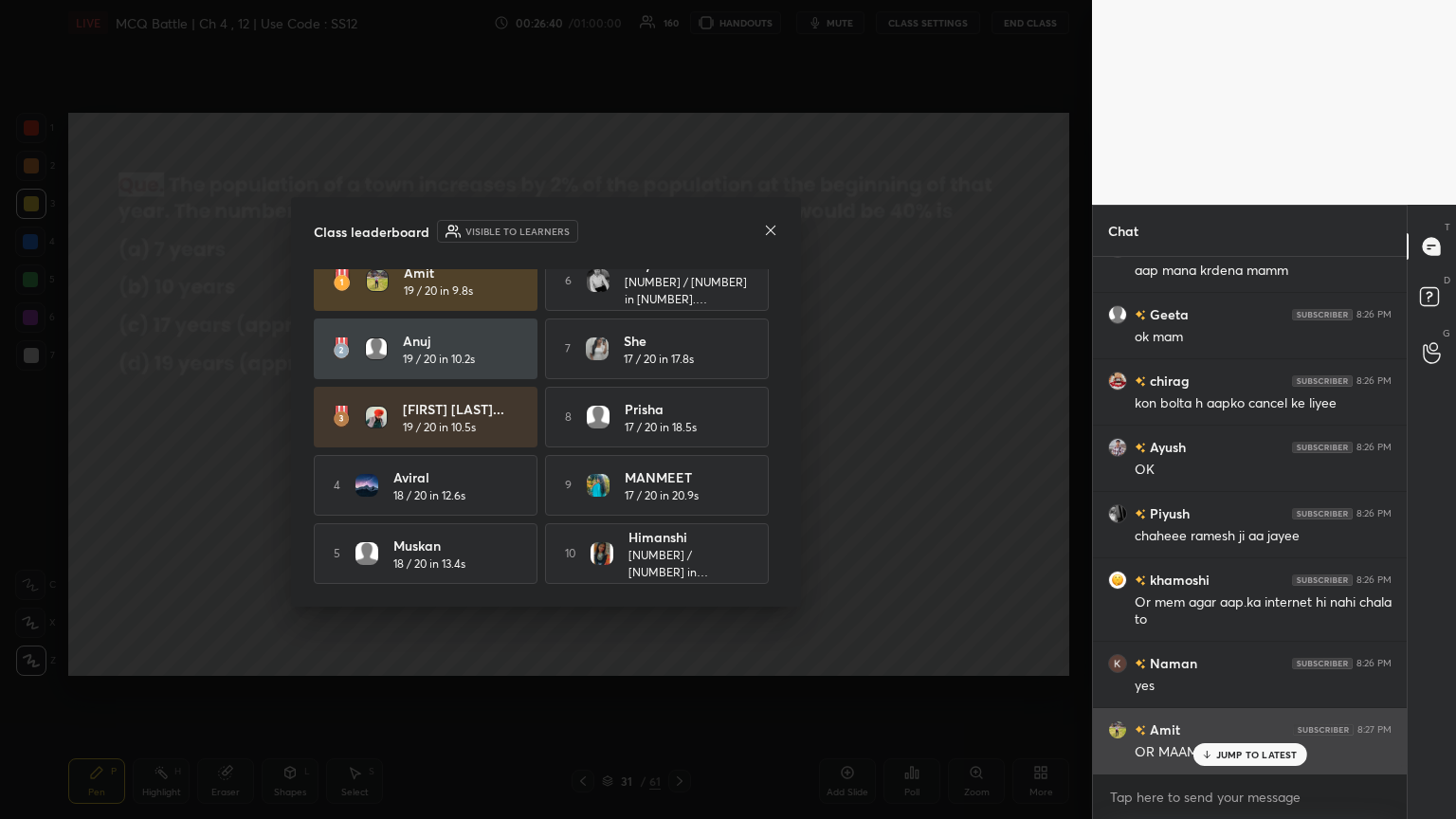 click on "JUMP TO LATEST" at bounding box center (1257, 755) 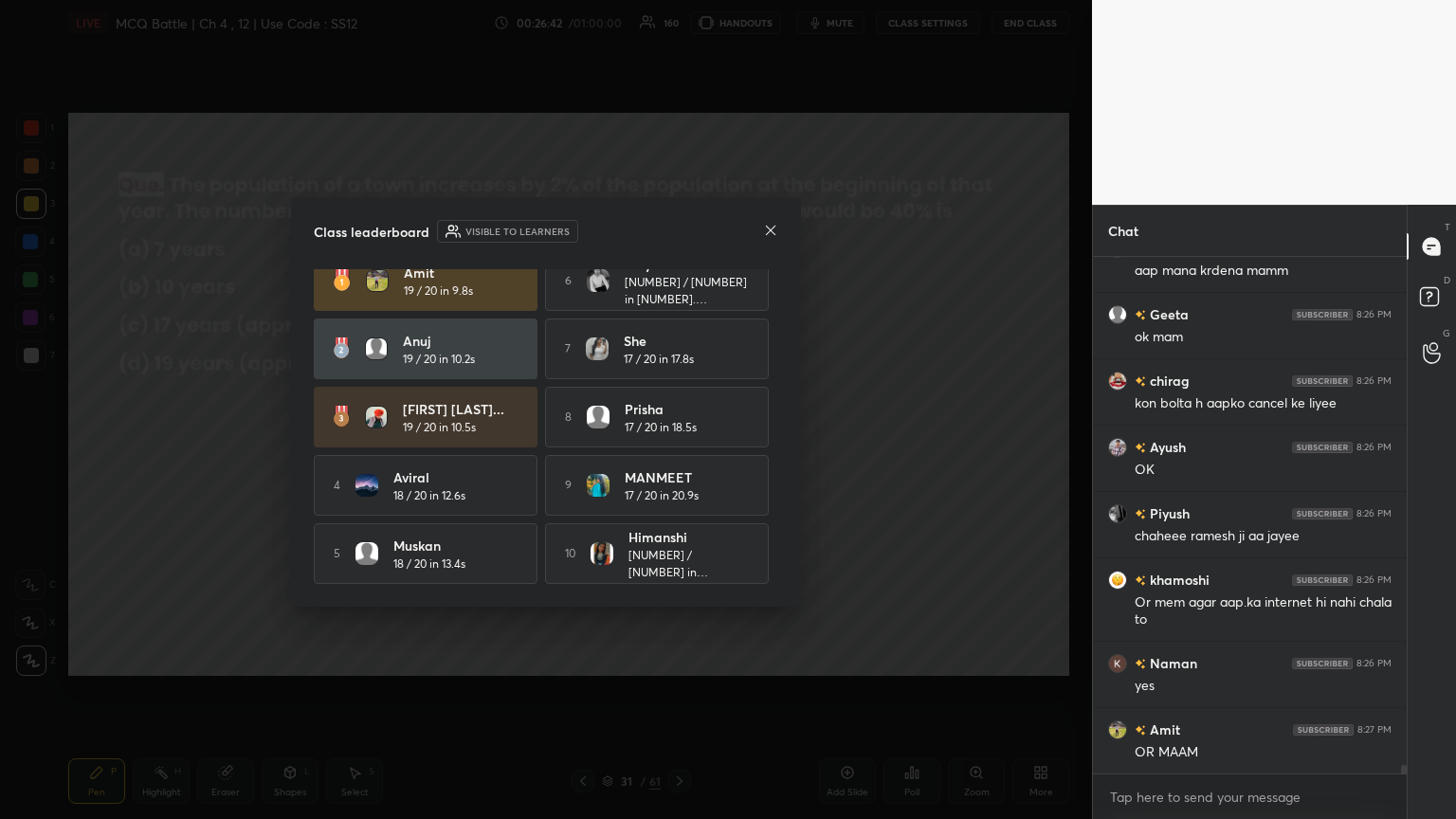 click 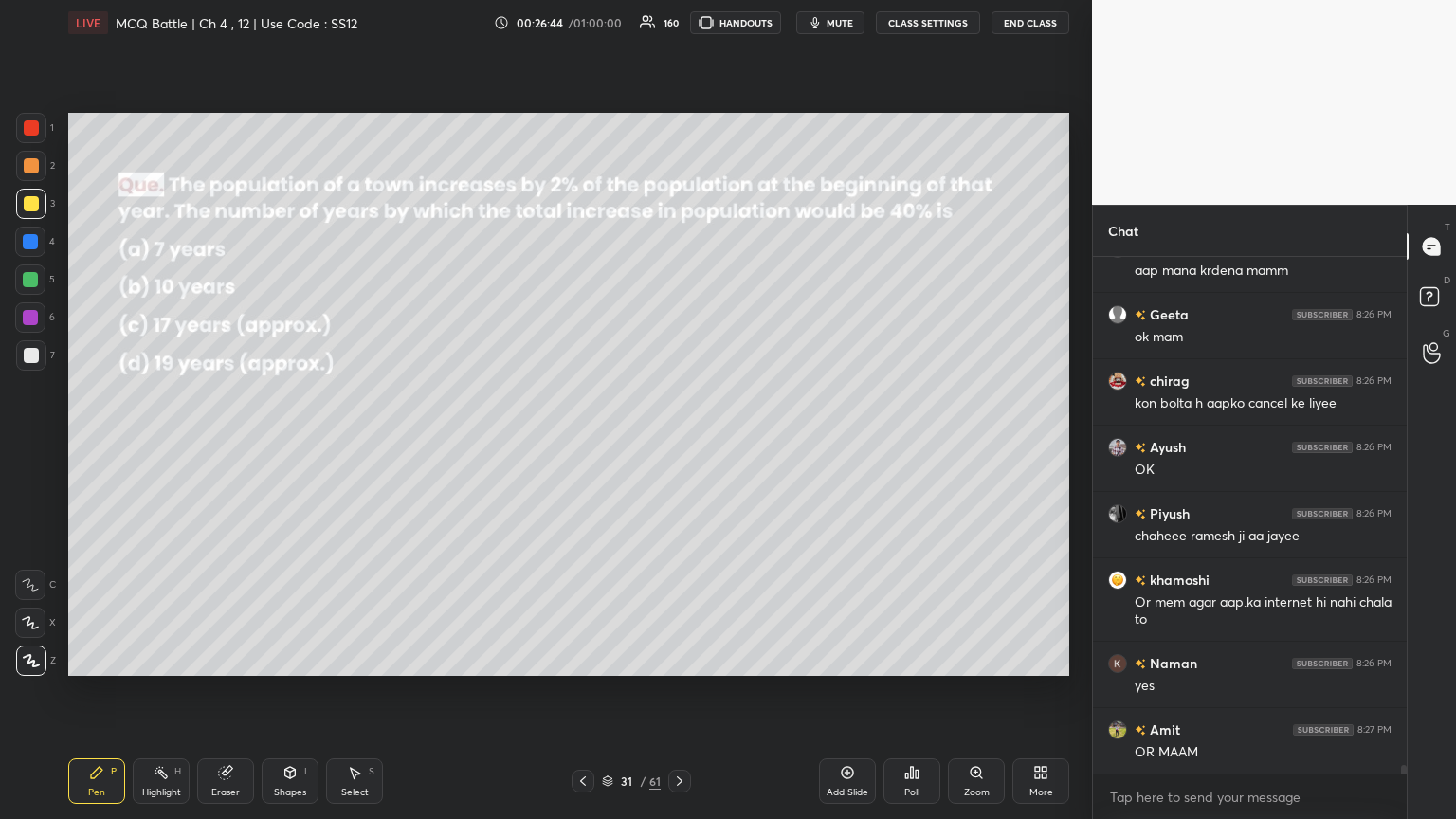 click 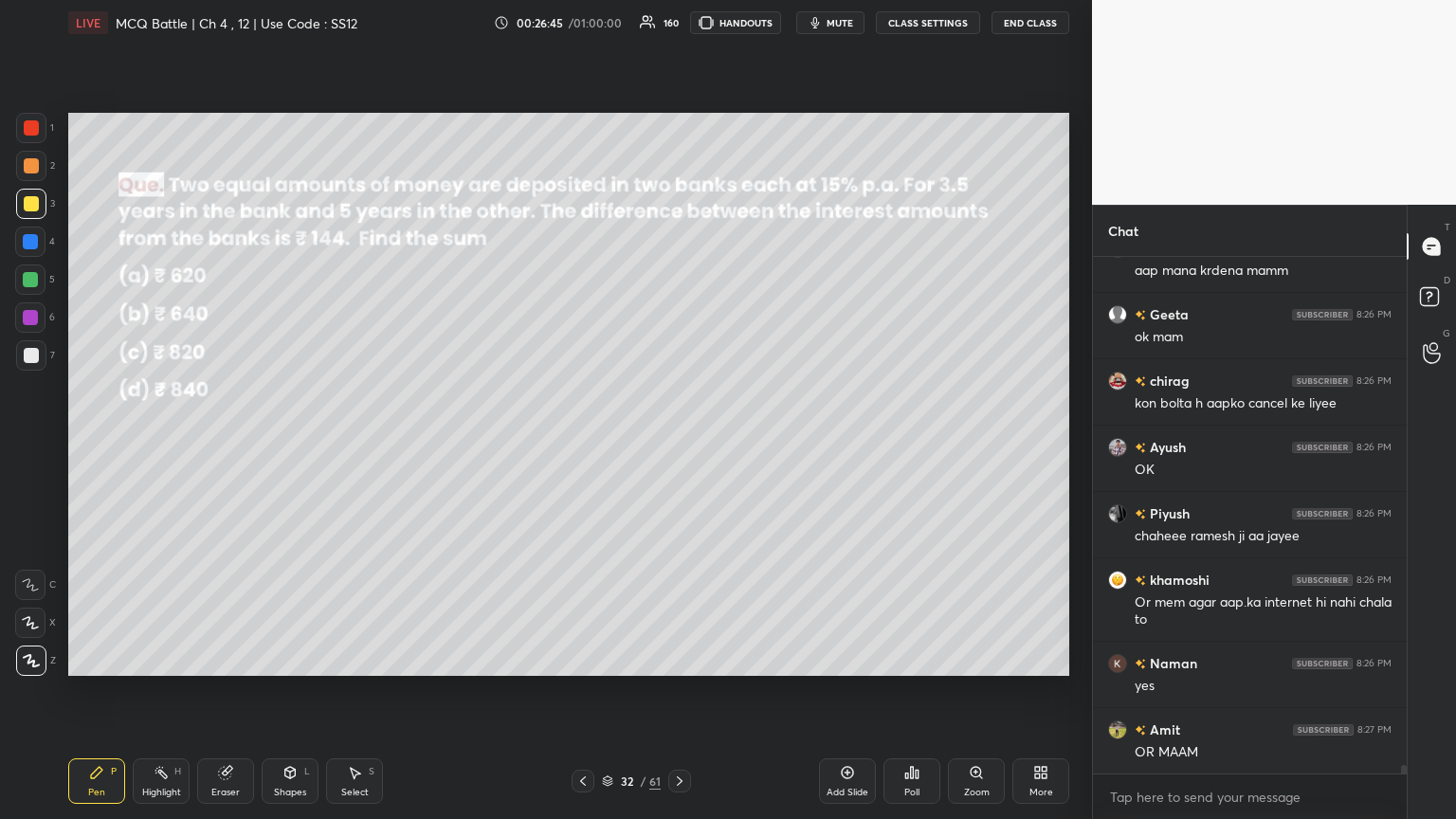click on "Poll" at bounding box center [912, 792] 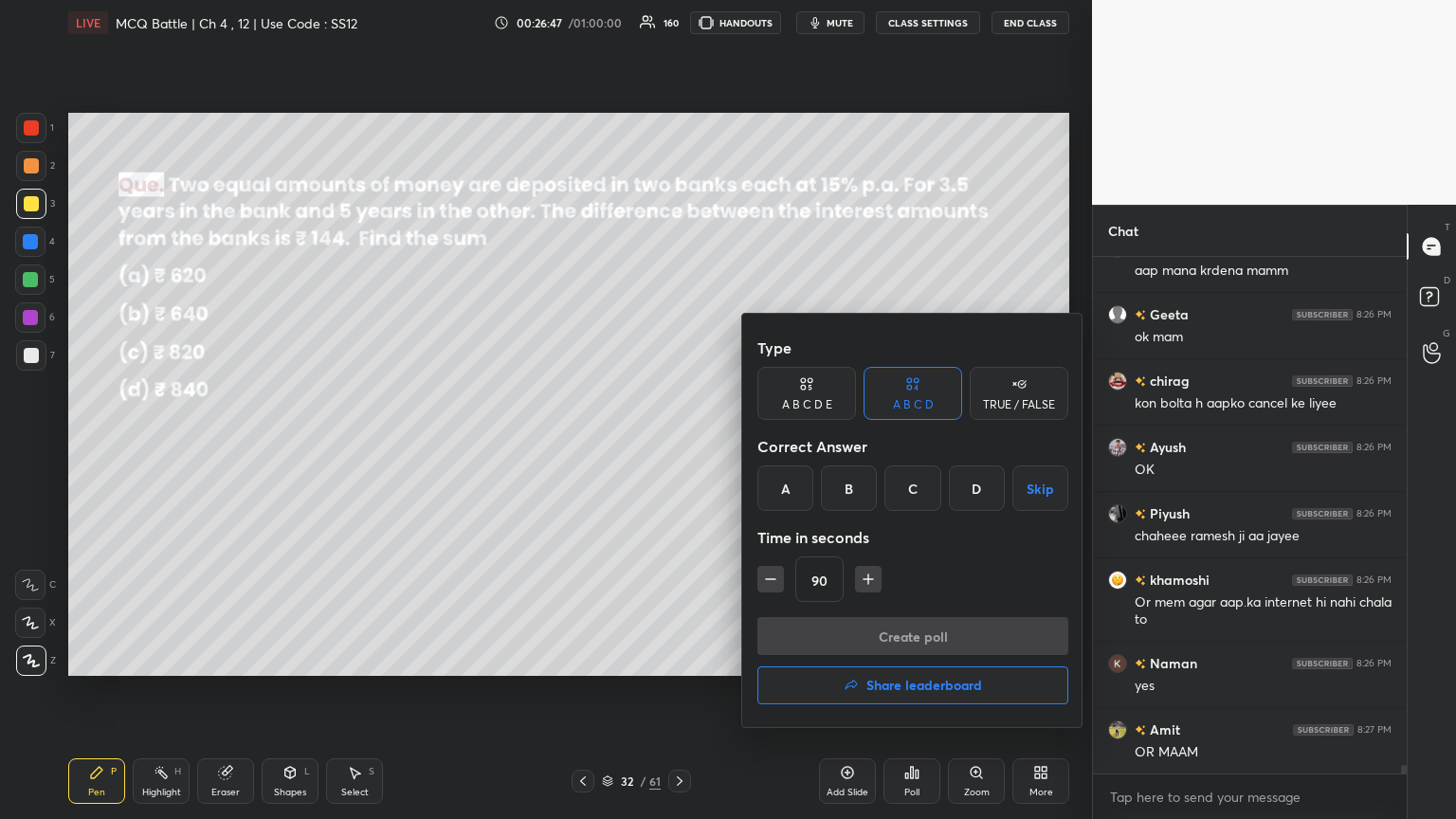 click on "B" at bounding box center [848, 488] 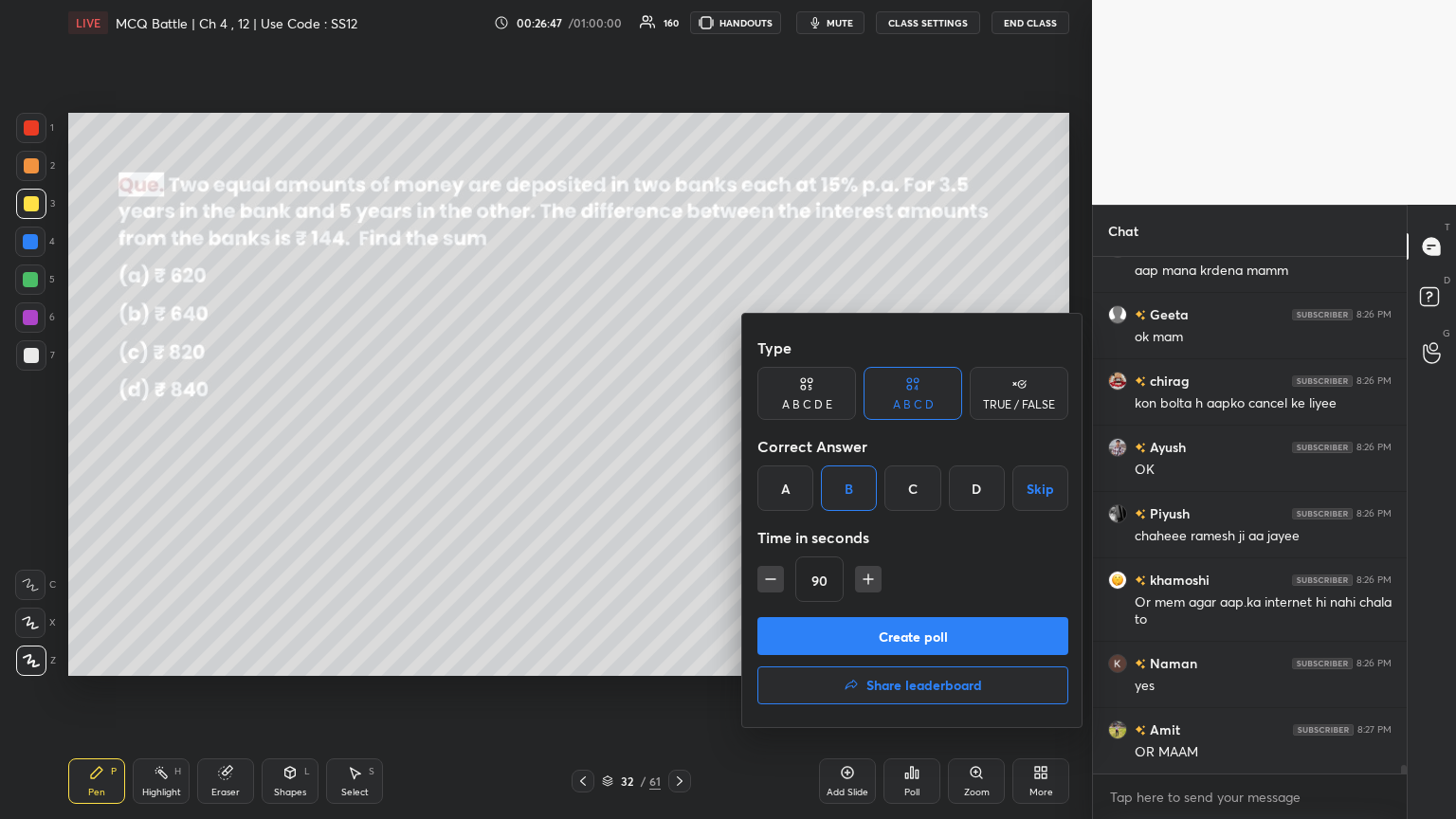 click on "Create poll" at bounding box center [913, 636] 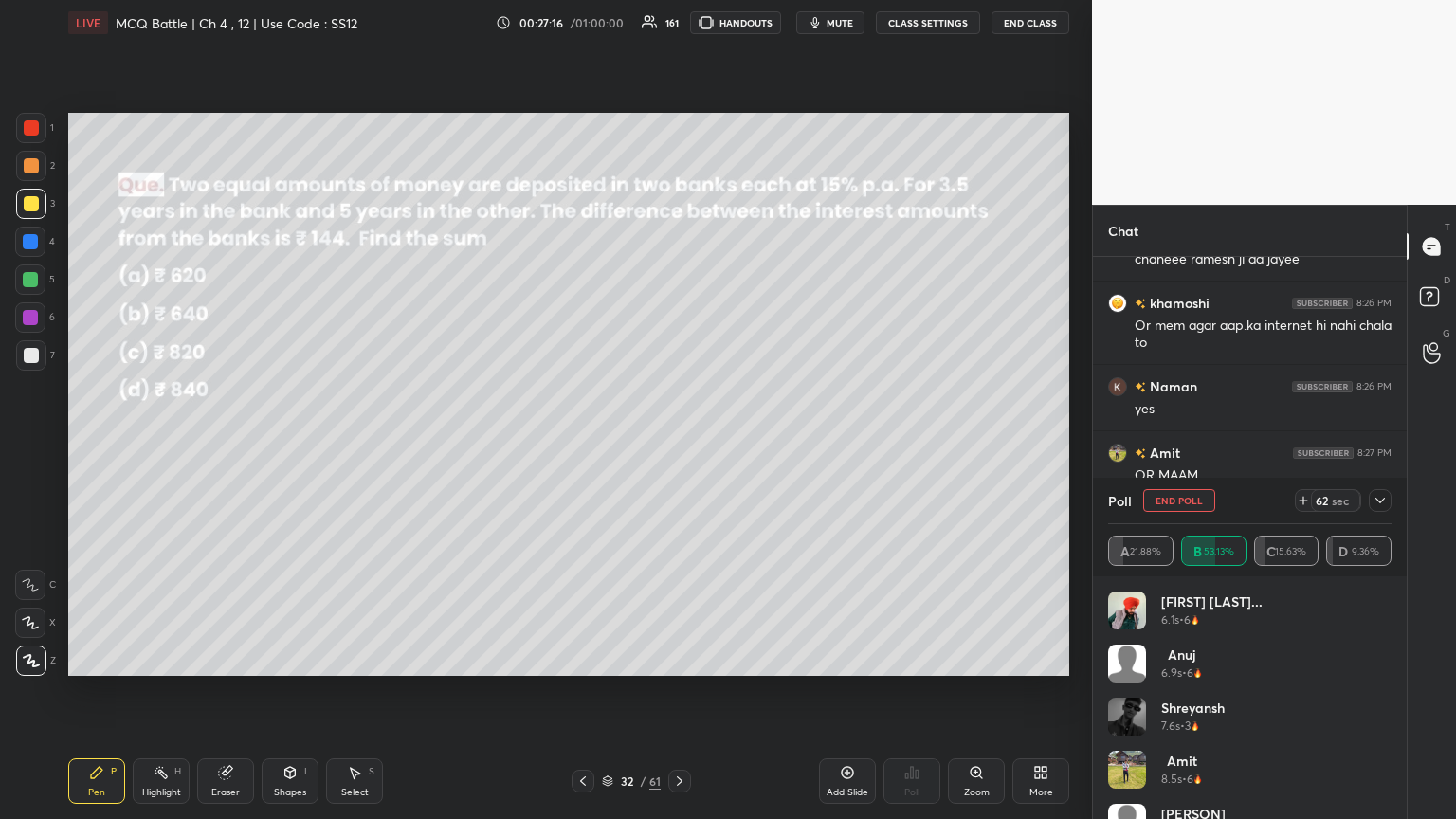 click 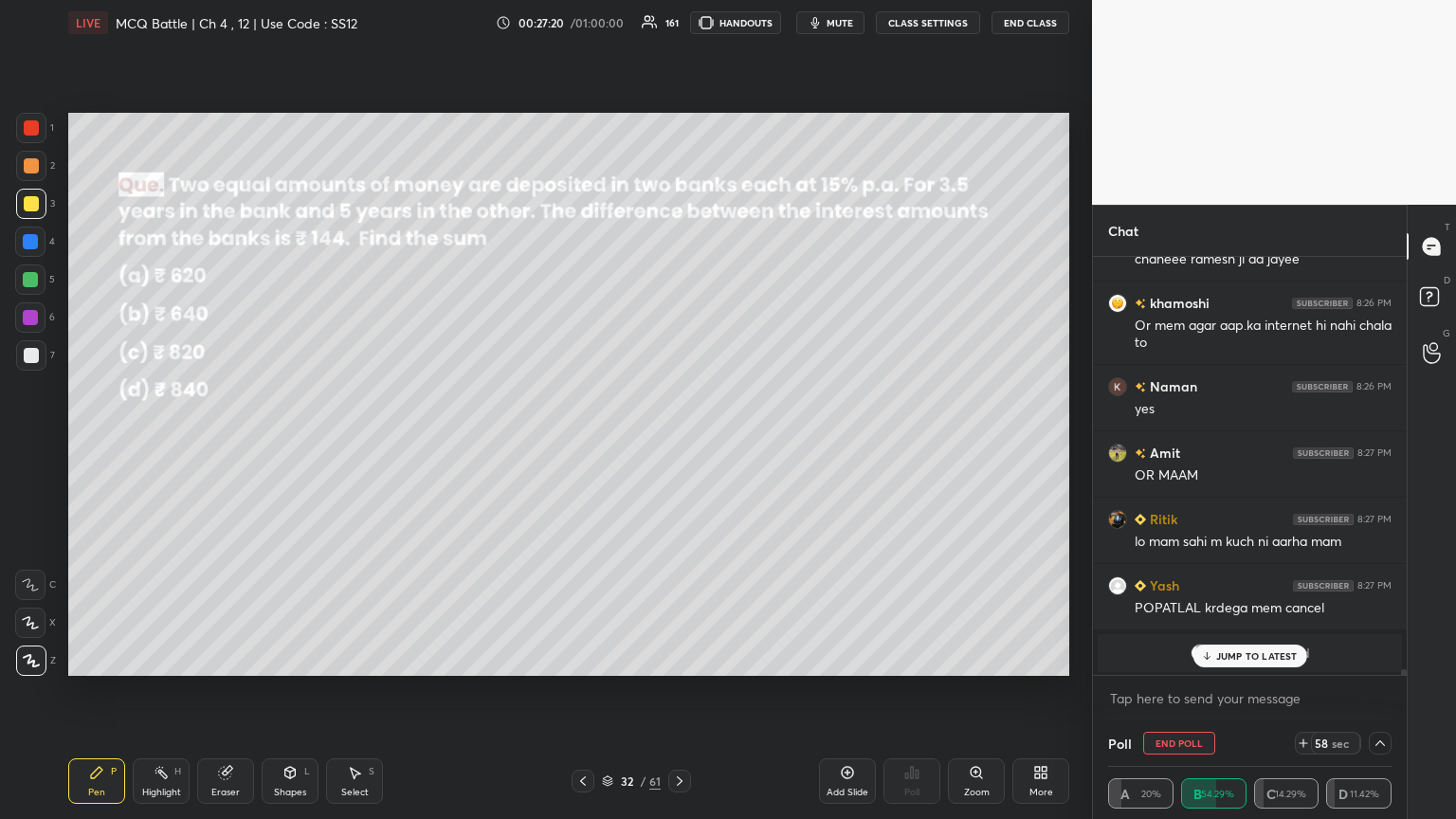 click on "JUMP TO LATEST" at bounding box center [1257, 656] 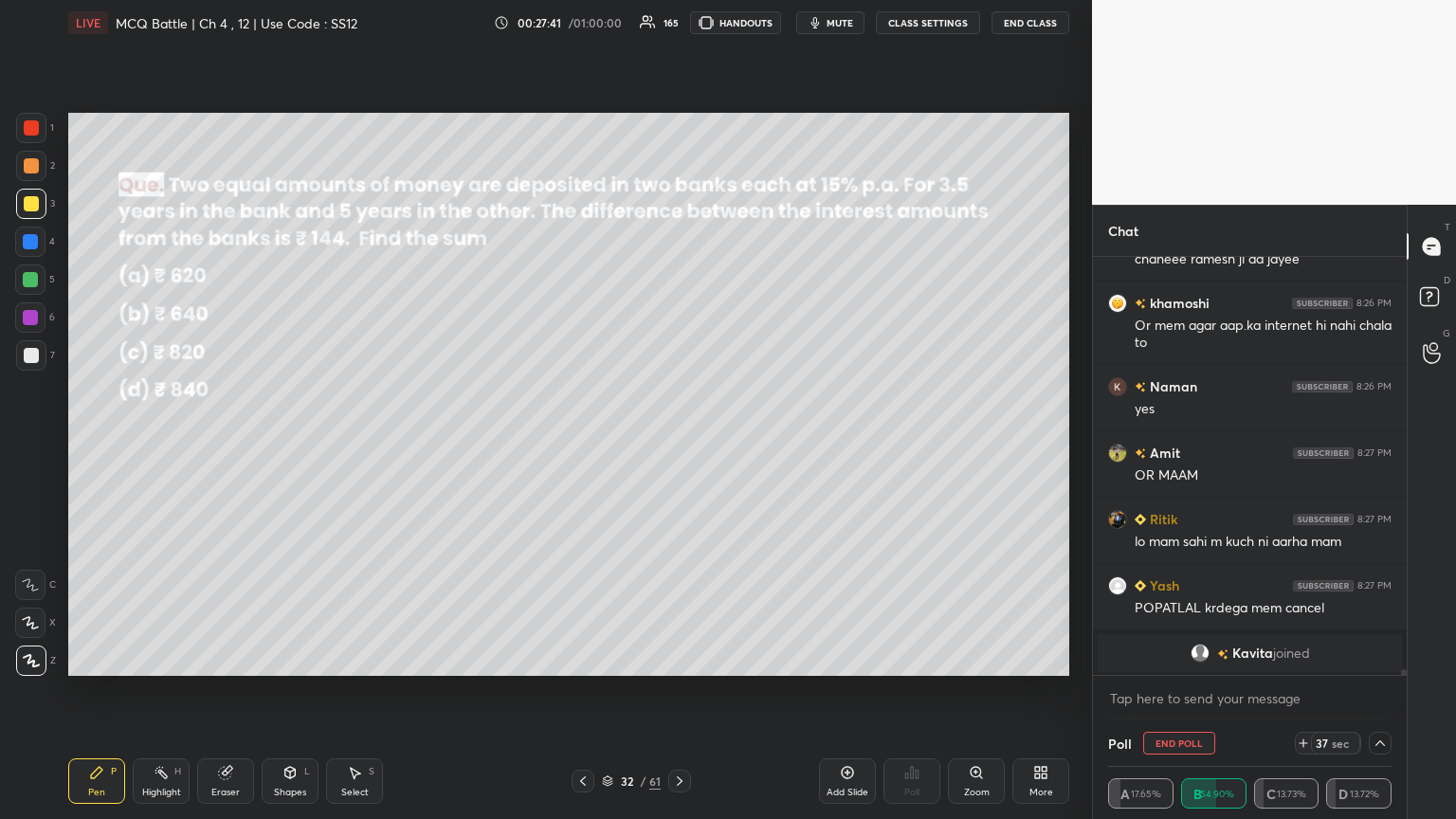 click 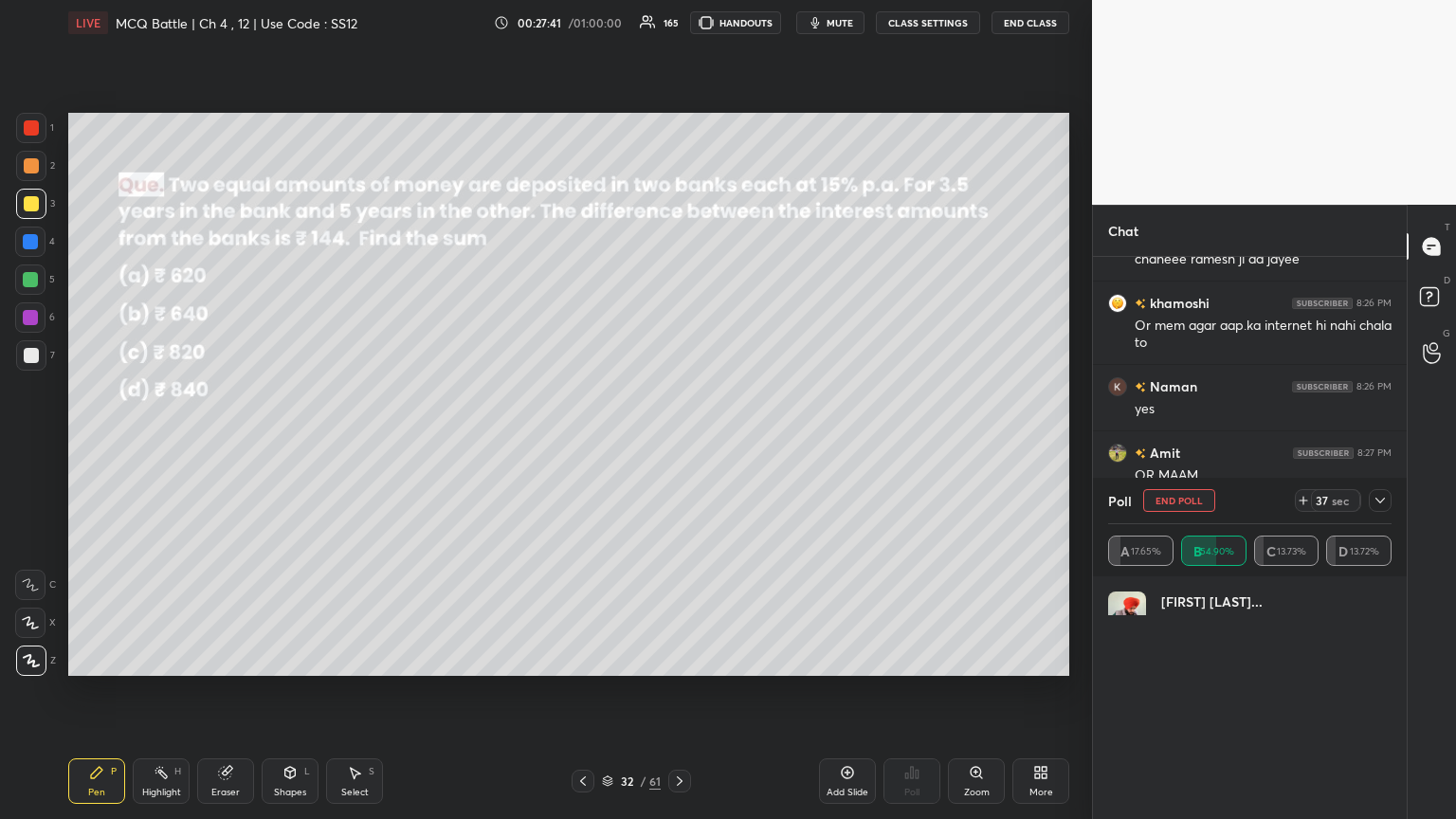 scroll, scrollTop: 7, scrollLeft: 6, axis: both 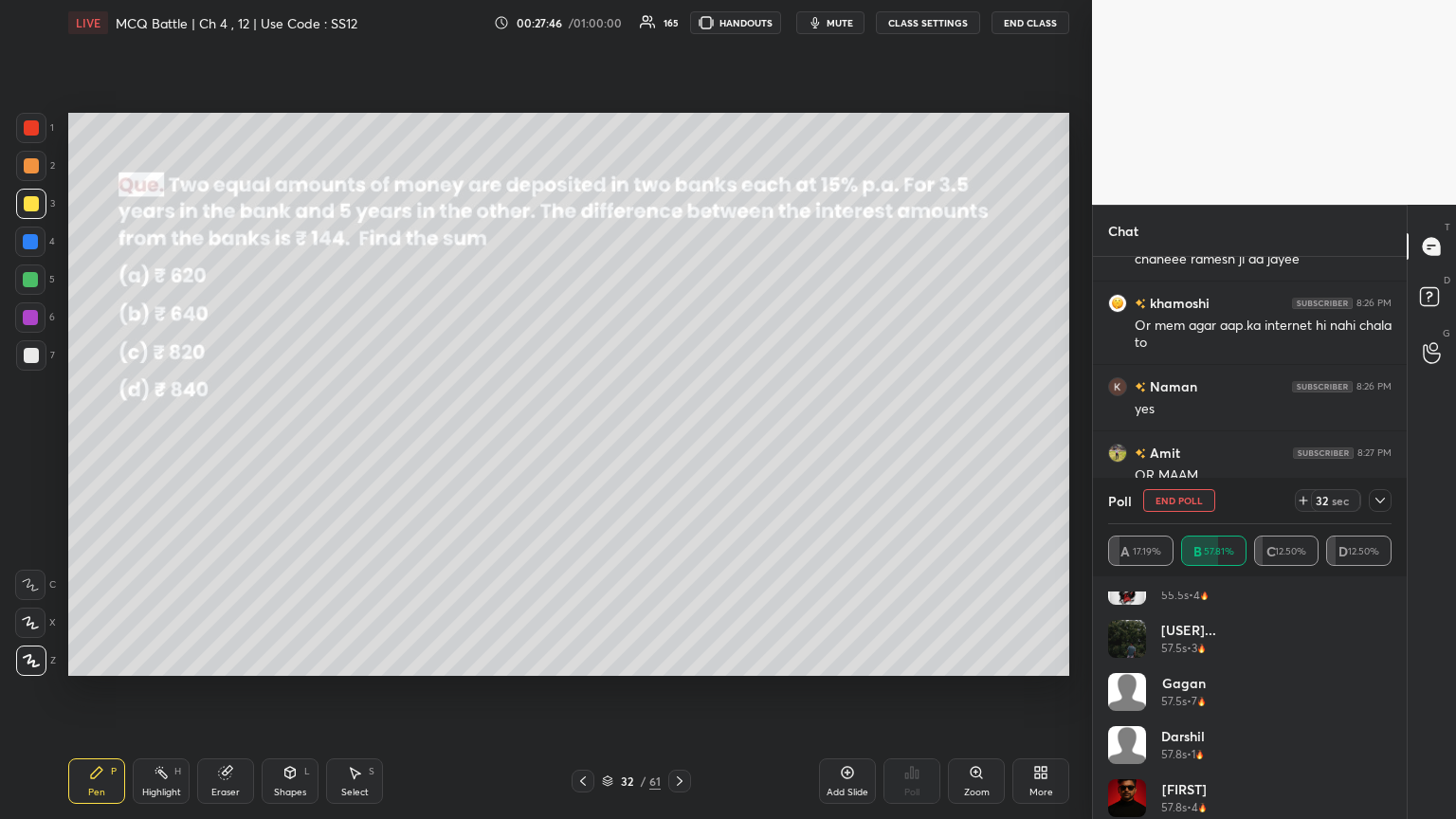 click on "[FIRST] 54.7s  •  1 [FIRST] 55.5s  •  4 [FIRST] 57.5s  •  3 [FIRST] 57.5s  •  7 [FIRST] 57.8s  •  1 [FIRST] 57.8s  •  4" at bounding box center (1249, 705) 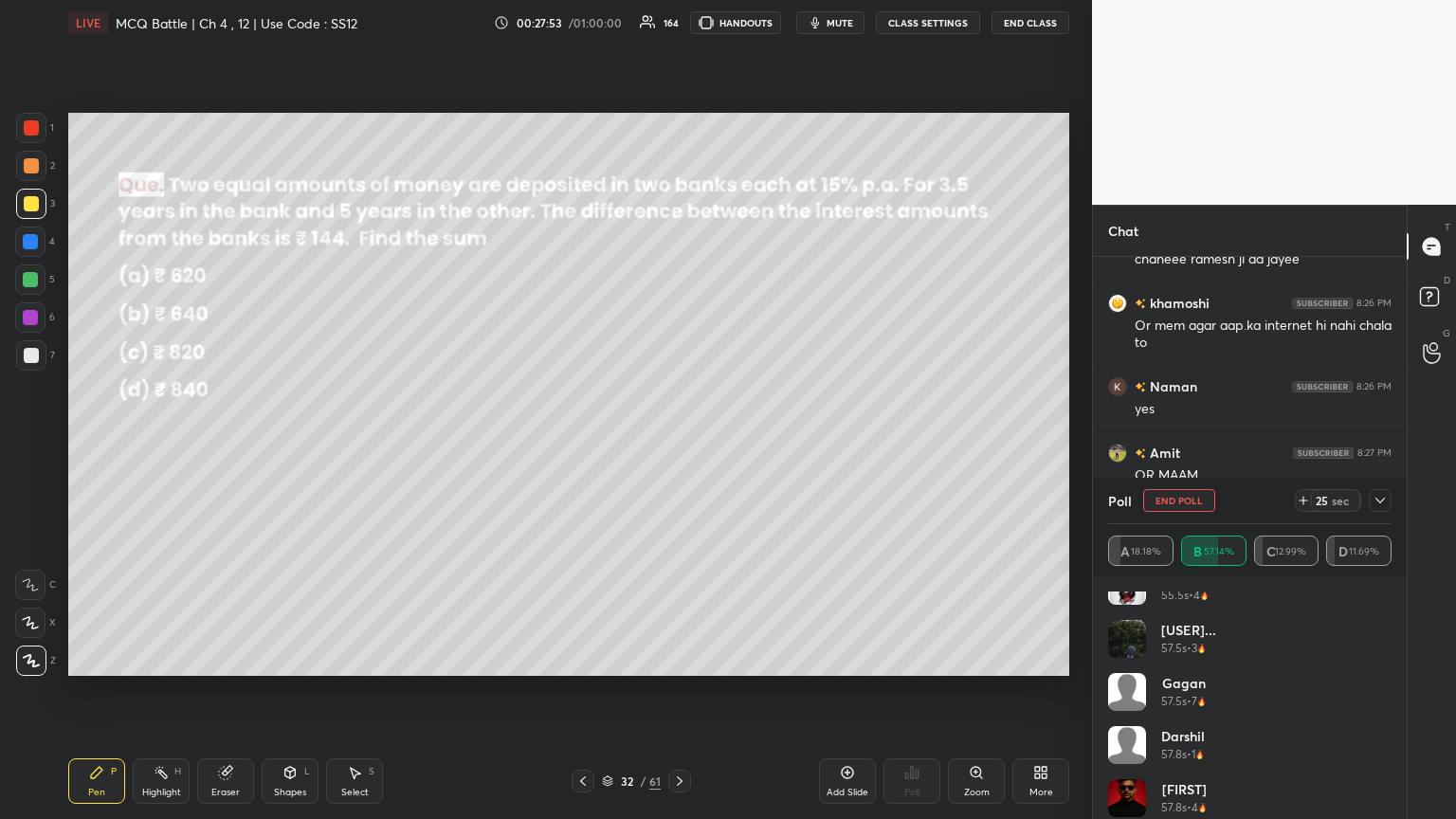 click 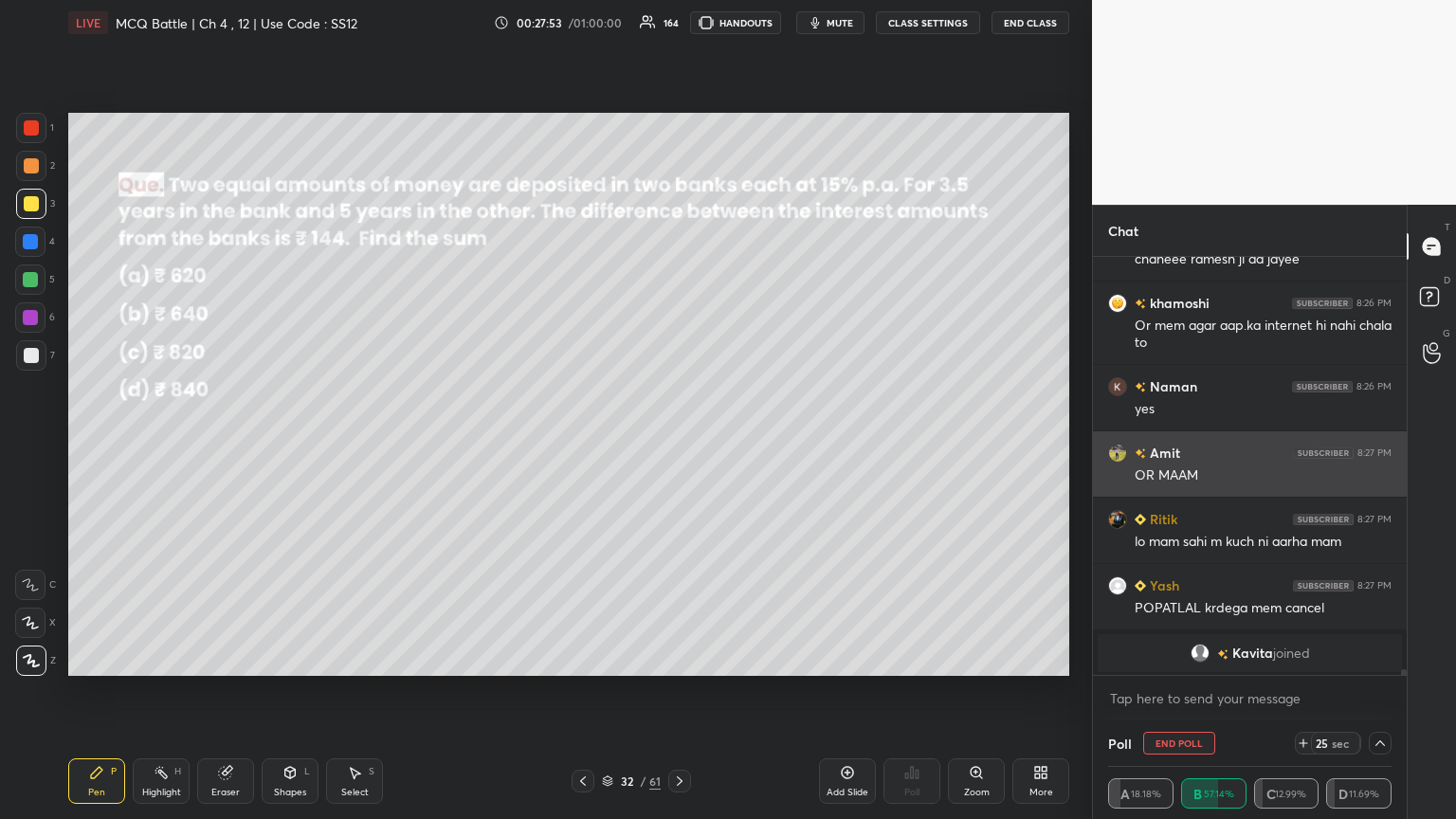 scroll, scrollTop: 0, scrollLeft: 0, axis: both 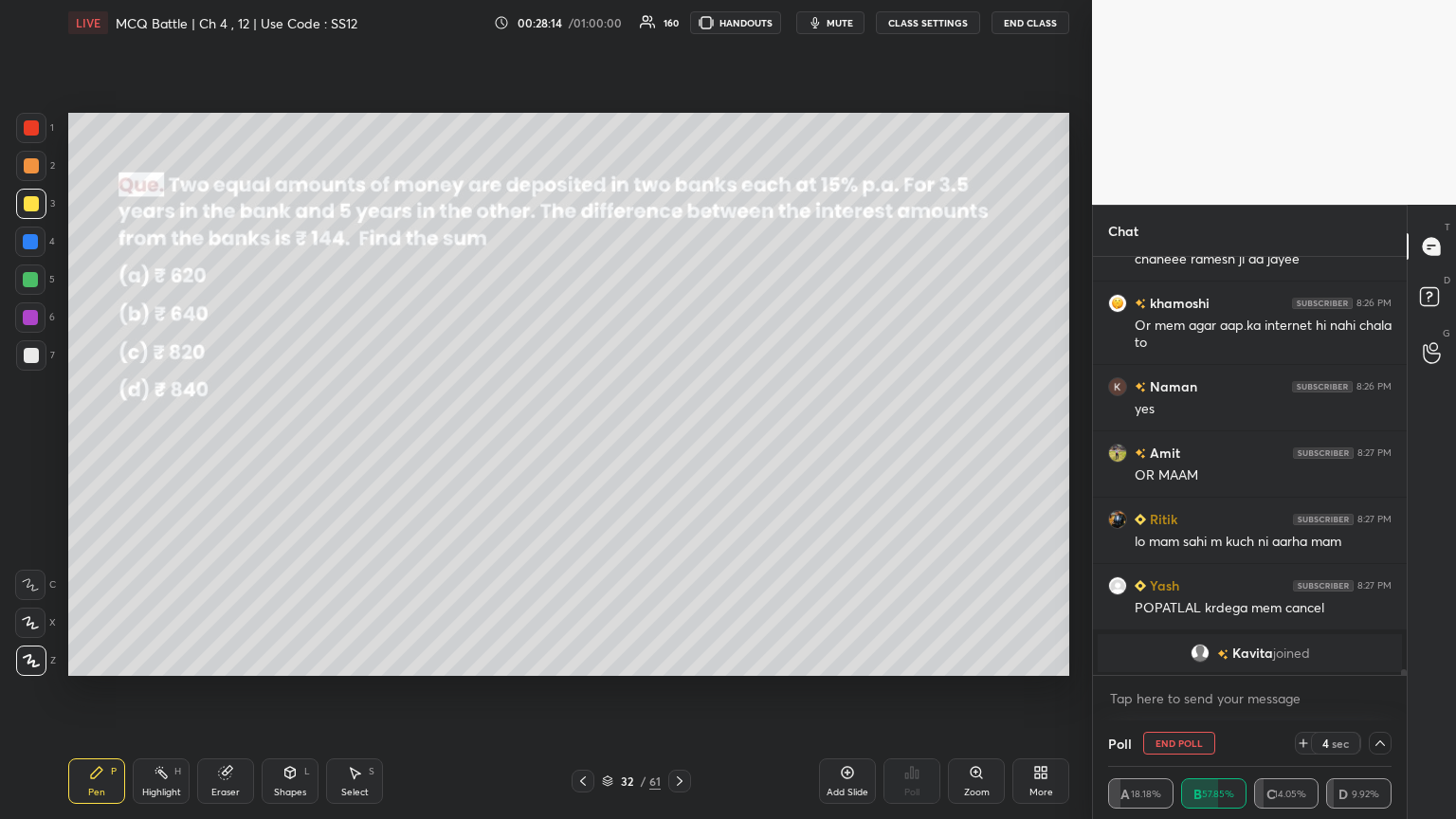 click 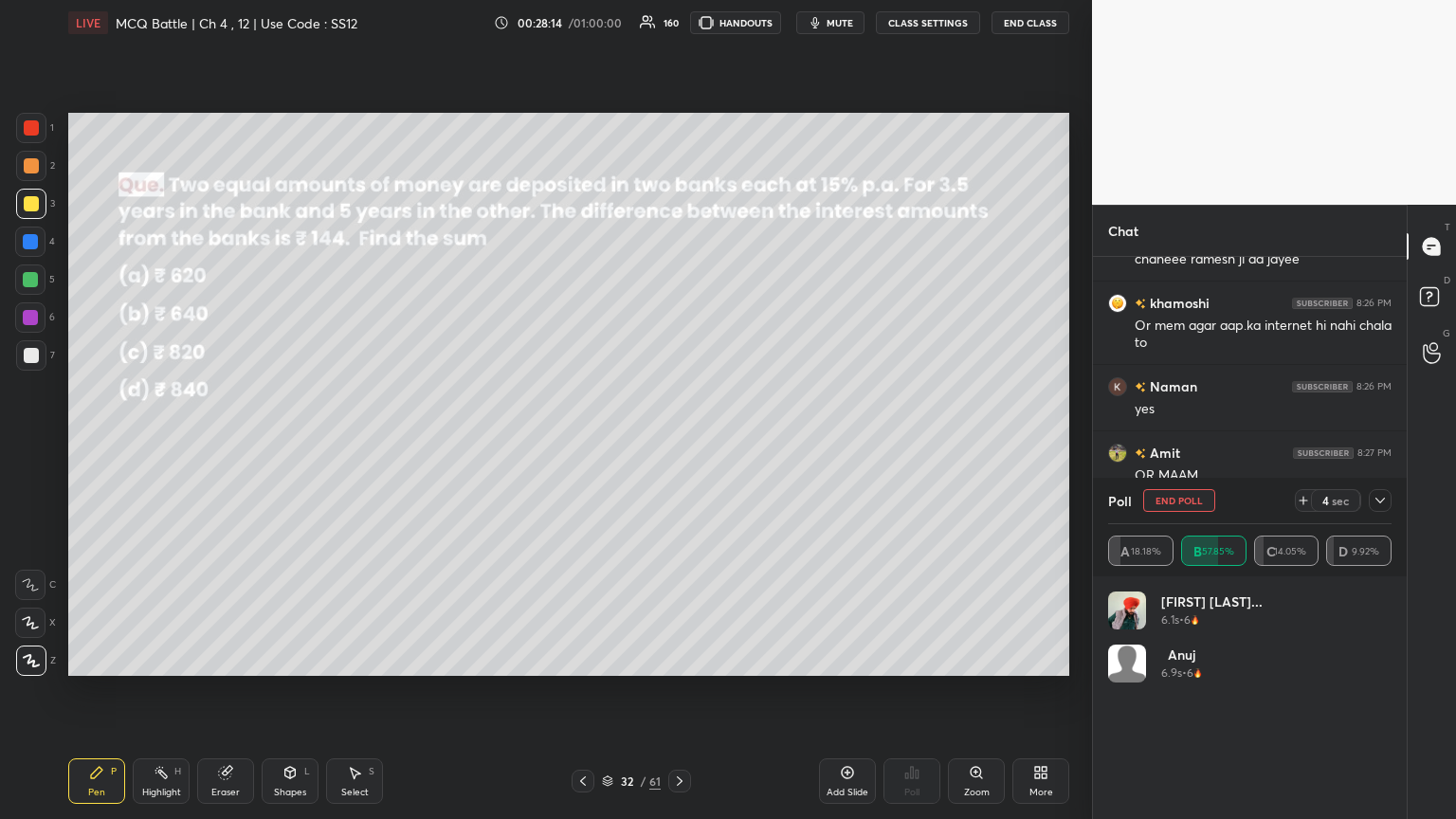 scroll, scrollTop: 6, scrollLeft: 6, axis: both 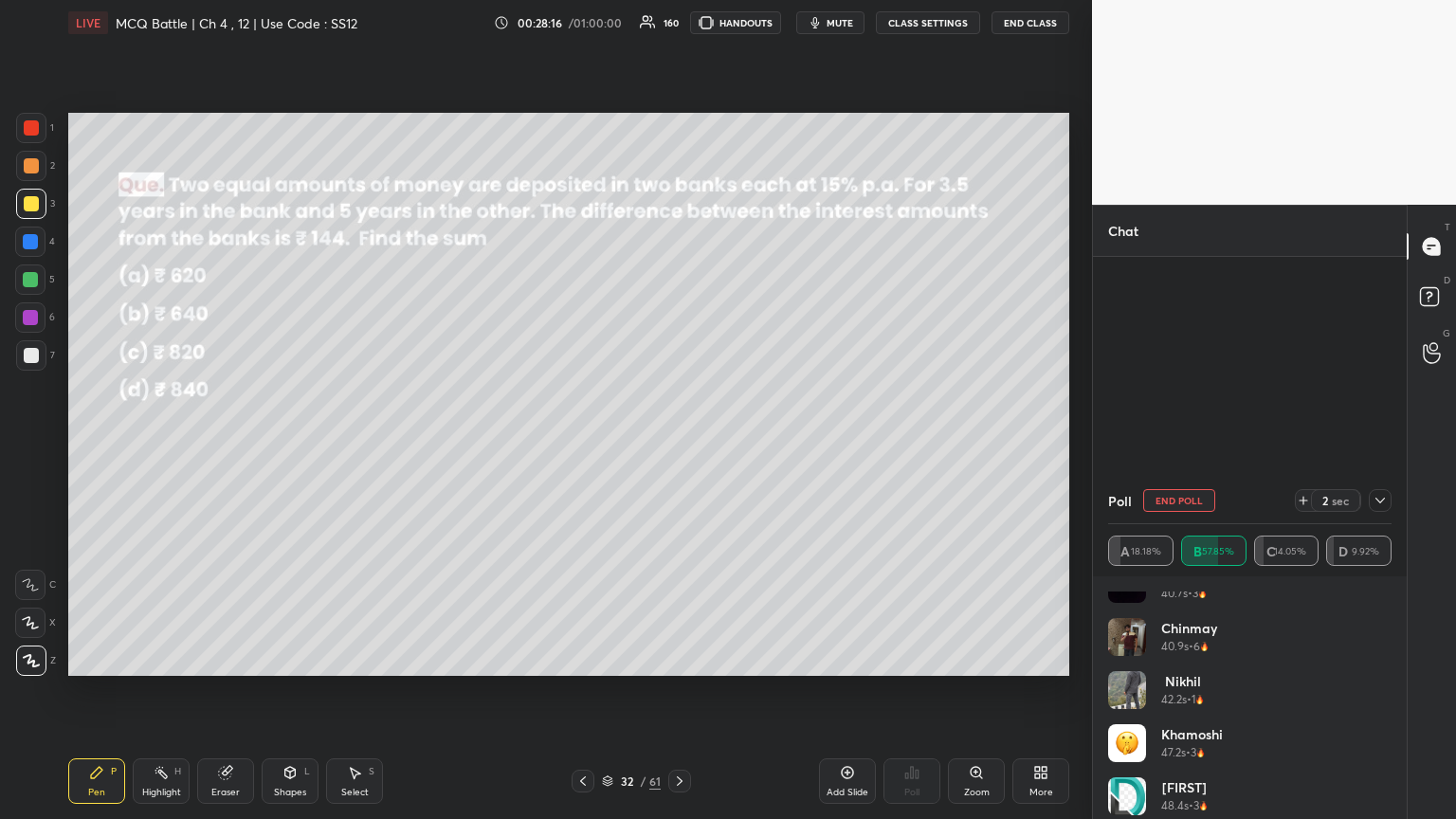 click on "[NAME] [NUMBER]s  •  [NUMBER] [NAME] [NUMBER]s  •  [NUMBER] [NAME] [NUMBER]s  •  [NUMBER] [NAME] [NUMBER]s  •  [NUMBER] [NAME] [NUMBER]s  •  [NUMBER] [NAME] [NUMBER]s  •  [NUMBER] [NAME] [NUMBER]s  •  [NUMBER] [NAME] [NUMBER]s  •  [NUMBER]" at bounding box center [1249, 698] 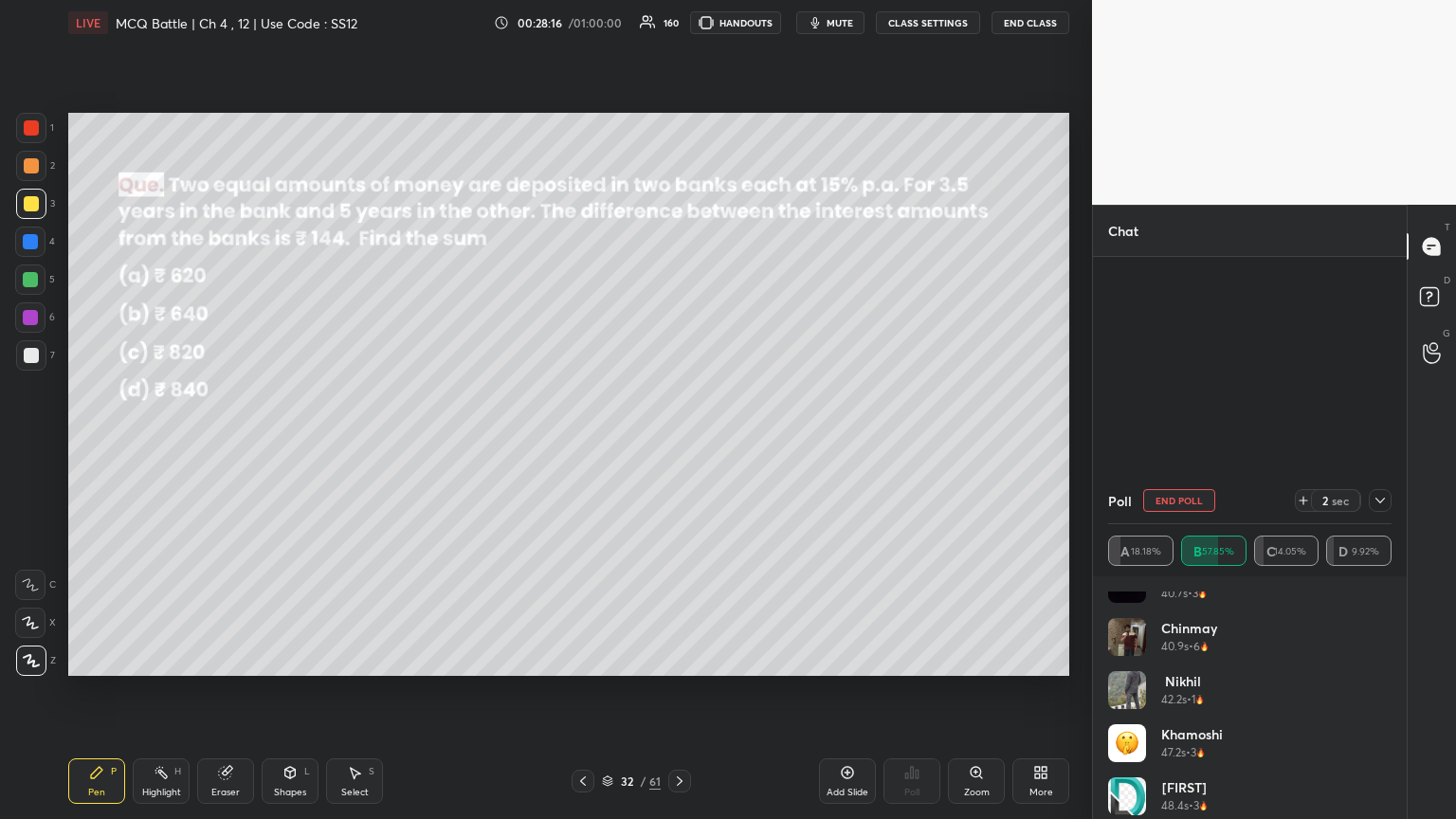 scroll, scrollTop: 28468, scrollLeft: 0, axis: vertical 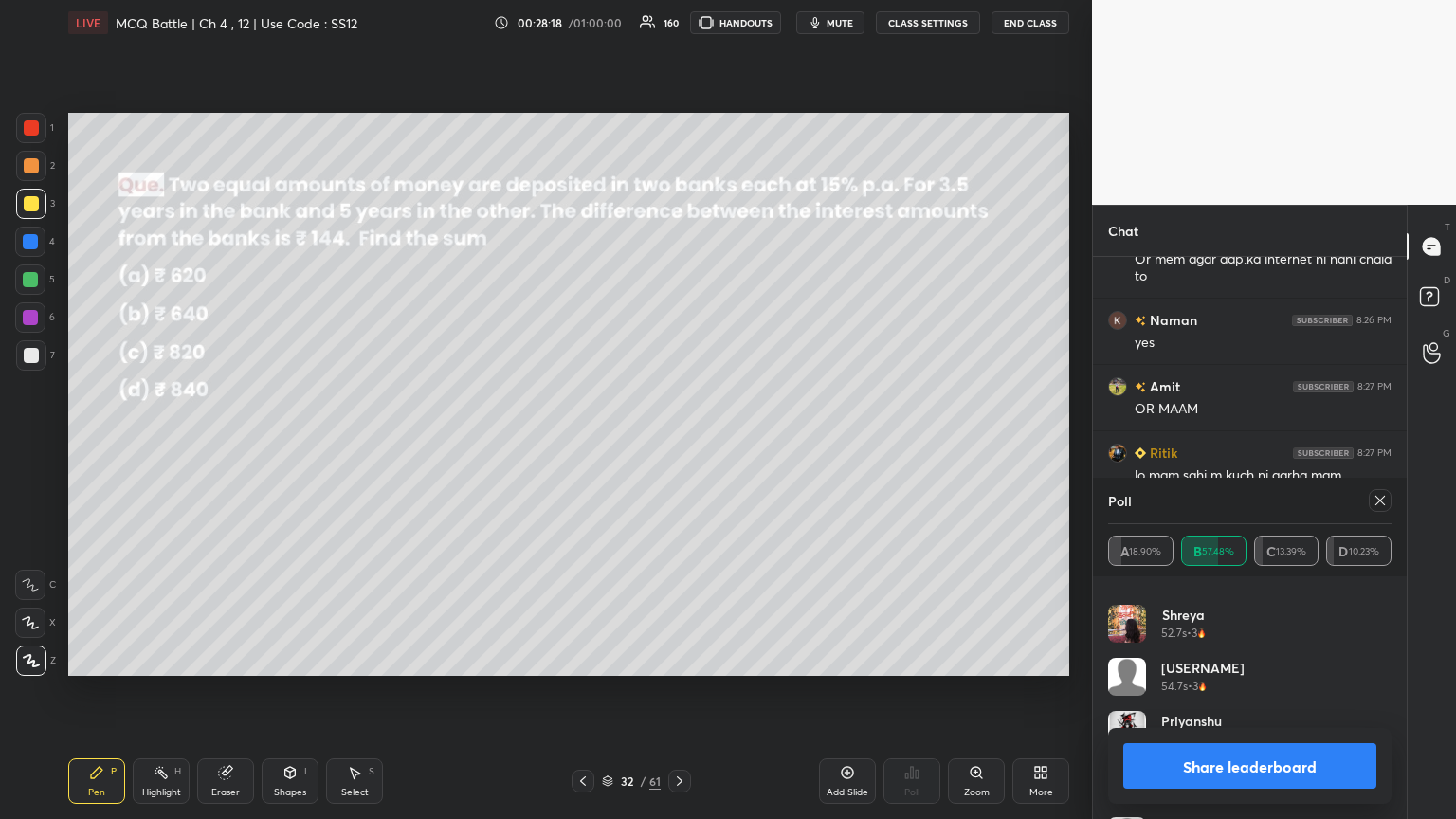 click on "Share leaderboard" at bounding box center (1249, 766) 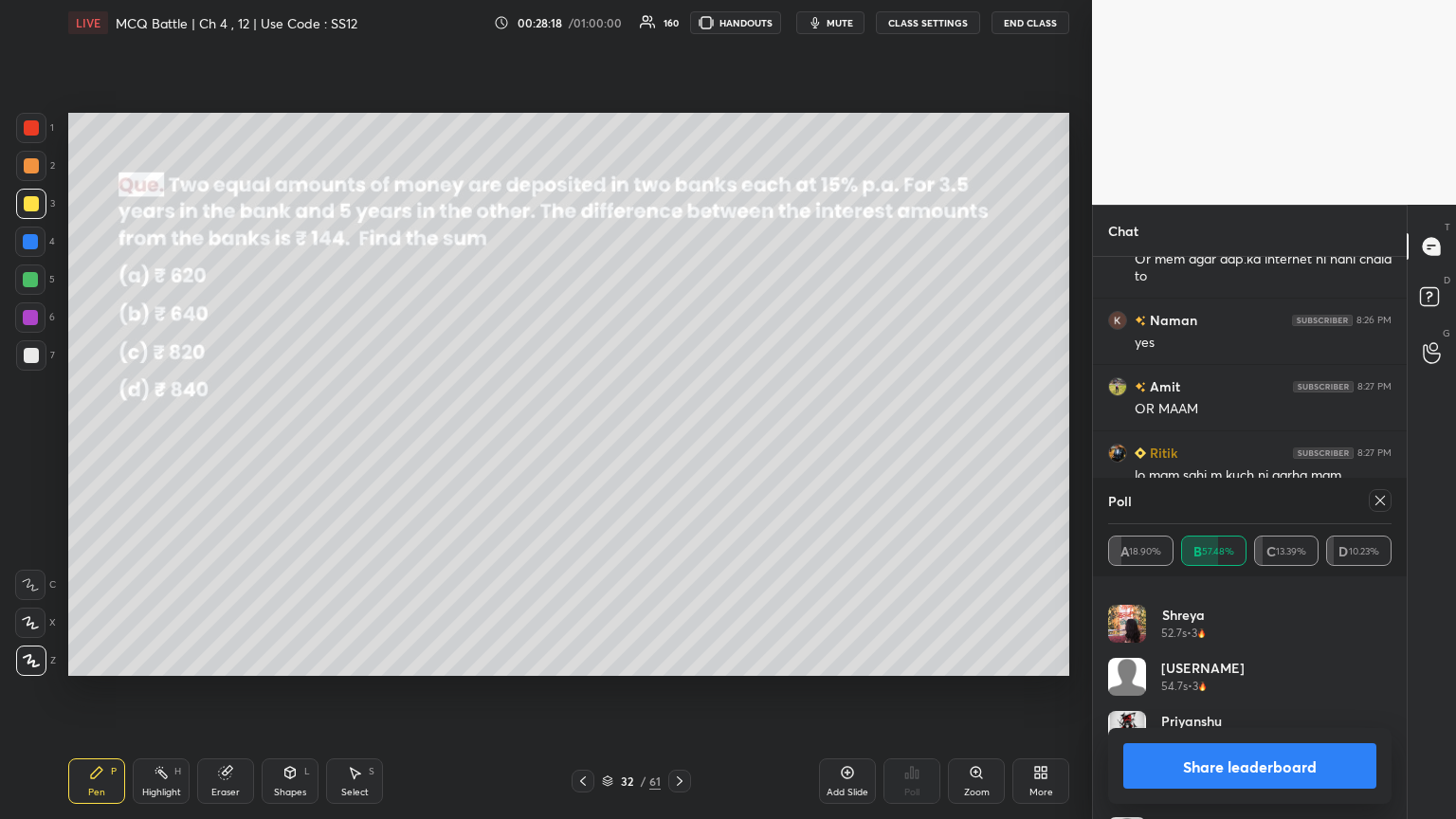 click on "Poll A 18.90% B 57.48% C 13.39% D 10.23% [USER] [TIME]  •  6 [USER] [TIME]  •  3 [USER] [TIME]  •  3 [USER] [TIME]  •  3 [USER] [TIME]  •  4 [USER] [TIME]  •  3 [USER] [TIME]  •  7 [USER] [TIME]  •  1 [USER] [TIME]  •  4 [USER] [TIME]  •  2 Share leaderboard" at bounding box center [1249, 648] 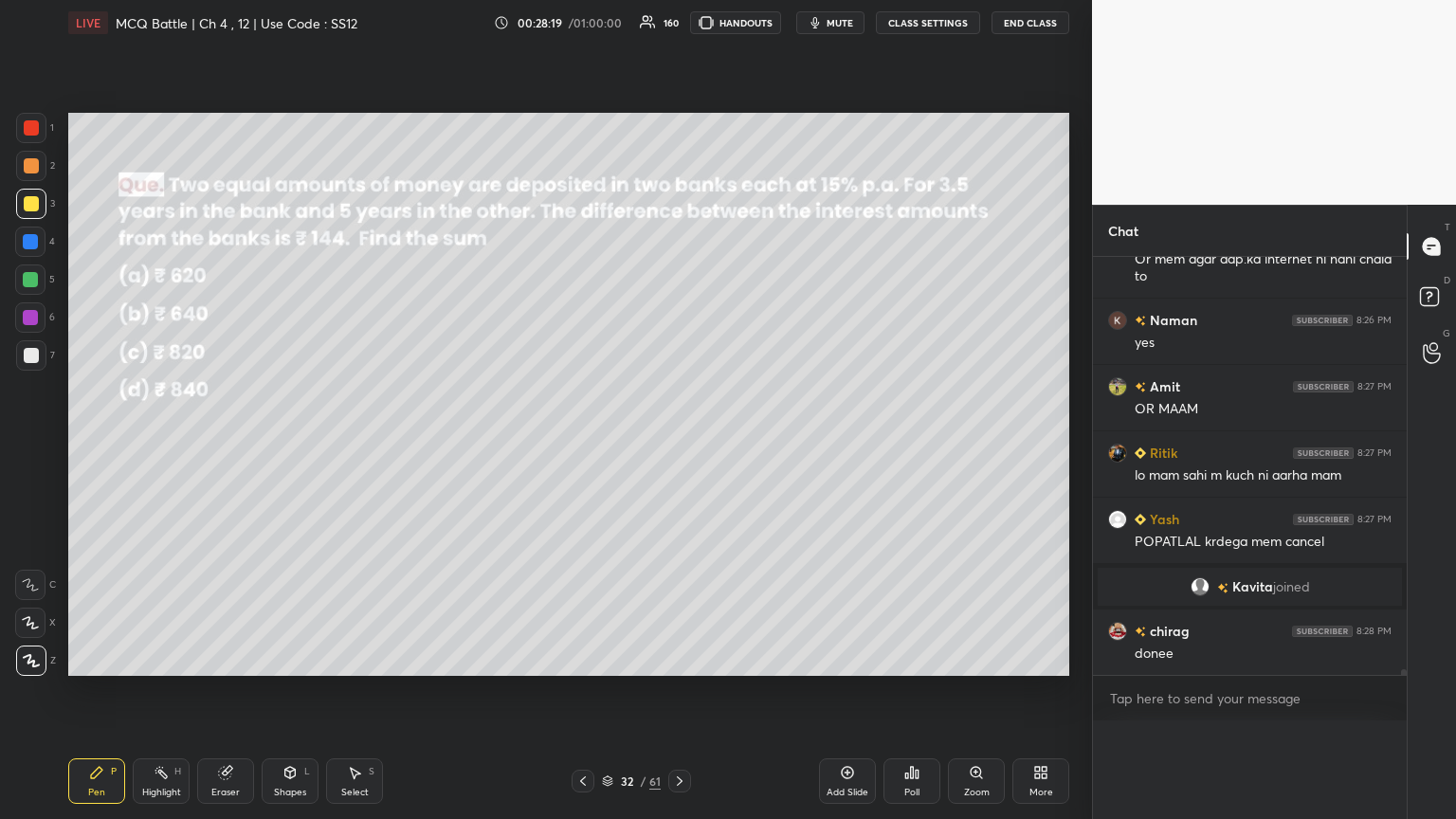 type on "x" 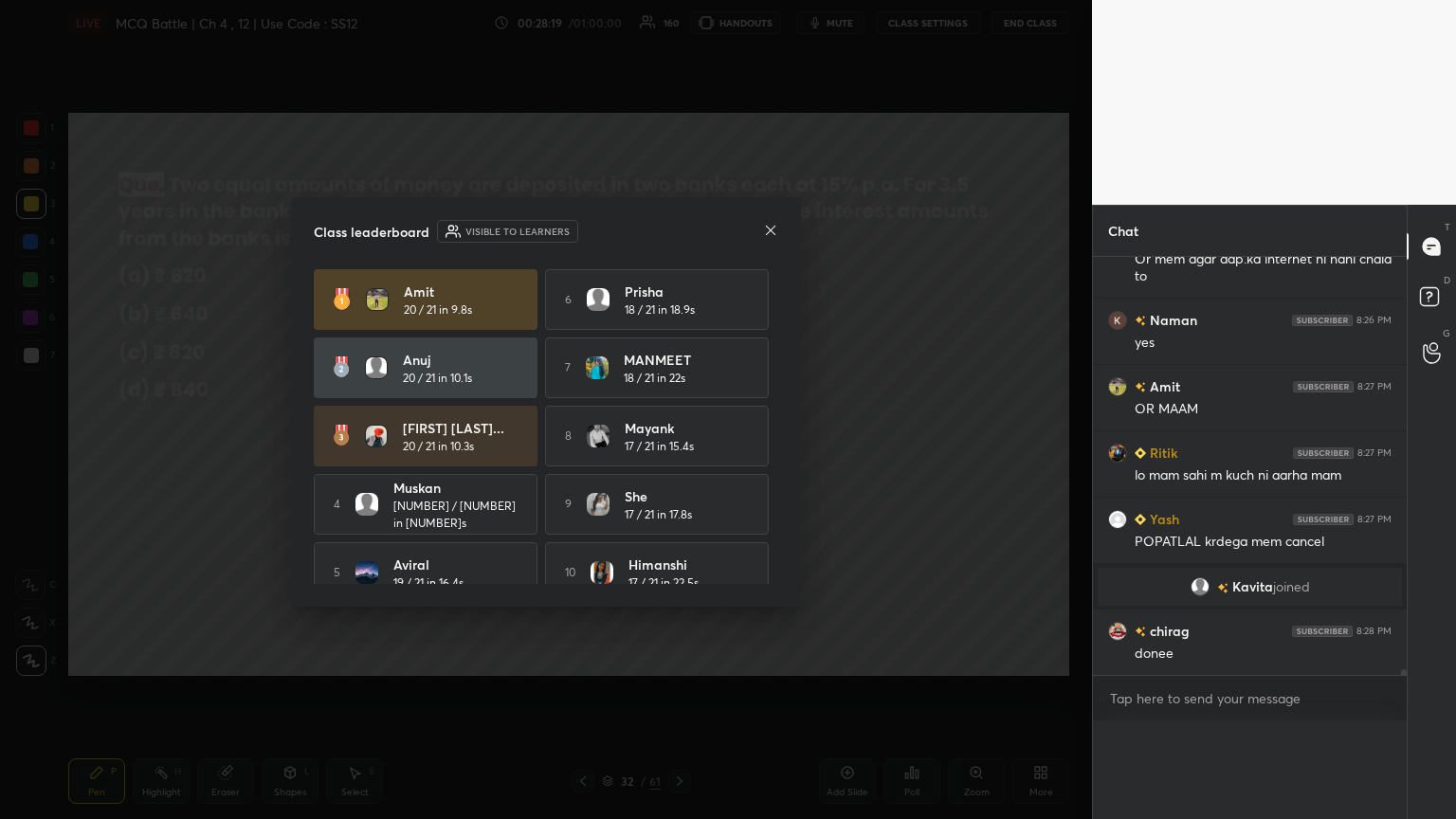scroll, scrollTop: 0, scrollLeft: 0, axis: both 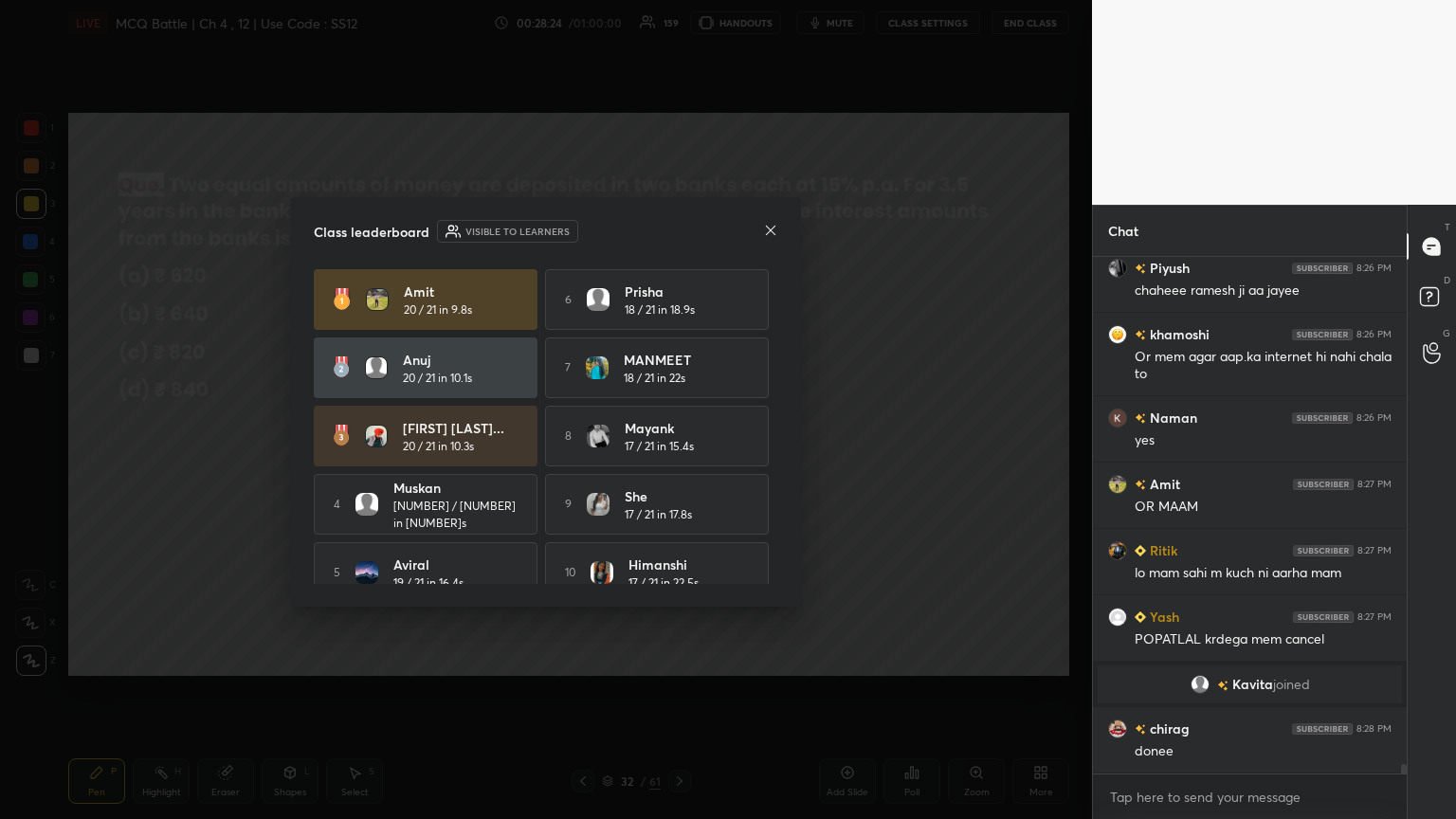 click 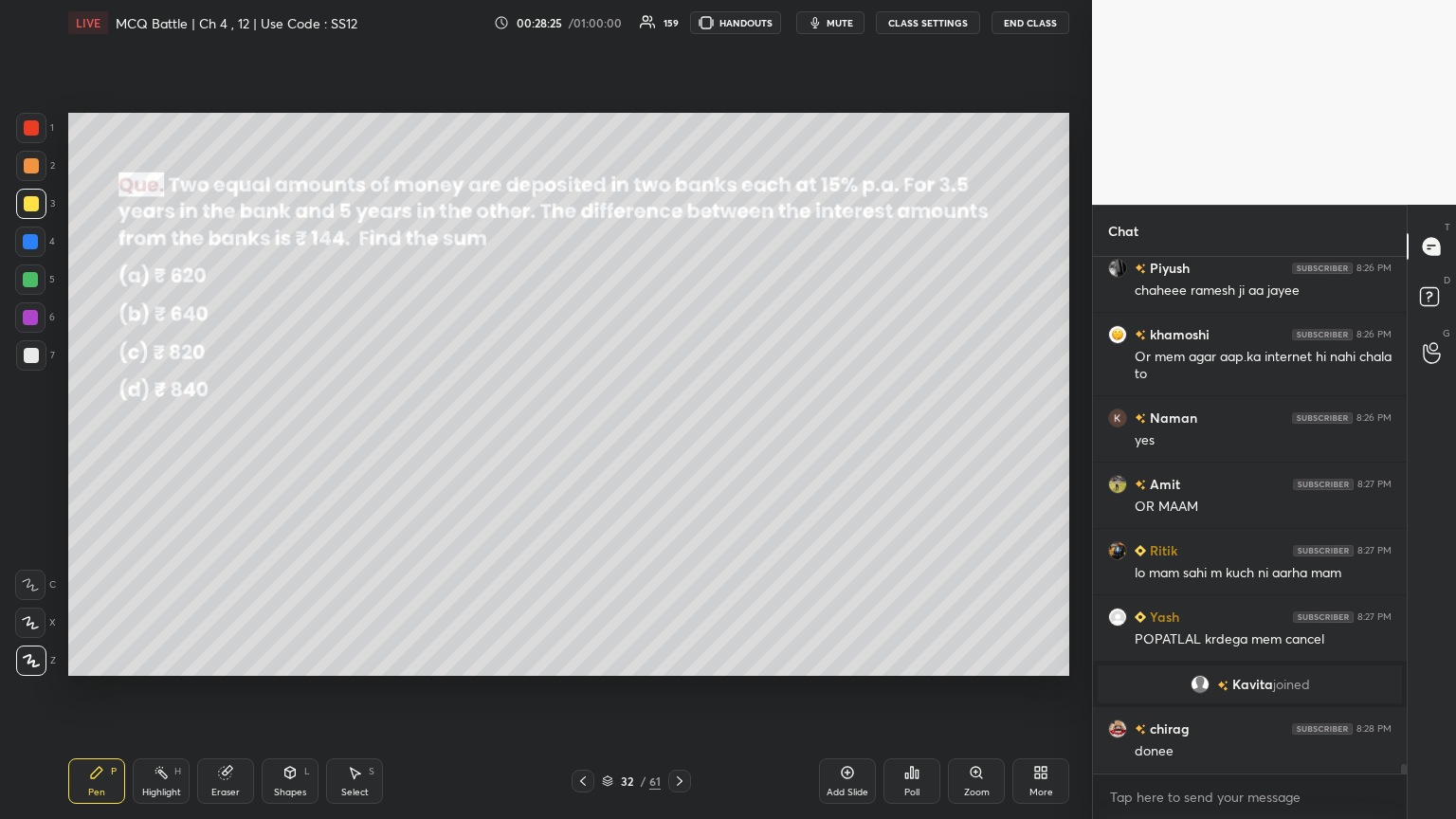 click 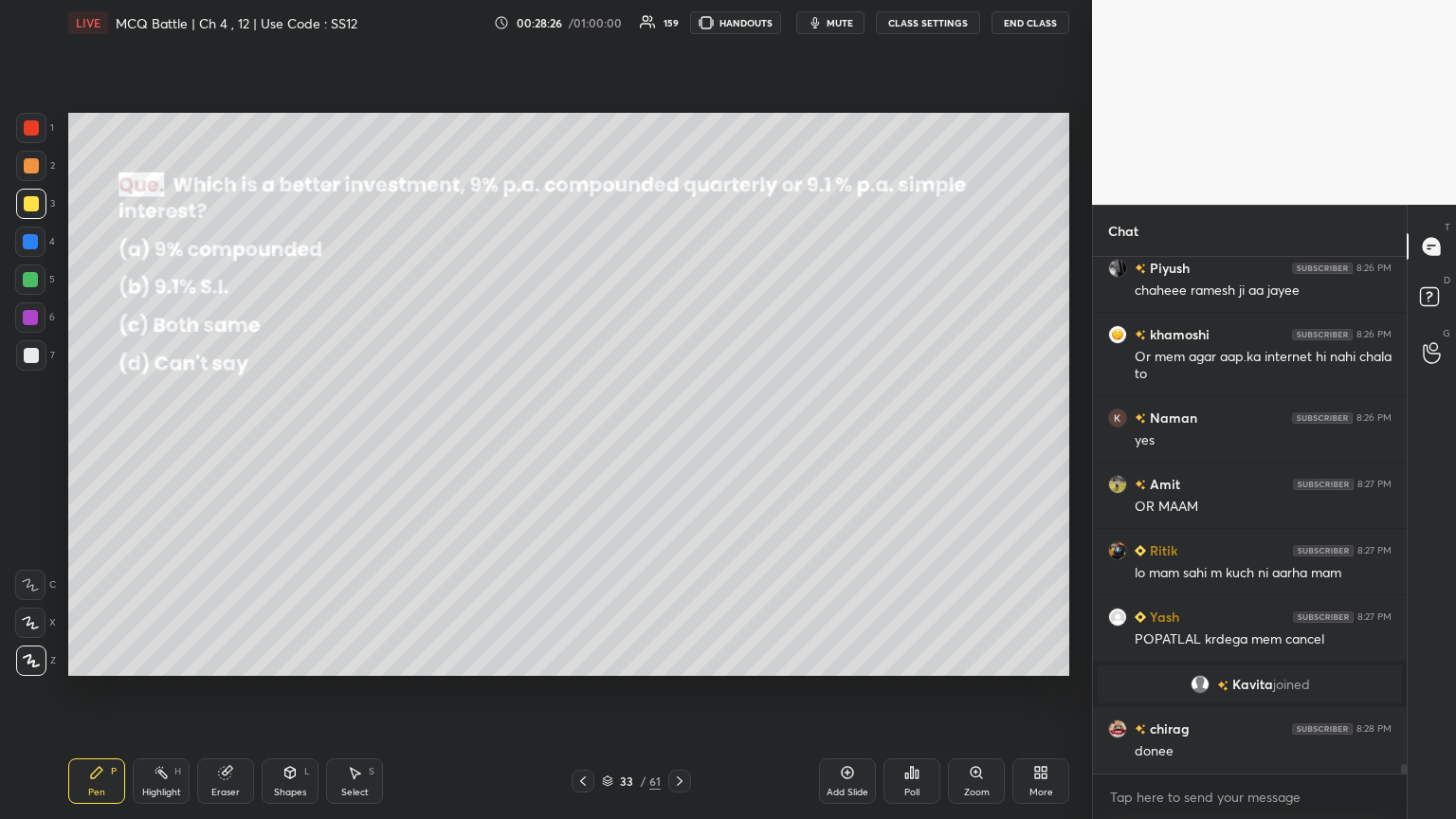 click on "Poll" at bounding box center (912, 792) 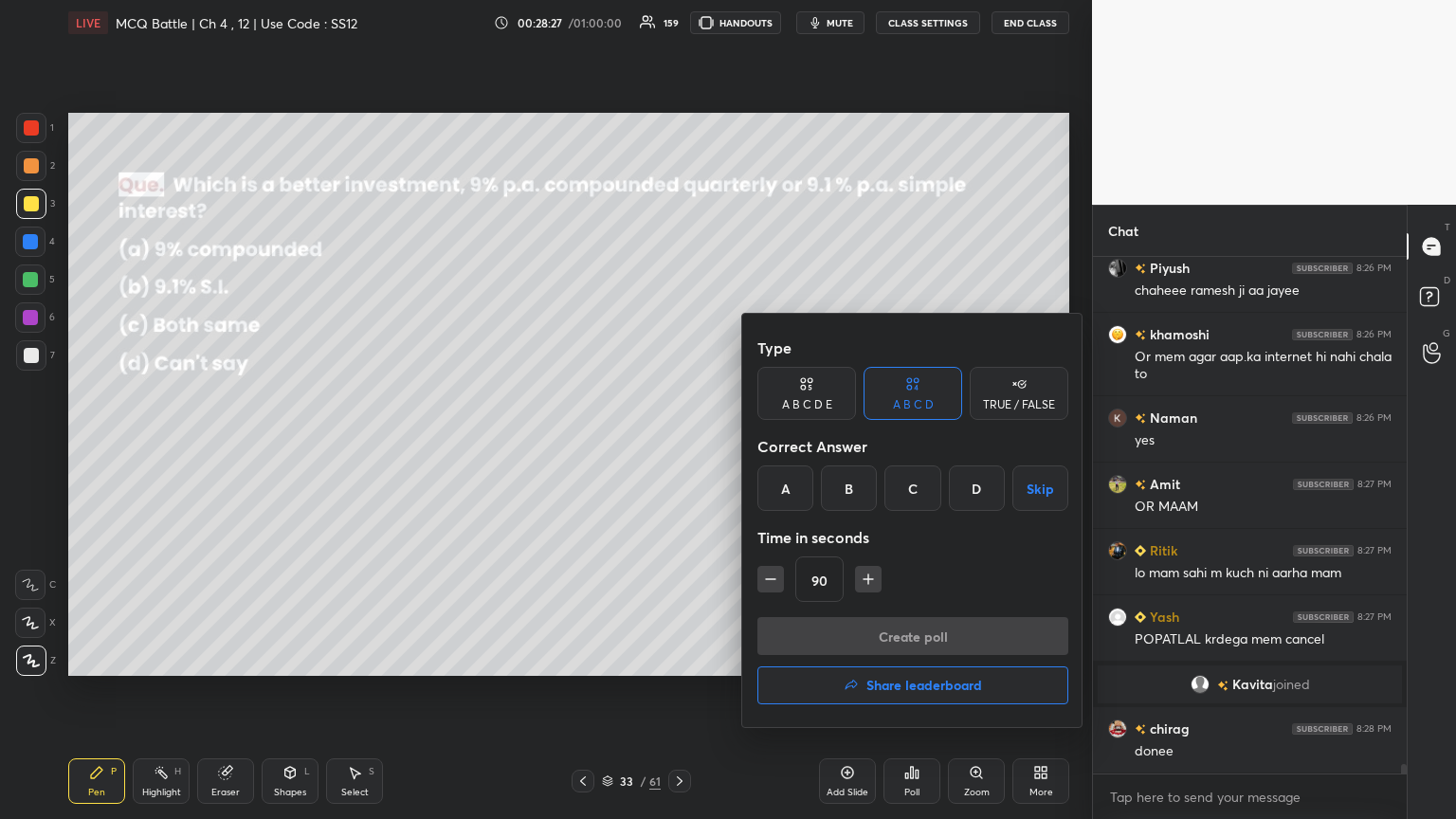 click 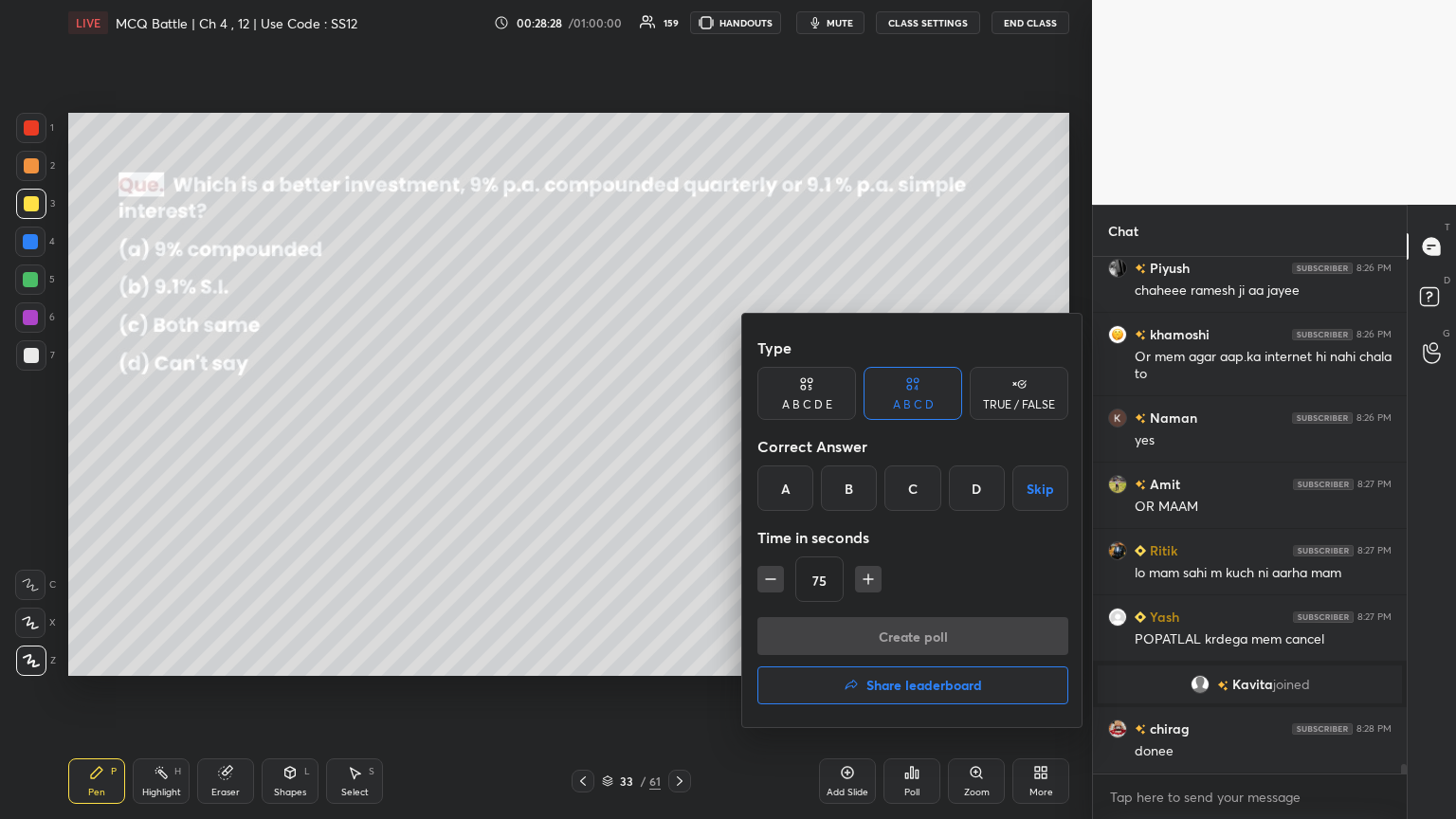 click 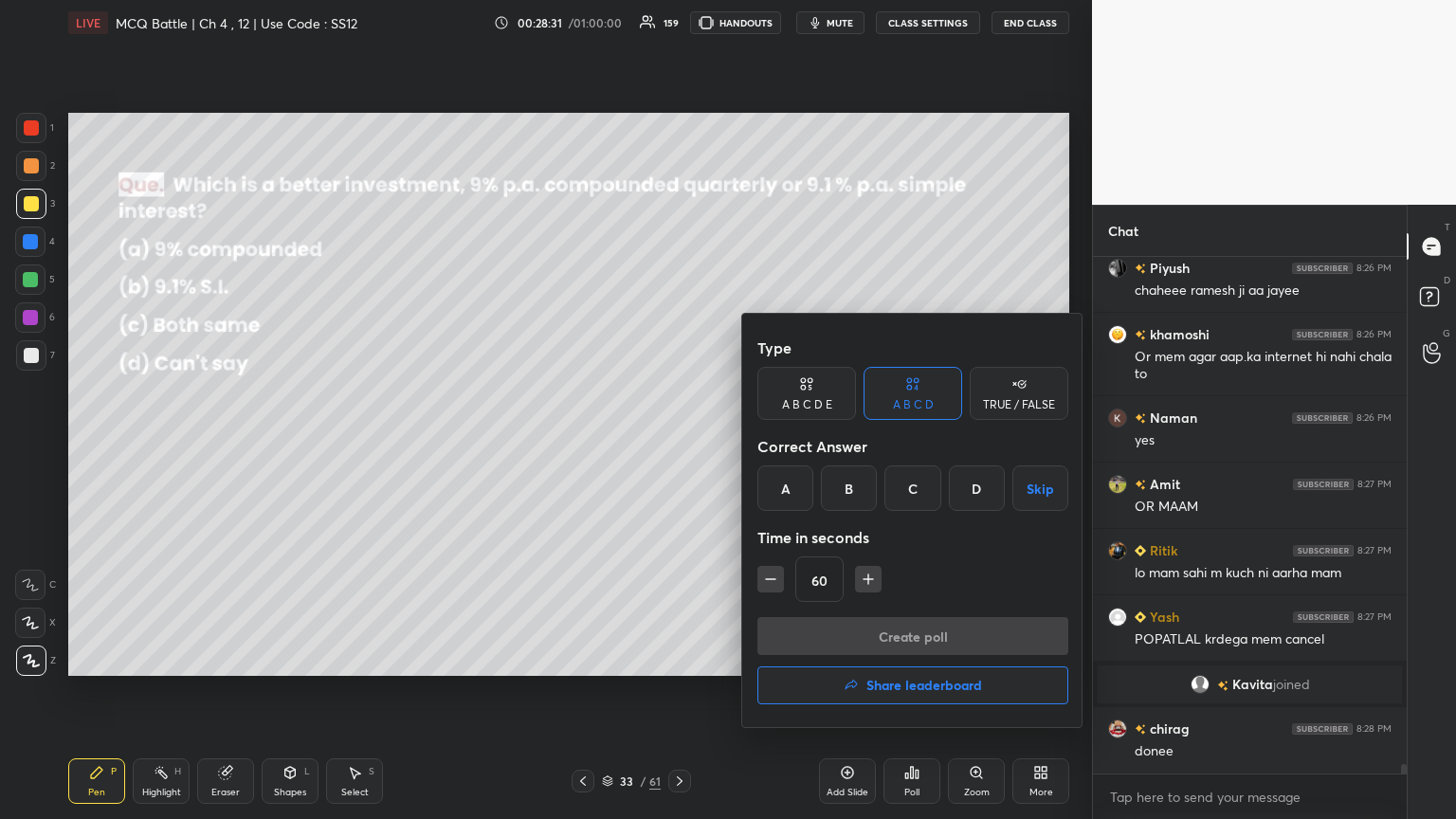 drag, startPoint x: 792, startPoint y: 482, endPoint x: 800, endPoint y: 491, distance: 12.041595 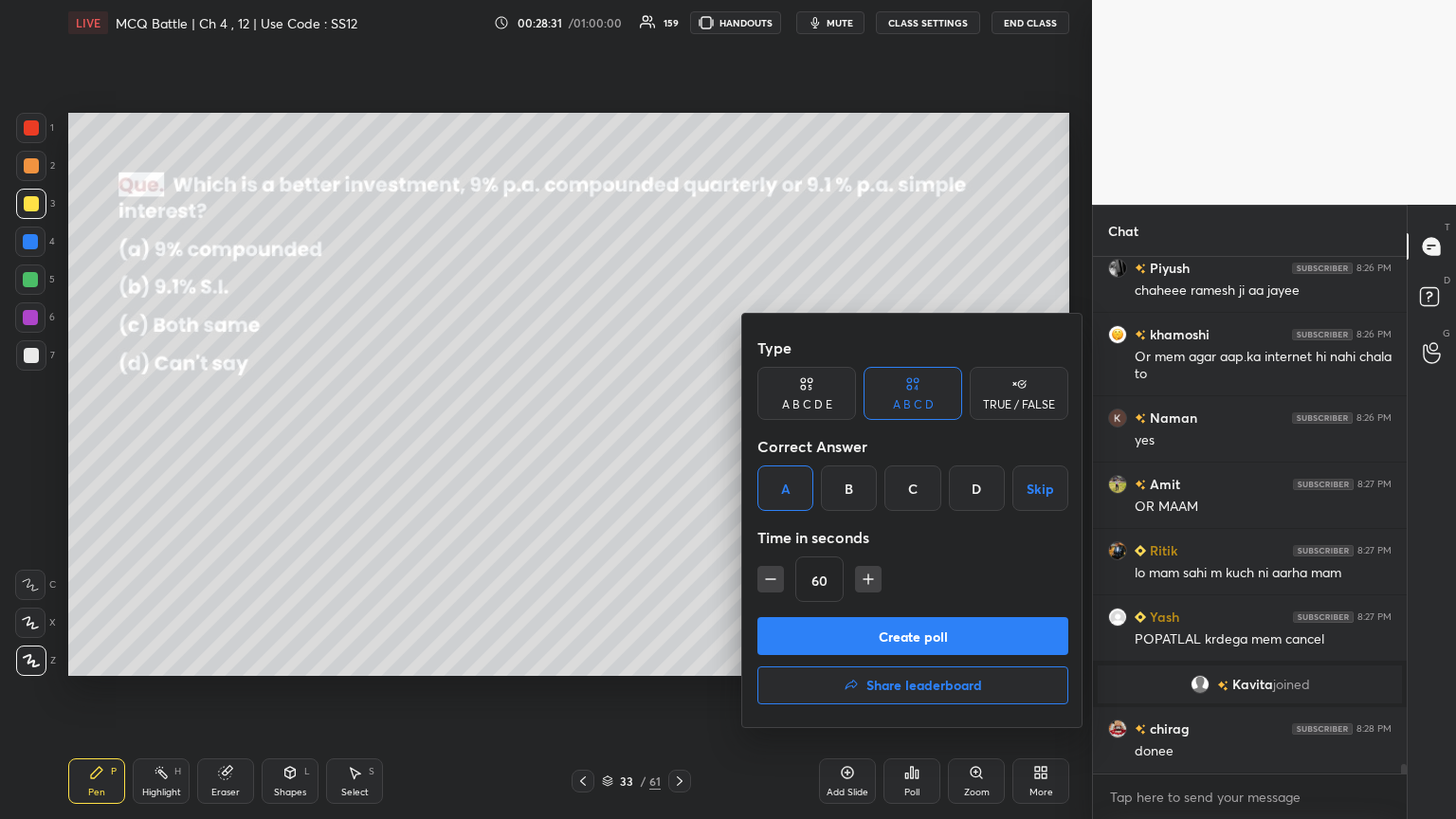 drag, startPoint x: 824, startPoint y: 644, endPoint x: 822, endPoint y: 610, distance: 34.05877 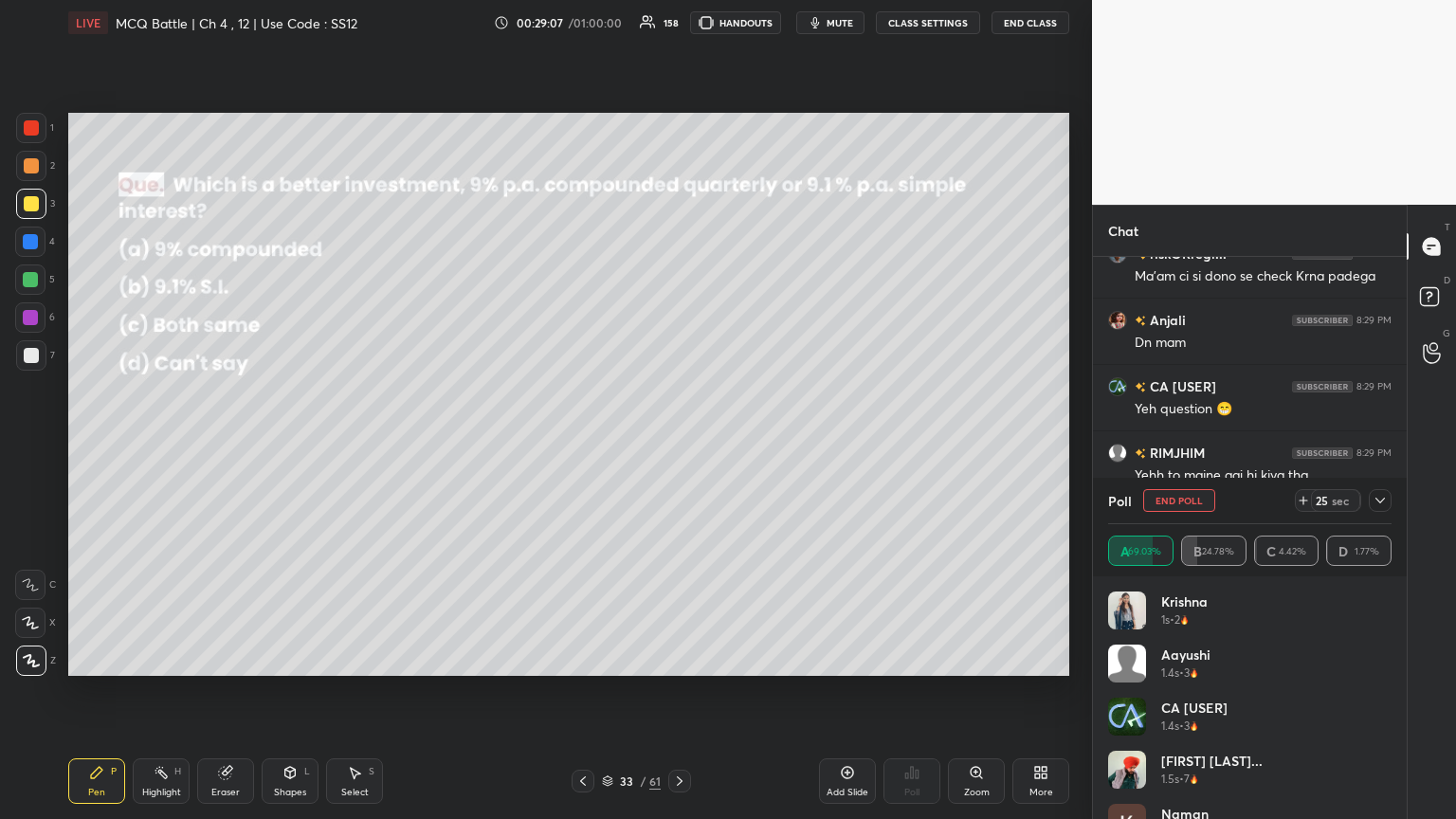 click 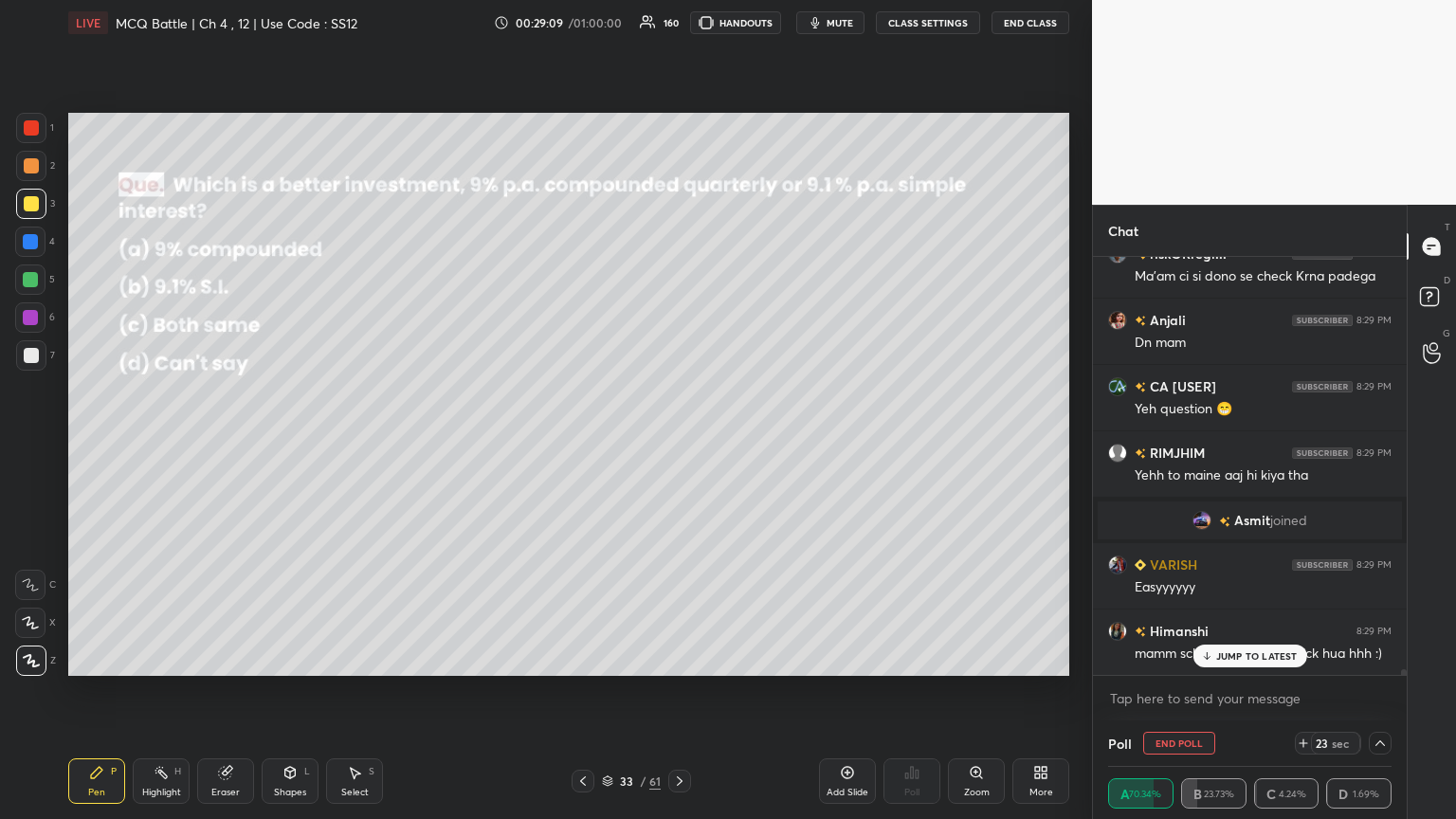 click on "JUMP TO LATEST" at bounding box center (1249, 656) 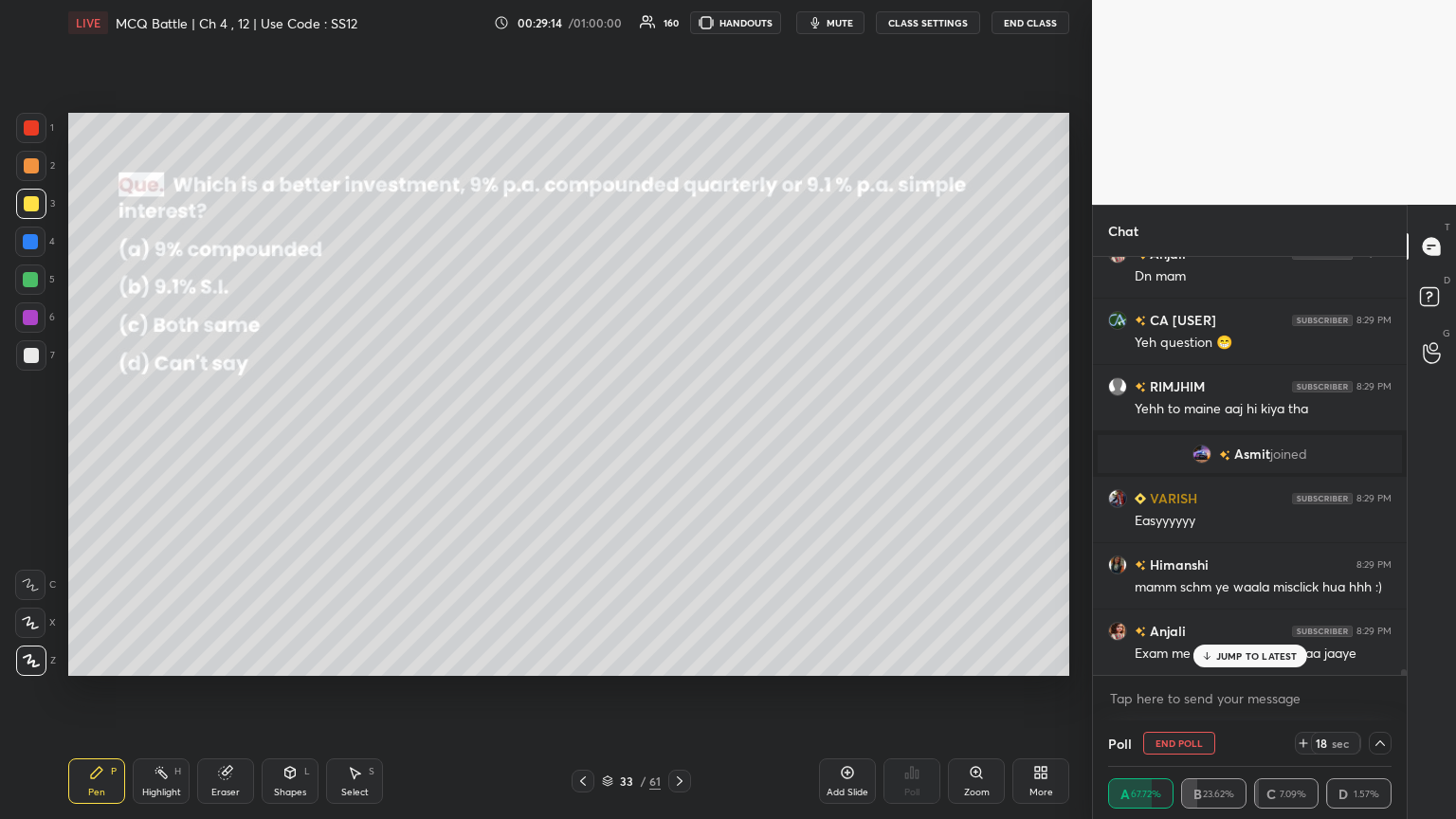 click on "JUMP TO LATEST" at bounding box center (1257, 656) 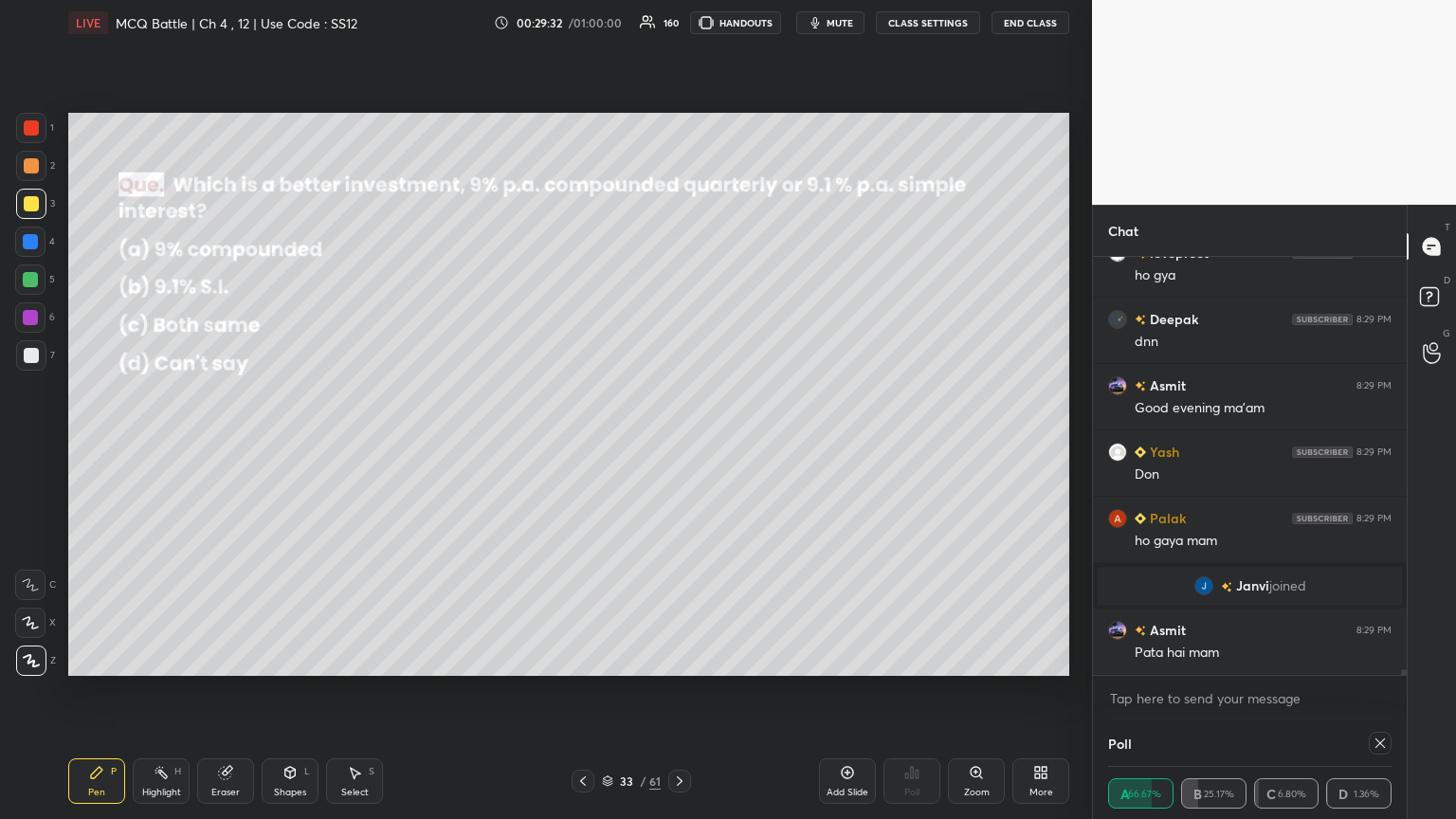 scroll, scrollTop: 29123, scrollLeft: 0, axis: vertical 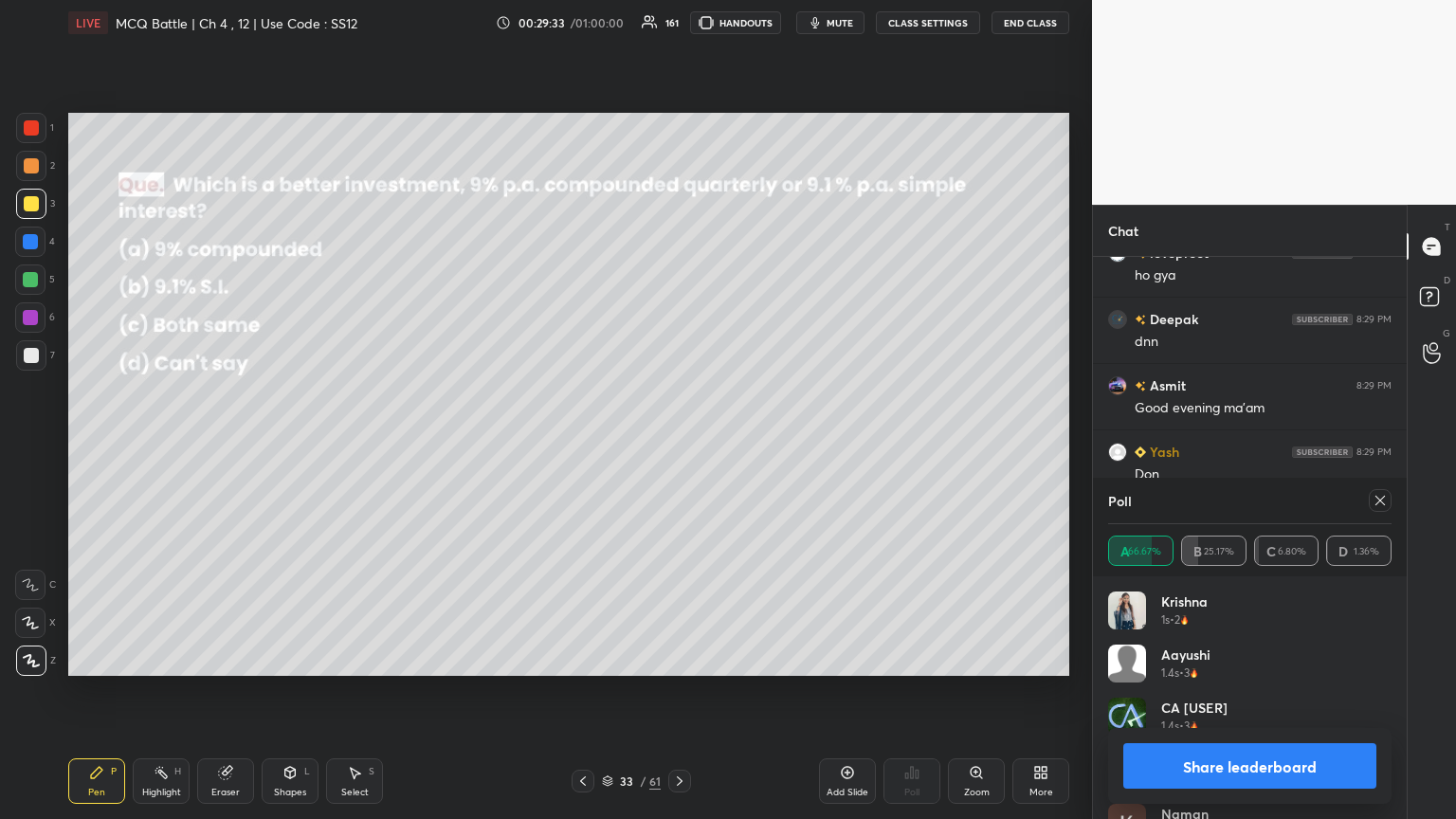 click on "Share leaderboard" at bounding box center (1249, 766) 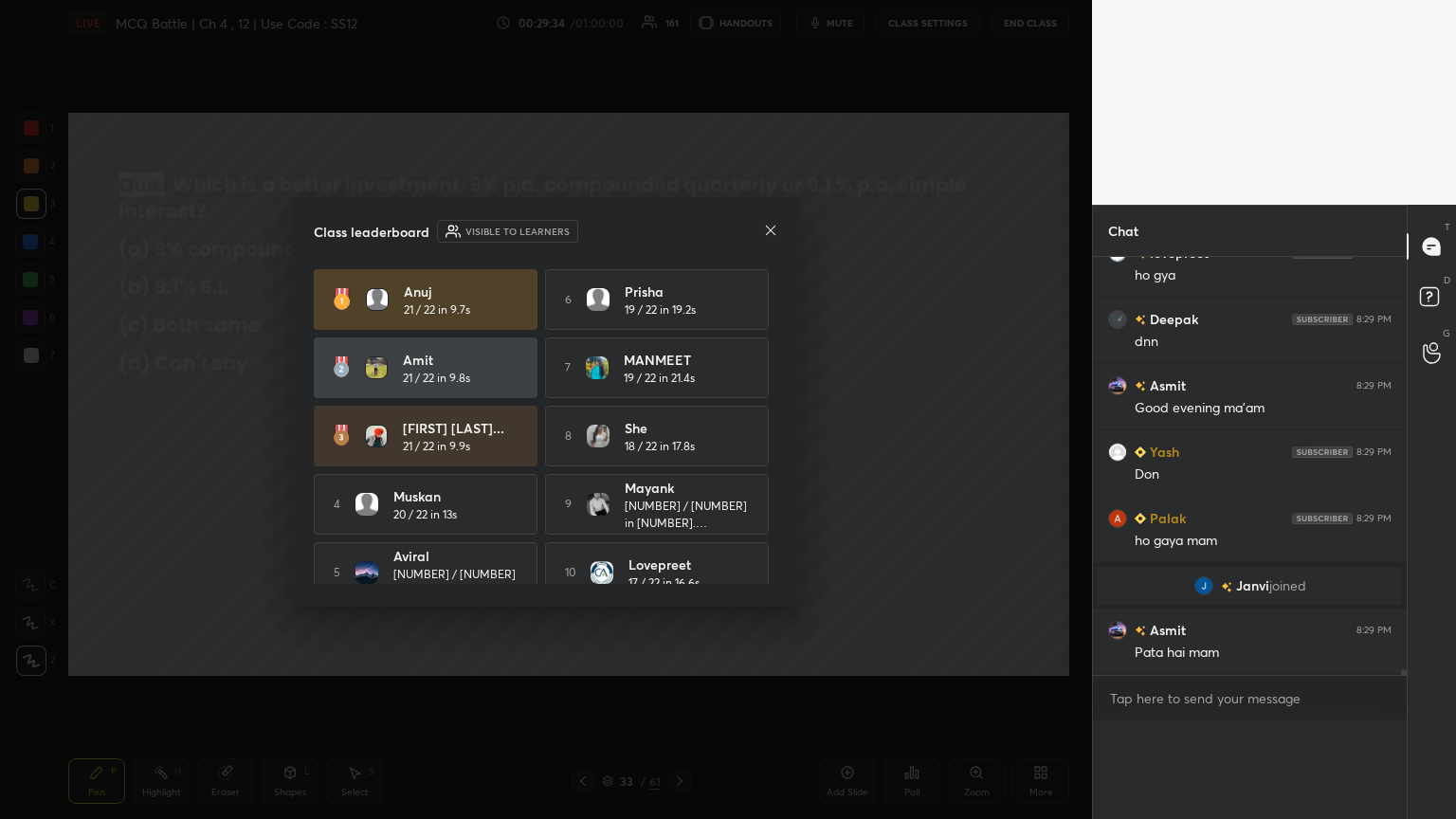 scroll, scrollTop: 0, scrollLeft: 0, axis: both 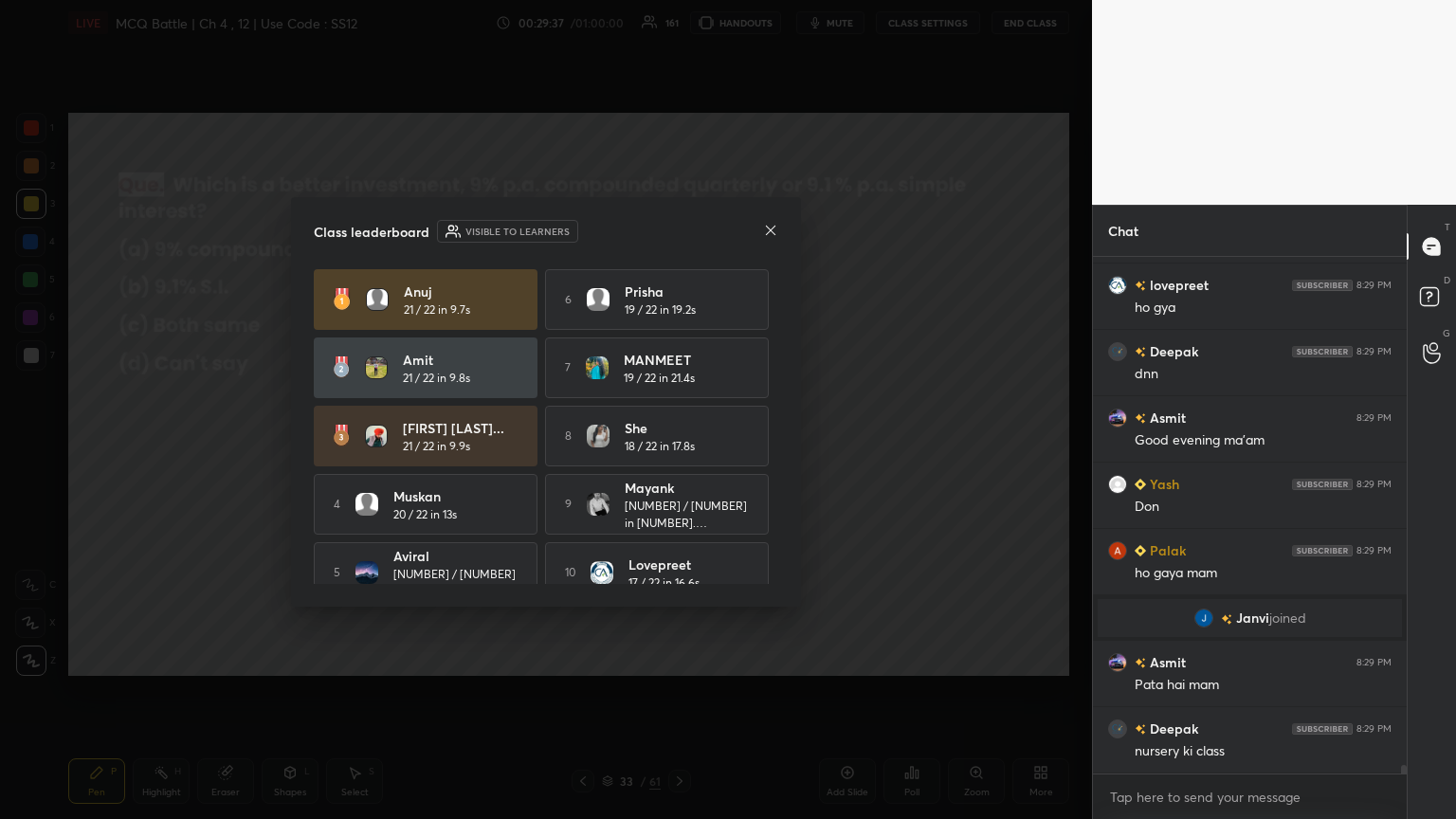 click 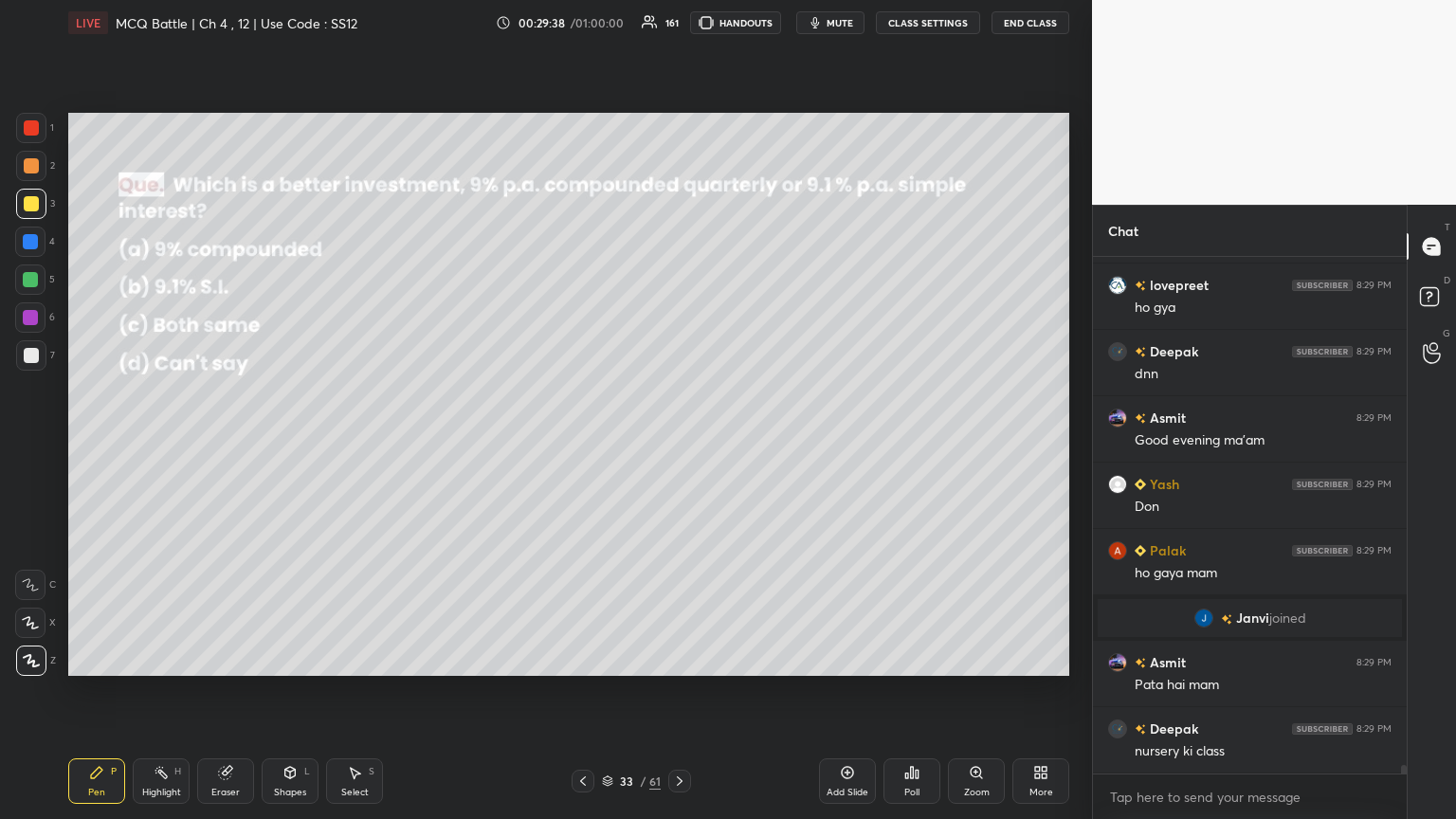 click 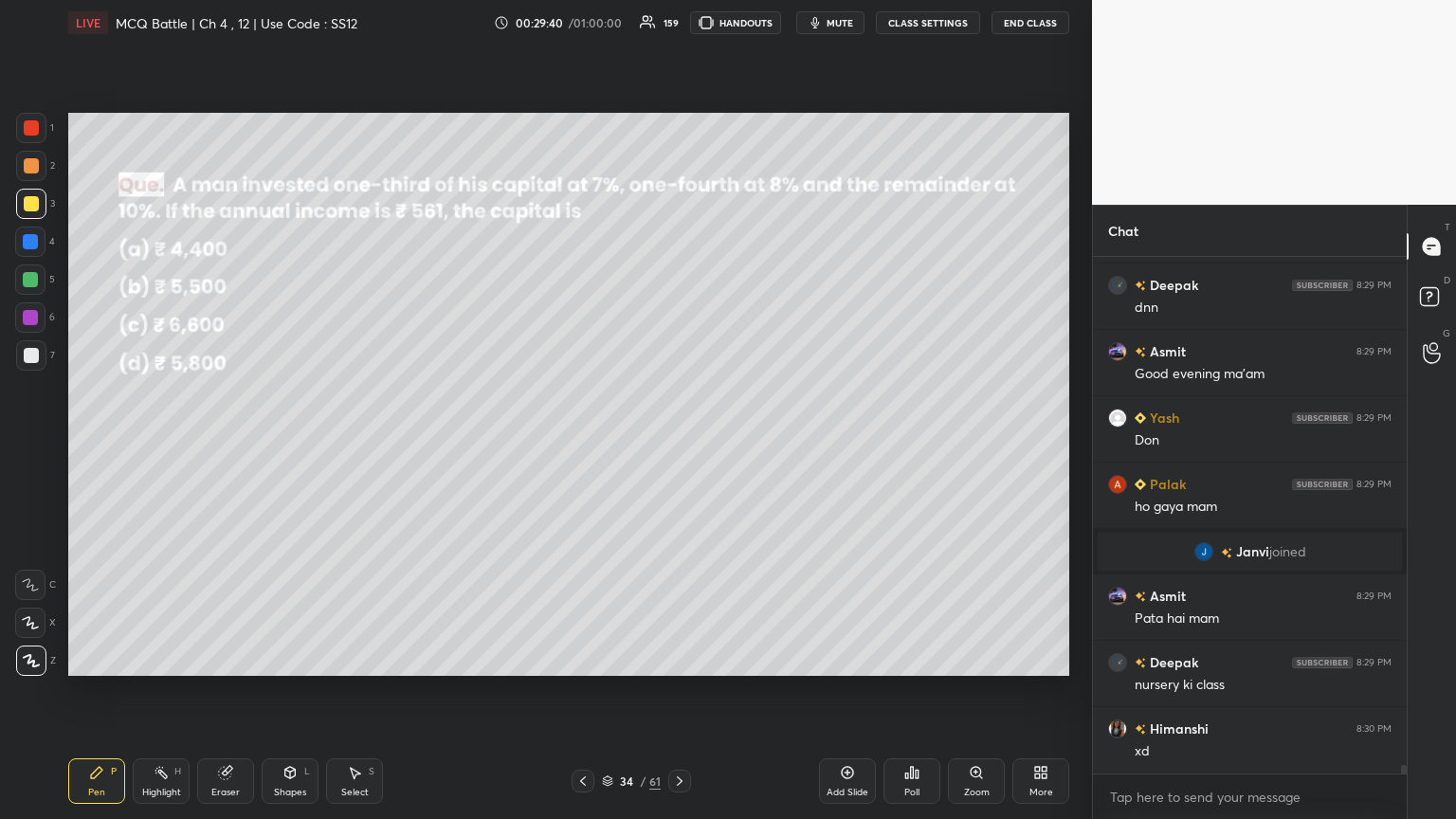 click on "Poll" at bounding box center [912, 781] 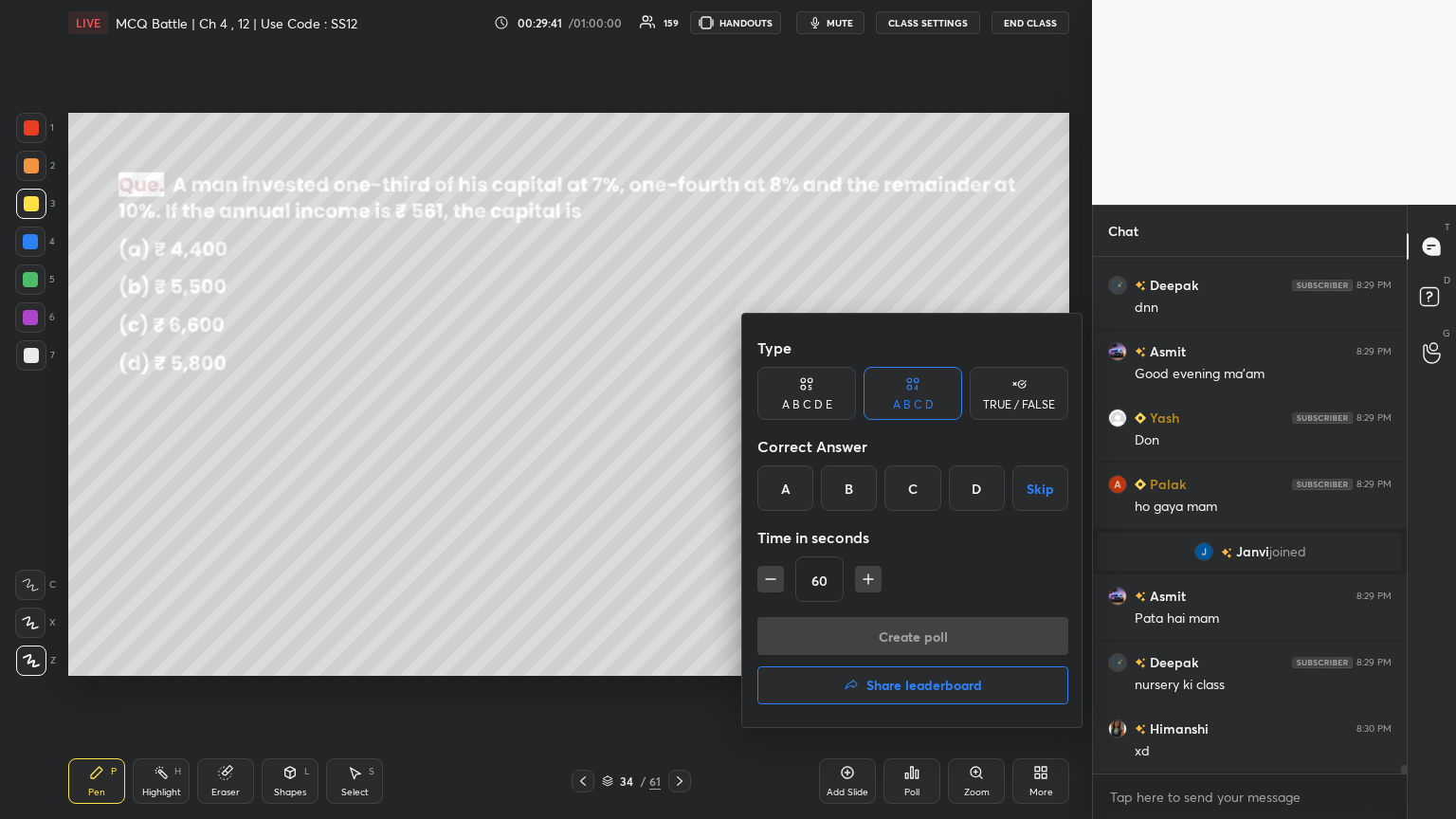 click 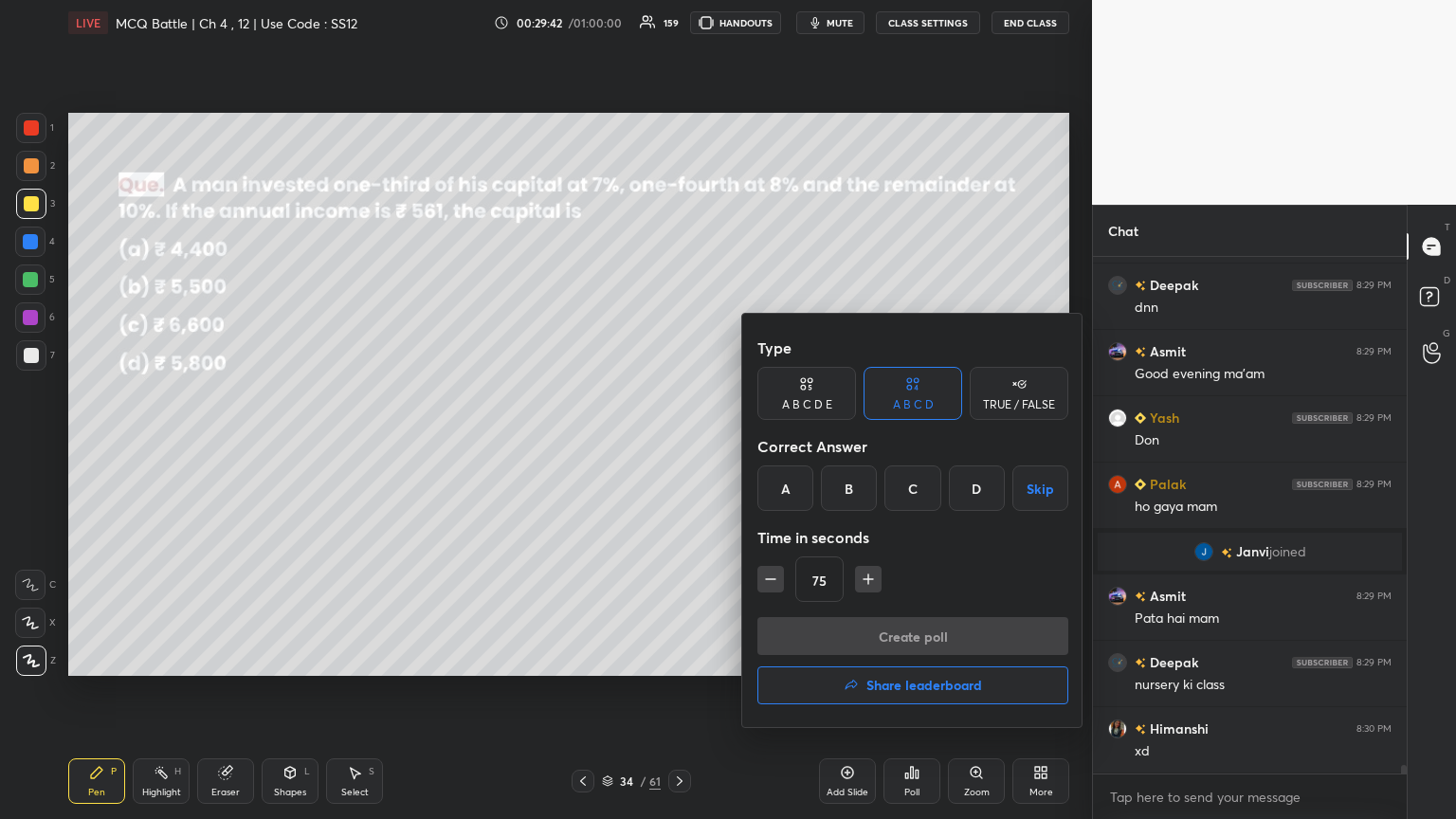 click 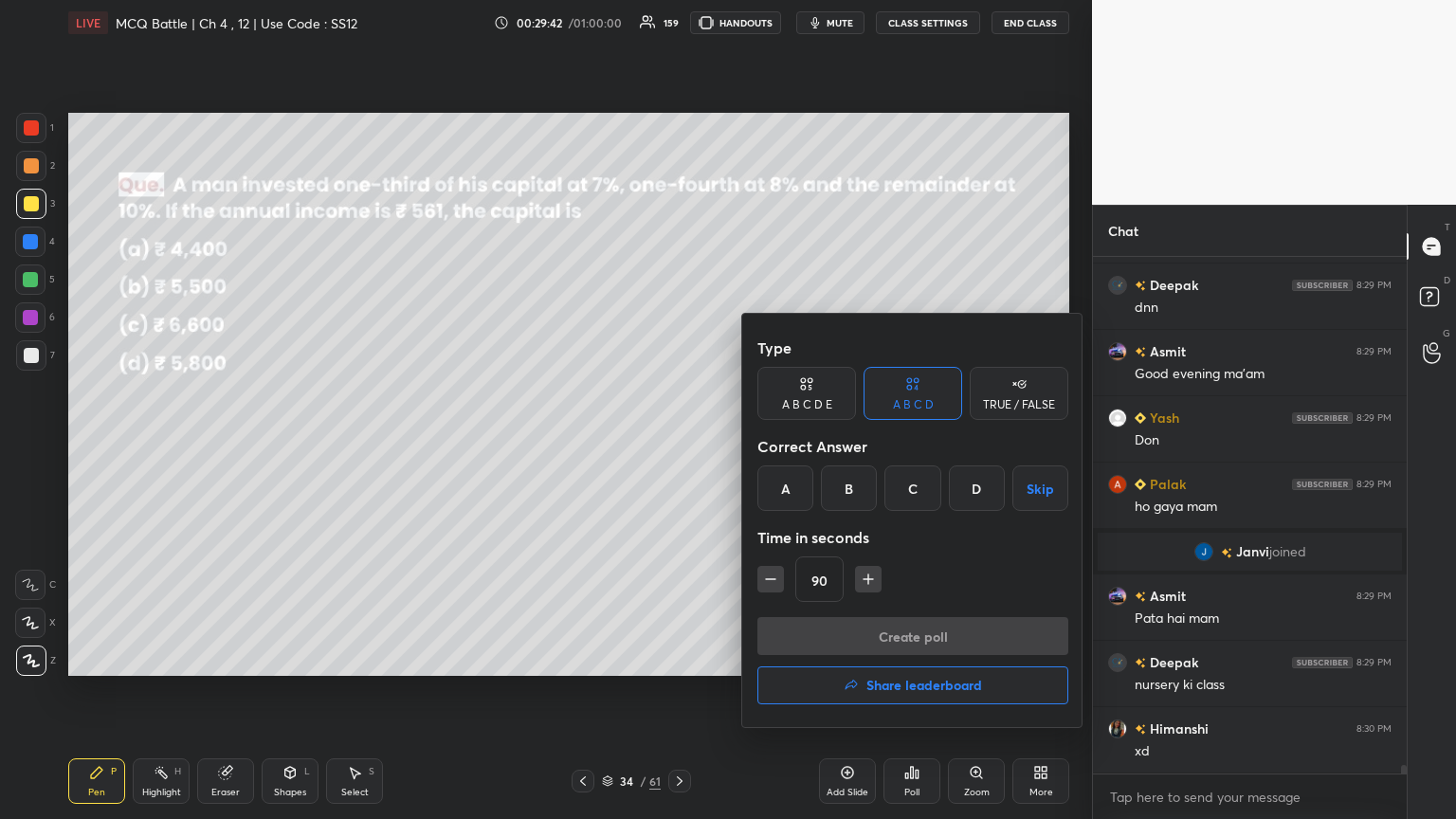click 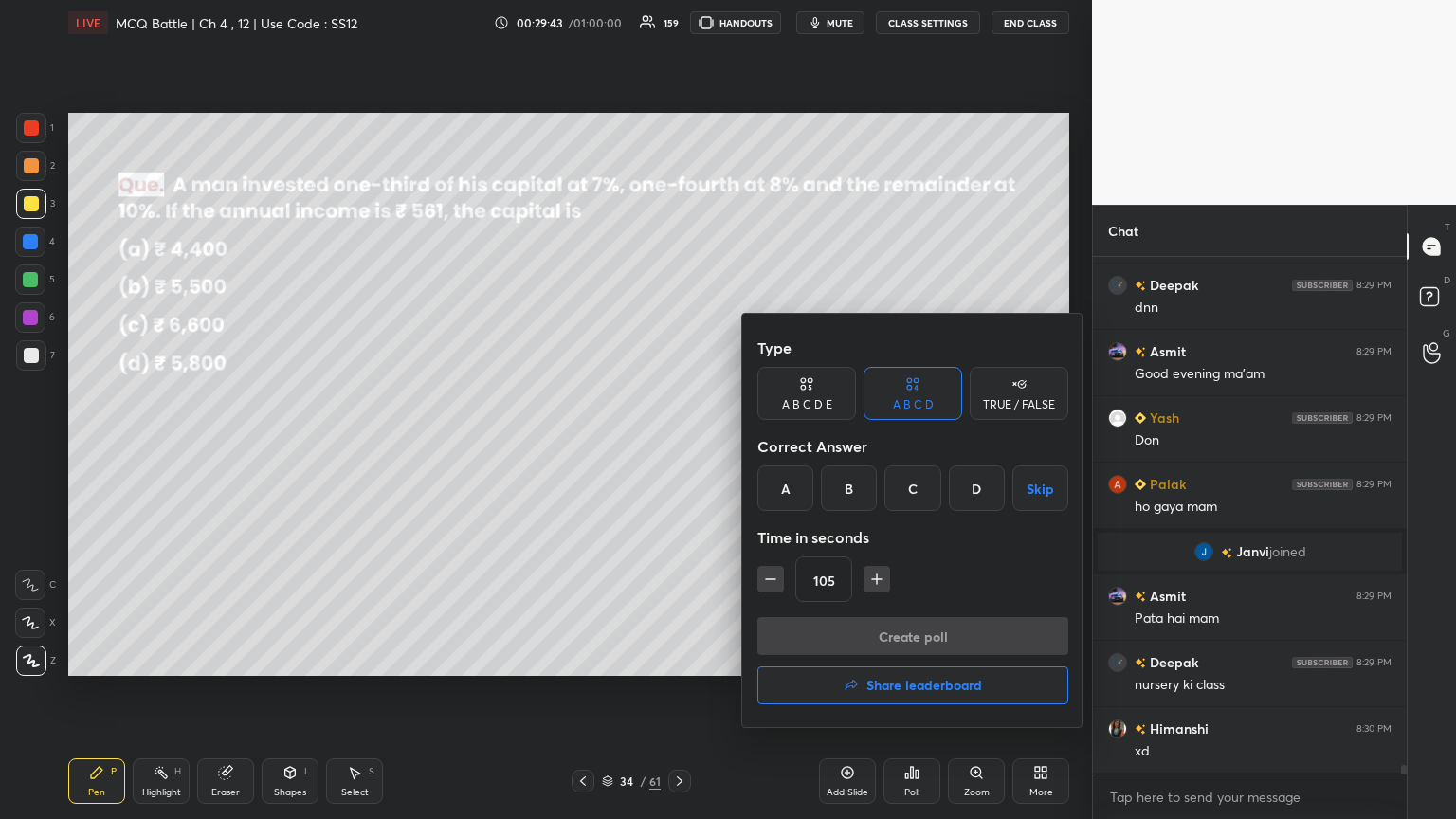 click 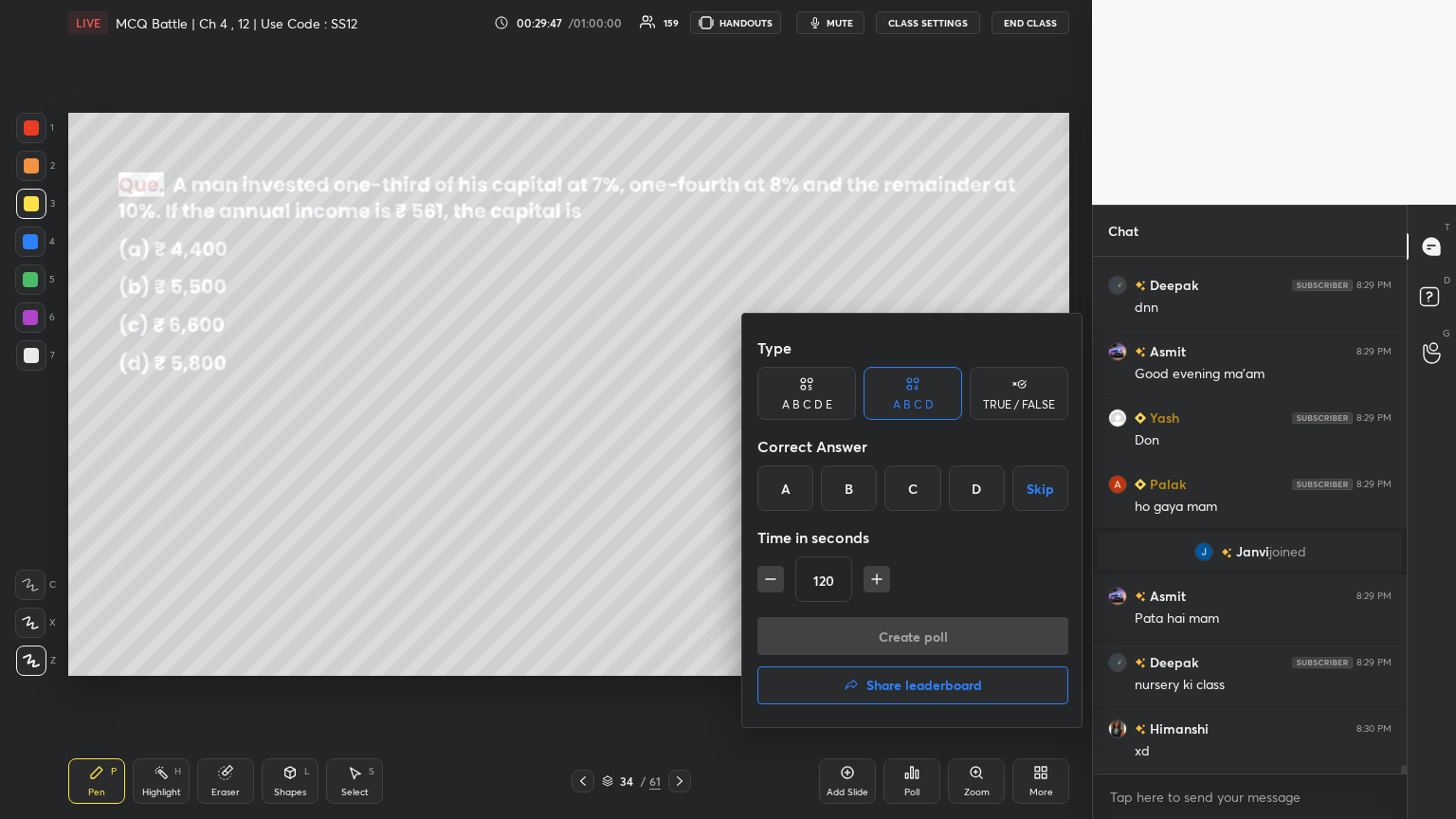 click 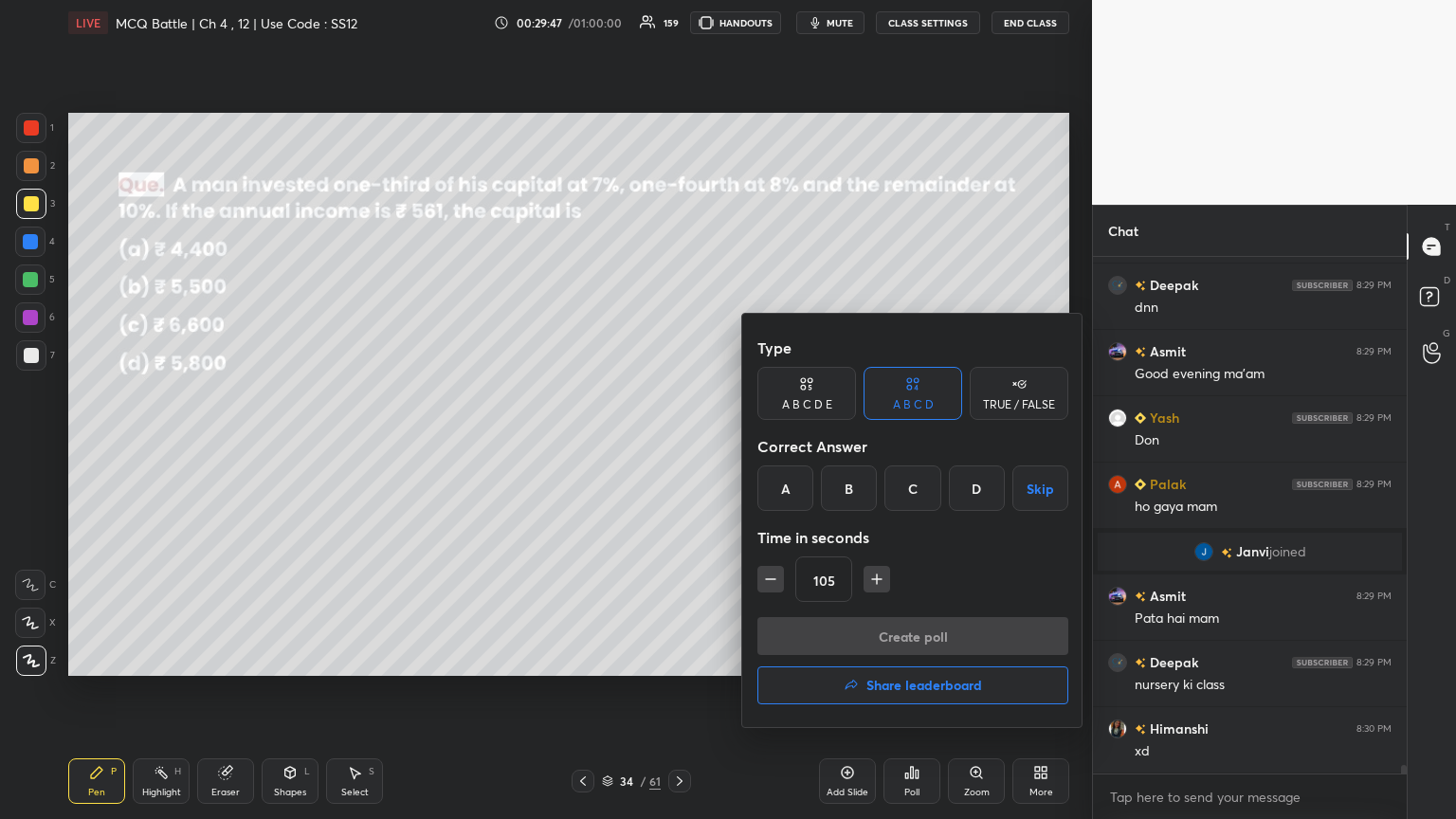 click 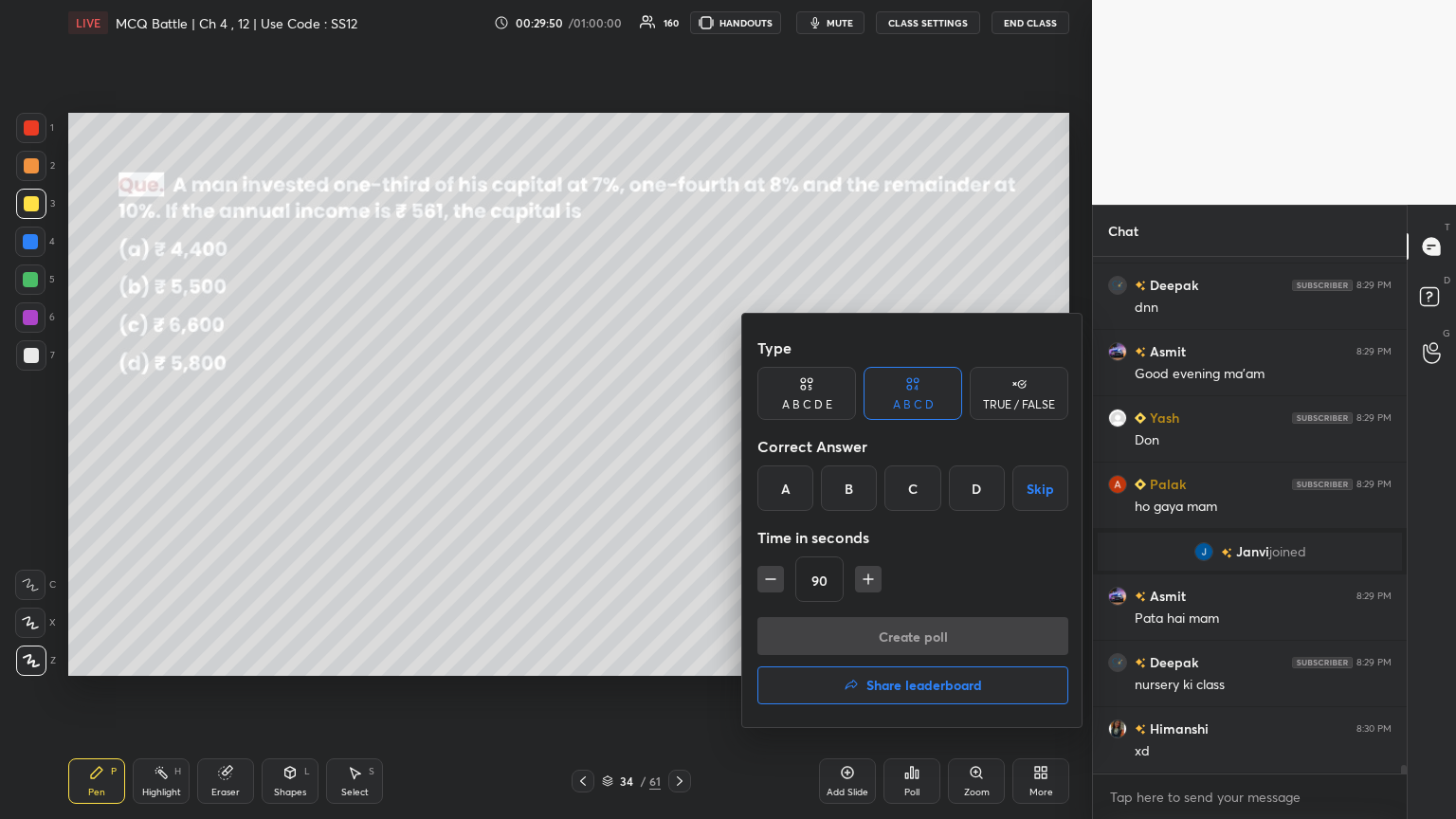 drag, startPoint x: 911, startPoint y: 500, endPoint x: 908, endPoint y: 535, distance: 35.128336 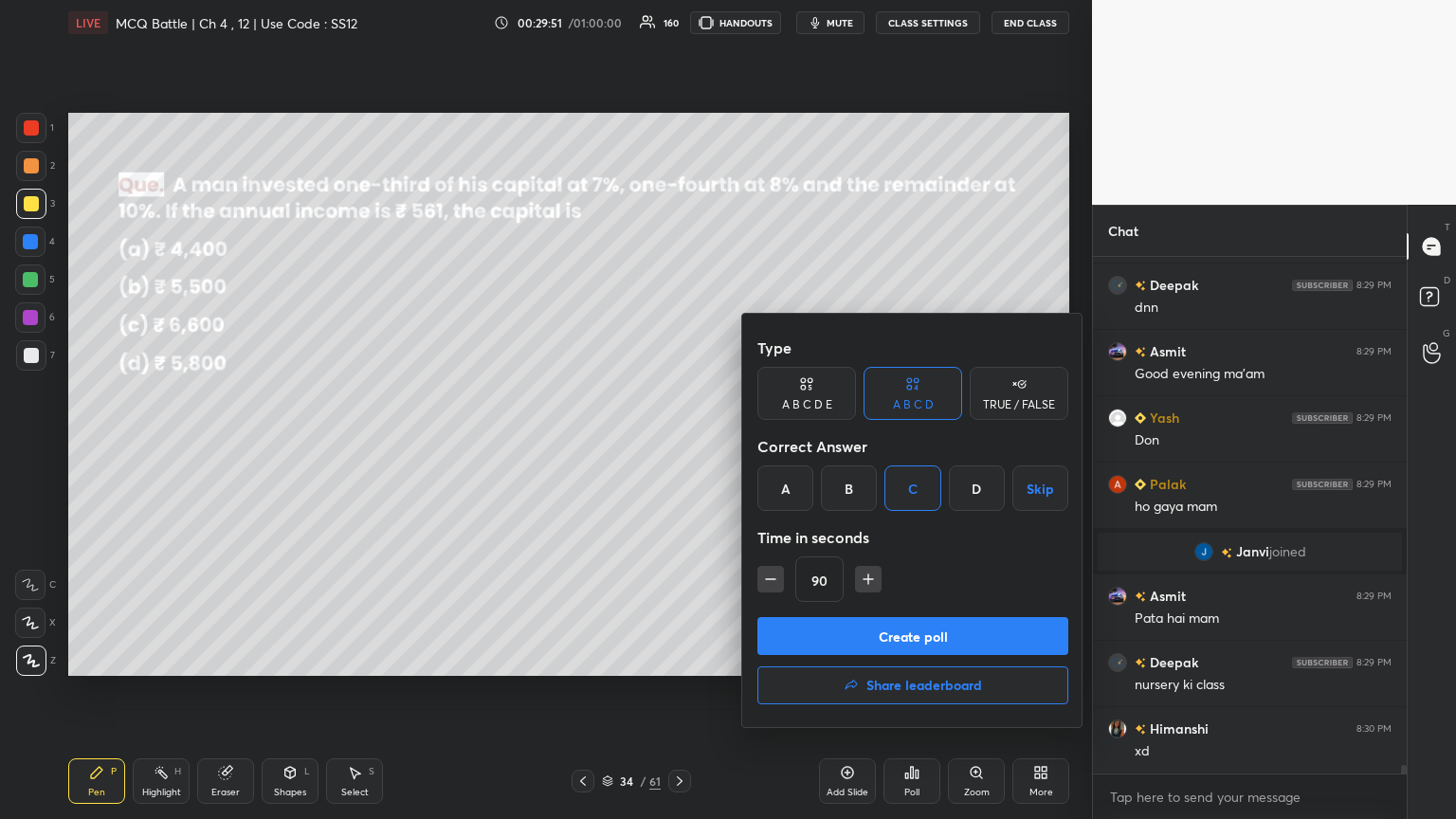 click on "Type A B C D E A B C D TRUE / FALSE Correct Answer A B C D Skip Time in seconds 90" at bounding box center [913, 473] 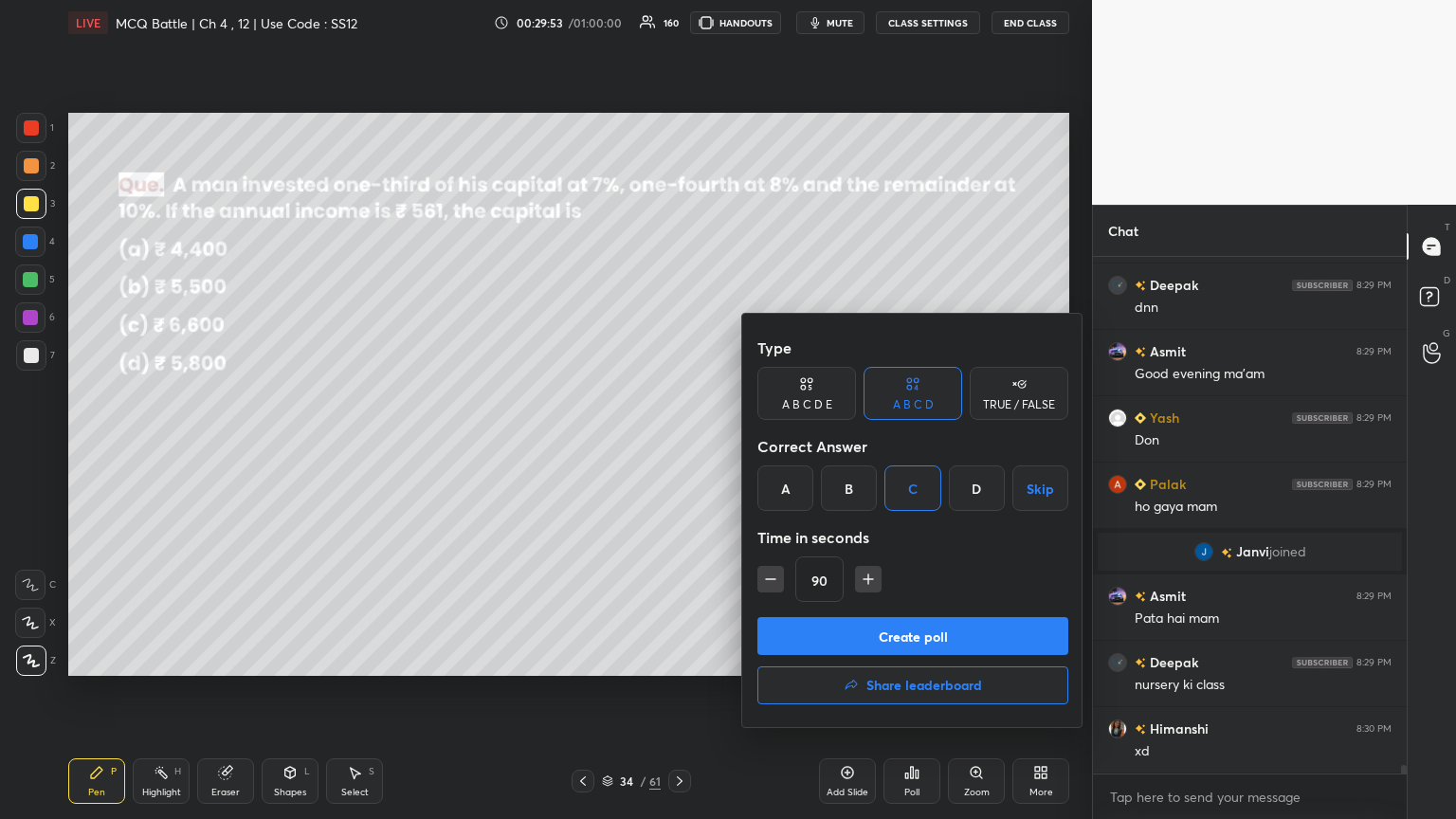 click on "Create poll" at bounding box center [913, 636] 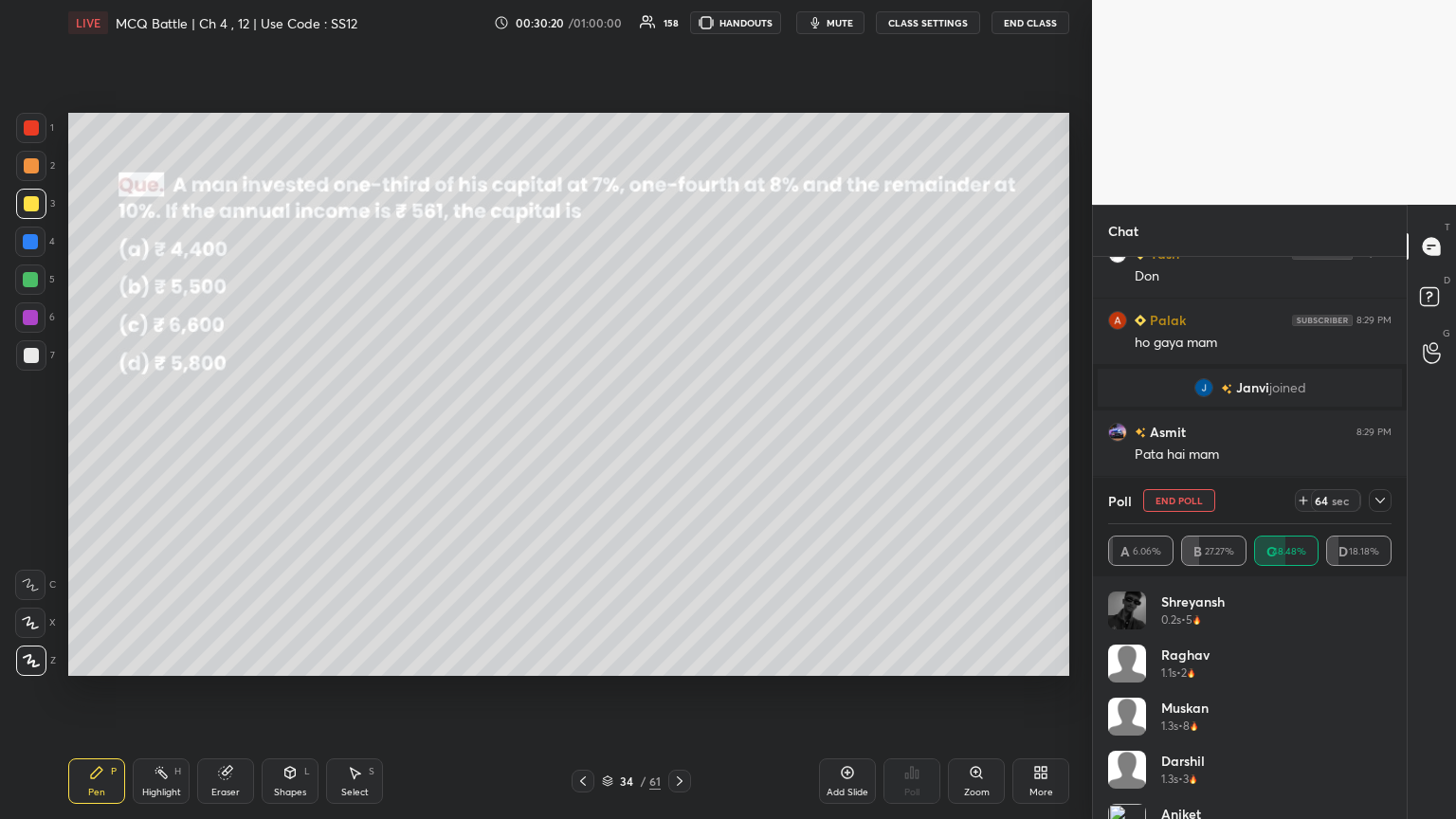 click 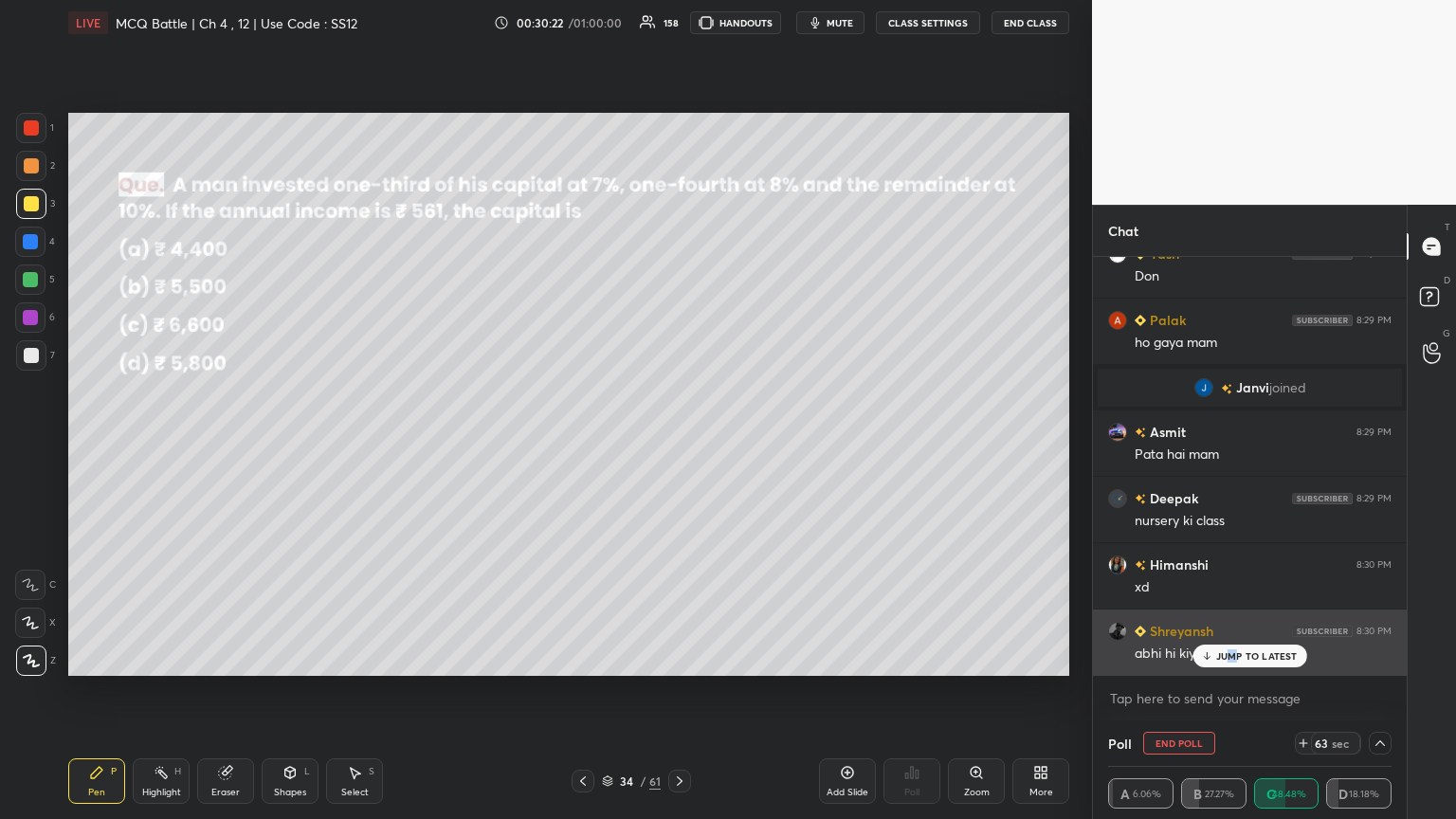 click on "JUMP TO LATEST" at bounding box center [1257, 656] 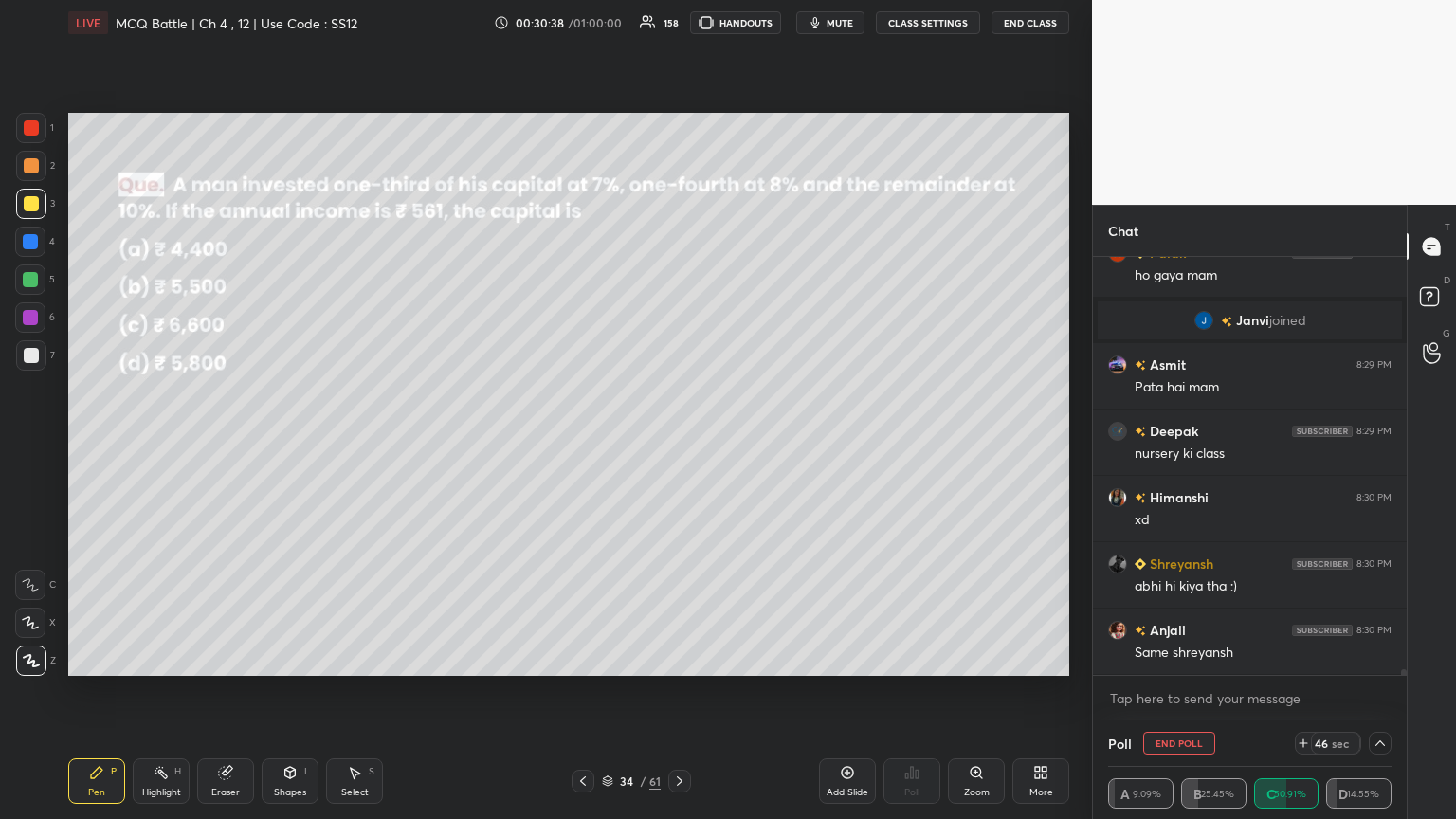 scroll, scrollTop: 29434, scrollLeft: 0, axis: vertical 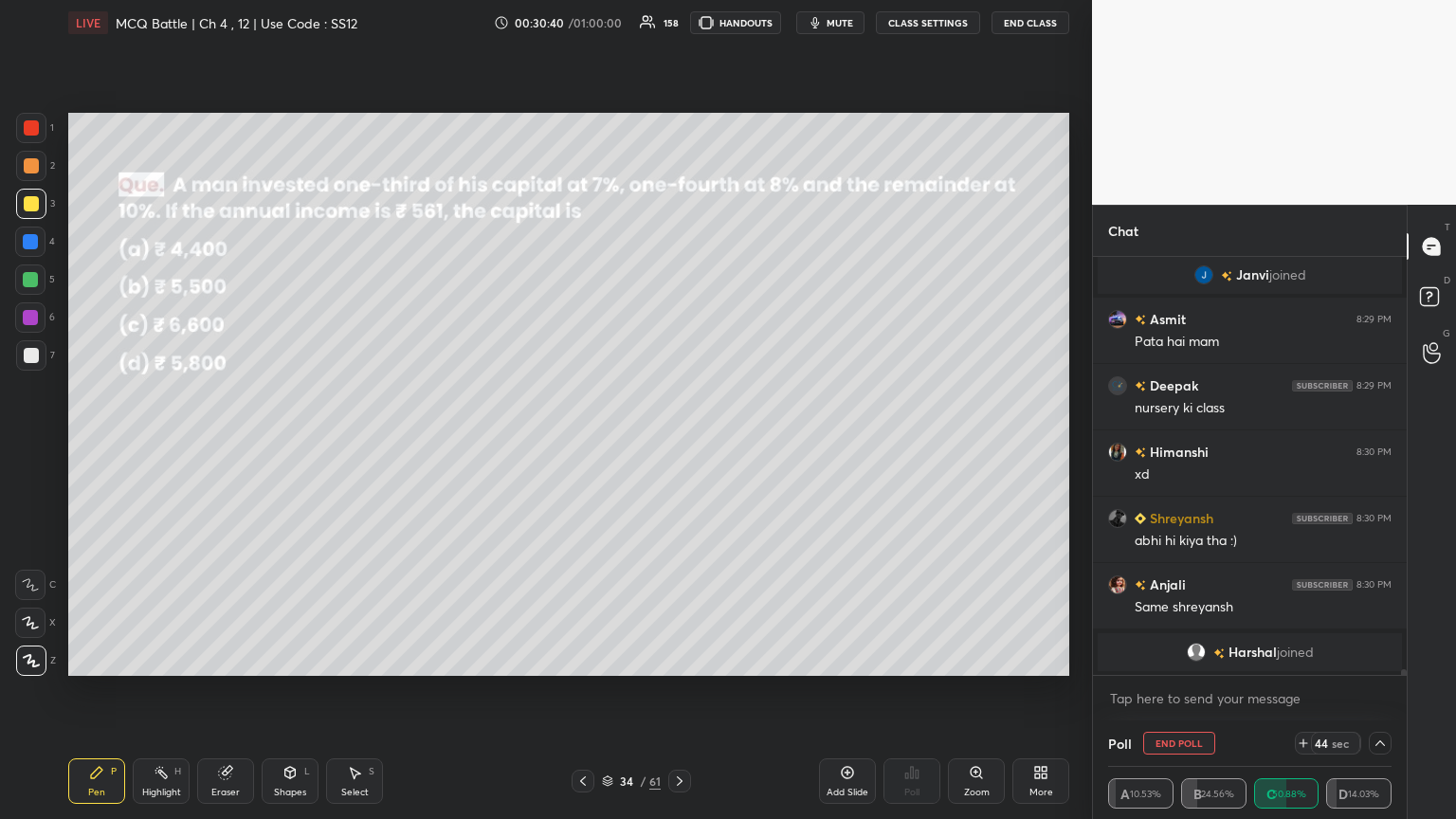 click 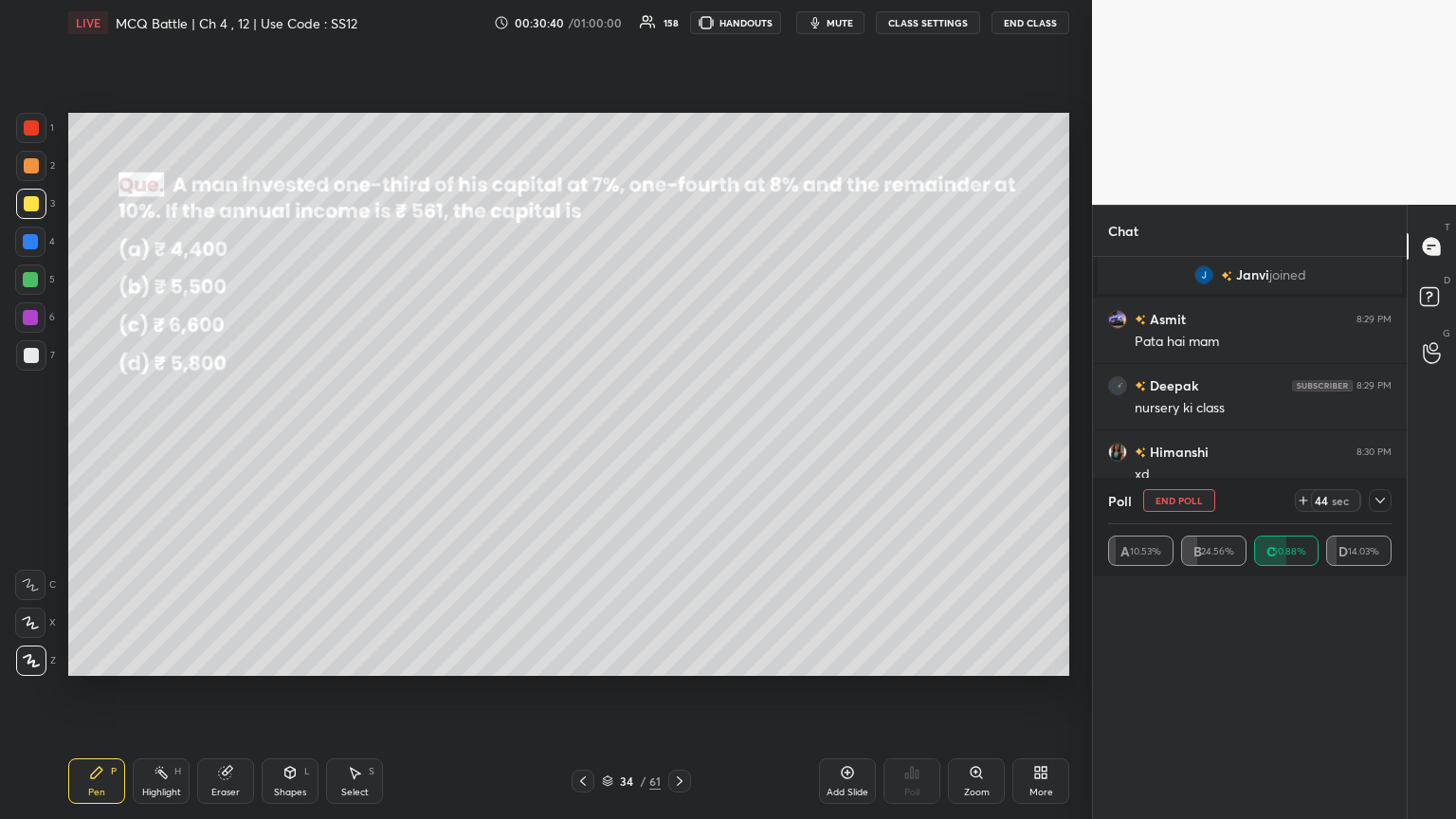scroll, scrollTop: 6, scrollLeft: 6, axis: both 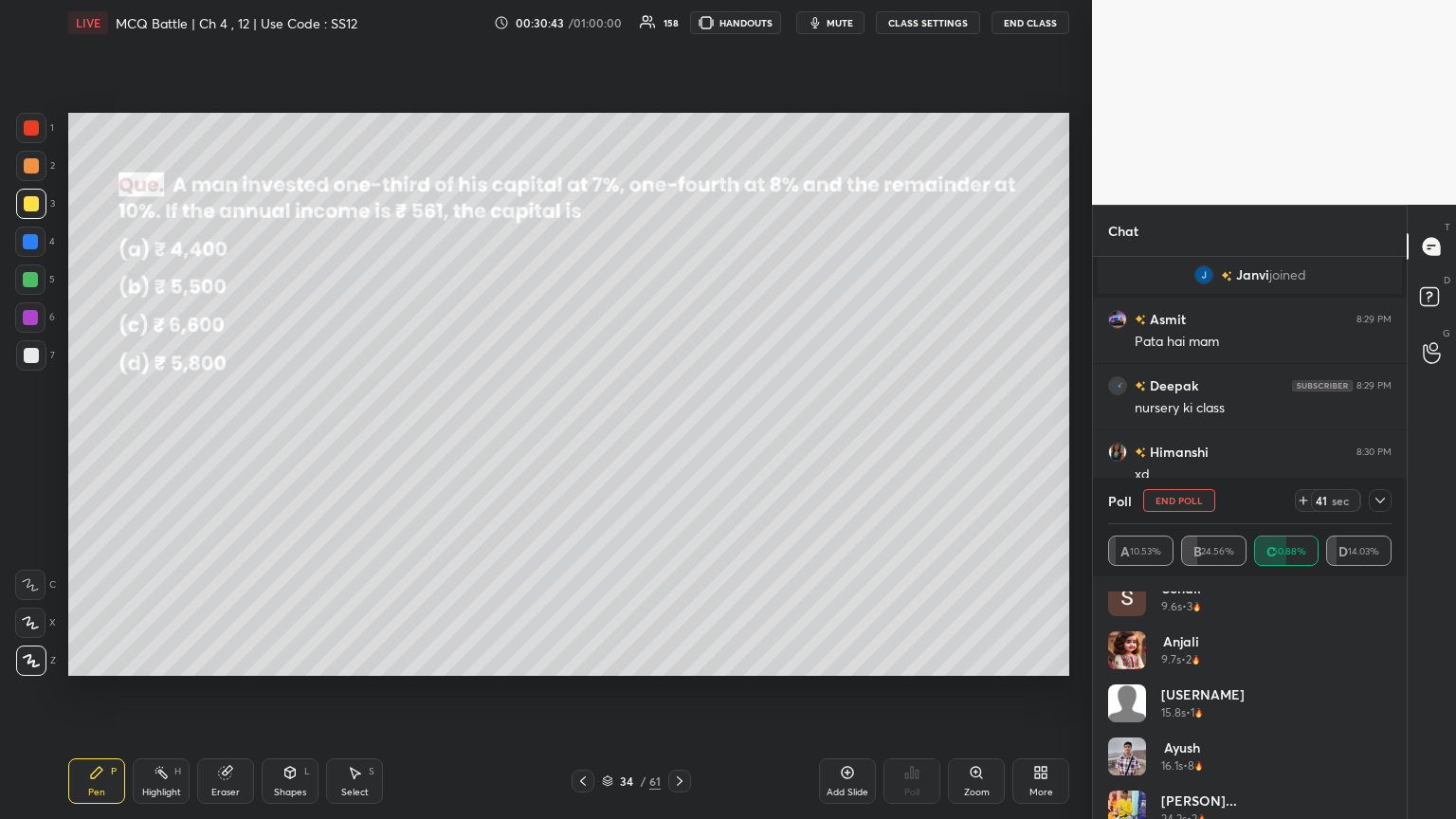 click on "[NAME] [NUMBER]s  •  [NUMBER]" at bounding box center (1249, 764) 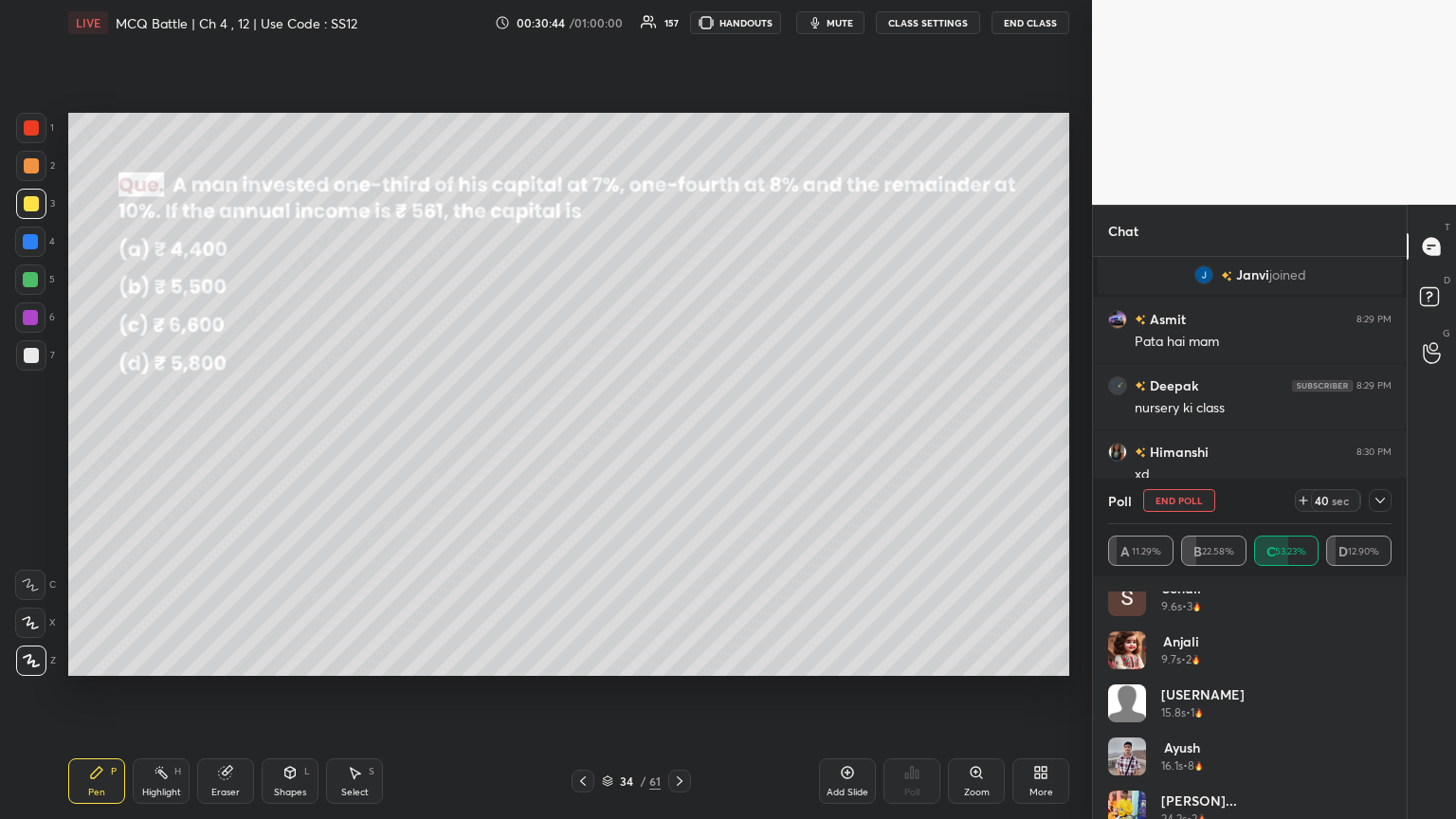 click on "CA [NAME] 8.3s  •  1 [NAME] 9.6s  •  3 [NAME] 9.7s  •  2 [NAME] 15.8s  •  1 [NAME] 16.1s  •  8 [NAME] 24.2s  •  2 [NAME] 27.7s  •  1 [NAME] 29.2s  •  2 [NAME] 29.4s  •  1" at bounding box center [1249, 698] 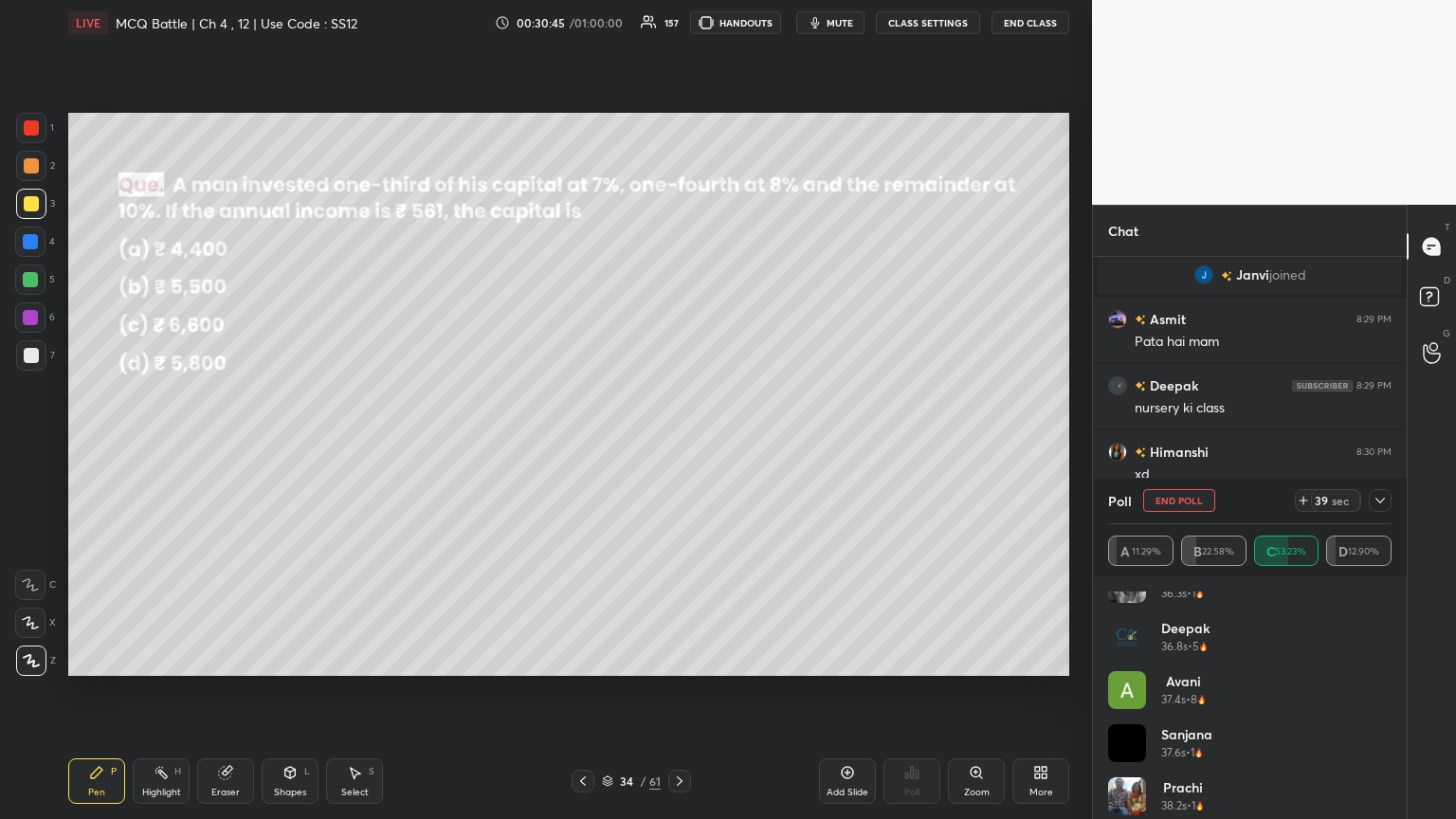 click on "[FIRST] 37.6s  •  1" at bounding box center [1249, 751] 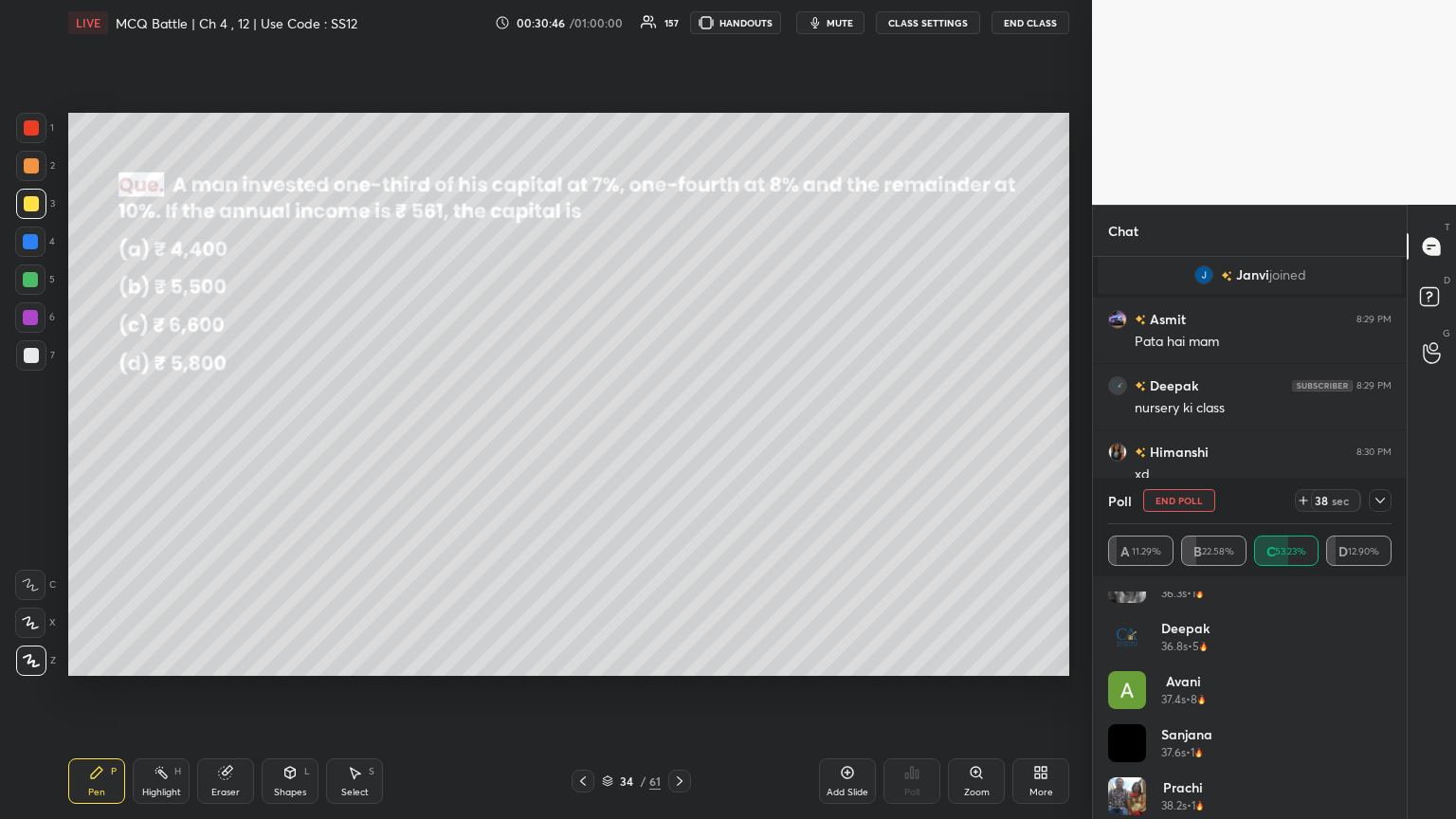 scroll, scrollTop: 1393, scrollLeft: 0, axis: vertical 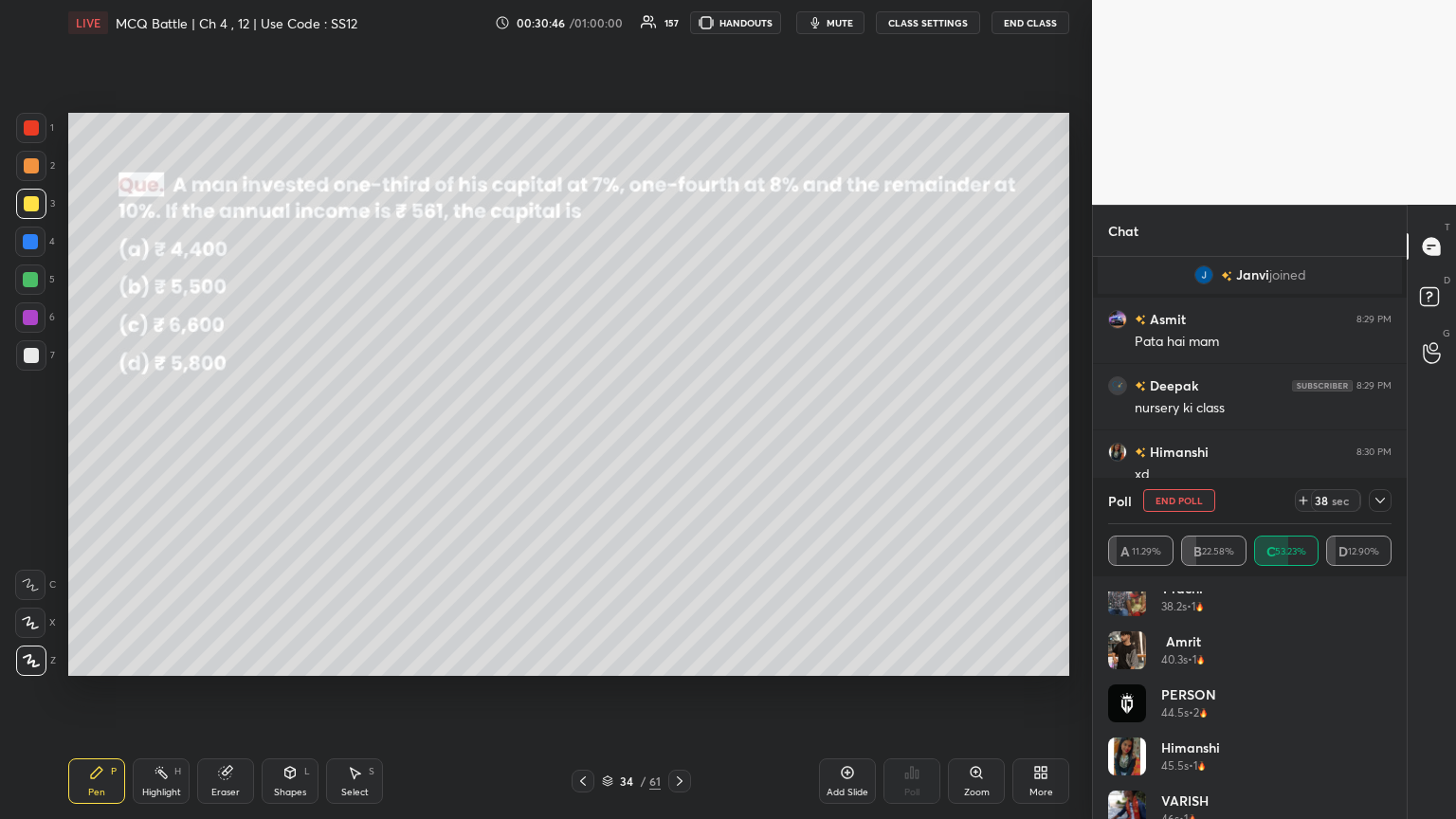 click on "[PERSON] 46s  •  1" at bounding box center [1249, 817] 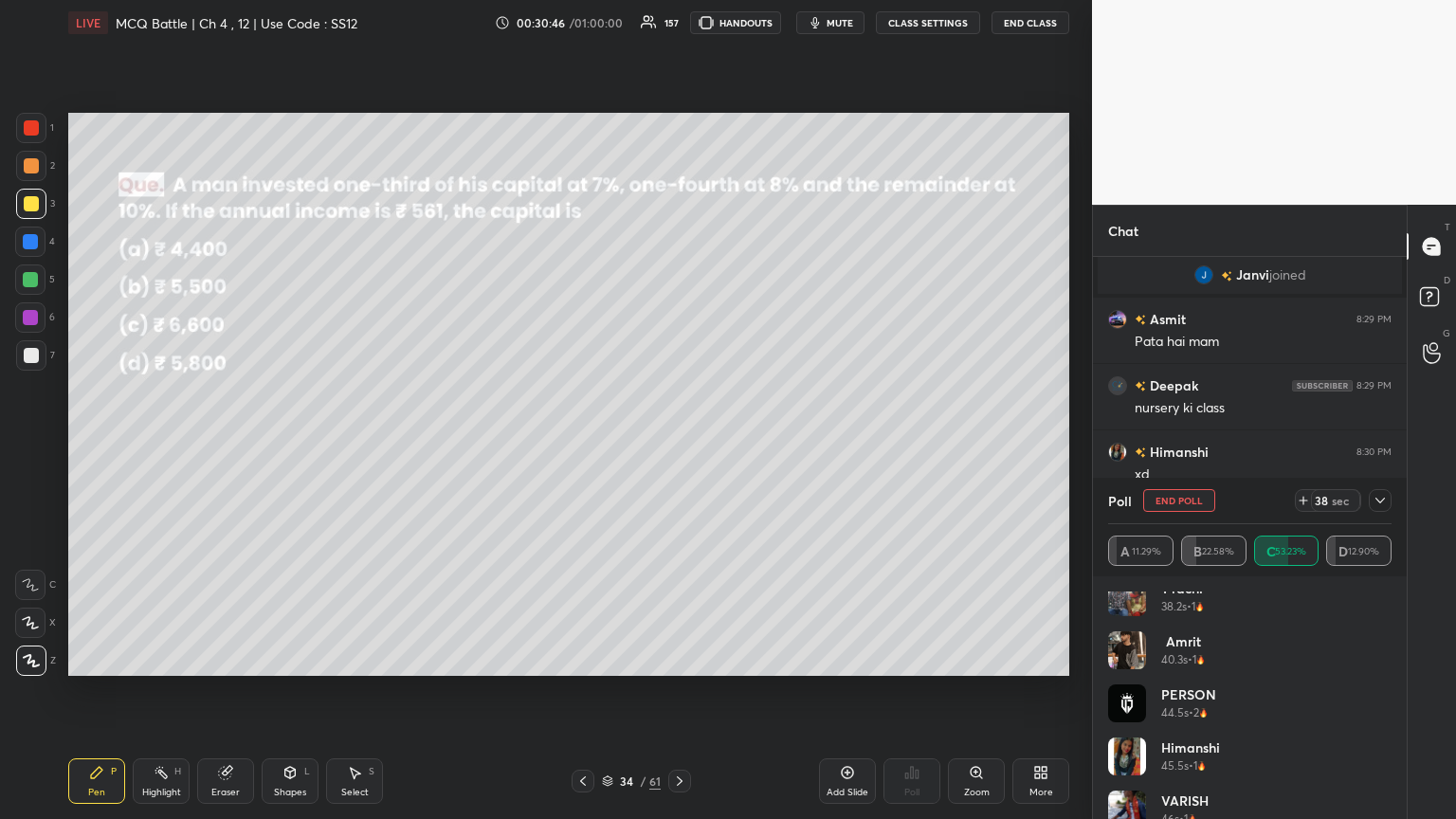 click on "[PERSON] 46s  •  1" at bounding box center (1249, 817) 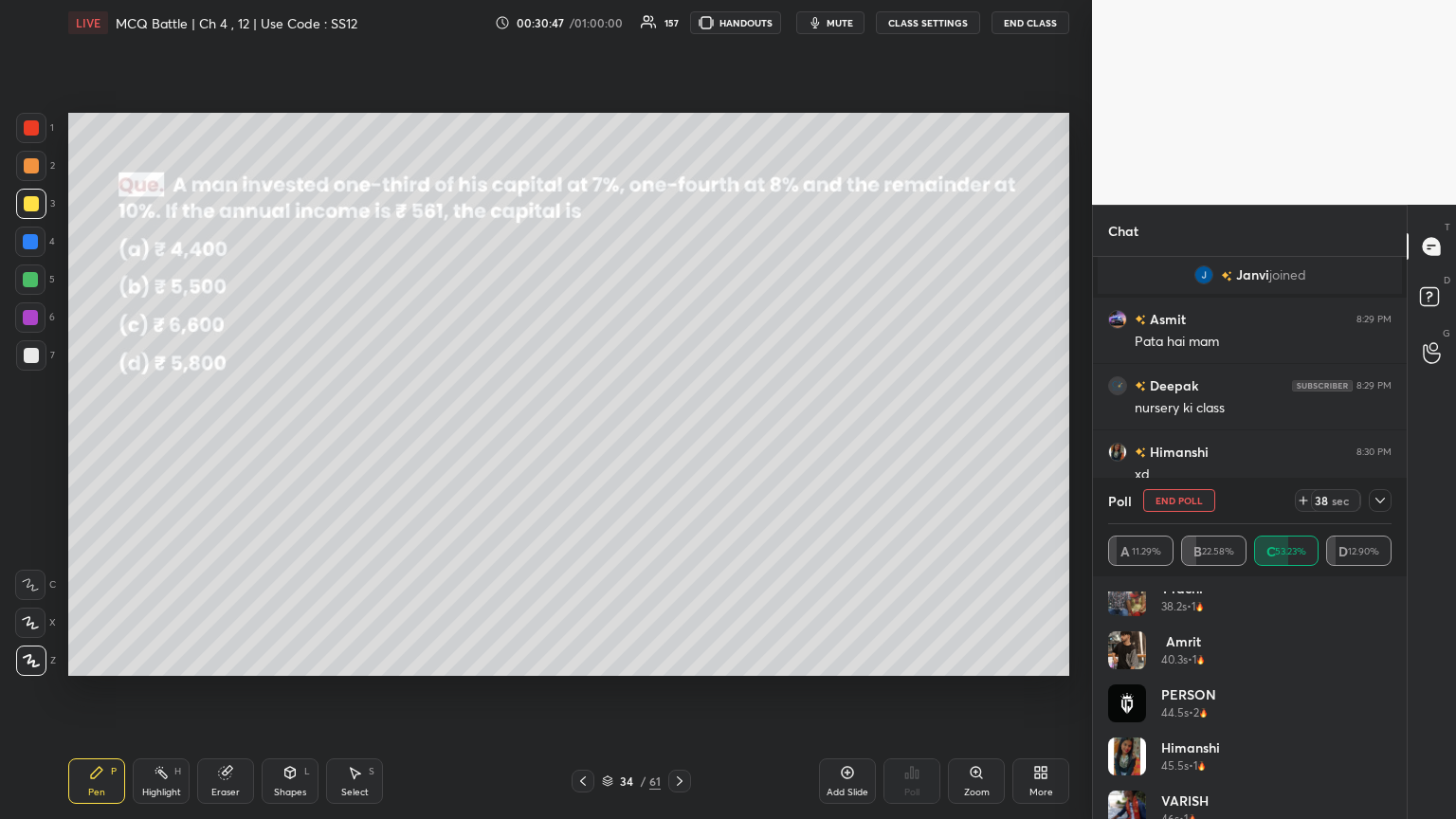 scroll, scrollTop: 29457, scrollLeft: 0, axis: vertical 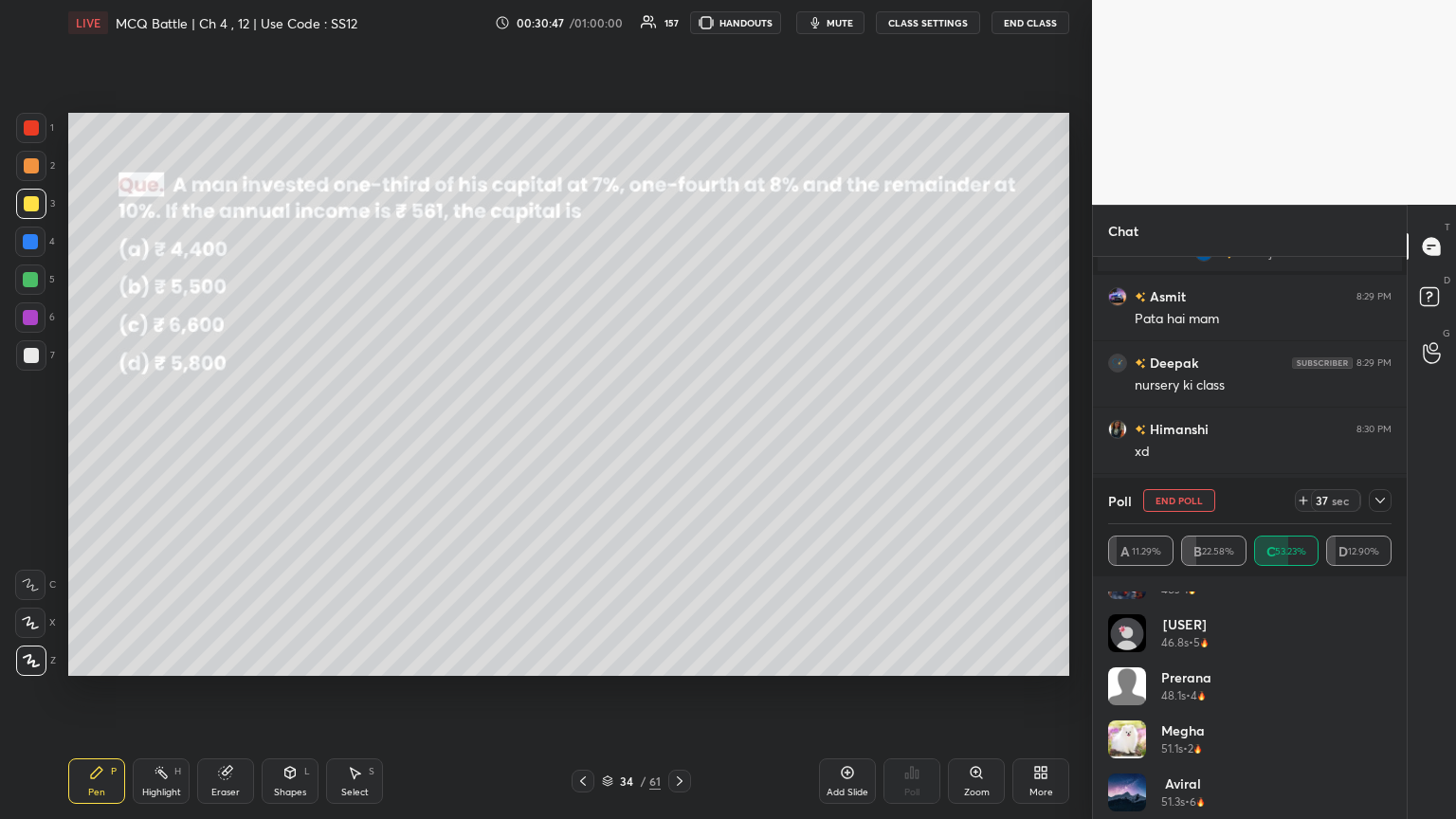click on "[NAME] 45.5s  •  1 [NAME] 46s  •  1 [NAME] 46.8s  •  5 [NAME] 48.1s  •  4 [NAME] 51.1s  •  2 [NAME] 51.3s  •  6" at bounding box center (1249, 705) 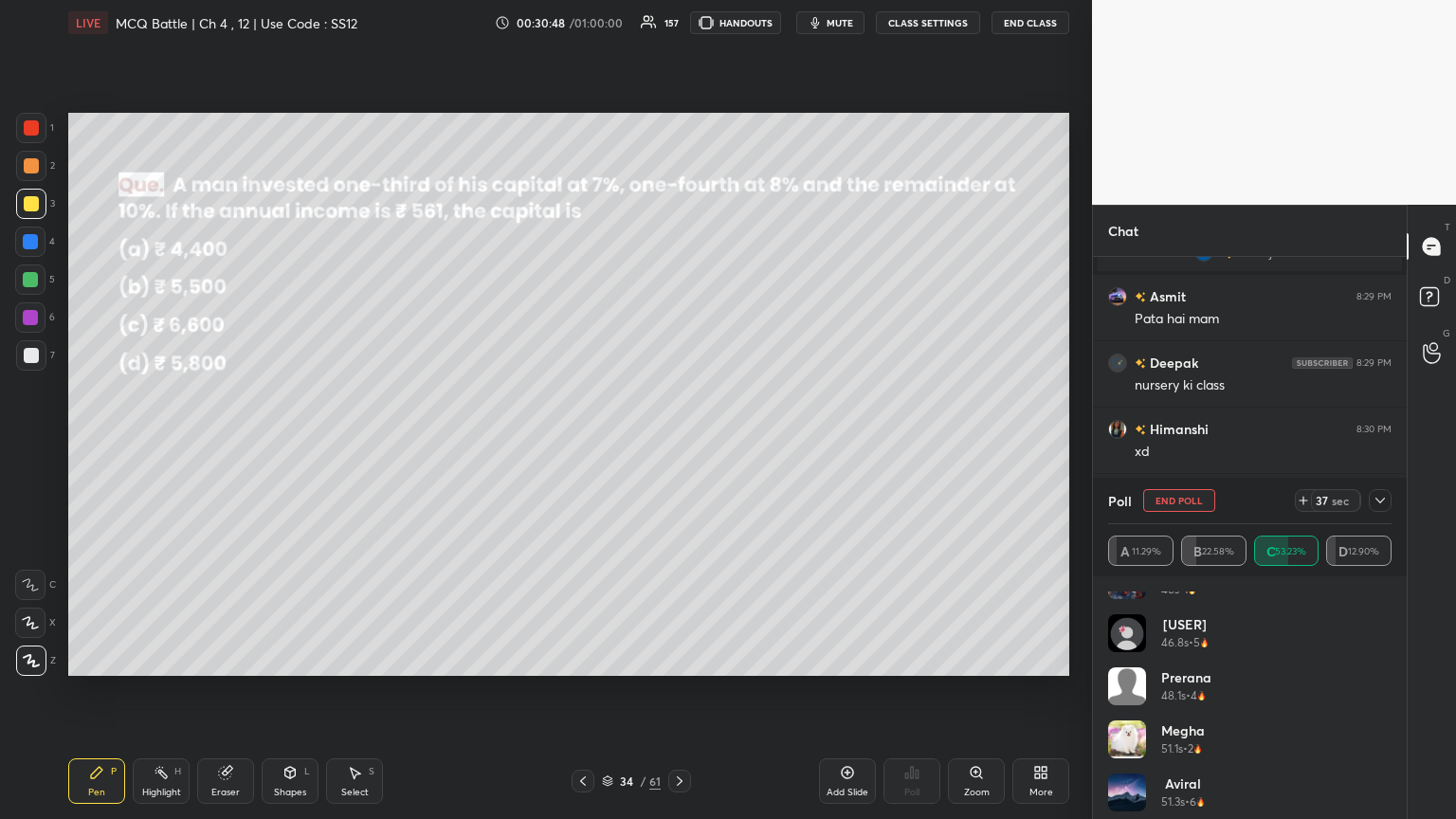 click on "[FIRST] [NUMBER].[NUMBER]s  •  [NUMBER]" at bounding box center [1249, 800] 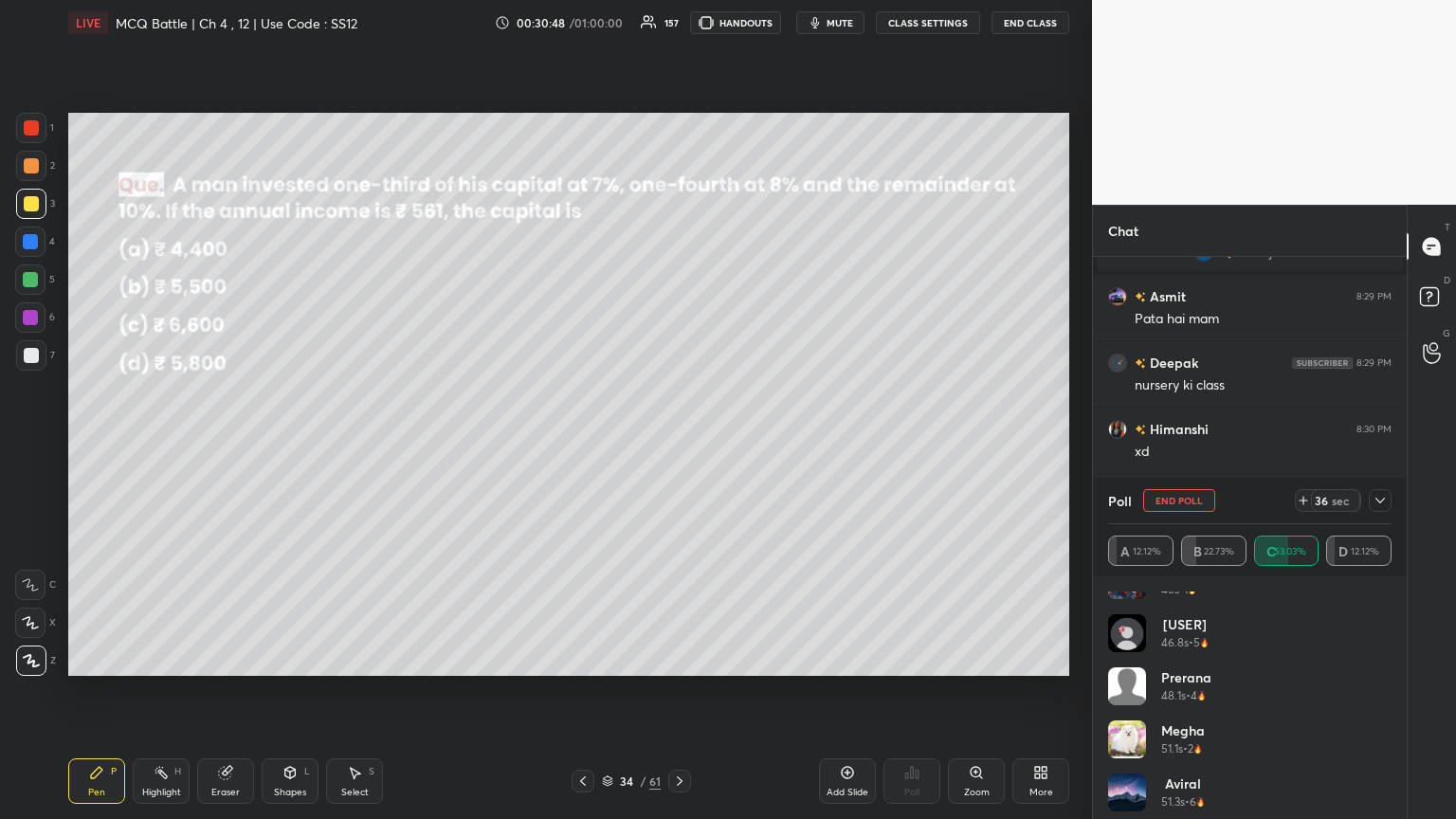 click on "[FIRST] [NUMBER].[NUMBER]s  •  [NUMBER]" at bounding box center (1249, 800) 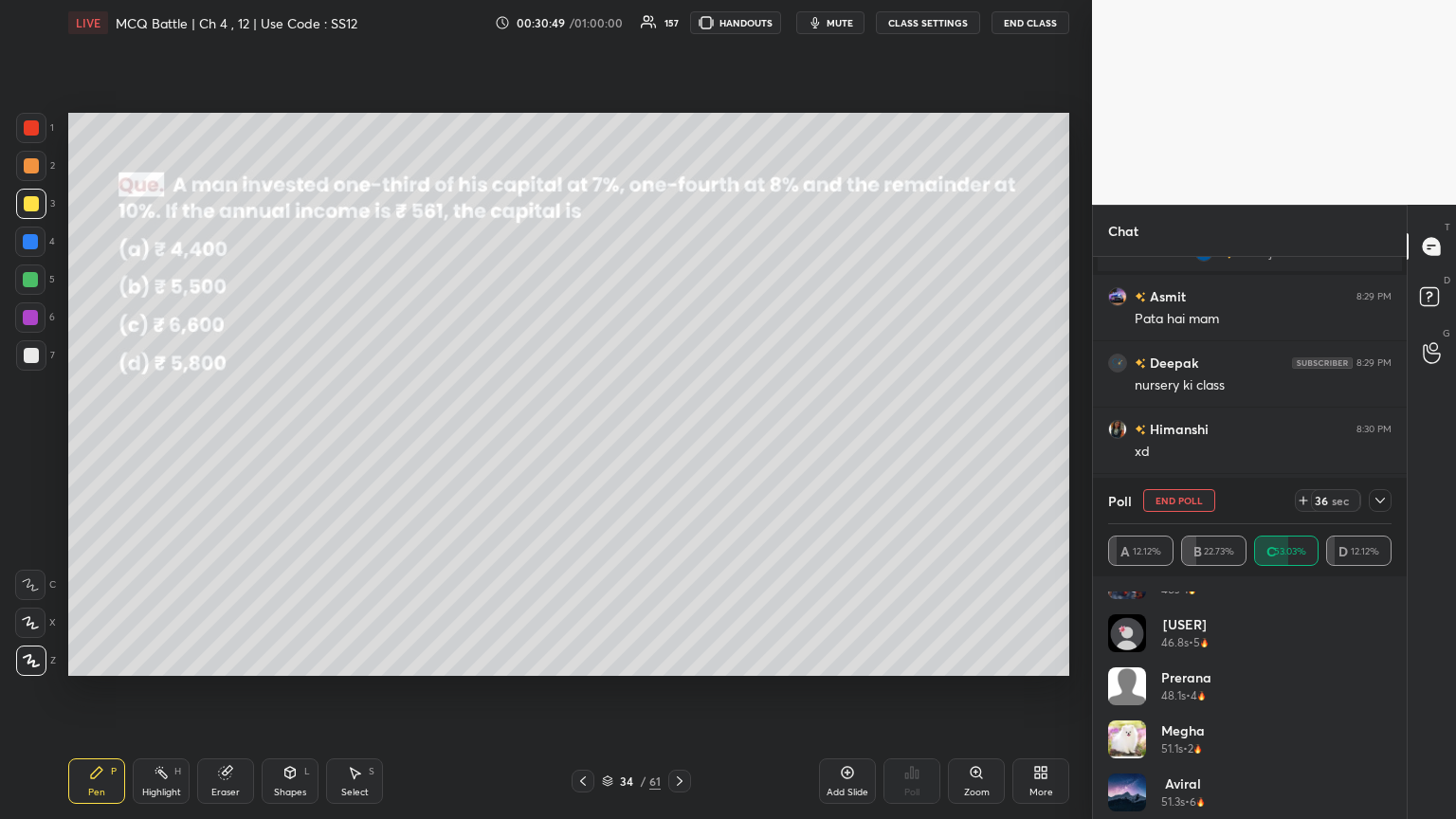 click on "[FIRST] [NUMBER].[NUMBER]s  •  [NUMBER]" at bounding box center (1249, 800) 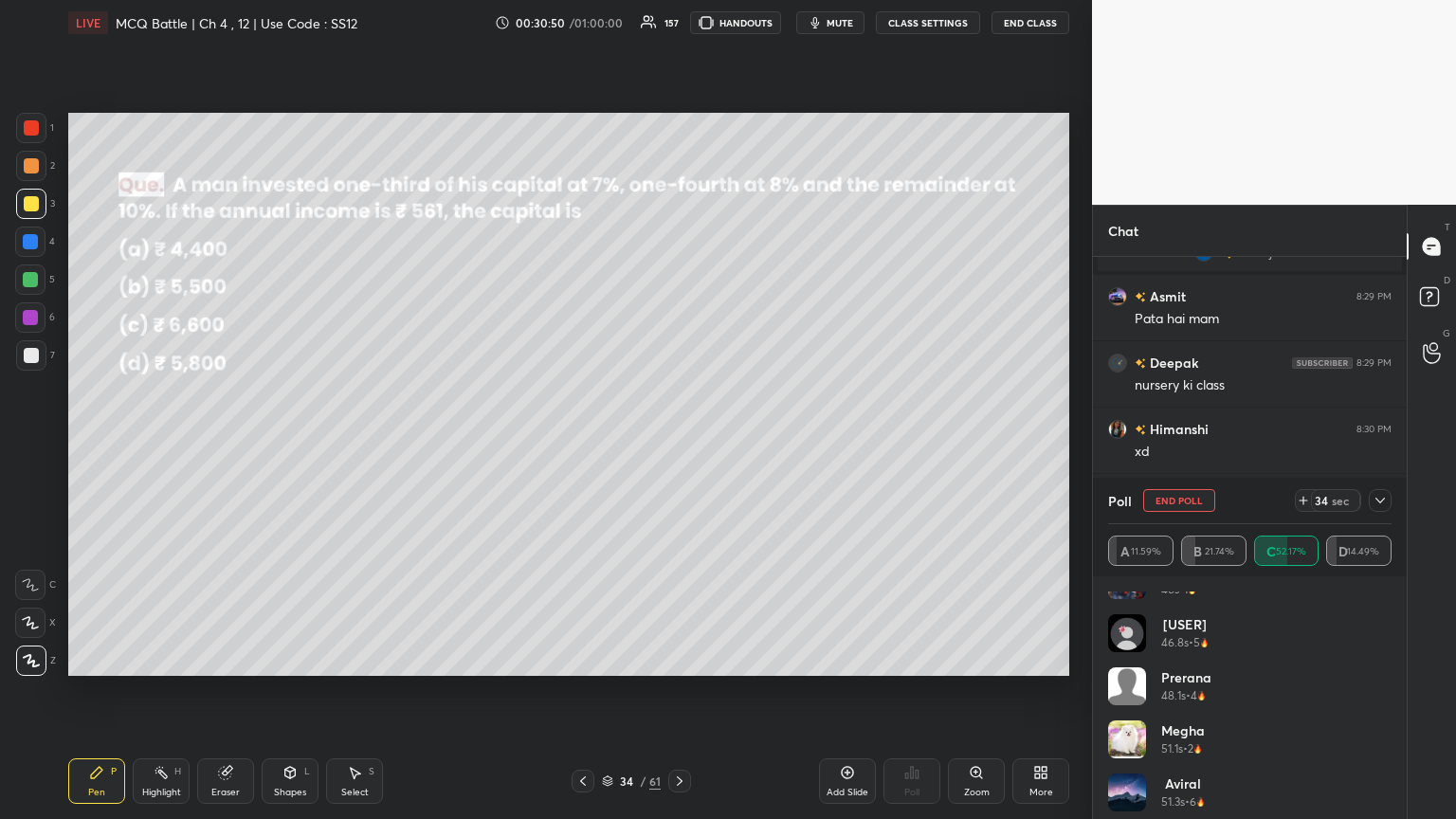 click 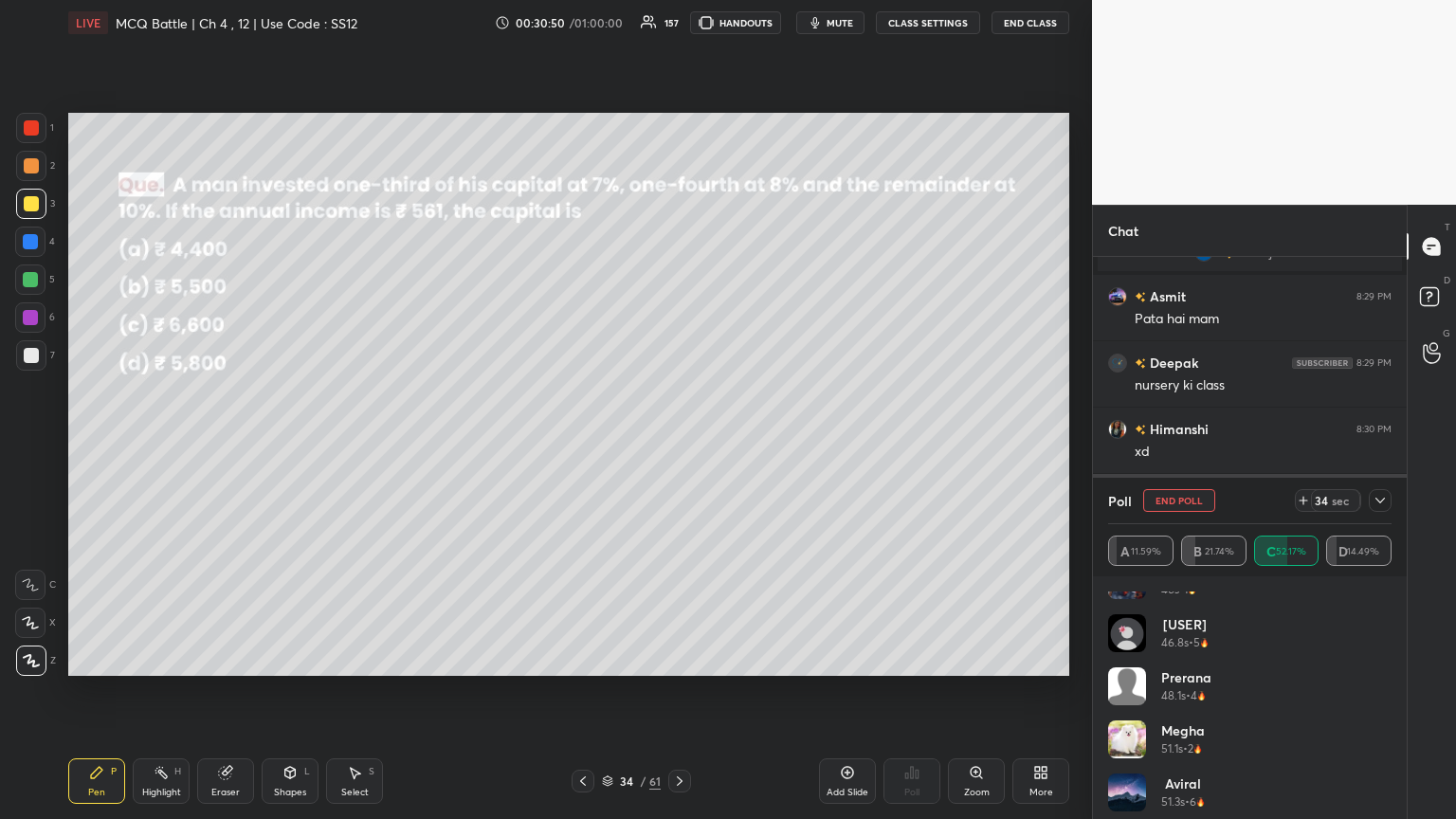 scroll, scrollTop: 124, scrollLeft: 278, axis: both 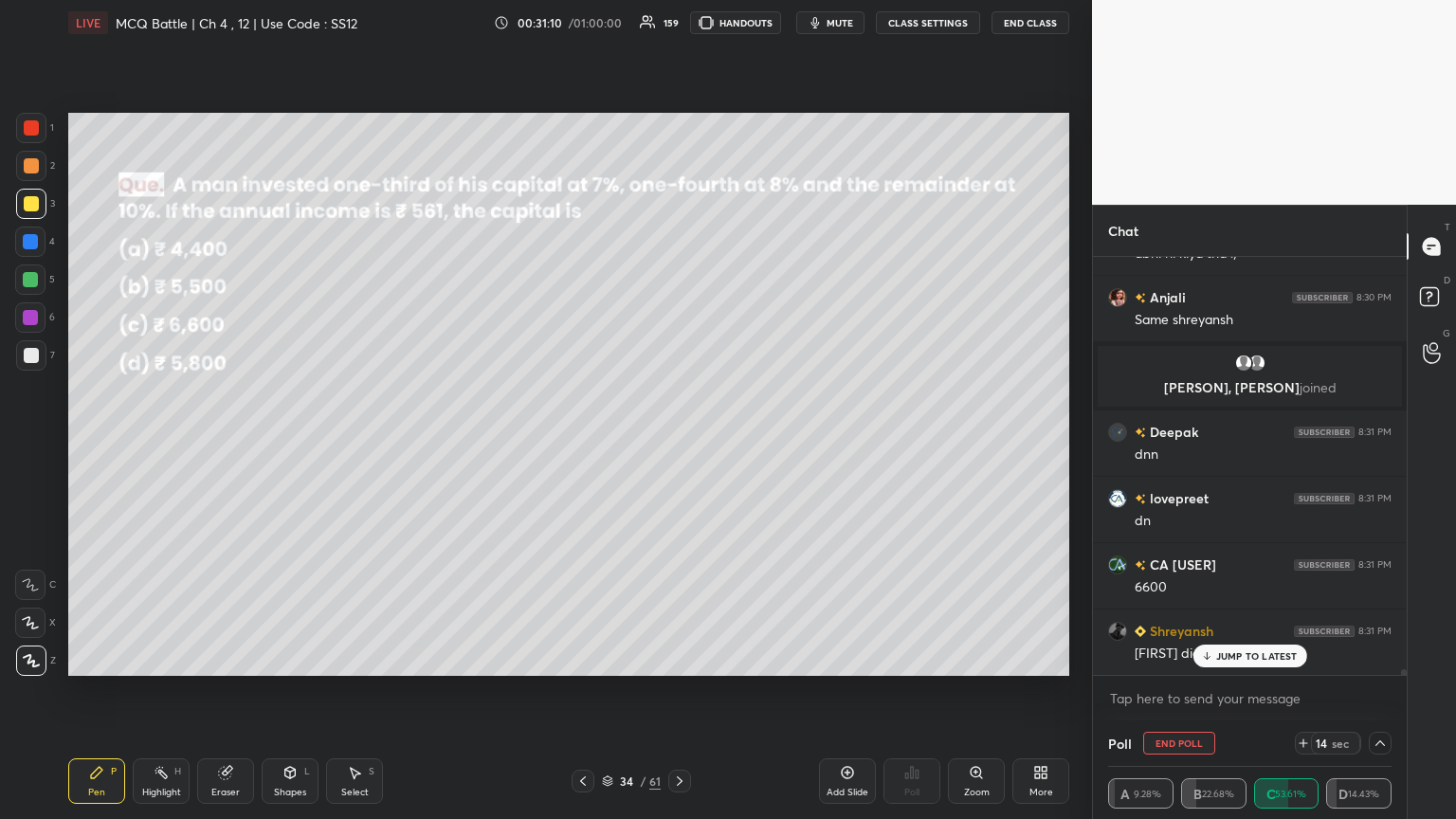 click on "JUMP TO LATEST" at bounding box center [1257, 656] 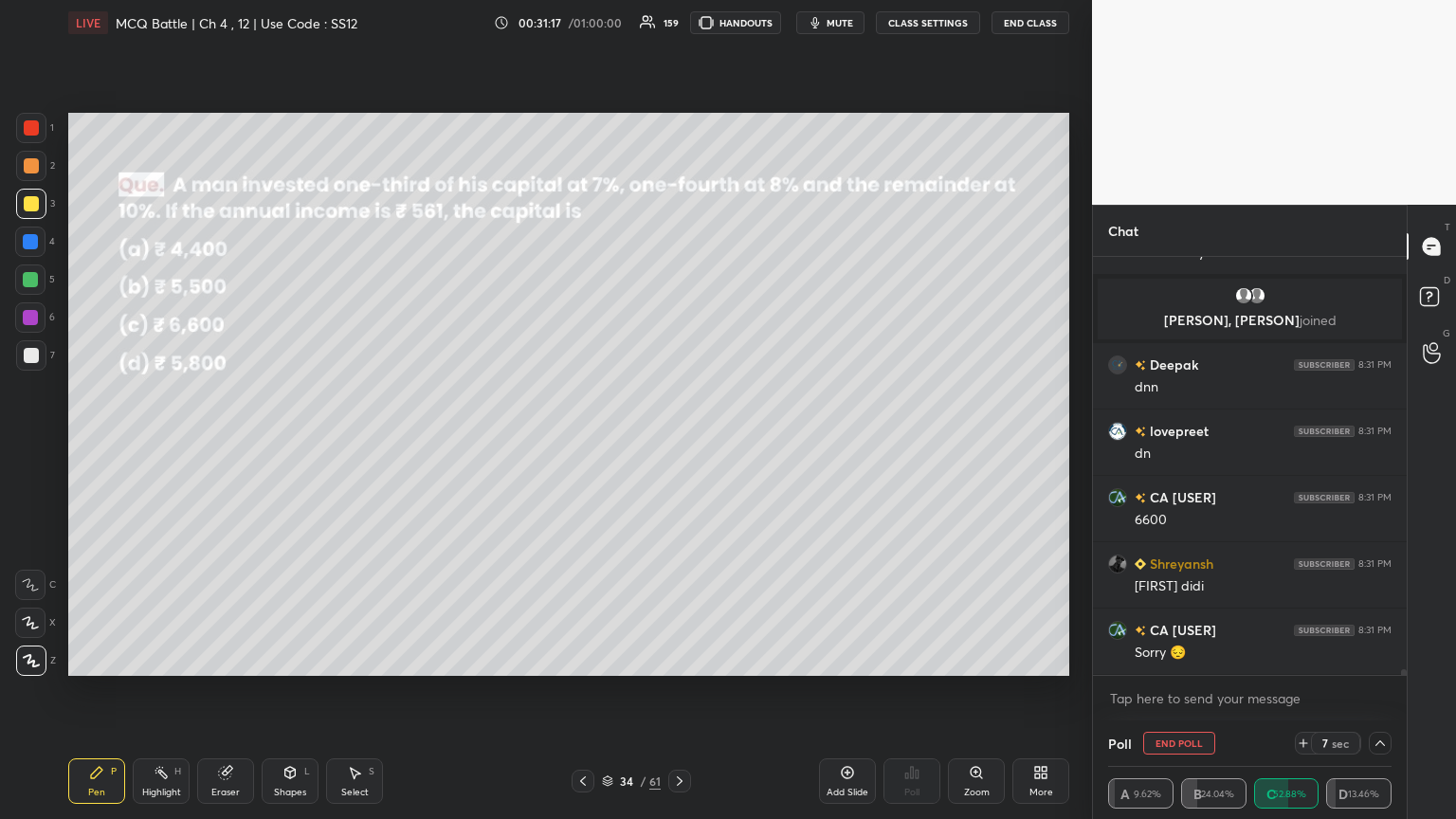 scroll, scrollTop: 29780, scrollLeft: 0, axis: vertical 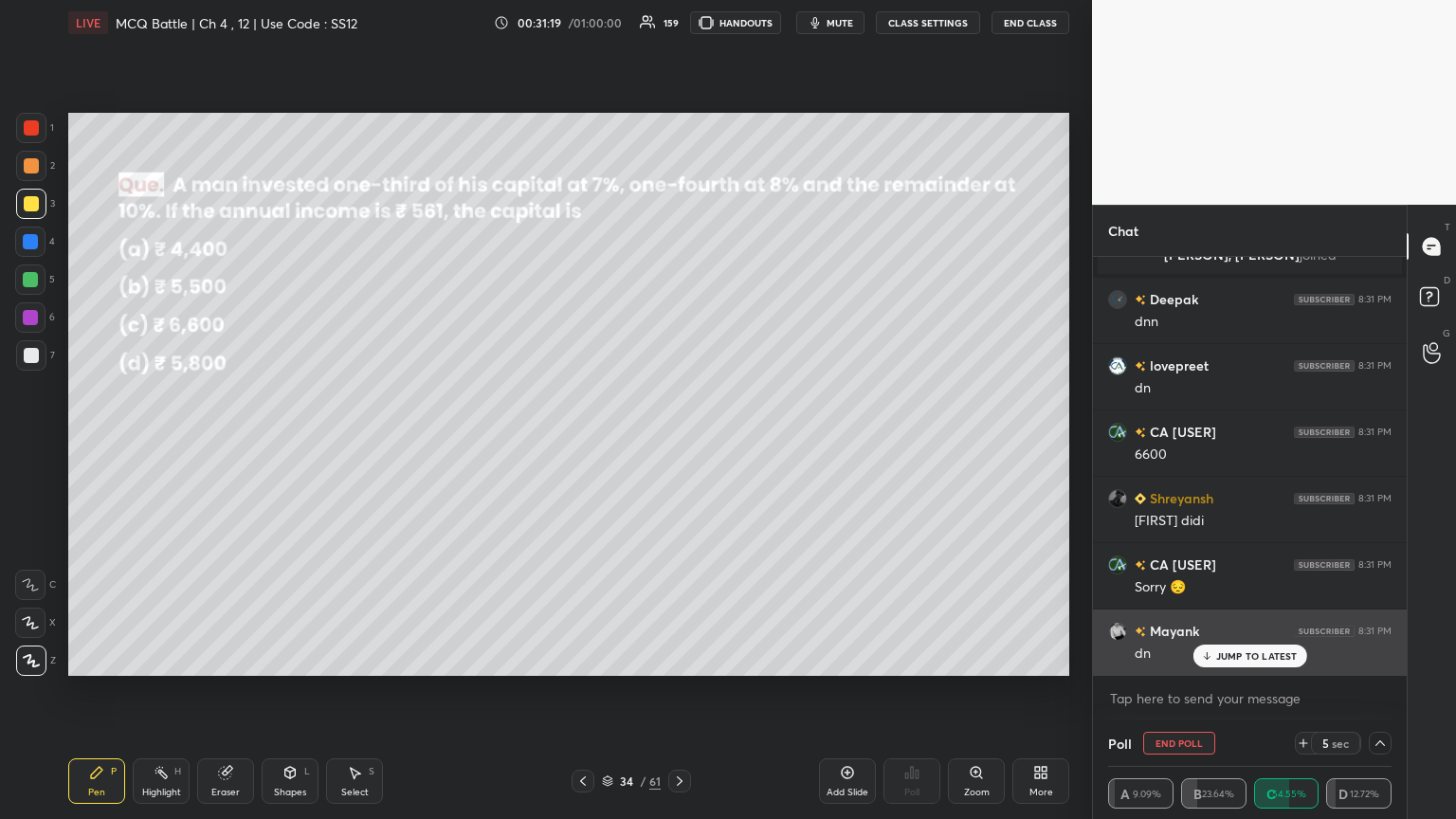 click on "JUMP TO LATEST" at bounding box center (1257, 656) 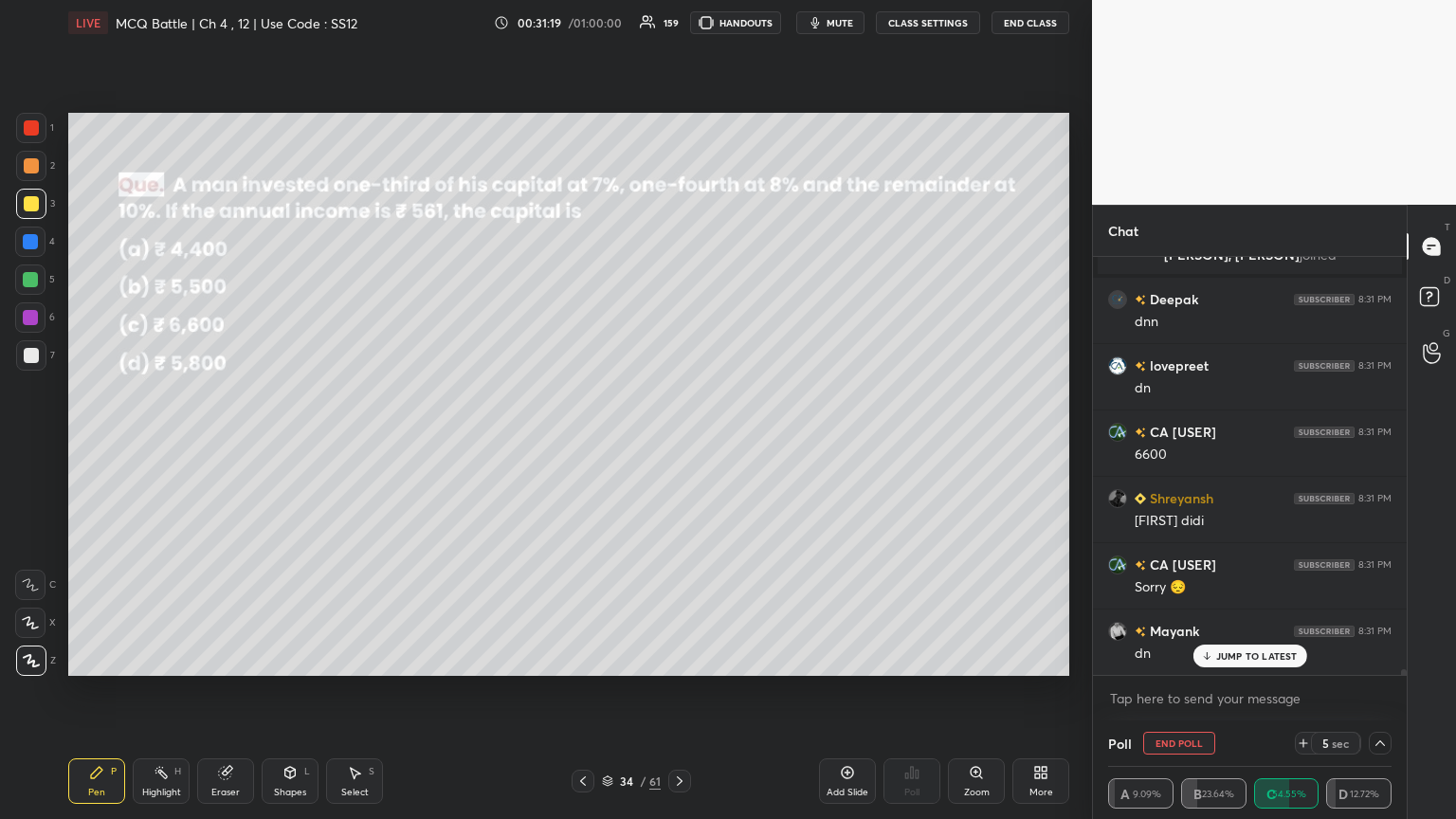 scroll, scrollTop: 29825, scrollLeft: 0, axis: vertical 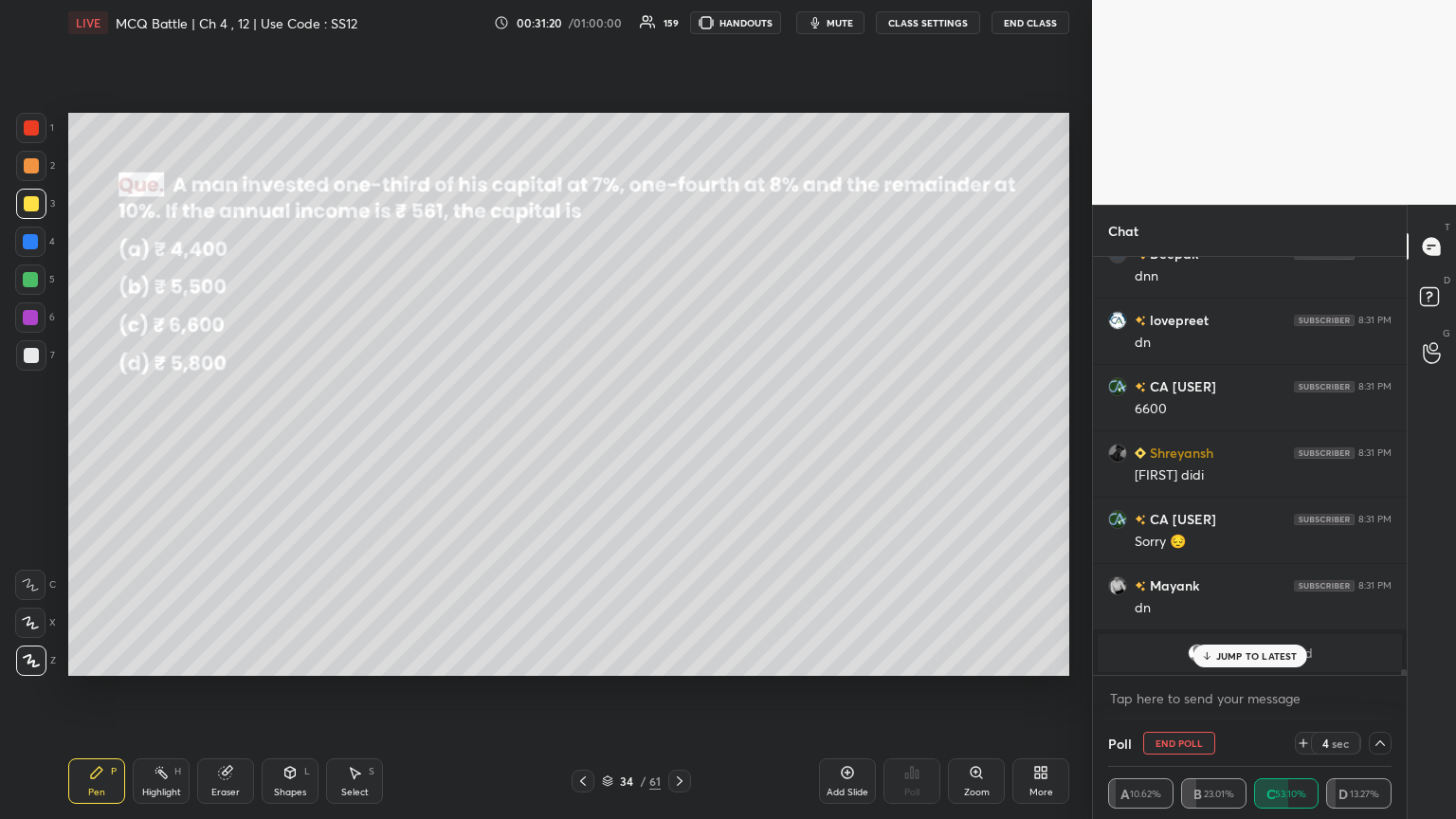 click on "JUMP TO LATEST" at bounding box center (1257, 656) 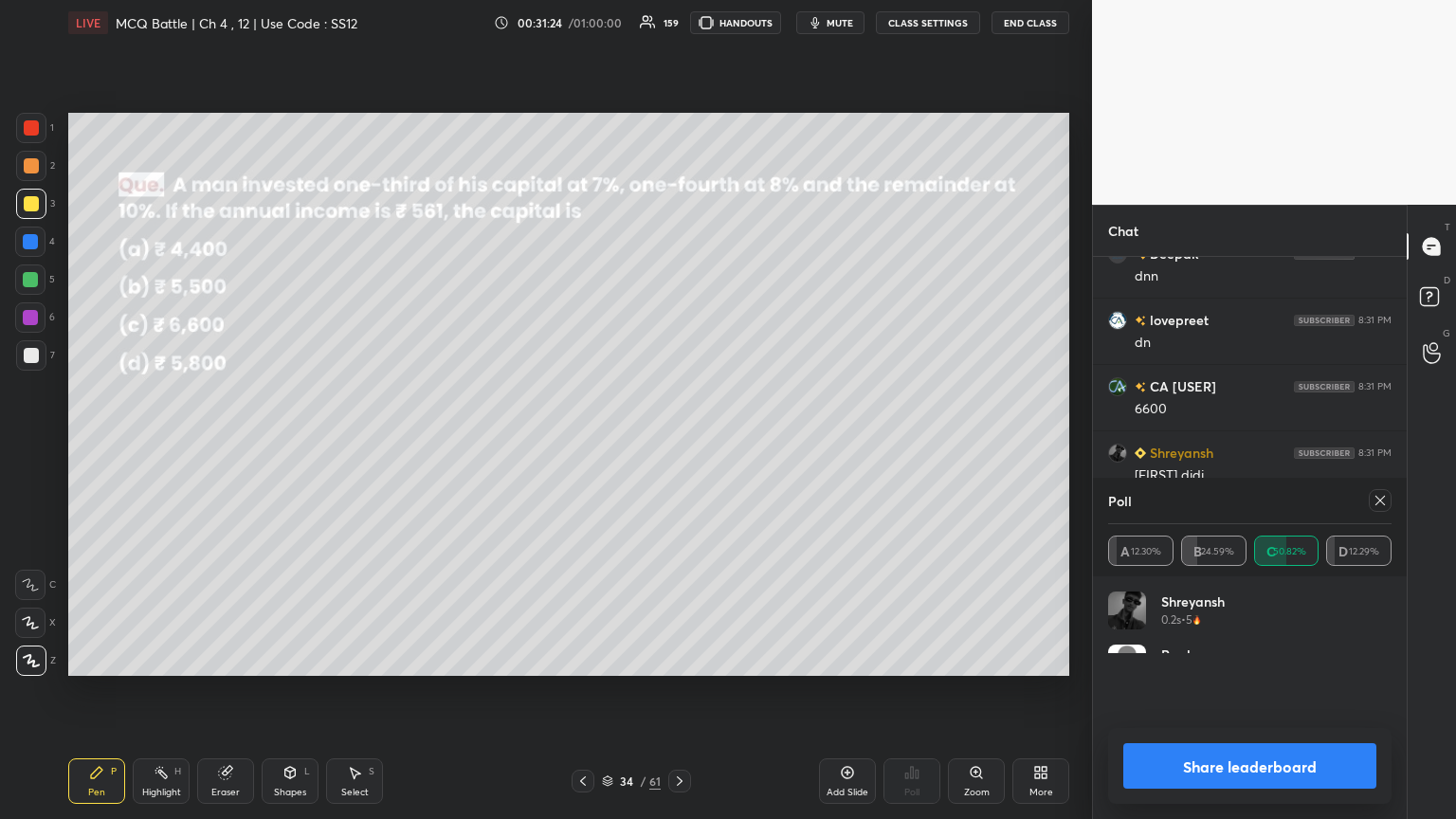 scroll, scrollTop: 6, scrollLeft: 6, axis: both 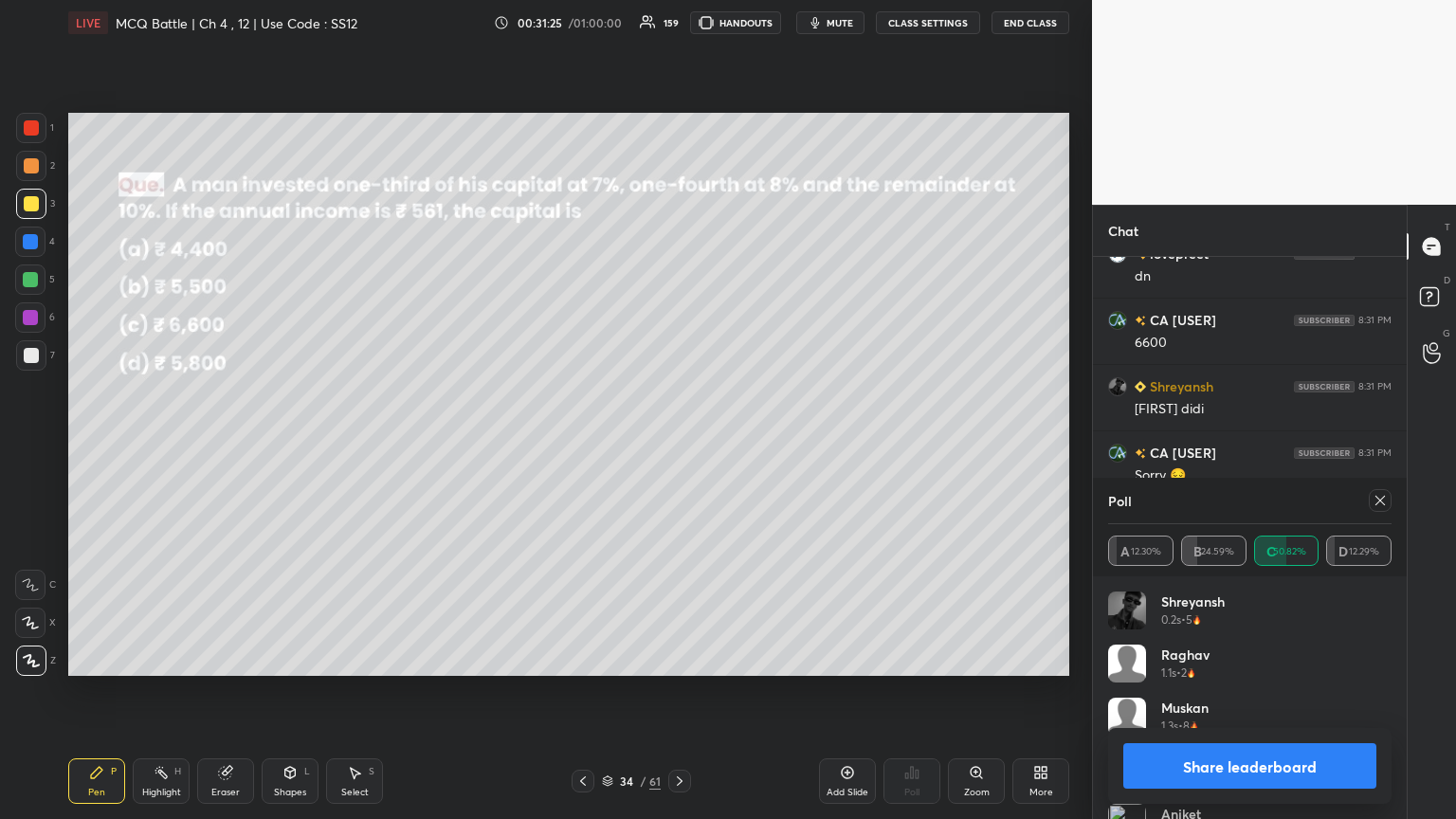 click on "Share leaderboard" at bounding box center (1249, 766) 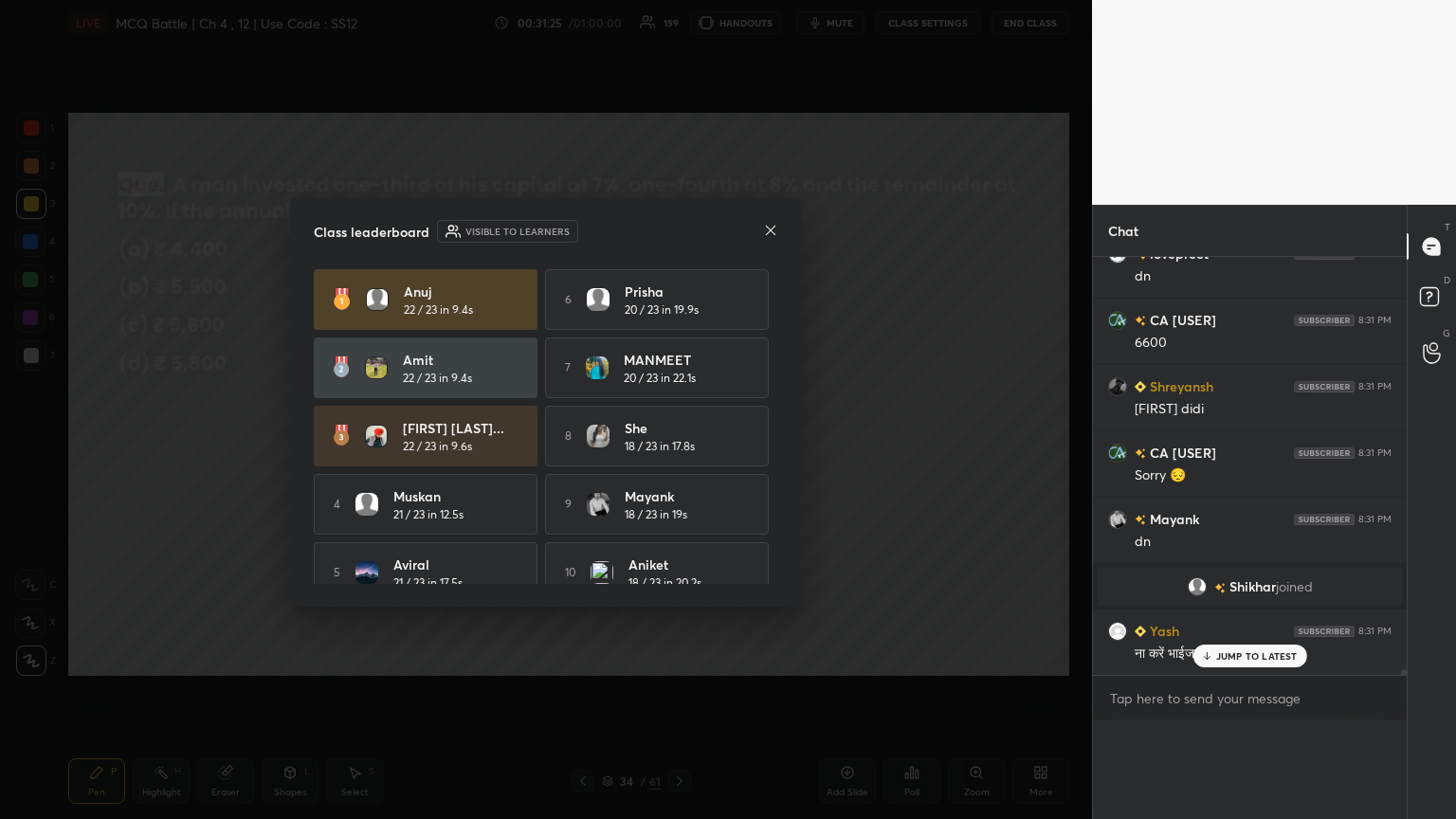 scroll, scrollTop: 0, scrollLeft: 0, axis: both 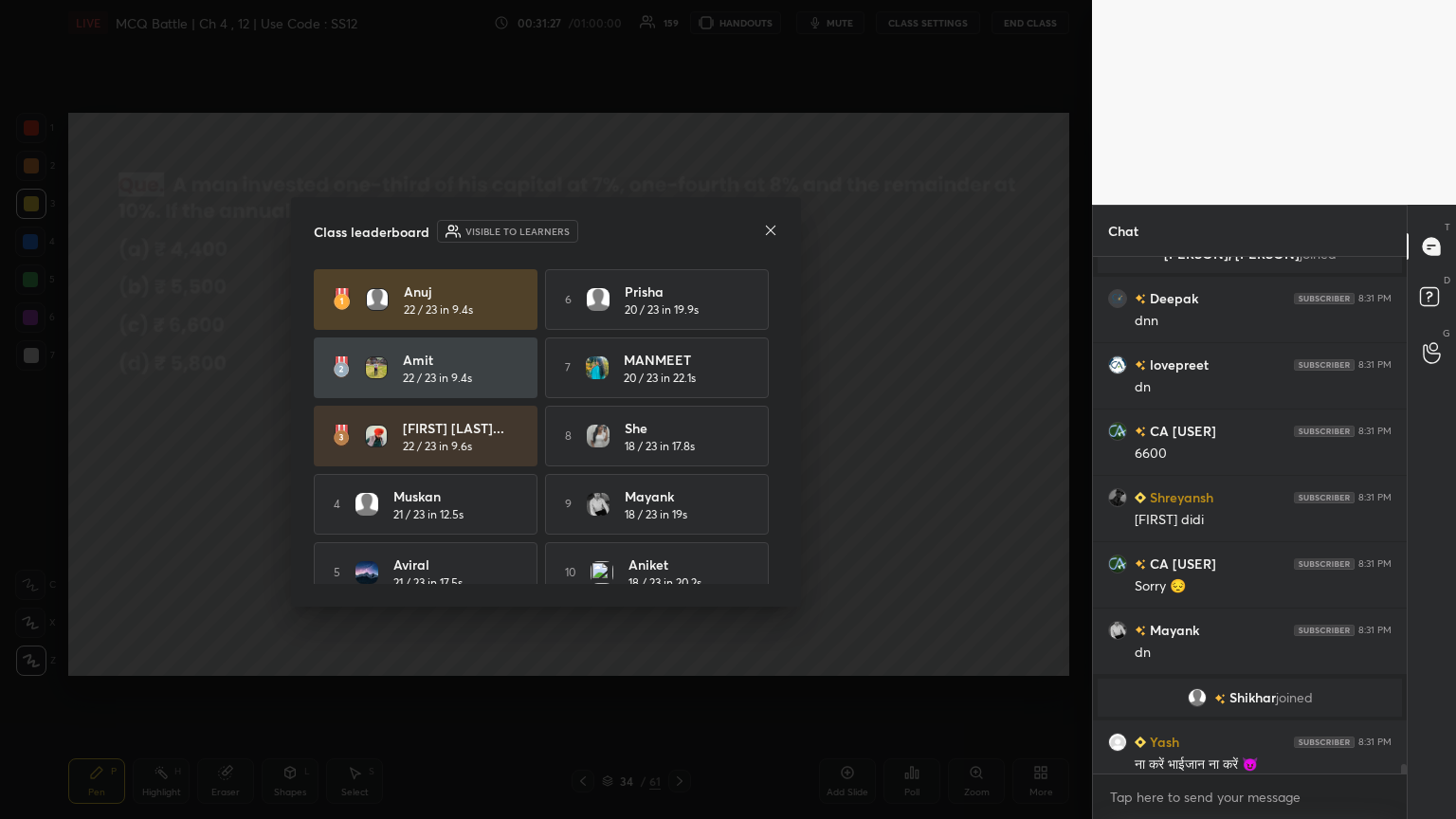 click on "Class leaderboard Visible to learners" at bounding box center [546, 231] 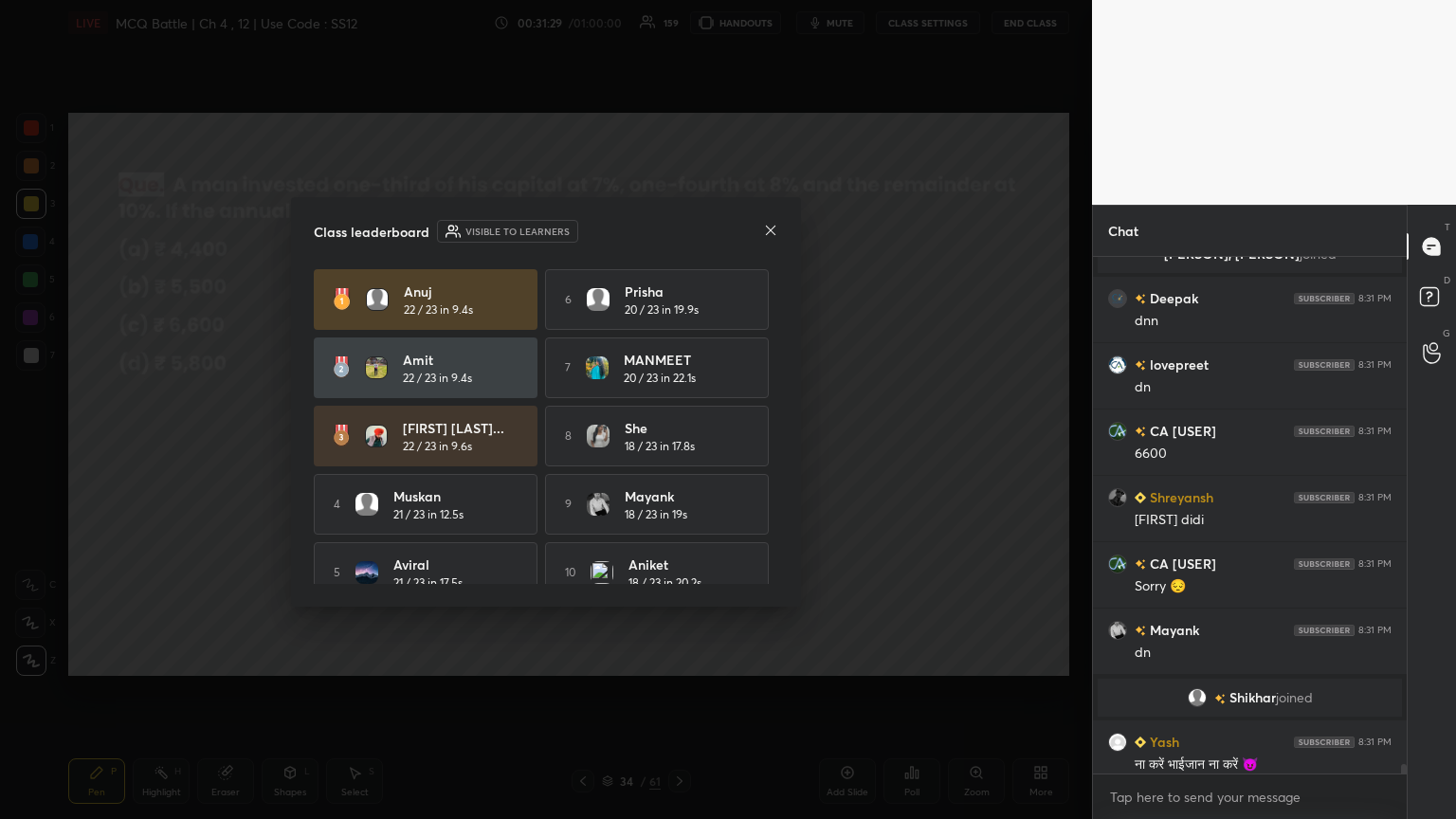 click 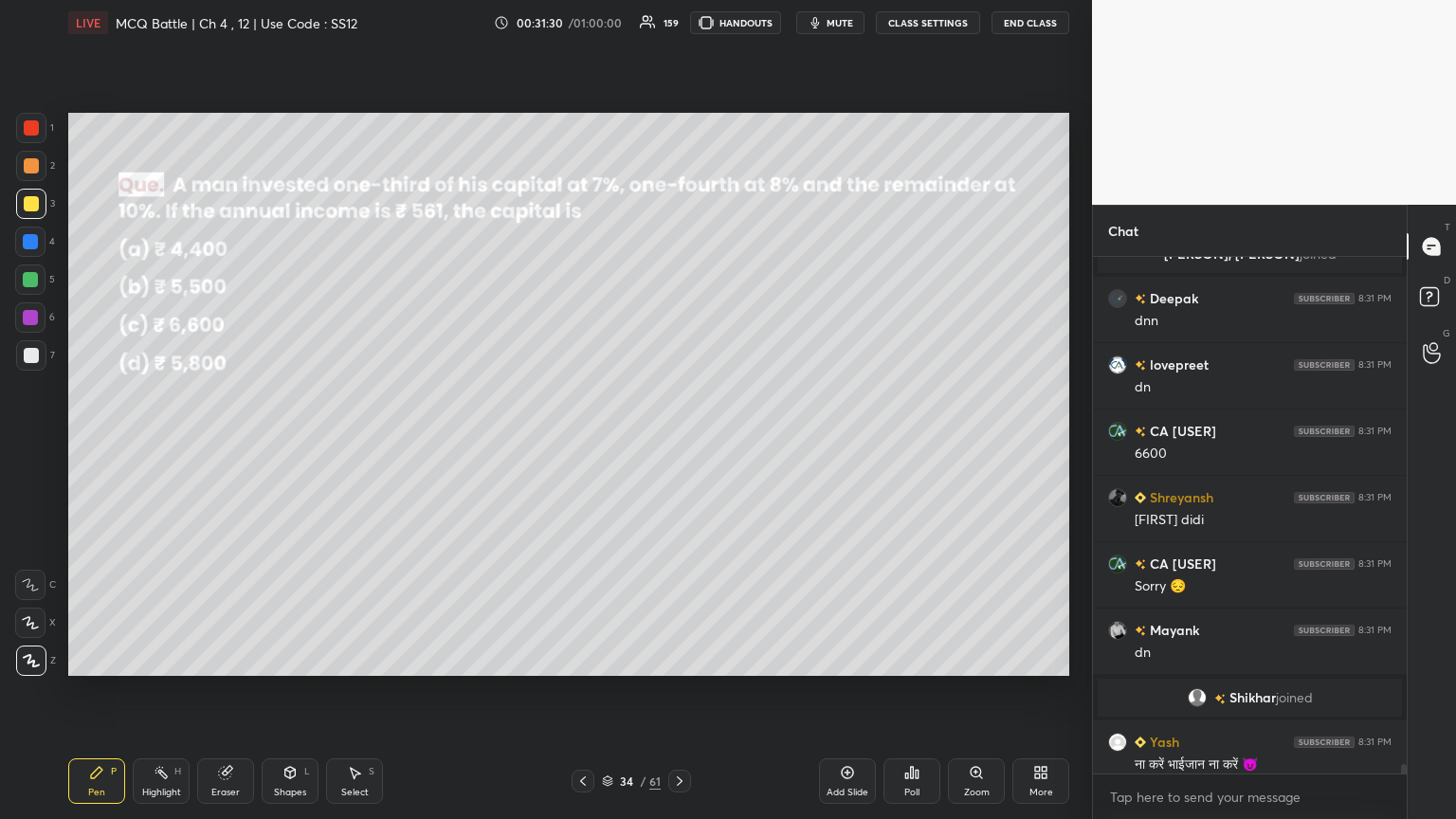 click 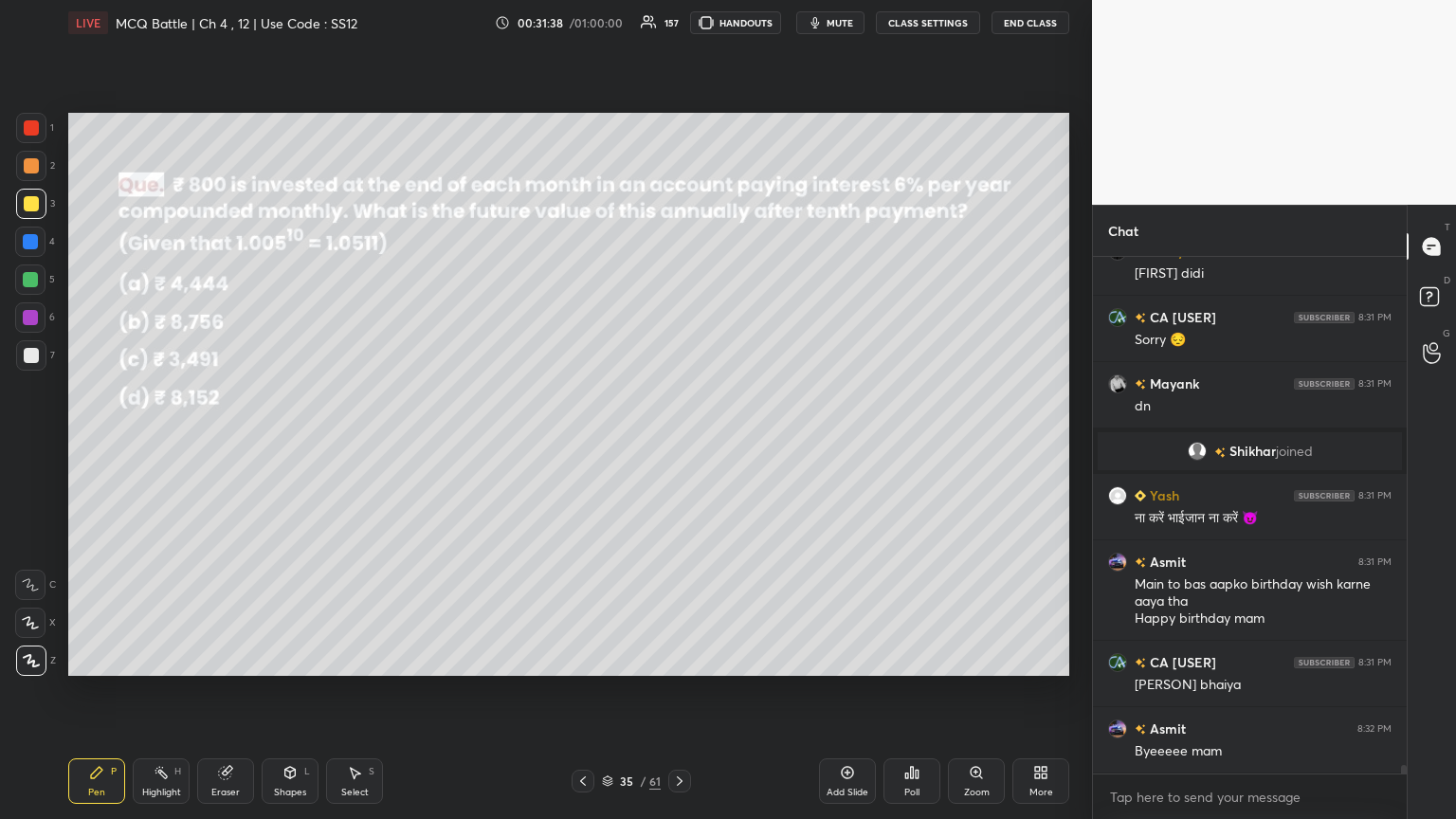 click 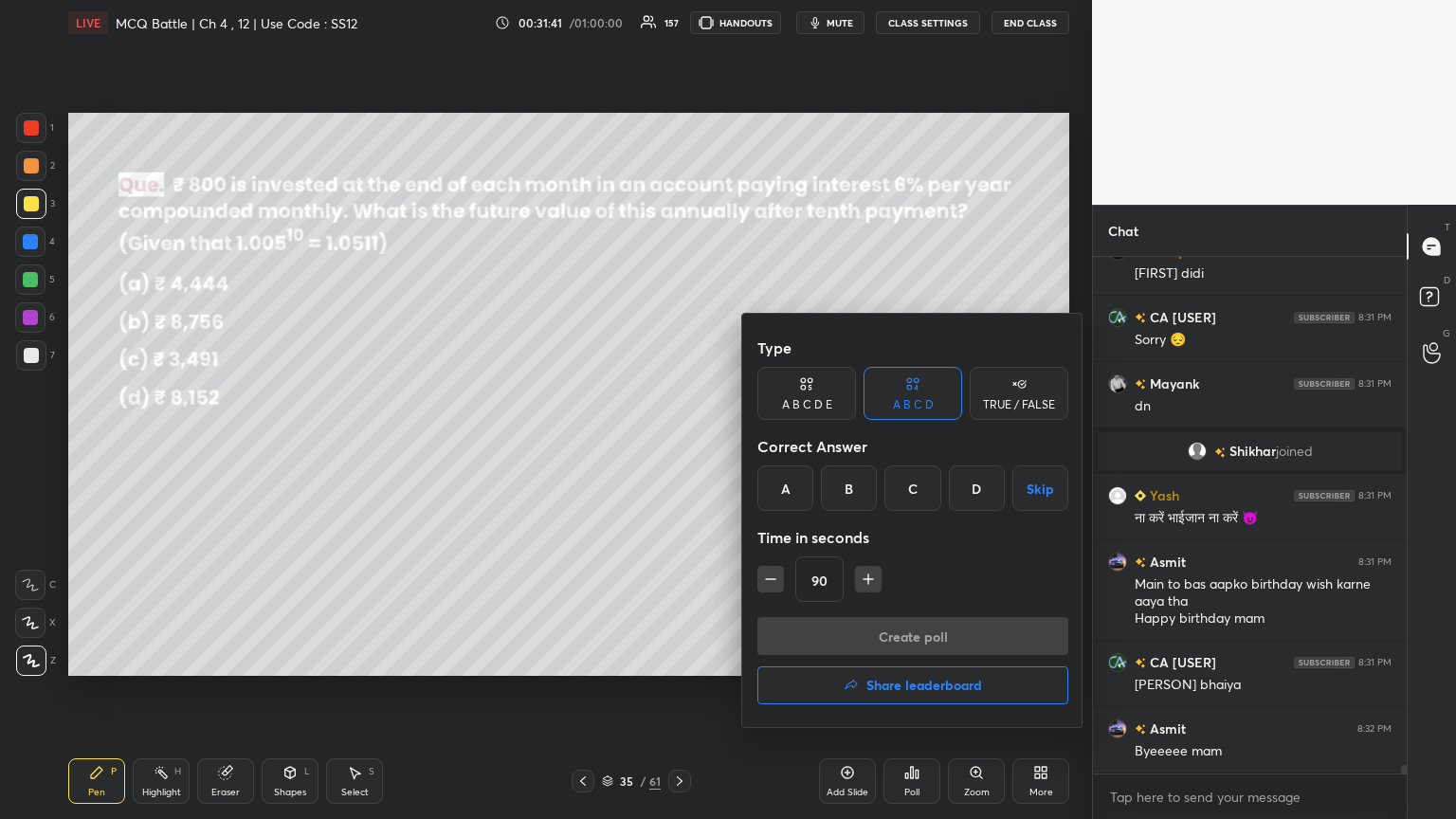 drag, startPoint x: 981, startPoint y: 489, endPoint x: 965, endPoint y: 537, distance: 50.596443 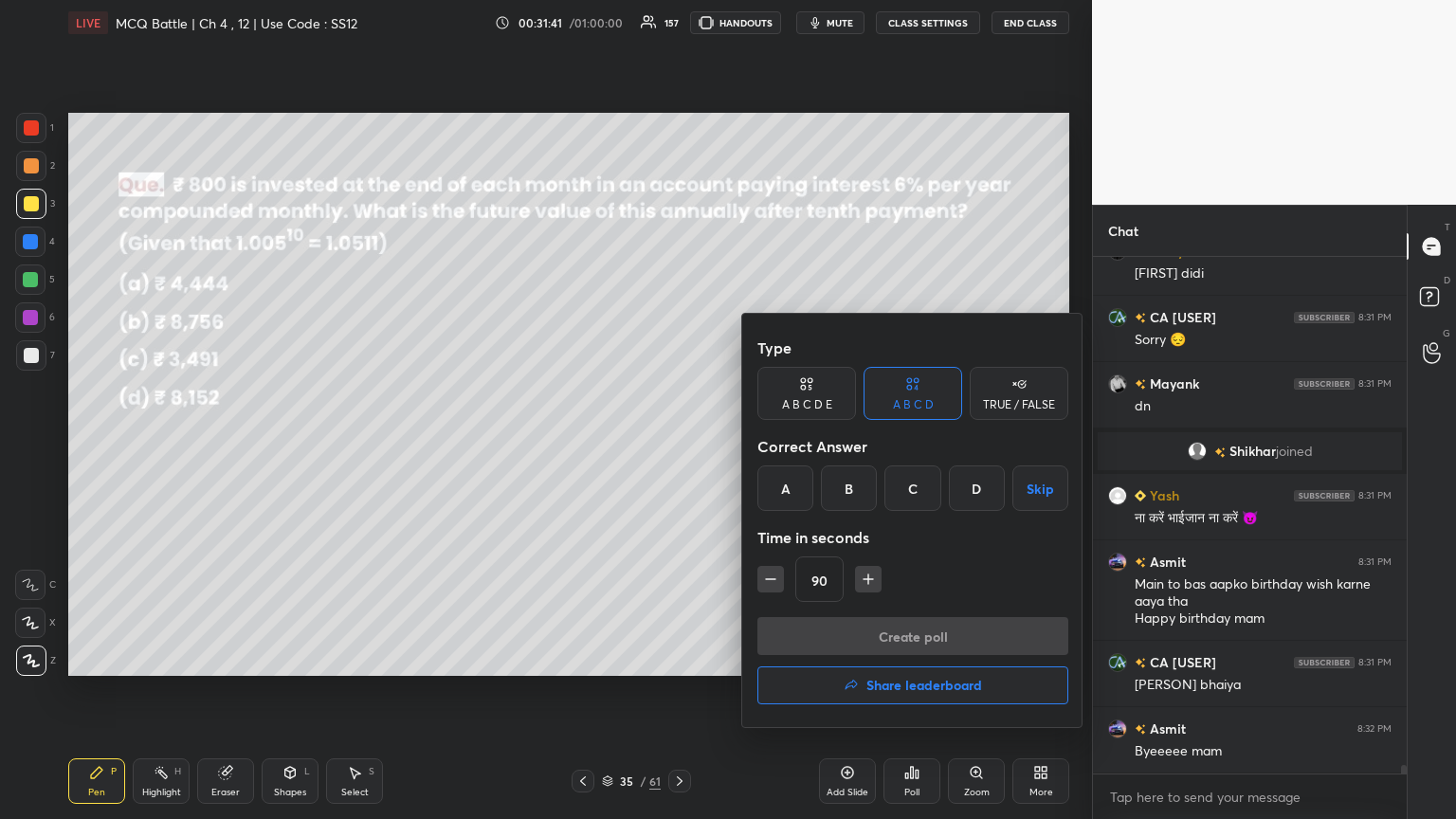 click on "D" at bounding box center [976, 488] 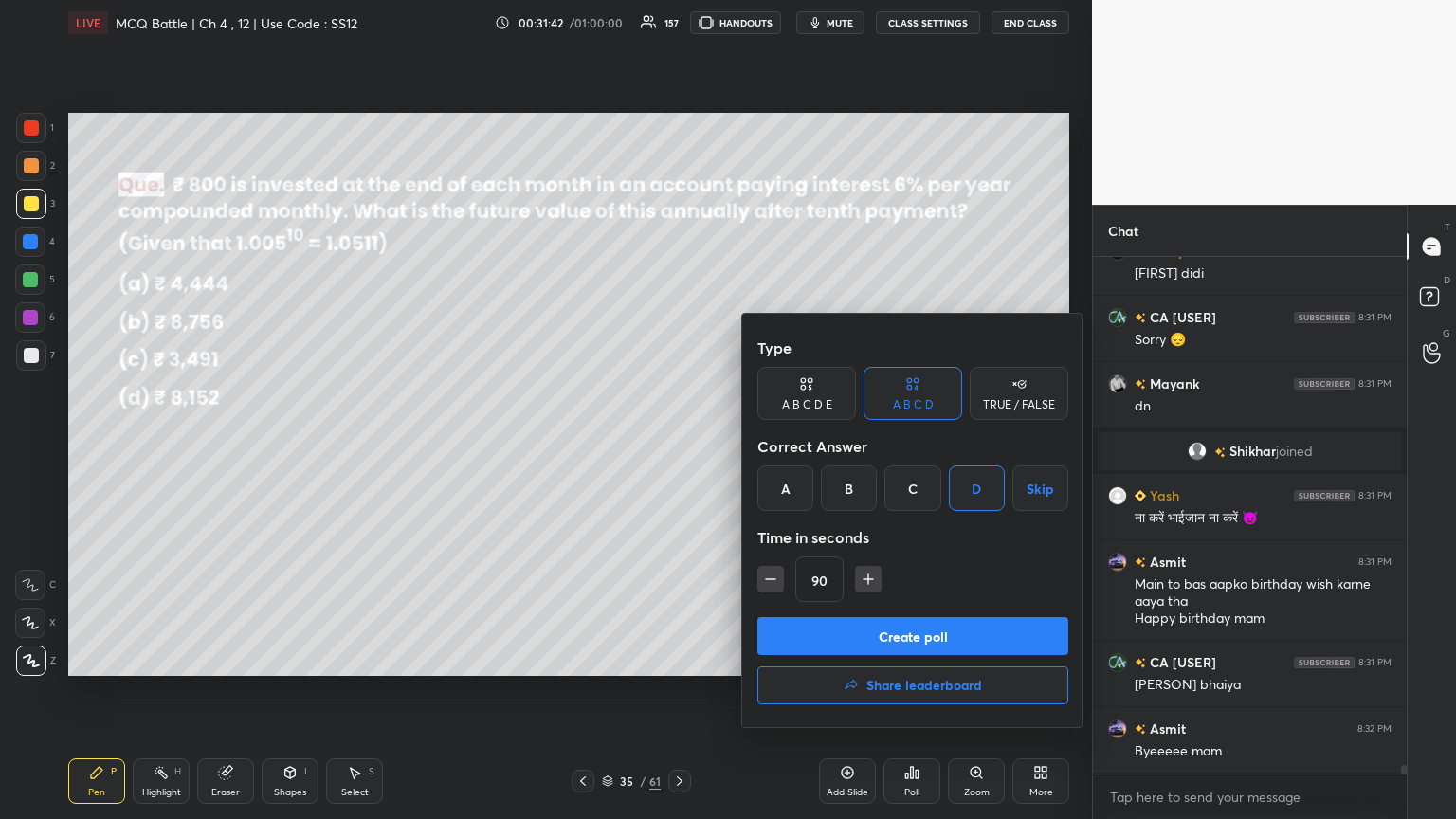 click on "Create poll" at bounding box center (913, 636) 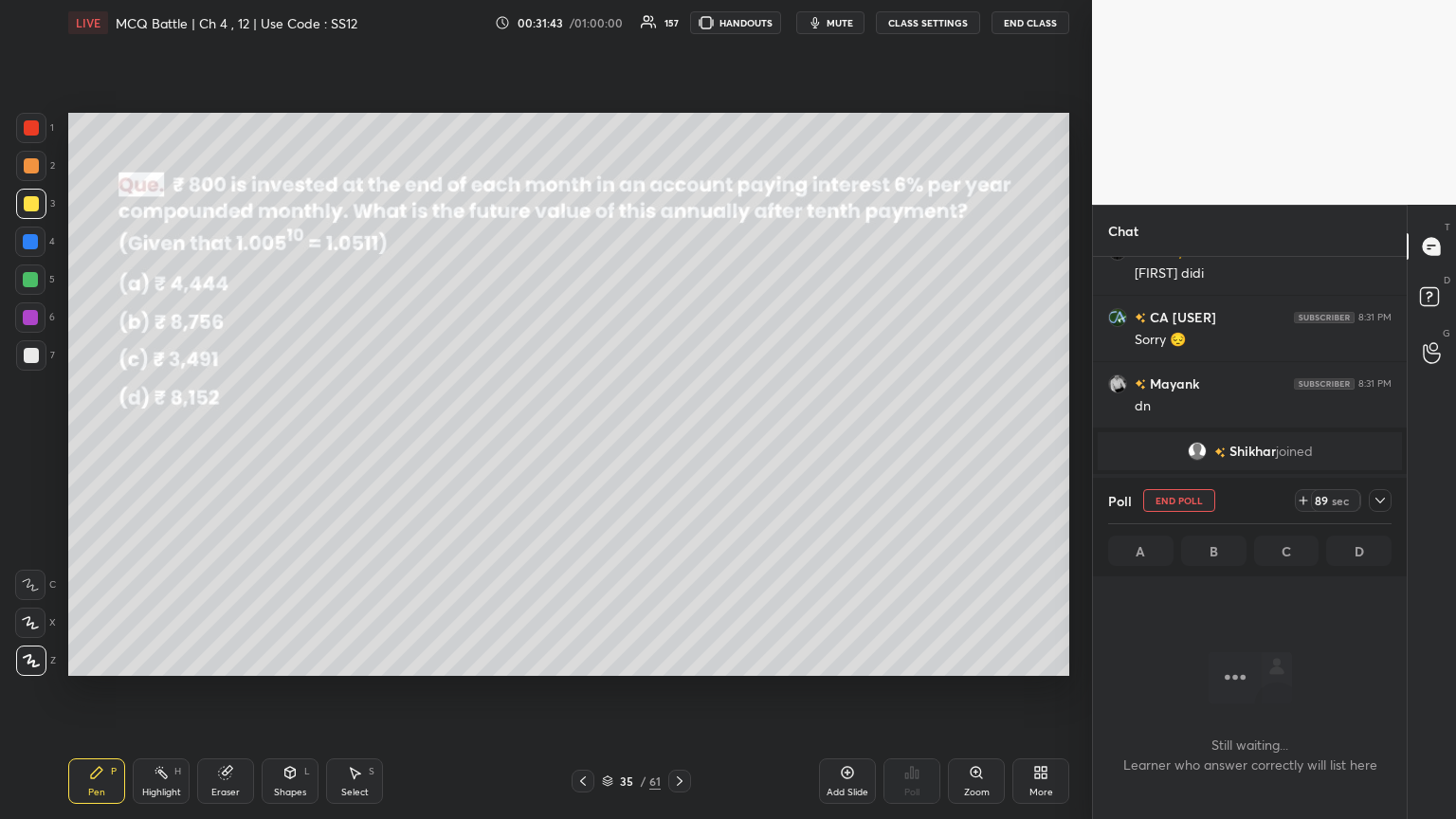 click on "Poll End Poll 89  sec" at bounding box center [1249, 500] 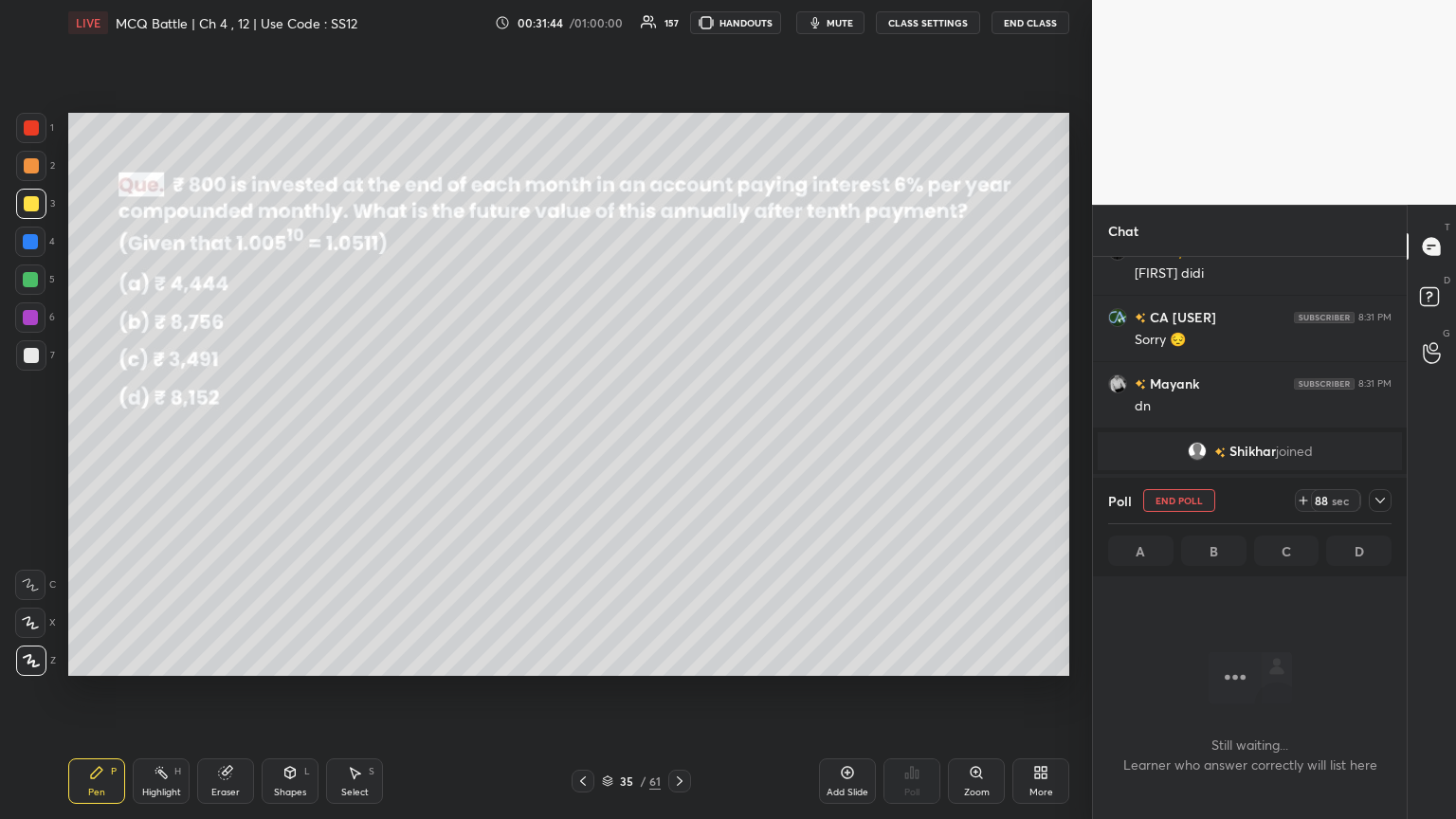 click 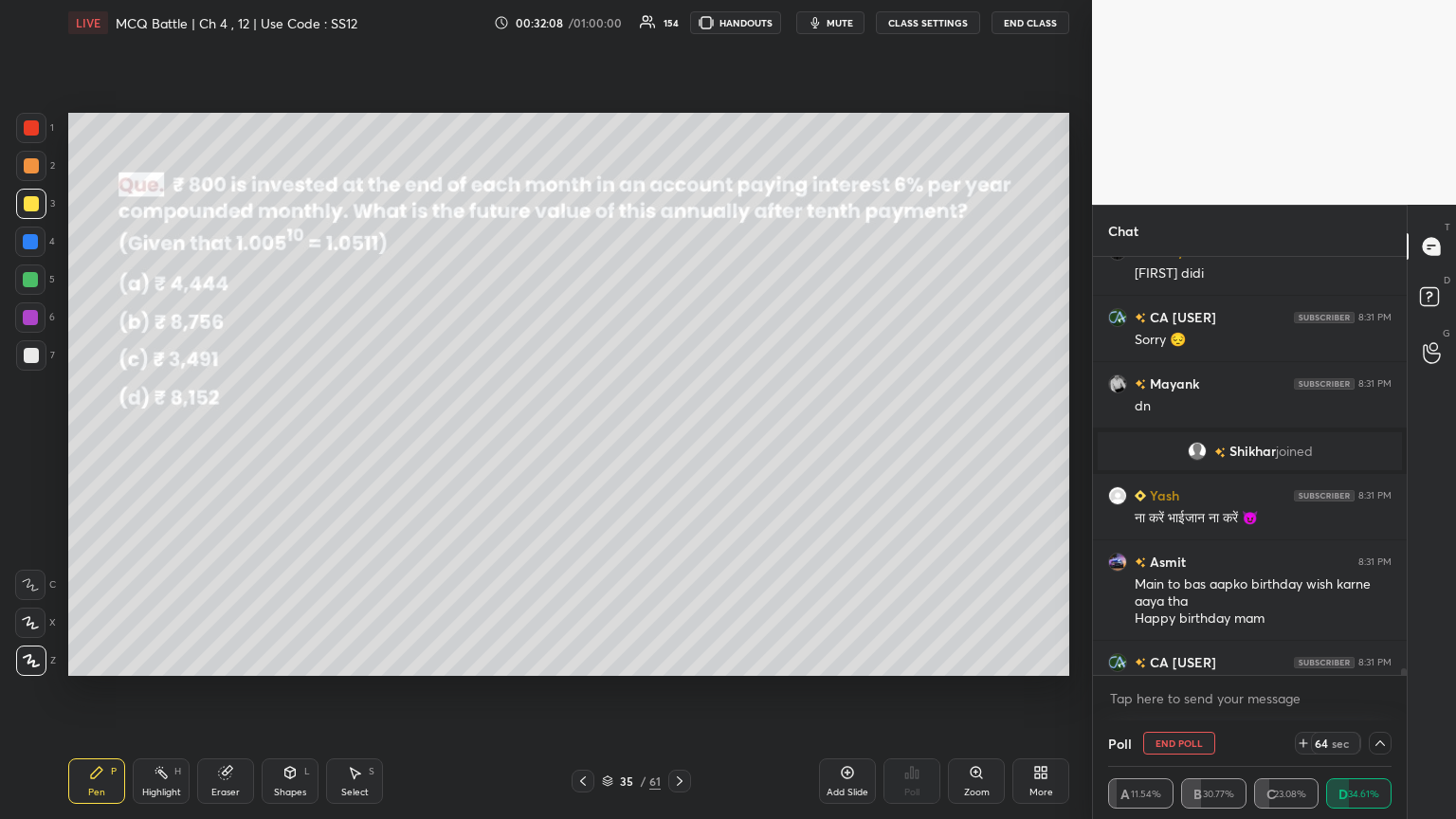 click 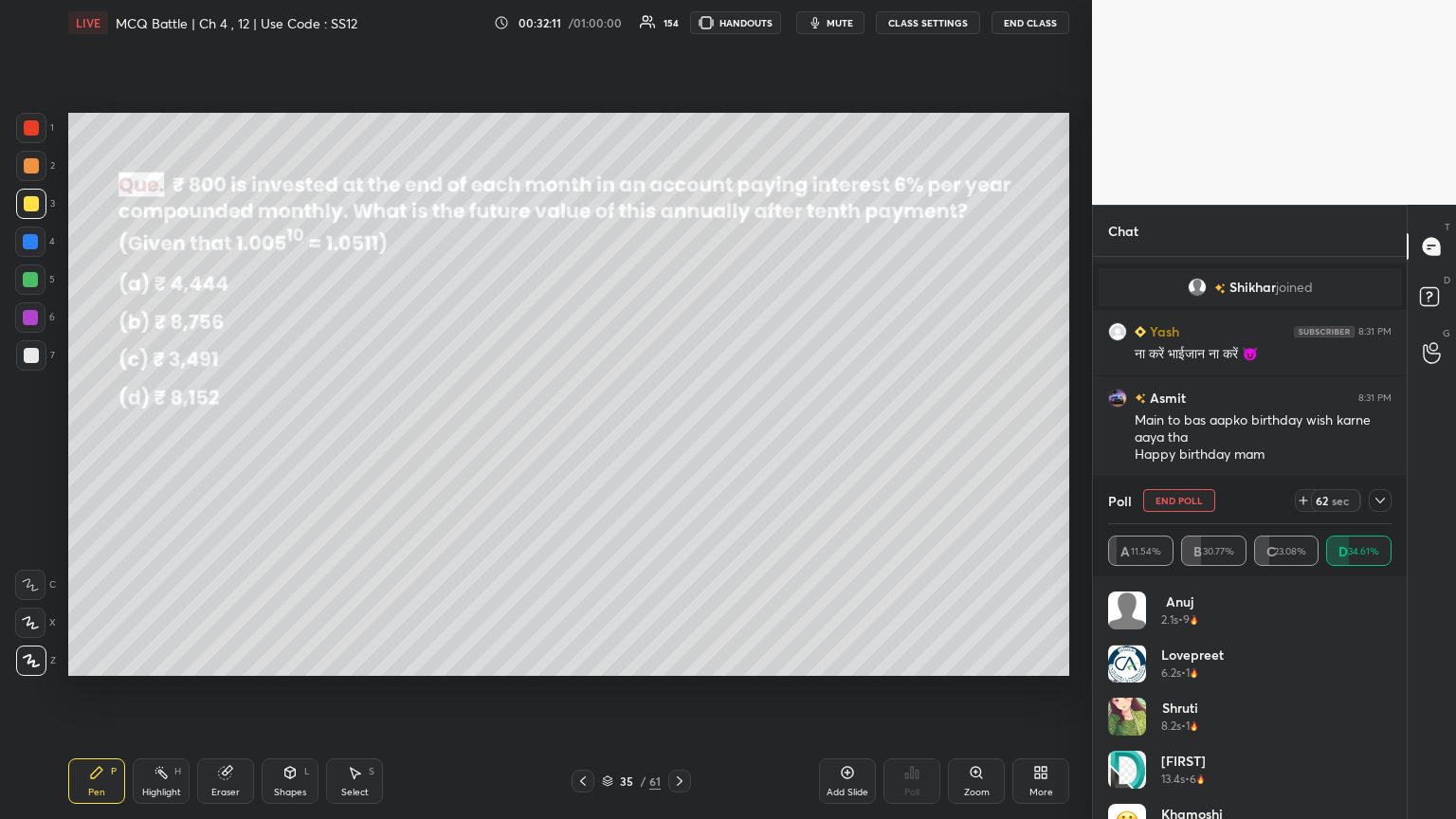 click on "[USER] [TIME]  •  1" at bounding box center (1249, 724) 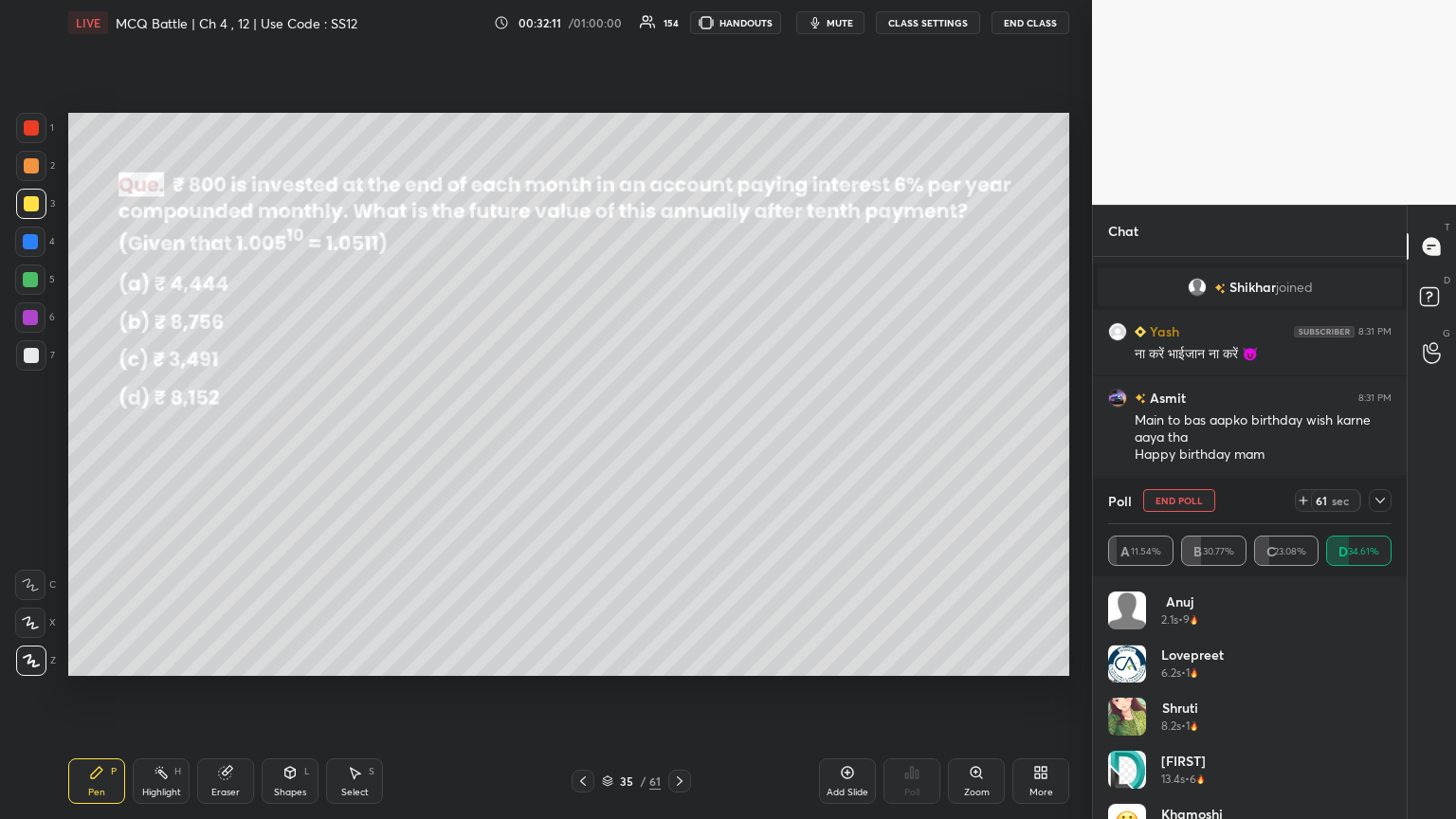 click 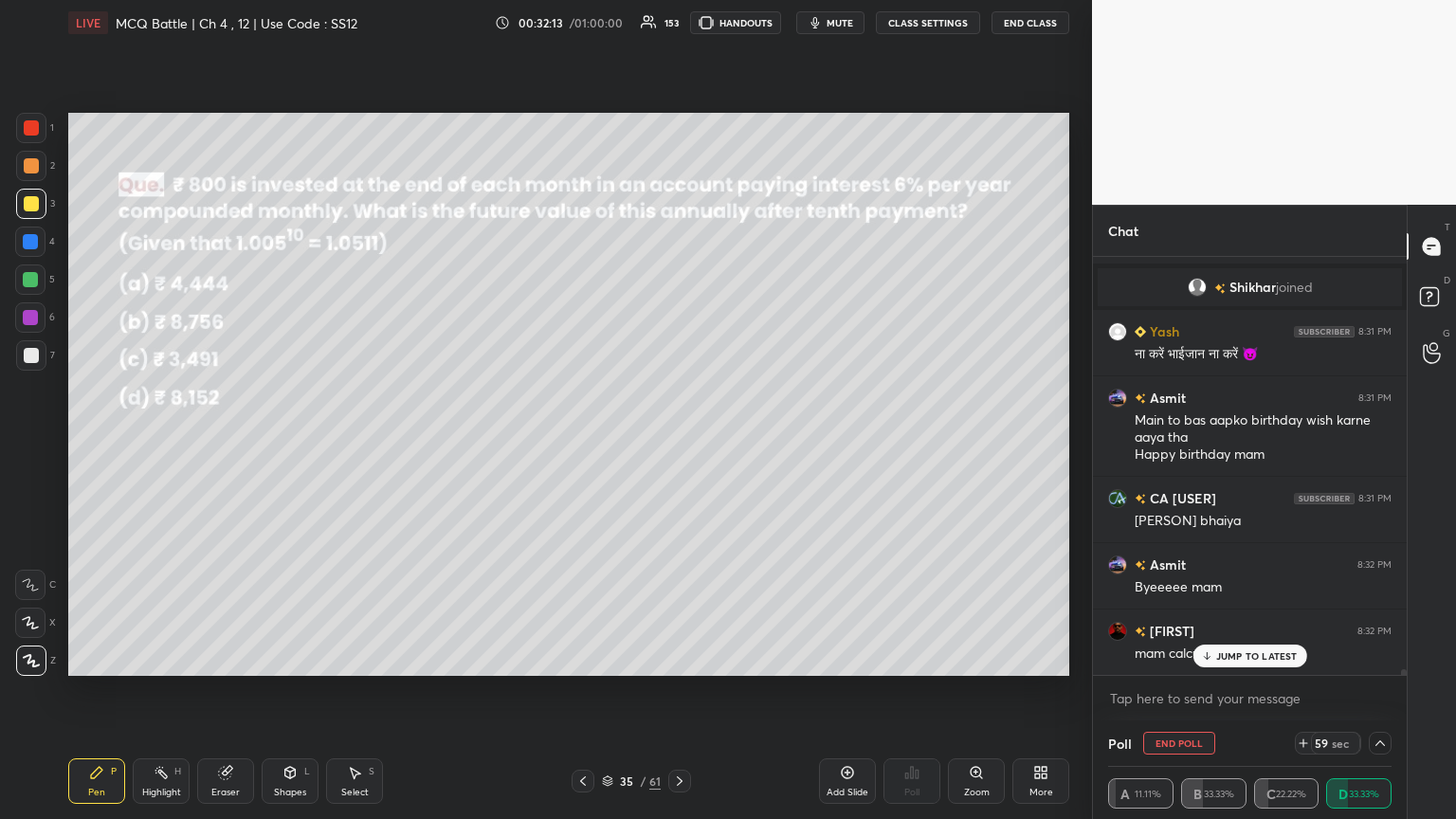click on "JUMP TO LATEST" at bounding box center [1257, 656] 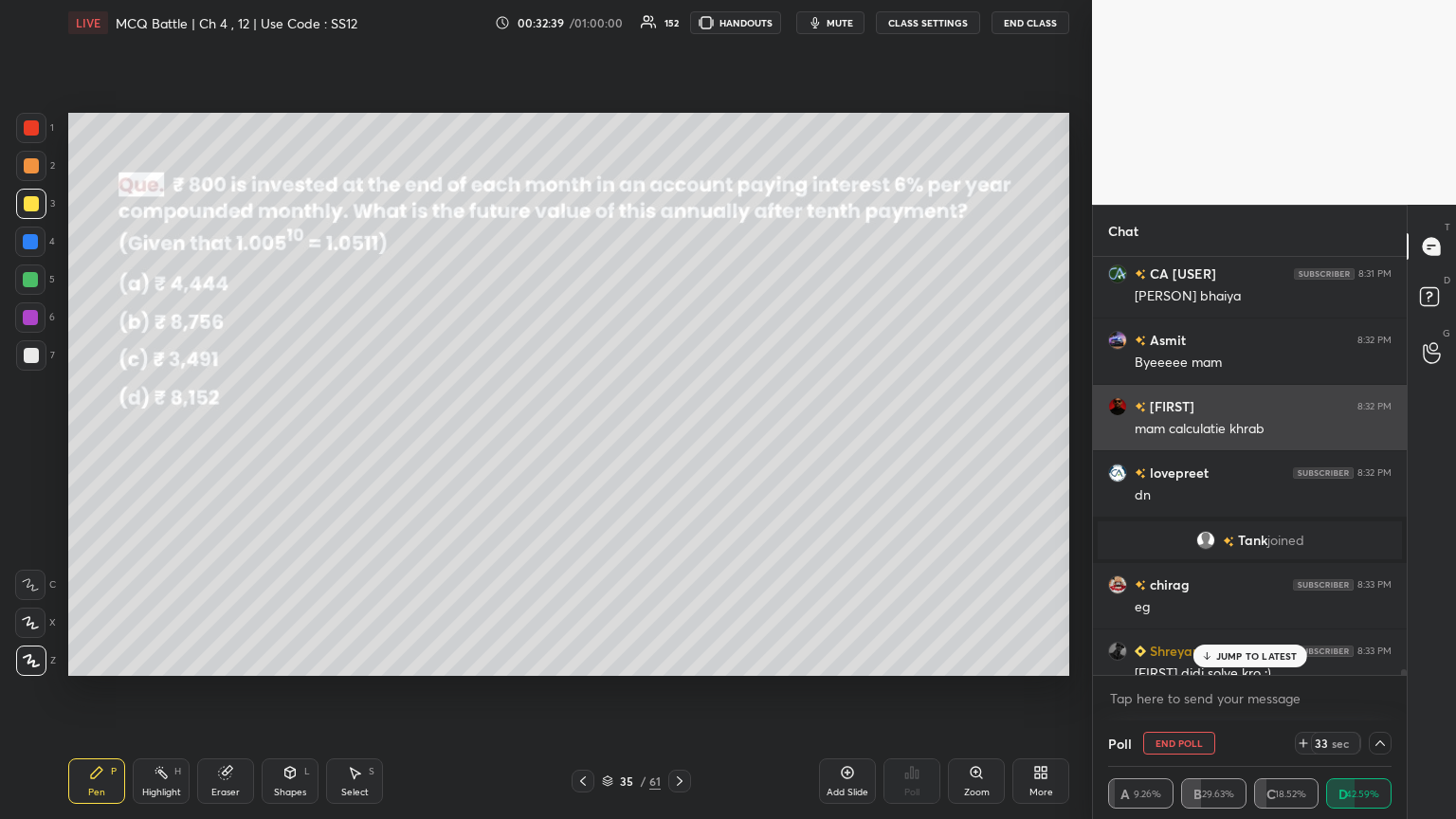 scroll, scrollTop: 30193, scrollLeft: 0, axis: vertical 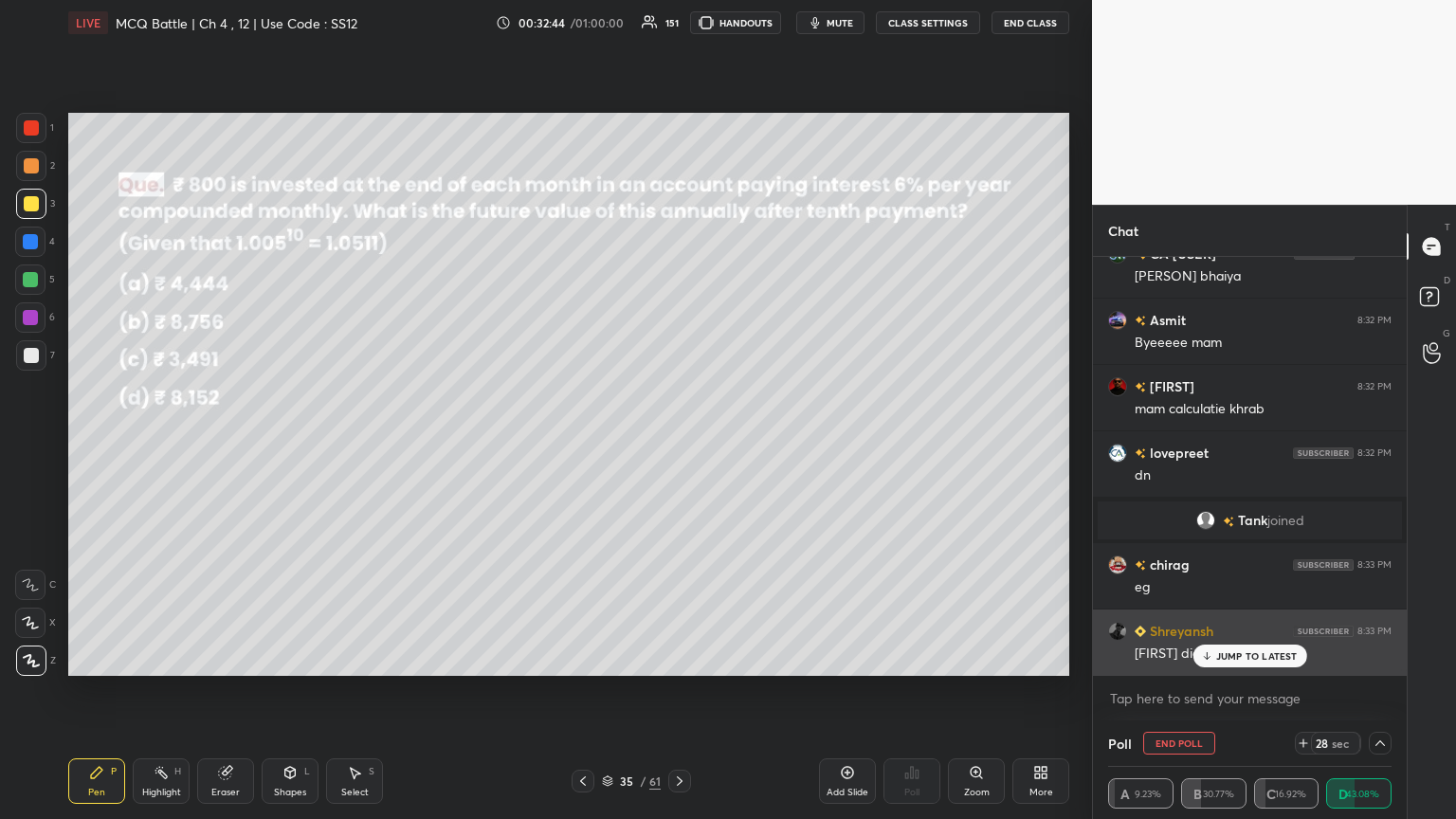 click on "JUMP TO LATEST" at bounding box center [1257, 656] 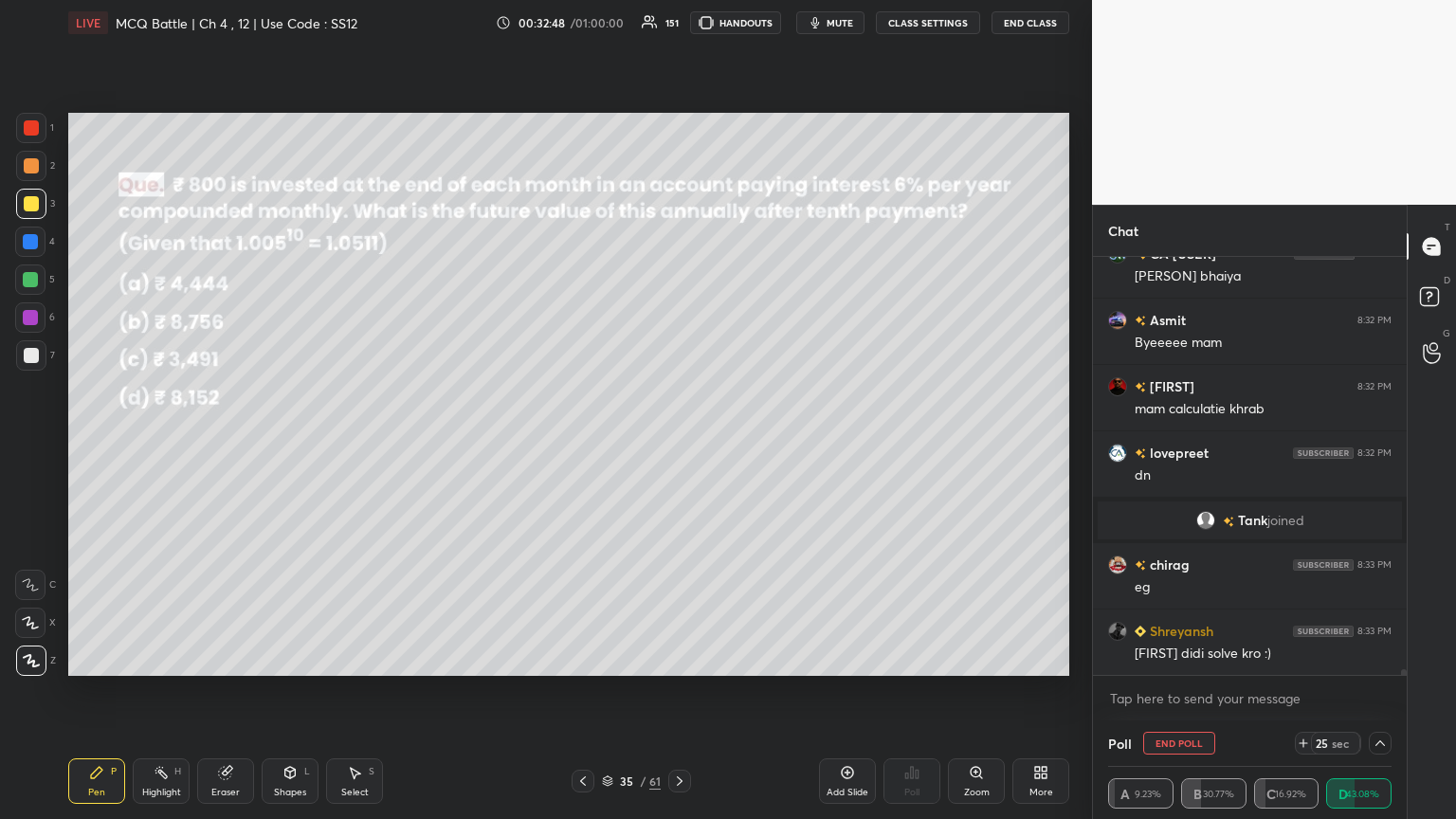 click 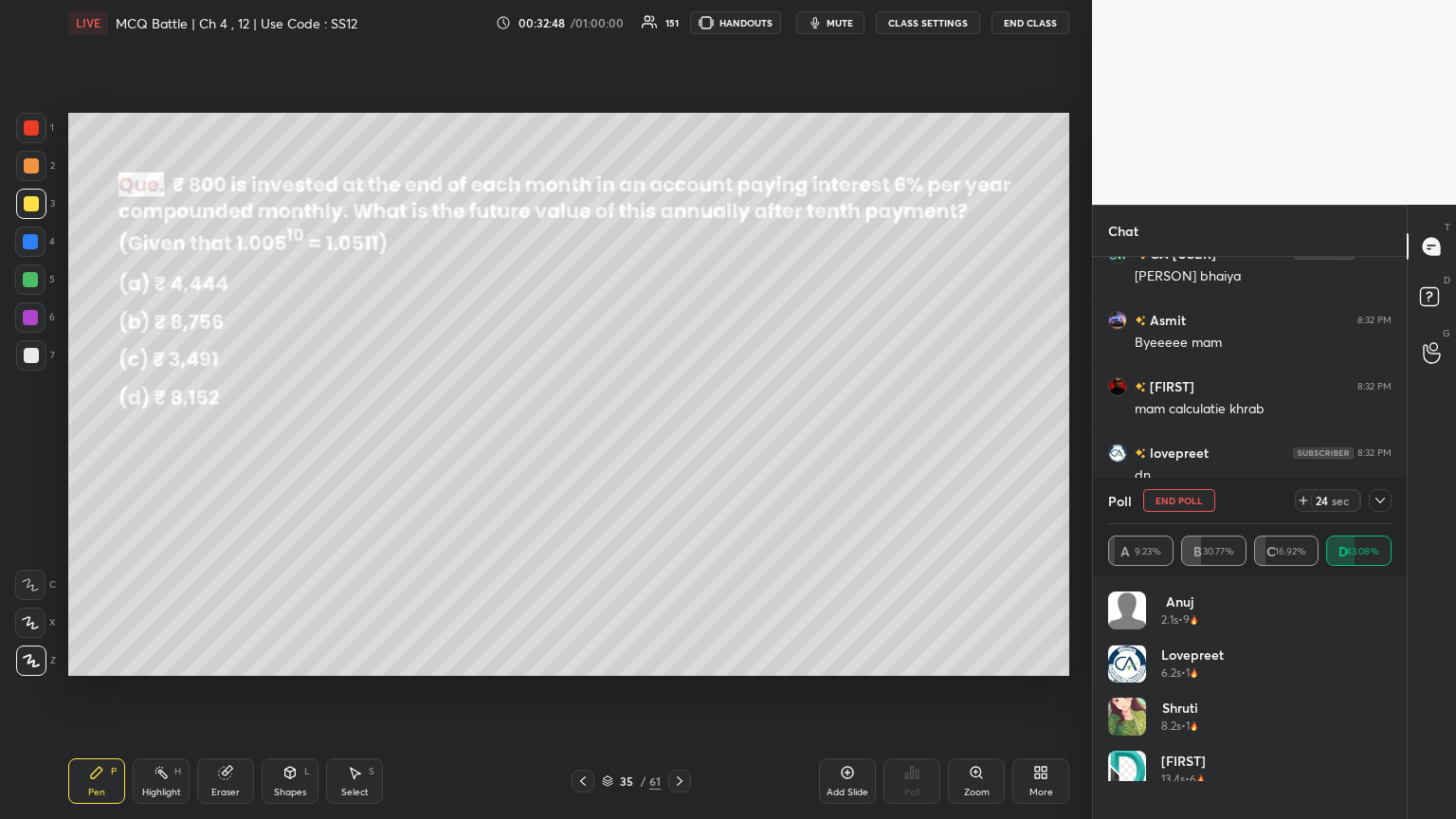 scroll, scrollTop: 6, scrollLeft: 6, axis: both 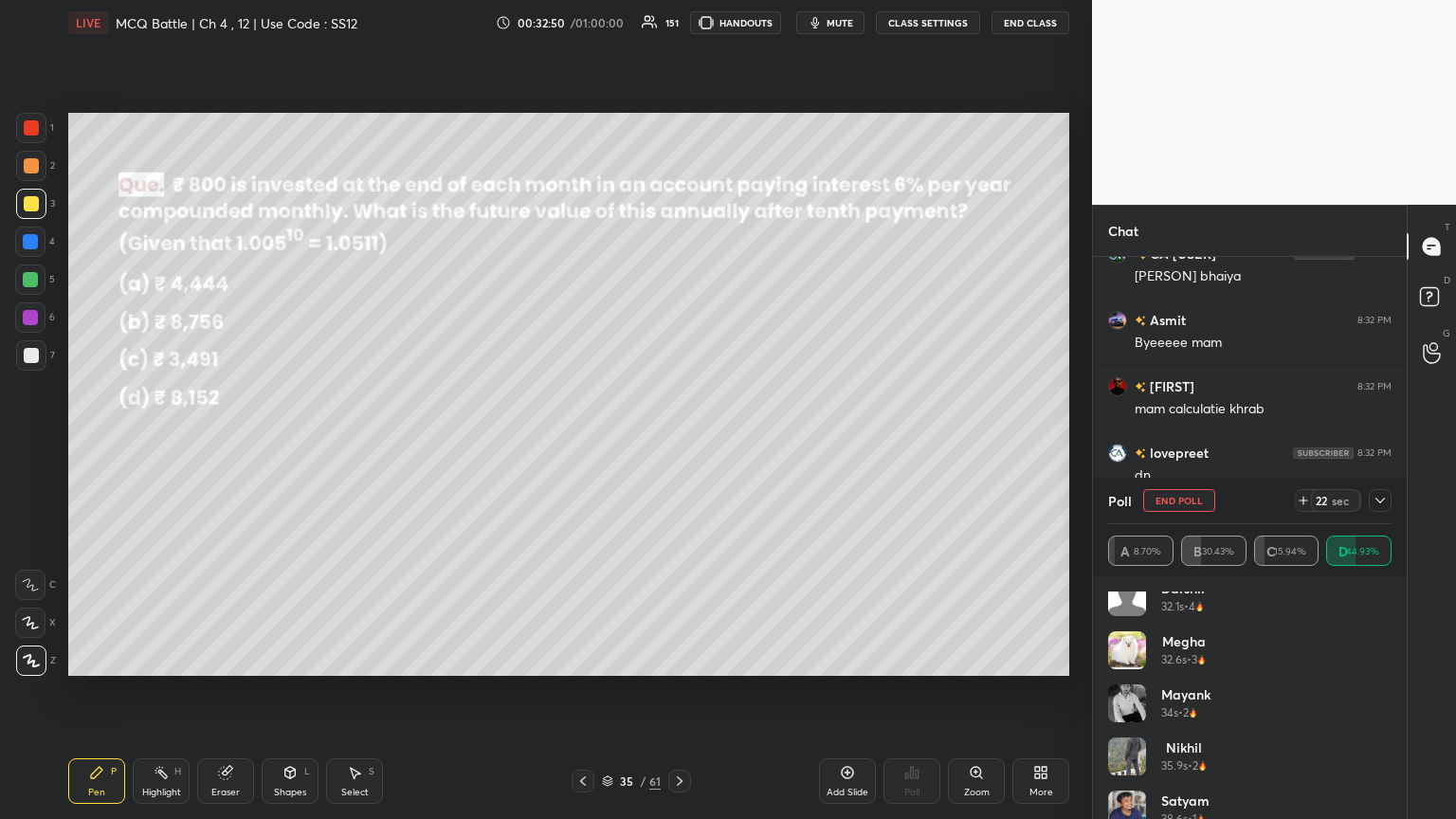 click on "[PERSON] 32.1s  •  9 [PERSON] 32.1s  •  4 [PERSON] 32.6s  •  3 [PERSON] 34s  •  2 [PERSON] 35.9s  •  2 [PERSON] 38.6s  •  1 [PERSON] 40.7s  •  1 [PERSON] 42s  •  6 [PERSON] 47.7s  •  6" at bounding box center (1249, 698) 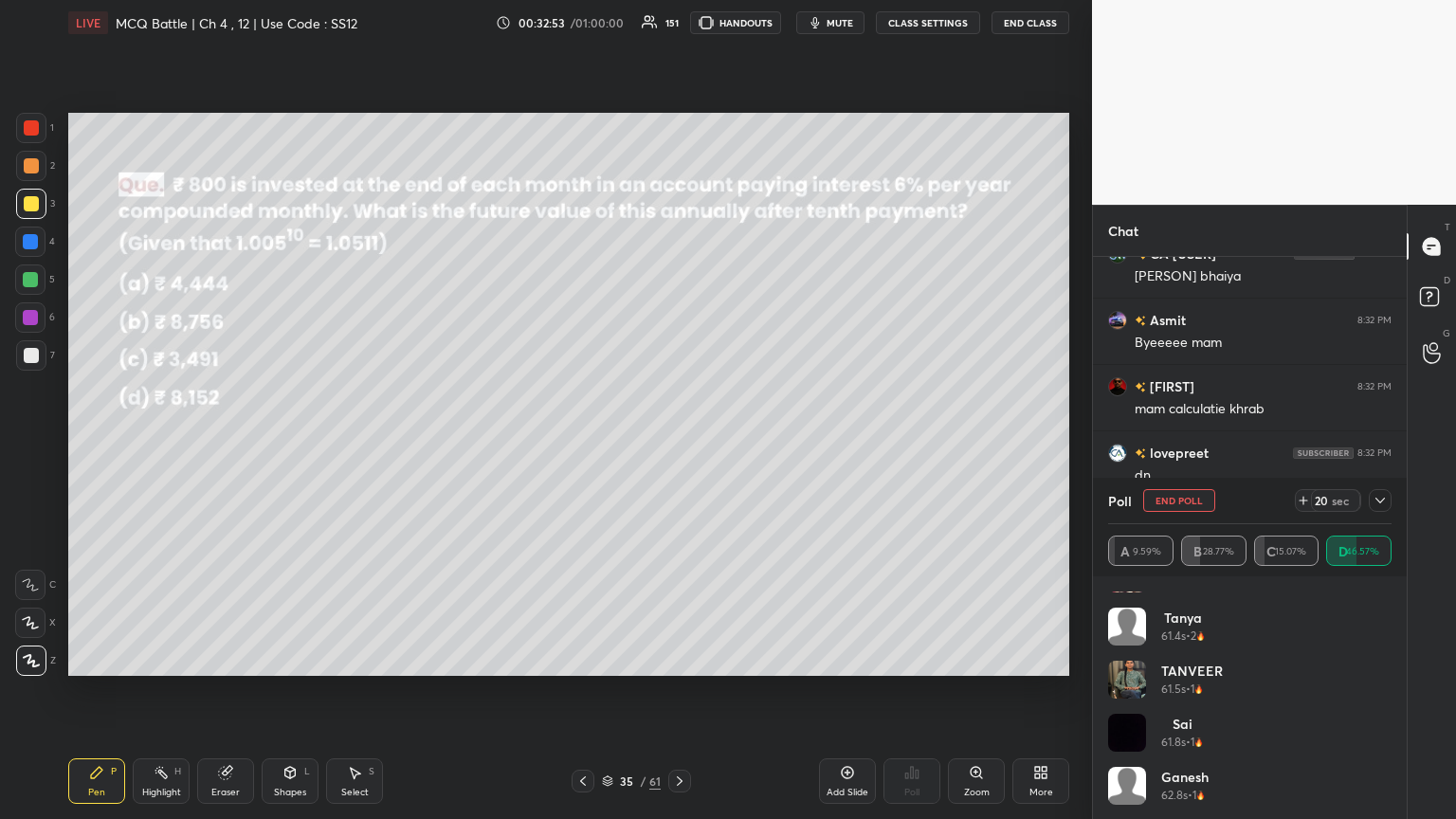 scroll, scrollTop: 1393, scrollLeft: 0, axis: vertical 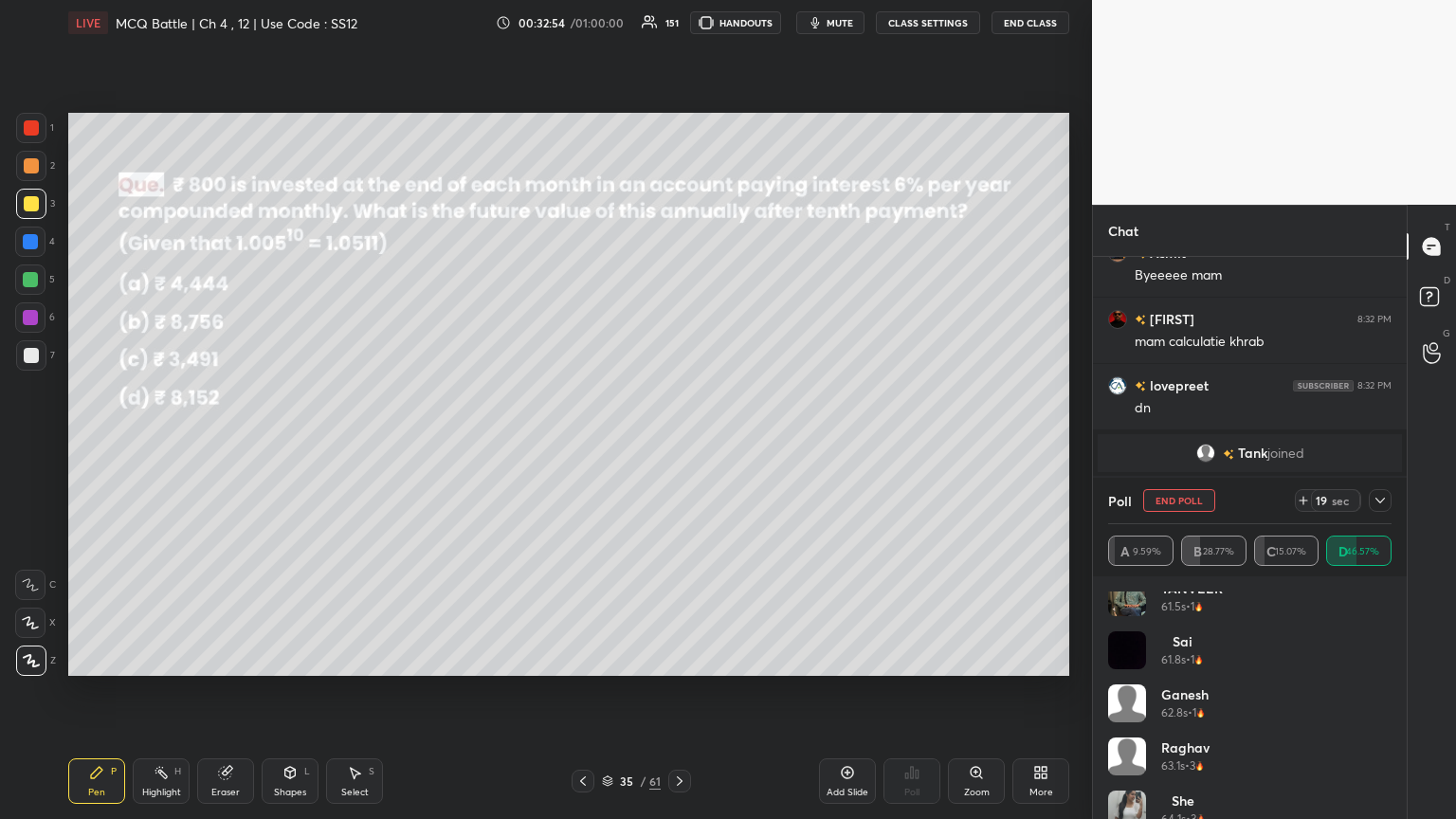 click on "[FIRST] [LAST]s  •  3" at bounding box center [1249, 817] 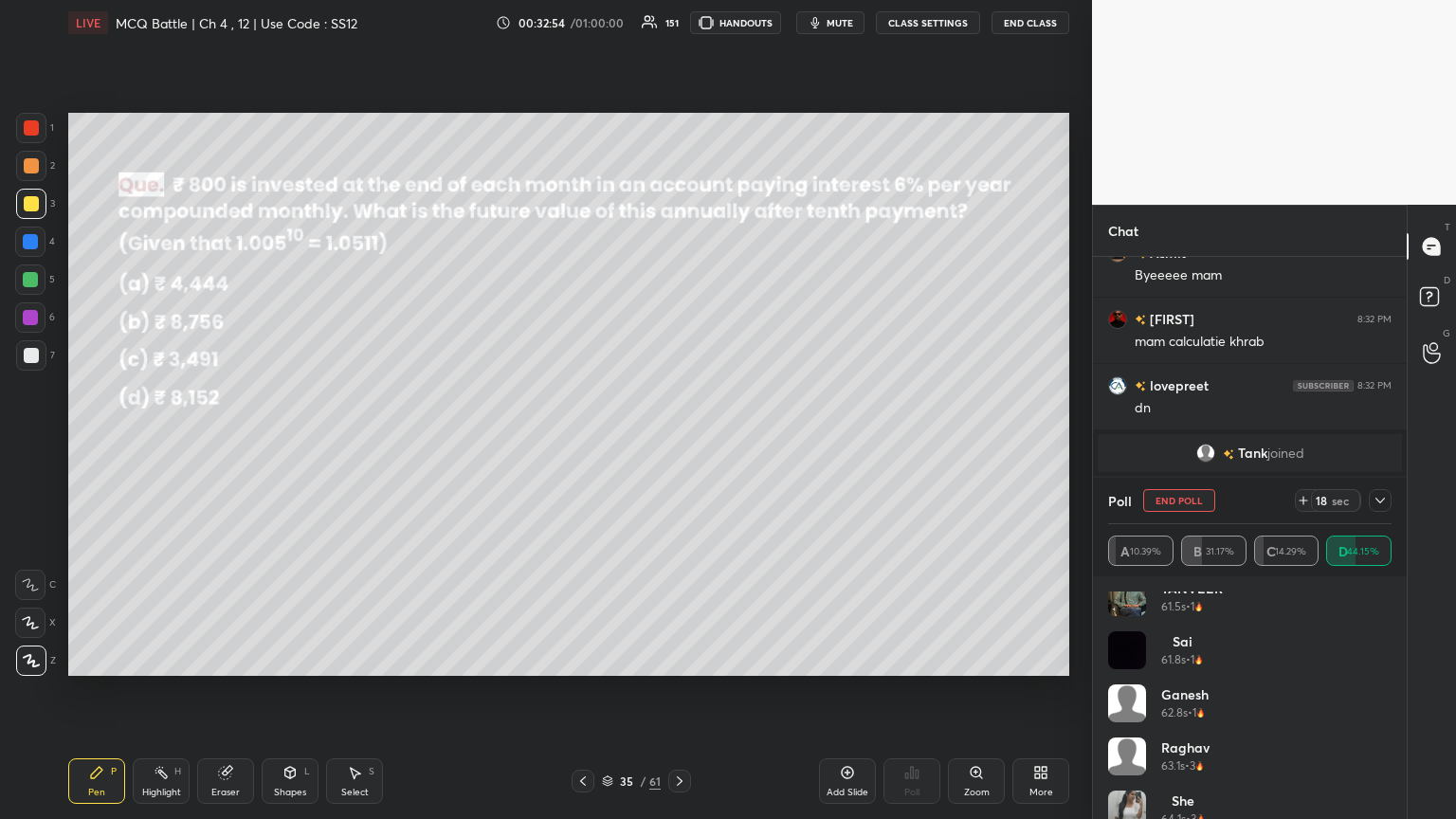 click on "[FIRST] [LAST]s  •  3" at bounding box center [1249, 817] 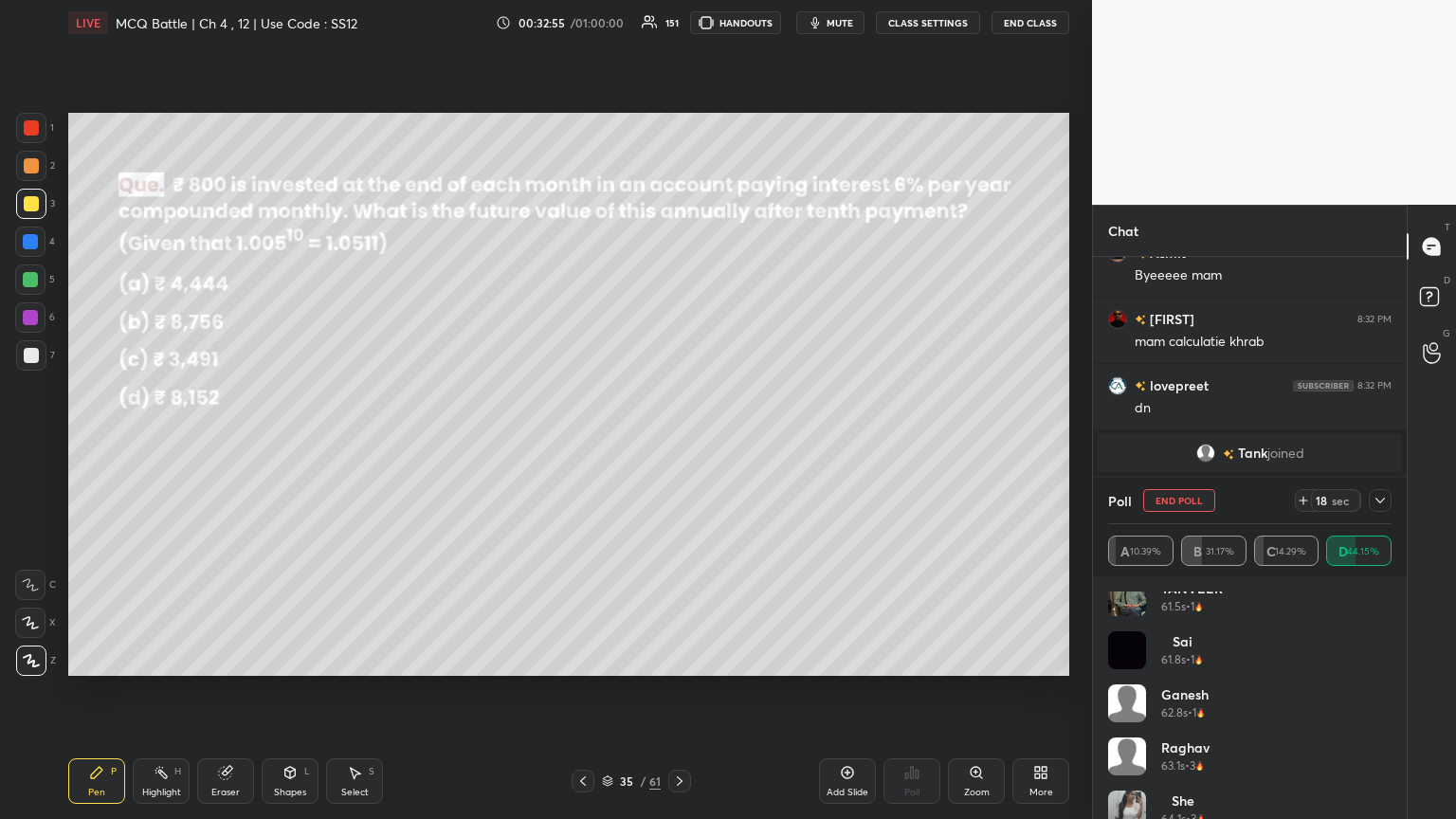 click on "[FIRST] [LAST]s  •  3" at bounding box center (1249, 817) 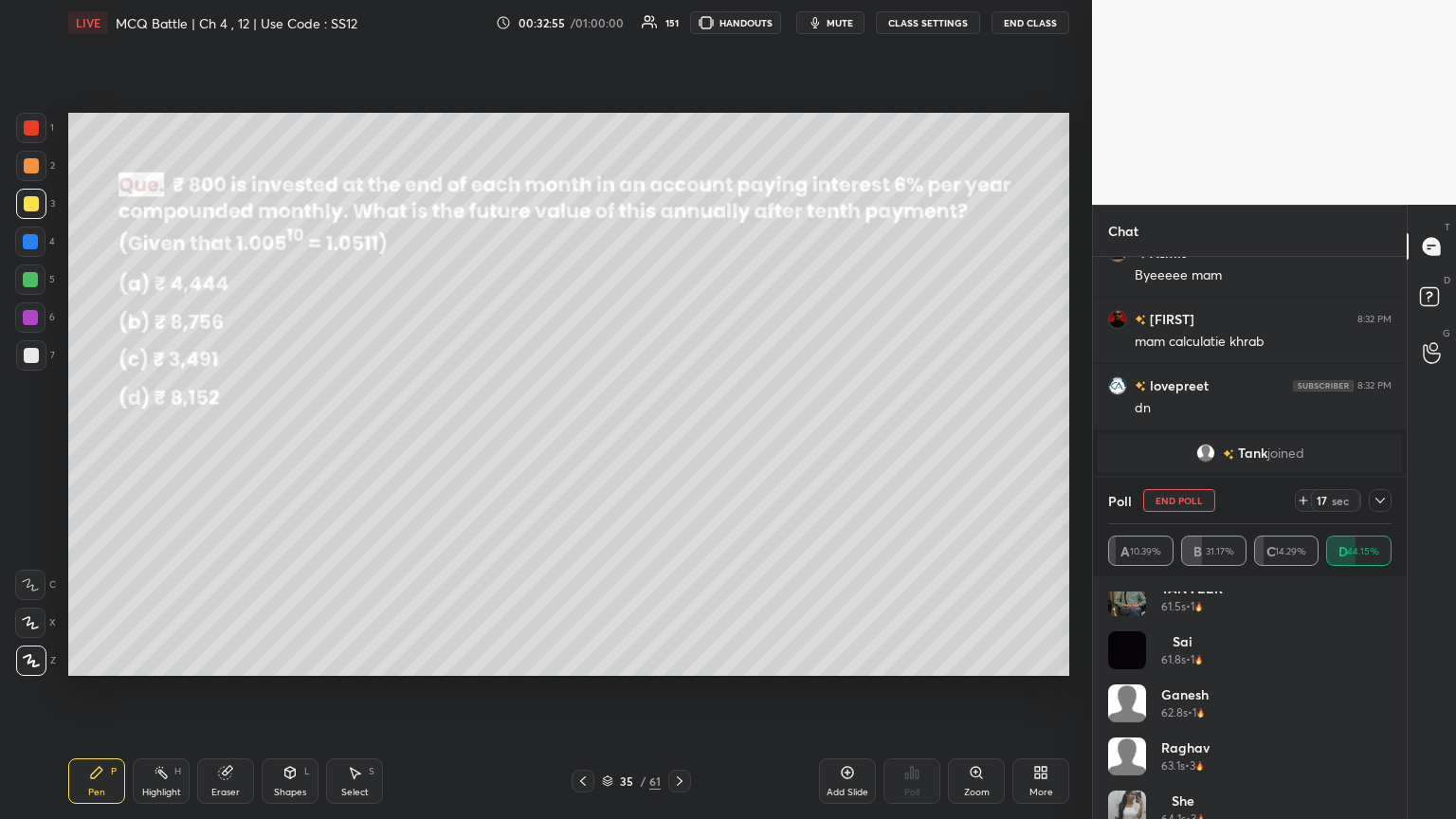 click on "[USERNAME] 61.4s  •  2 [USERNAME] 61.5s  •  1 [USERNAME] 61.8s  •  1 [USERNAME] 62.8s  •  1 [USERNAME] 63.1s  •  3 [USERNAME] 64.1s  •  3 [USERNAME] 66.3s  •  5 [USERNAME] 67s  •  2 [USERNAME] 67.7s  •  2" at bounding box center (1249, 705) 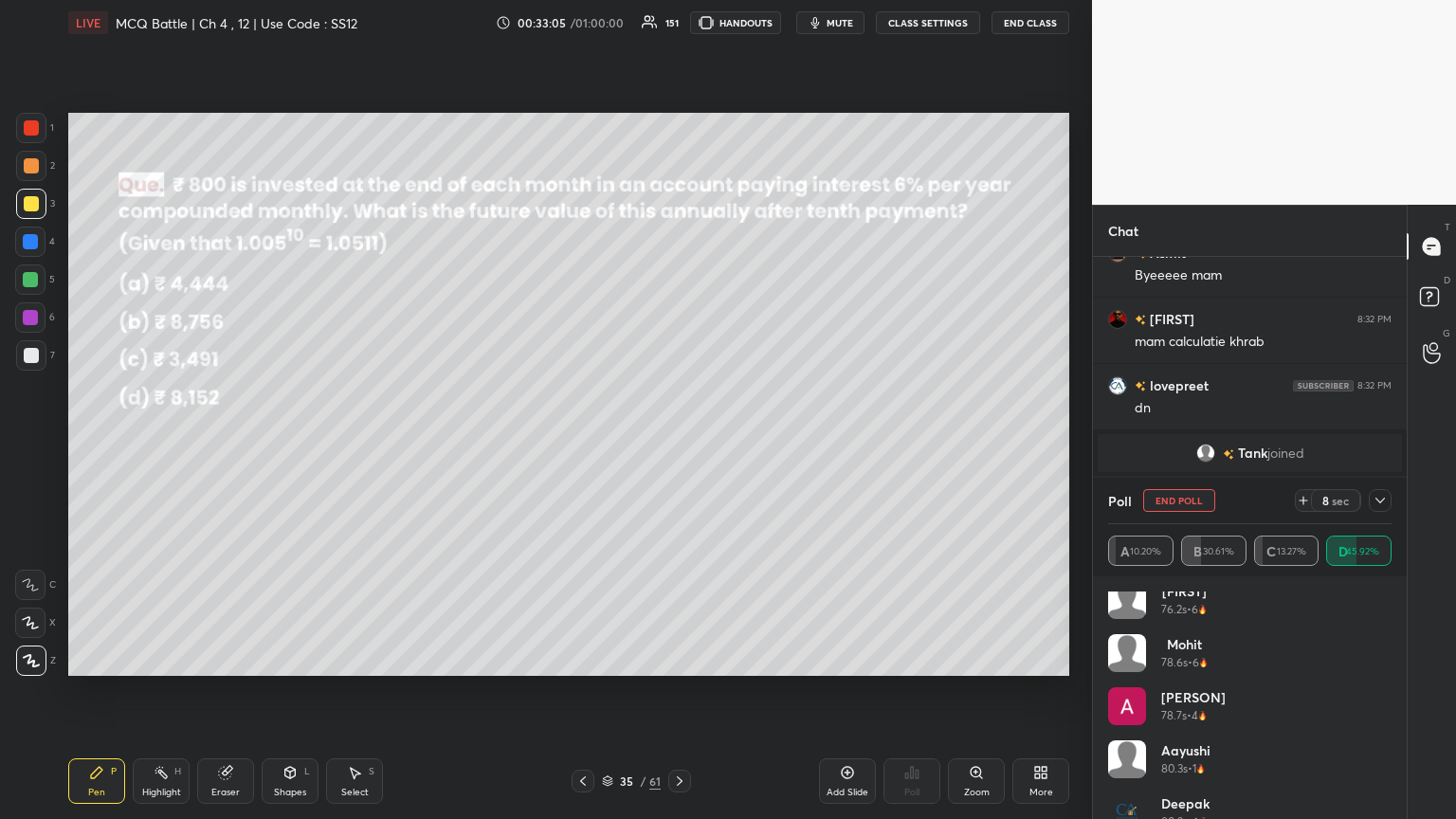 scroll, scrollTop: 2161, scrollLeft: 0, axis: vertical 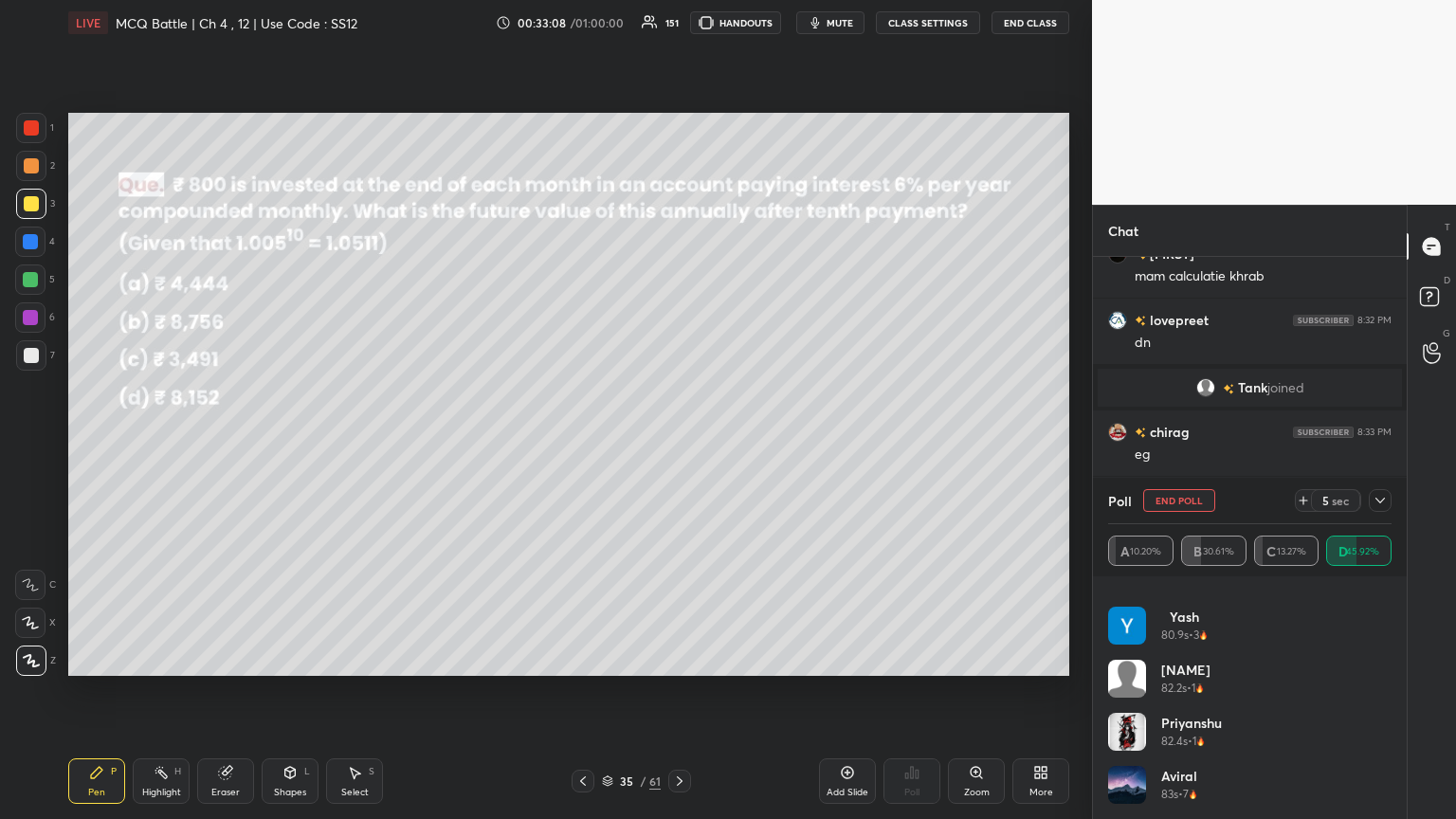 click on "[PERSON] 80.3s  •  1 [PERSON] 80.3s  •  6 [PERSON] 80.9s  •  3 [PERSON] 82.2s  •  1 [PERSON] 82.4s  •  1 [PERSON] 83s  •  7" at bounding box center [1249, 698] 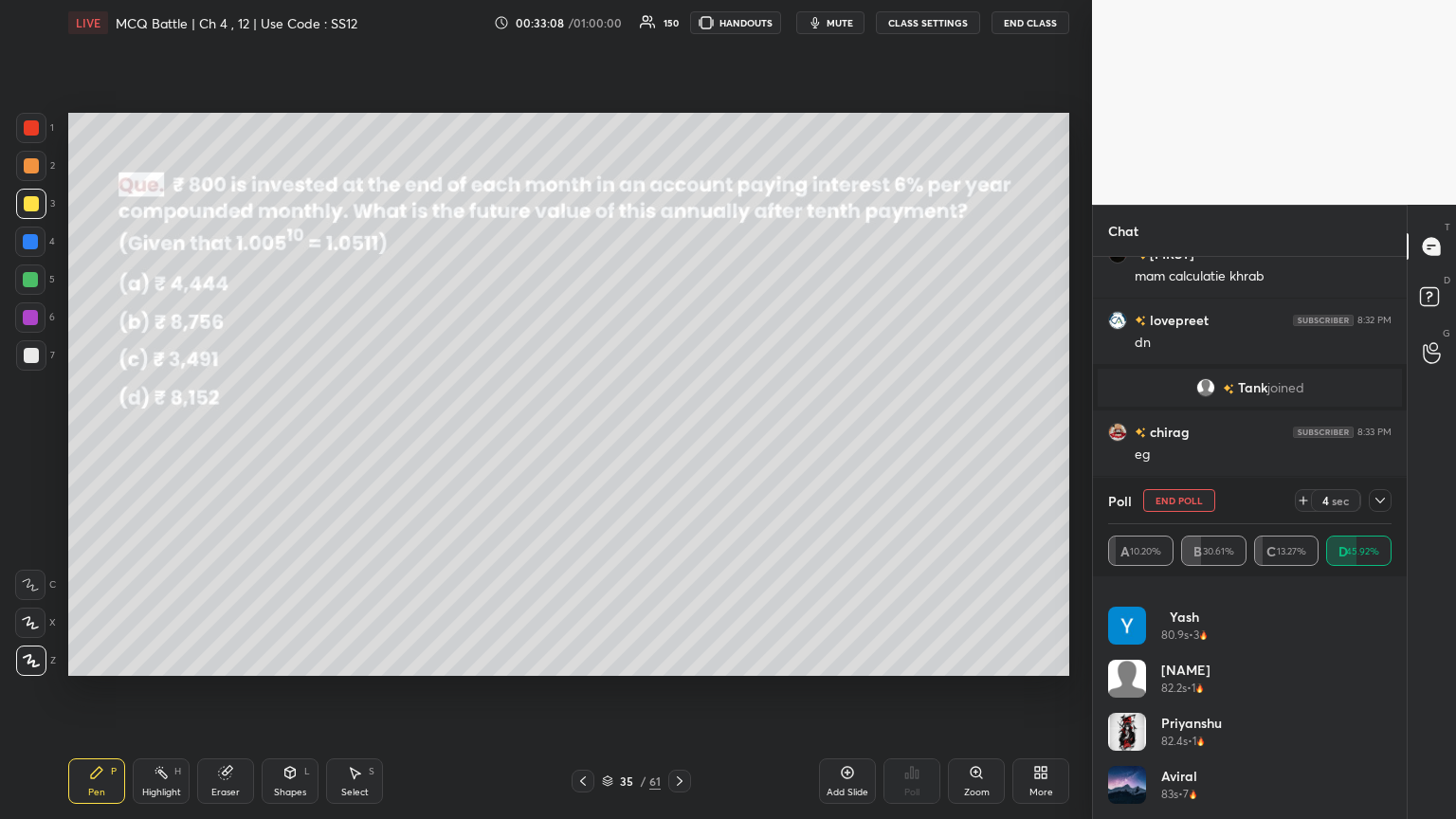scroll, scrollTop: 30393, scrollLeft: 0, axis: vertical 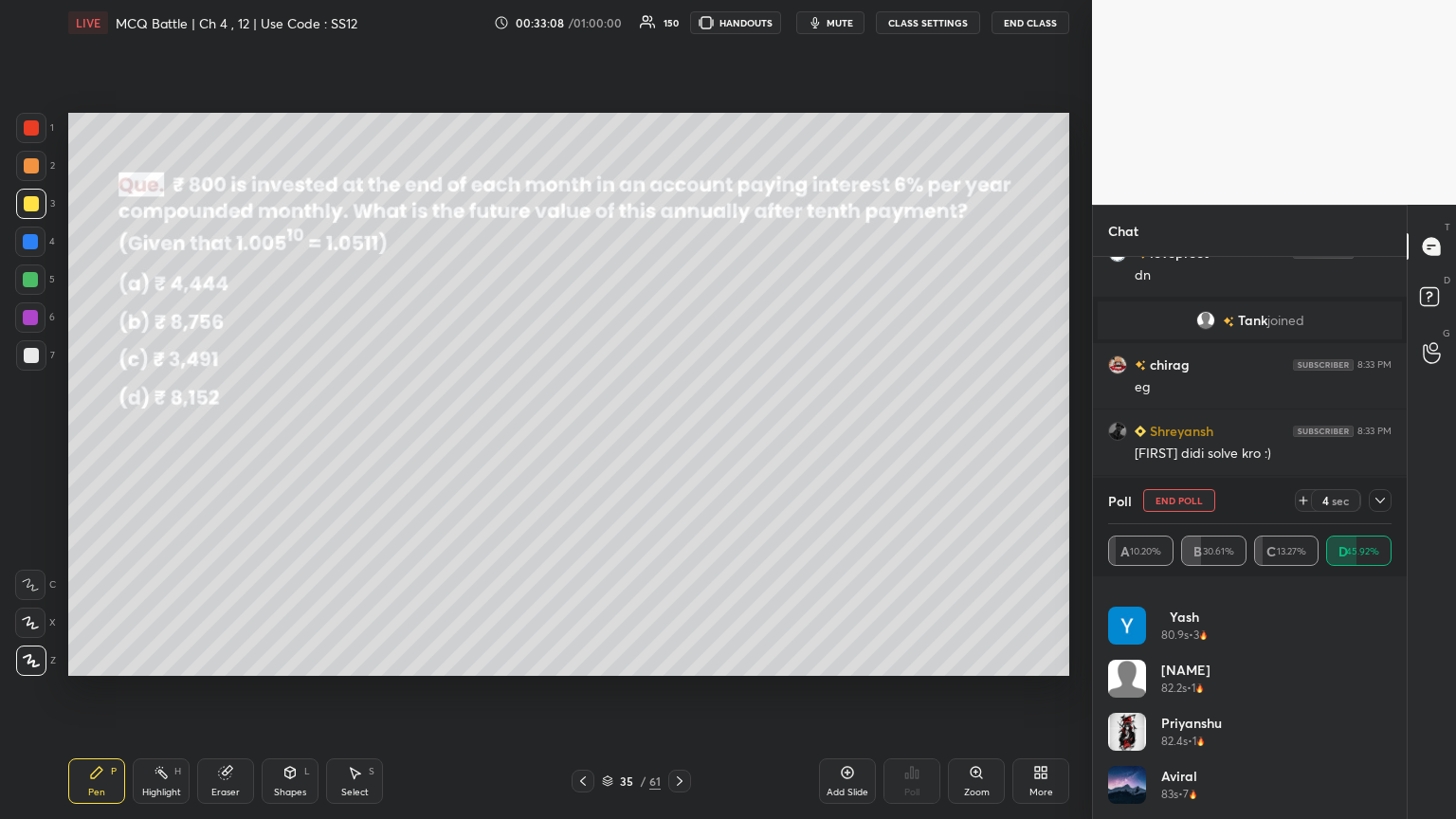 click on "[PERSON] 80.3s  •  1 [PERSON] 80.3s  •  6 [PERSON] 80.9s  •  3 [PERSON] 82.2s  •  1 [PERSON] 82.4s  •  1 [PERSON] 83s  •  7" at bounding box center (1249, 698) 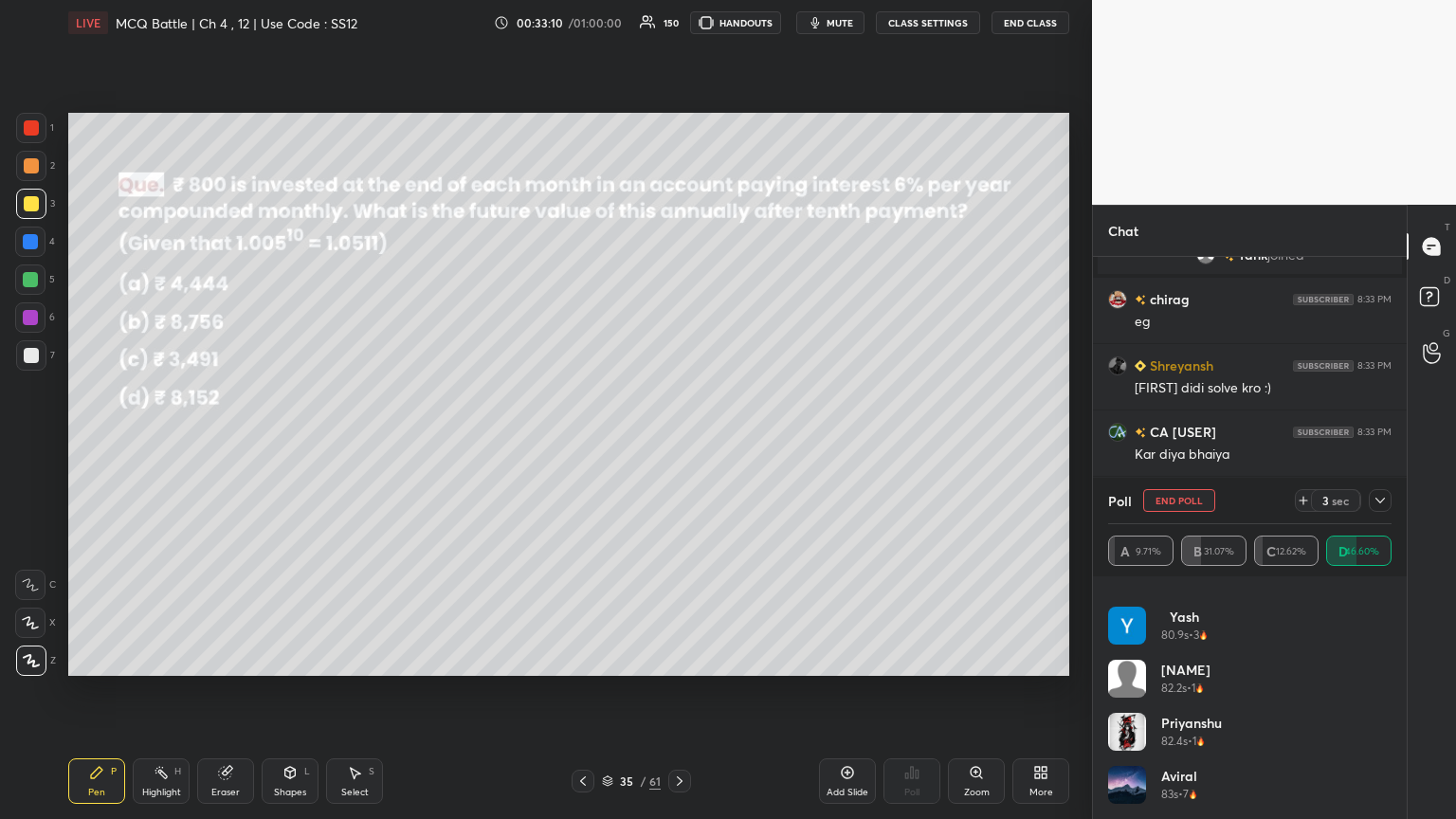 scroll, scrollTop: 30526, scrollLeft: 0, axis: vertical 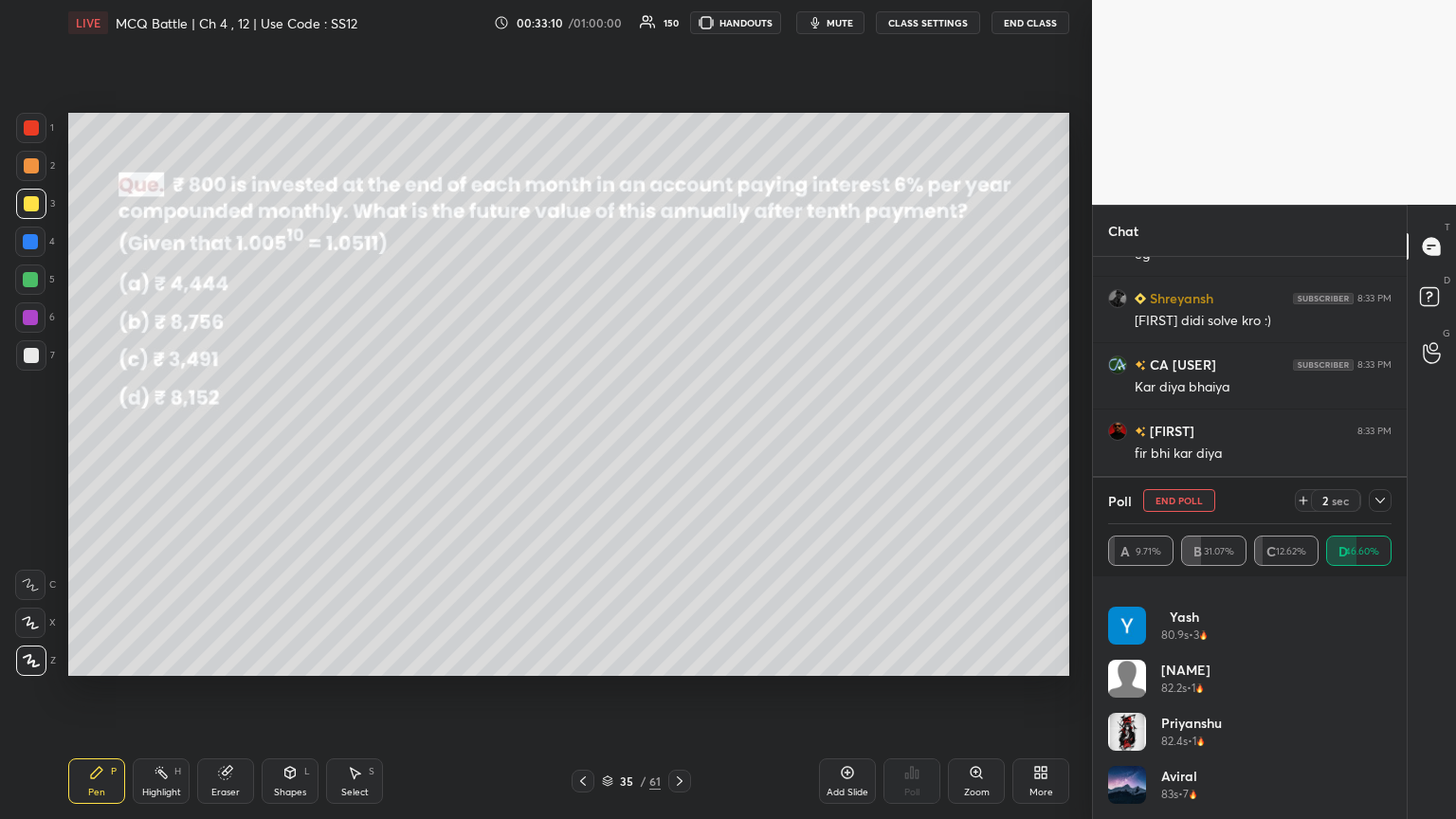 click 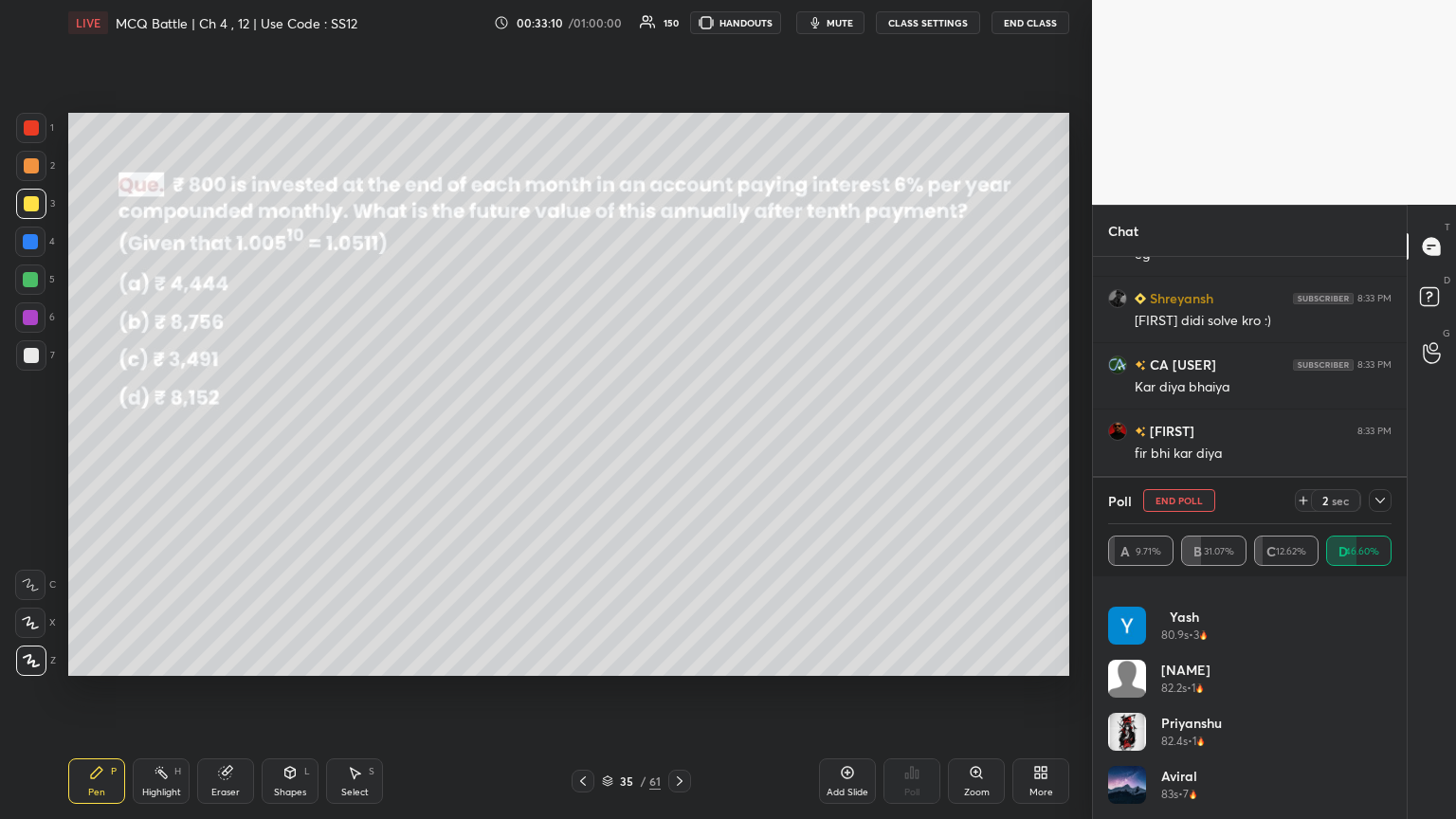 scroll, scrollTop: 145, scrollLeft: 278, axis: both 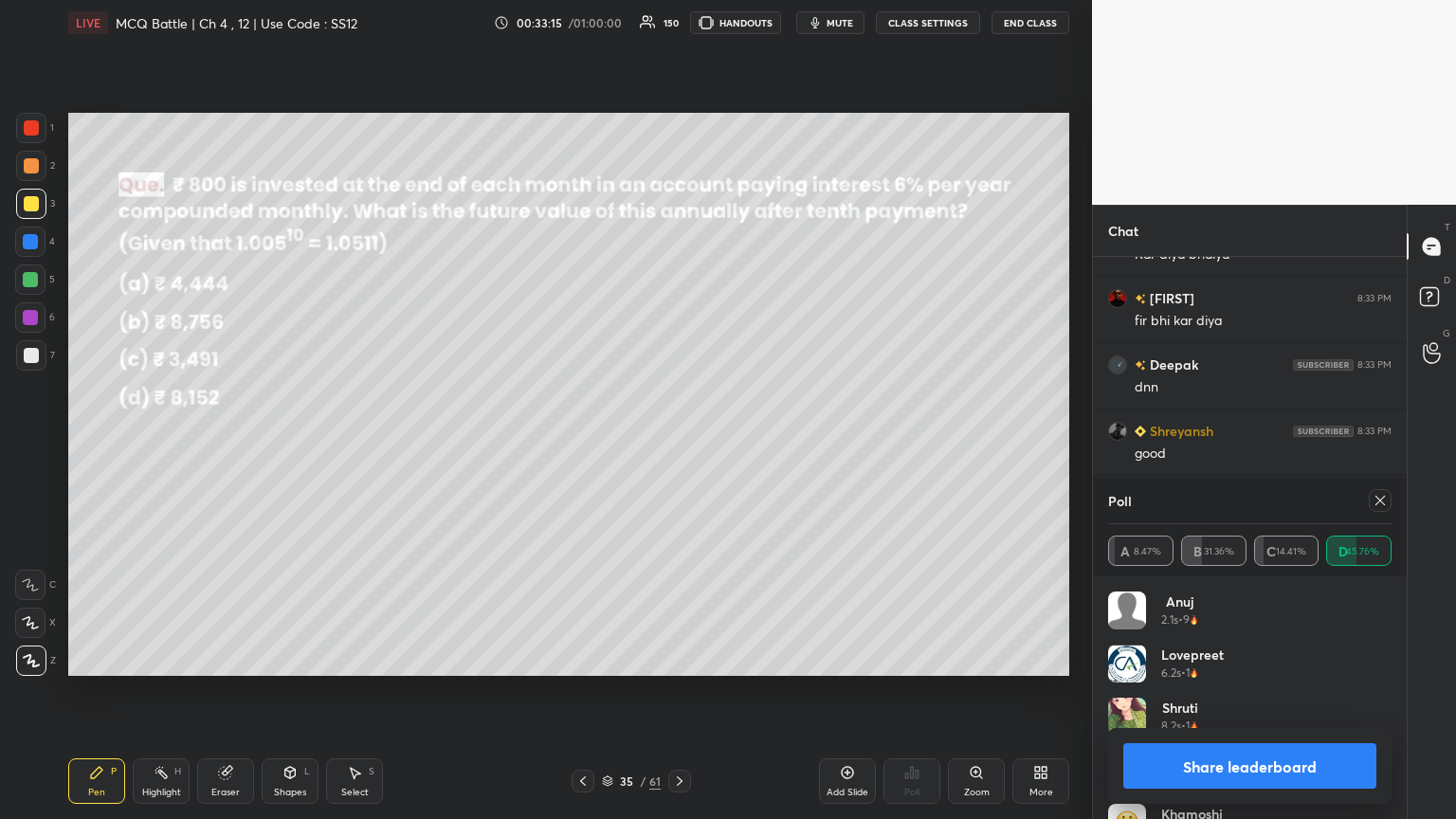 click on "Share leaderboard" at bounding box center (1249, 766) 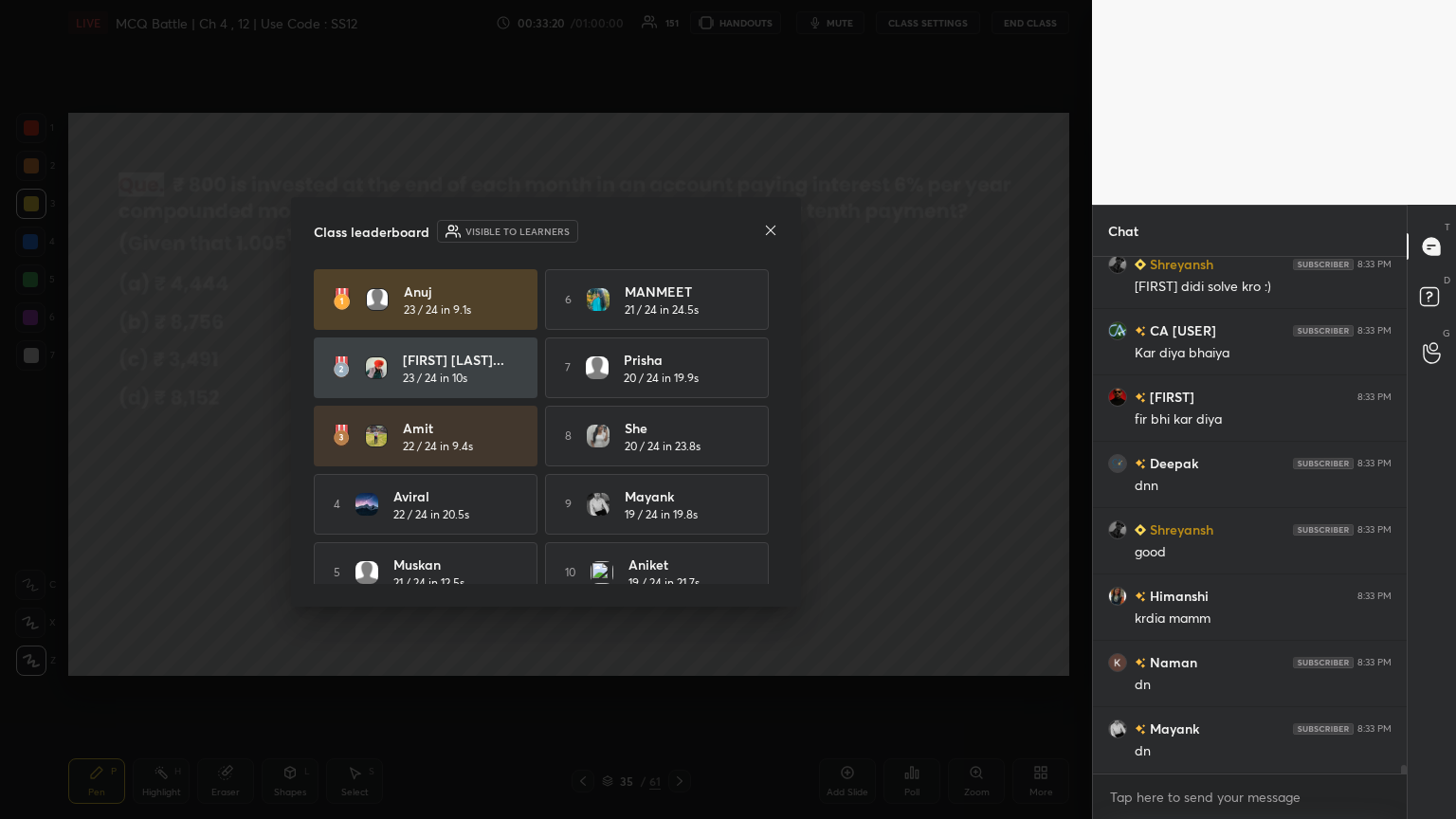 click 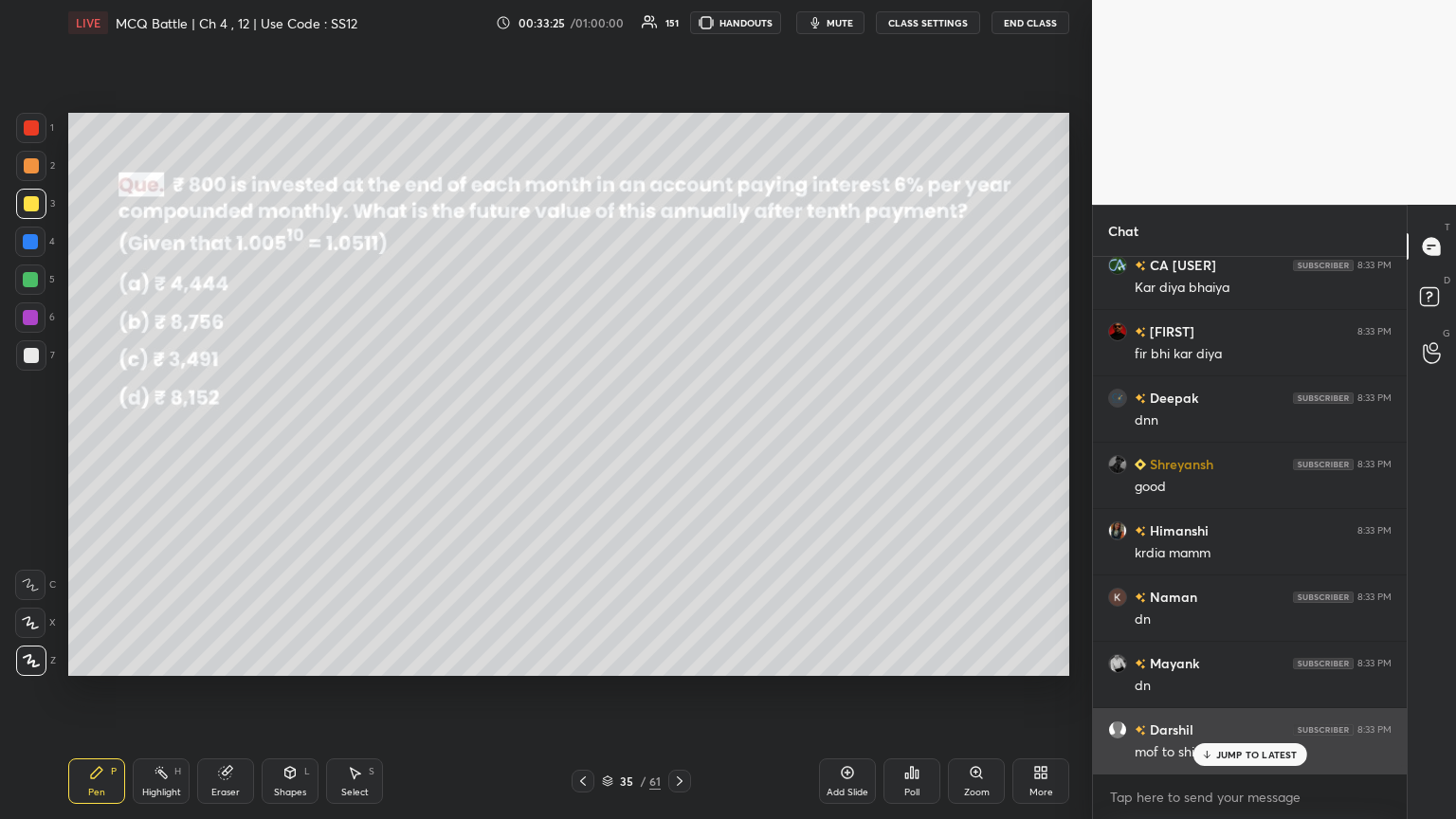 click on "JUMP TO LATEST" at bounding box center (1257, 755) 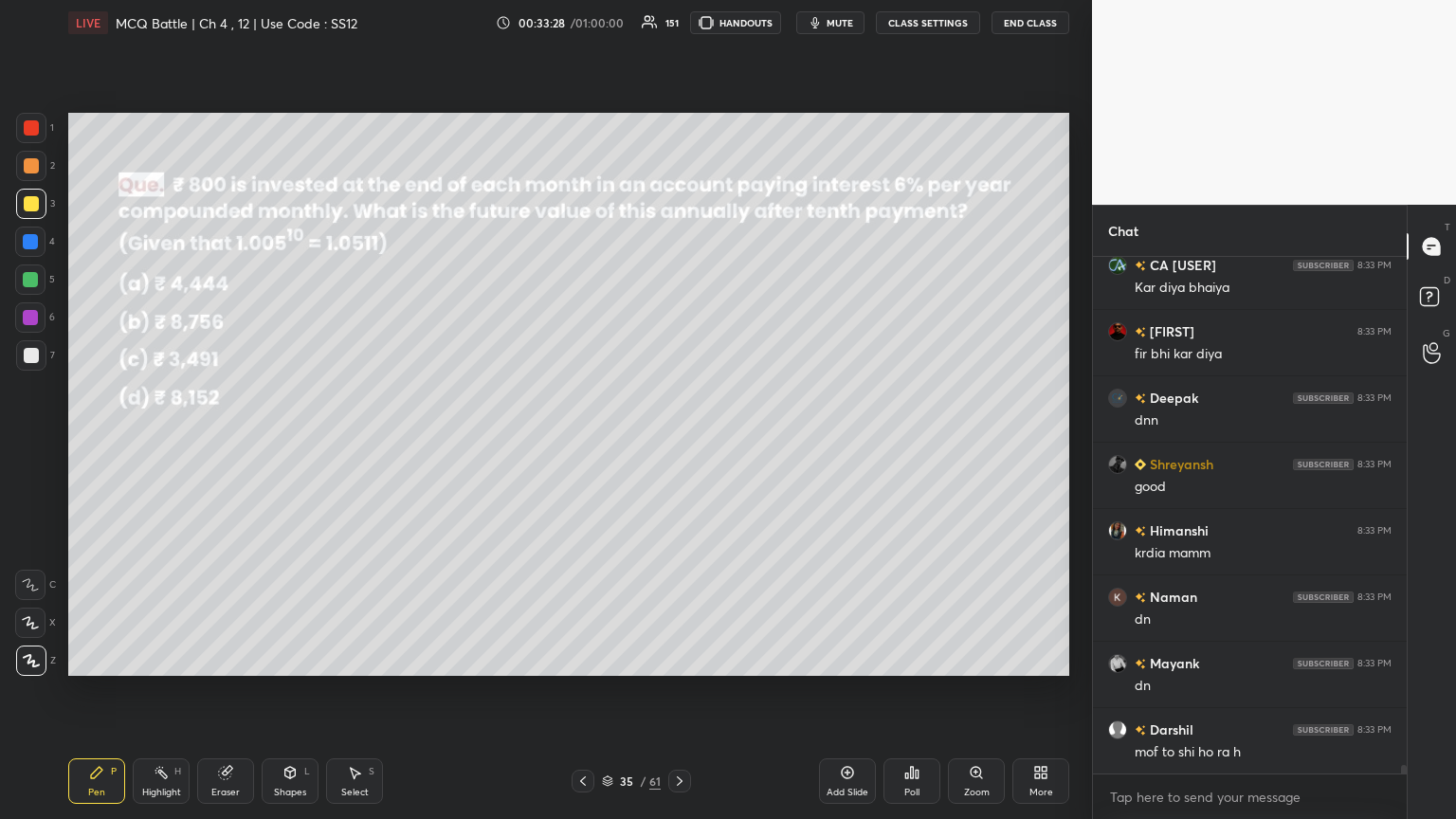 click 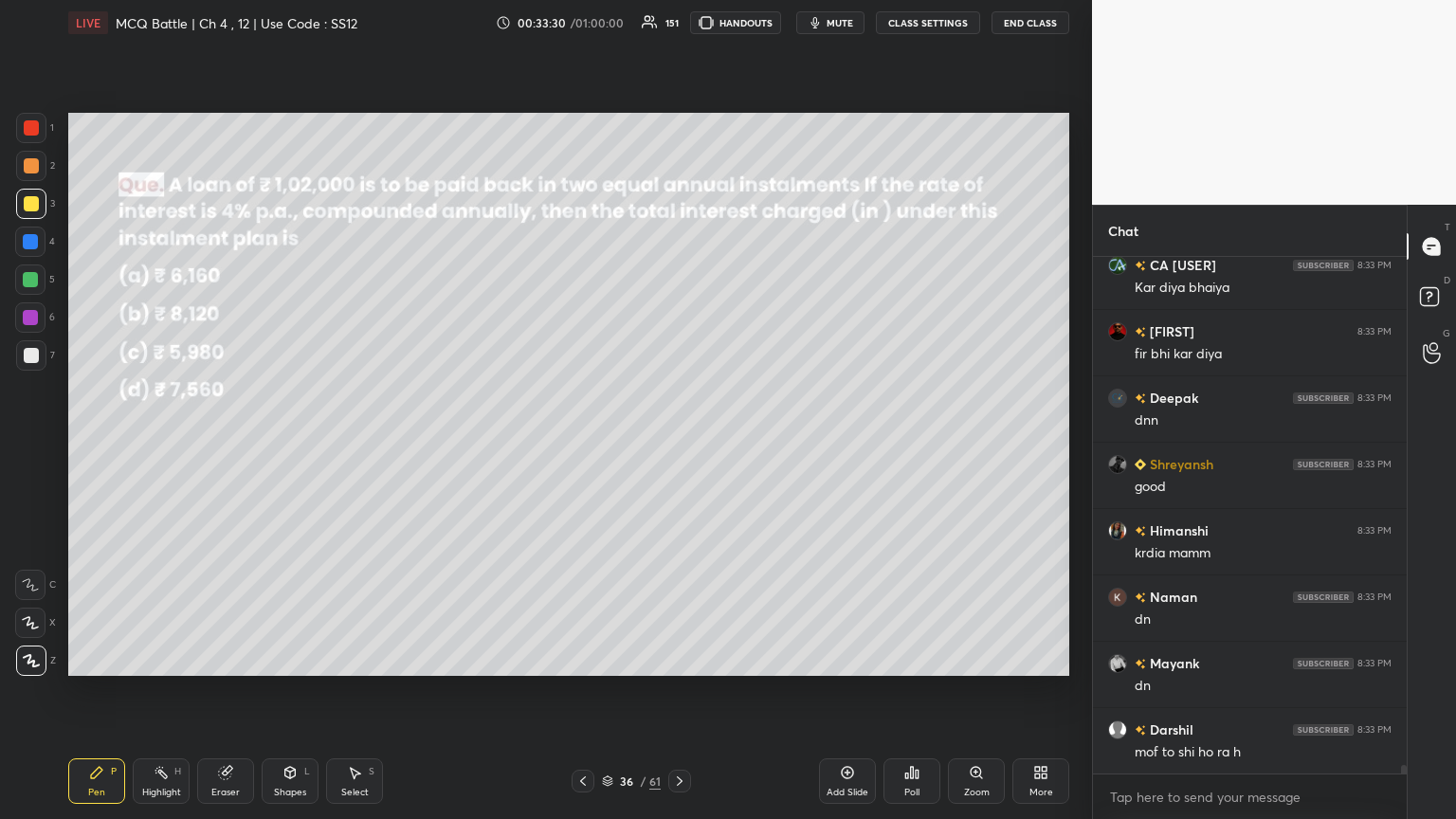 click on "Poll" at bounding box center [912, 792] 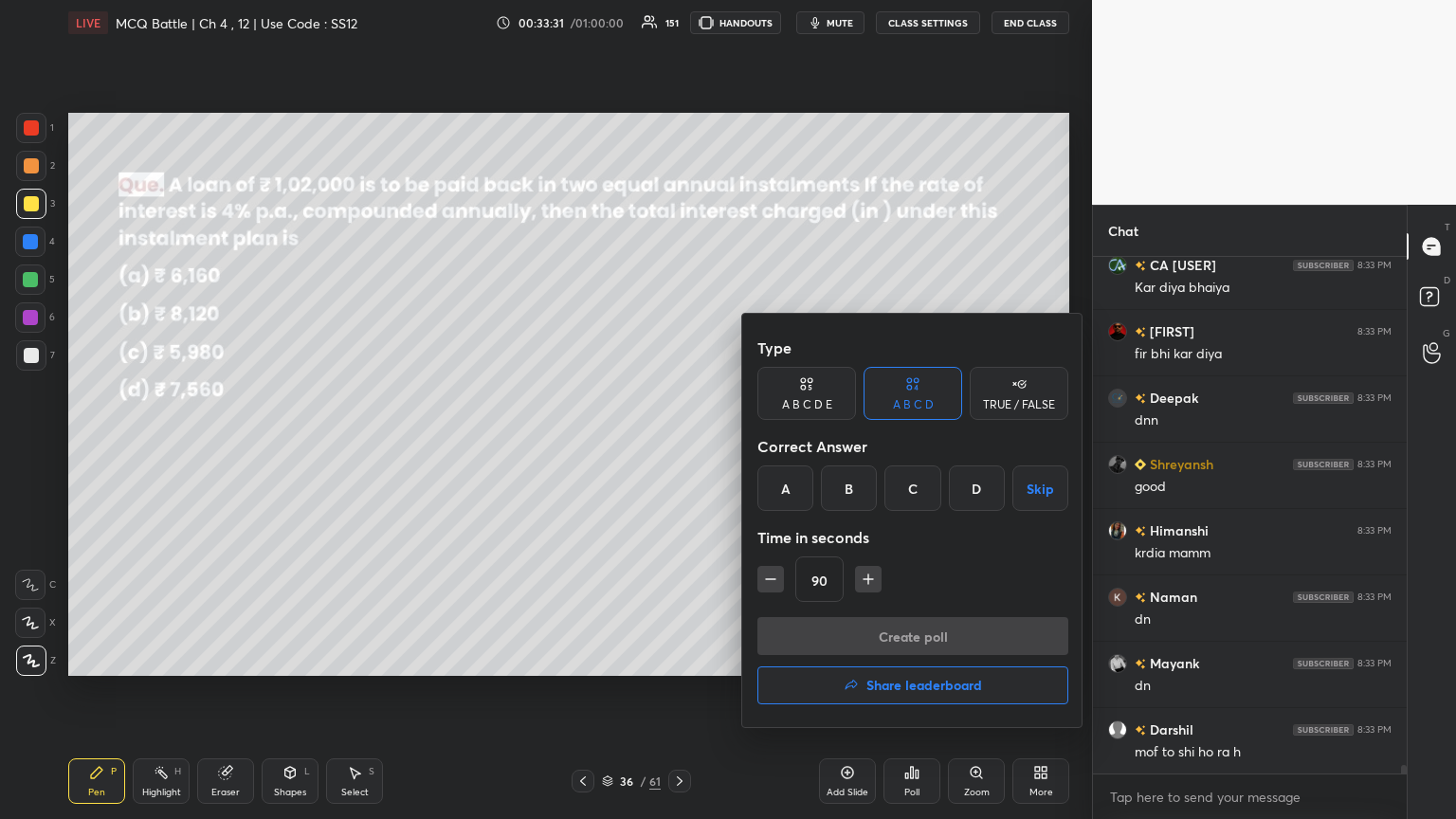 click on "A" at bounding box center [785, 488] 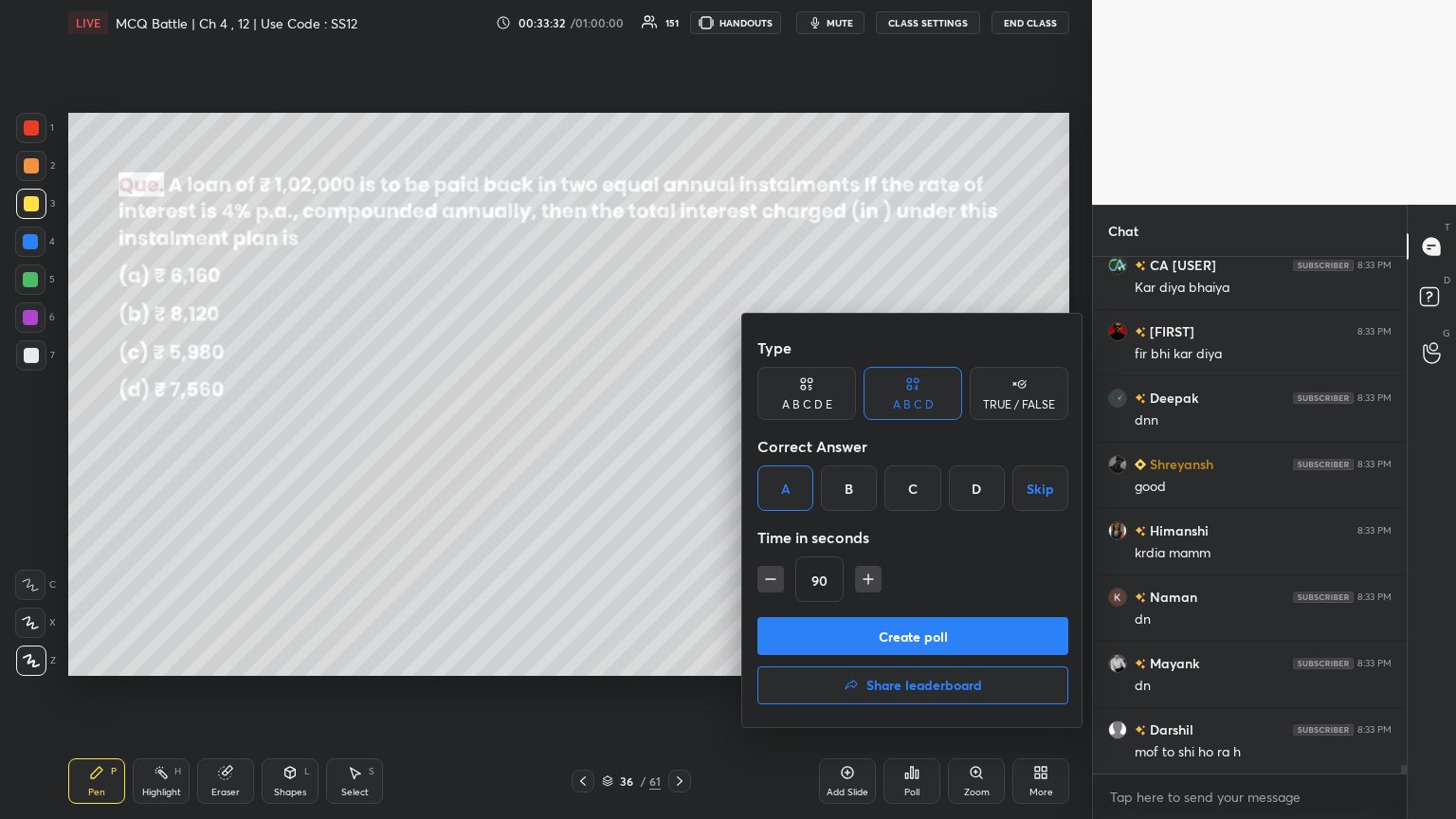 click on "Create poll" at bounding box center (913, 636) 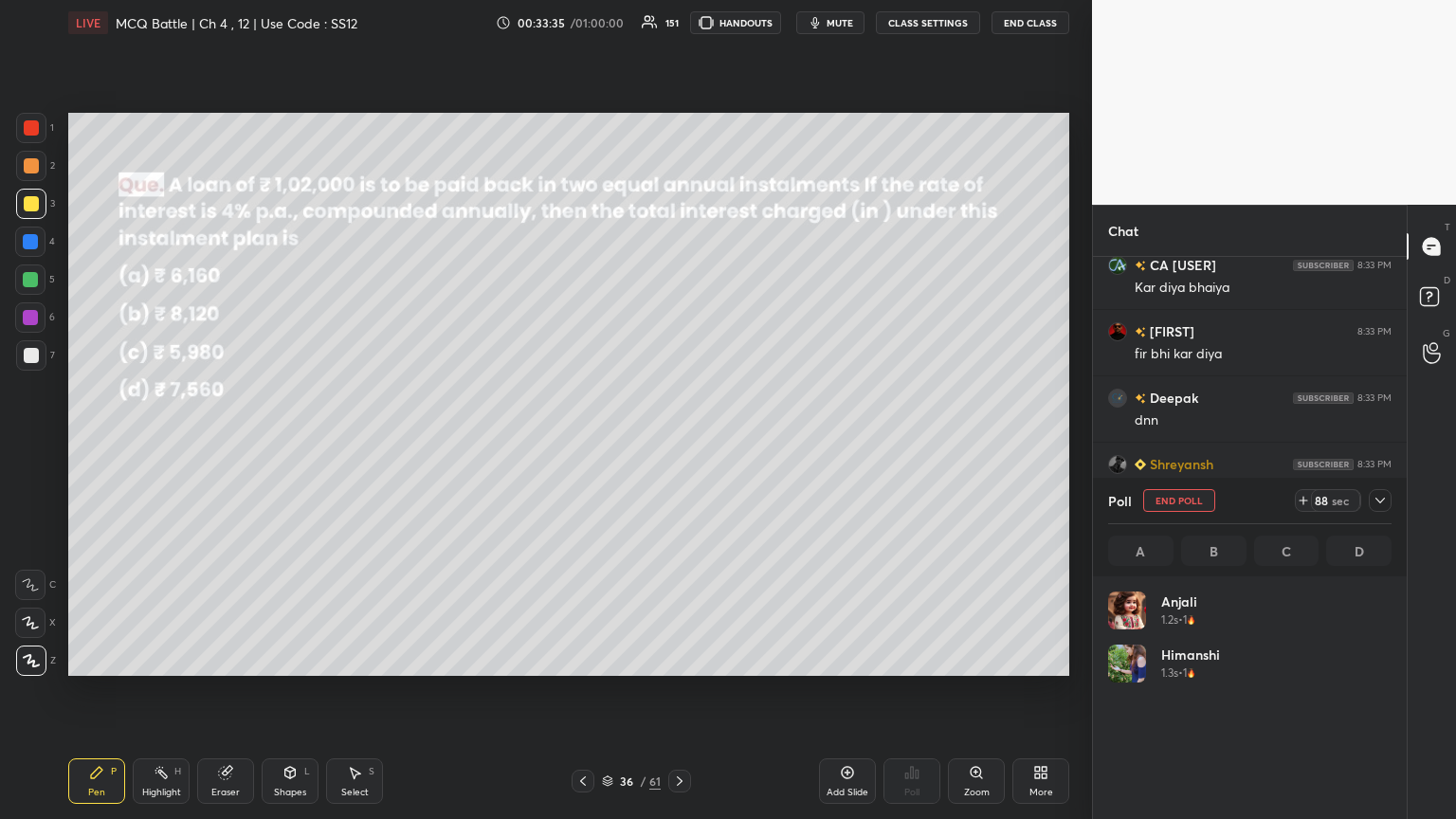 click at bounding box center (1380, 500) 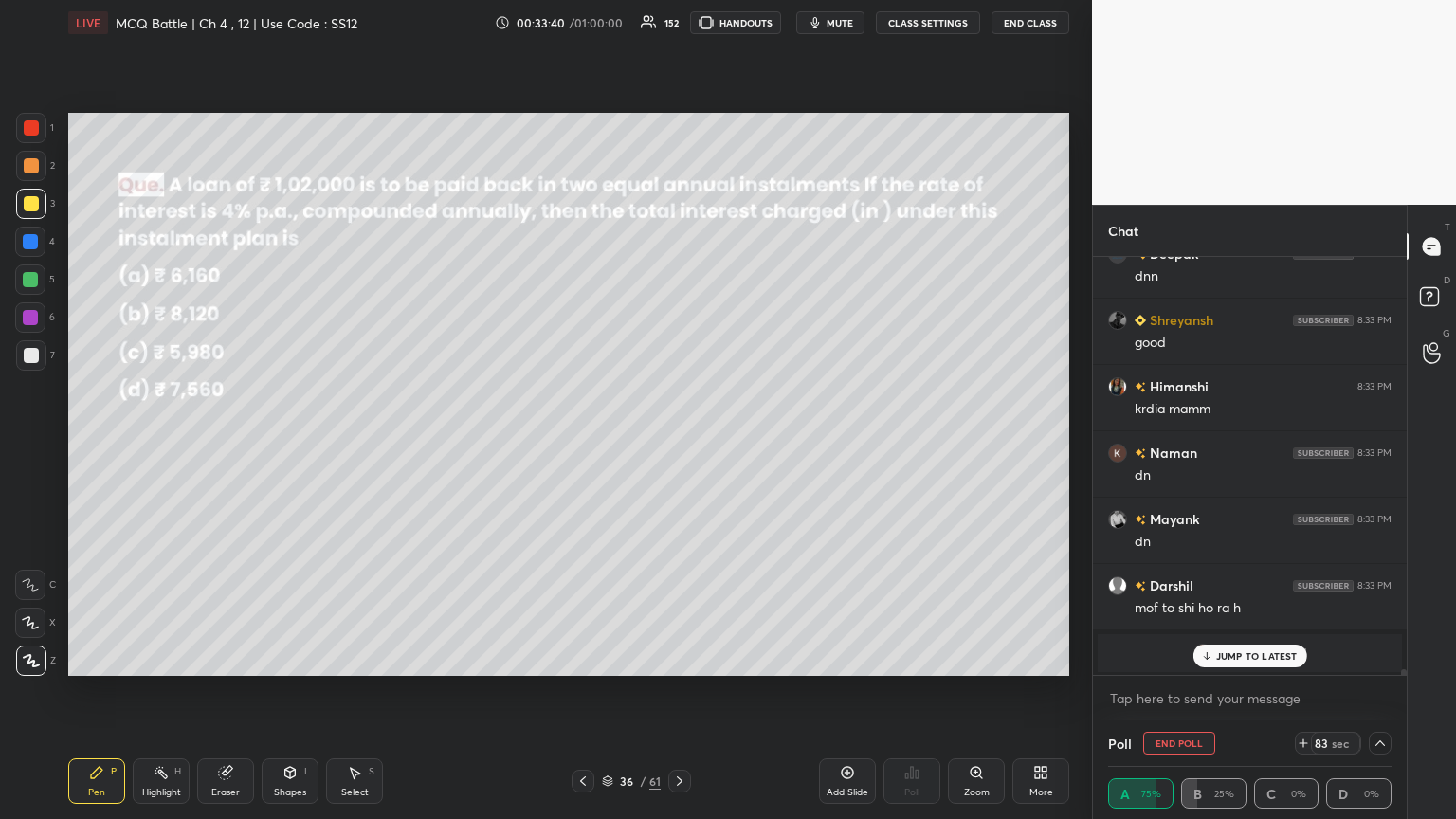 click on "JUMP TO LATEST" at bounding box center (1249, 656) 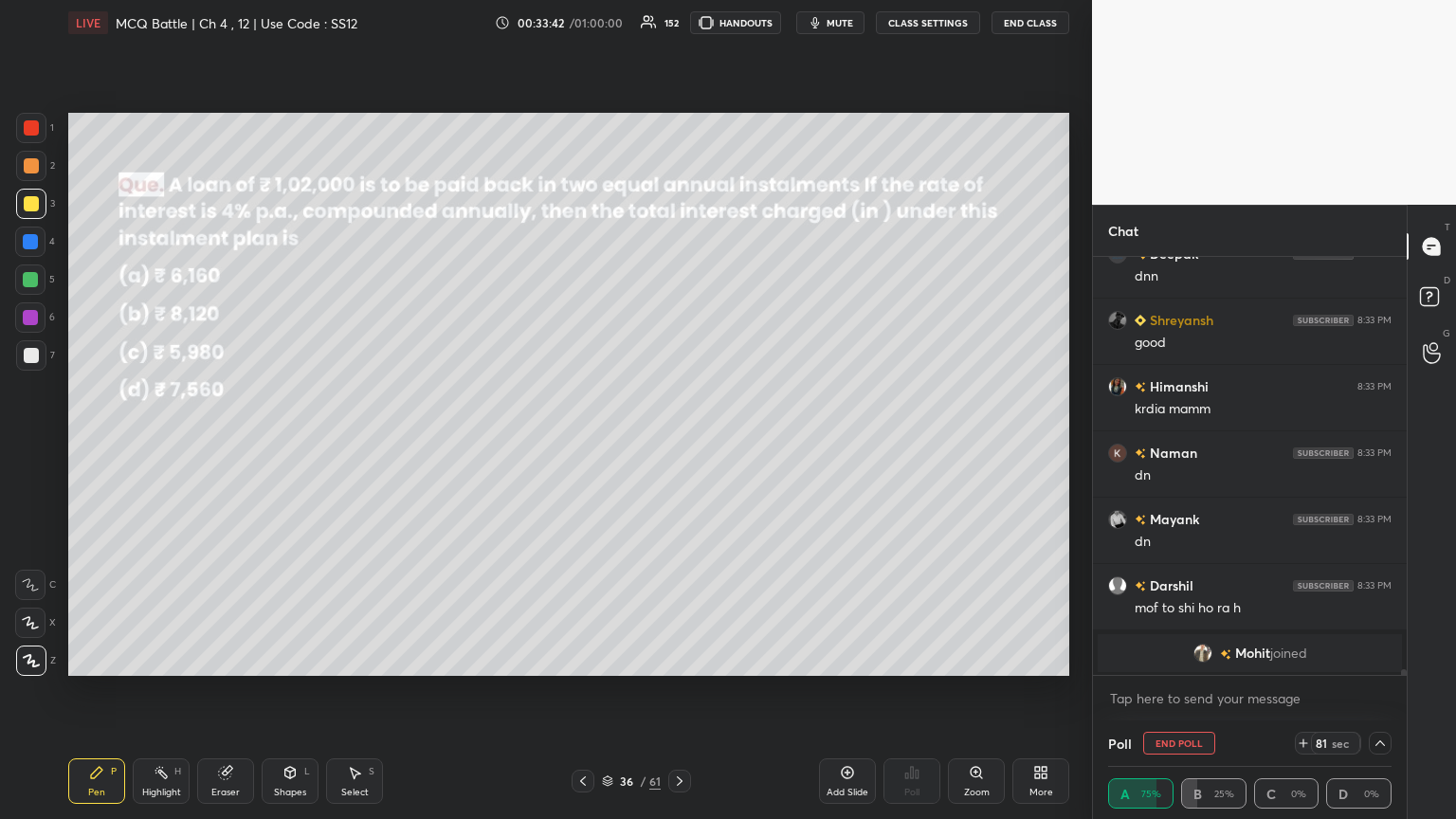 click 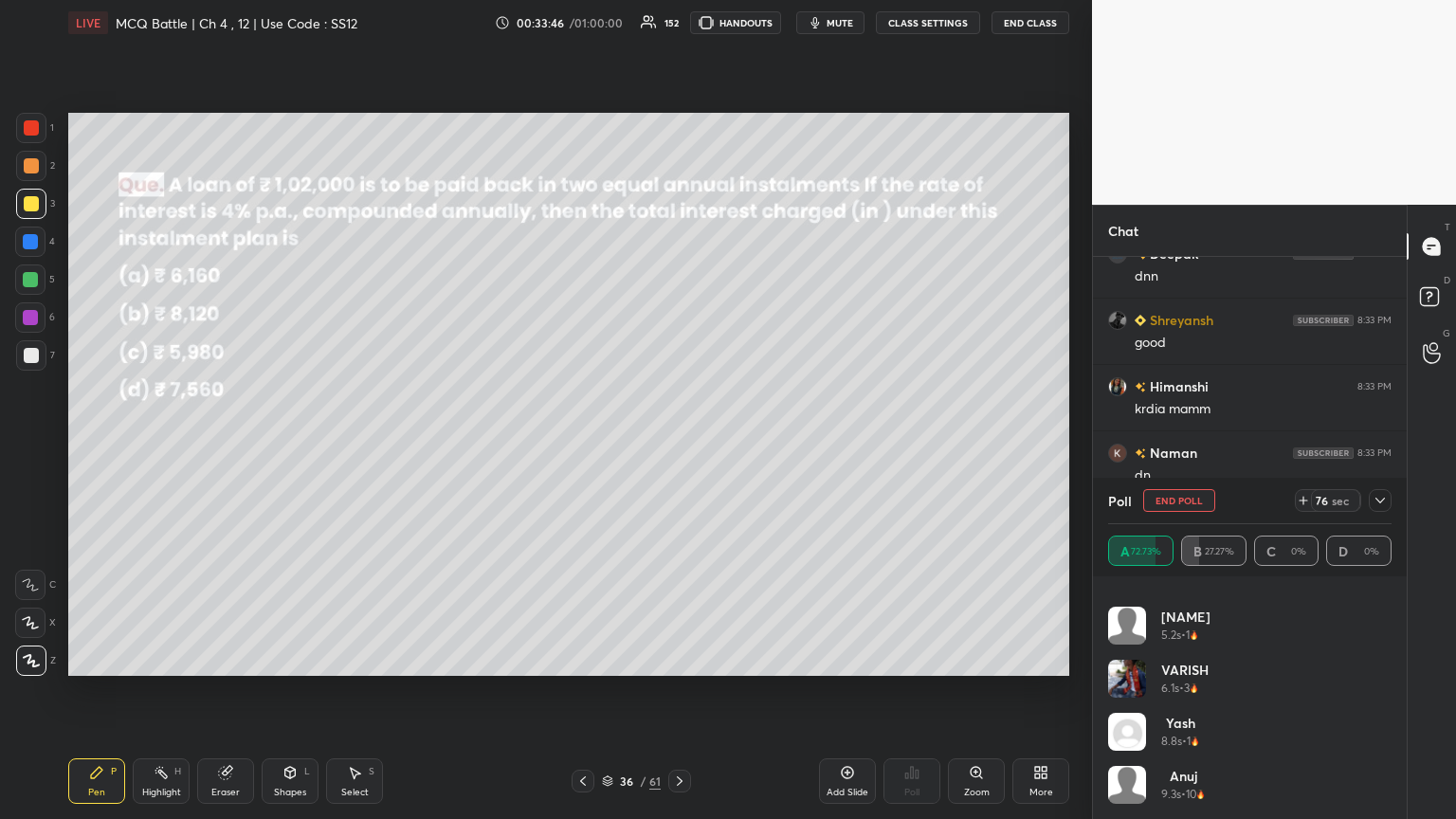 drag, startPoint x: 1377, startPoint y: 491, endPoint x: 1374, endPoint y: 509, distance: 18.248288 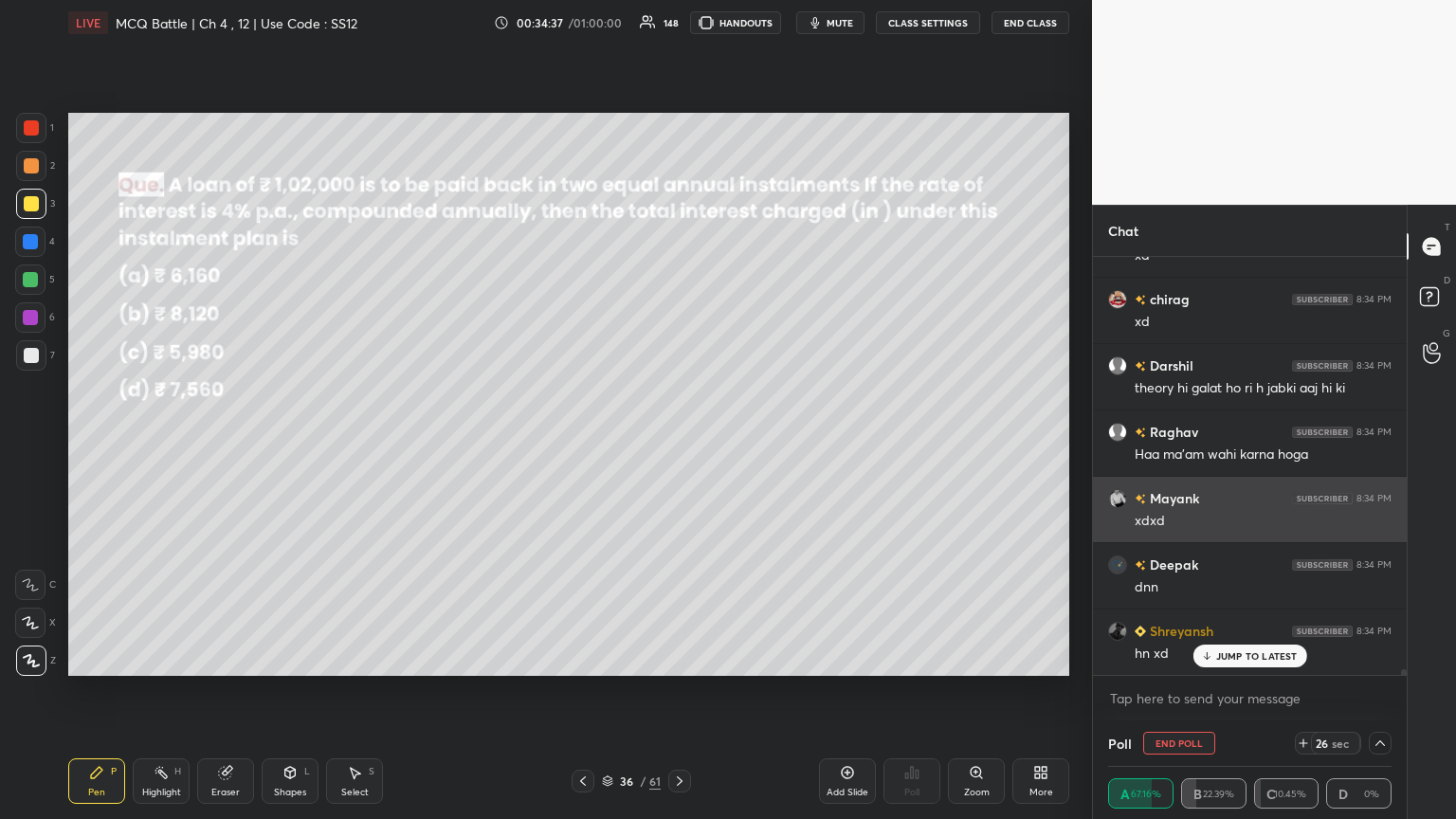 click at bounding box center [1118, 499] 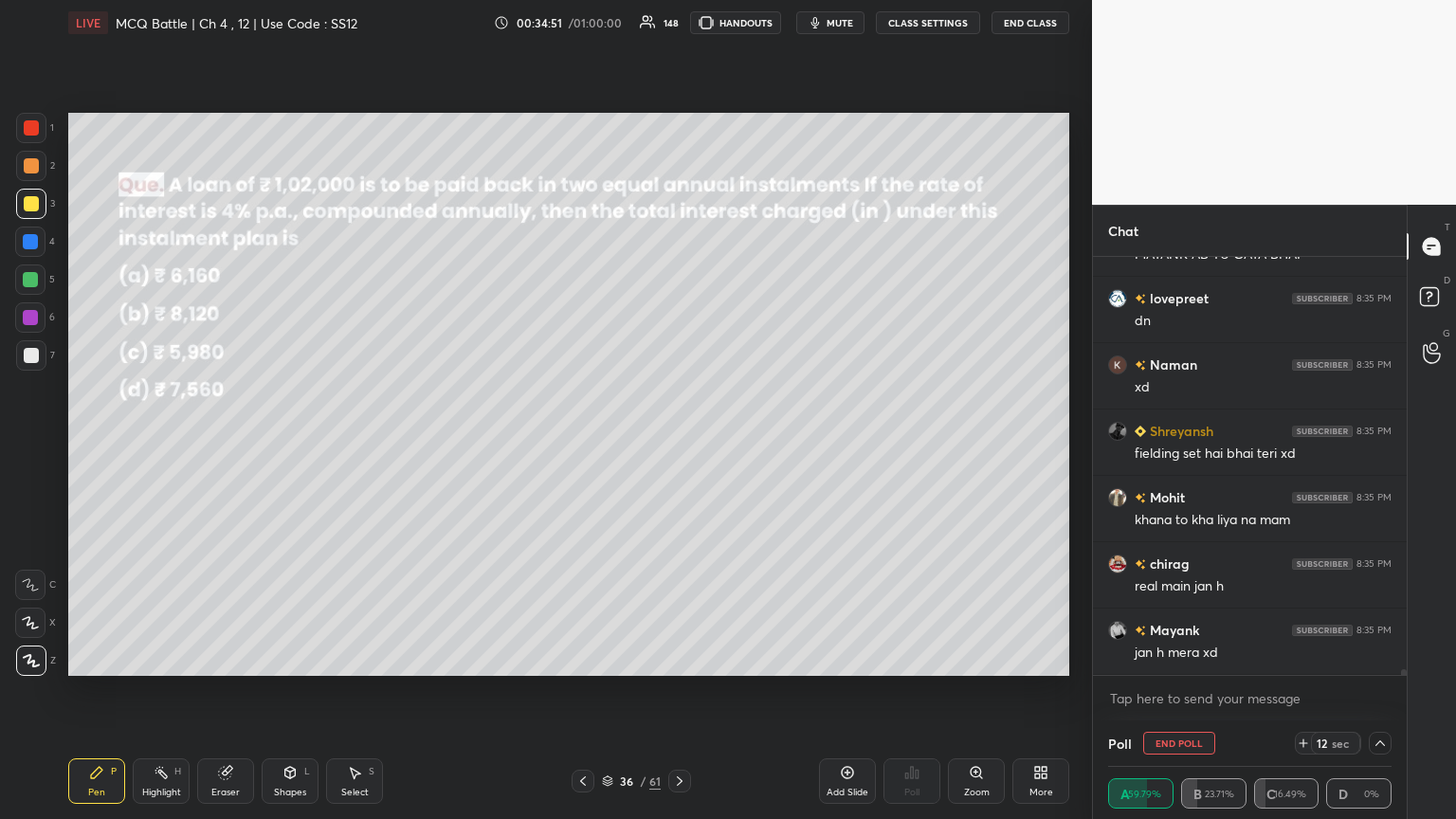 scroll, scrollTop: 31926, scrollLeft: 0, axis: vertical 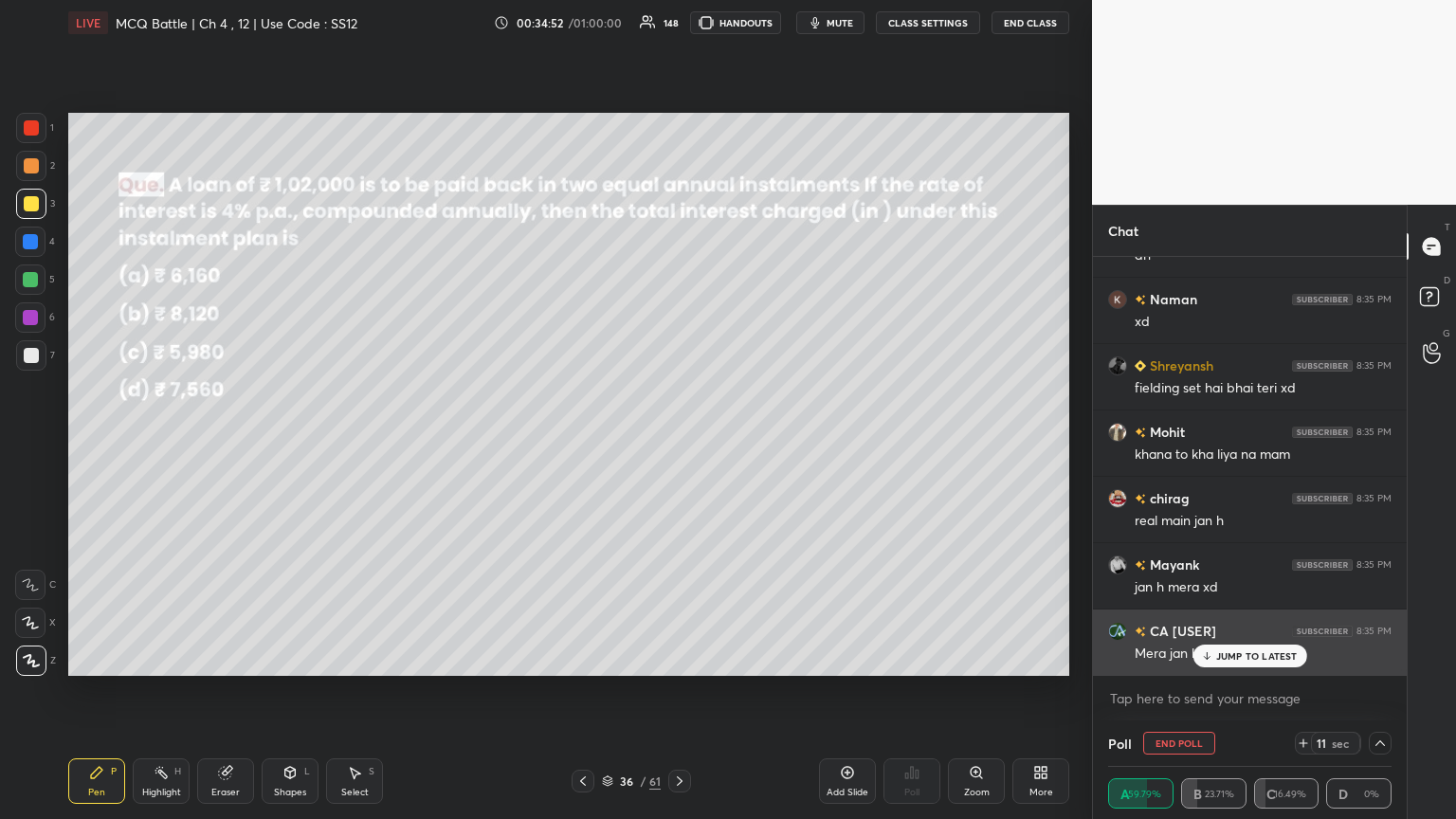 click on "JUMP TO LATEST" at bounding box center (1257, 656) 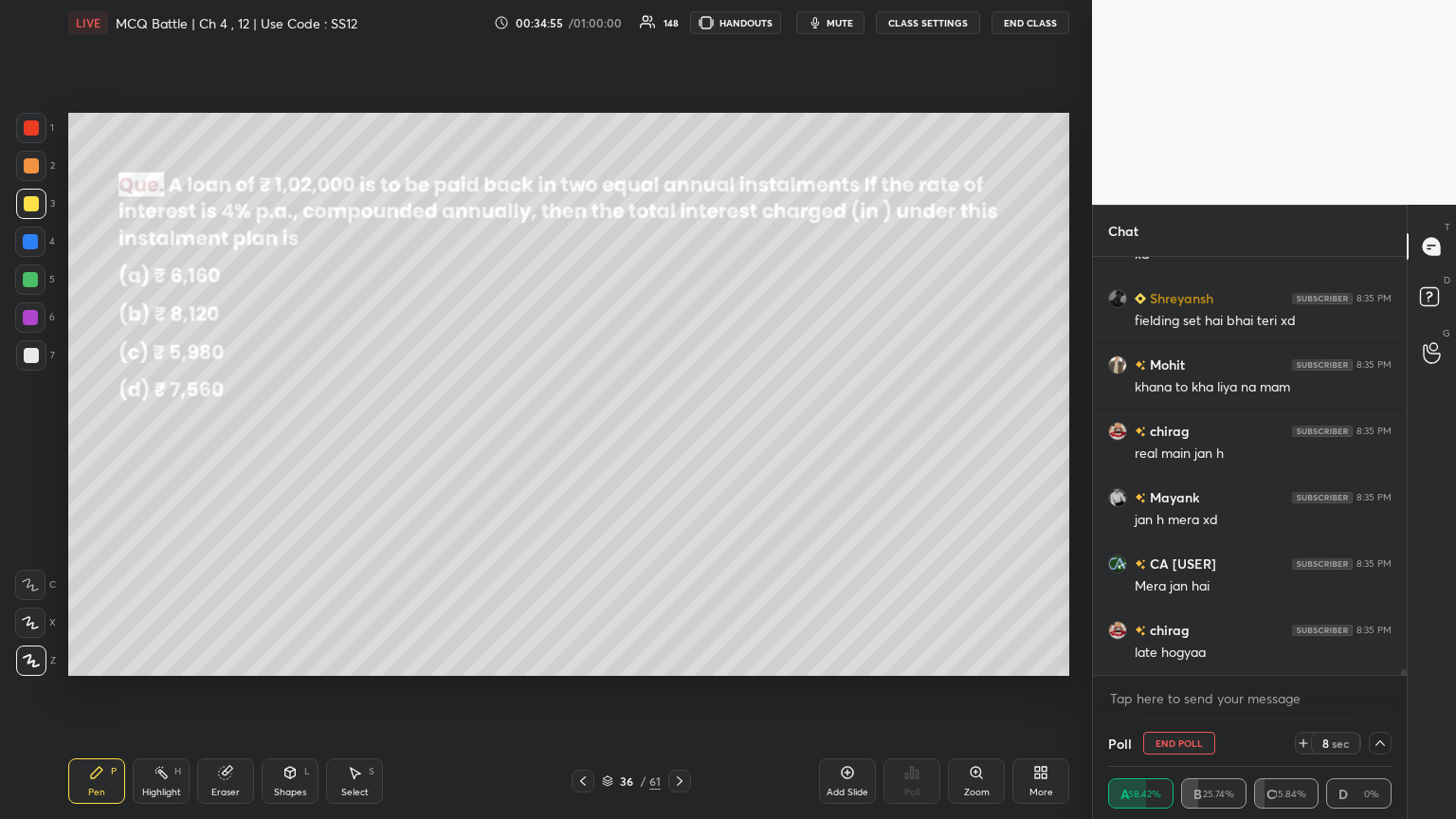scroll, scrollTop: 32059, scrollLeft: 0, axis: vertical 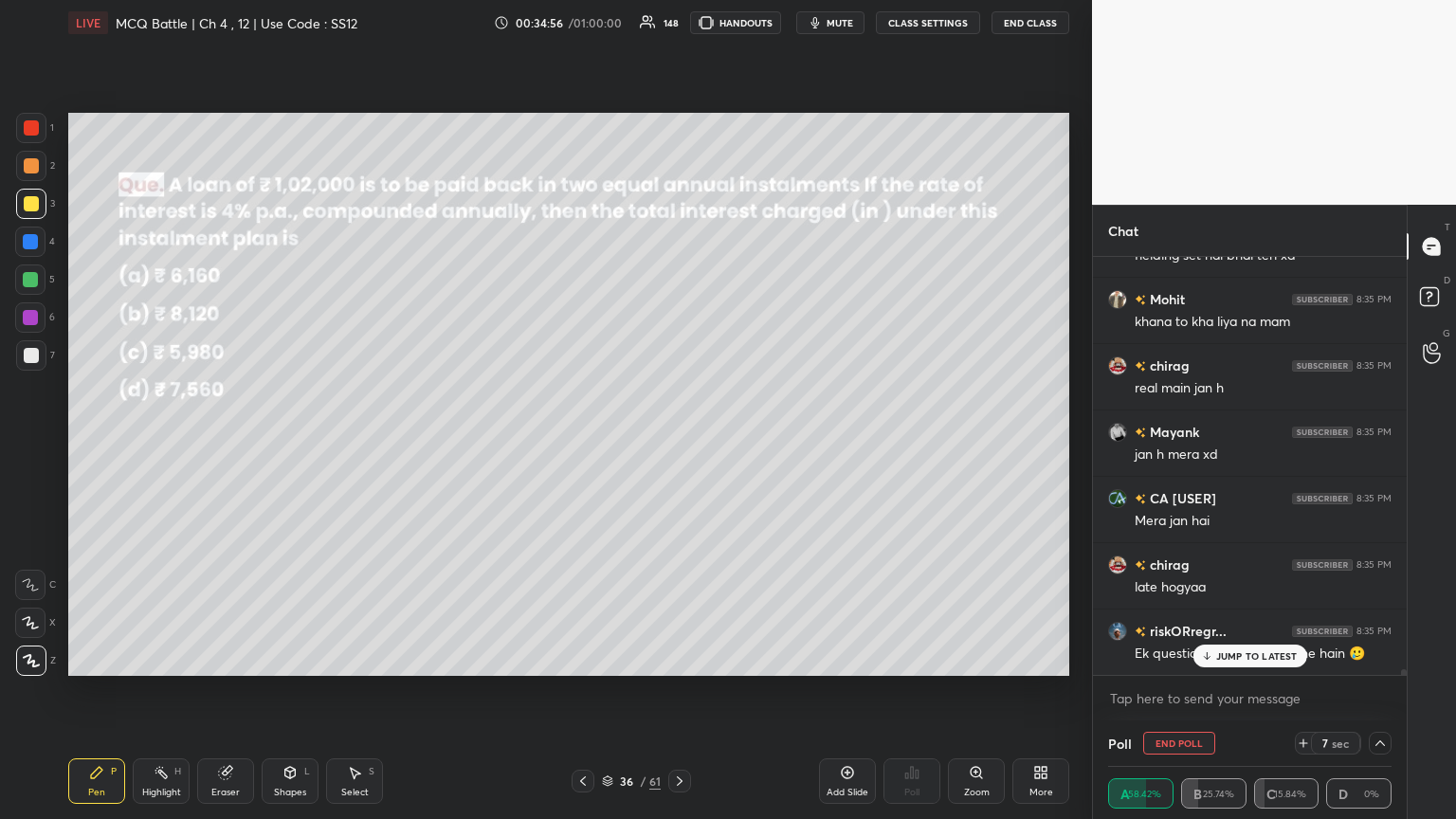drag, startPoint x: 1251, startPoint y: 653, endPoint x: 1251, endPoint y: 666, distance: 13 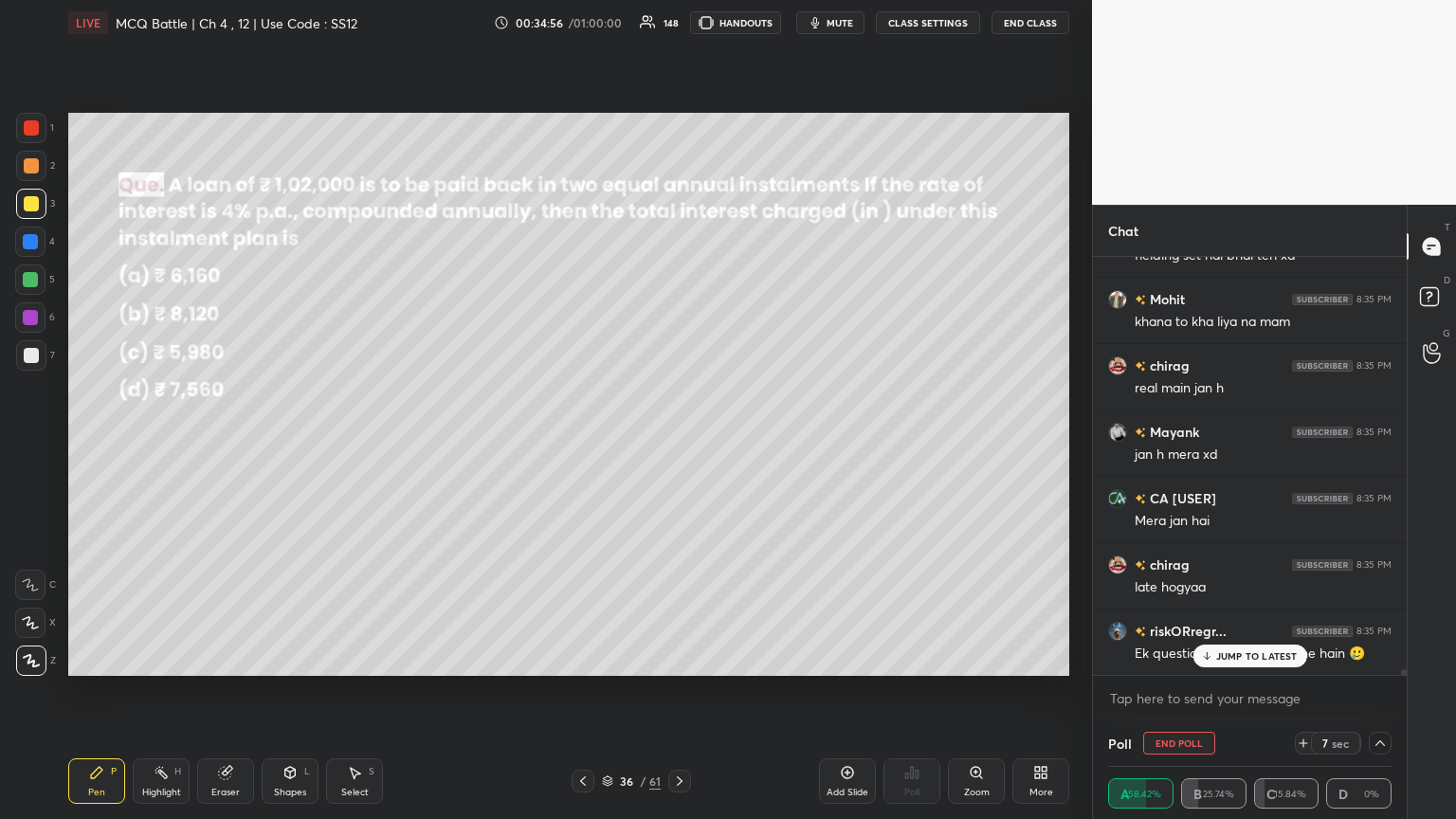 click on "JUMP TO LATEST" at bounding box center [1257, 656] 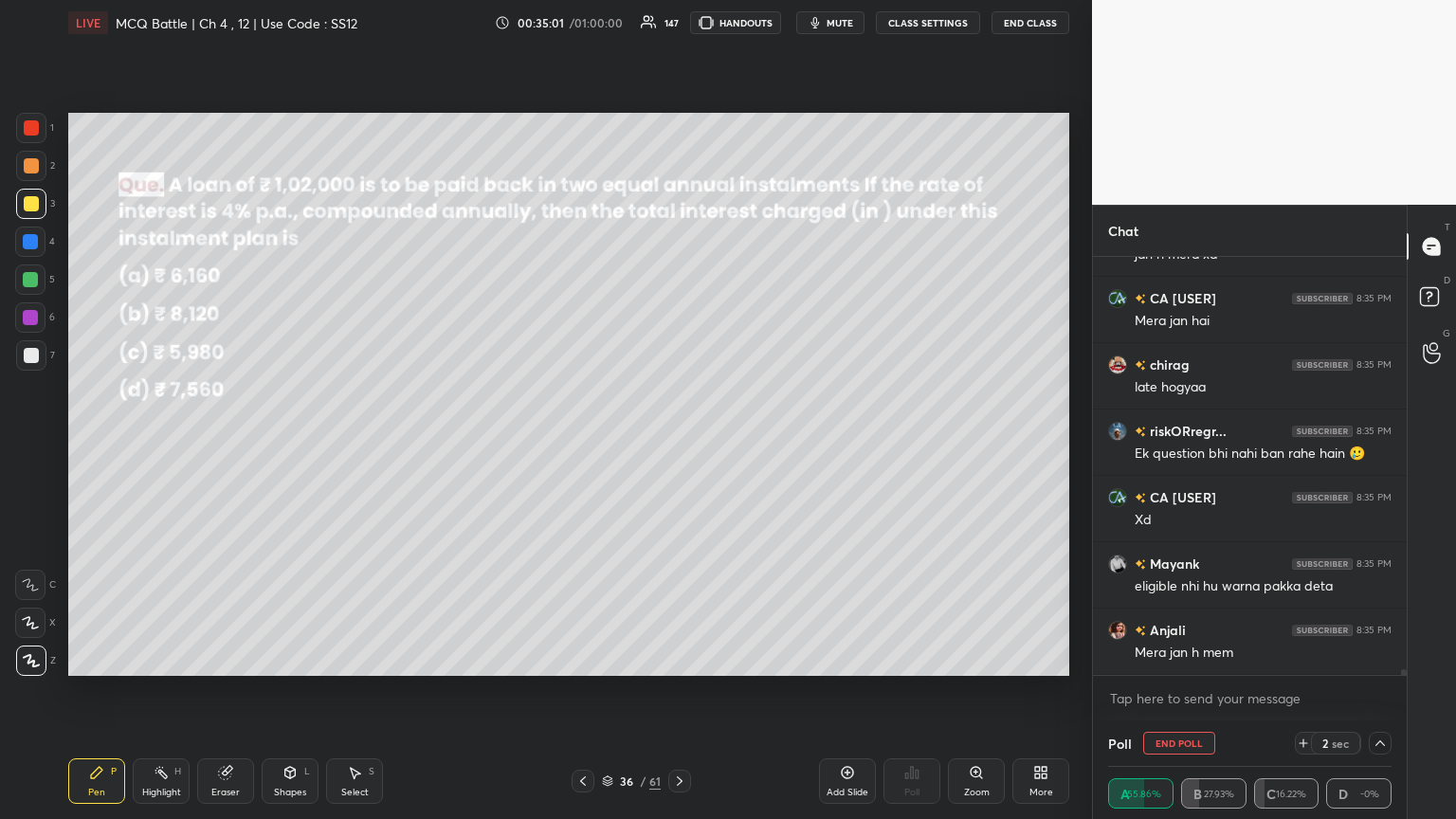 scroll, scrollTop: 32391, scrollLeft: 0, axis: vertical 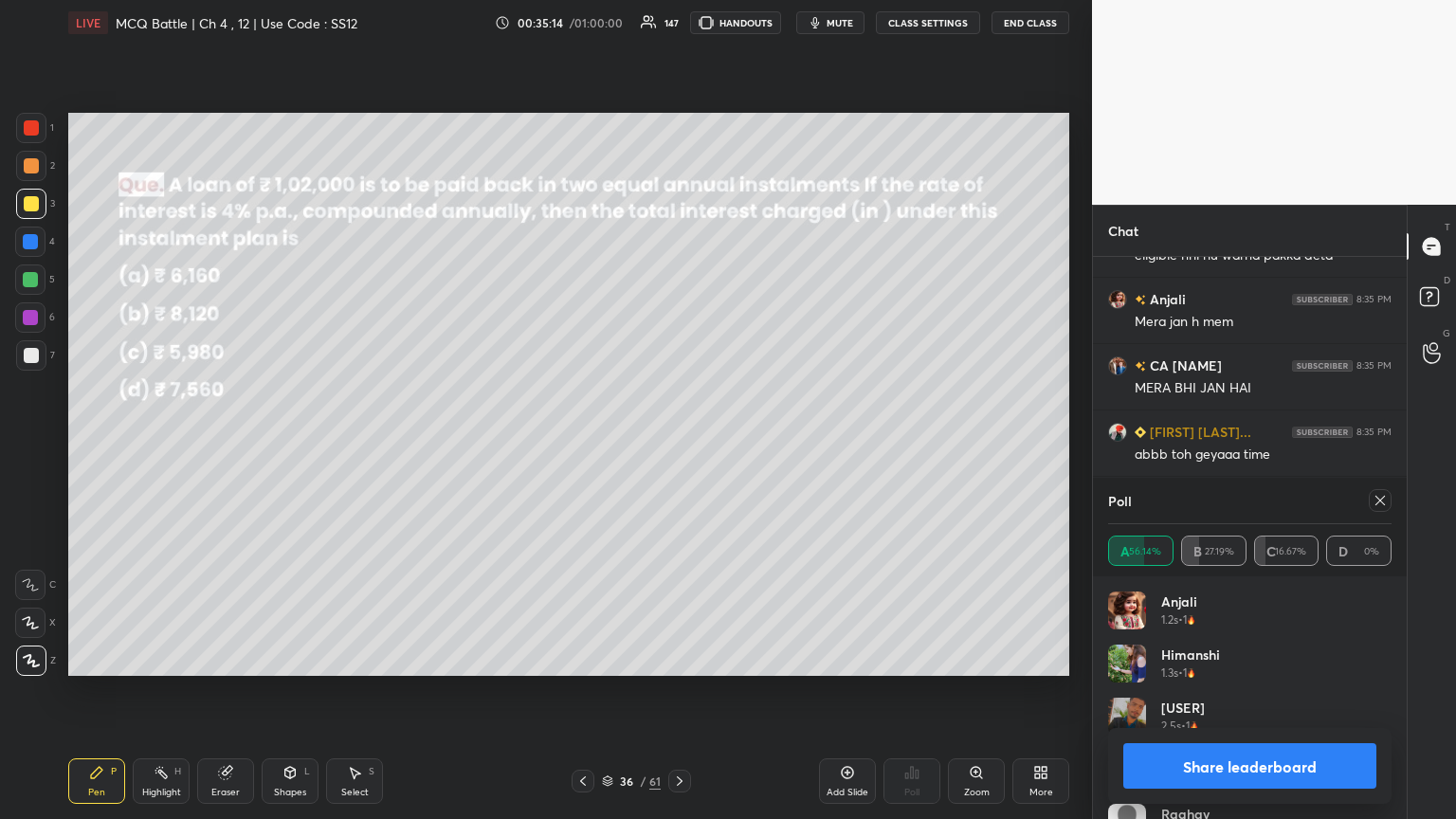 click on "Share leaderboard" at bounding box center [1249, 766] 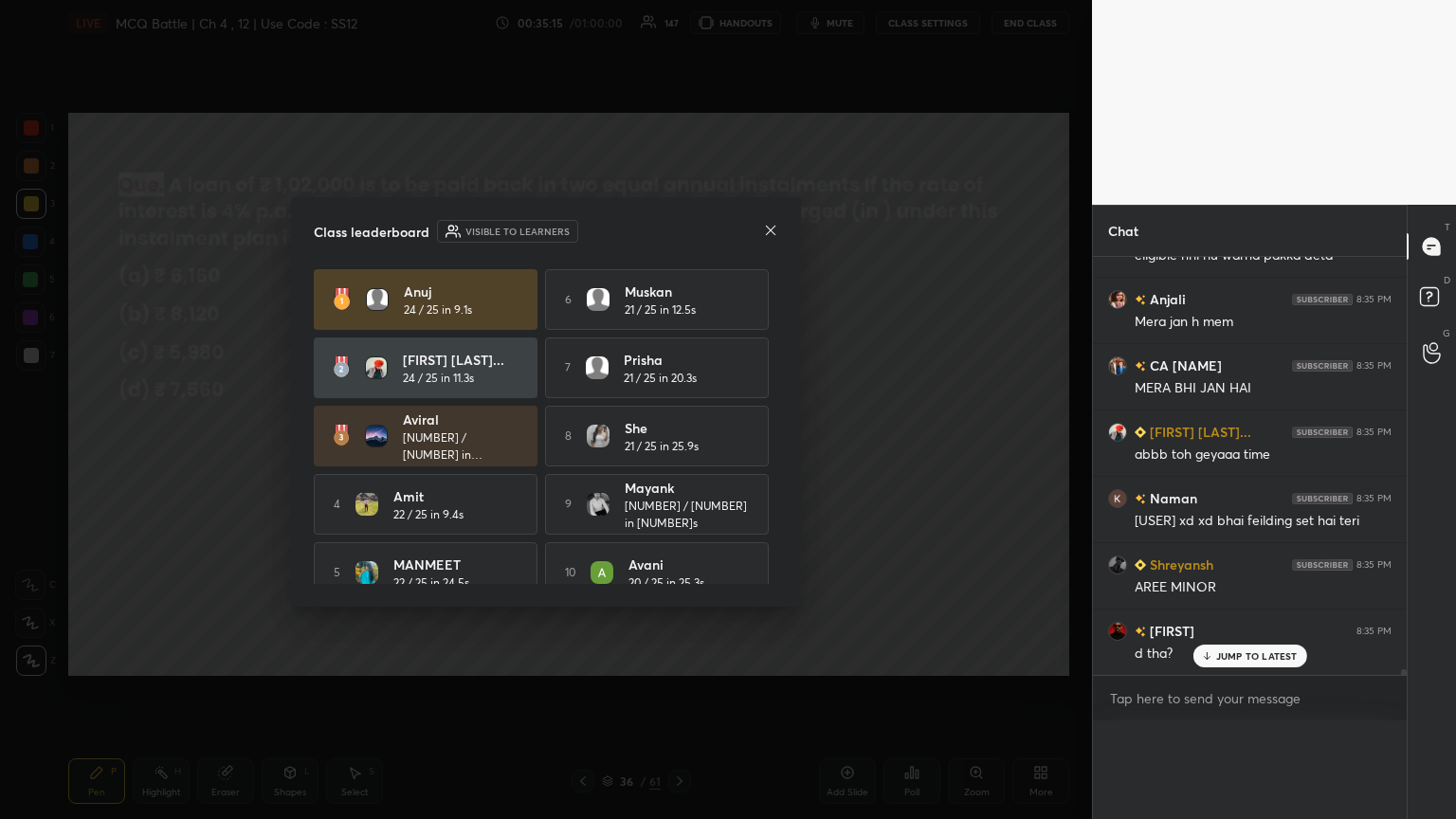 scroll, scrollTop: 0, scrollLeft: 0, axis: both 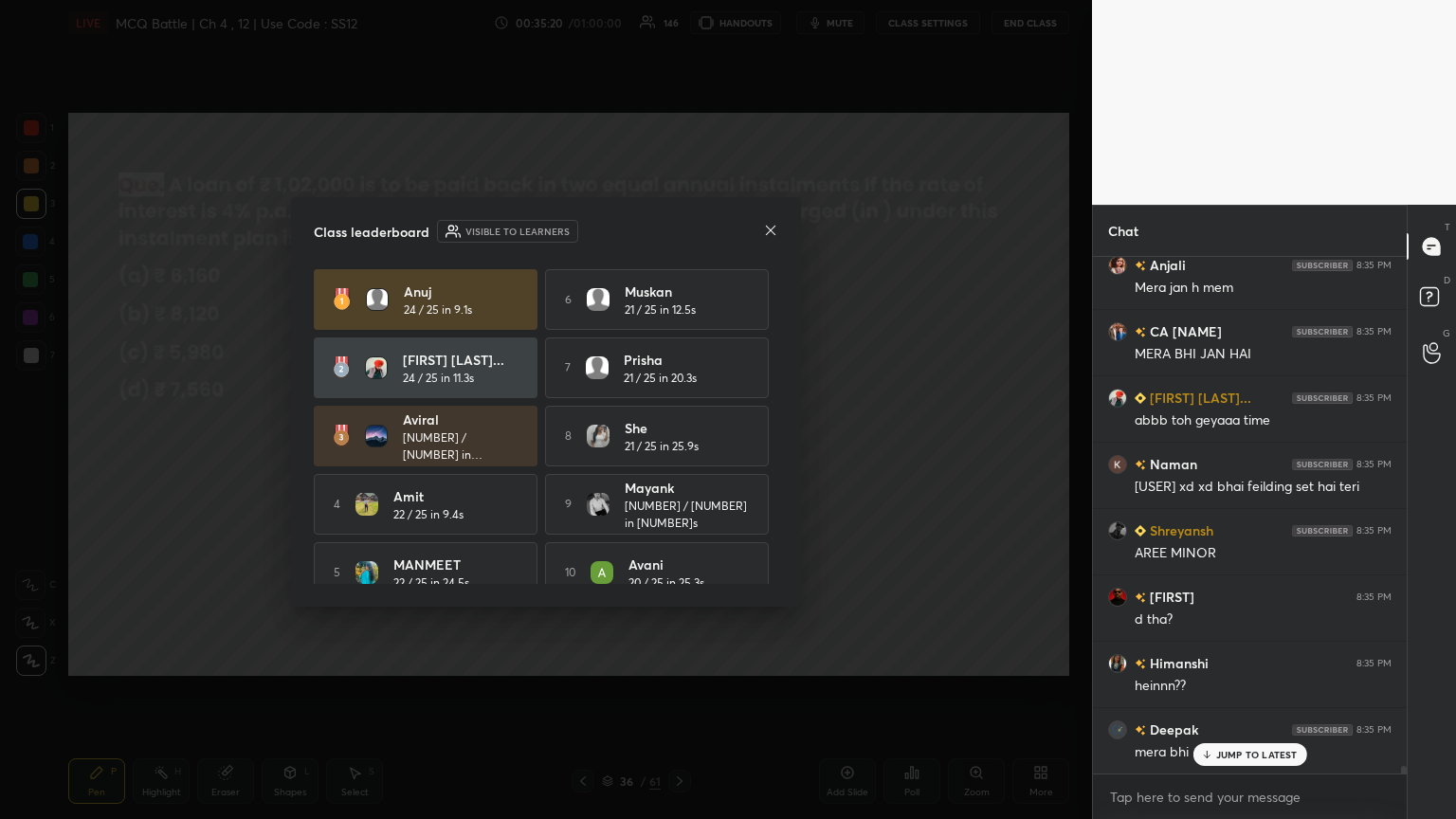 click 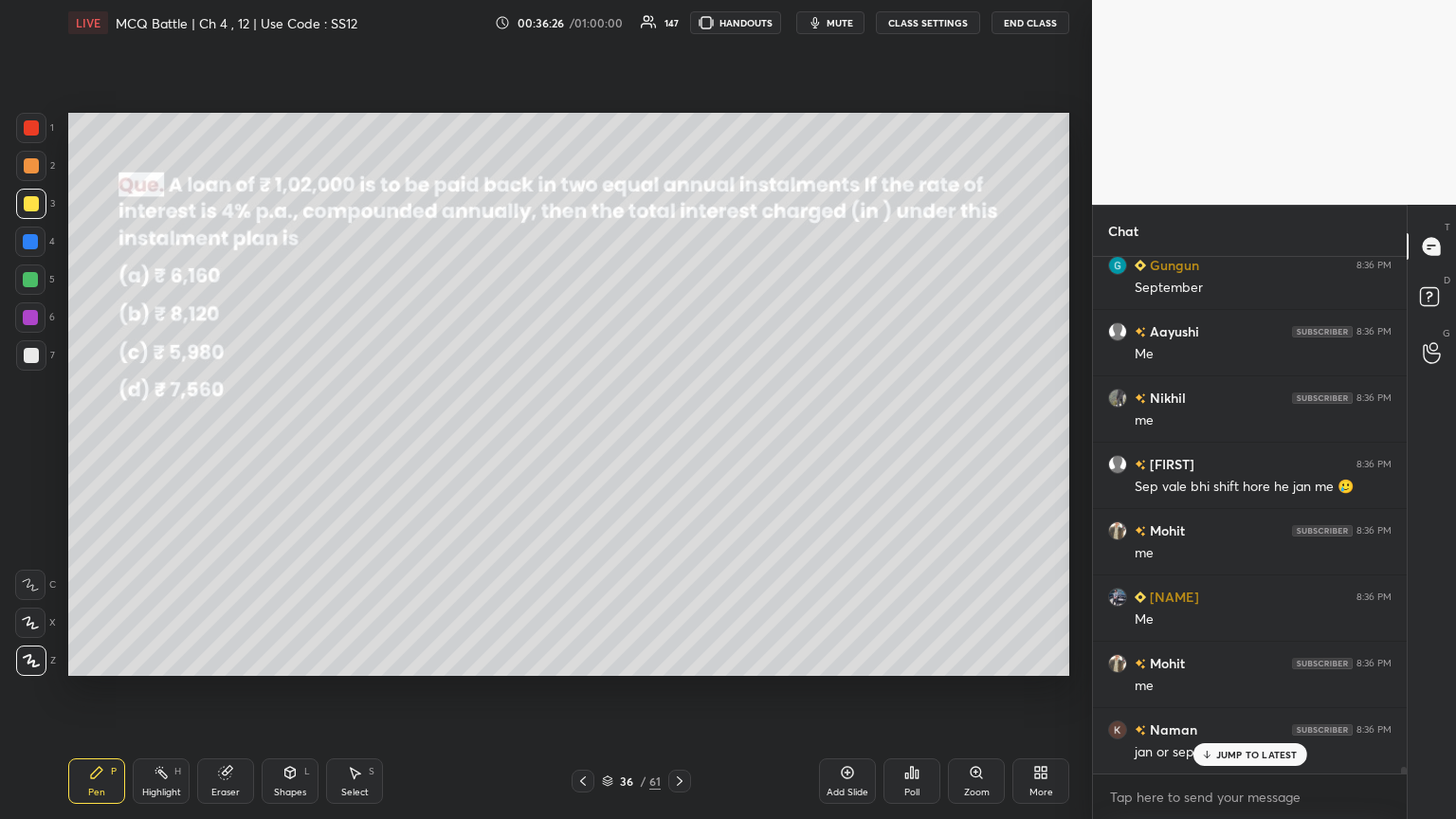 click 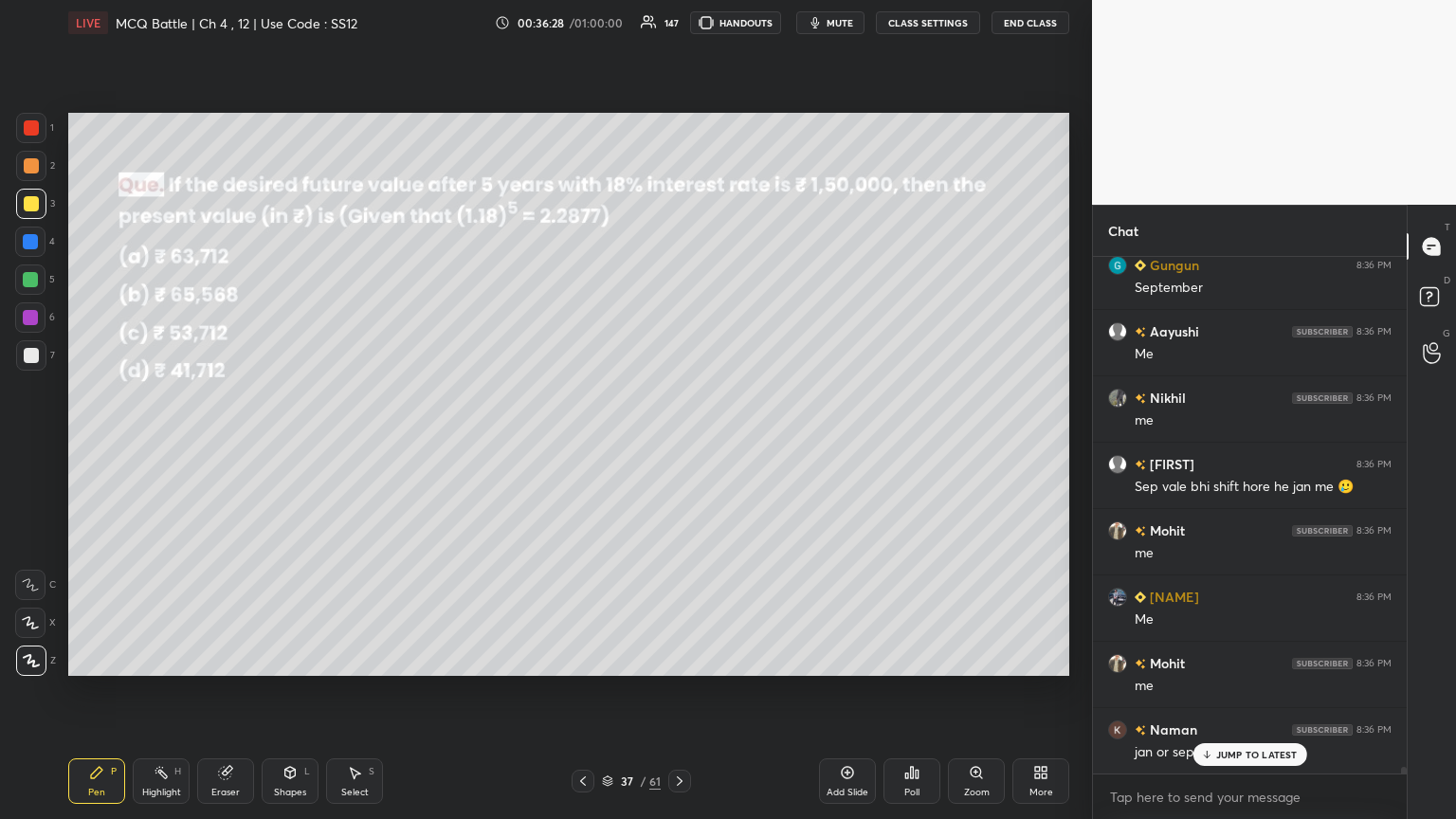 click on "Poll" at bounding box center (912, 792) 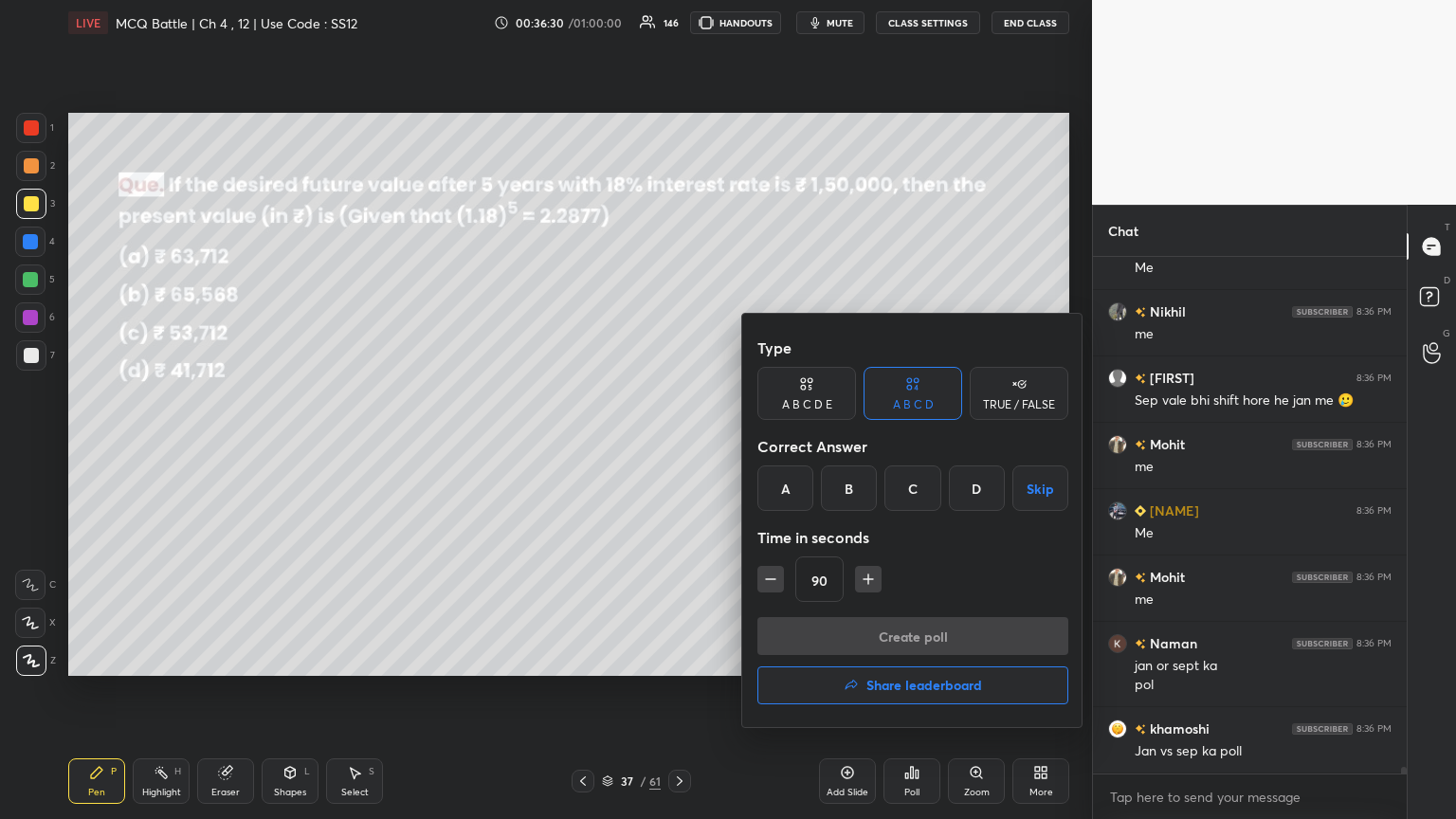 drag, startPoint x: 840, startPoint y: 491, endPoint x: 838, endPoint y: 512, distance: 21.095023 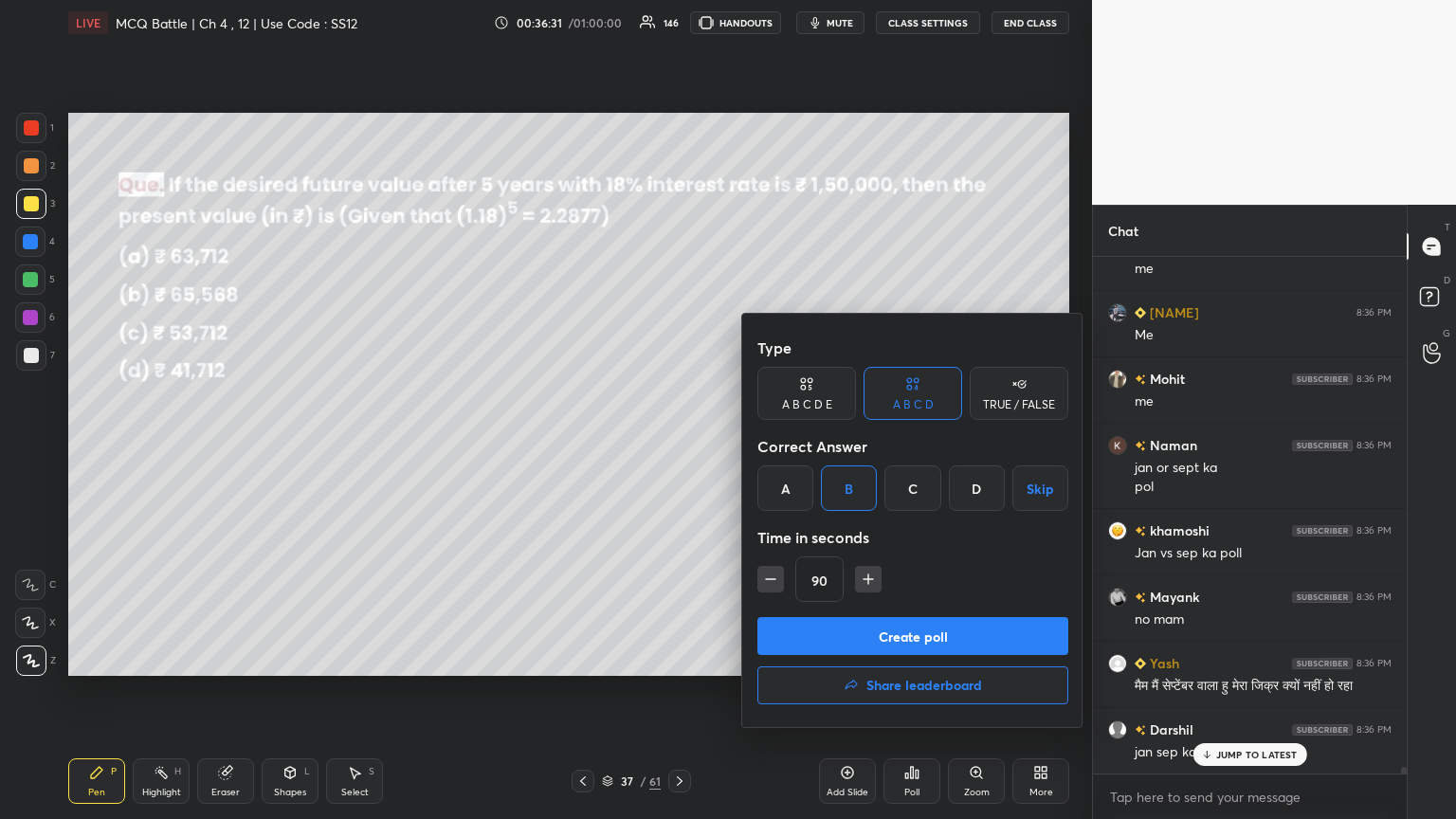 click on "Create poll" at bounding box center [913, 636] 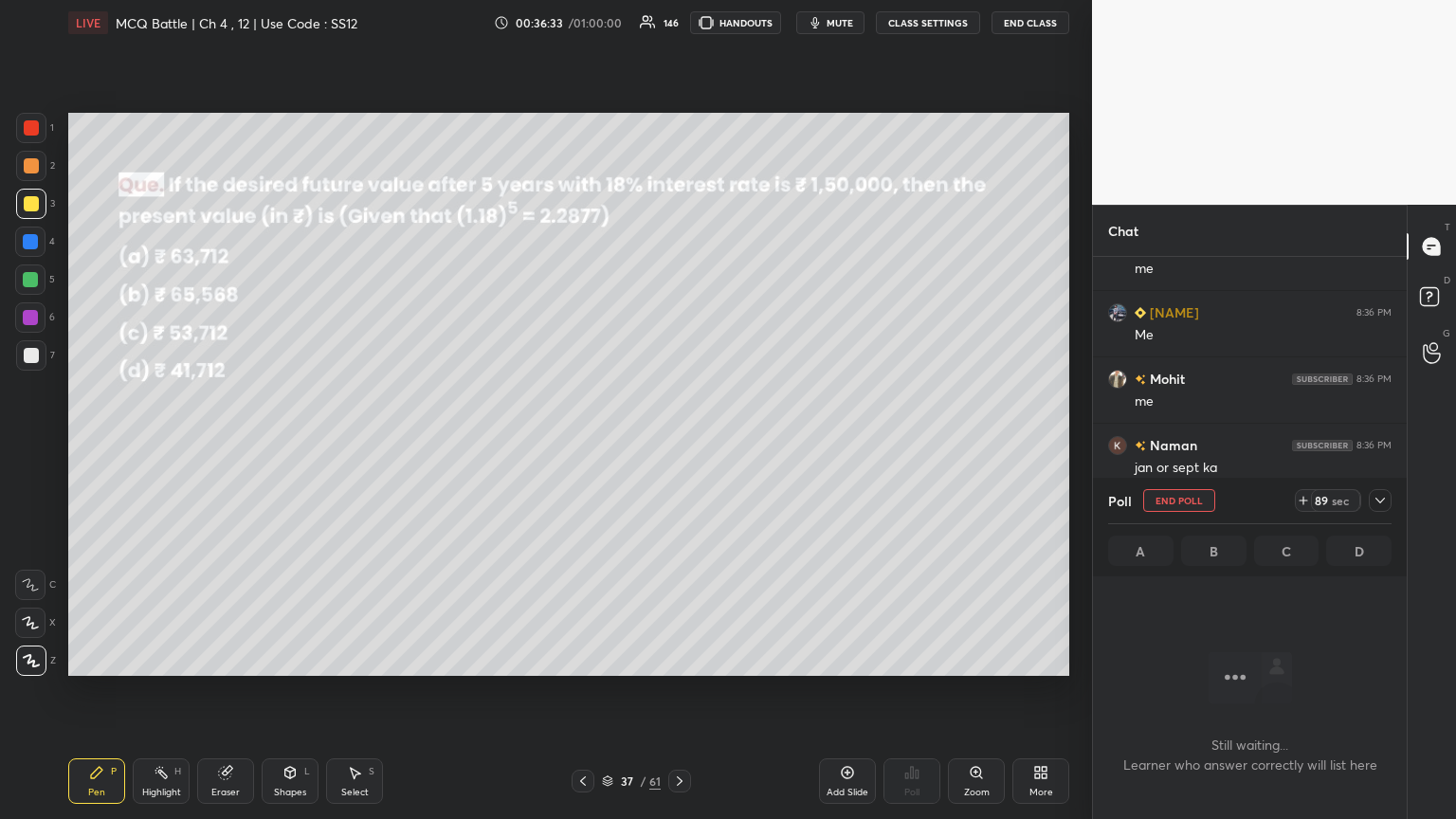 click 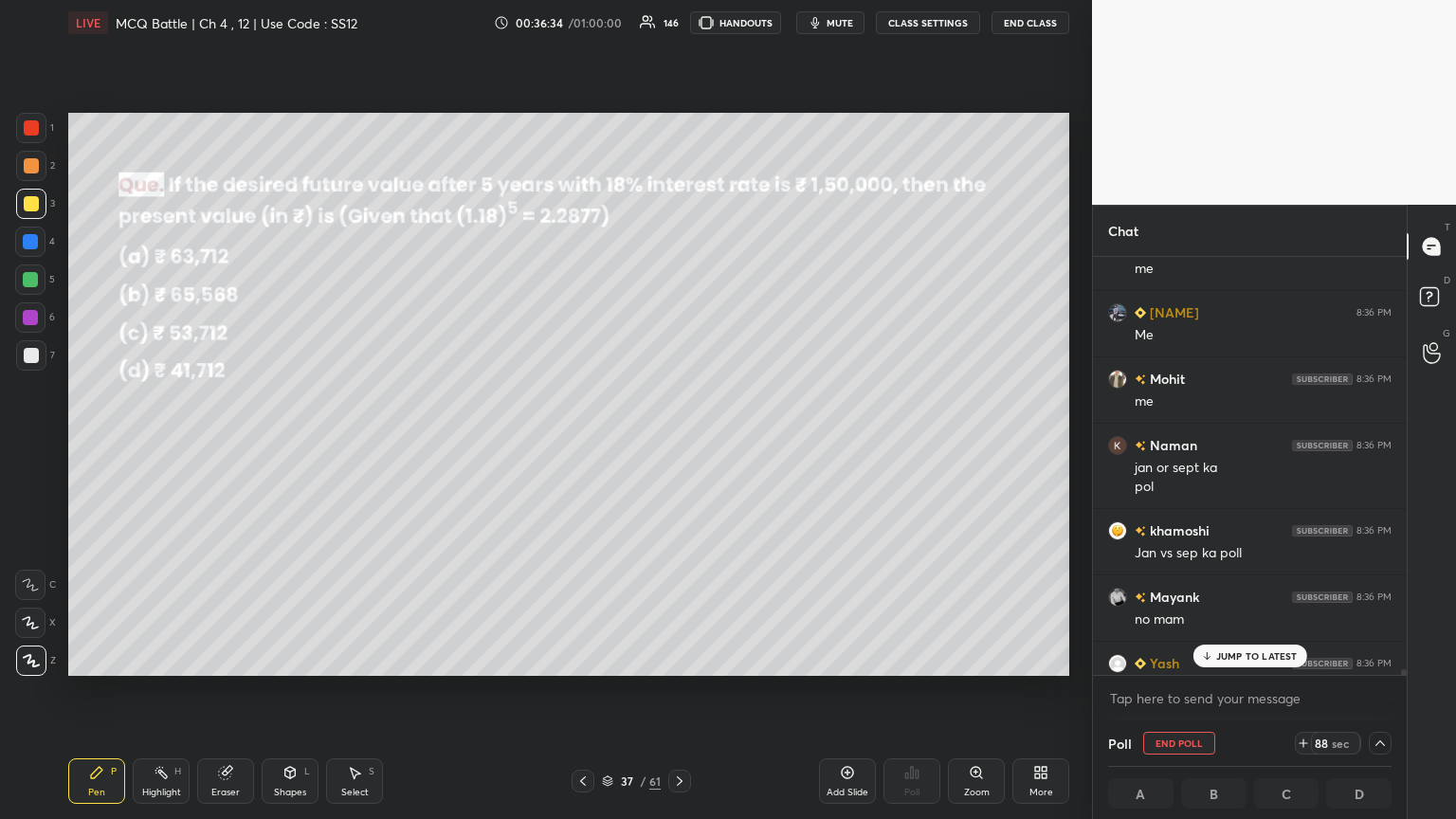 click on "JUMP TO LATEST" at bounding box center [1257, 656] 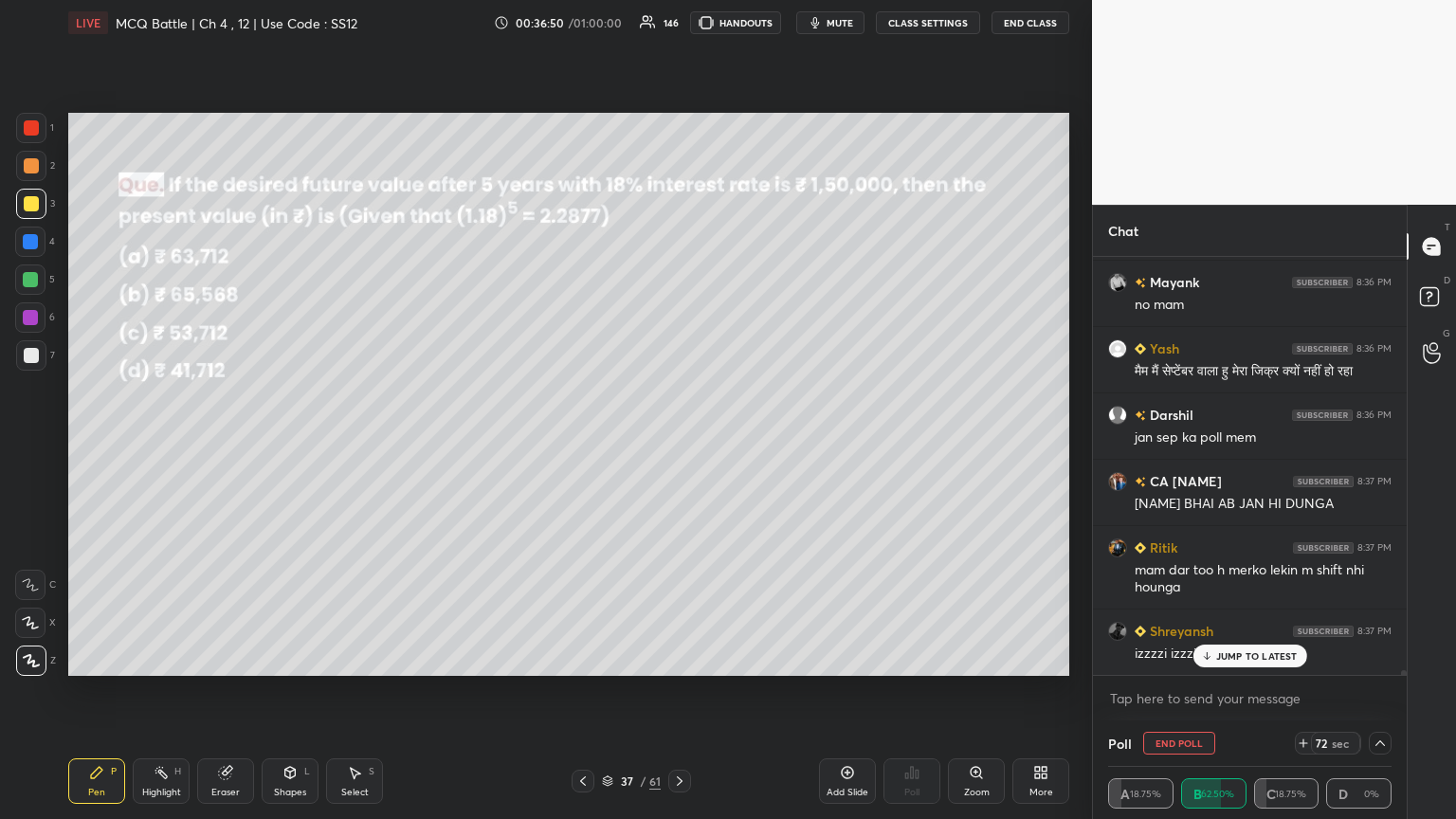 click on "JUMP TO LATEST" at bounding box center (1257, 656) 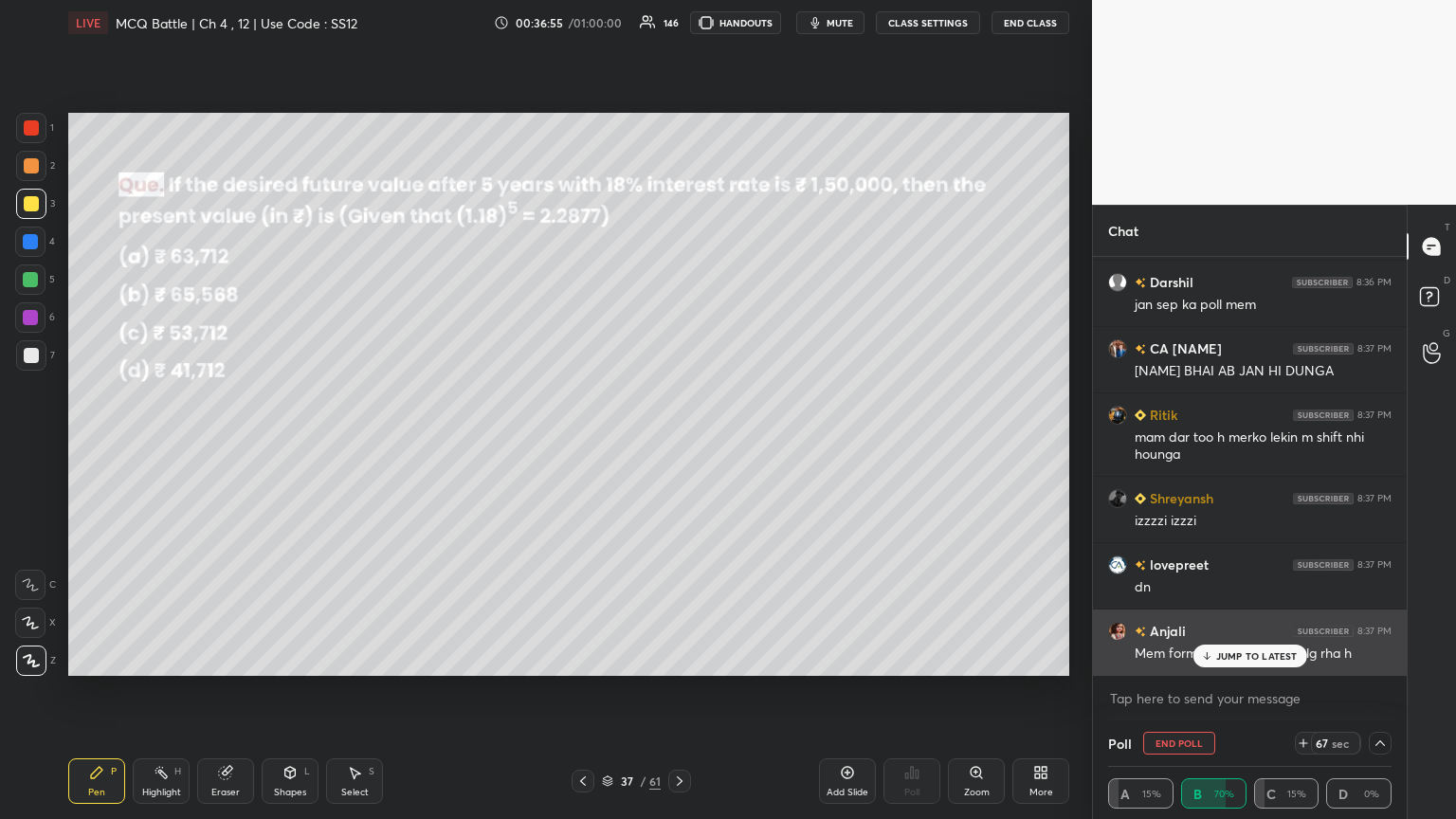 drag, startPoint x: 1228, startPoint y: 655, endPoint x: 1215, endPoint y: 651, distance: 13.60147 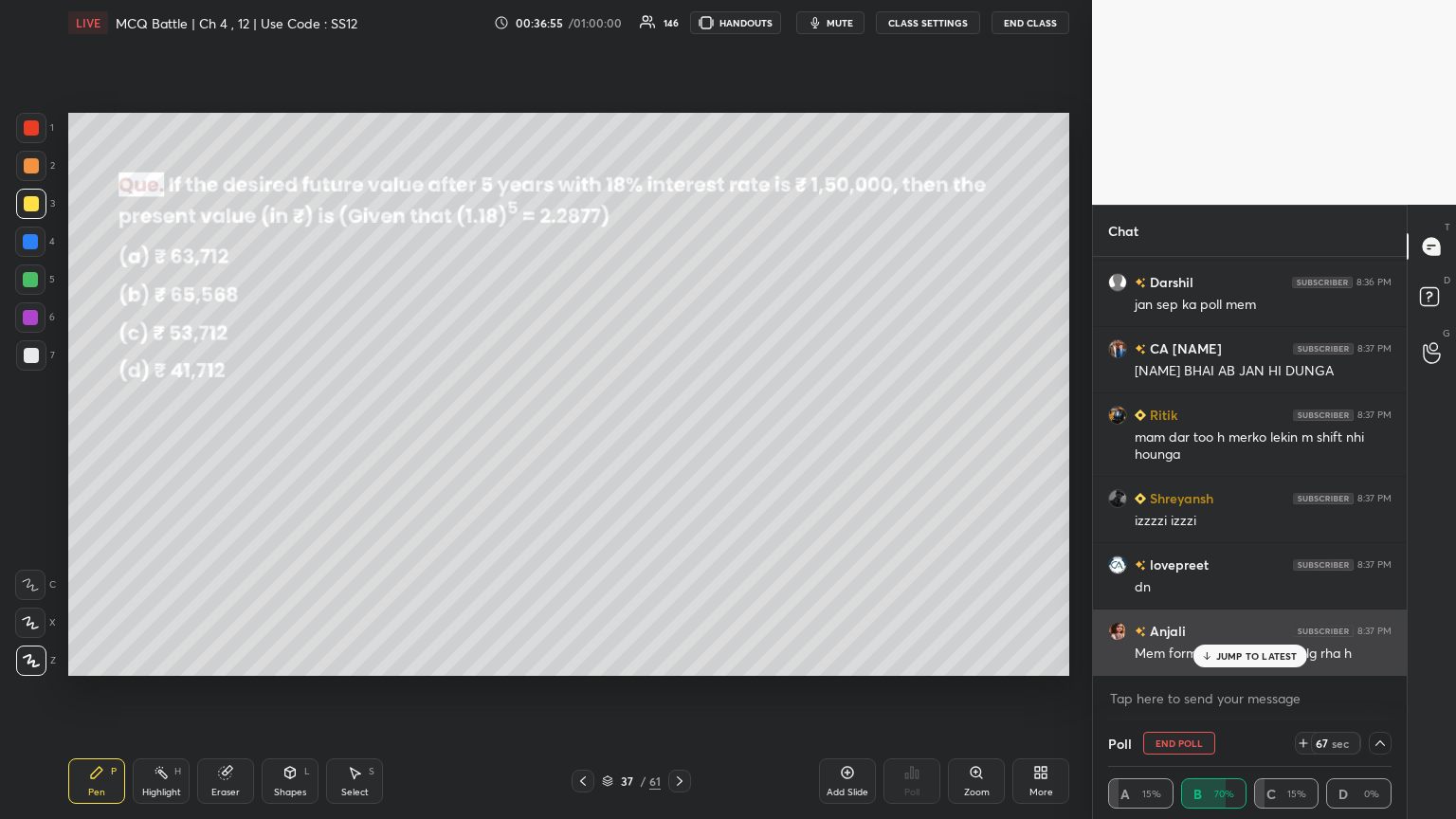 click on "JUMP TO LATEST" at bounding box center (1257, 656) 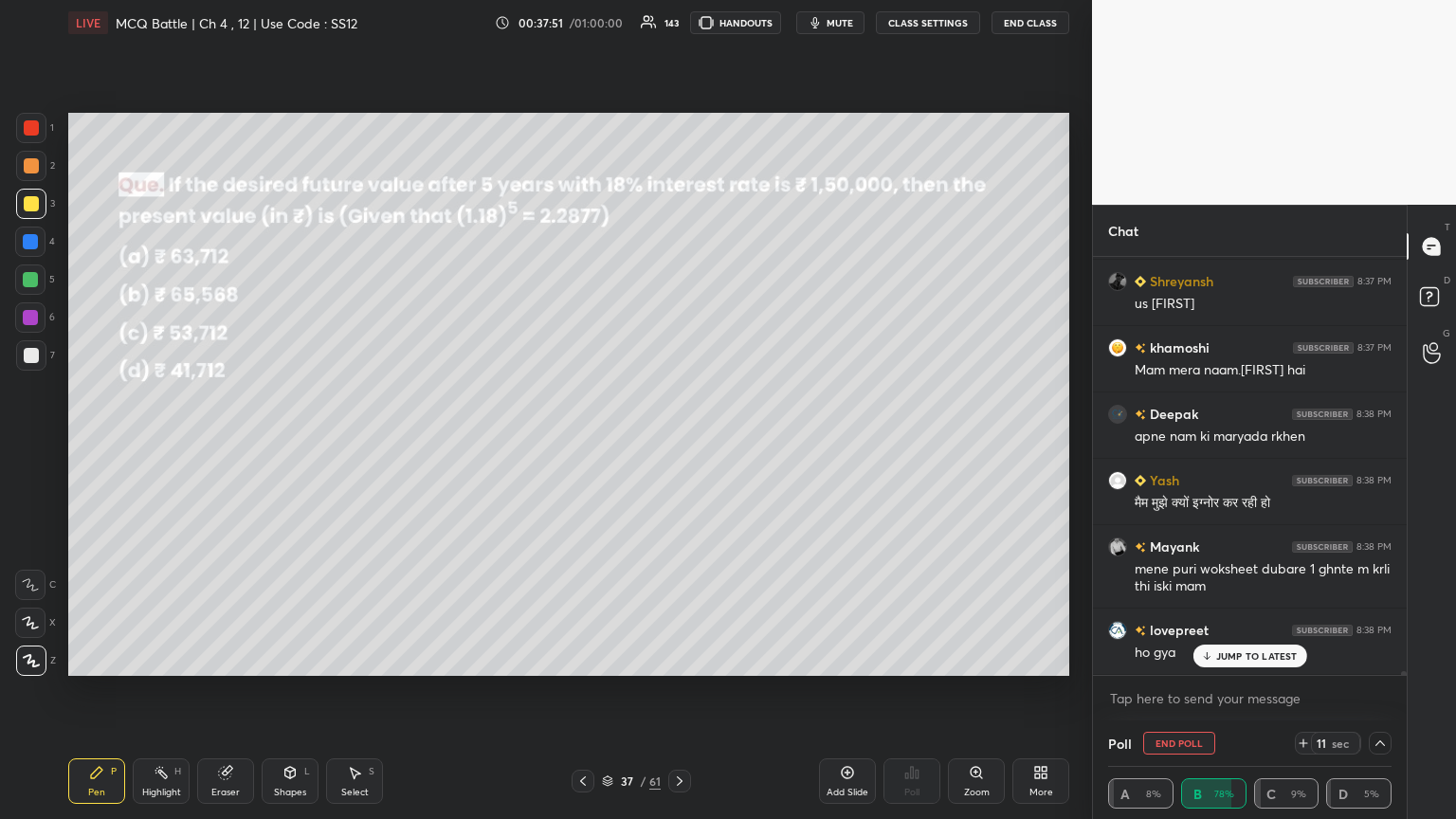 scroll, scrollTop: 40977, scrollLeft: 0, axis: vertical 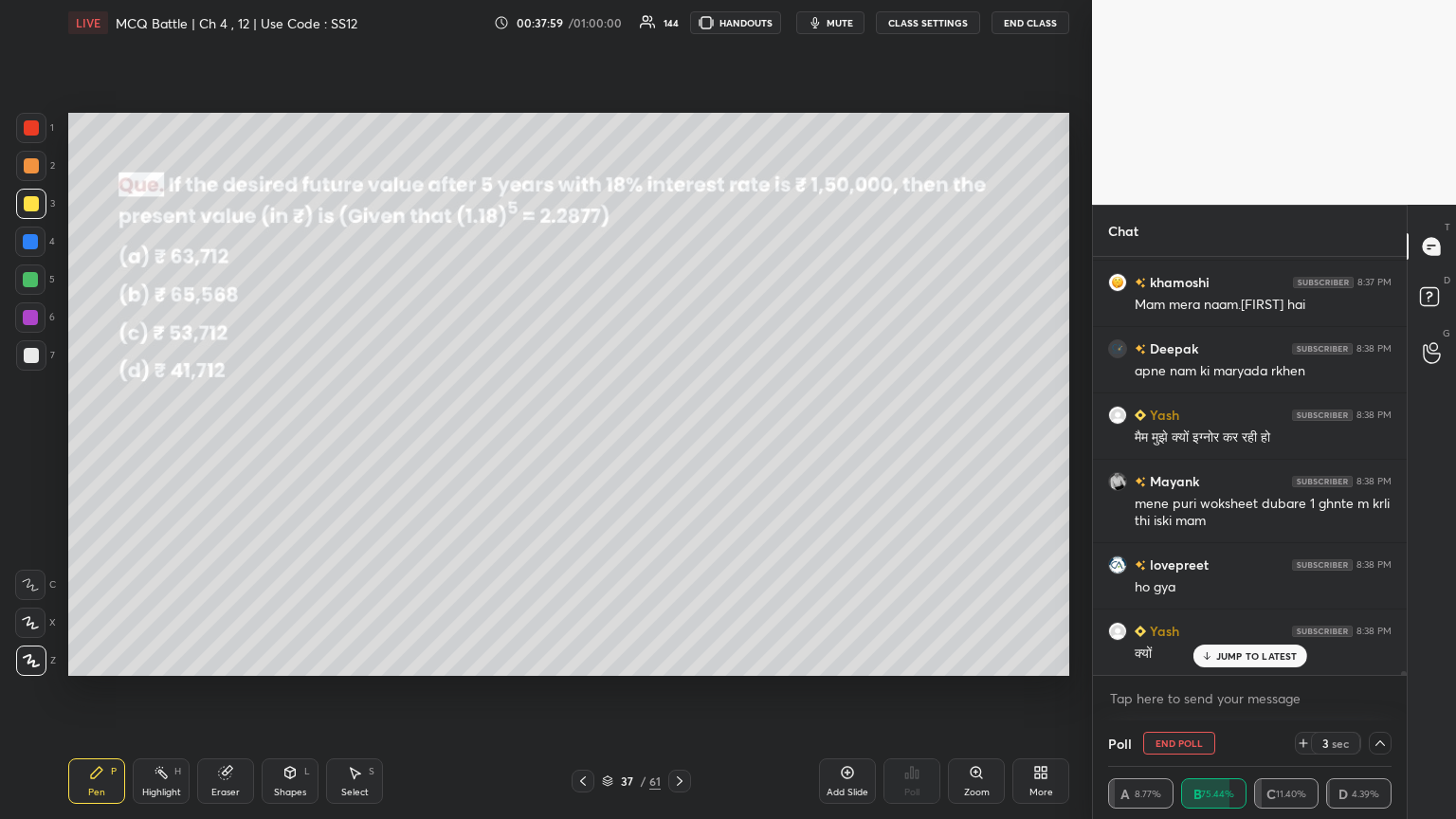 click on "JUMP TO LATEST" at bounding box center [1249, 656] 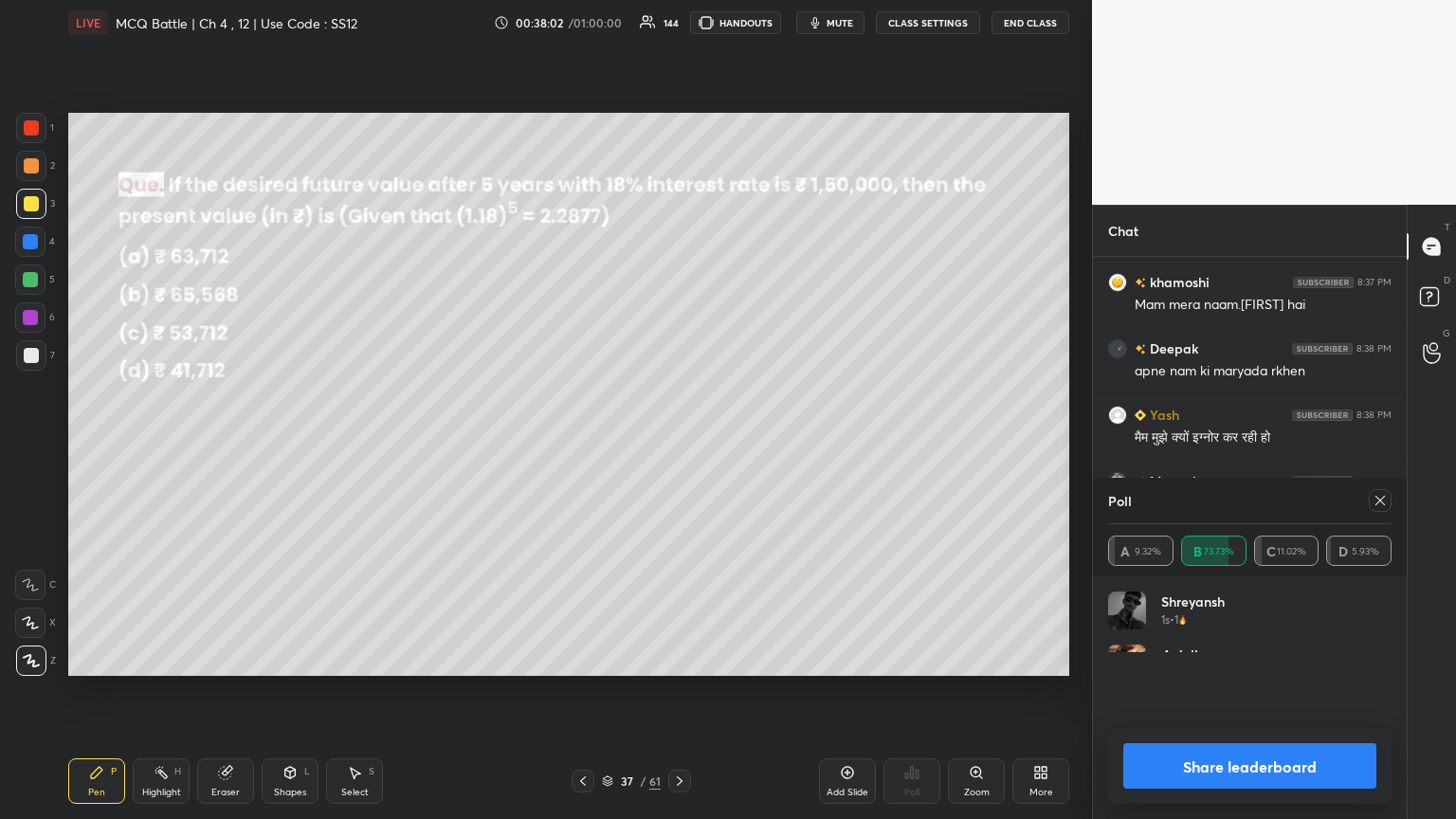 scroll, scrollTop: 4, scrollLeft: 6, axis: both 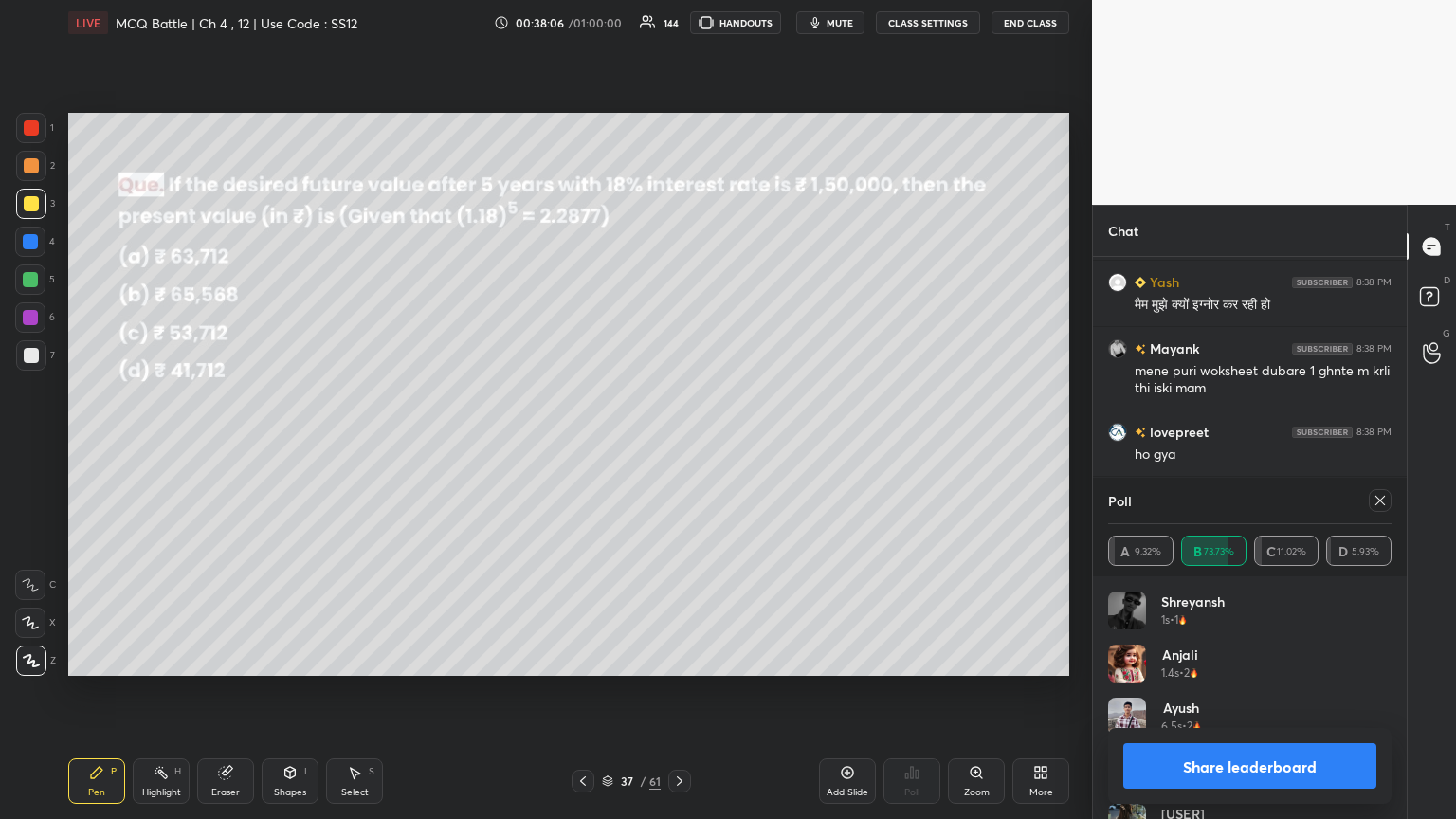 click on "Share leaderboard" at bounding box center [1249, 766] 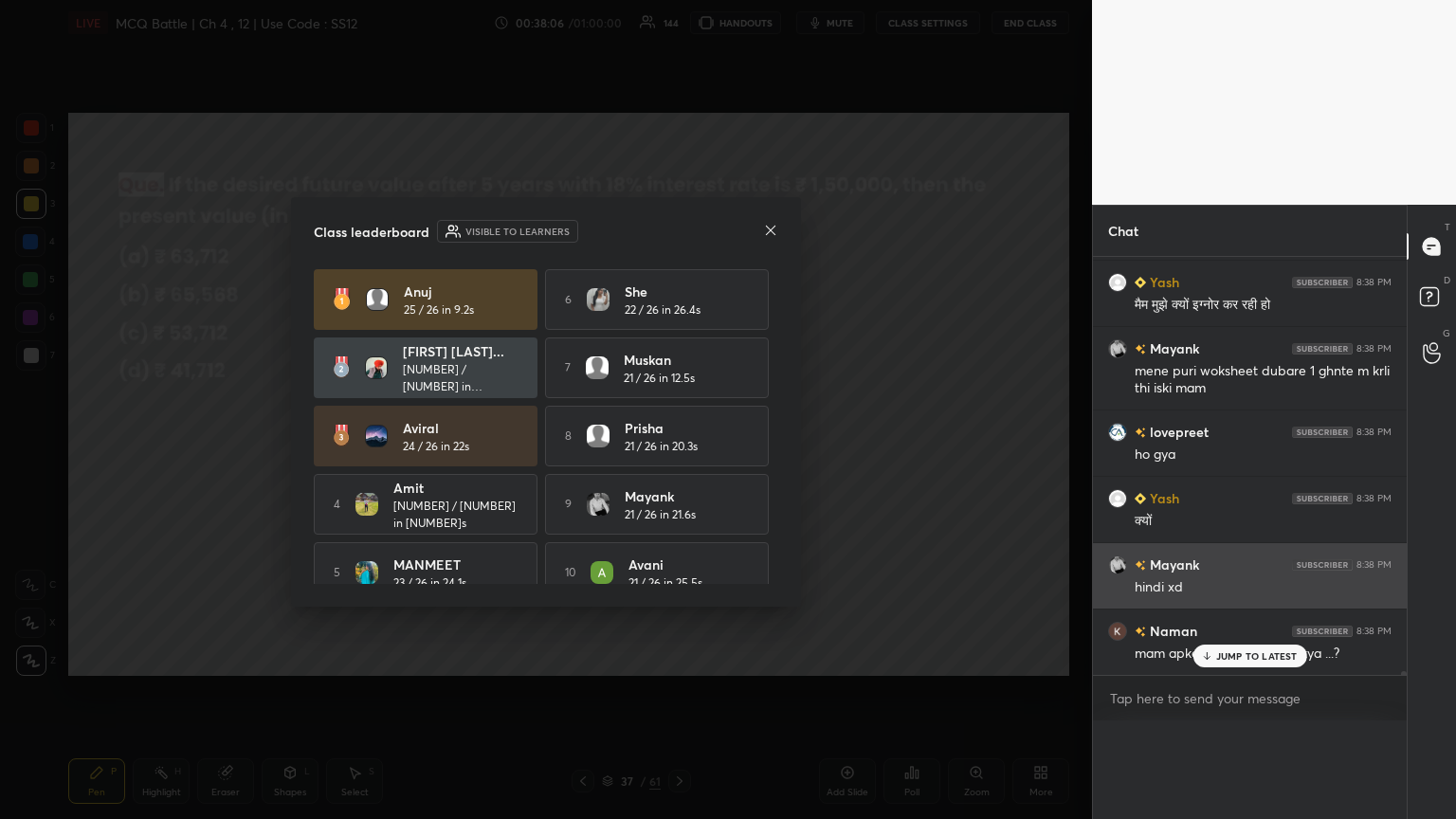 scroll, scrollTop: 0, scrollLeft: 0, axis: both 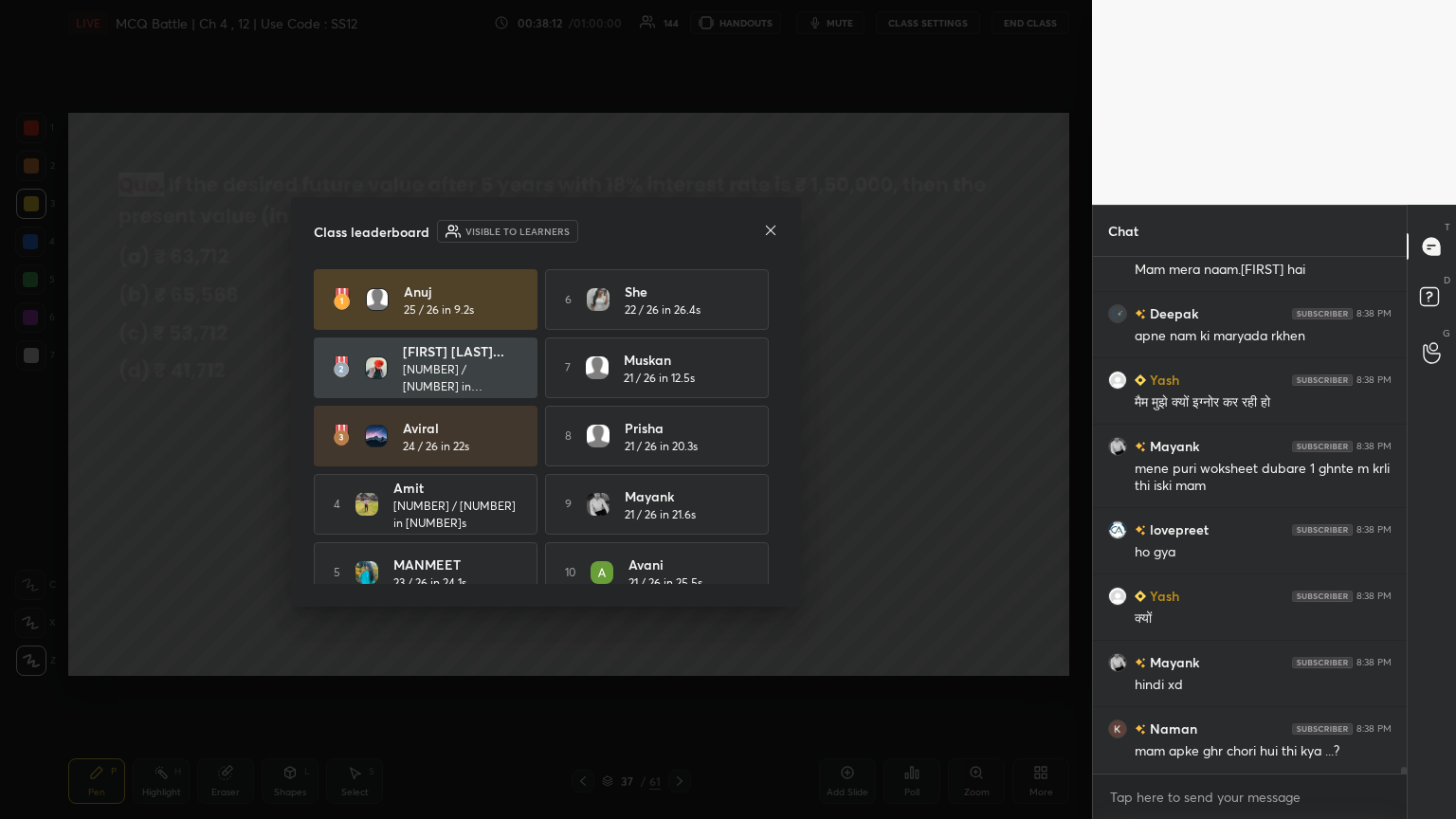 drag, startPoint x: 777, startPoint y: 518, endPoint x: 781, endPoint y: 550, distance: 32.249031 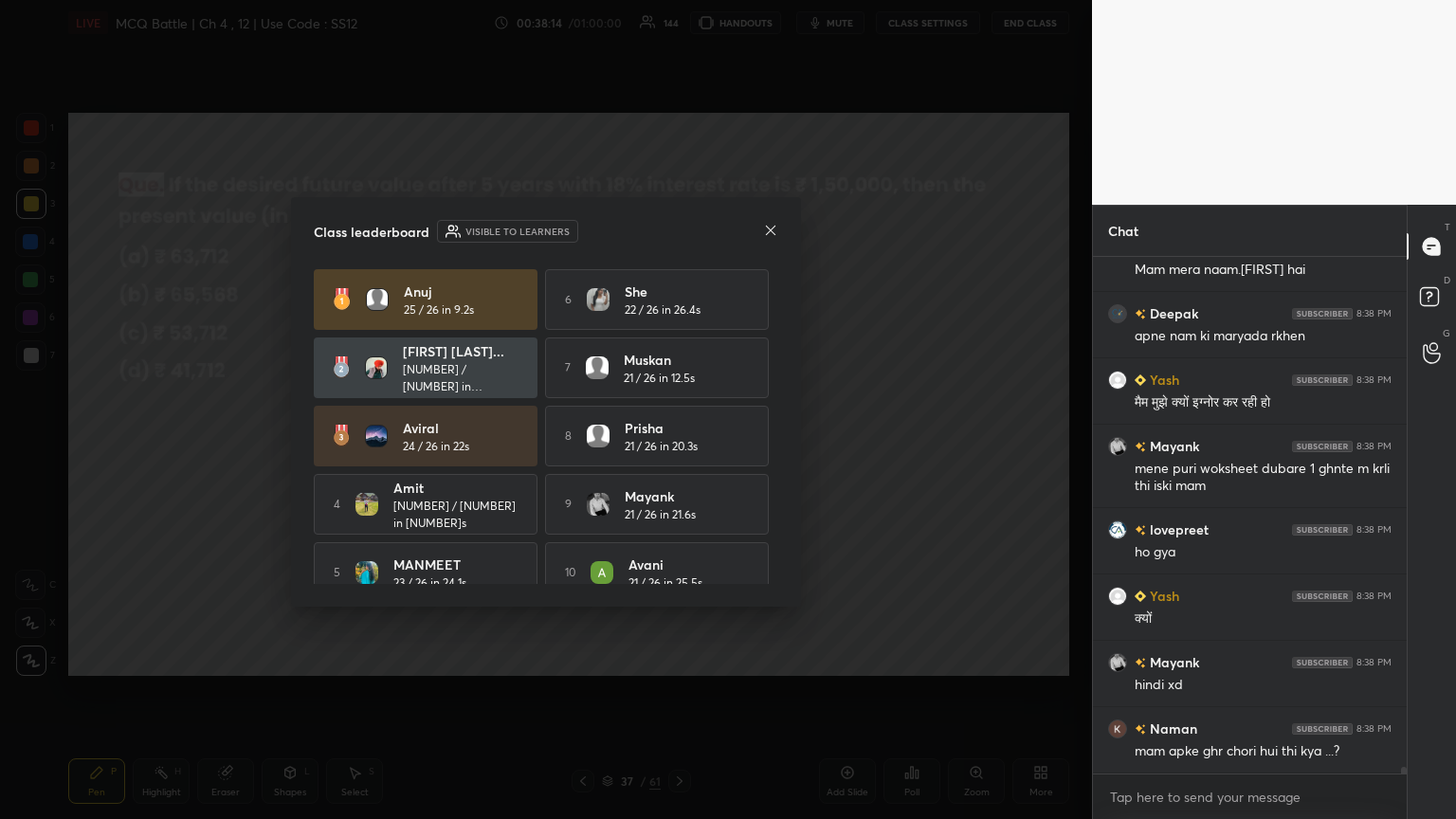 drag, startPoint x: 780, startPoint y: 523, endPoint x: 781, endPoint y: 542, distance: 19.026298 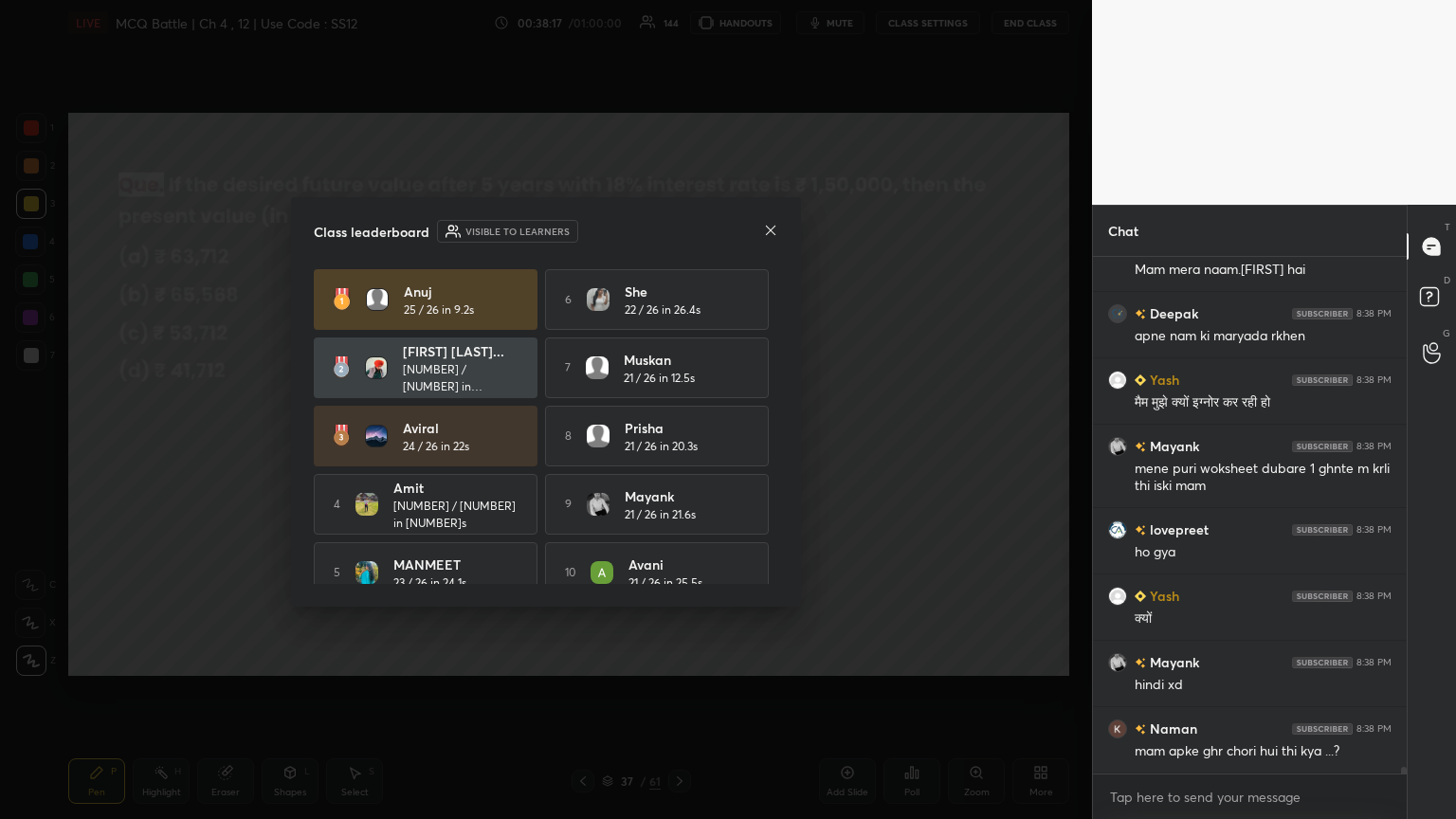 drag, startPoint x: 777, startPoint y: 533, endPoint x: 785, endPoint y: 566, distance: 33.955854 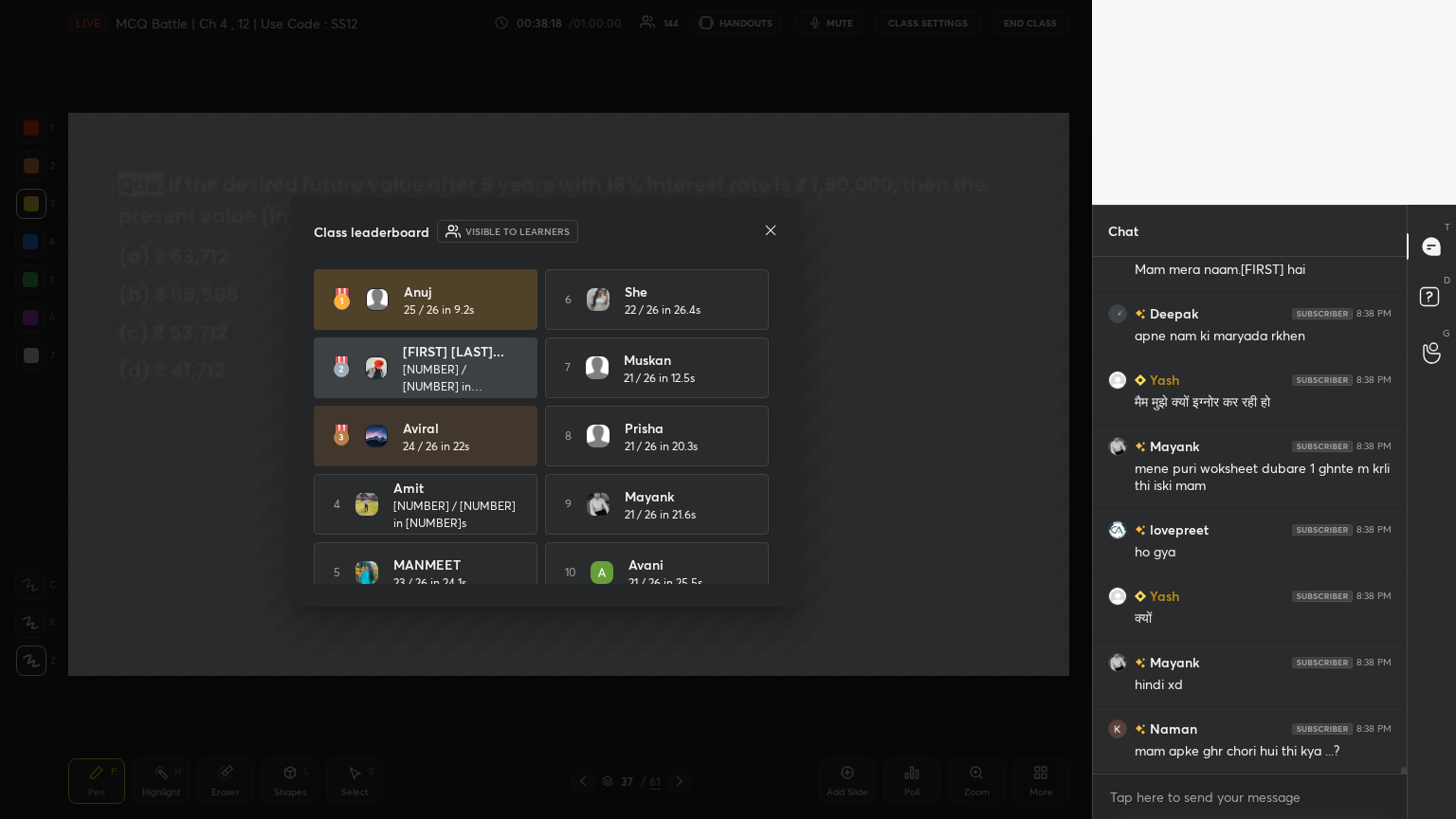 click on "[USERNAME] 25 / 26 in 9.2s 6 [USERNAME] 22 / 26 in 26.4s [USERNAME] 24 / 26 in 11.3s 7 [USERNAME] 21 / 26 in 12.5s [USERNAME] 24 / 26 in 22s 8 [USERNAME] 21 / 26 in 20.3s 4 [USERNAME] 23 / 26 in 9.8s 9 [USERNAME] 21 / 26 in 21.6s 5 [USERNAME] 23 / 26 in 24.1s 10 [USERNAME] 21 / 26 in 25.5s" at bounding box center [546, 427] 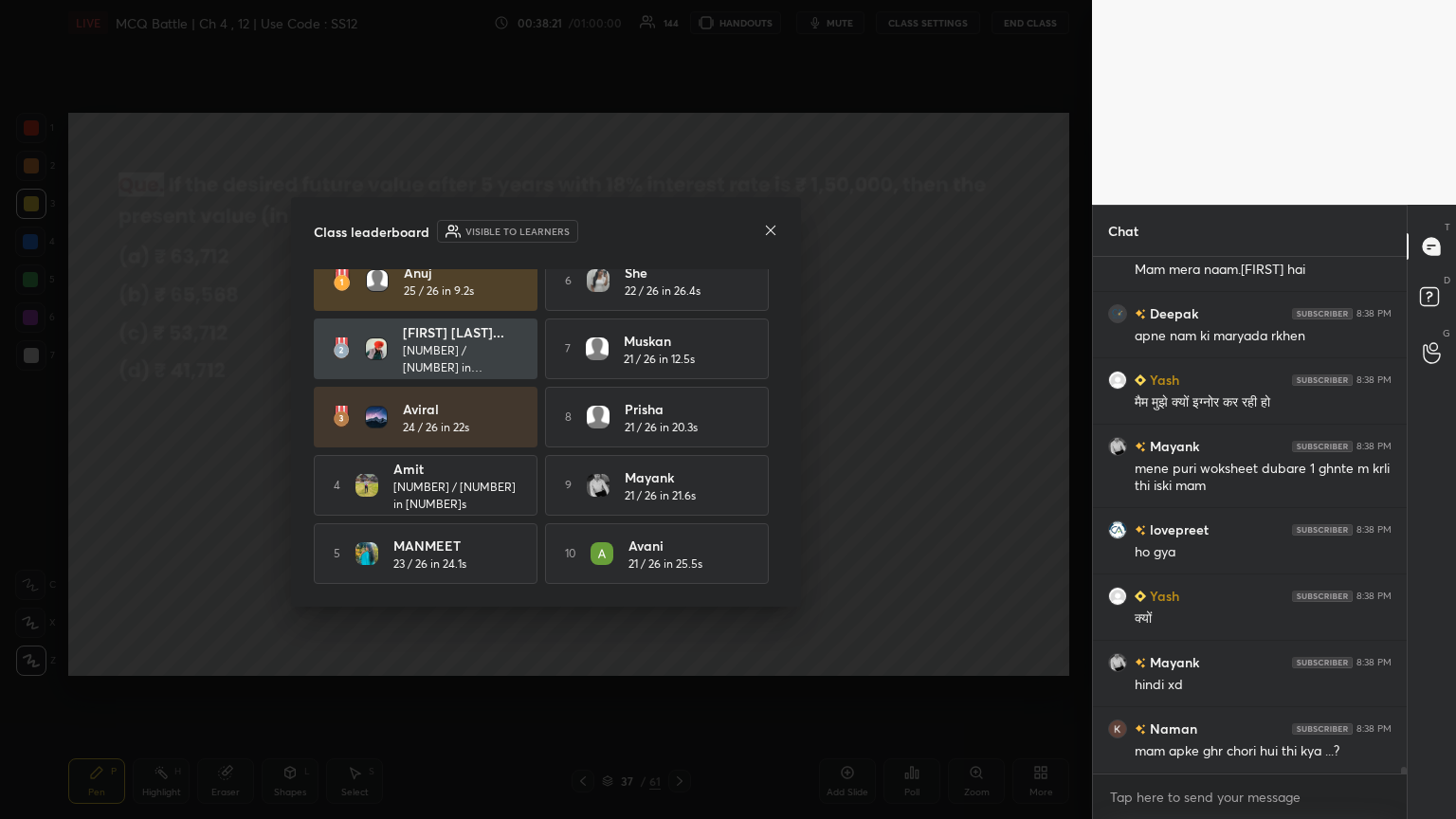 click at bounding box center (771, 231) 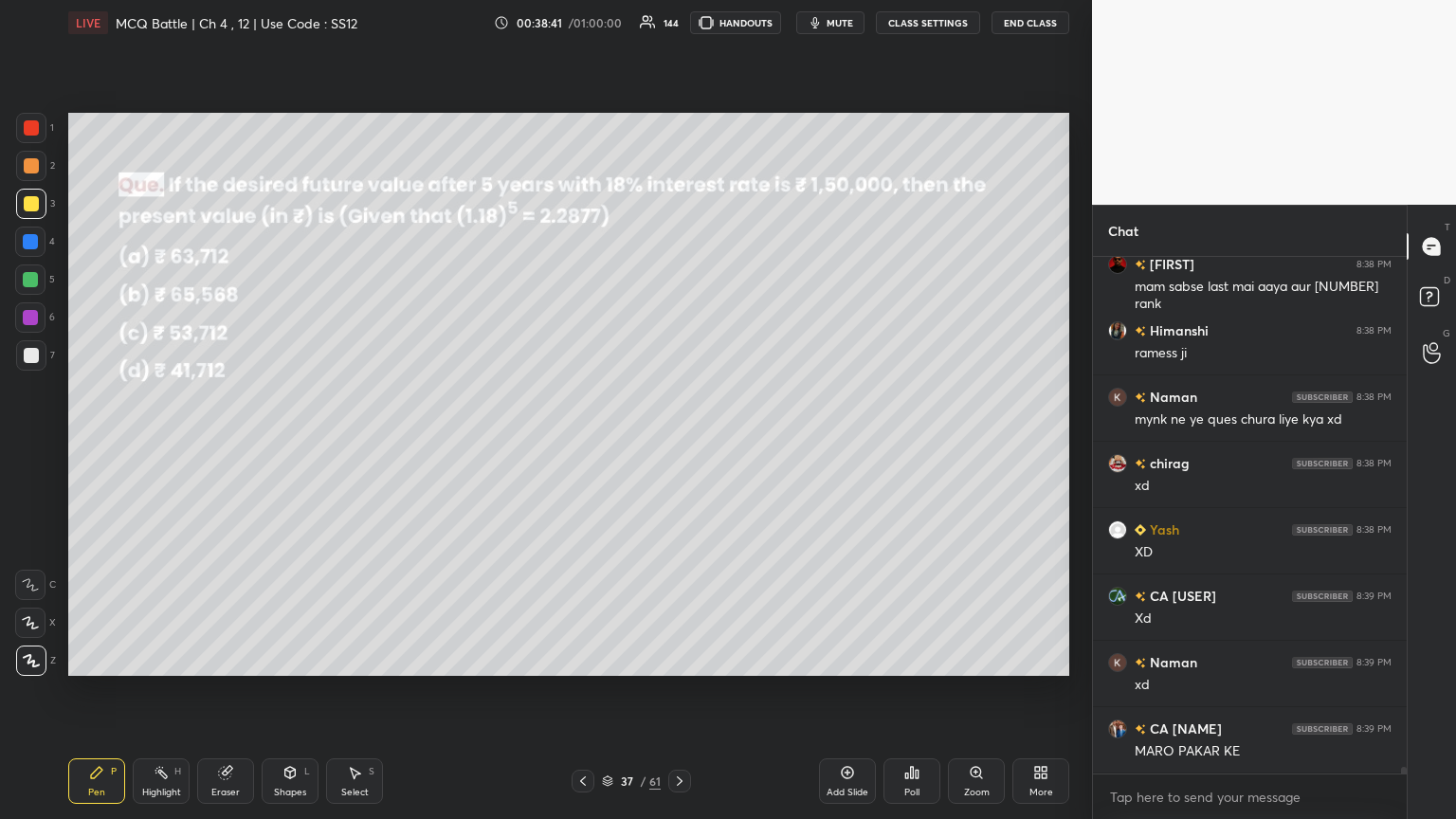 click 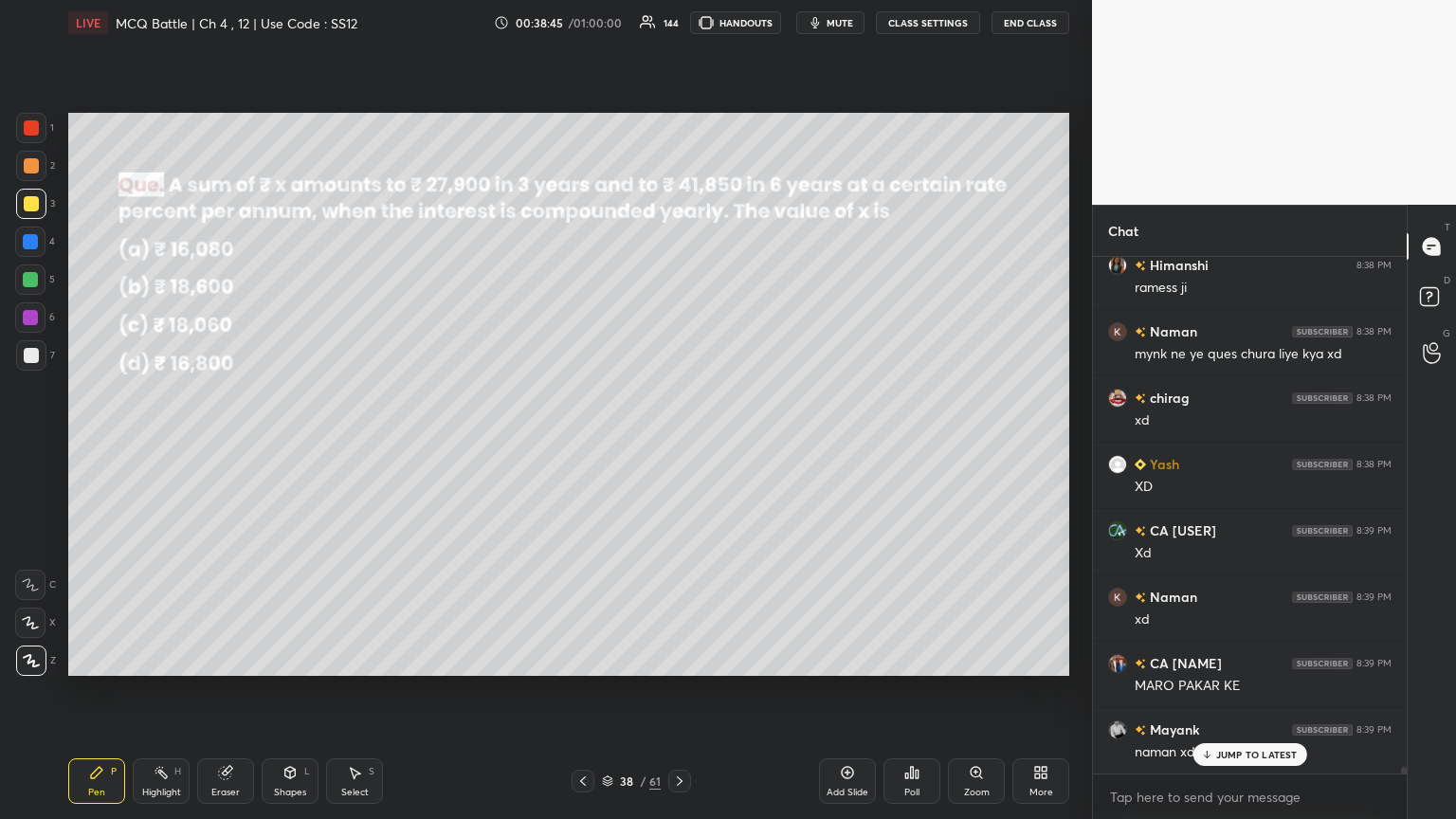 click on "Poll" at bounding box center [912, 781] 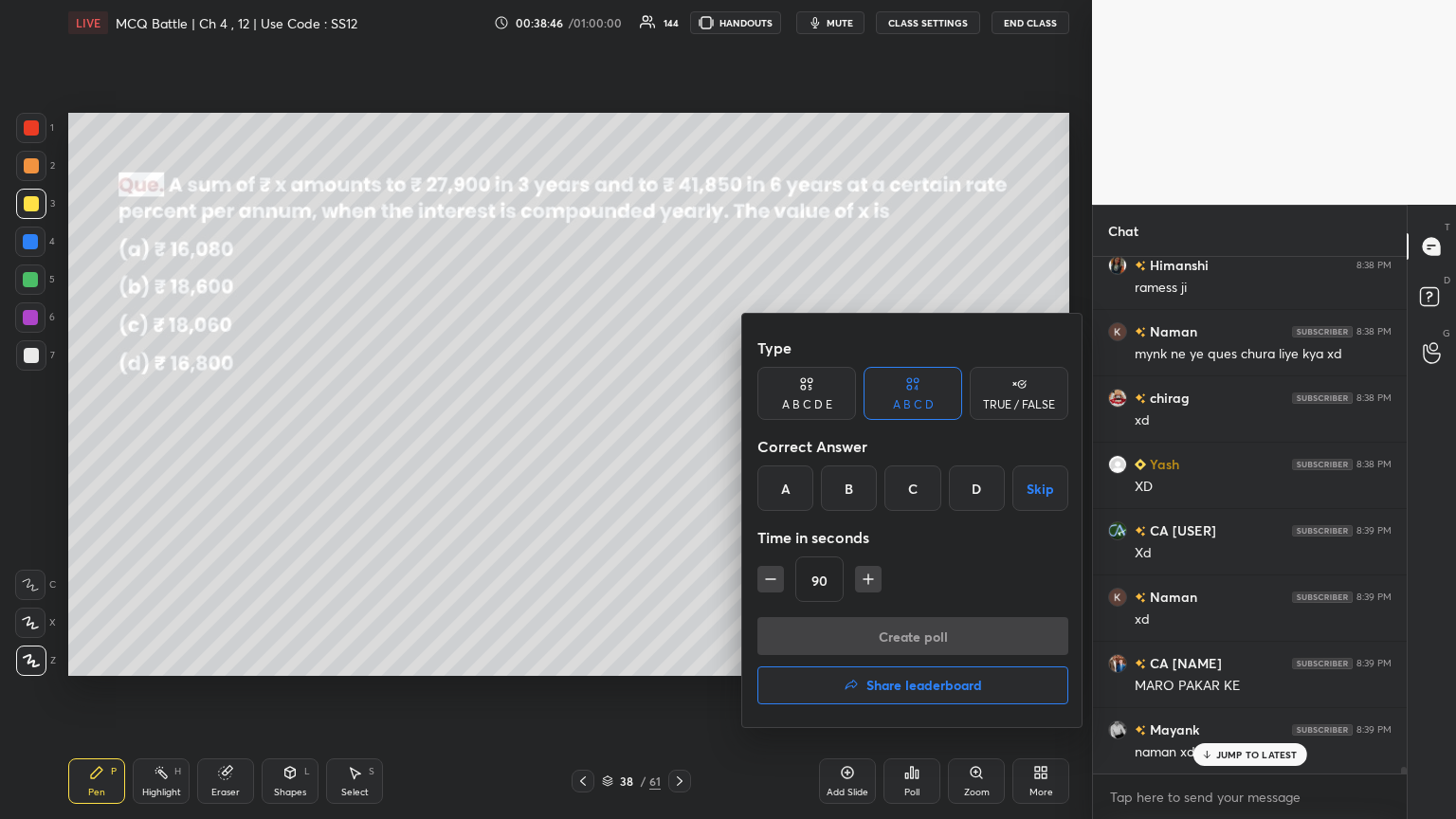 click on "B" at bounding box center [848, 488] 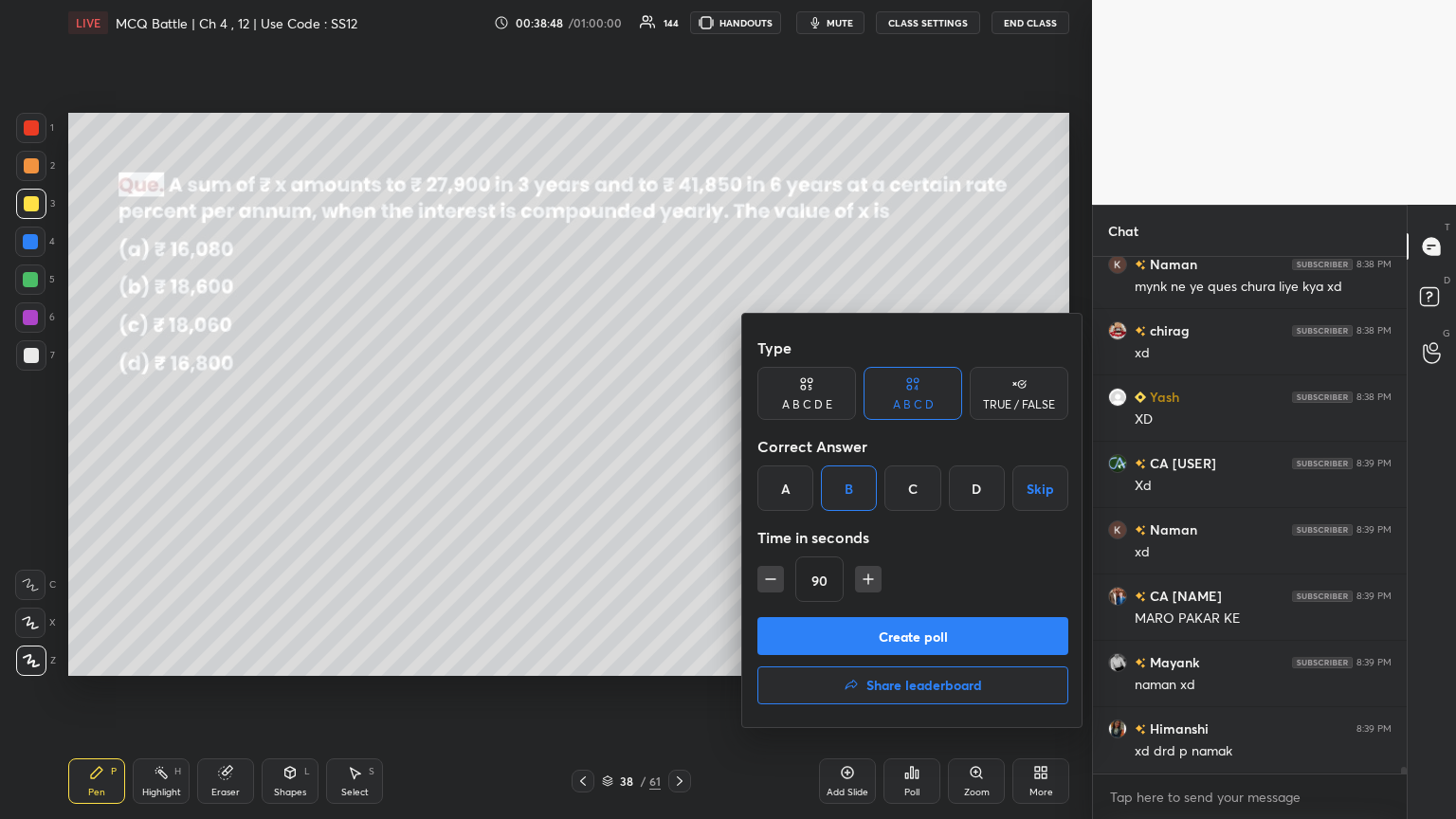 click on "Create poll" at bounding box center (913, 636) 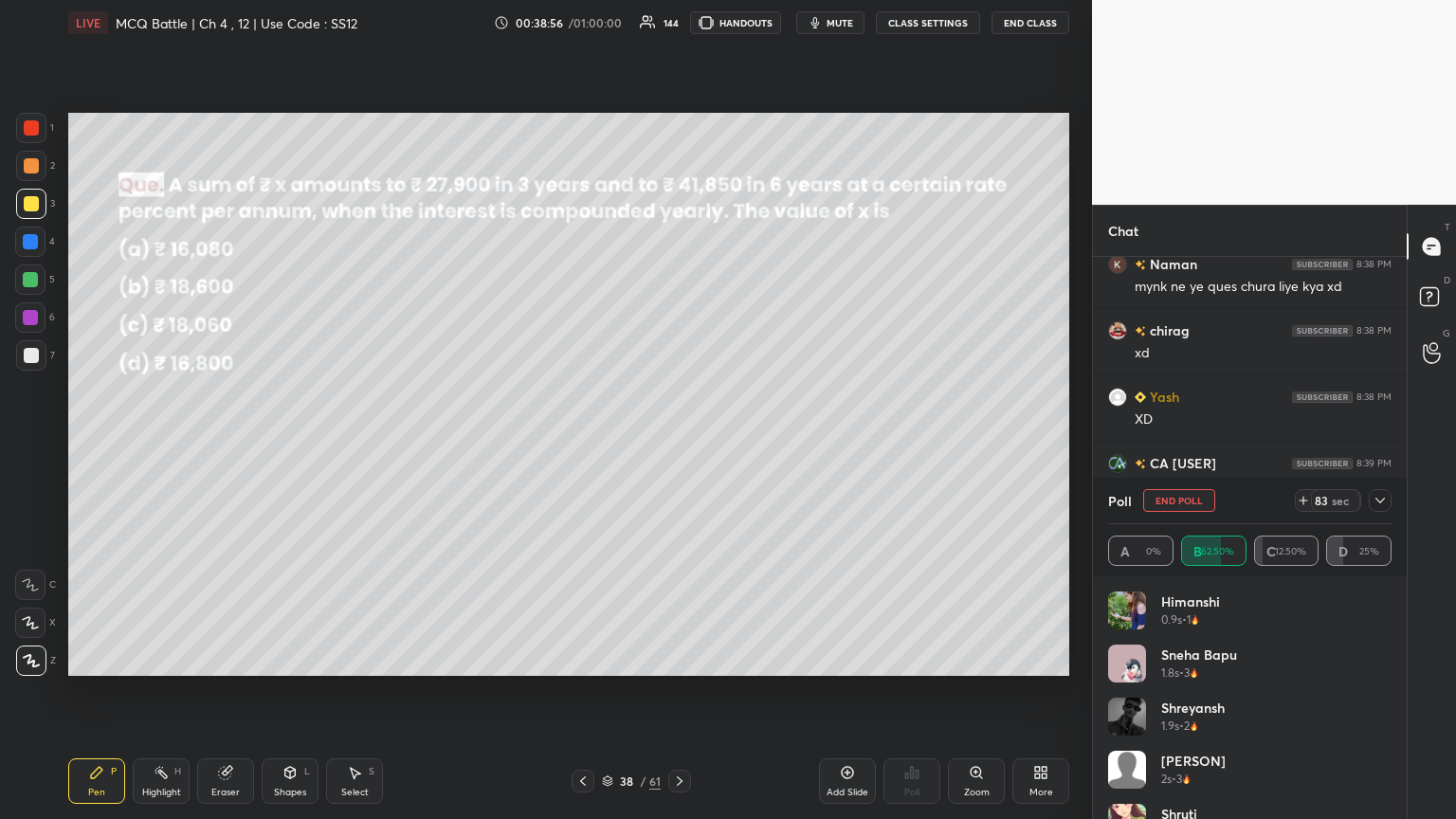 click 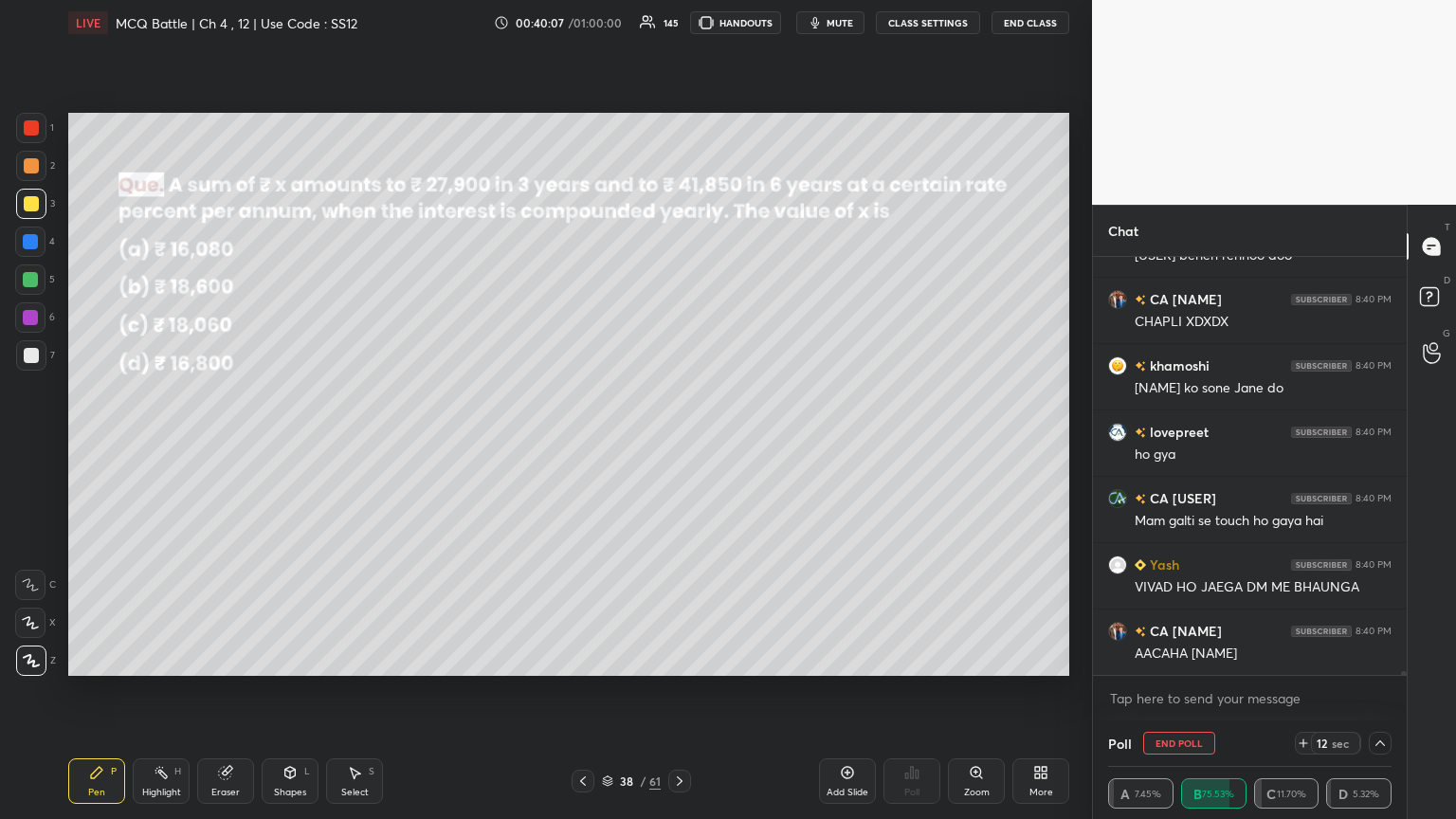 scroll, scrollTop: 43167, scrollLeft: 0, axis: vertical 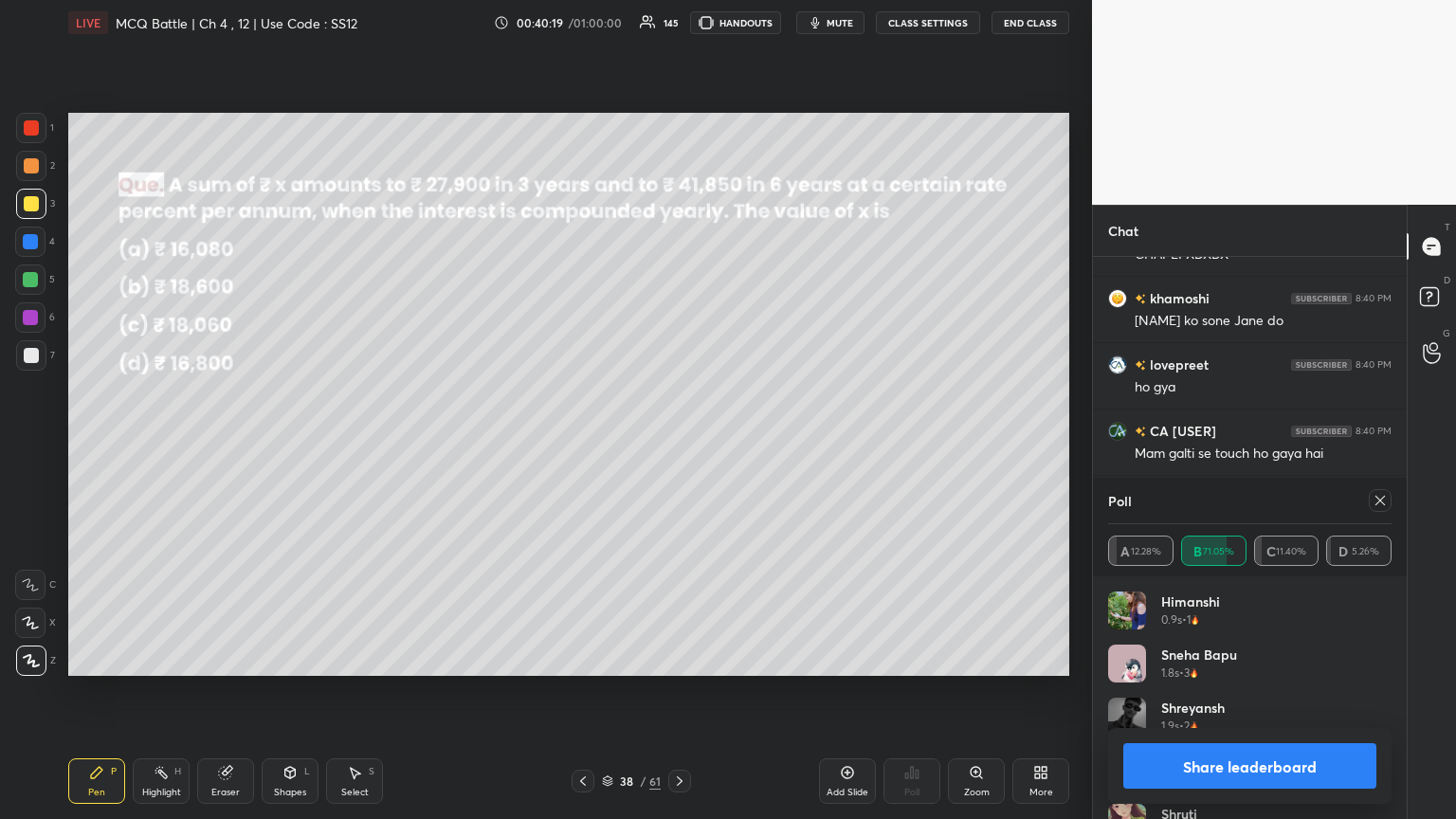 click on "Share leaderboard" at bounding box center (1249, 766) 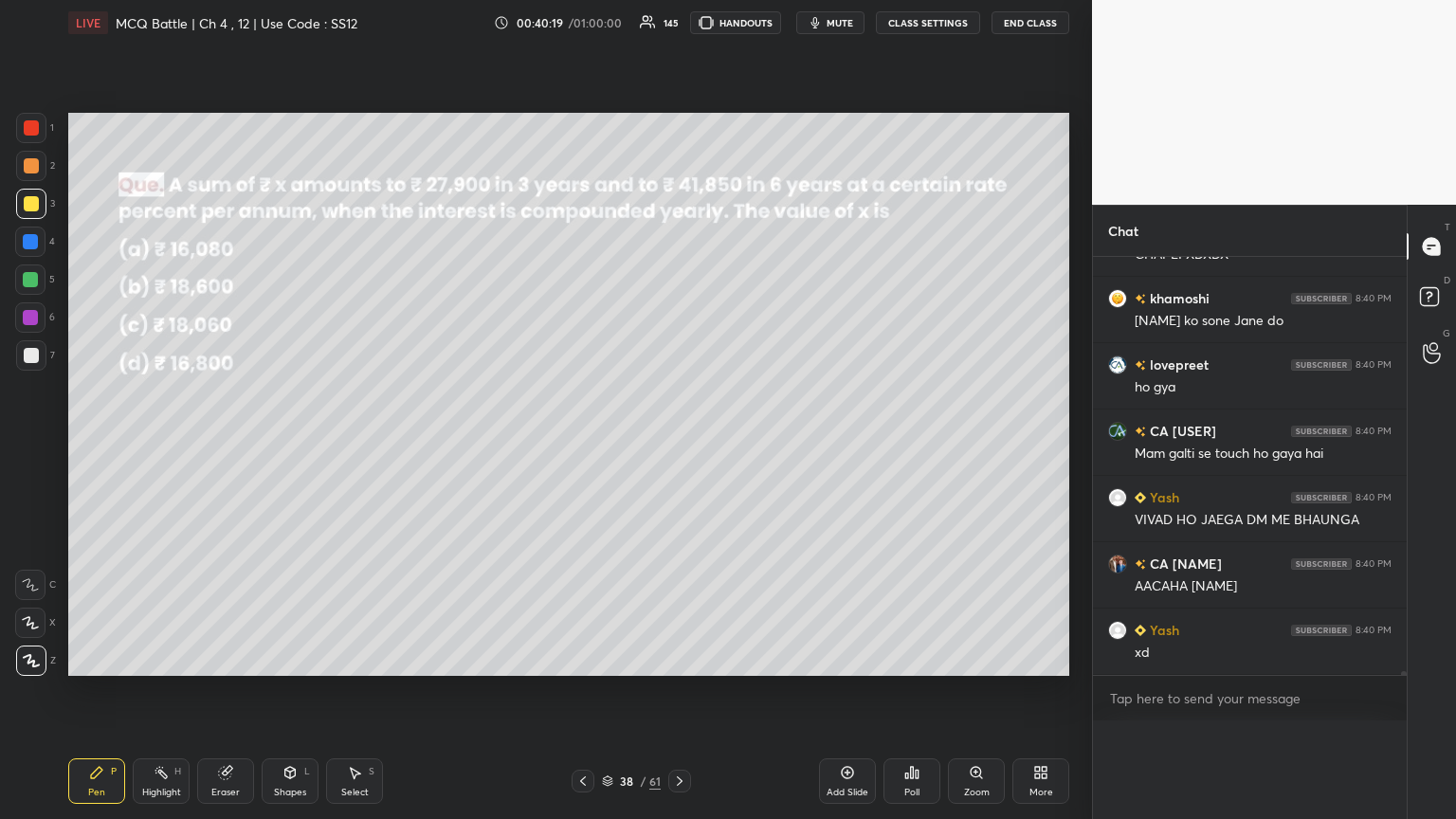 scroll, scrollTop: 51, scrollLeft: 278, axis: both 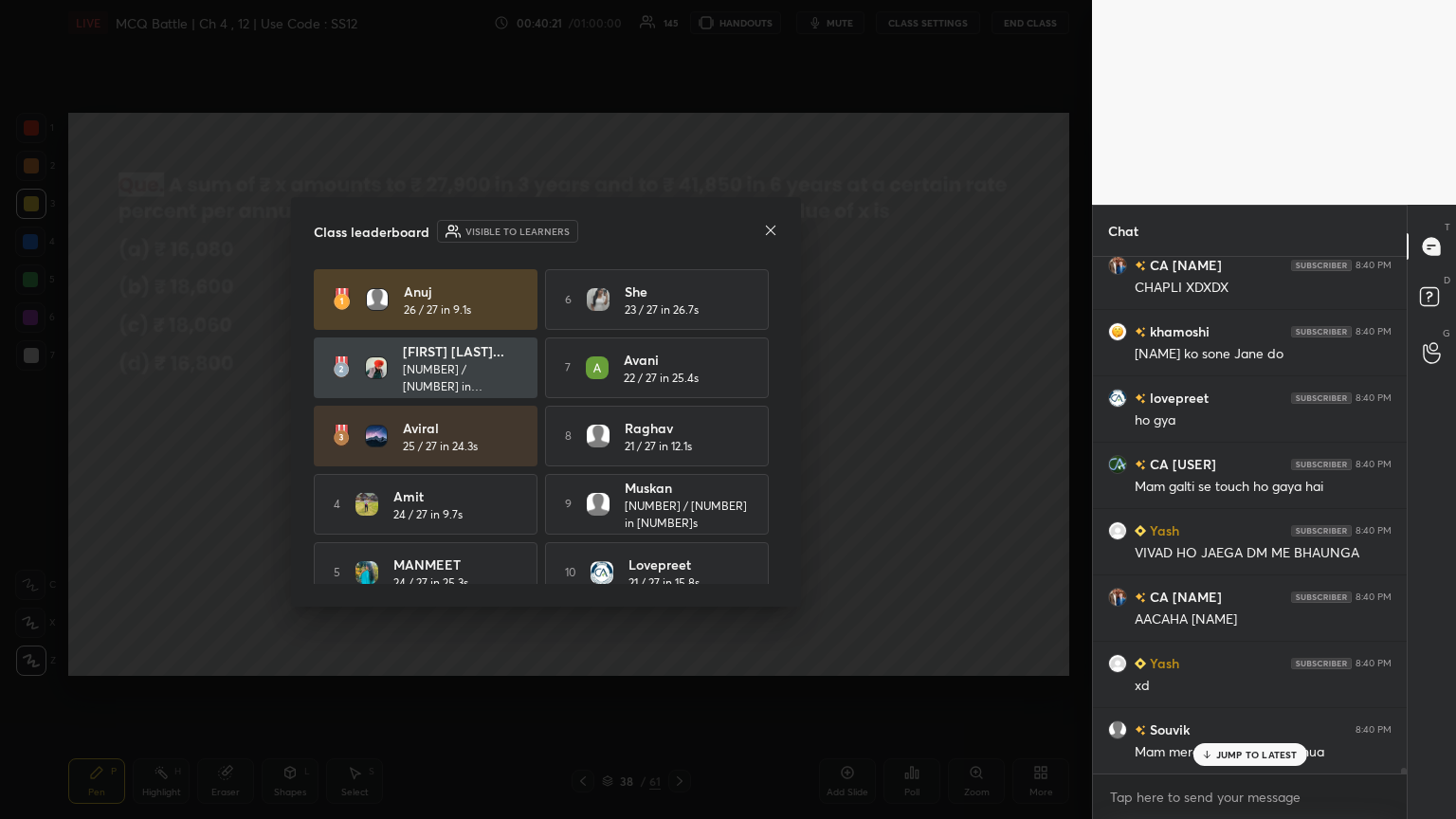 click 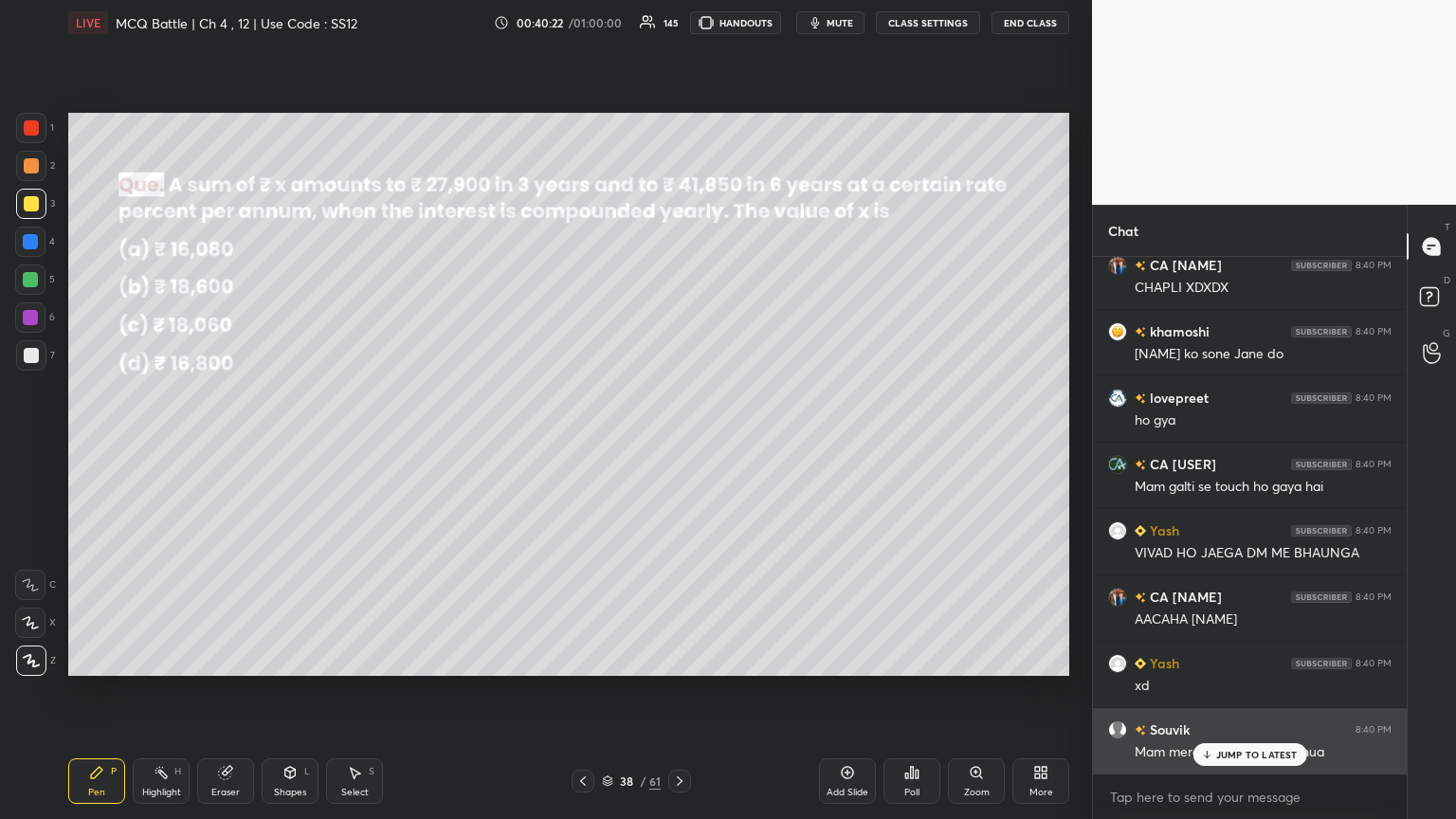 click on "JUMP TO LATEST" at bounding box center [1257, 755] 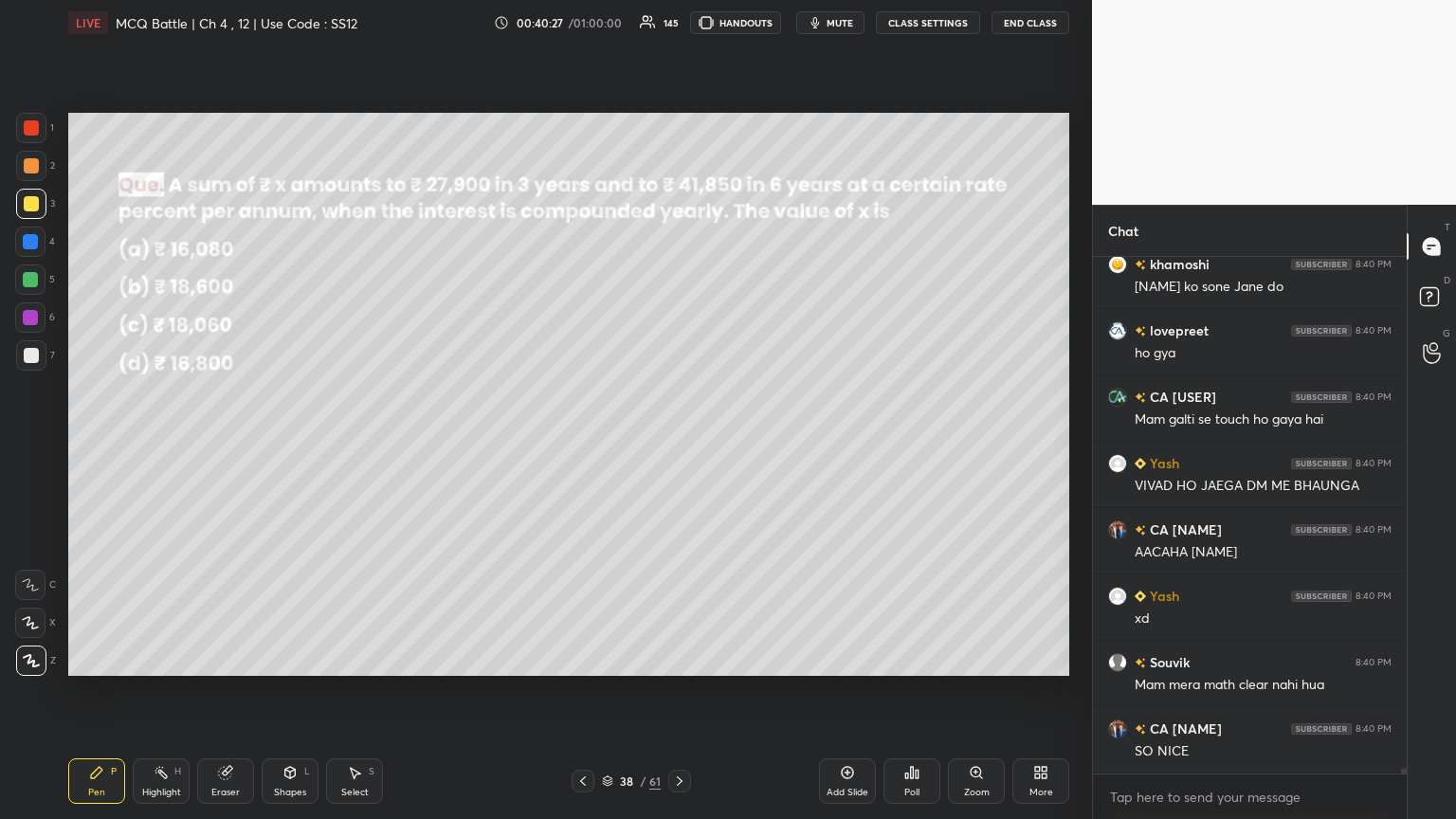click 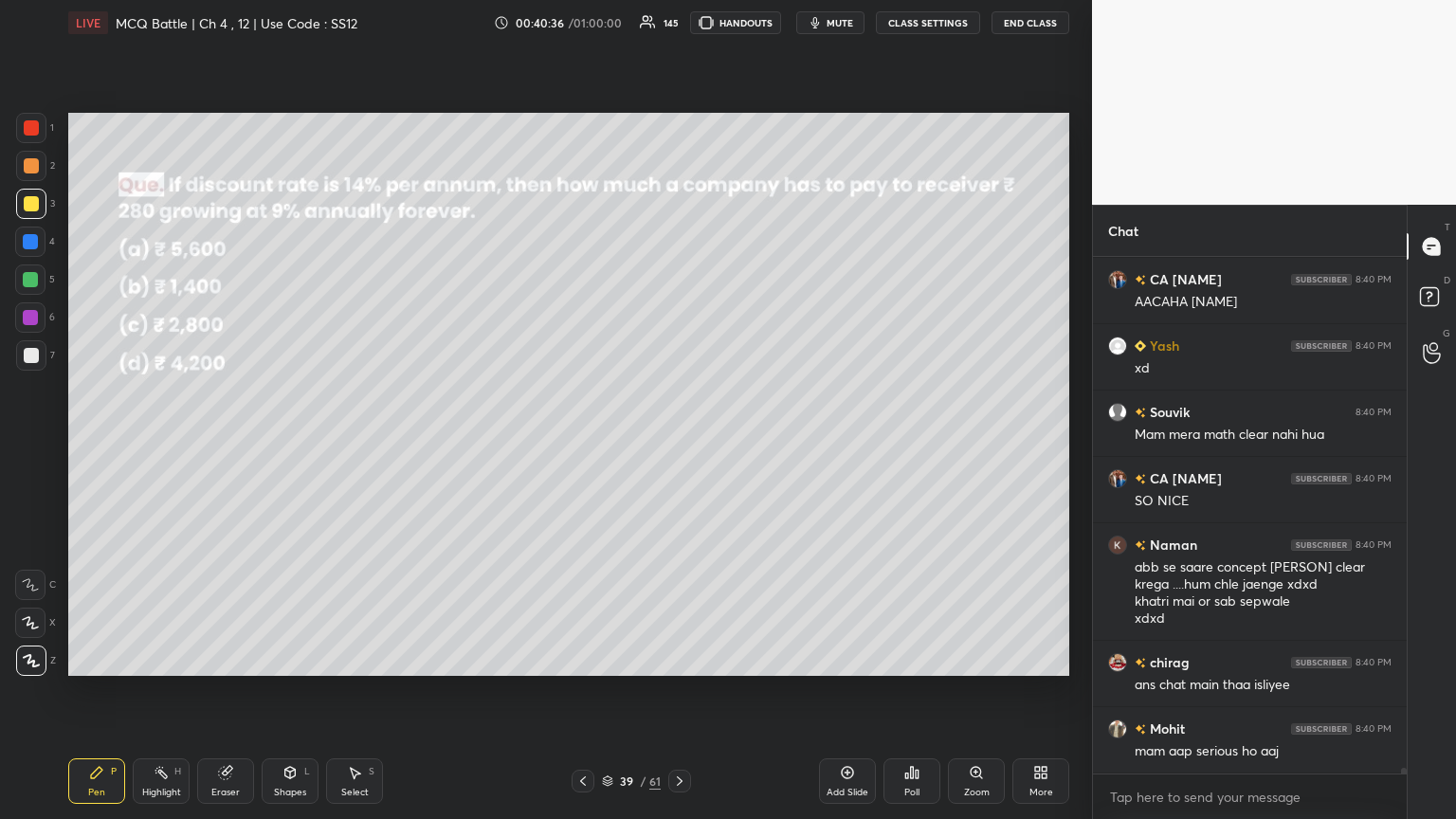 click on "Poll" at bounding box center (912, 792) 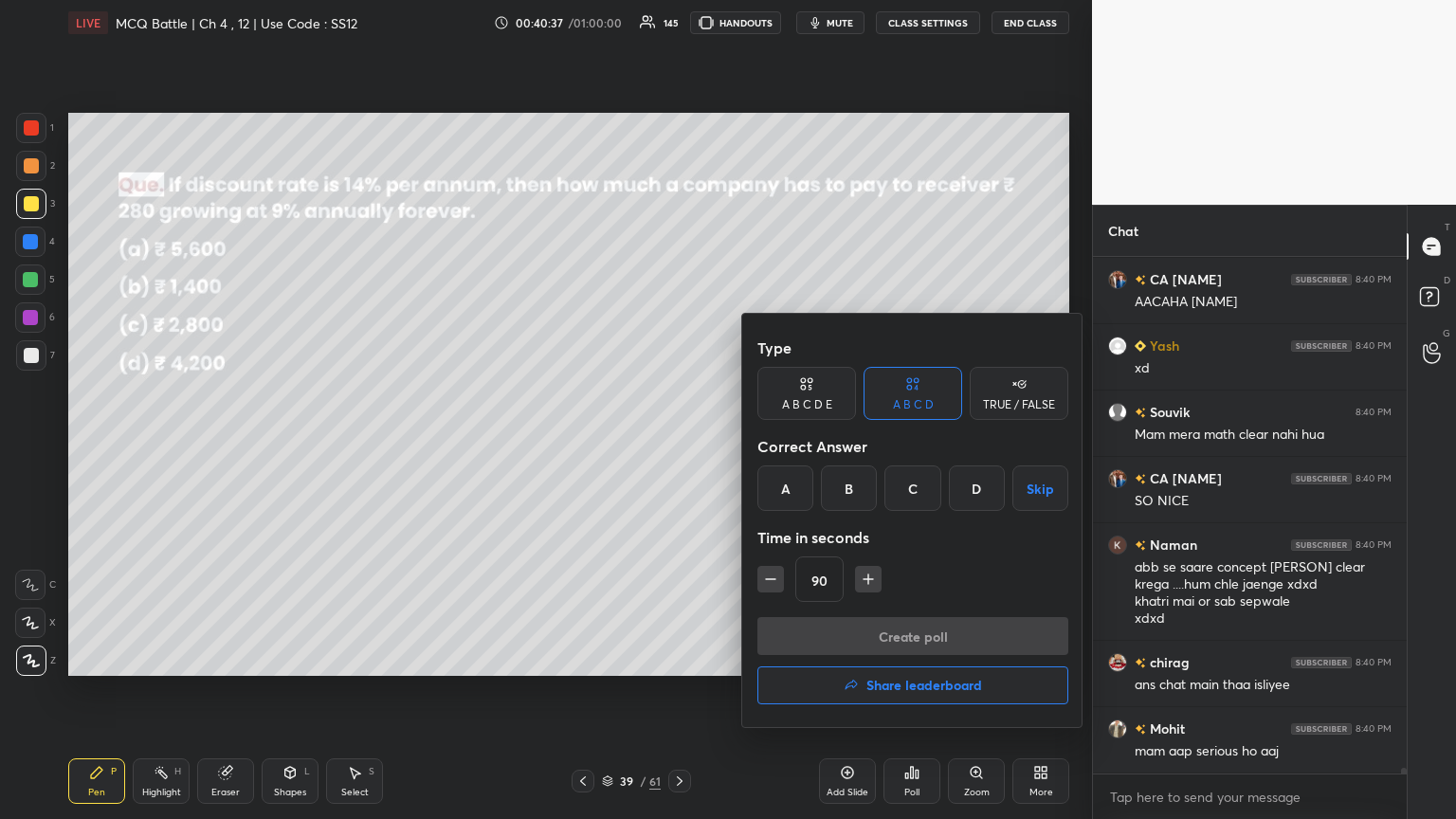 drag, startPoint x: 785, startPoint y: 502, endPoint x: 787, endPoint y: 522, distance: 20.099751 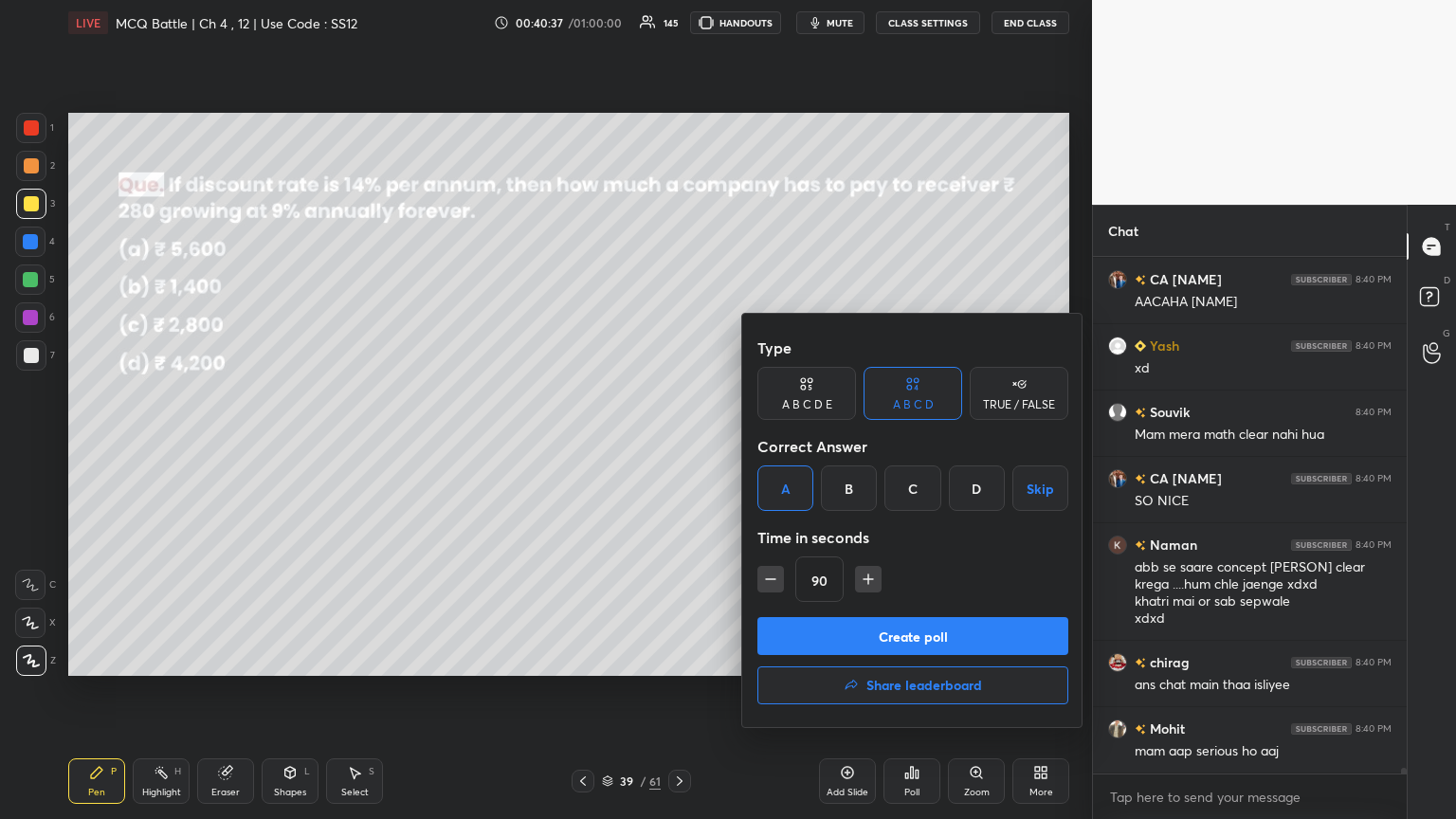 click 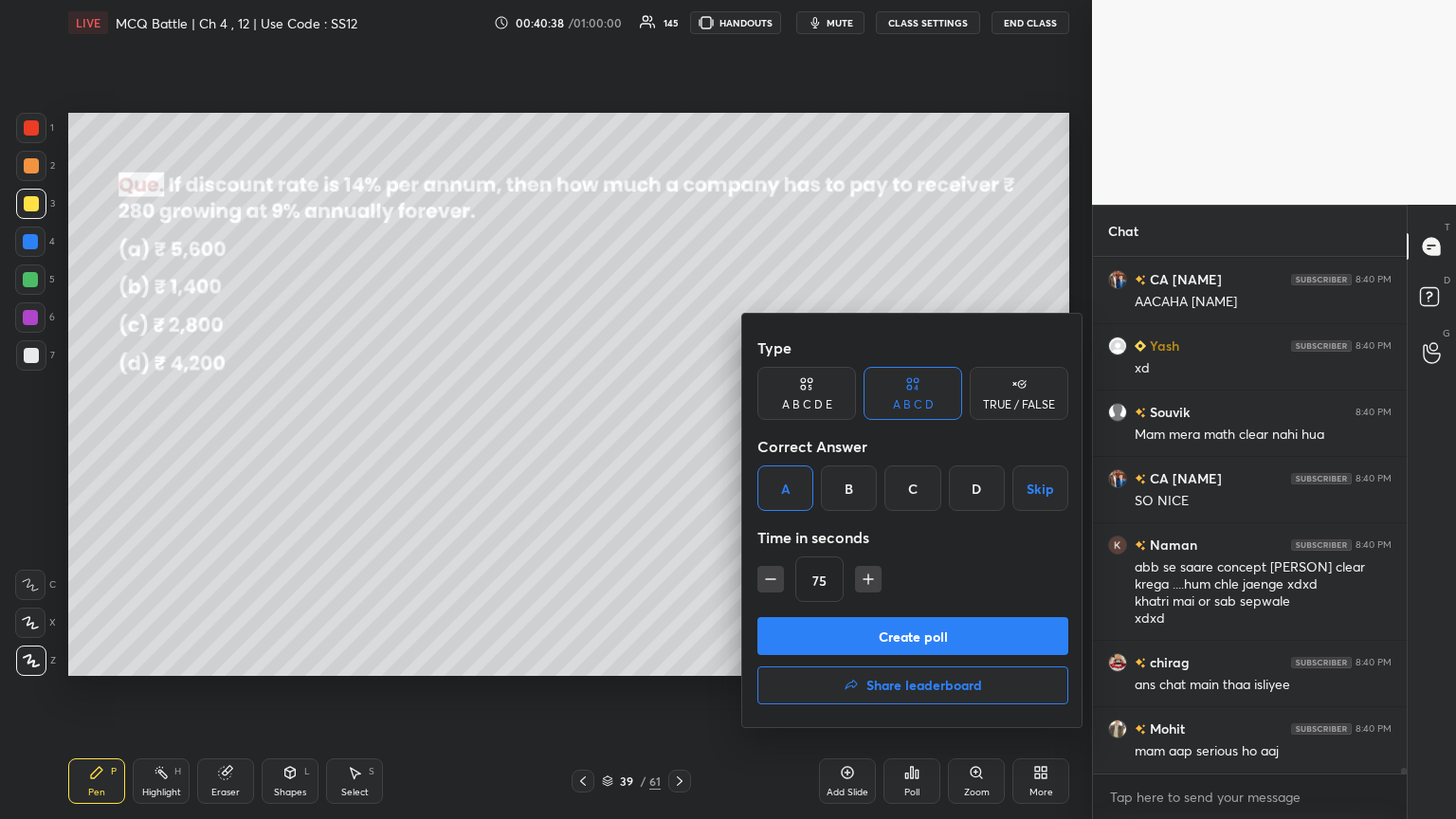 click 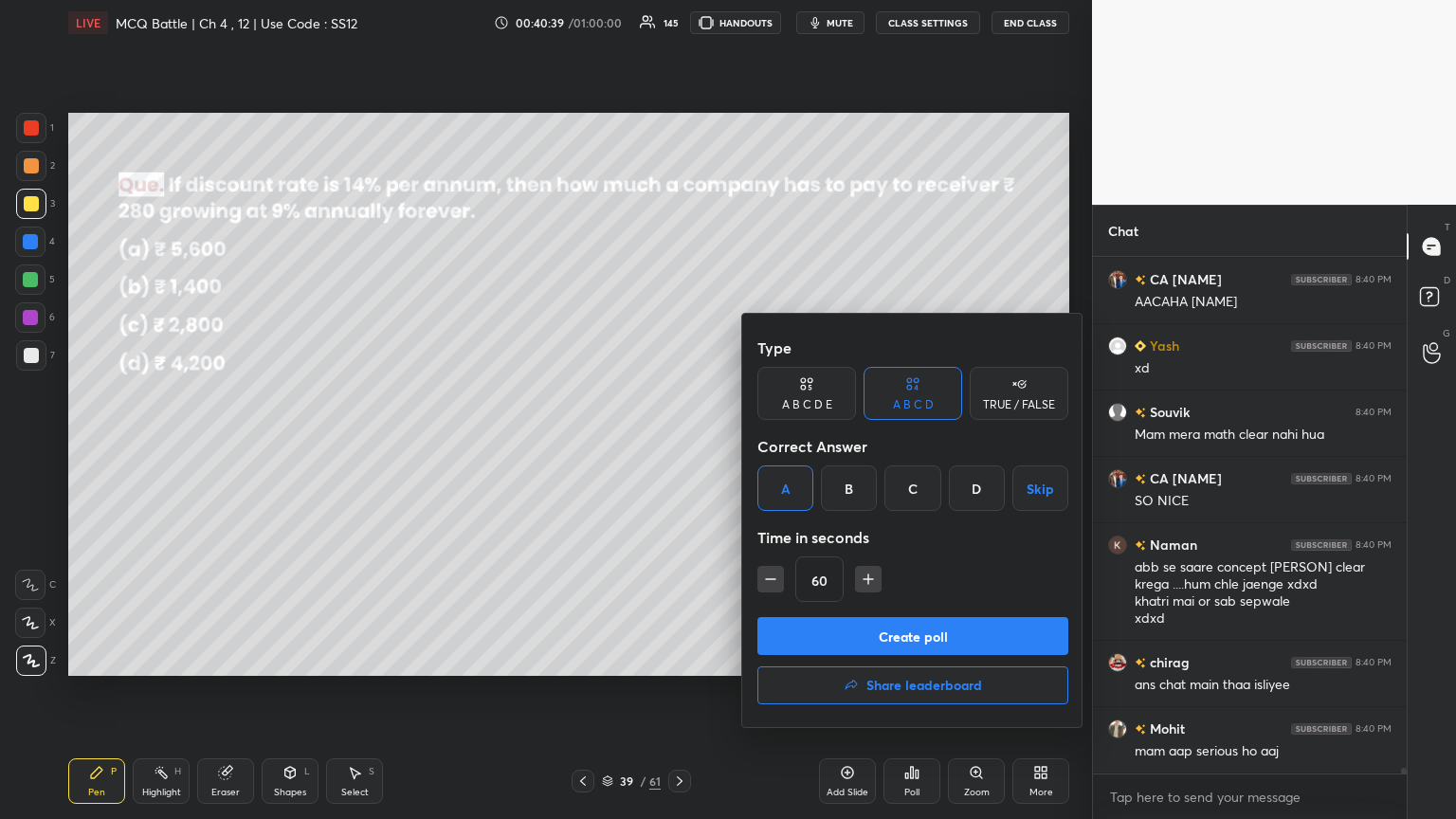 click on "Create poll" at bounding box center [913, 636] 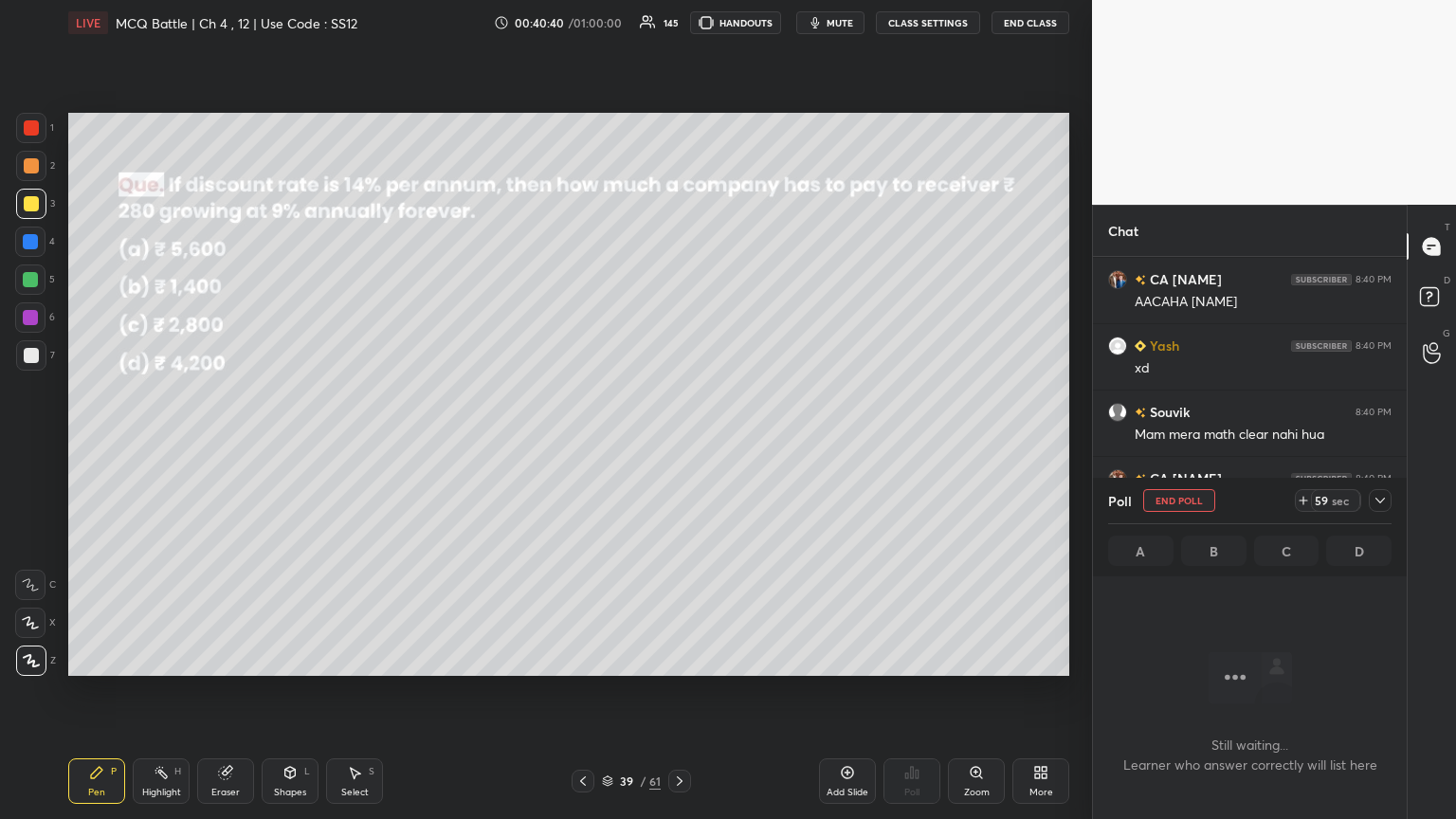 click at bounding box center [1380, 500] 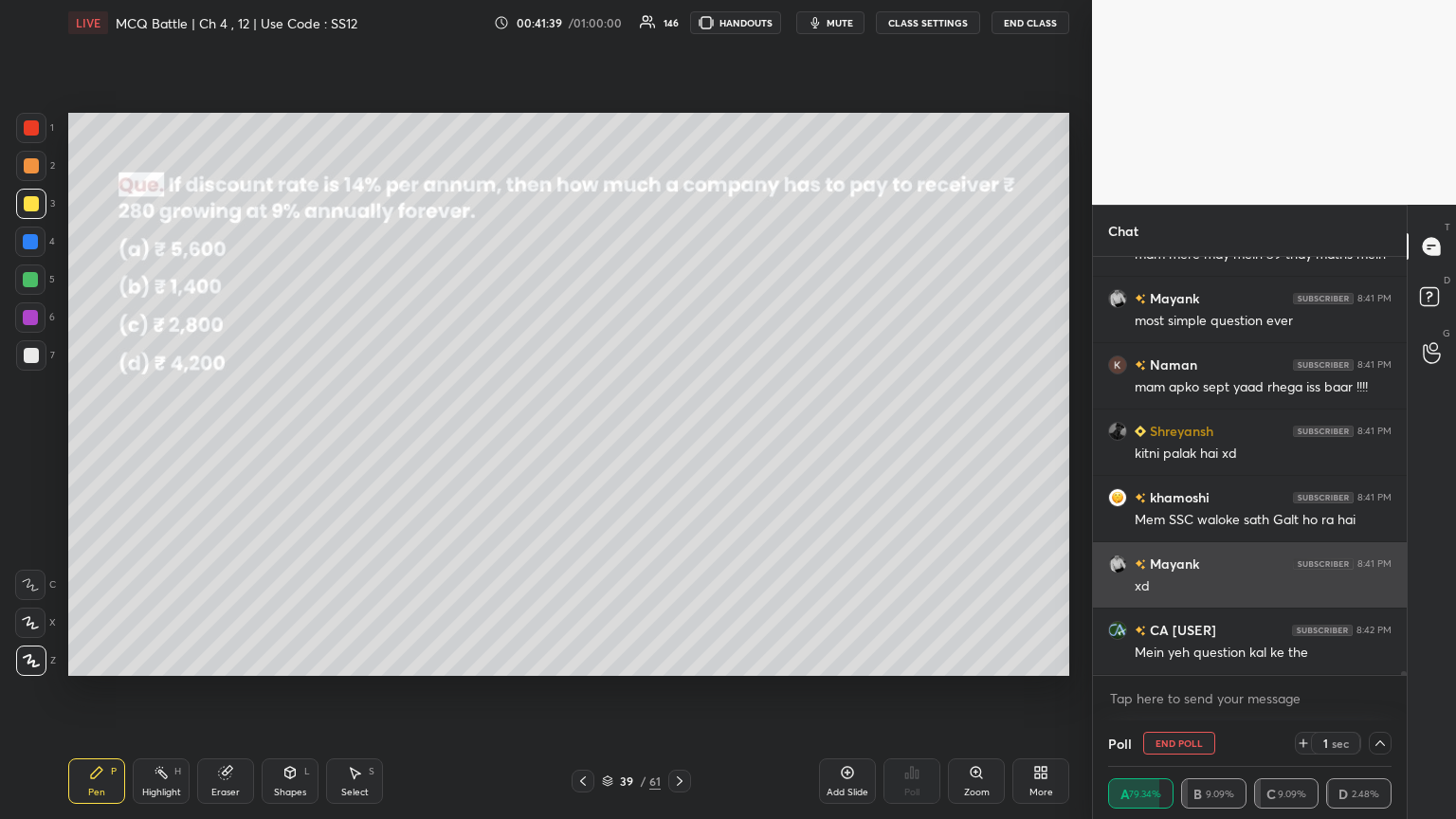 scroll, scrollTop: 42023, scrollLeft: 0, axis: vertical 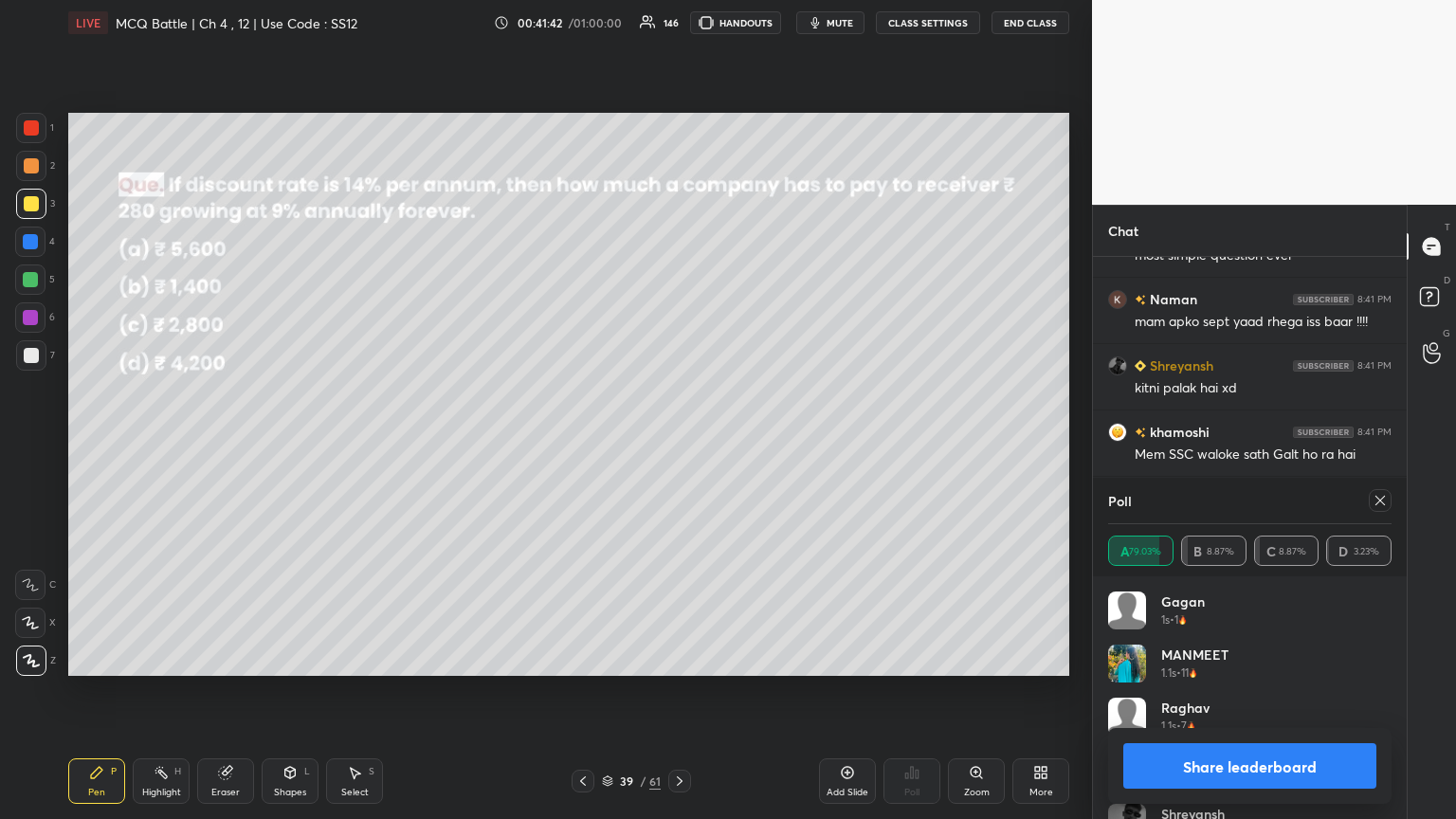 click on "Share leaderboard" at bounding box center (1249, 766) 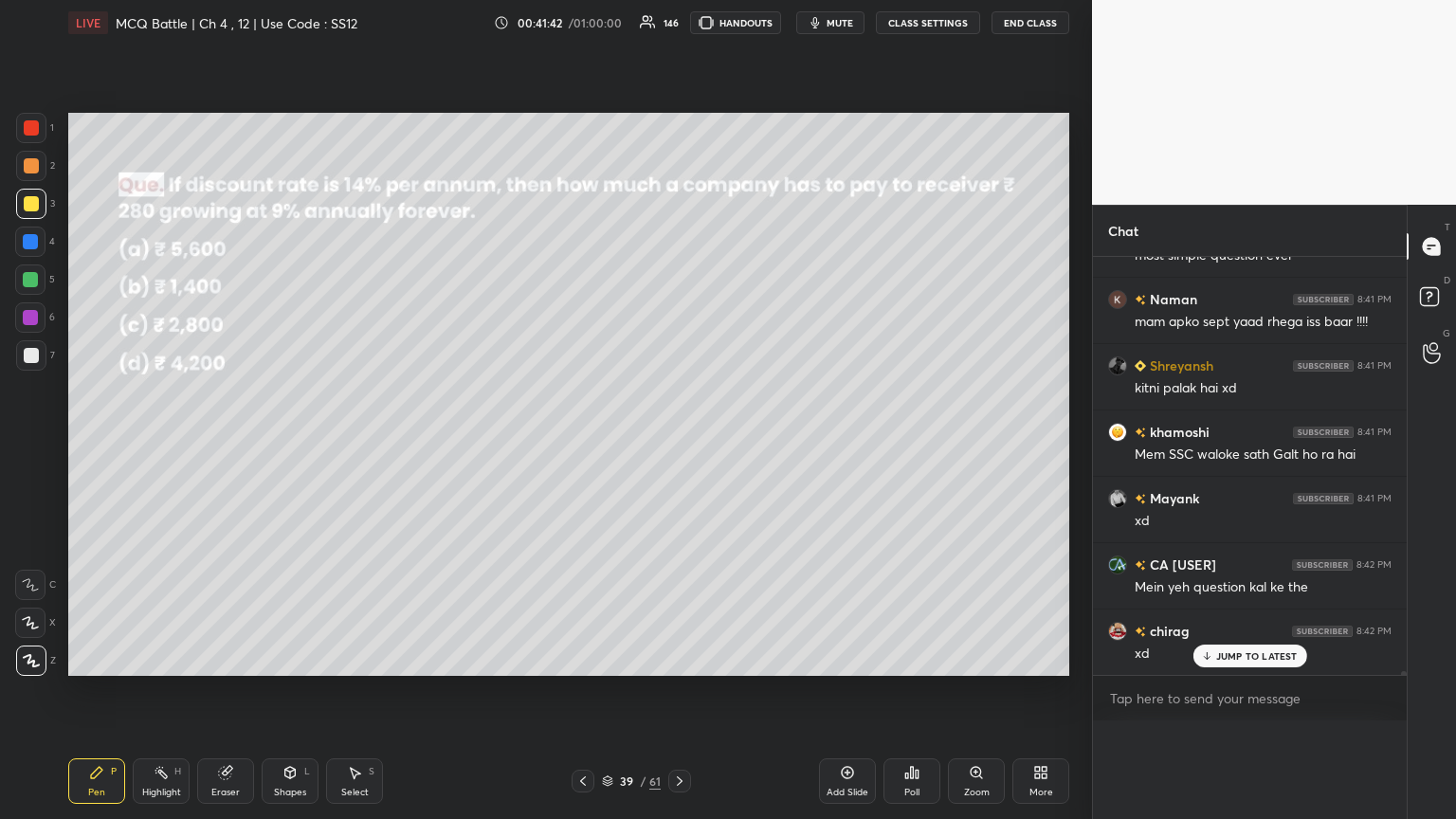 scroll, scrollTop: 0, scrollLeft: 0, axis: both 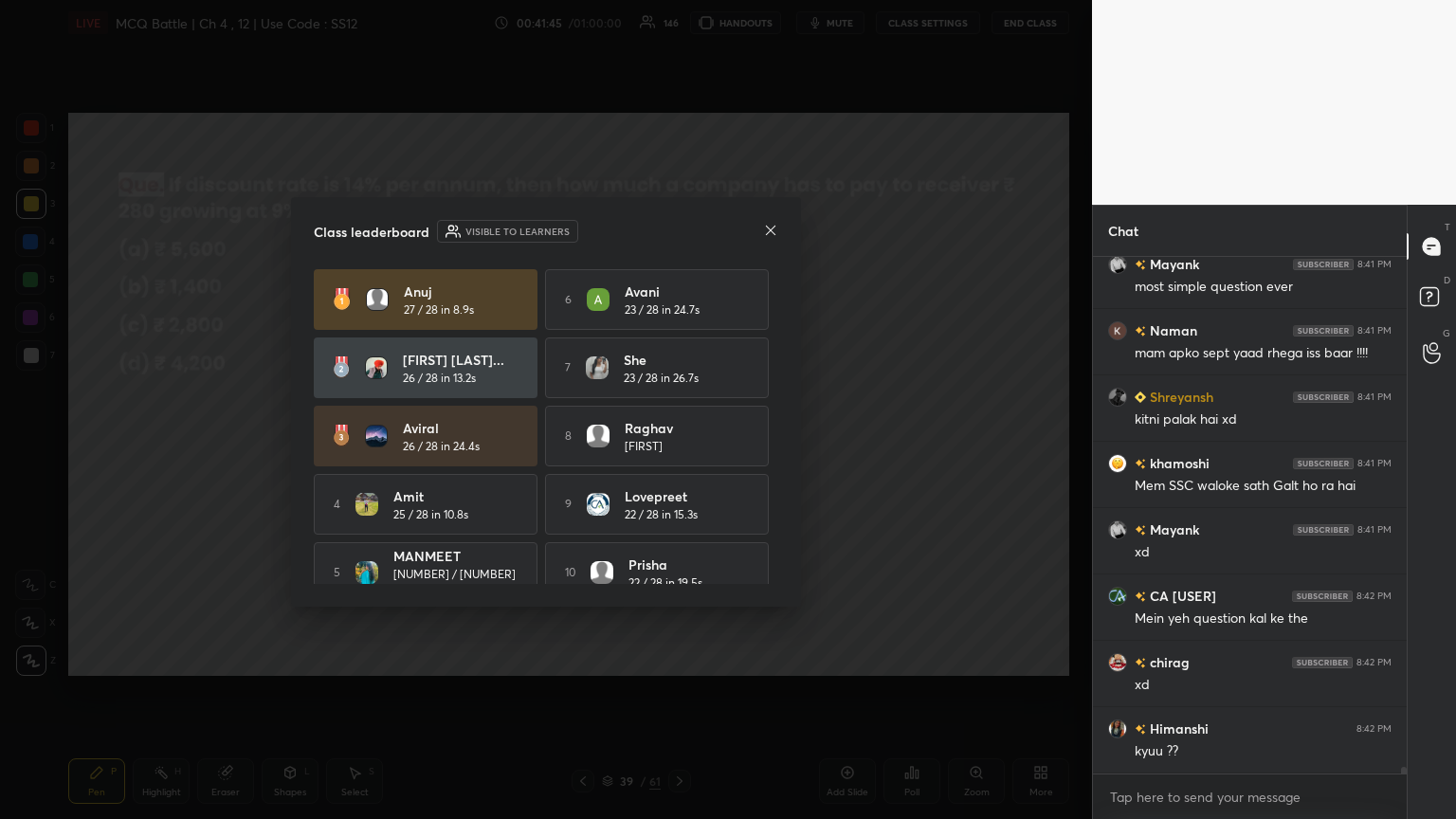 click 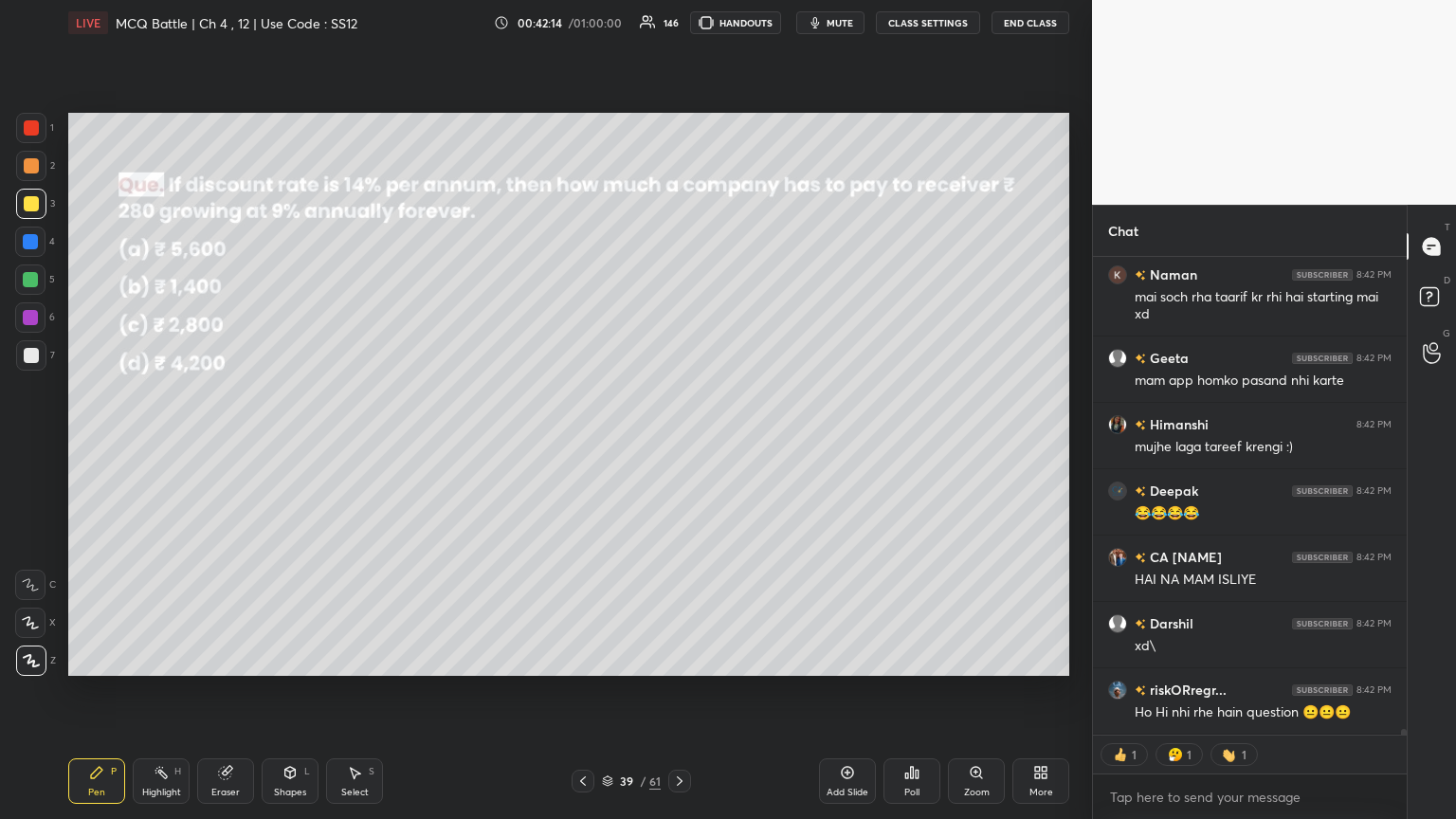 click 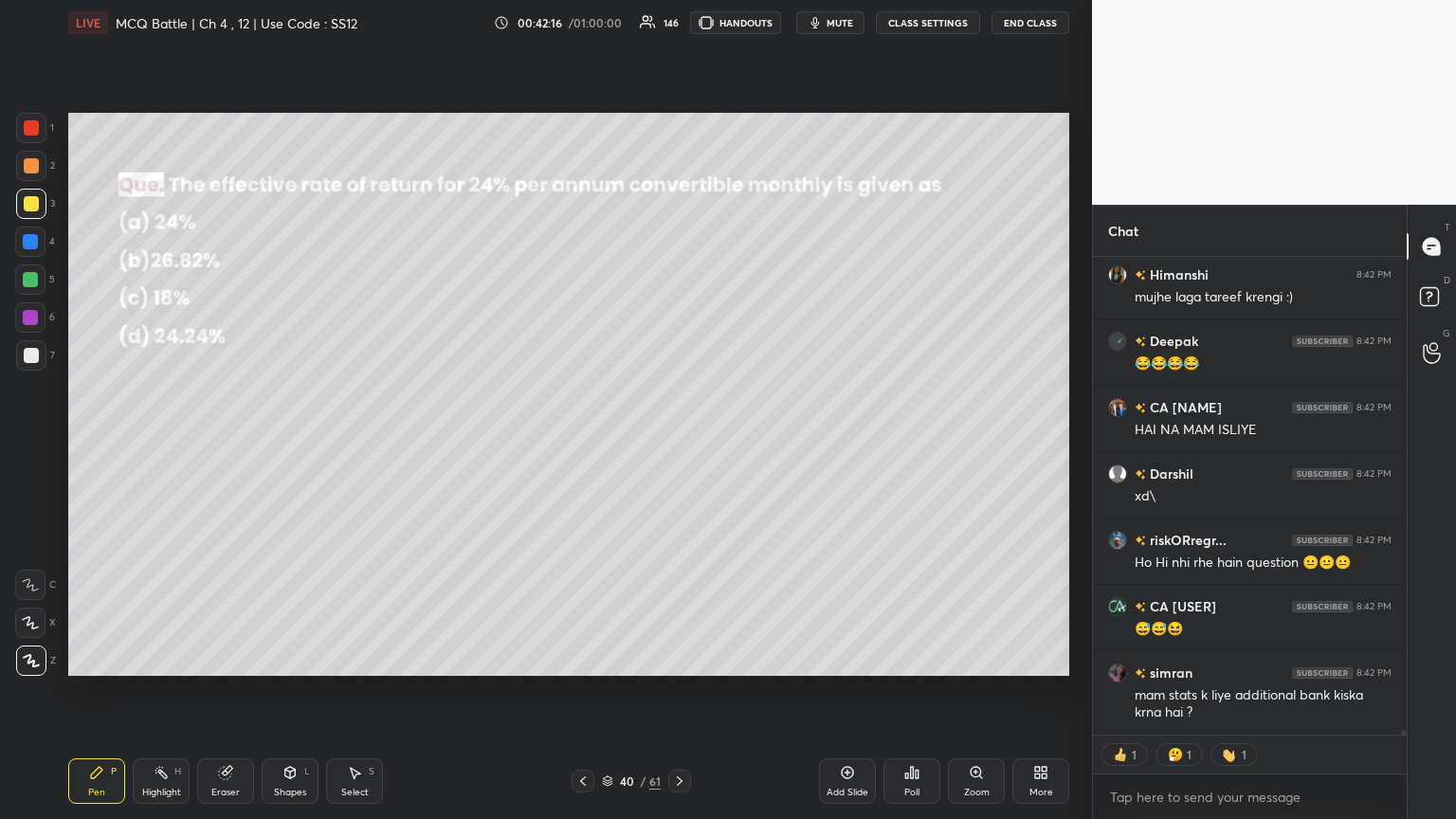 click on "Poll" at bounding box center (912, 792) 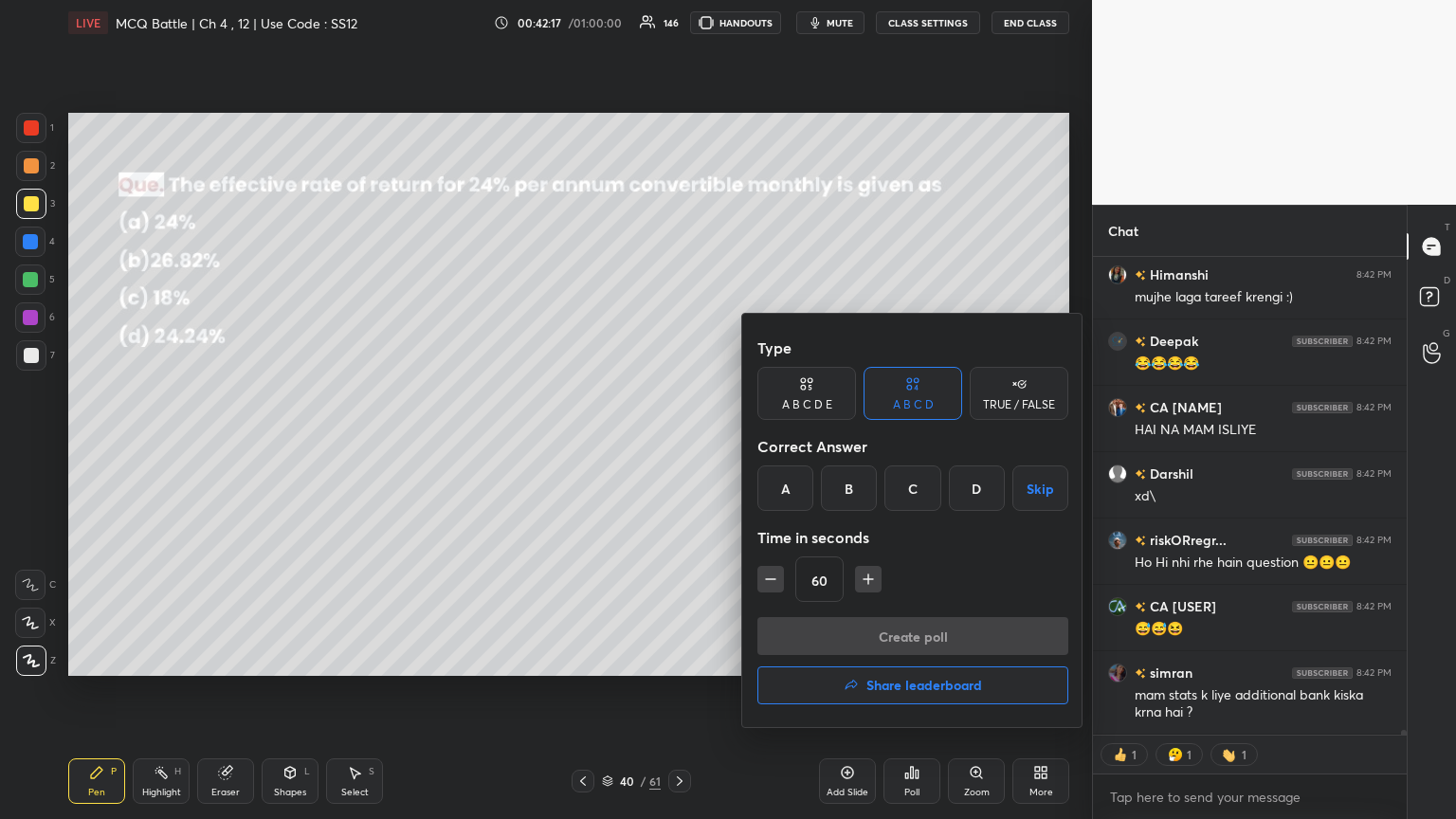 type on "x" 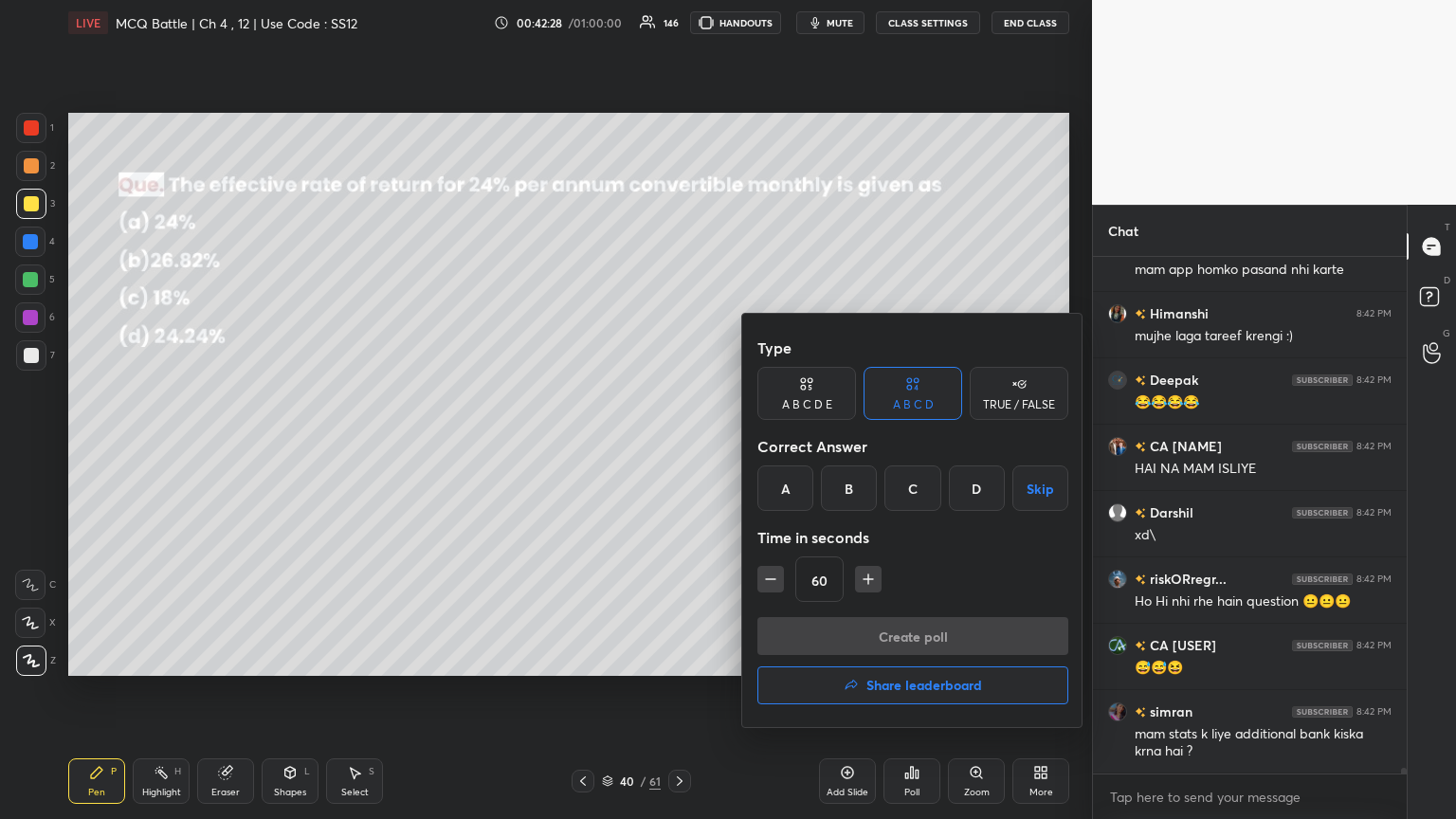 drag, startPoint x: 857, startPoint y: 478, endPoint x: 849, endPoint y: 532, distance: 54.589376 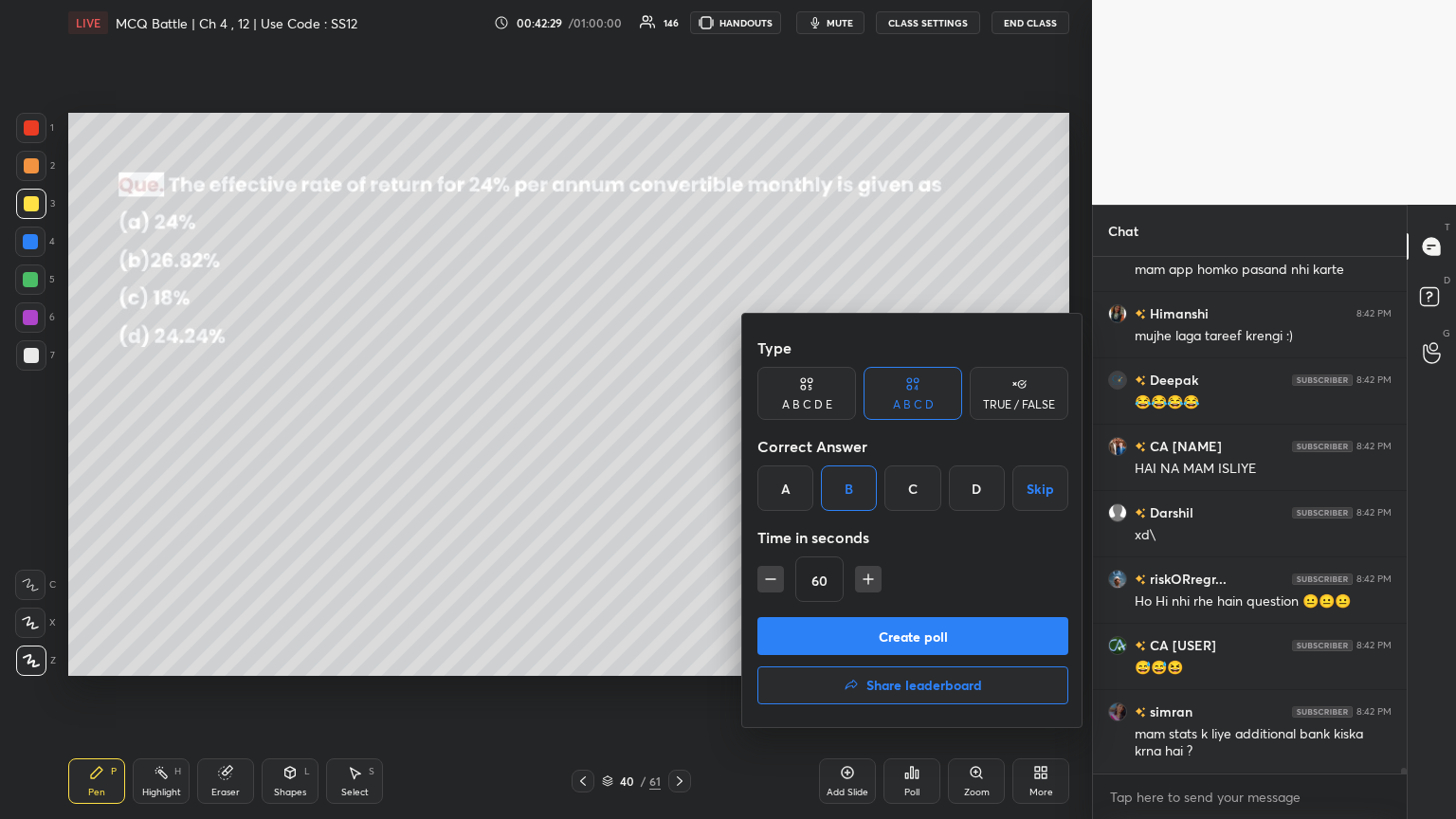 drag, startPoint x: 769, startPoint y: 578, endPoint x: 783, endPoint y: 603, distance: 28.653098 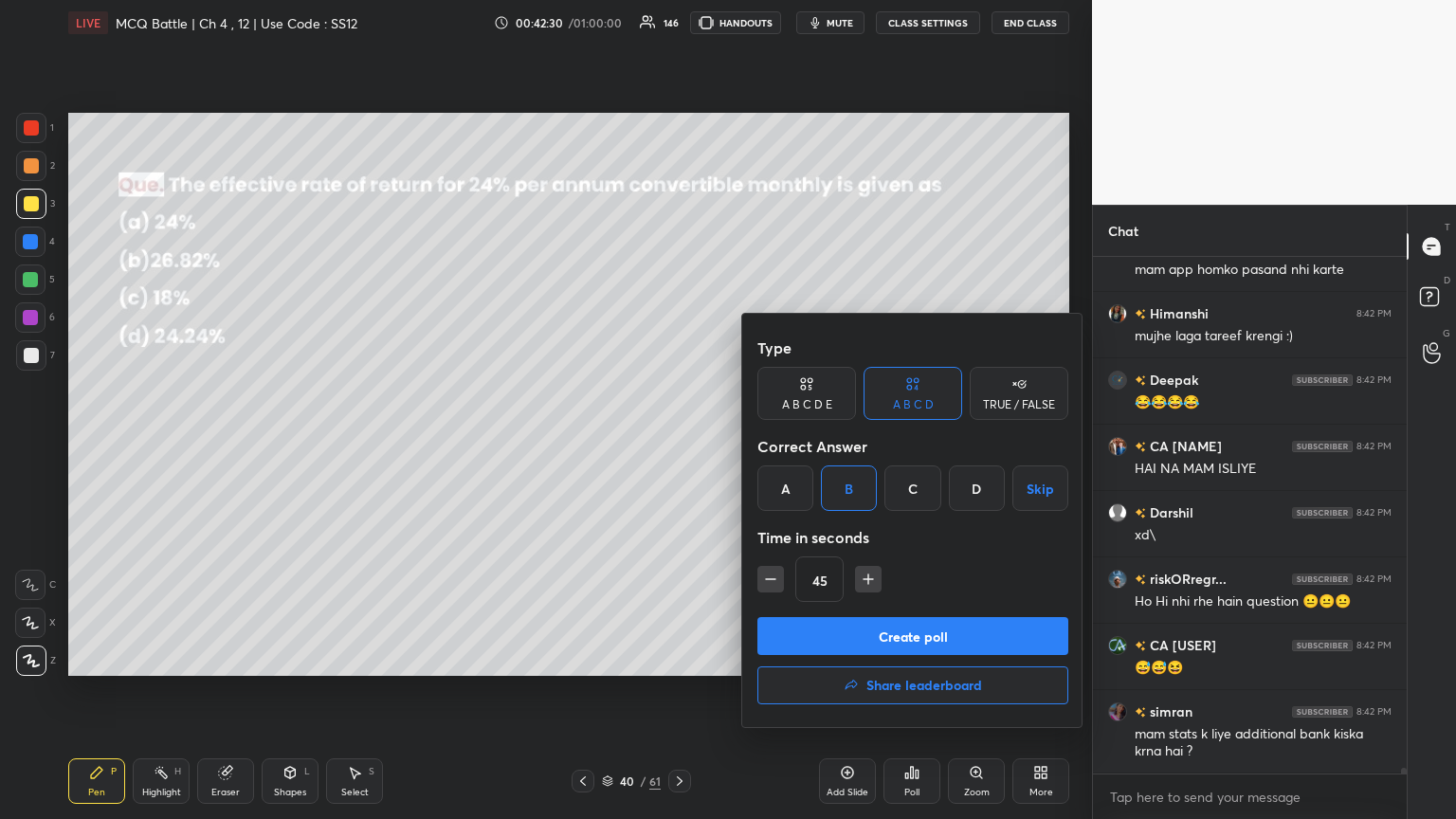 click on "Create poll" at bounding box center (913, 636) 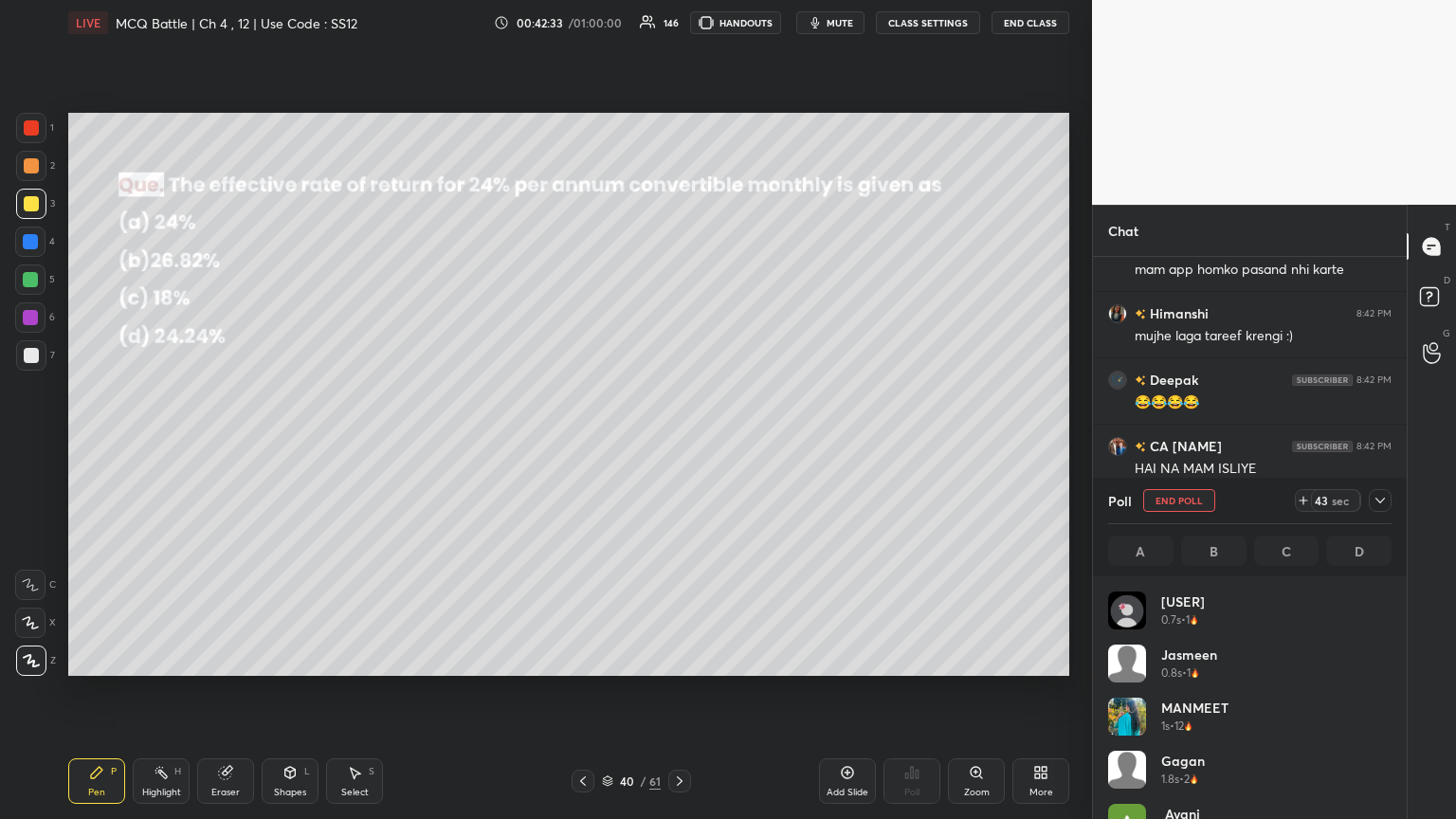 drag, startPoint x: 1377, startPoint y: 499, endPoint x: 1331, endPoint y: 515, distance: 48.70318 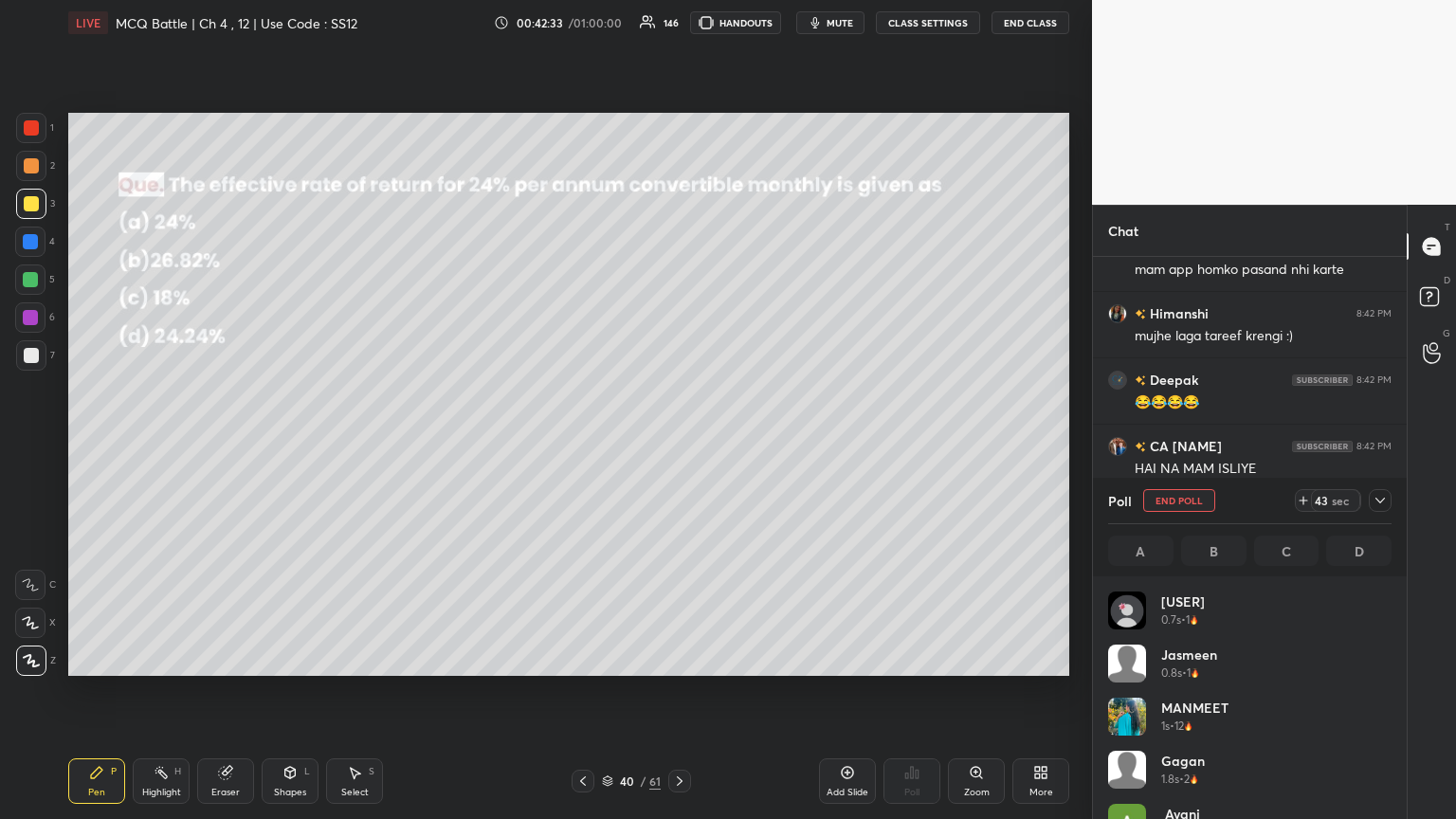 click 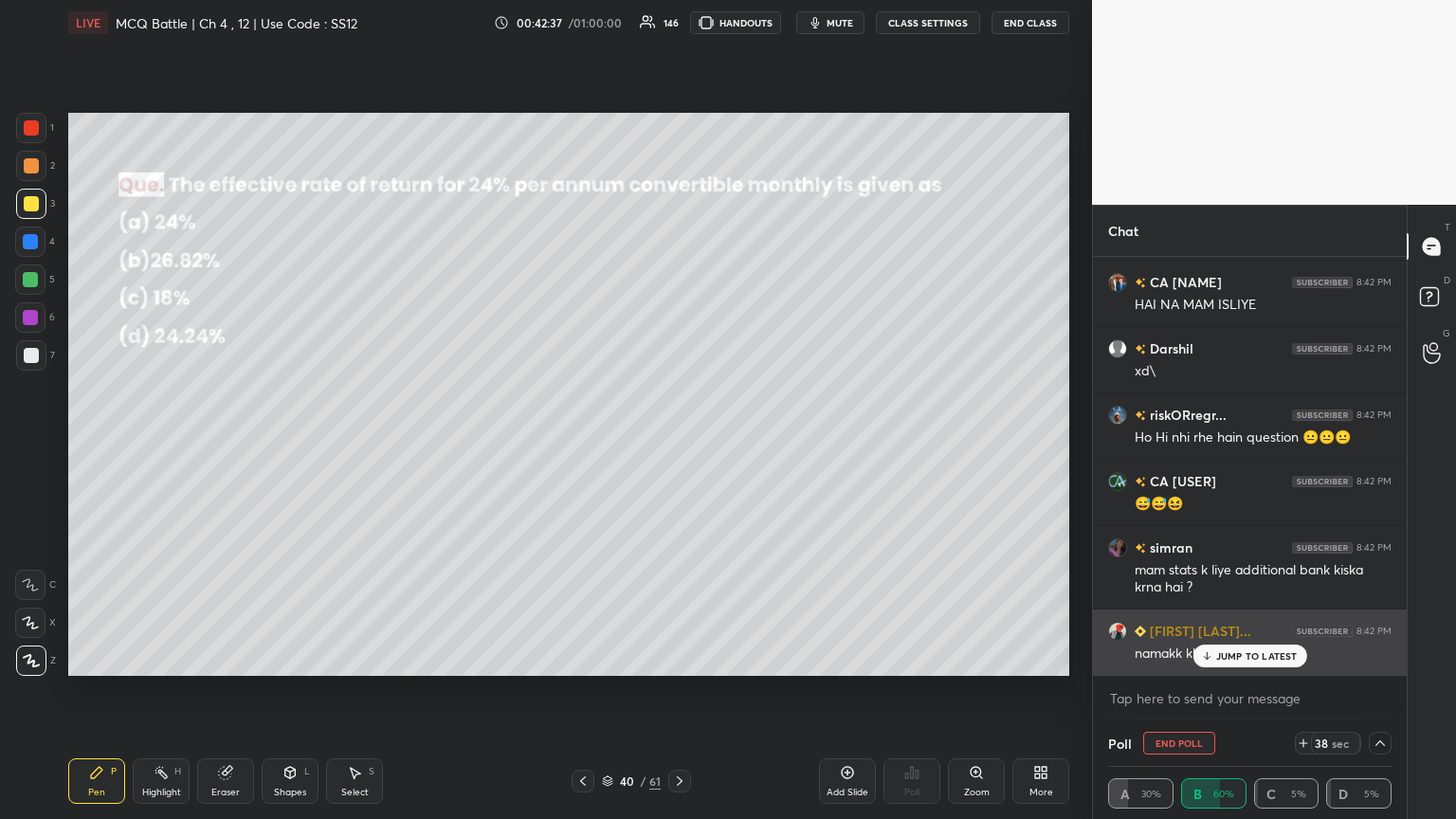 drag, startPoint x: 1232, startPoint y: 650, endPoint x: 1213, endPoint y: 642, distance: 20.615528 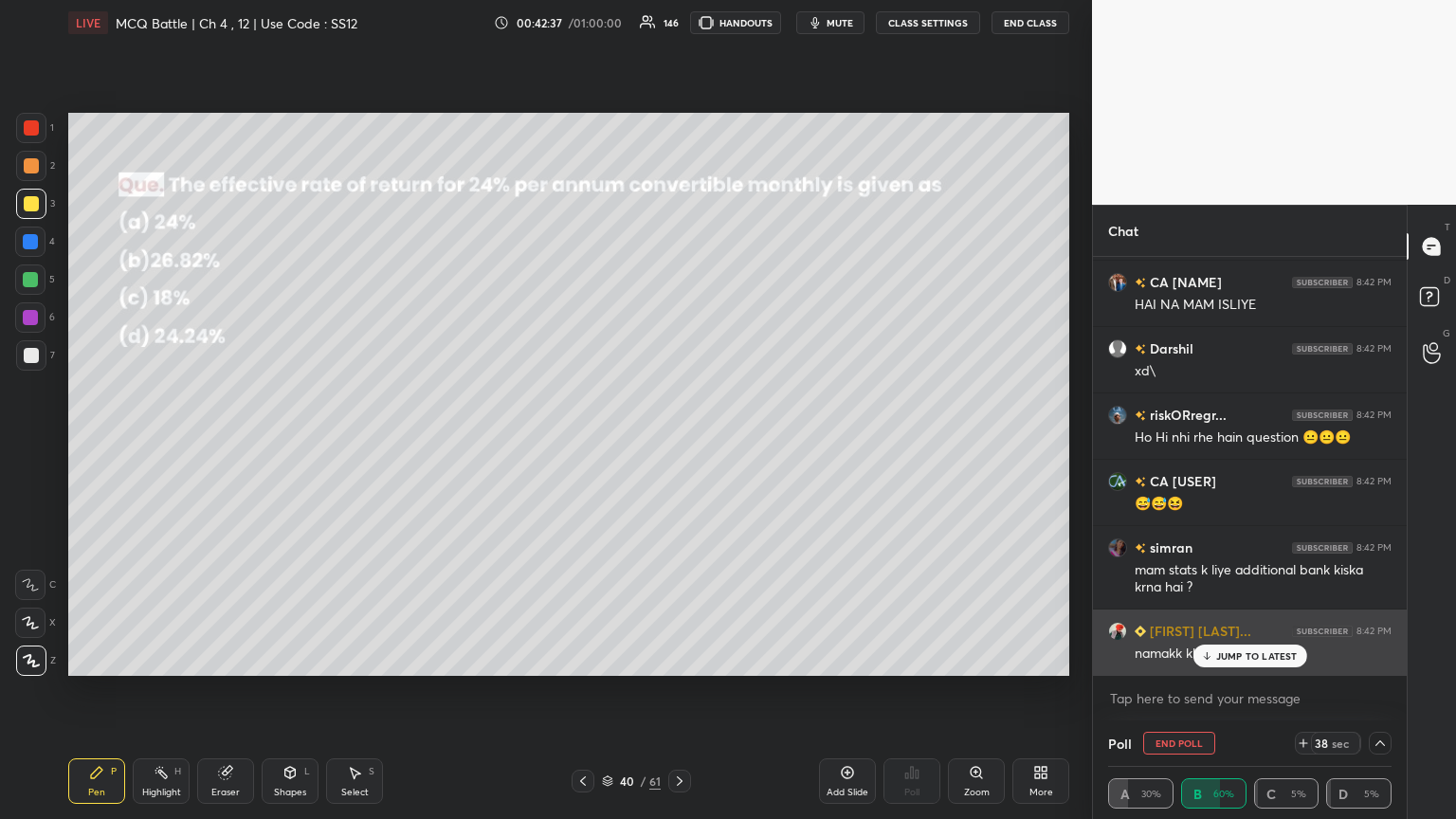 click on "JUMP TO LATEST" at bounding box center (1249, 656) 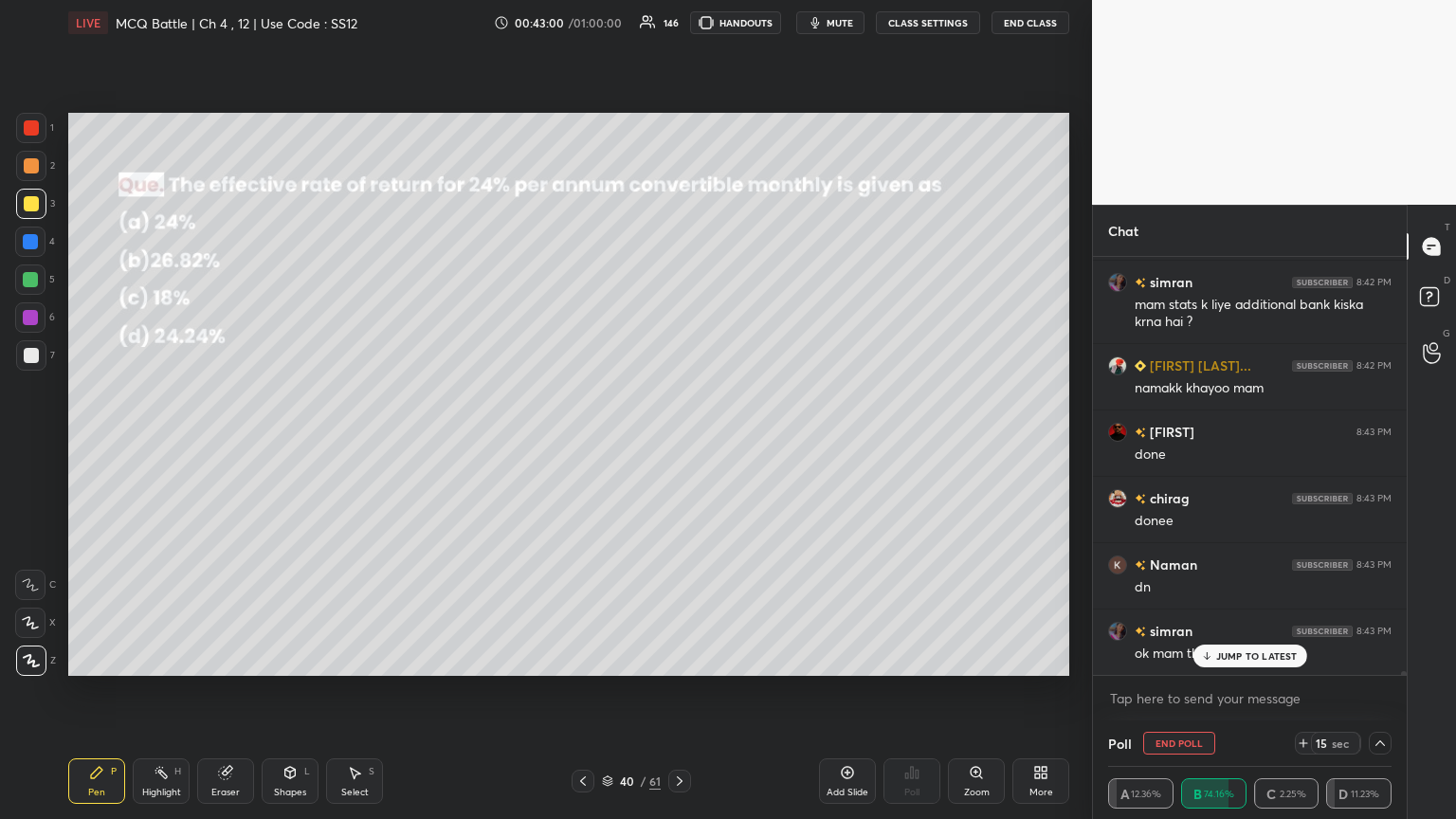 click 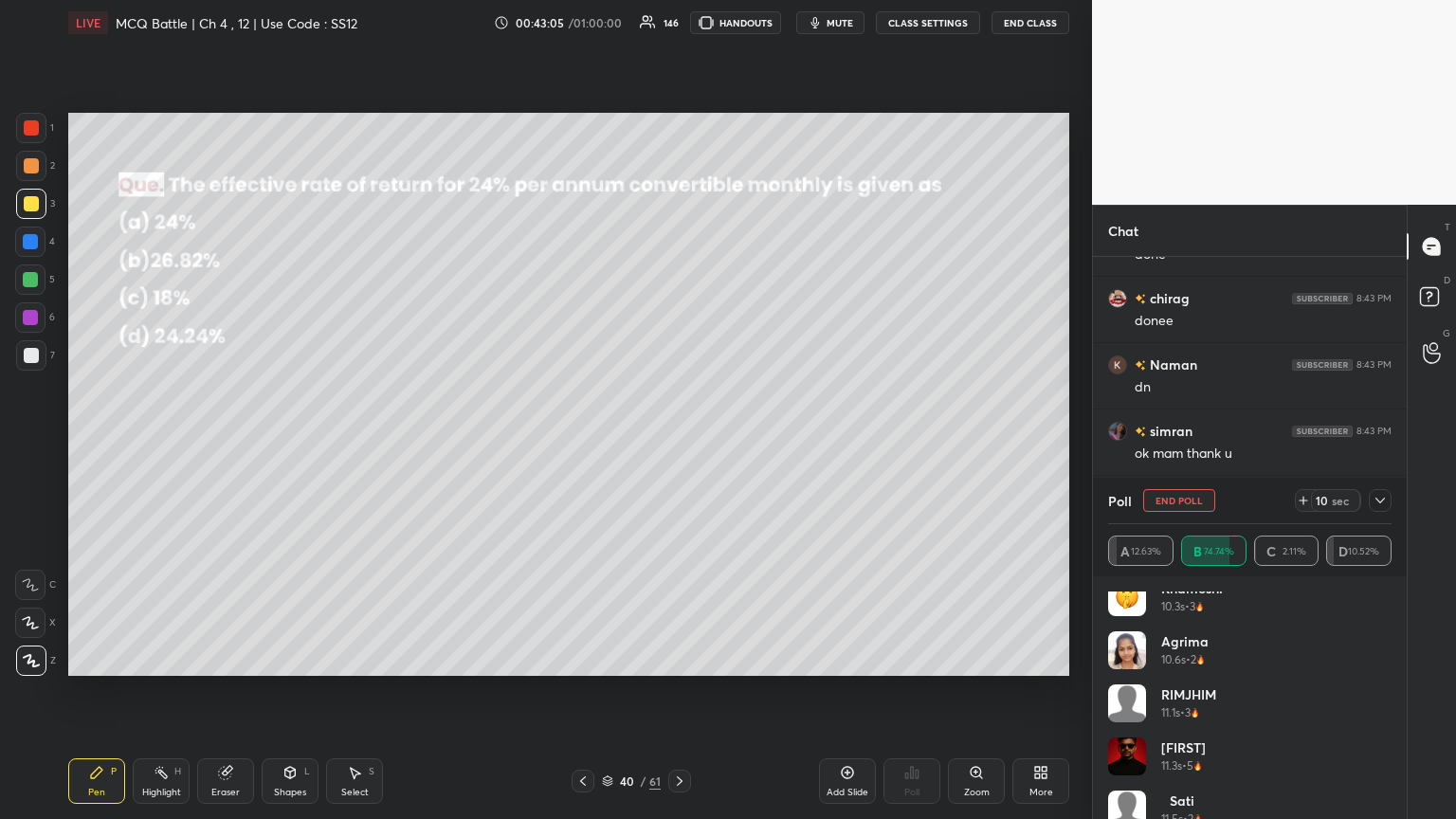 click on "[USER] [TIME]  •  4 [USER] [TIME]  •  3 [USER] [TIME]  •  2 [USER] [TIME]  •  3 [USER] [TIME]  •  5 [USER] [TIME]  •  2 [USER] [TIME]  •  6 [USER] [TIME]  •  4 [USER] [TIME]  •  2" at bounding box center [1249, 698] 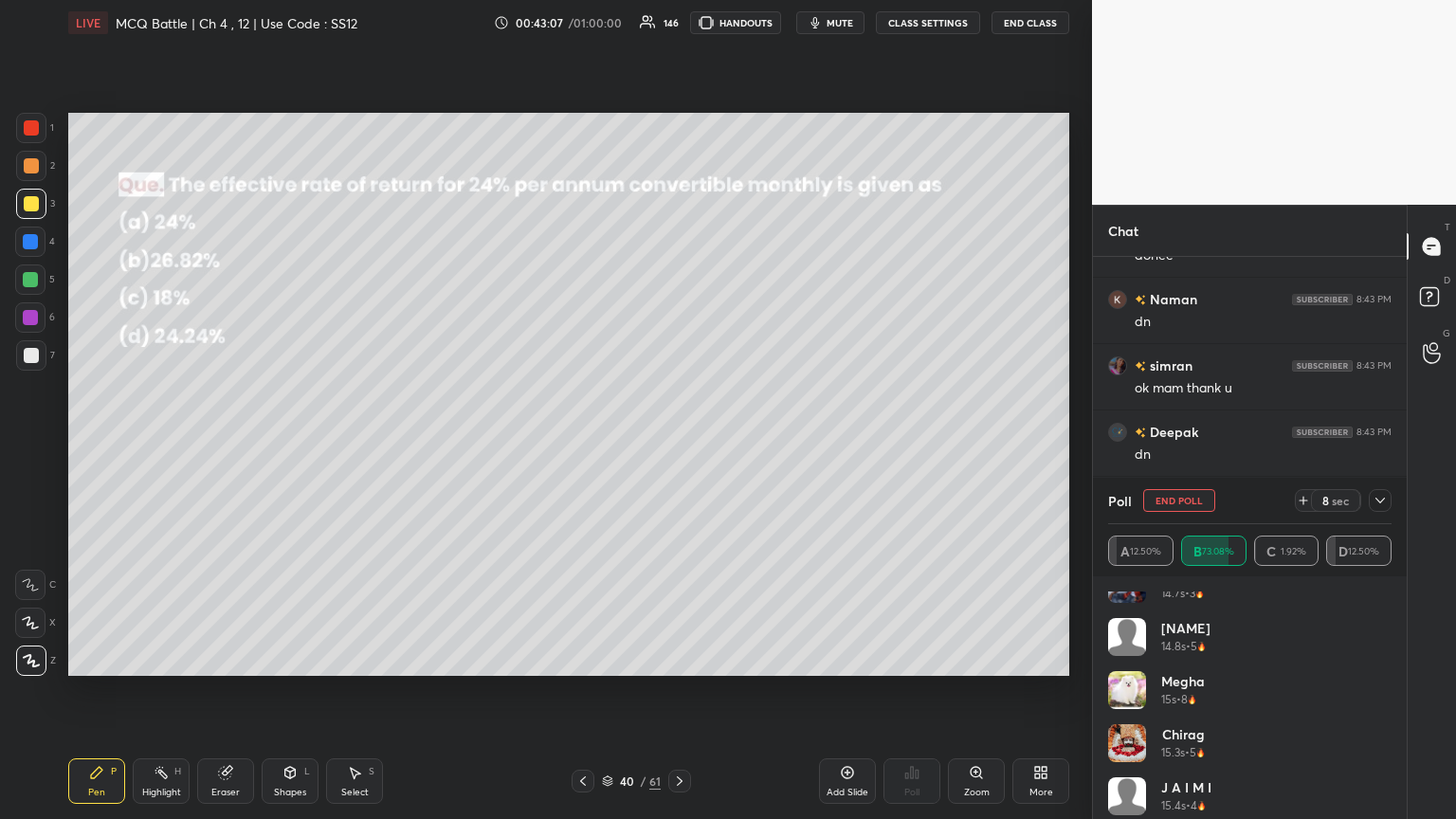 click on "[FIRST] [NUMBER].[NUMBER]s  •  [NUMBER]" at bounding box center (1249, 804) 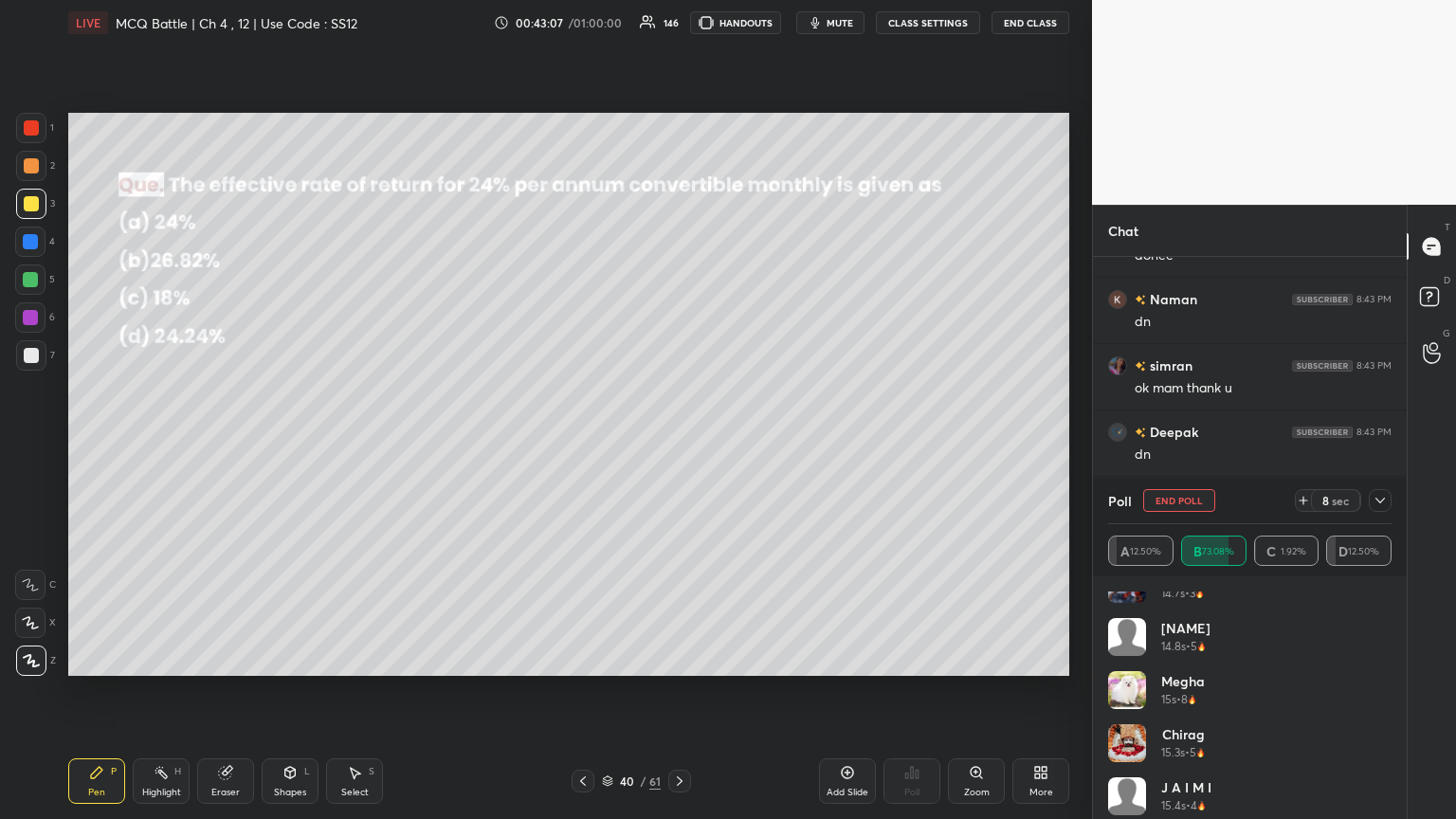 click on "[FIRST] [NUMBER].[NUMBER]s  •  [NUMBER]" at bounding box center [1249, 804] 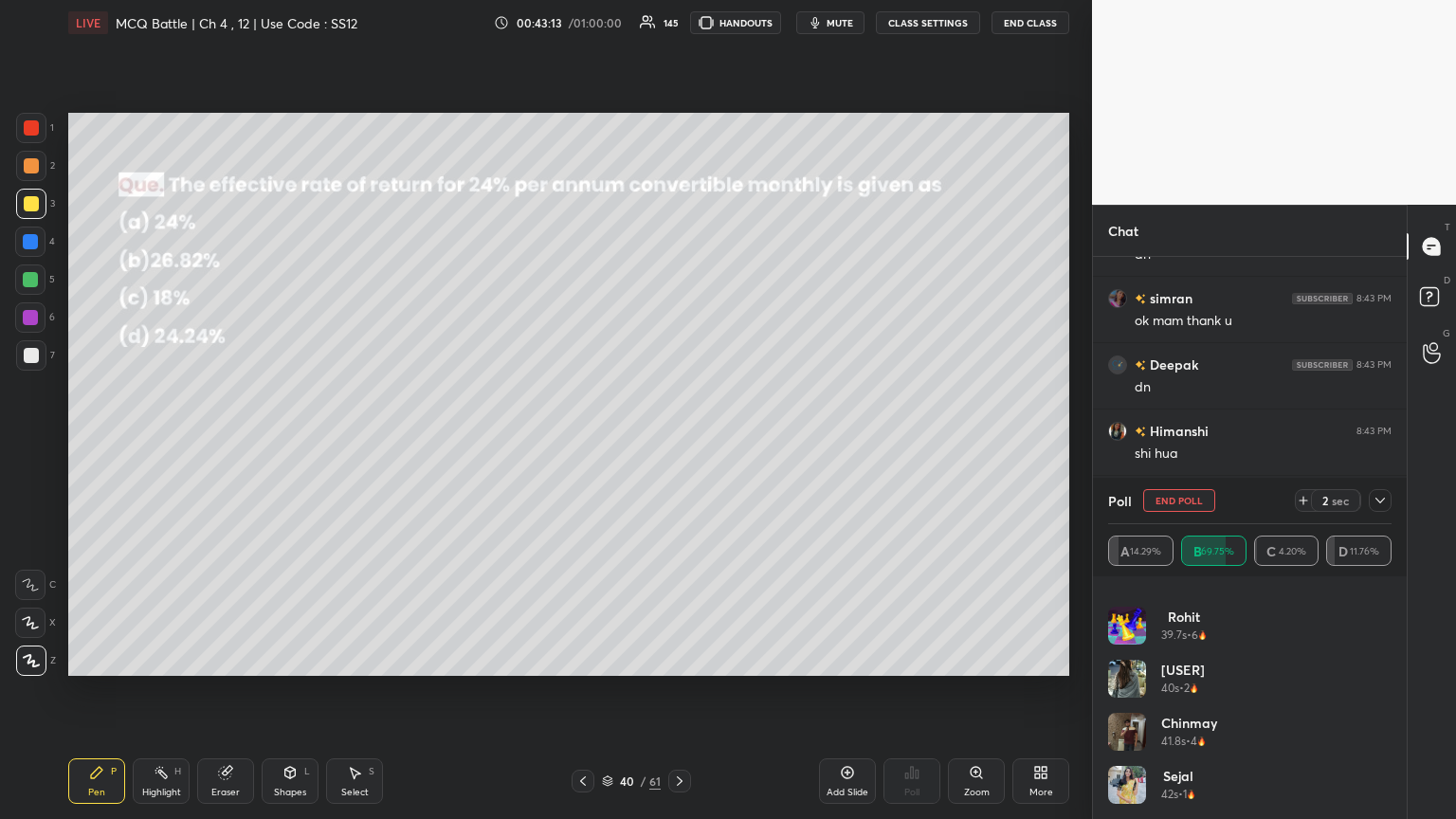 click 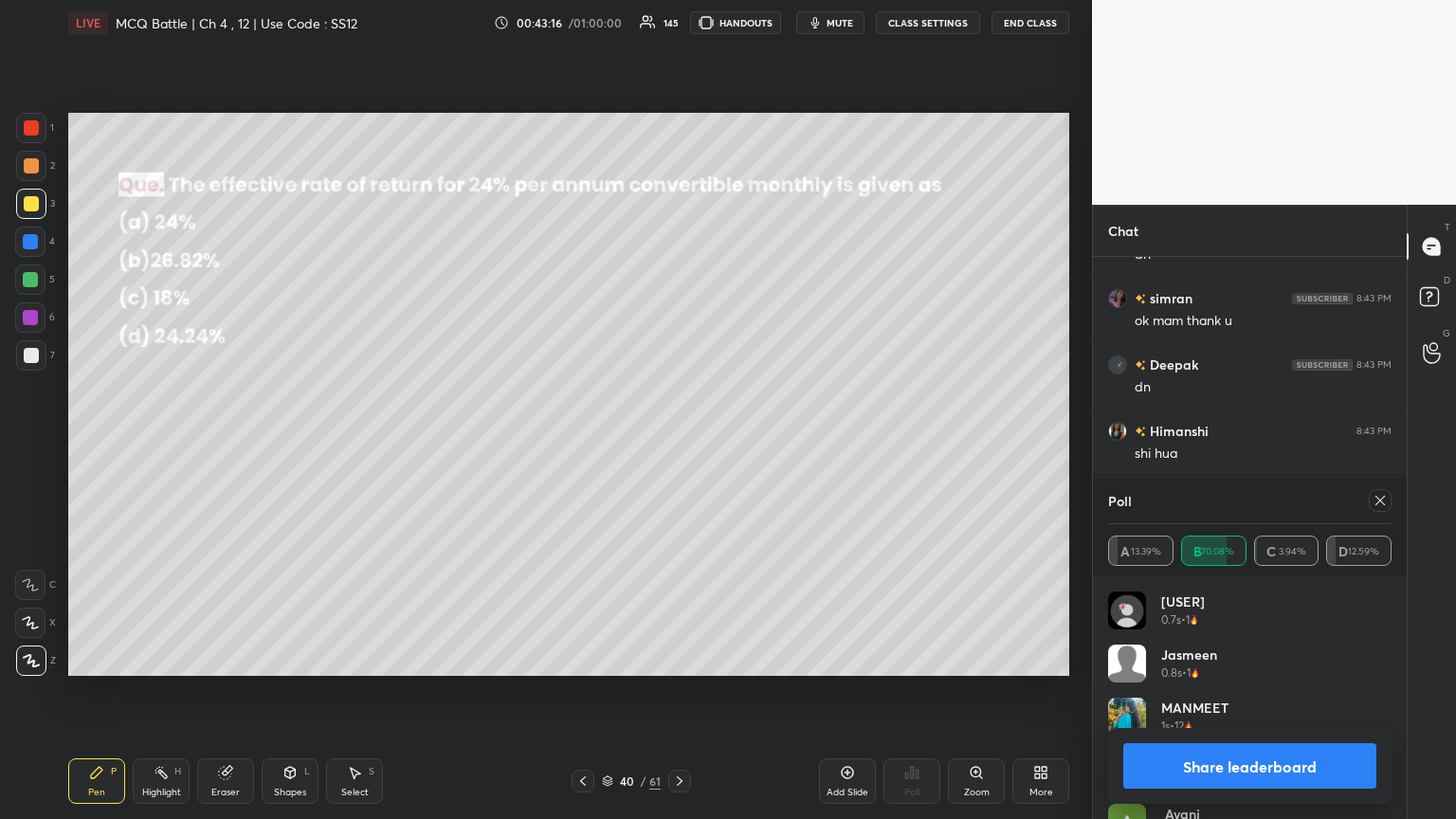 drag, startPoint x: 1168, startPoint y: 766, endPoint x: 1151, endPoint y: 748, distance: 24.758837 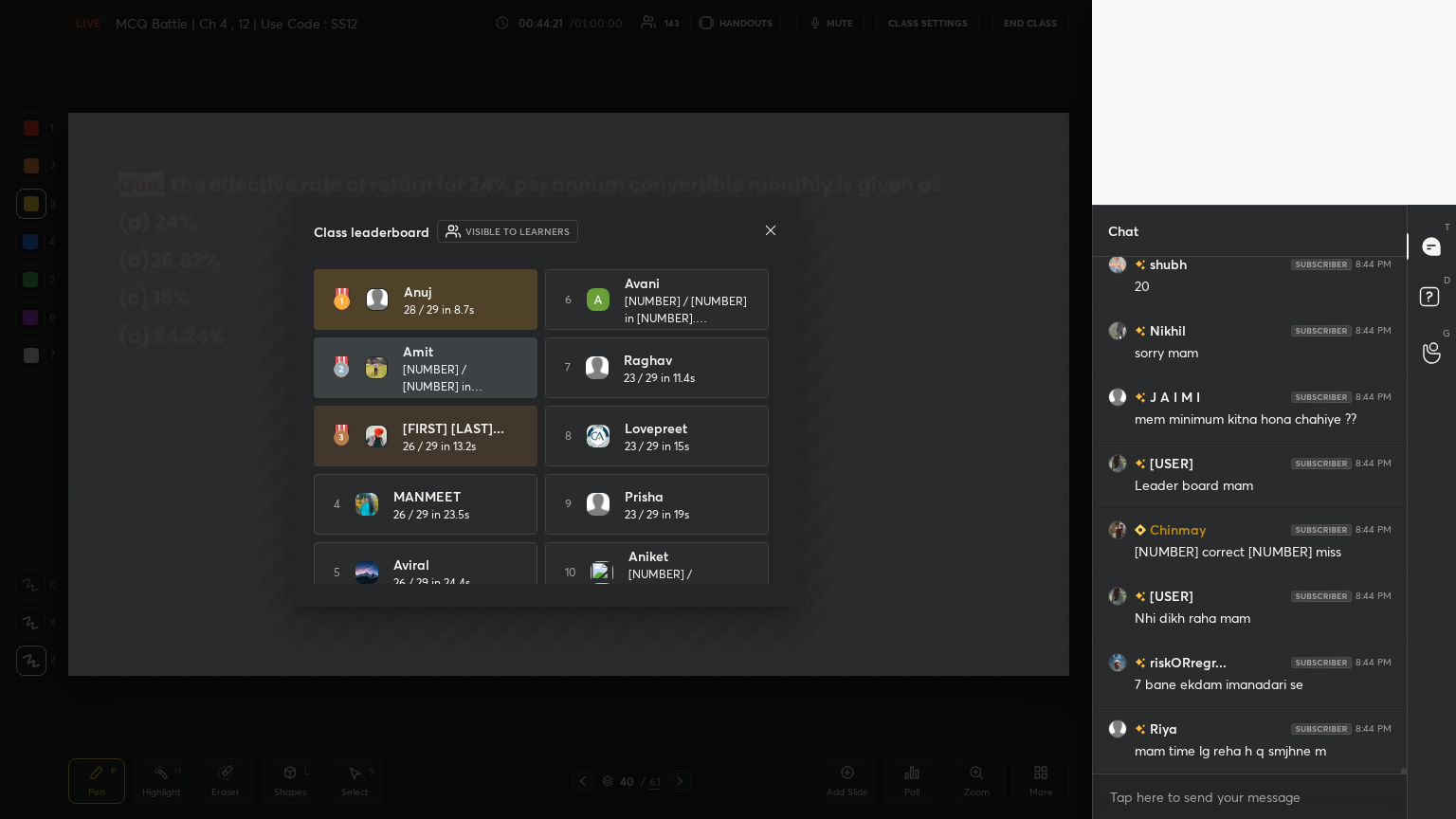 click 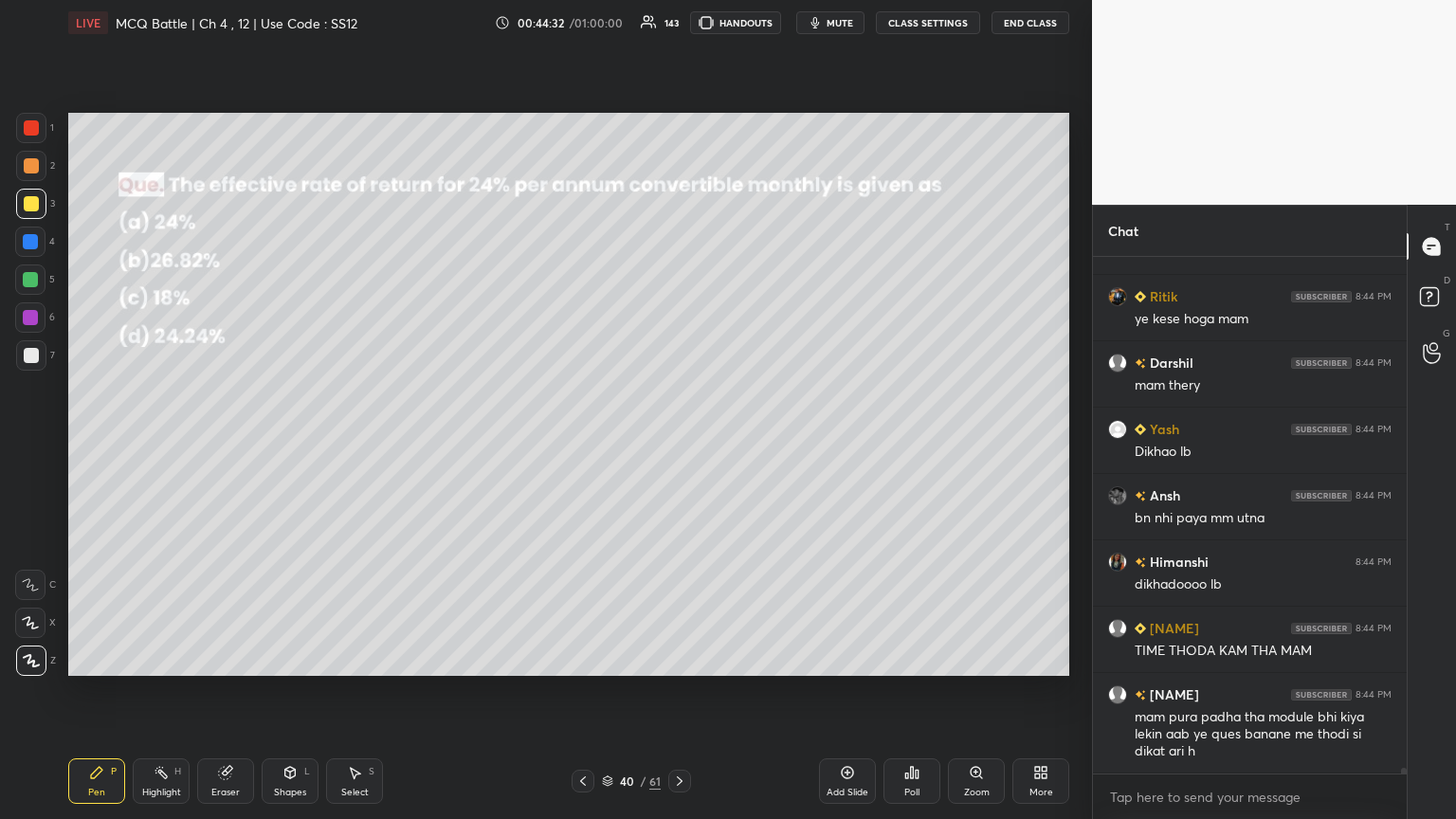 click on "Poll" at bounding box center [912, 792] 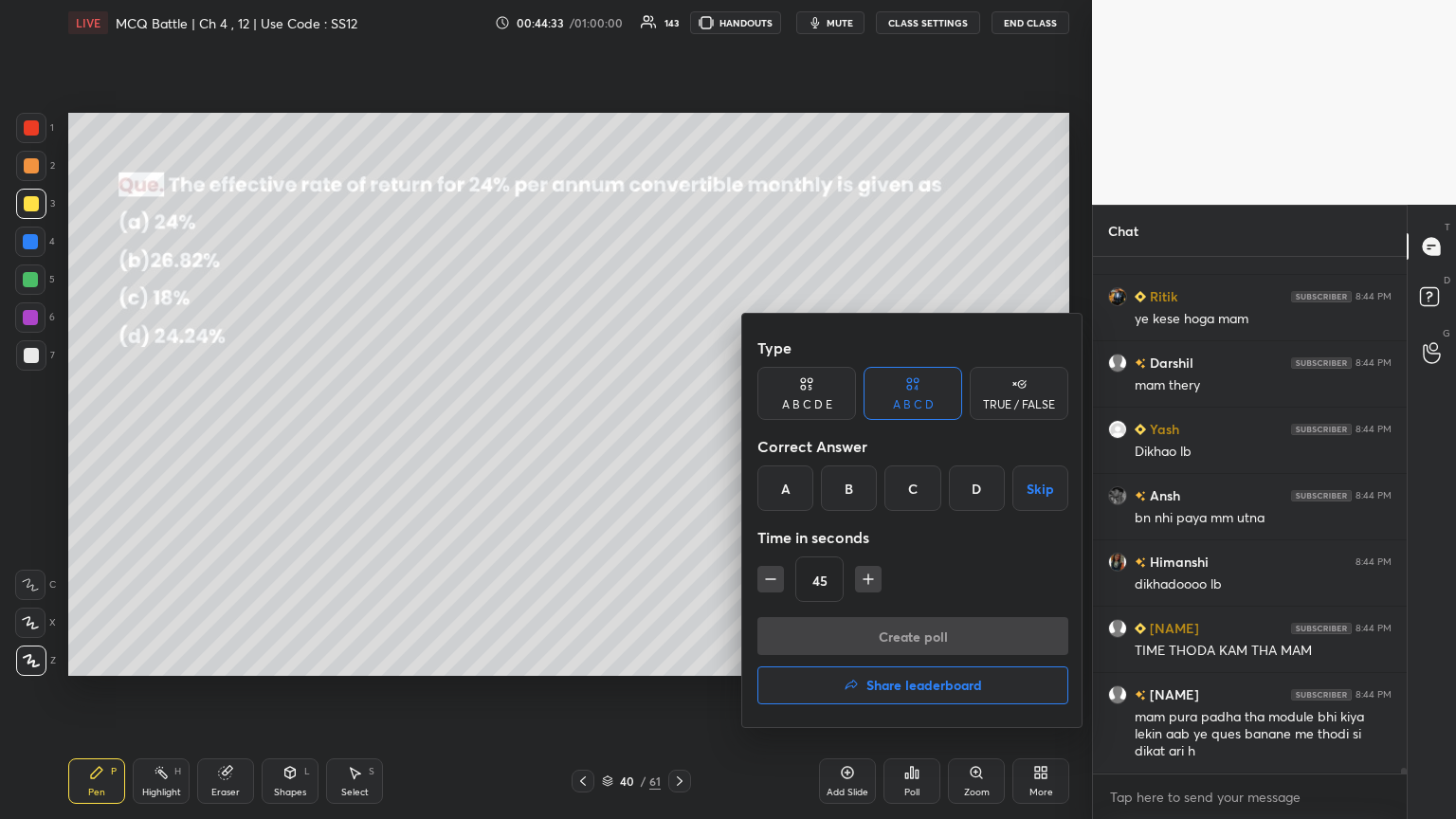click on "Share leaderboard" at bounding box center [913, 685] 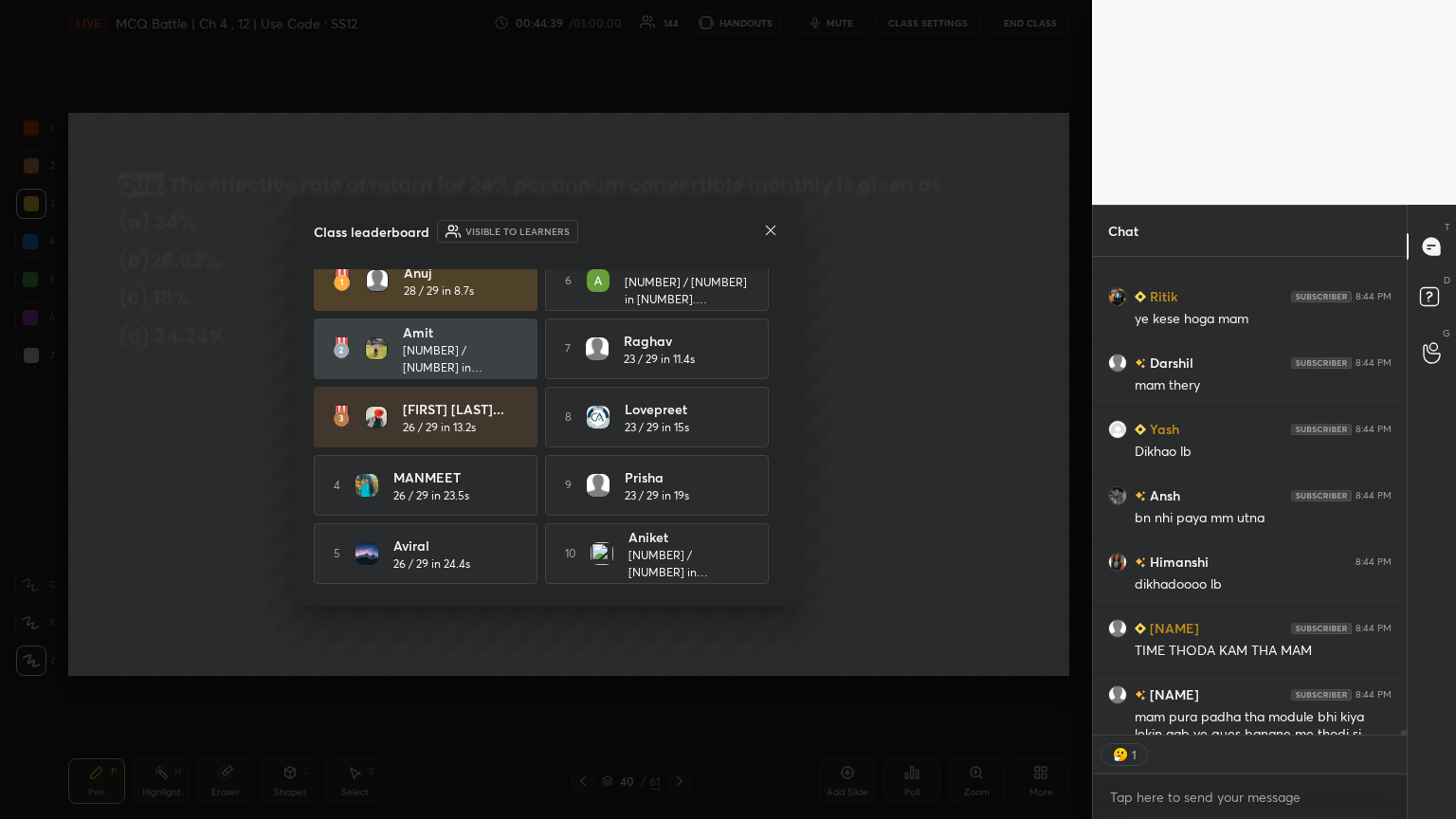click 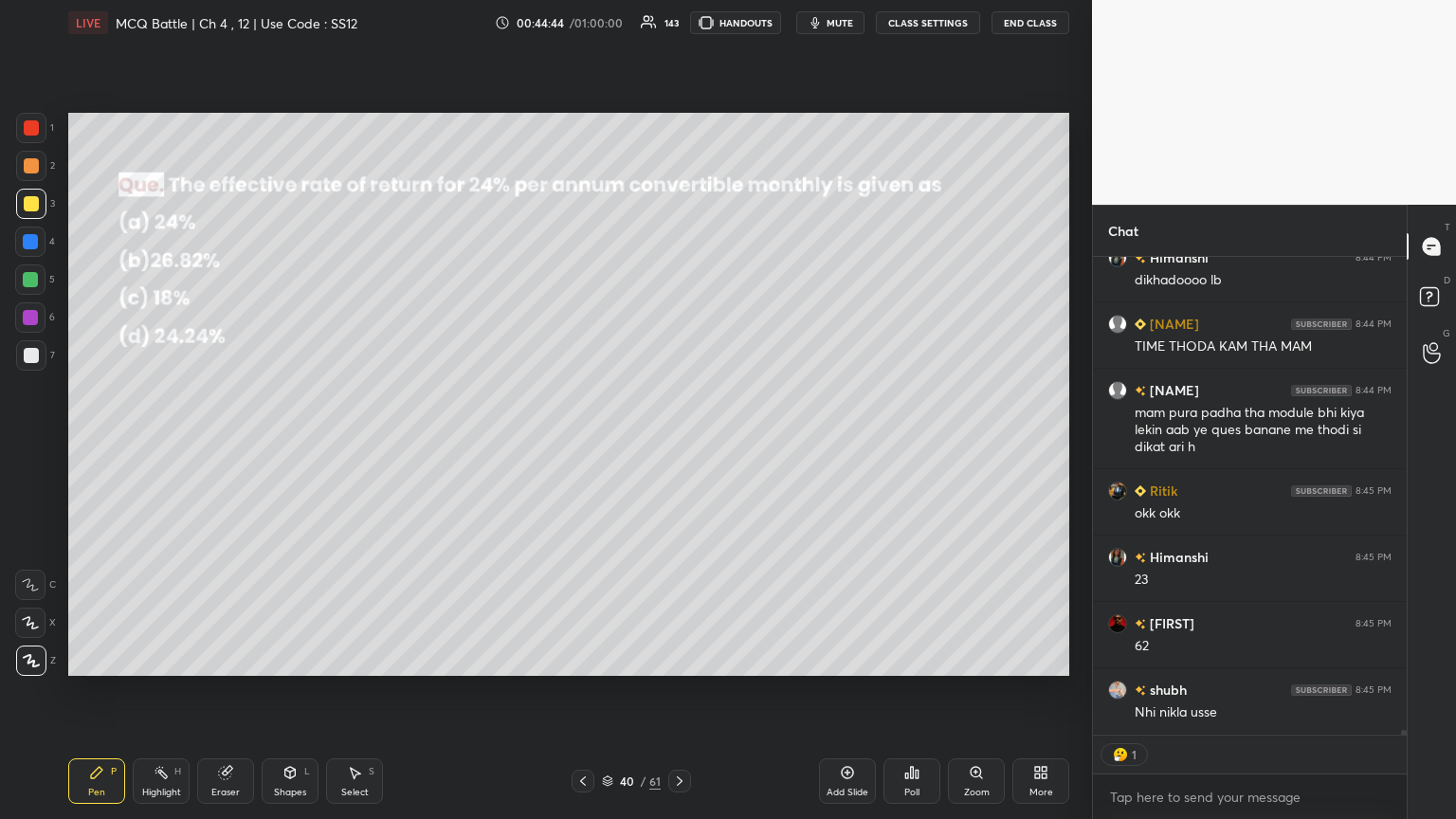 type on "x" 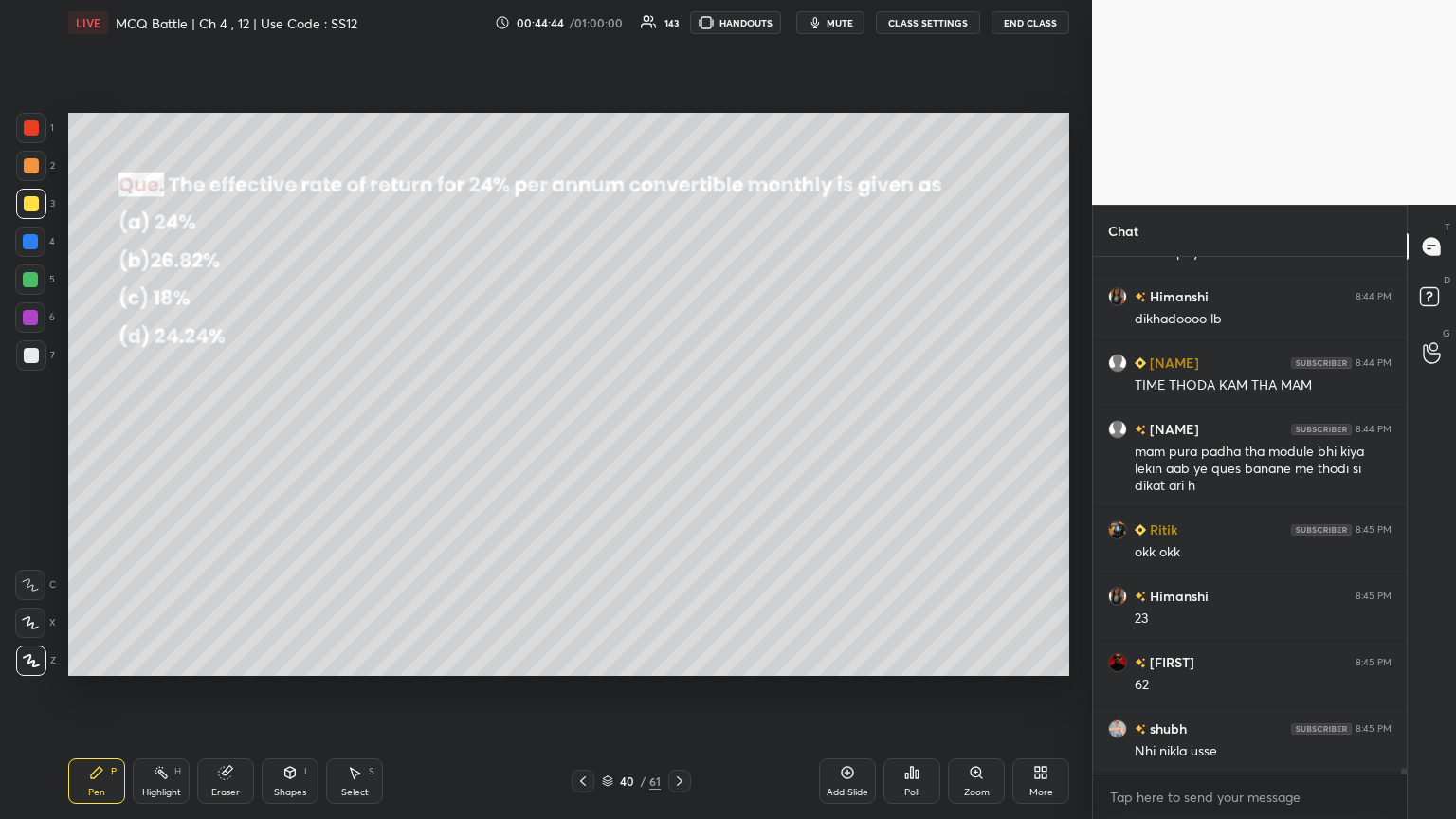click 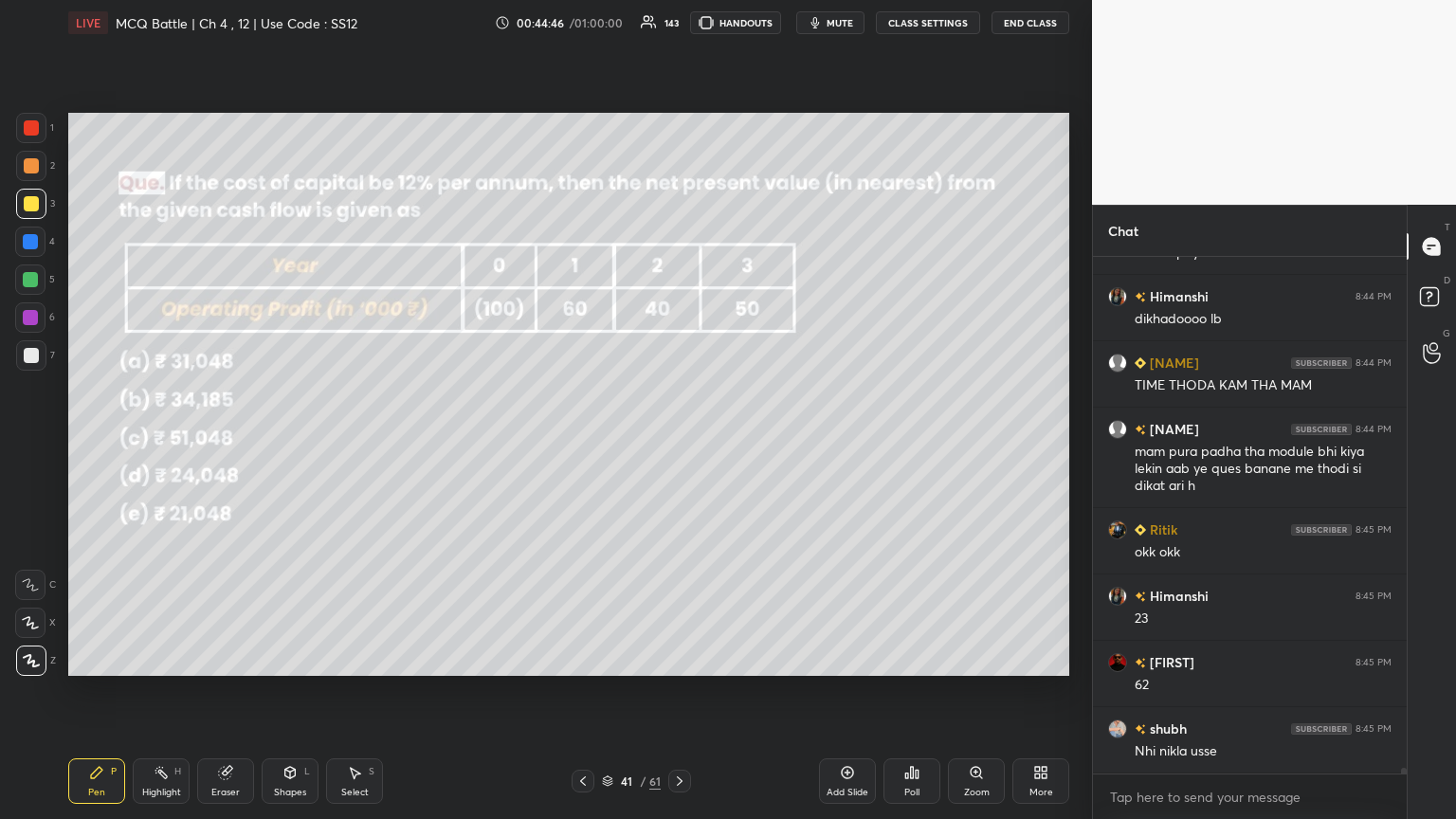 click on "Poll" at bounding box center (912, 781) 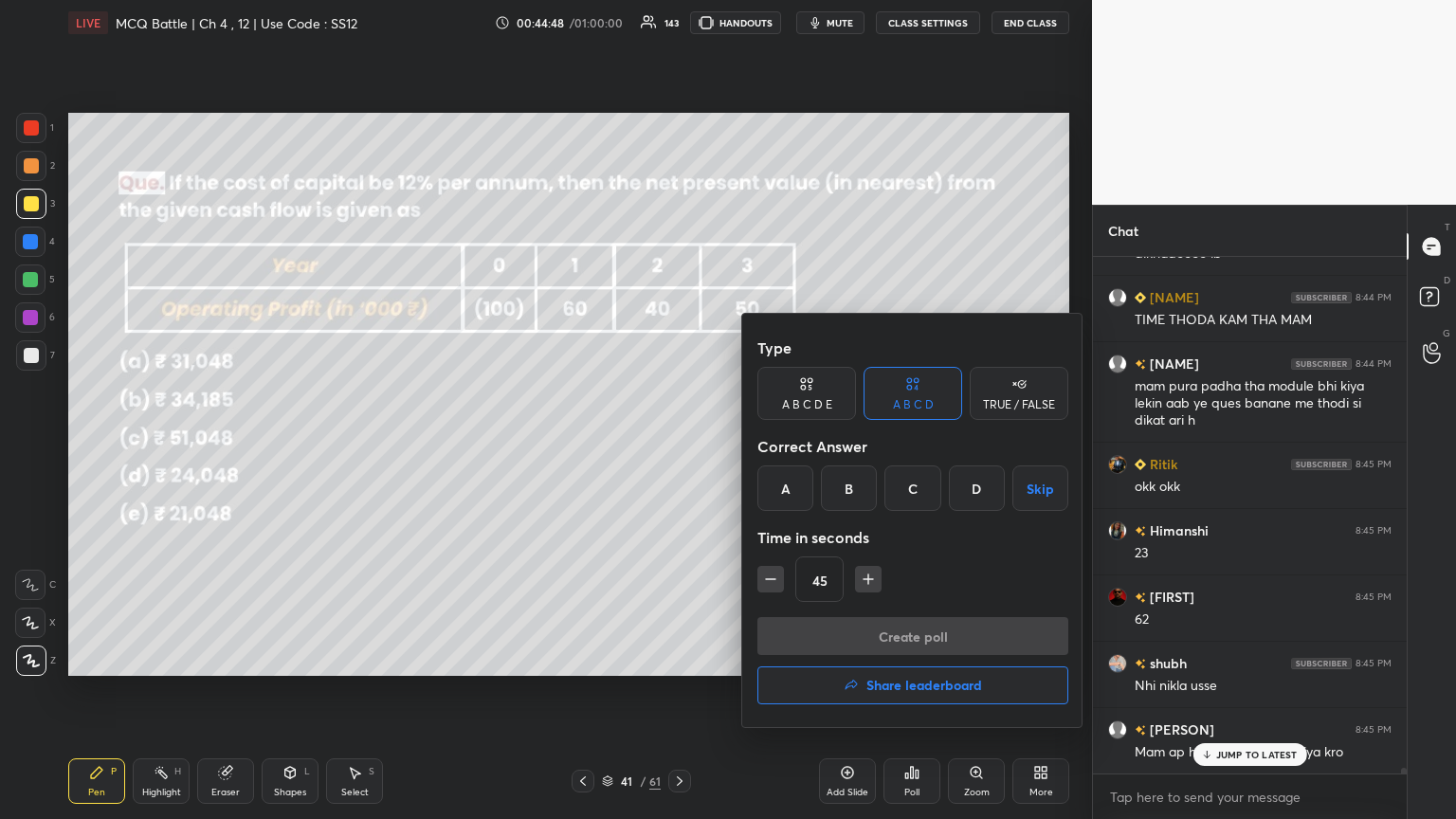 click at bounding box center [728, 410] 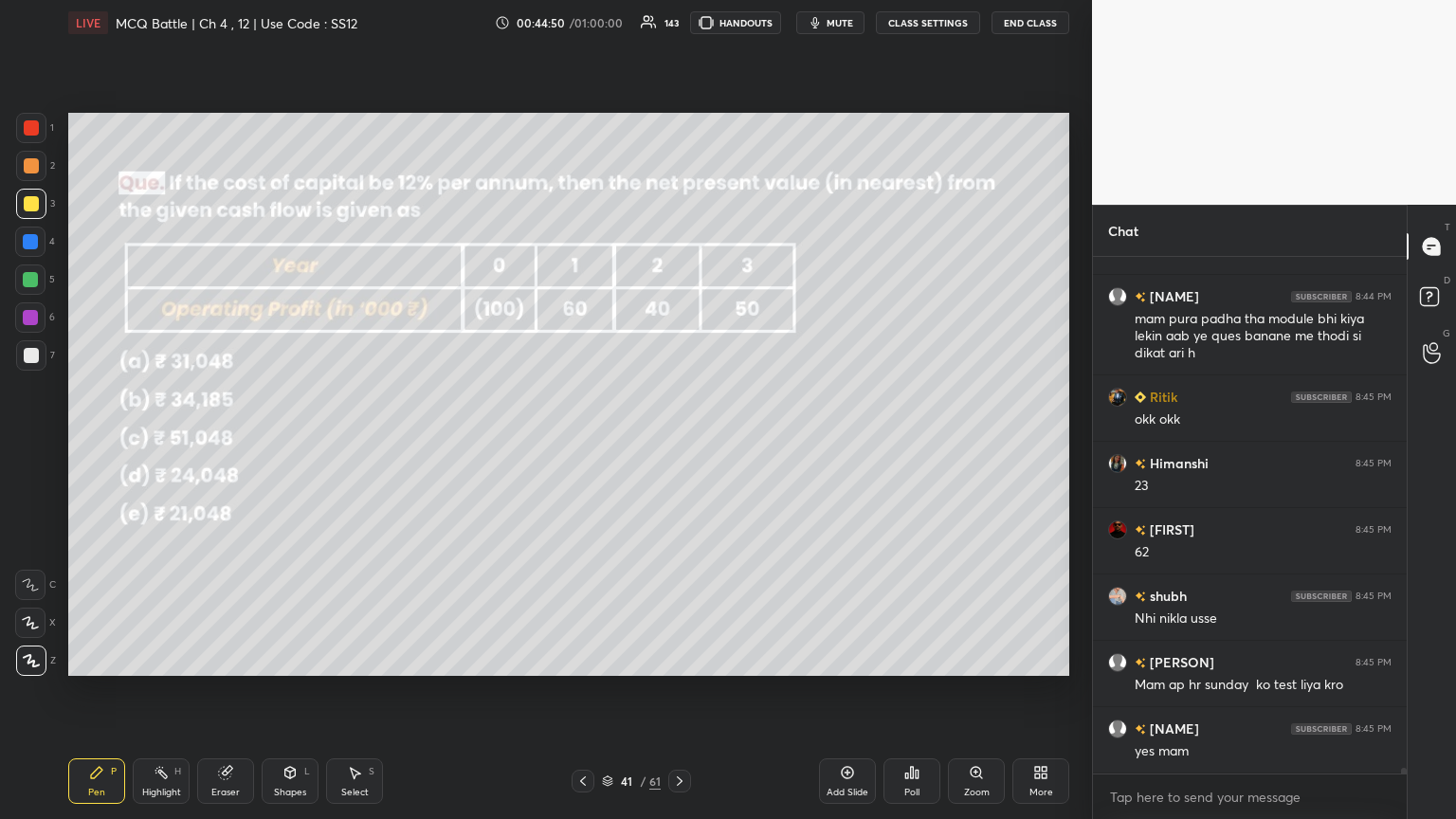 click on "Poll" at bounding box center (912, 792) 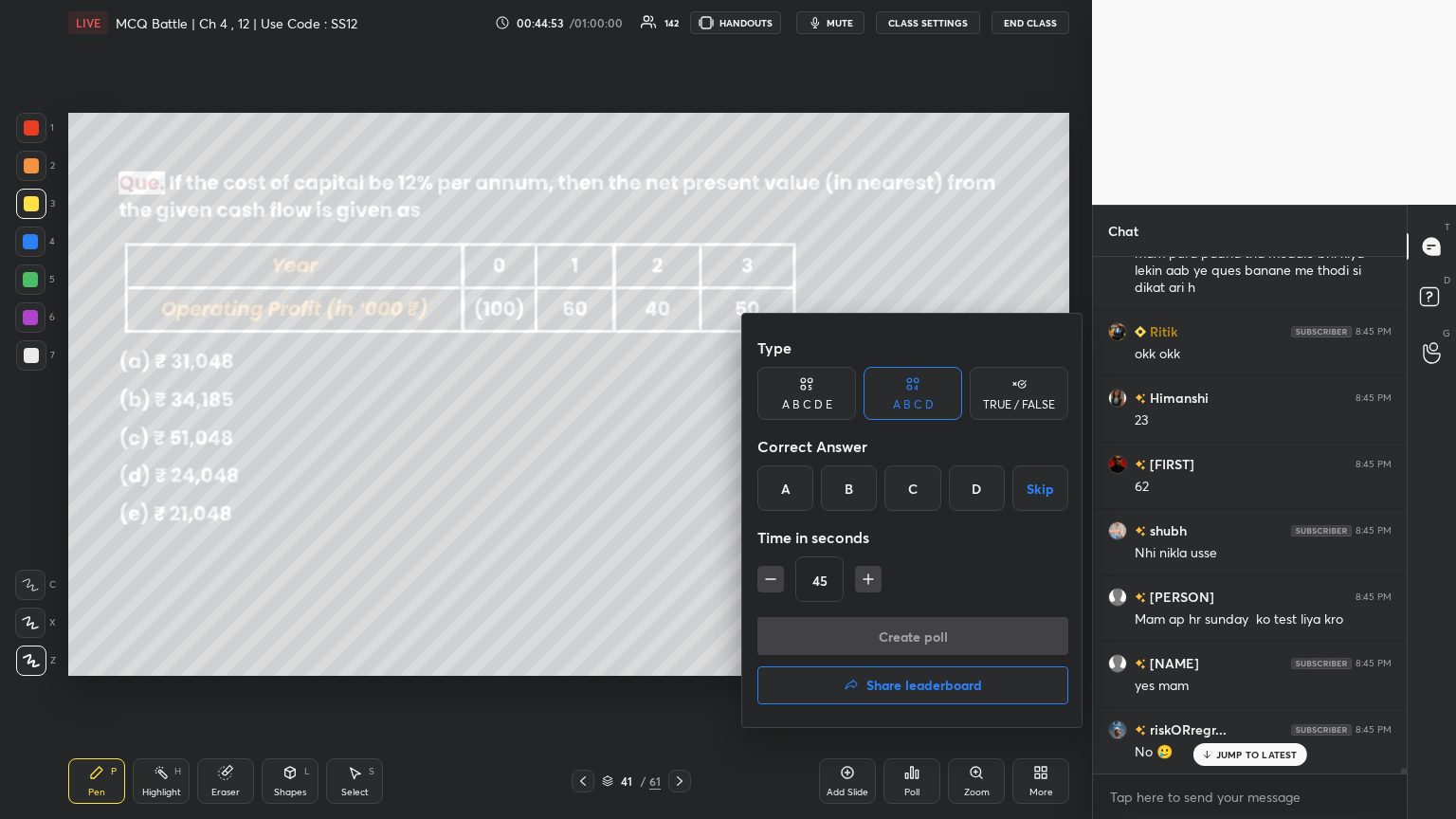 click on "D" at bounding box center [976, 488] 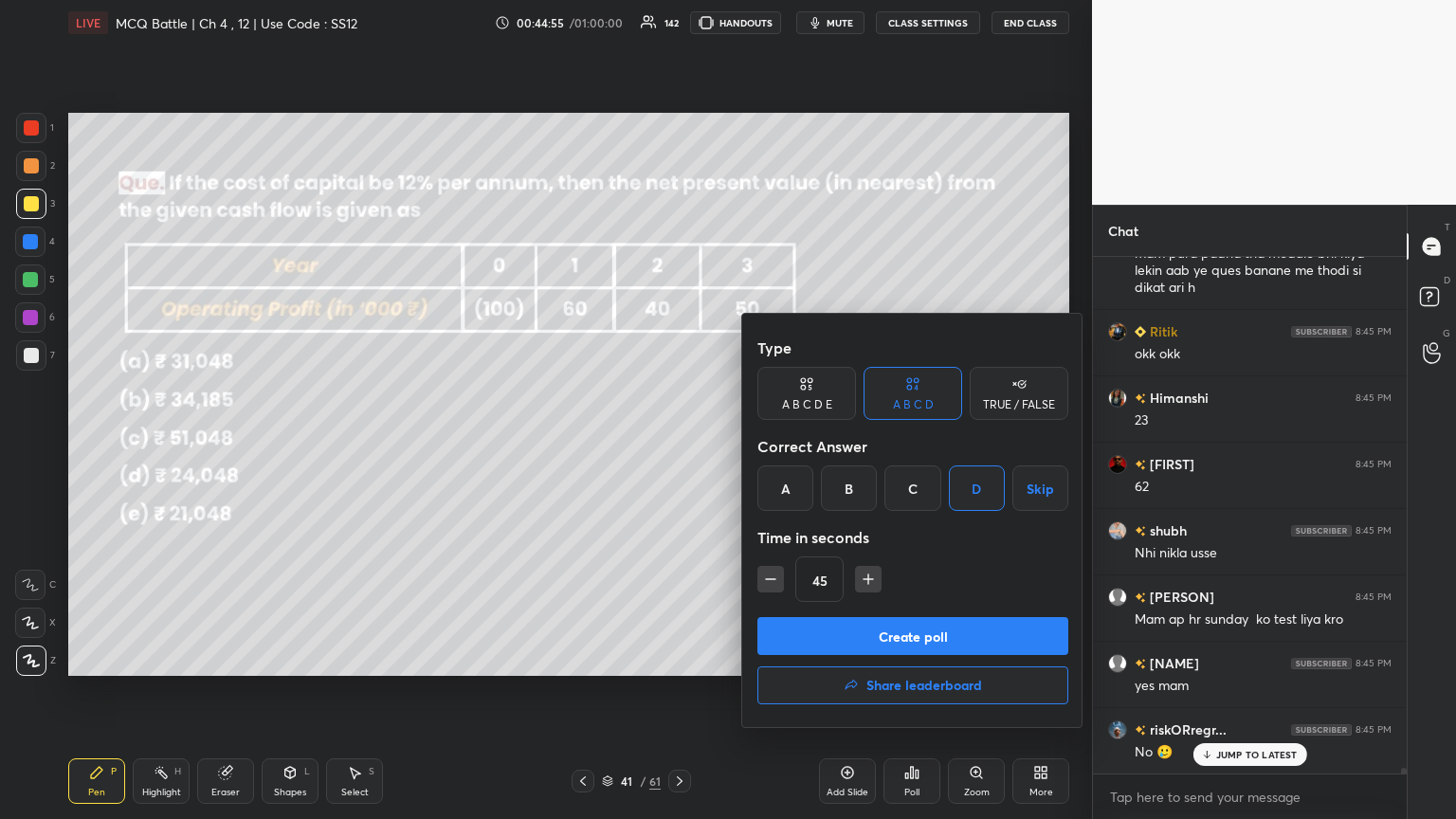 click 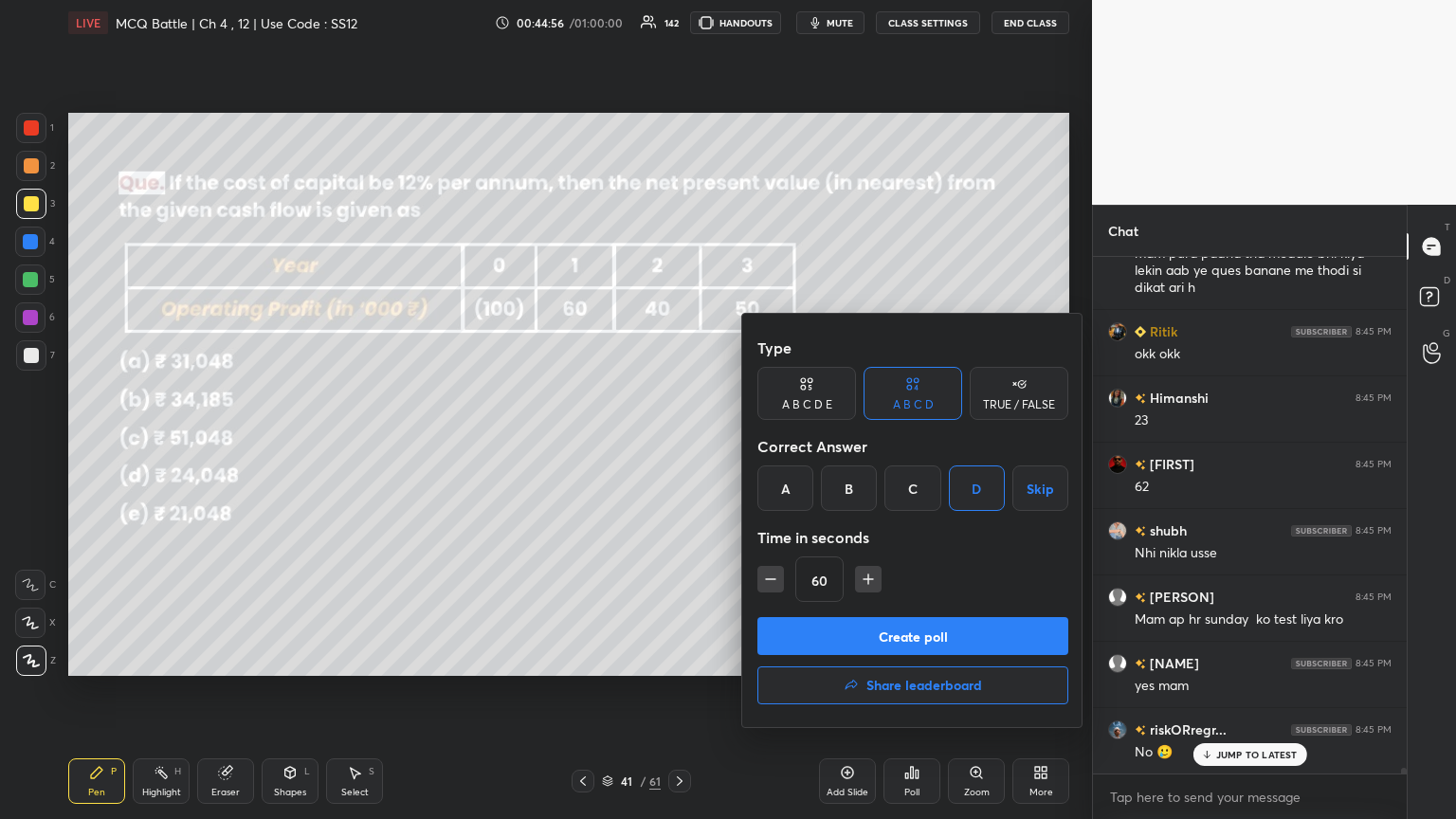 drag, startPoint x: 770, startPoint y: 586, endPoint x: 796, endPoint y: 624, distance: 46.04346 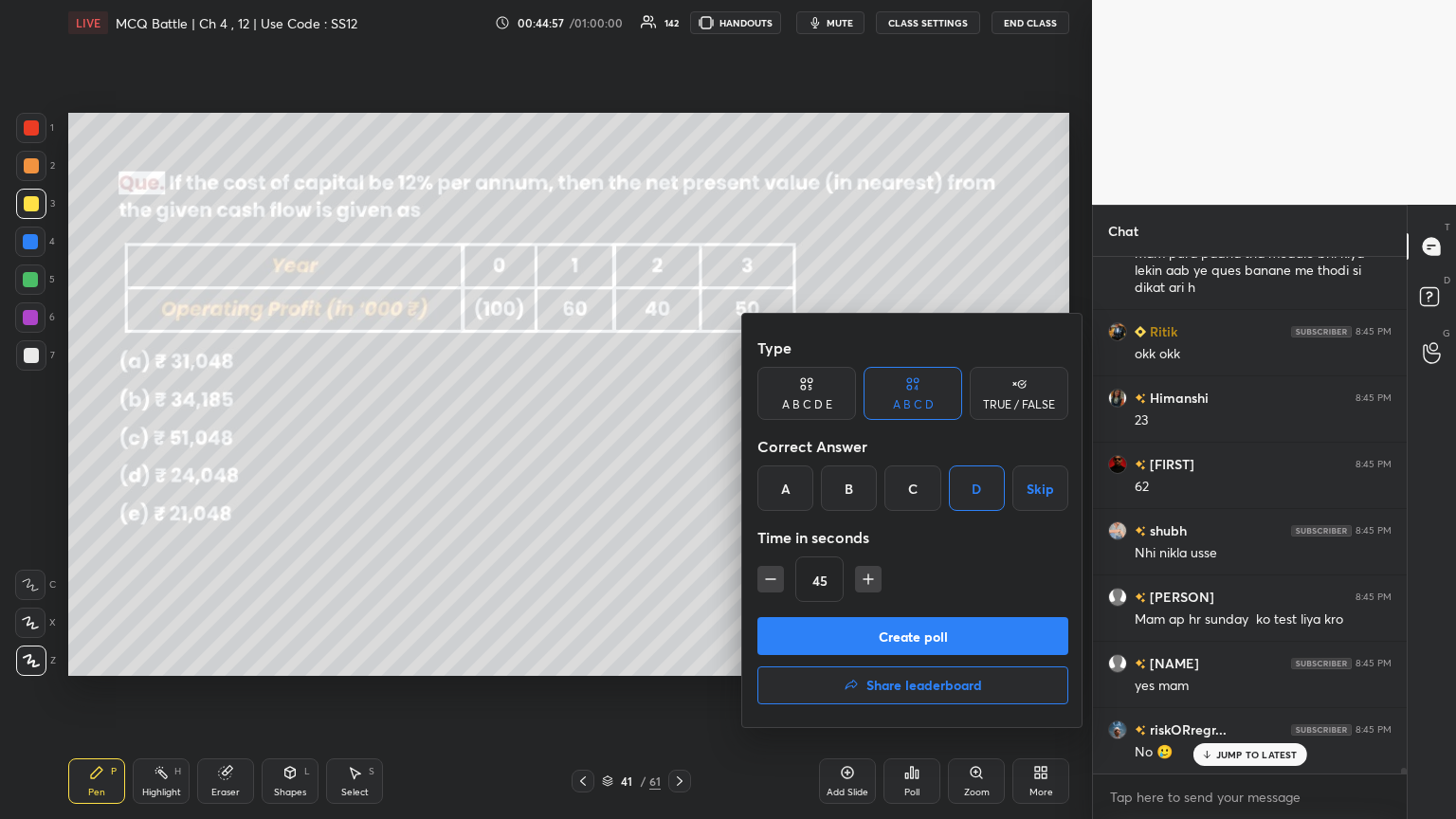 click on "Create poll" at bounding box center (913, 636) 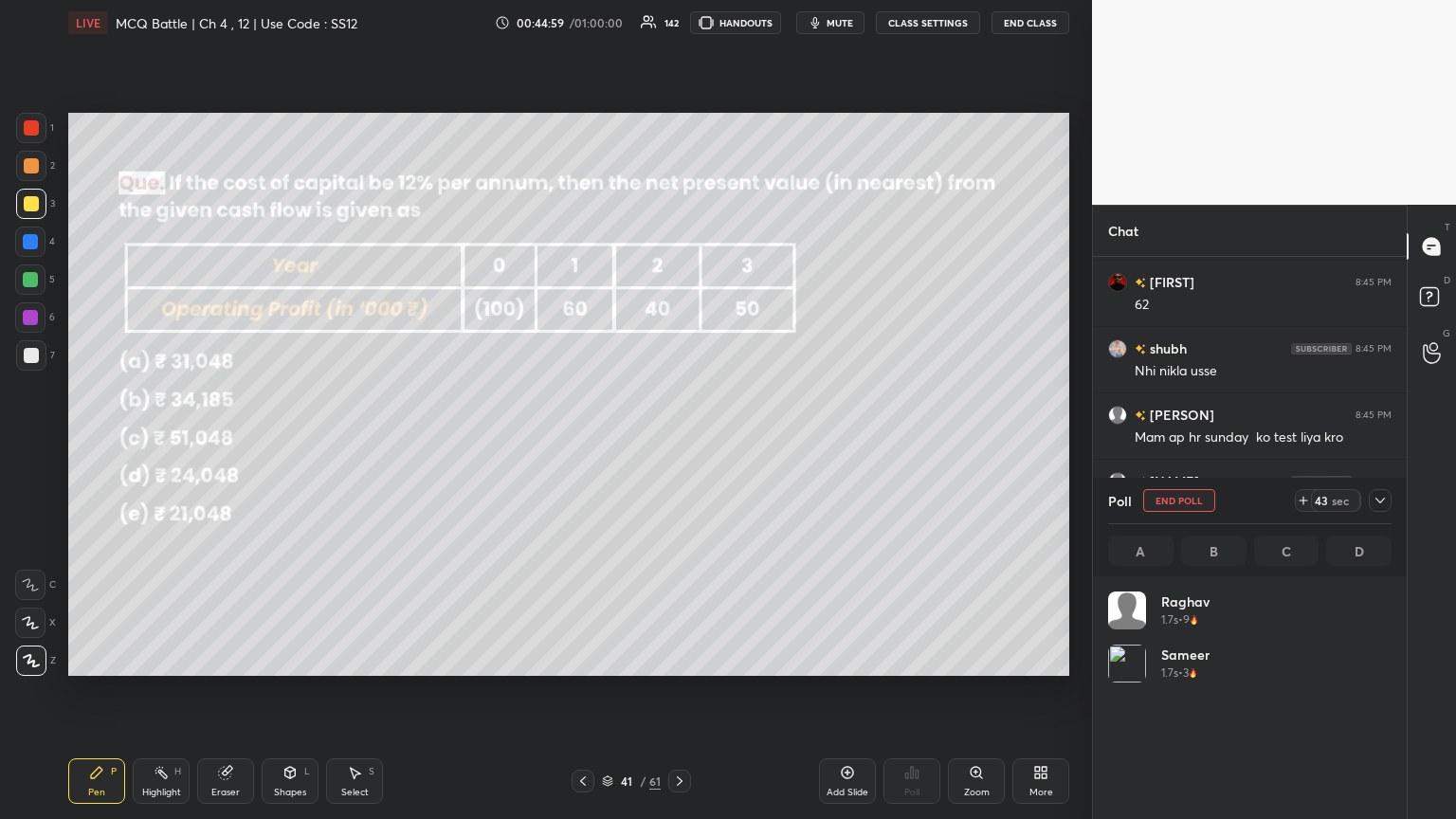 drag, startPoint x: 1384, startPoint y: 500, endPoint x: 1363, endPoint y: 508, distance: 22.472205 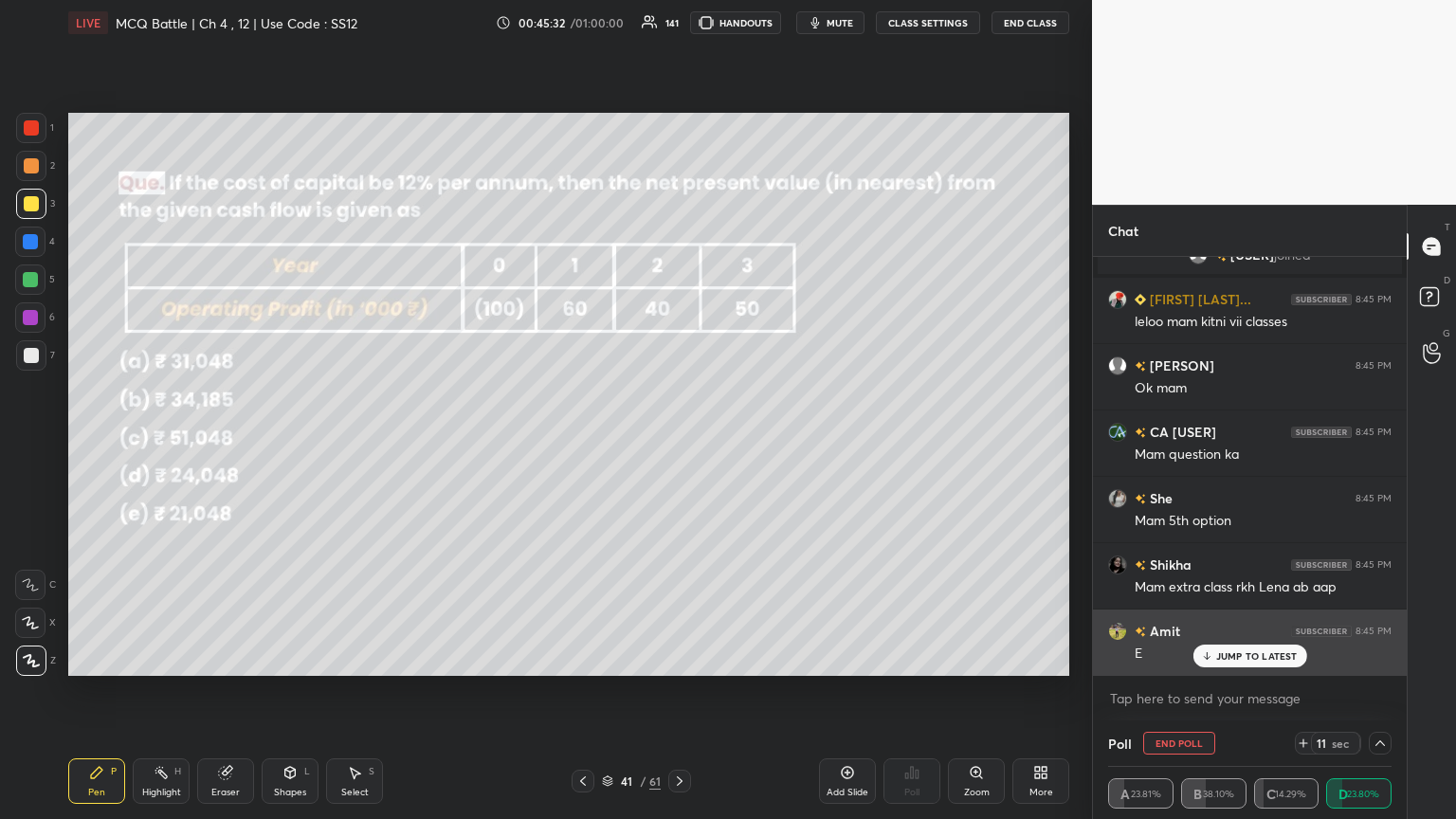 click on "JUMP TO LATEST" at bounding box center (1257, 656) 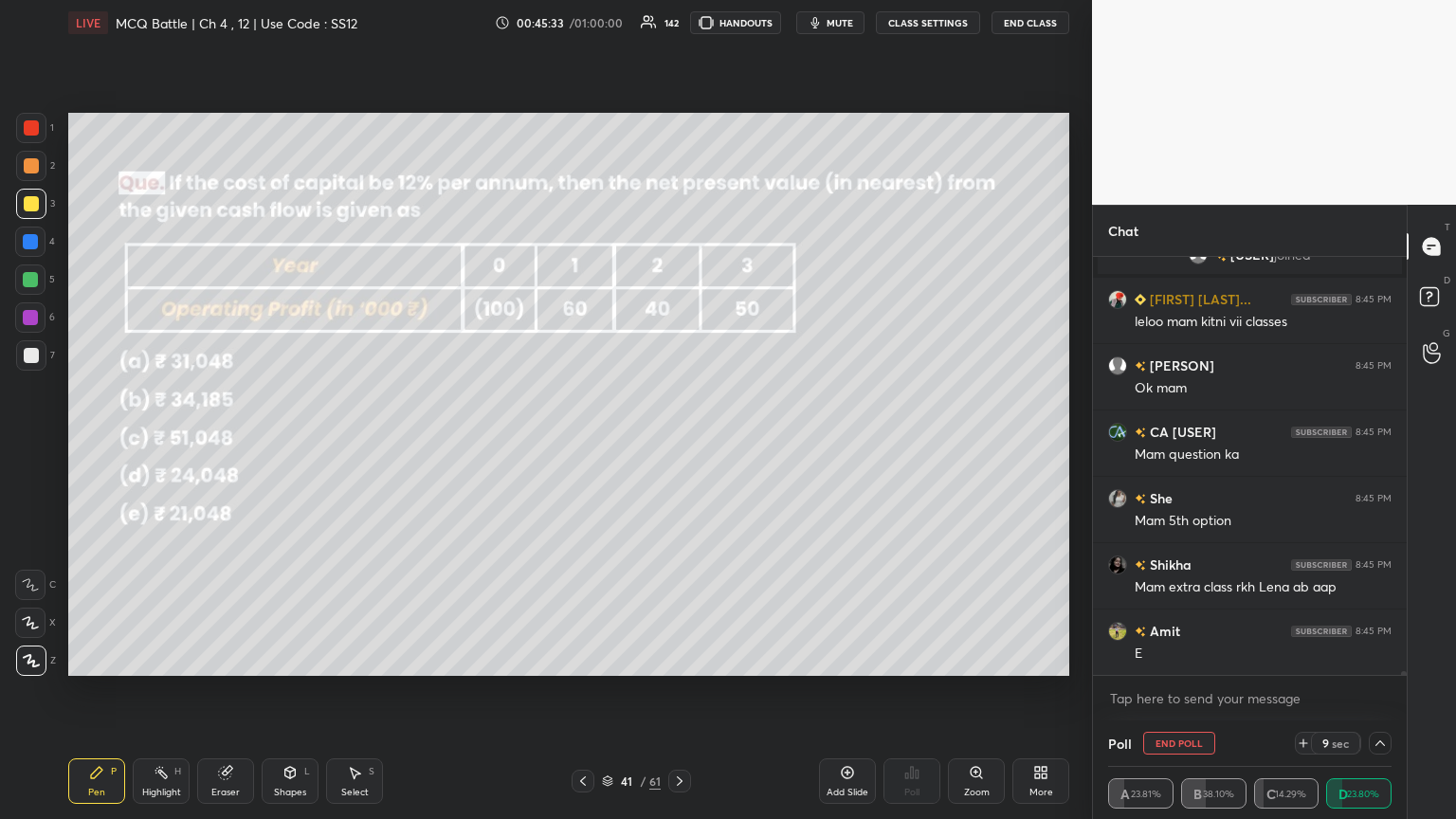 drag, startPoint x: 1156, startPoint y: 739, endPoint x: 1141, endPoint y: 743, distance: 15.524175 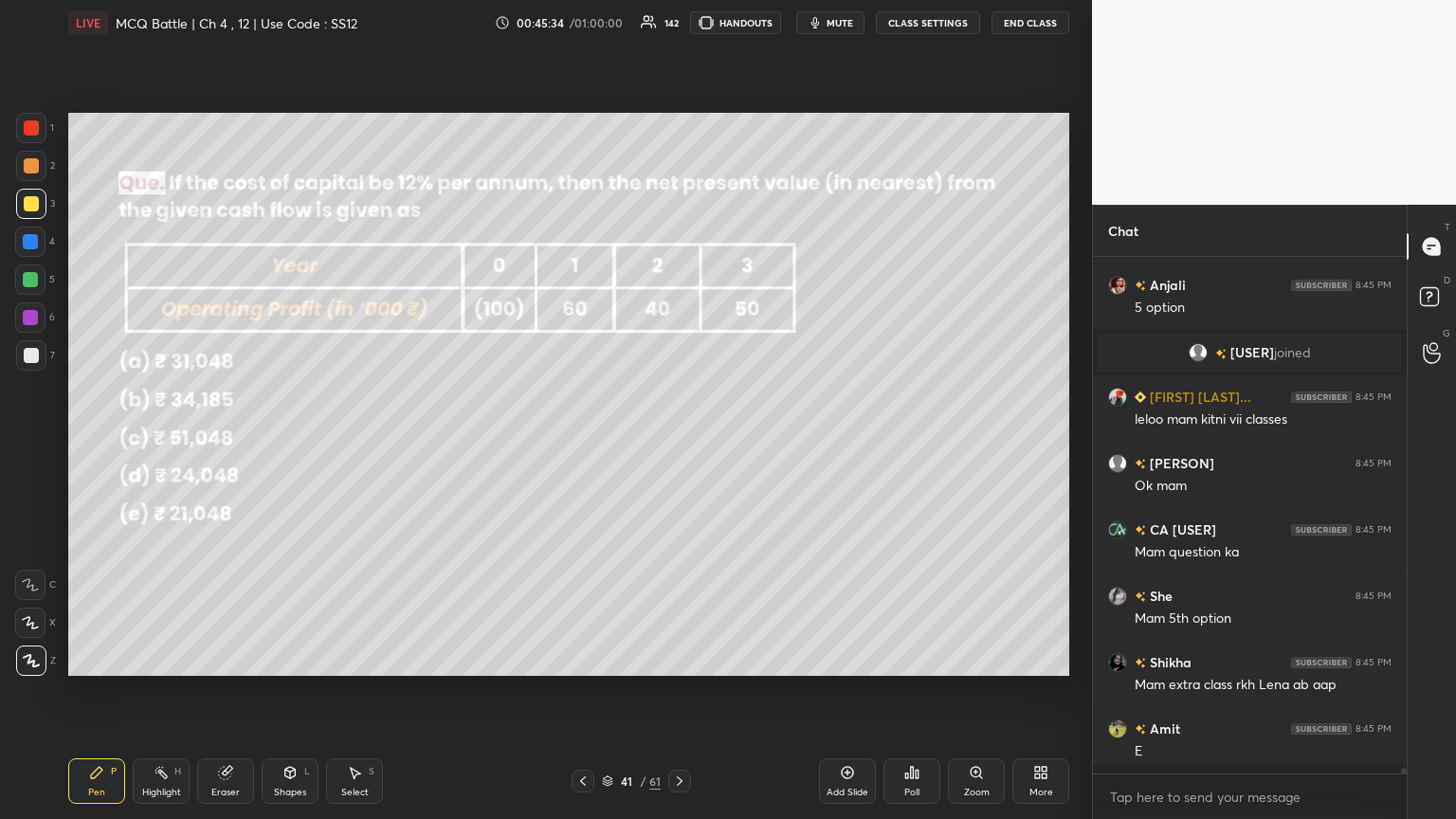 click on "Poll" at bounding box center (912, 792) 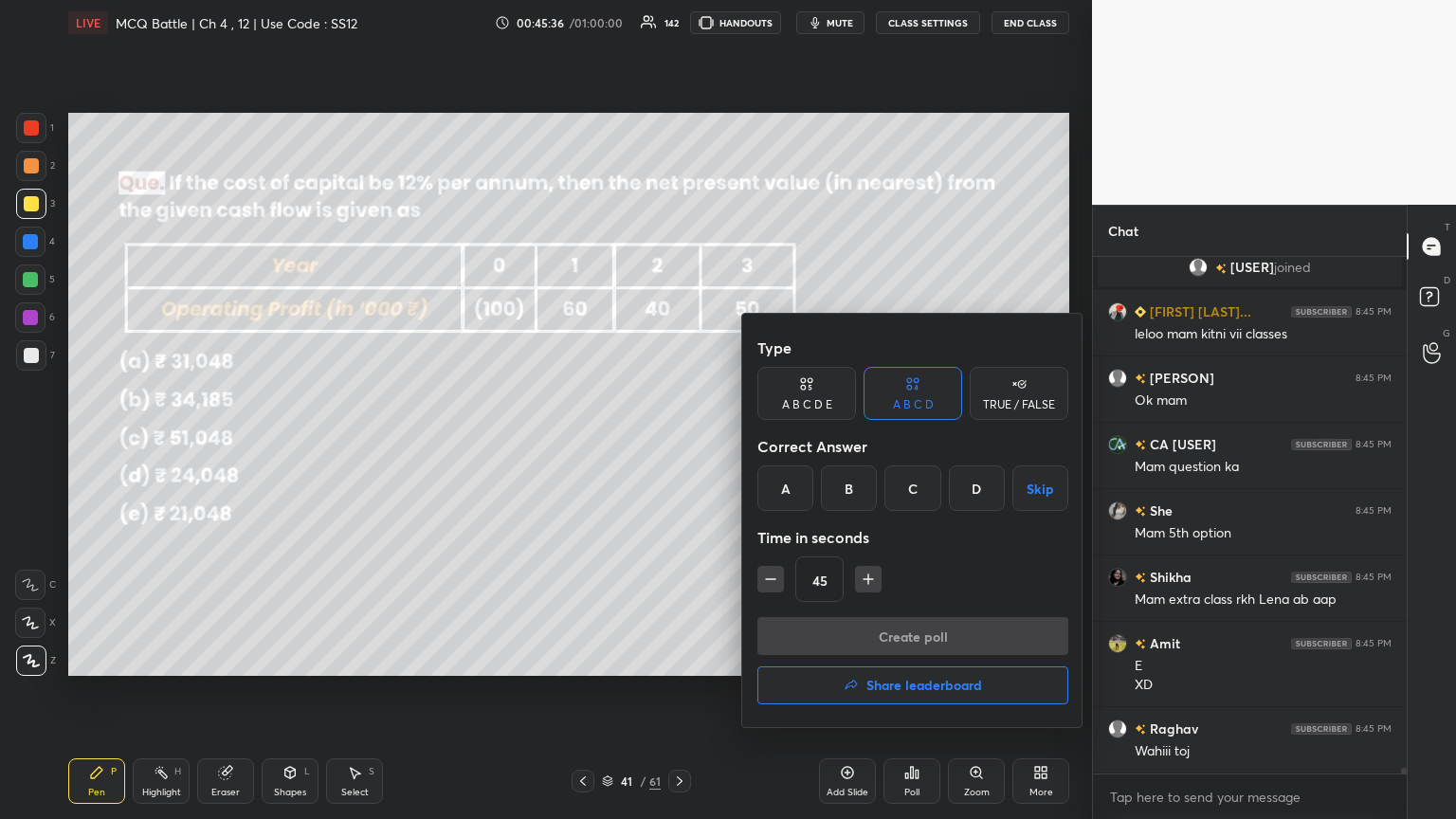 click on "A B C D E" at bounding box center [807, 393] 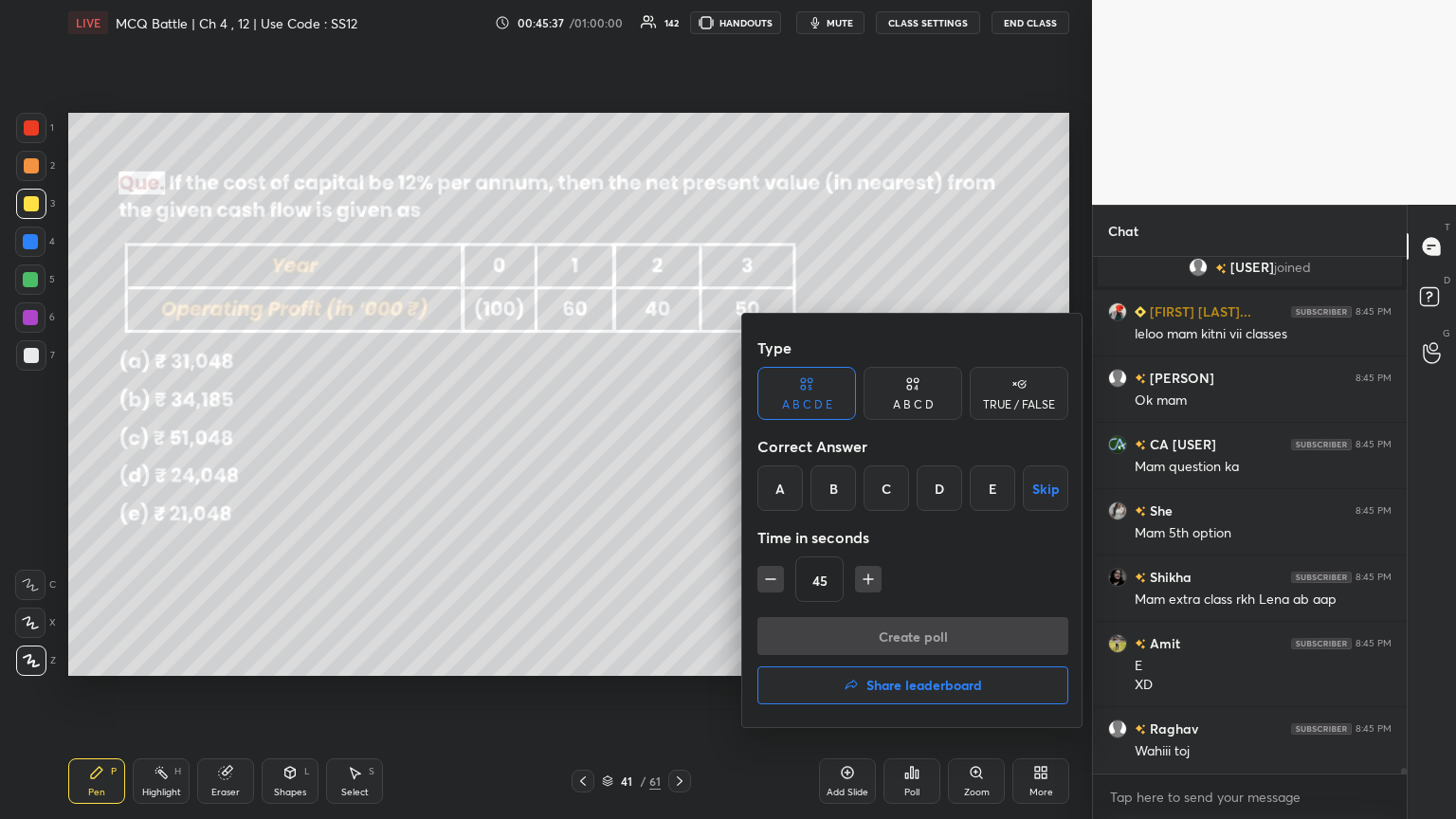 click on "E" at bounding box center (992, 488) 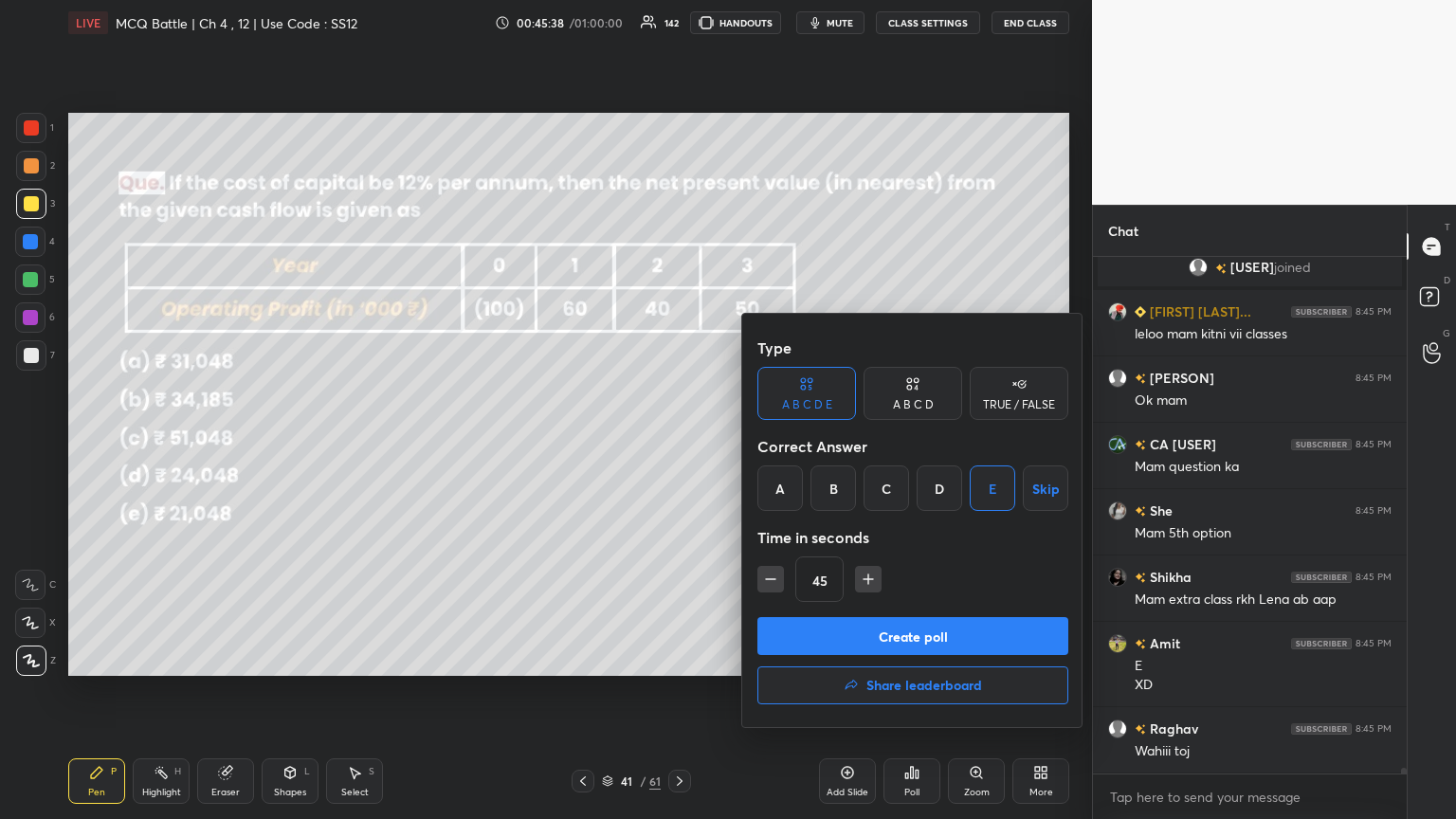click on "Create poll" at bounding box center (913, 636) 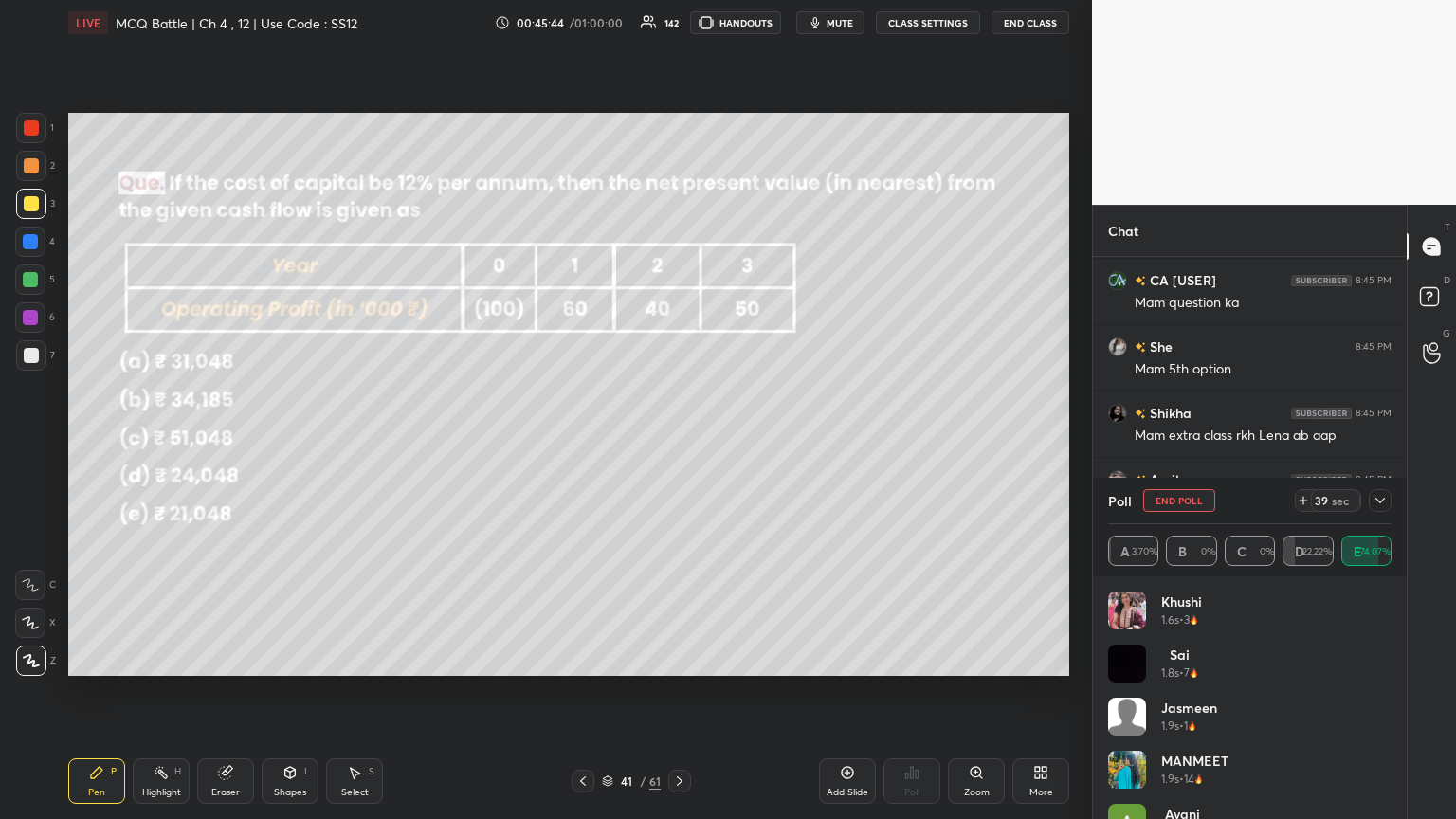 click at bounding box center (1380, 500) 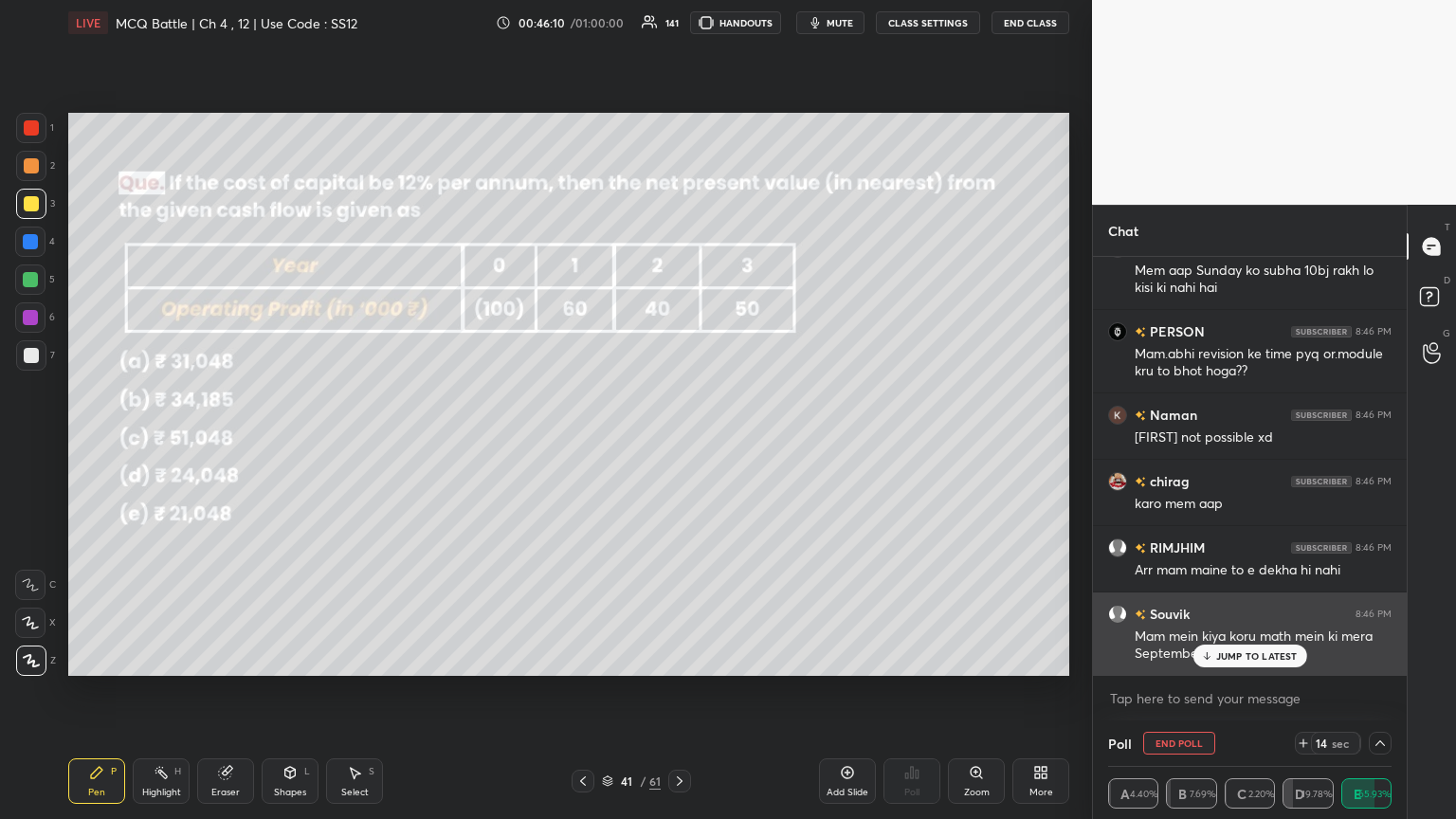 drag, startPoint x: 1219, startPoint y: 659, endPoint x: 1202, endPoint y: 655, distance: 17.464249 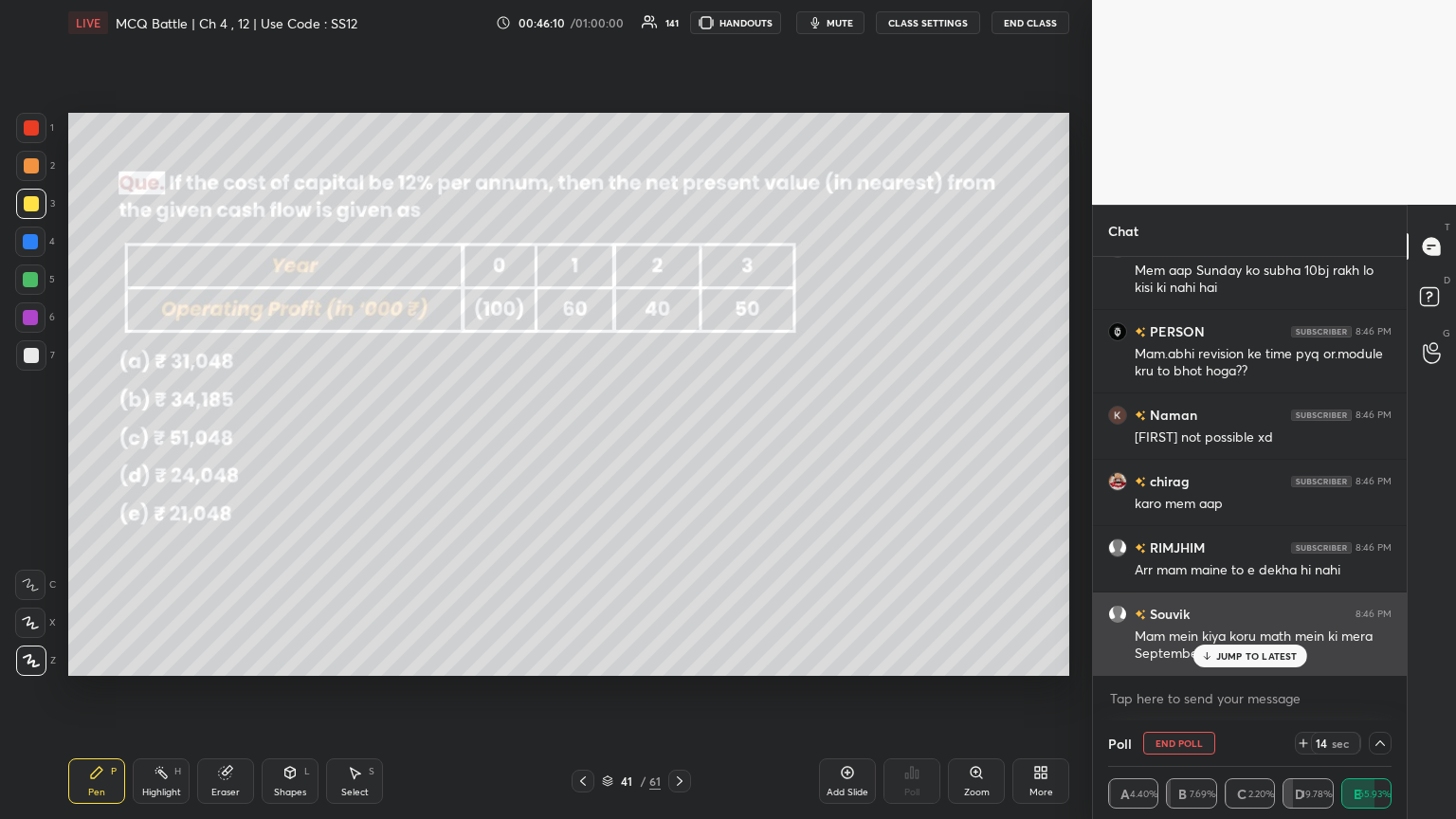 click on "JUMP TO LATEST" at bounding box center [1257, 656] 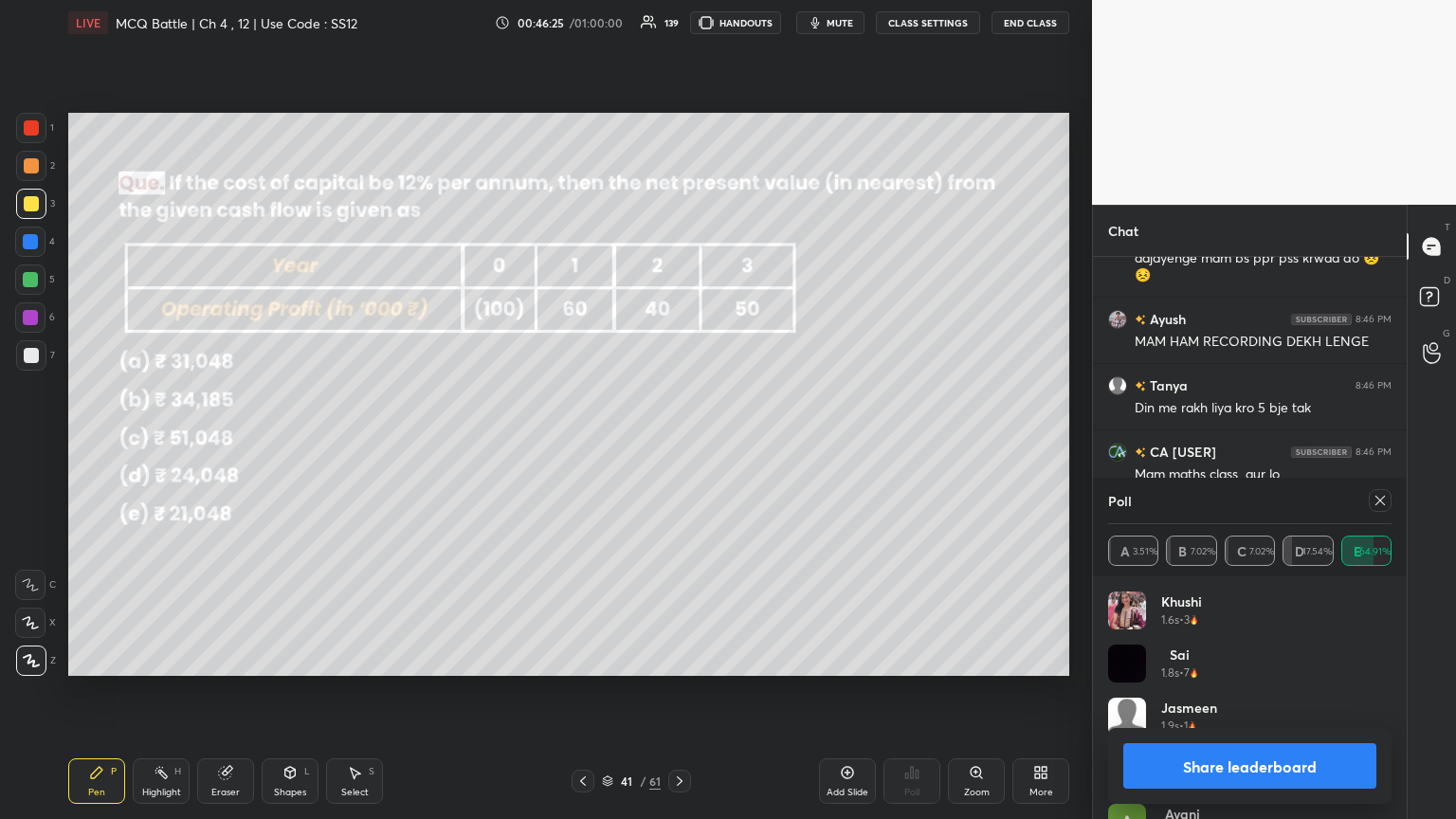 click on "Share leaderboard" at bounding box center [1249, 766] 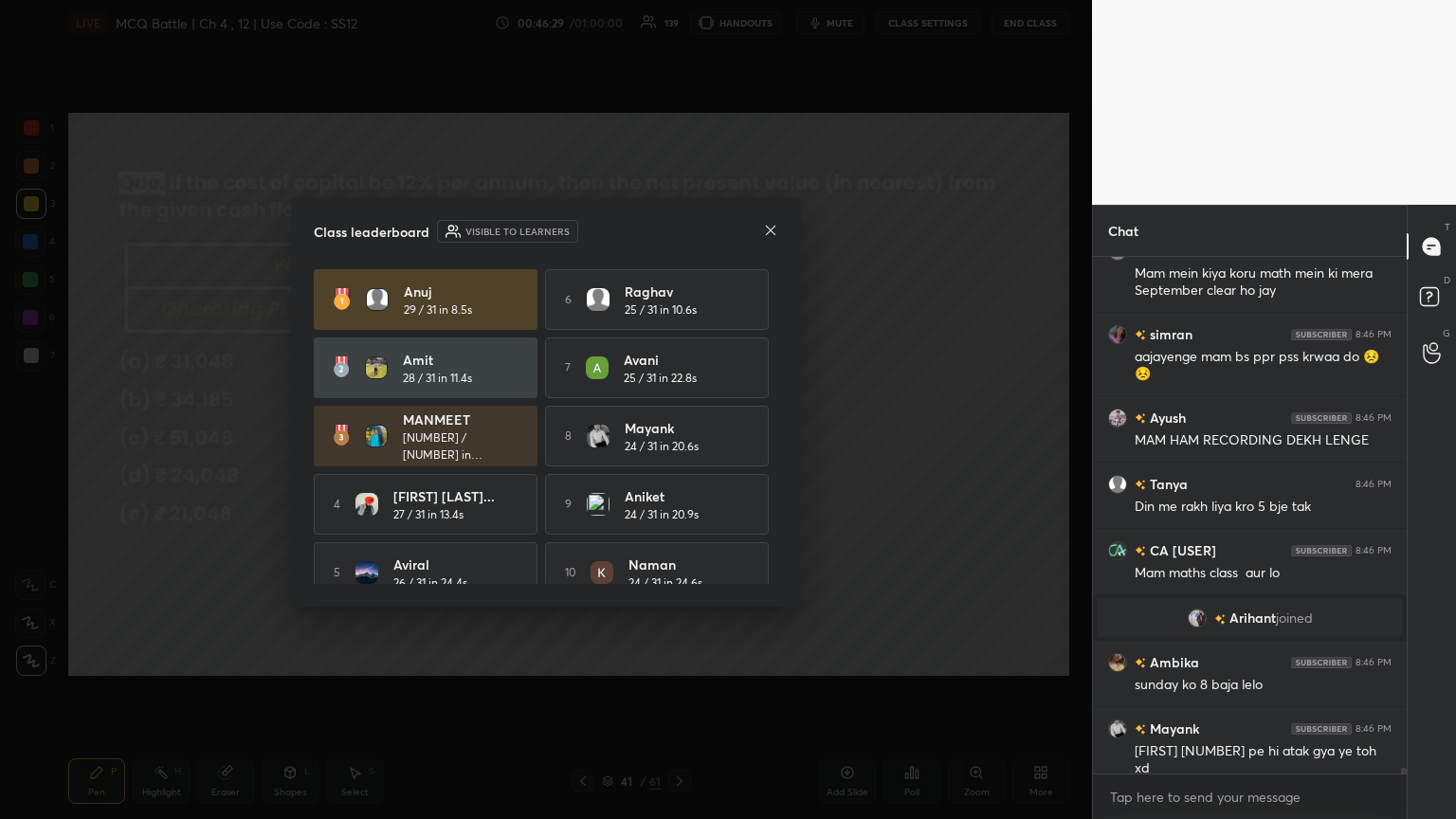 click at bounding box center (771, 231) 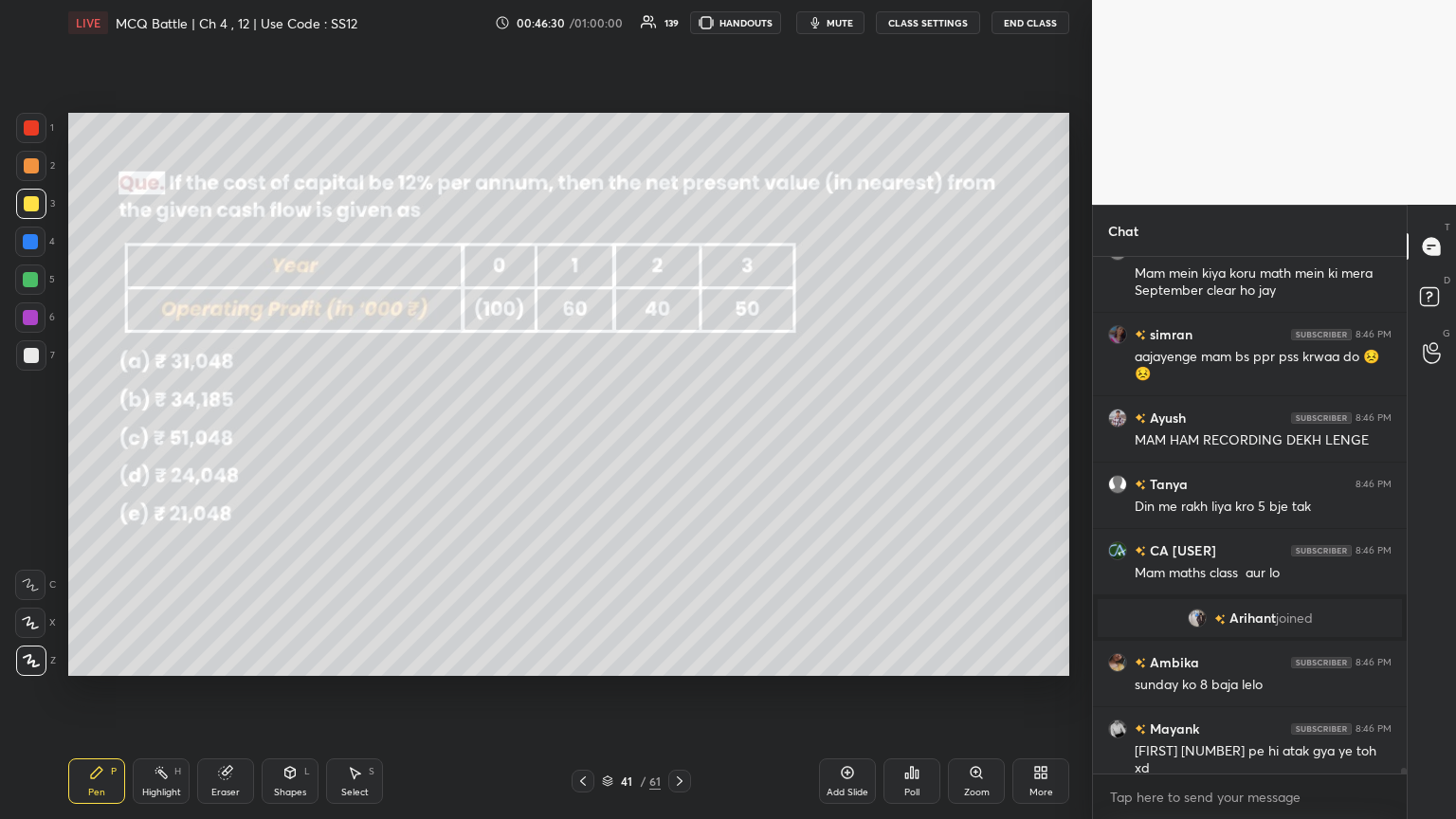 click 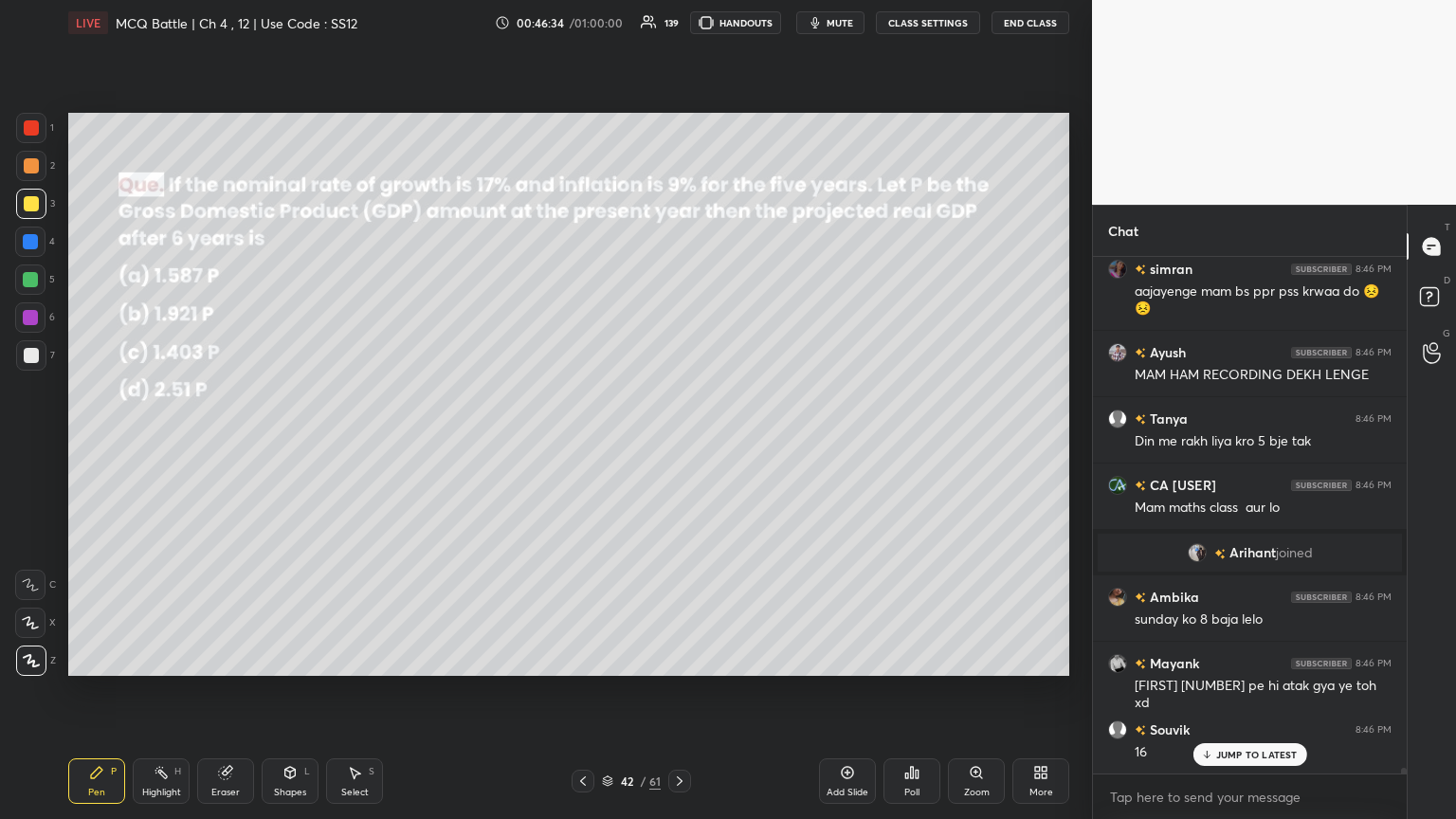 click on "Poll" at bounding box center [912, 781] 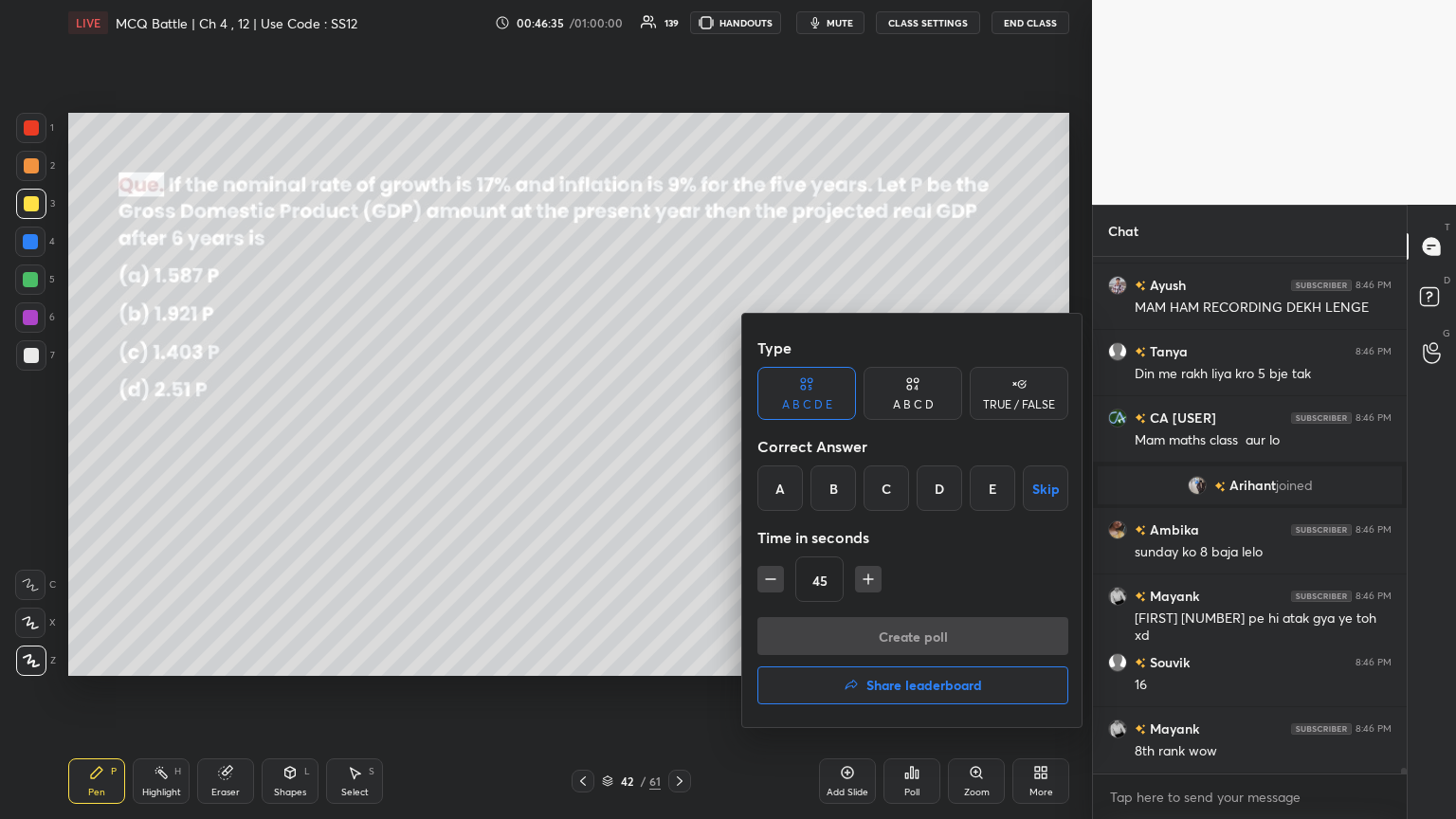 click on "A" at bounding box center (780, 488) 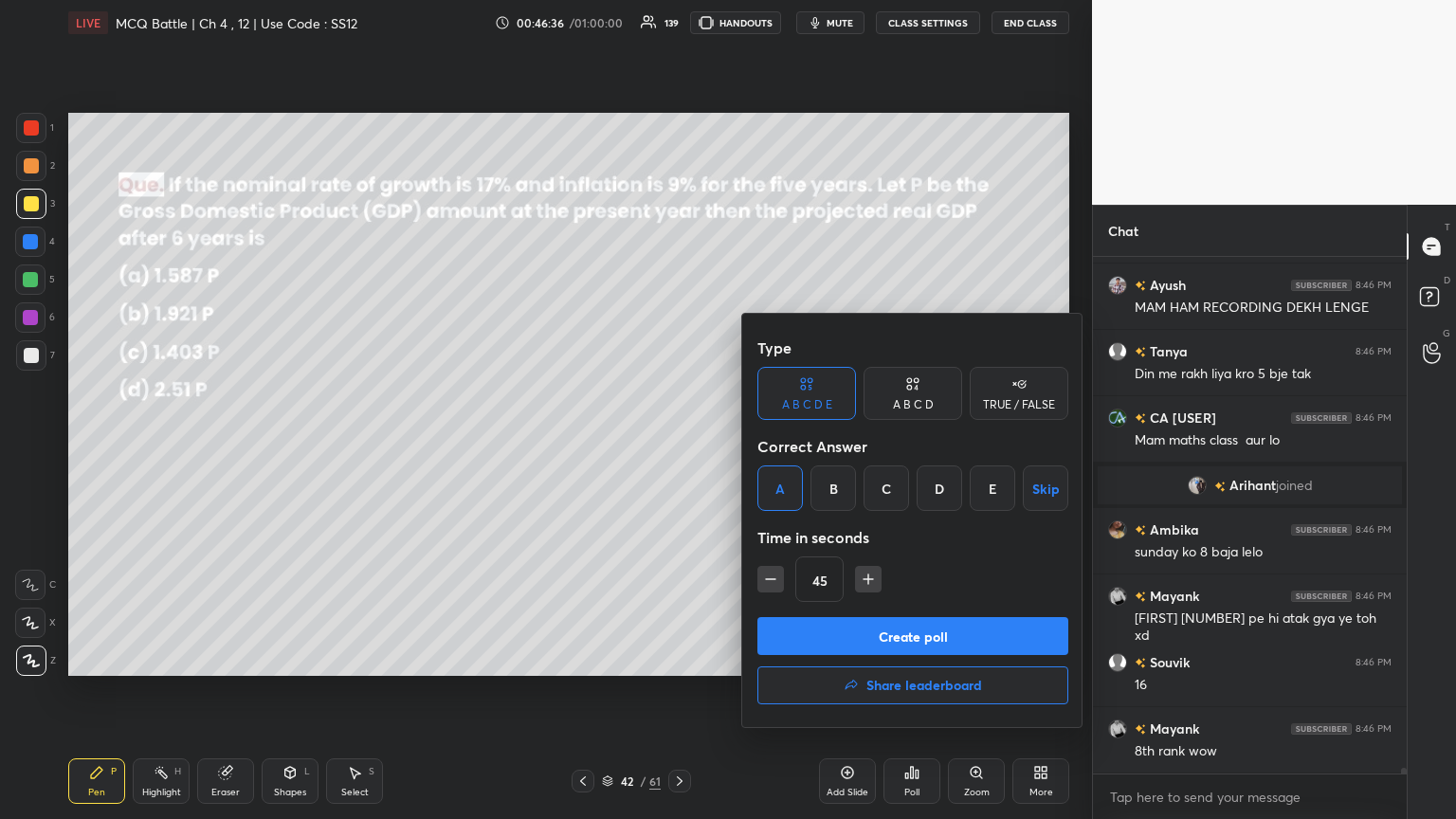 click on "Create poll" at bounding box center (913, 636) 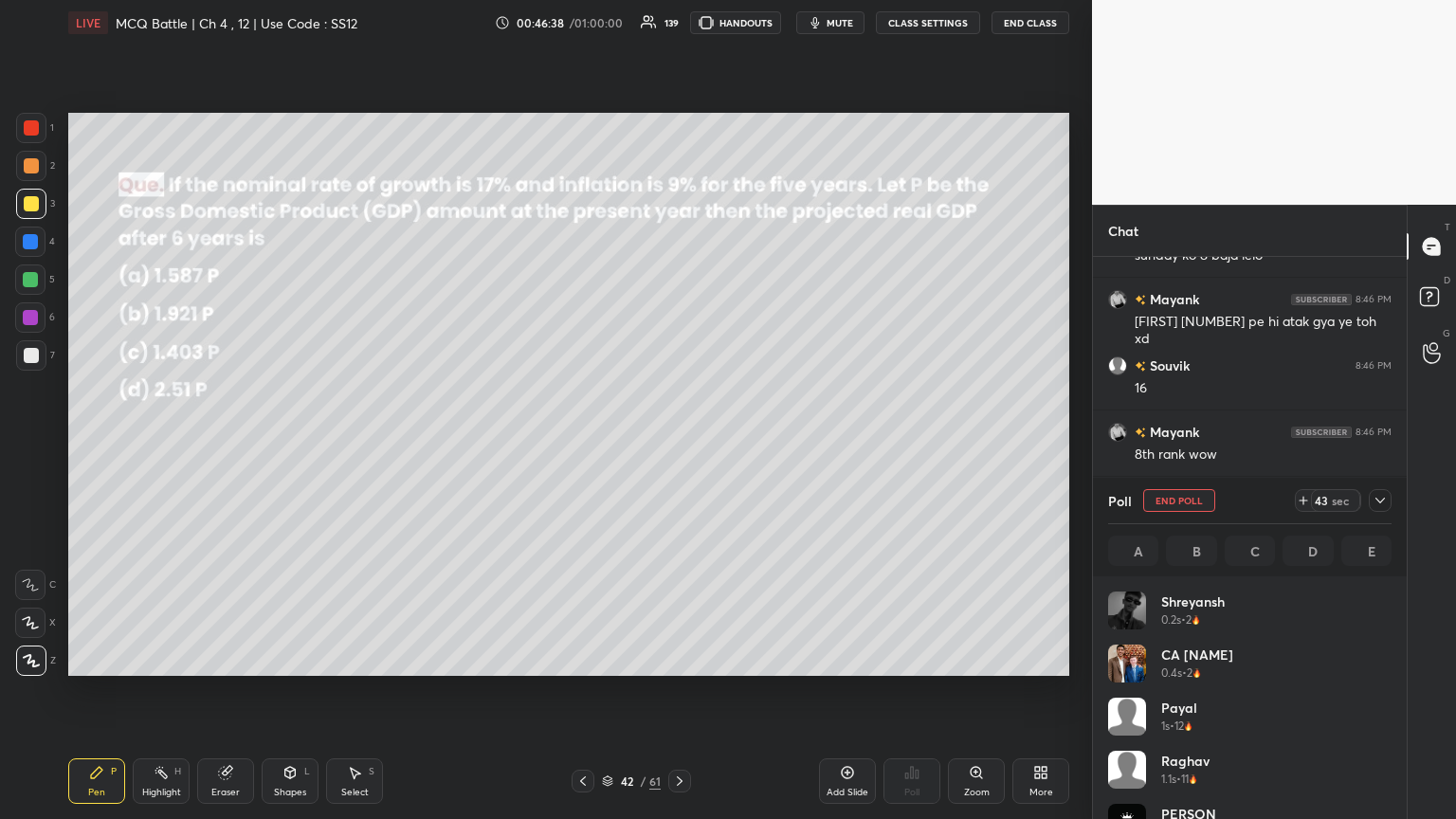 click 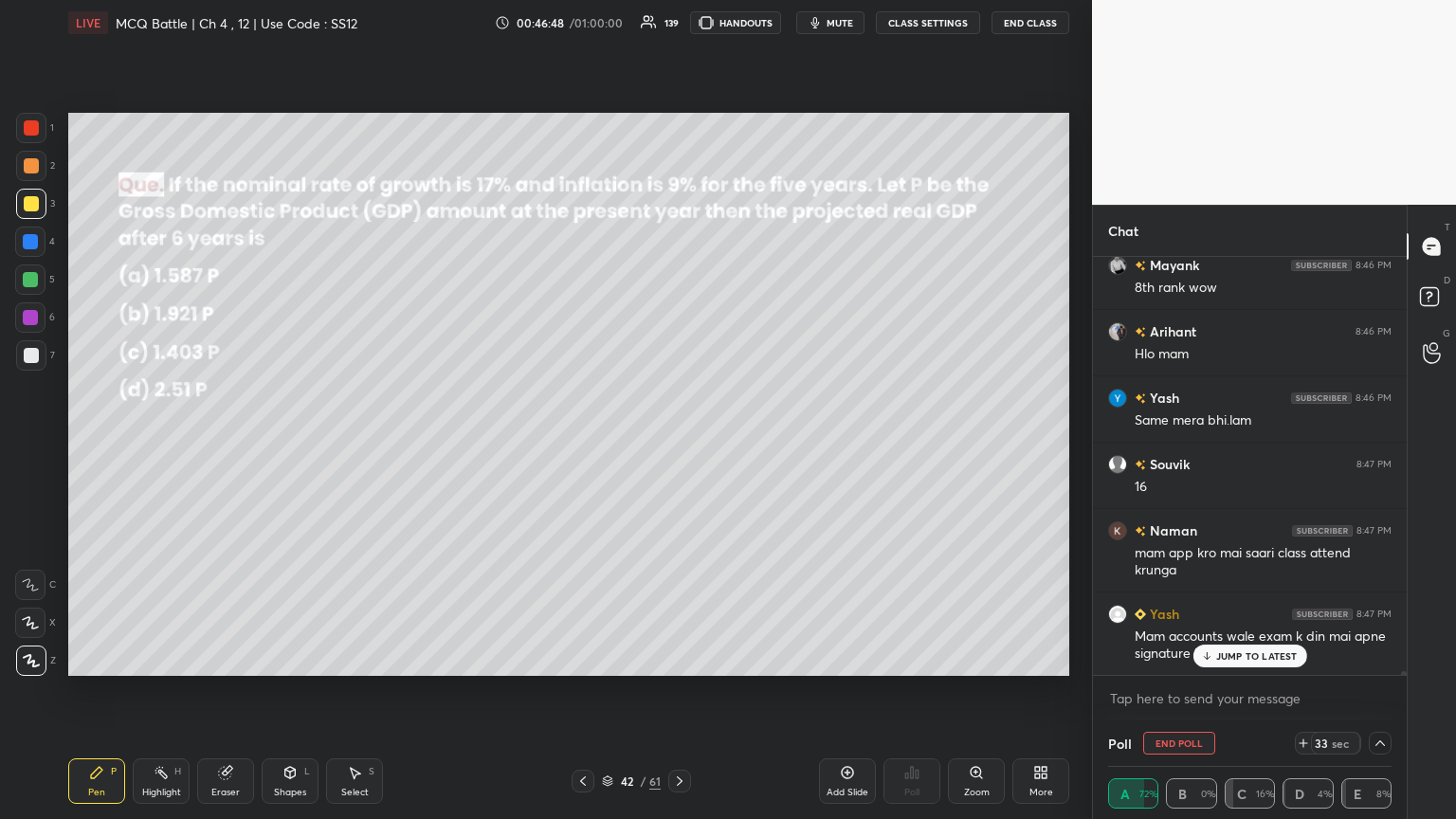 drag, startPoint x: 1214, startPoint y: 656, endPoint x: 1216, endPoint y: 675, distance: 19.10497 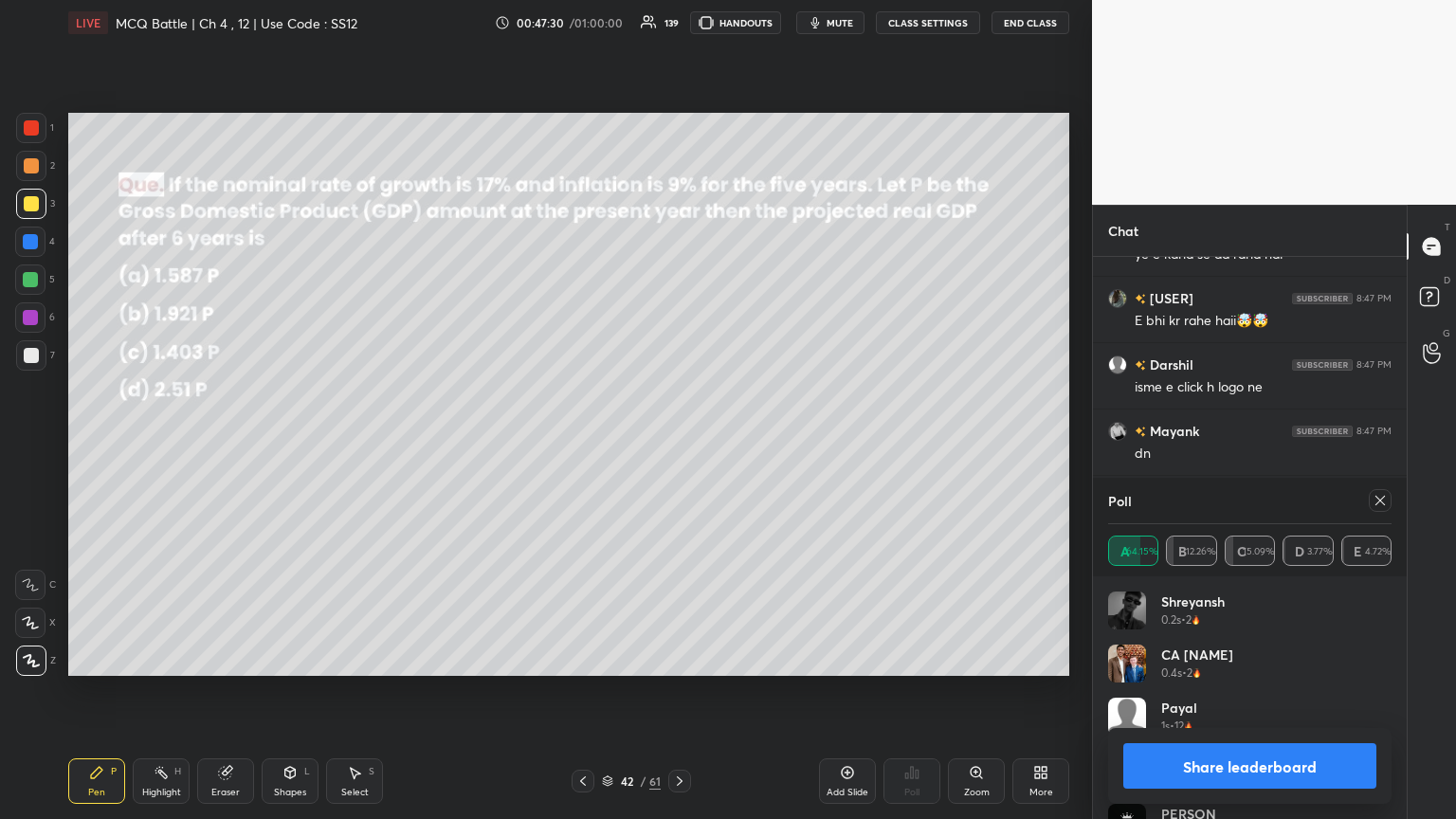 click 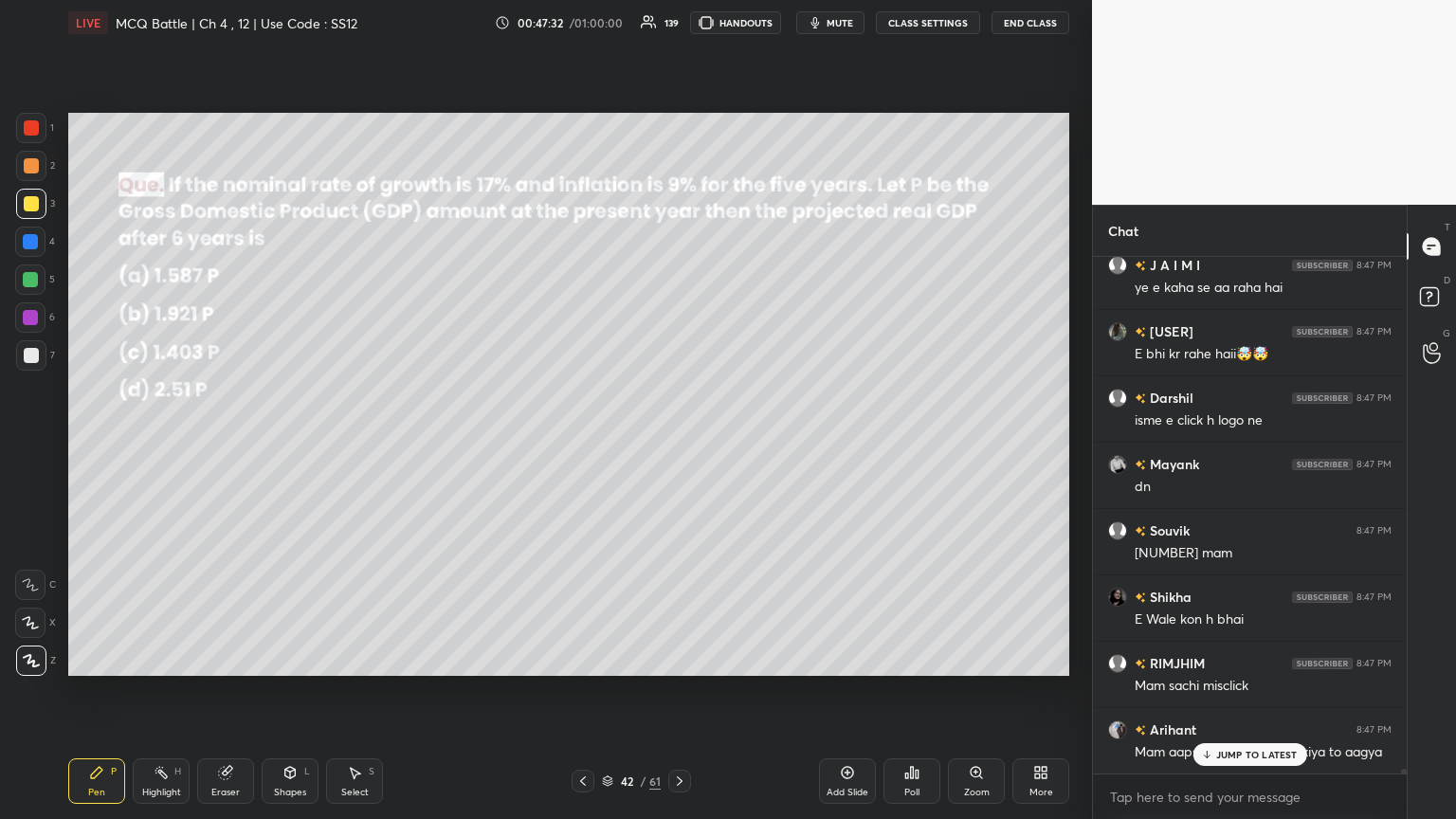 click on "Poll" at bounding box center [912, 792] 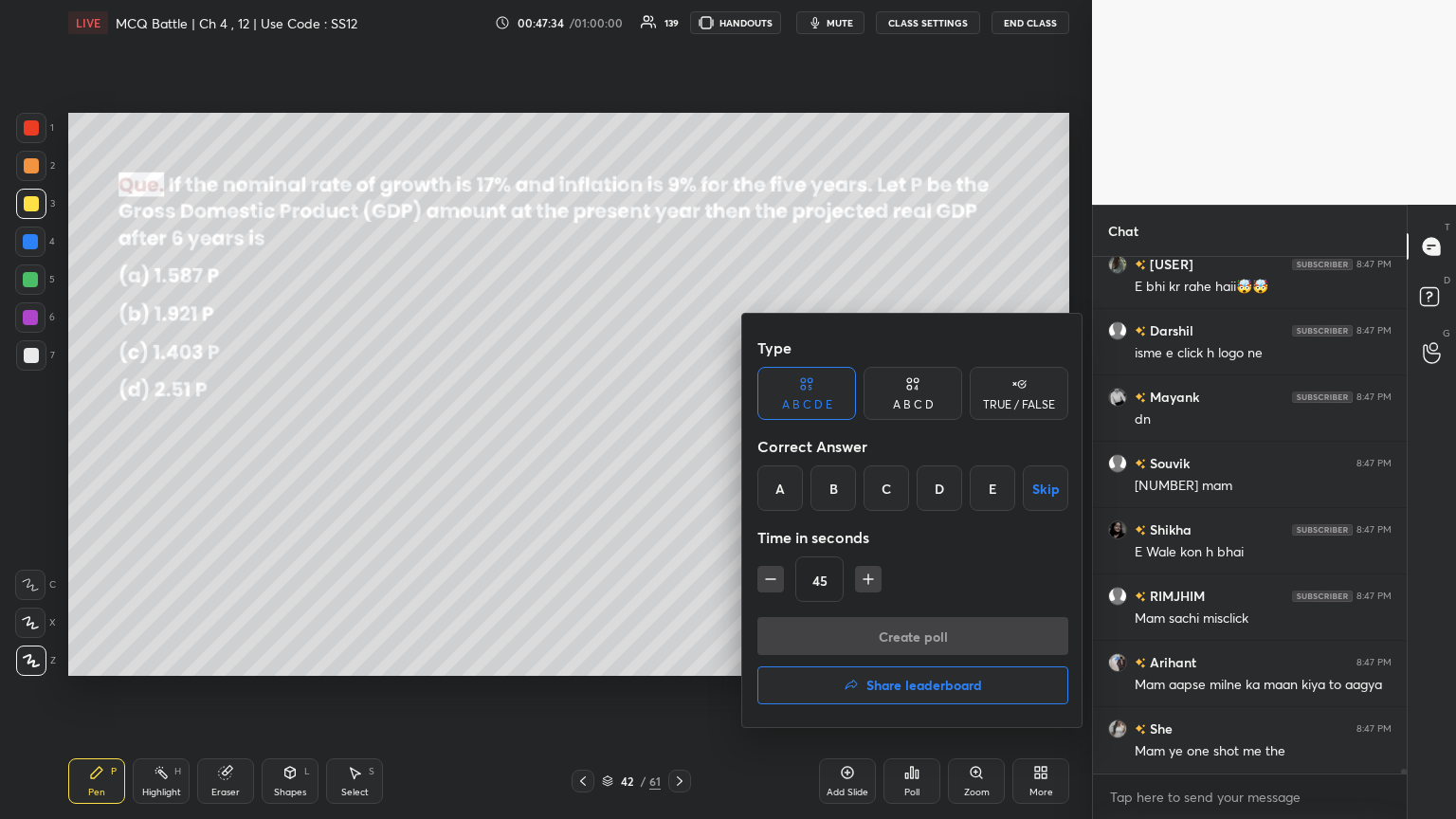 click on "A B C D" at bounding box center (913, 405) 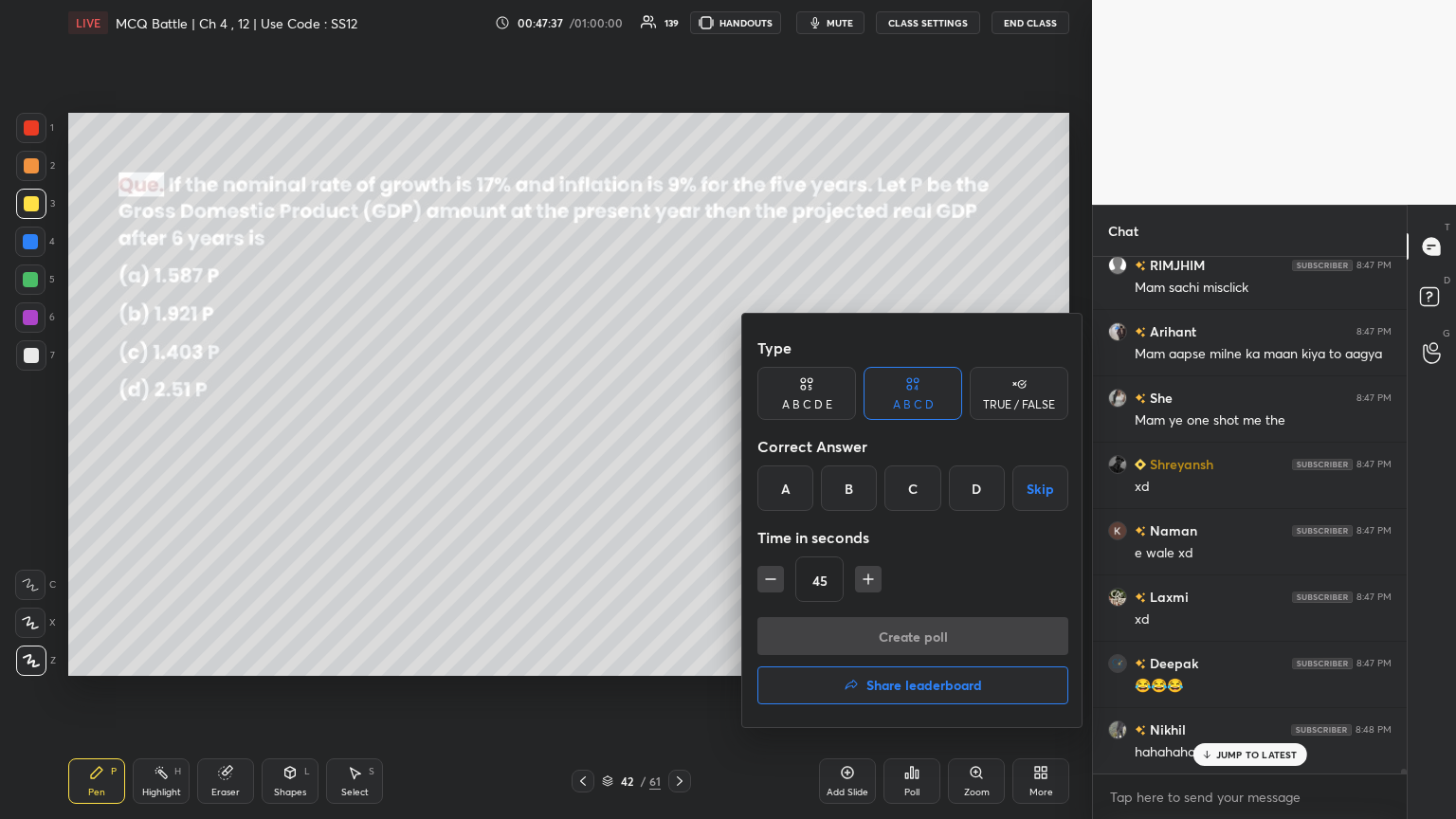 click at bounding box center [728, 410] 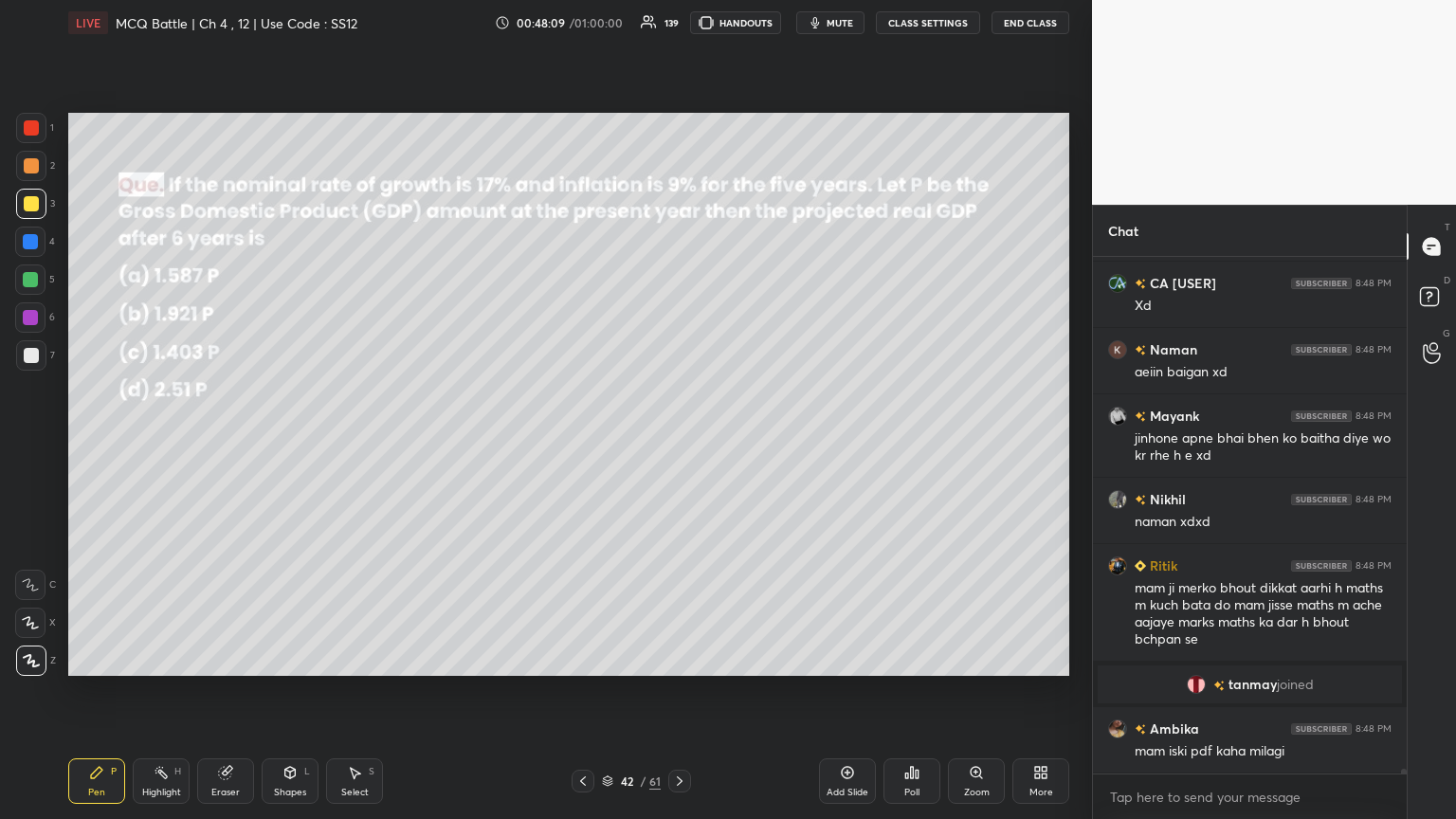 click 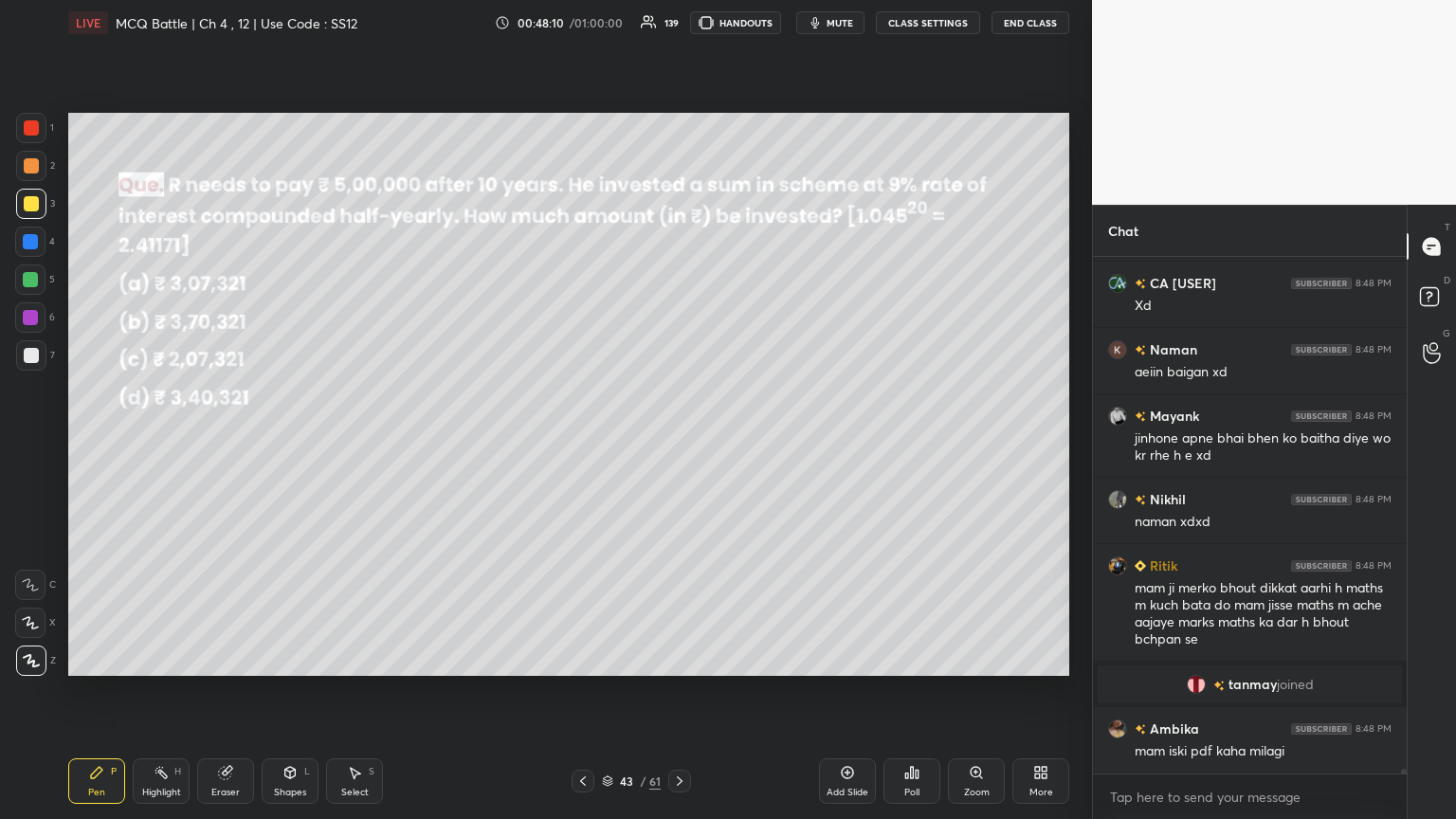 click on "Poll" at bounding box center (912, 792) 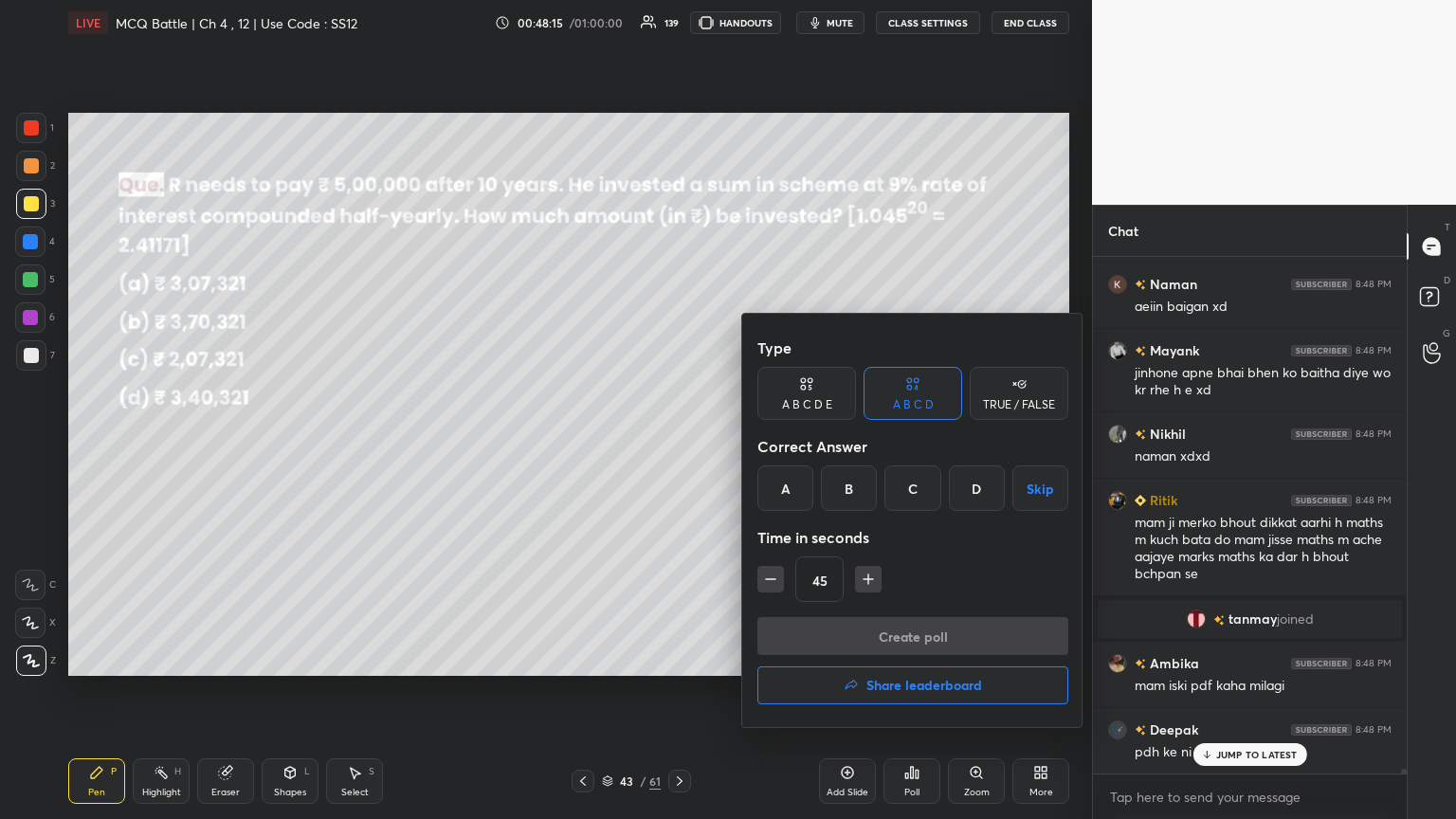click on "C" at bounding box center [912, 488] 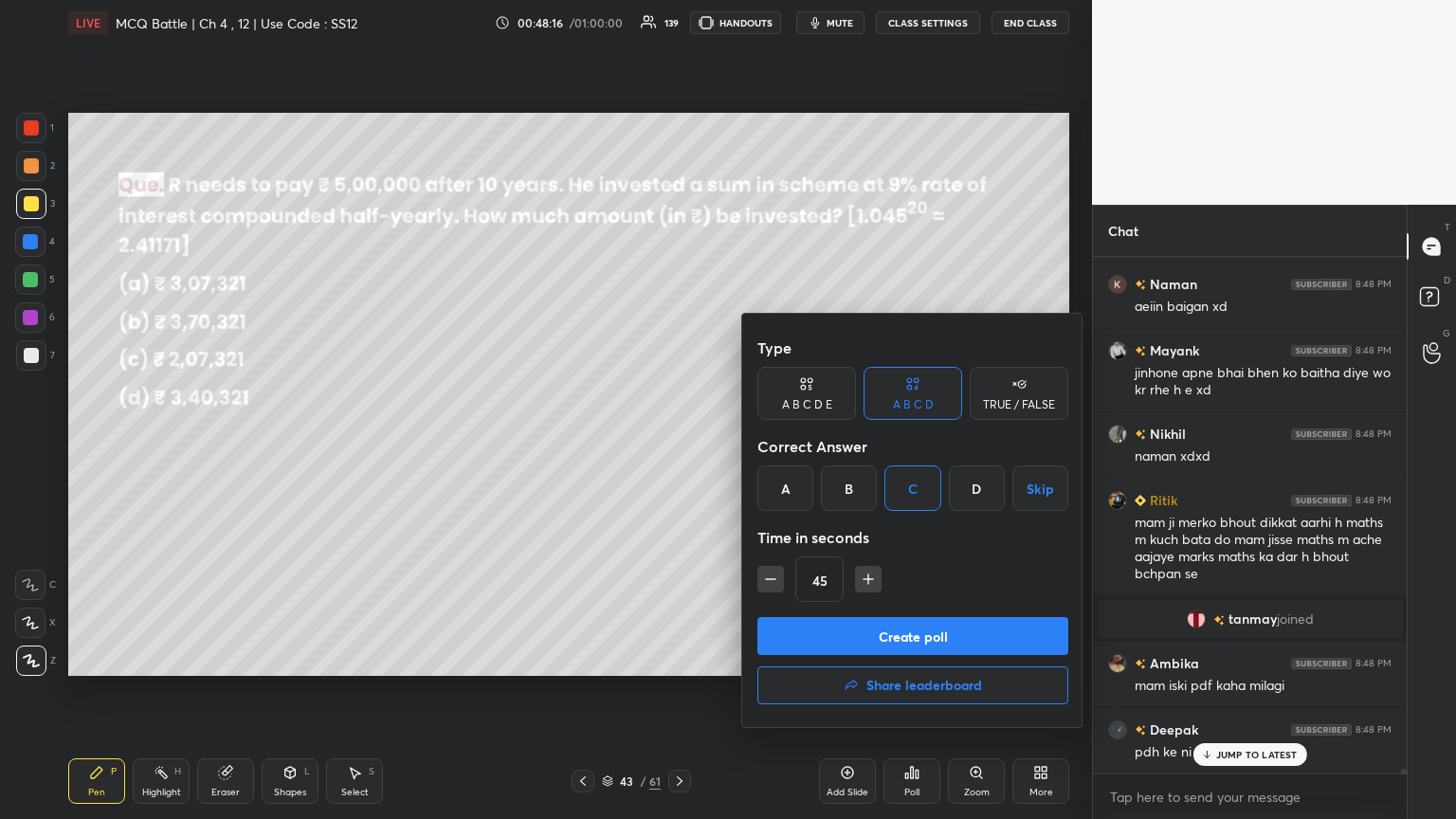 click 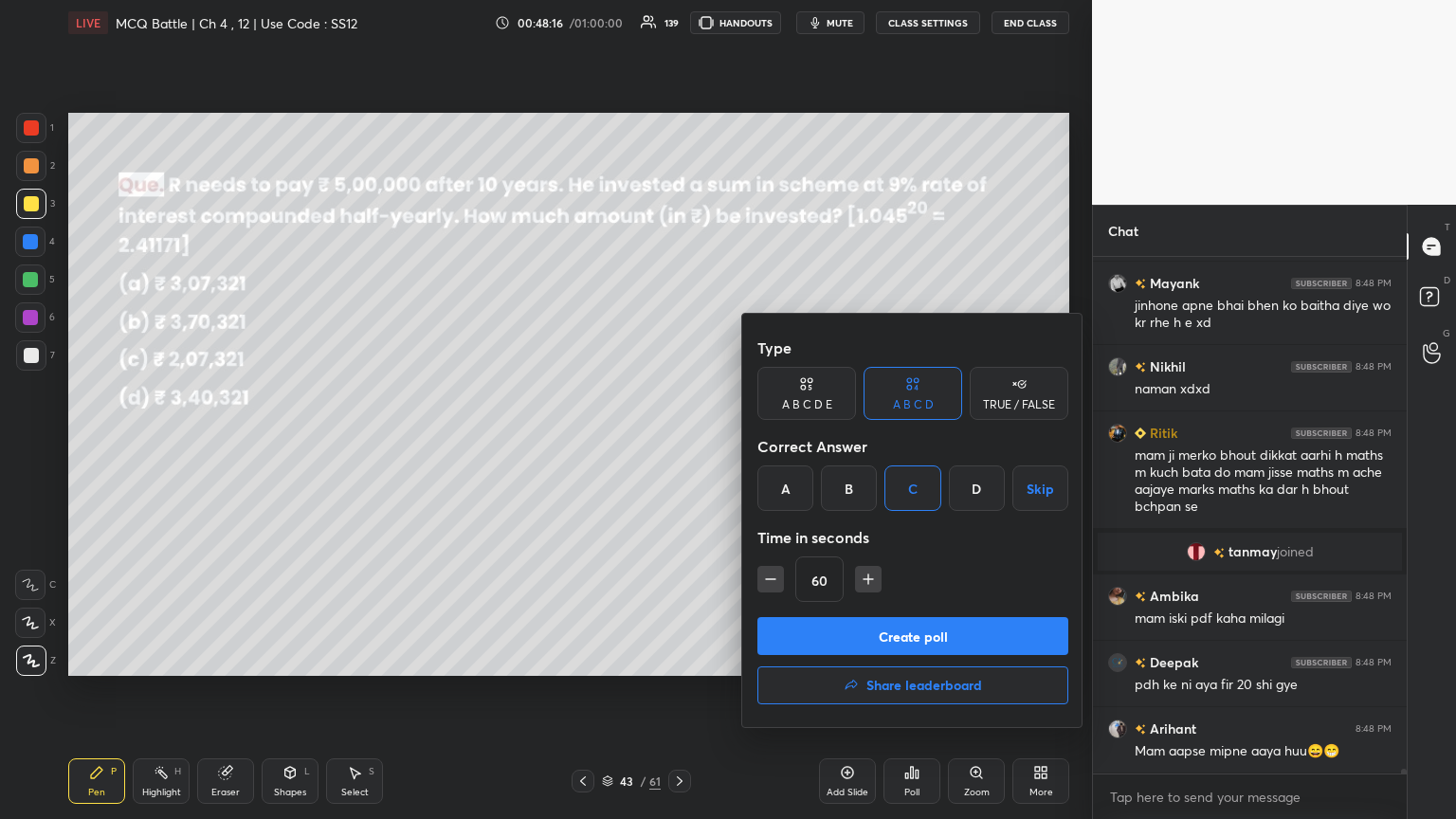 drag, startPoint x: 872, startPoint y: 585, endPoint x: 879, endPoint y: 599, distance: 15.652476 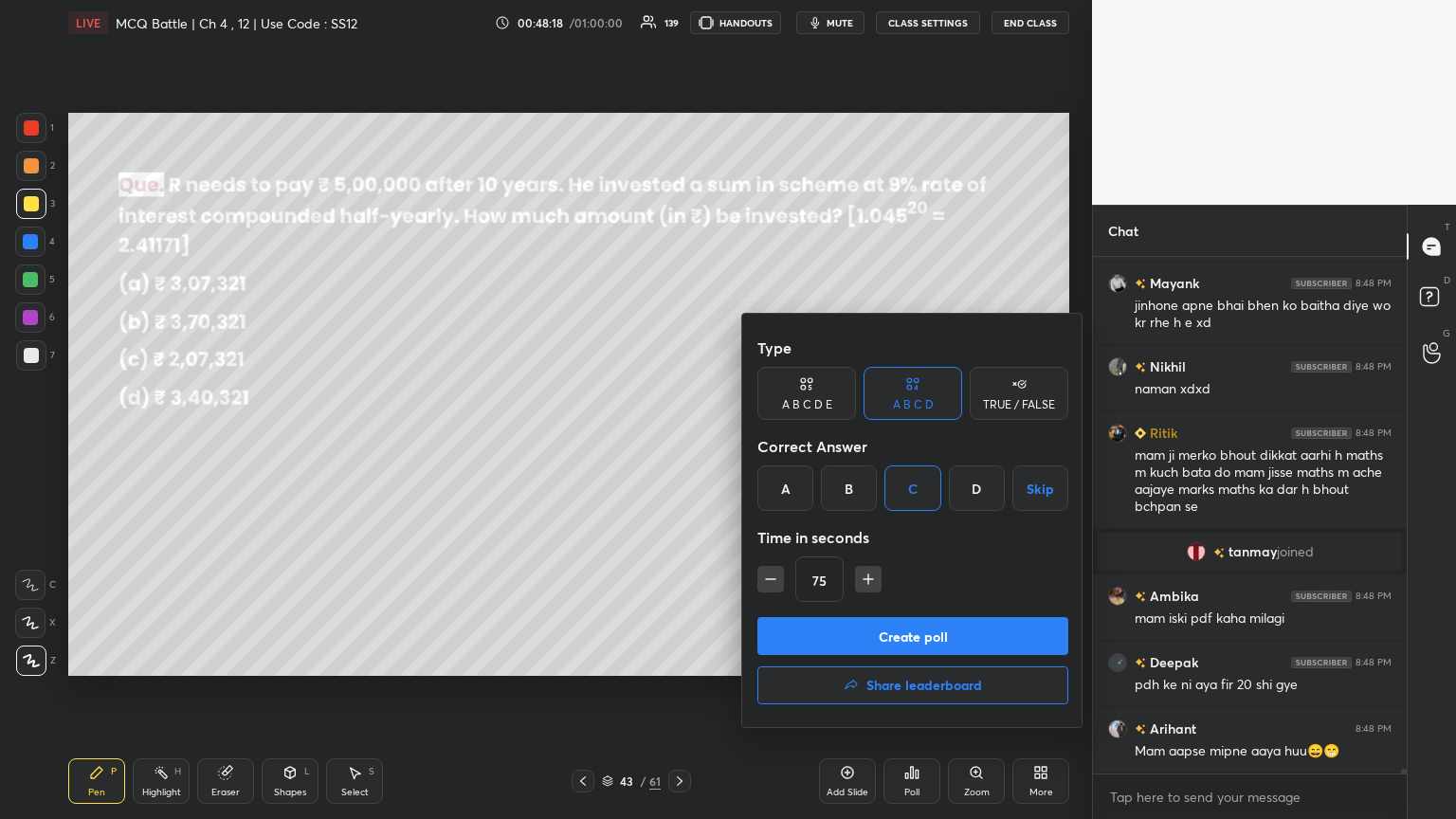 click on "Create poll" at bounding box center [913, 636] 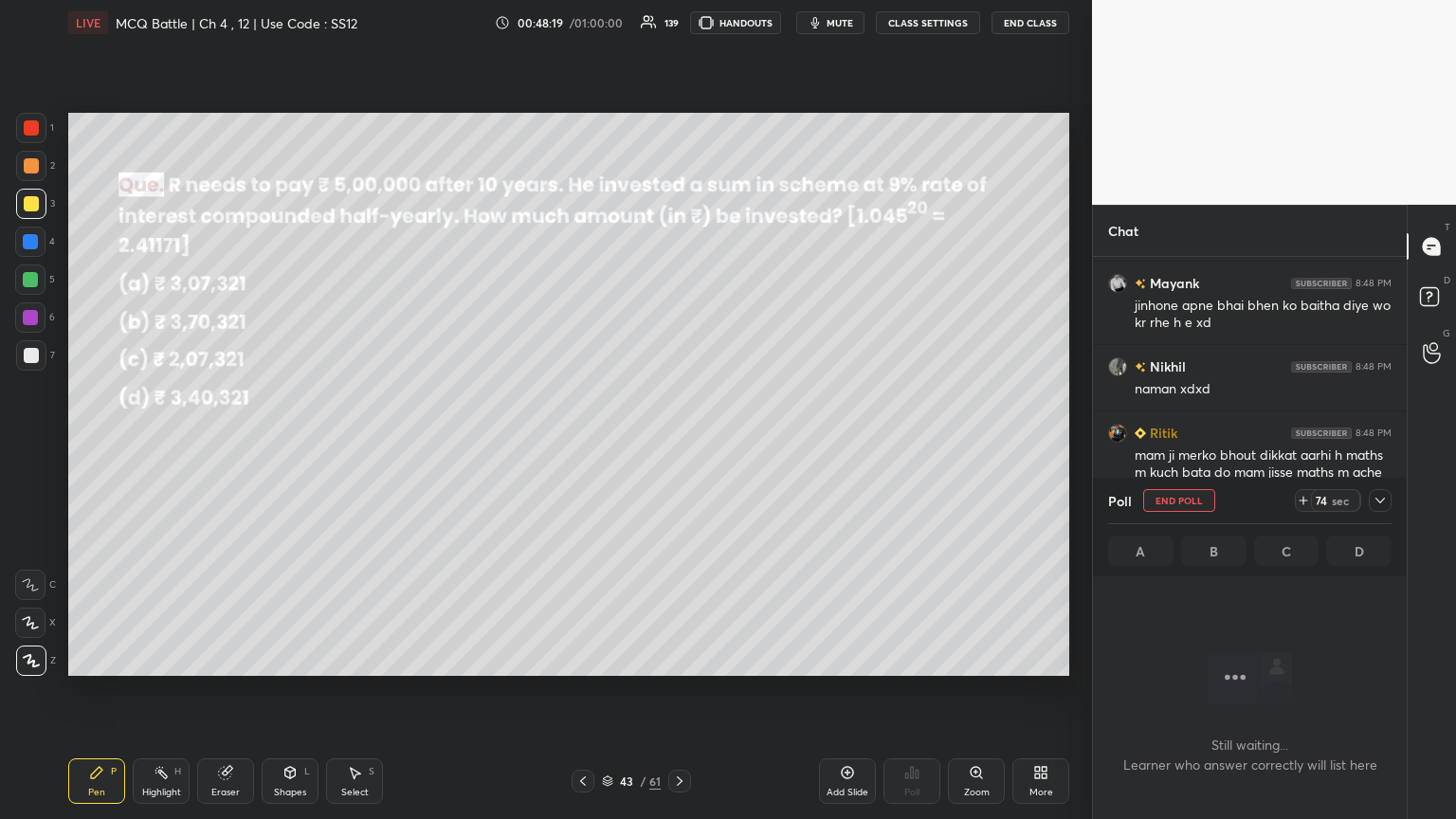 click 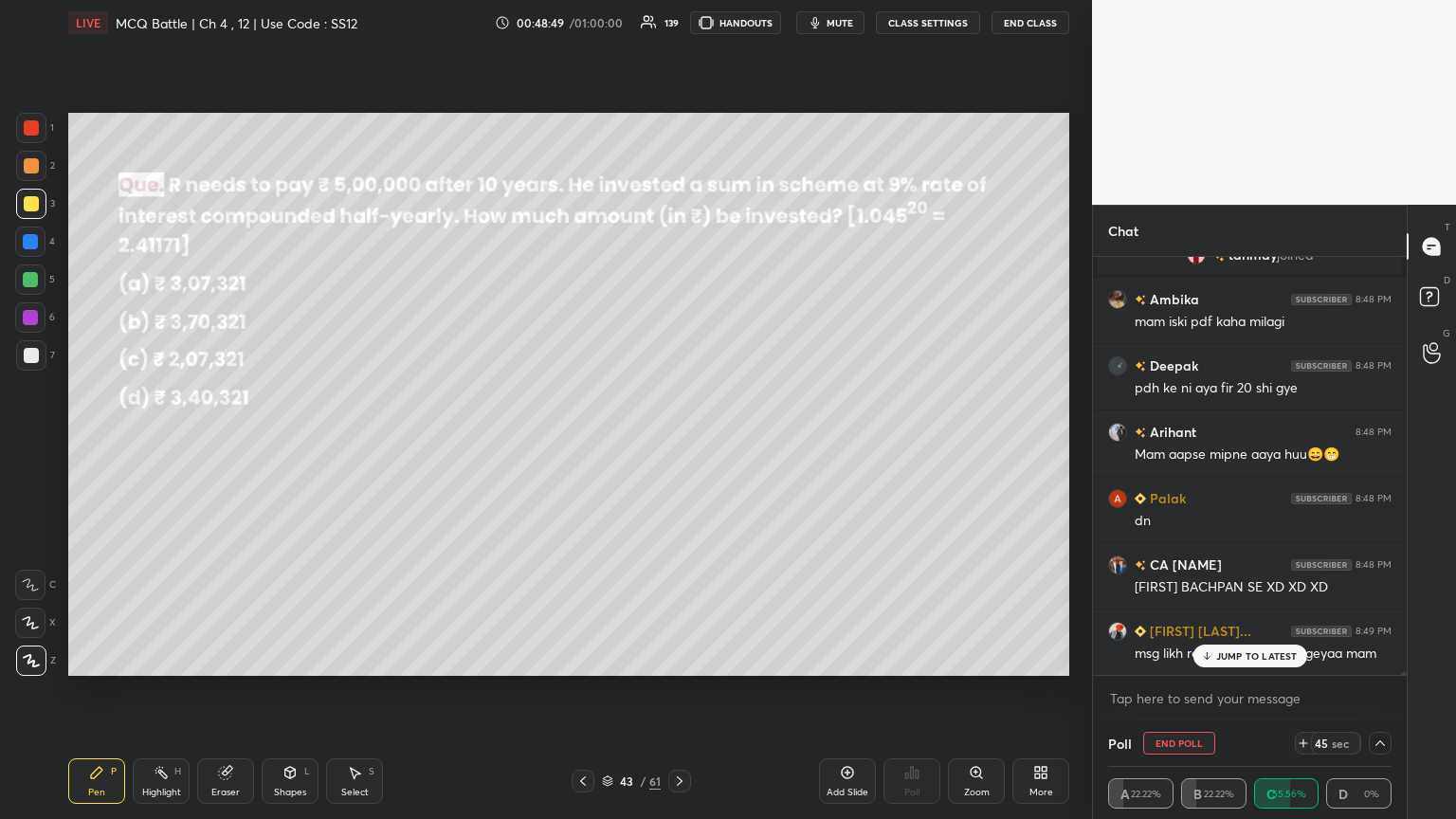 scroll, scrollTop: 54049, scrollLeft: 0, axis: vertical 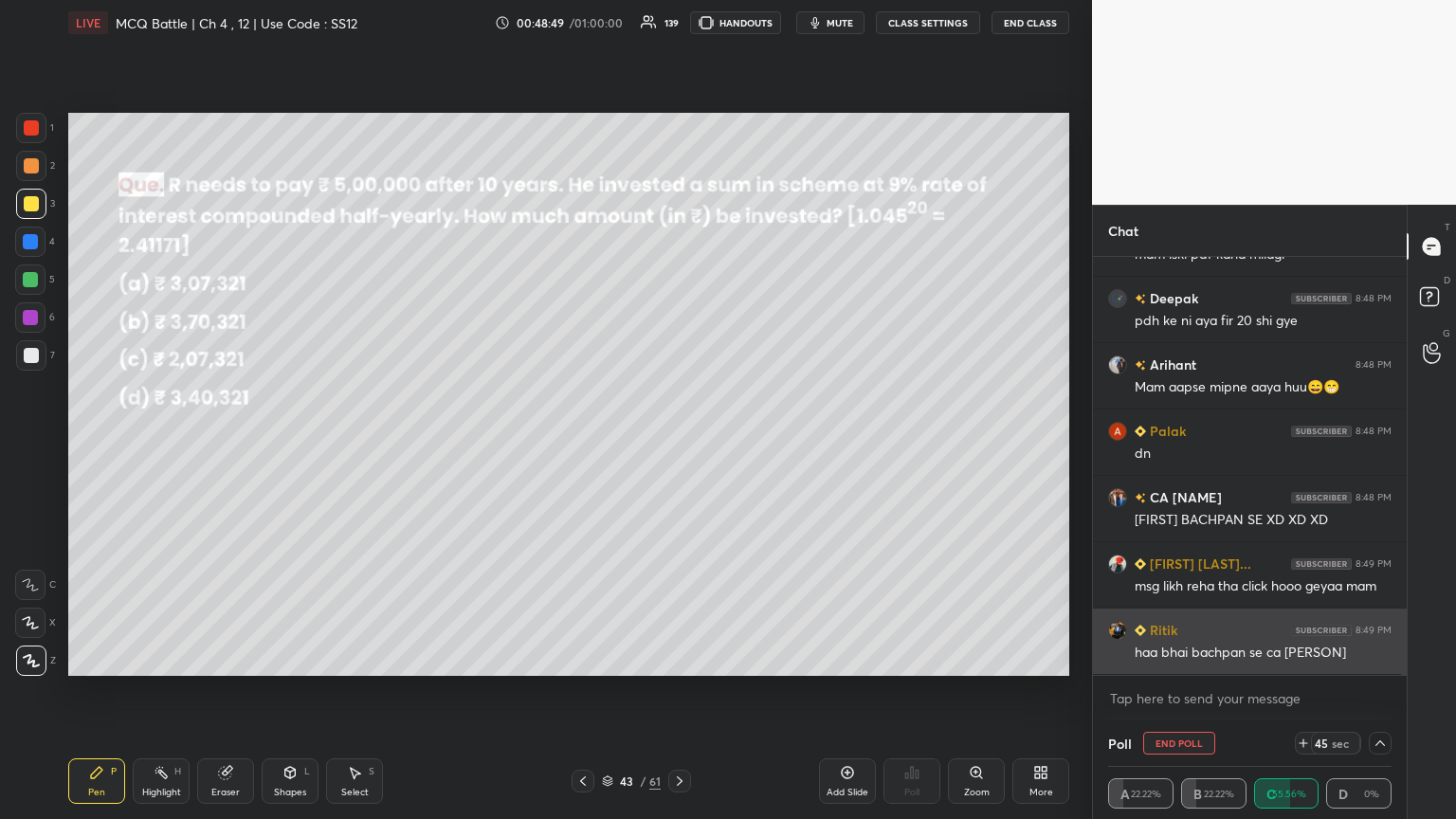 click on "haa bhai bachpan se ca [PERSON]" at bounding box center (1263, 653) 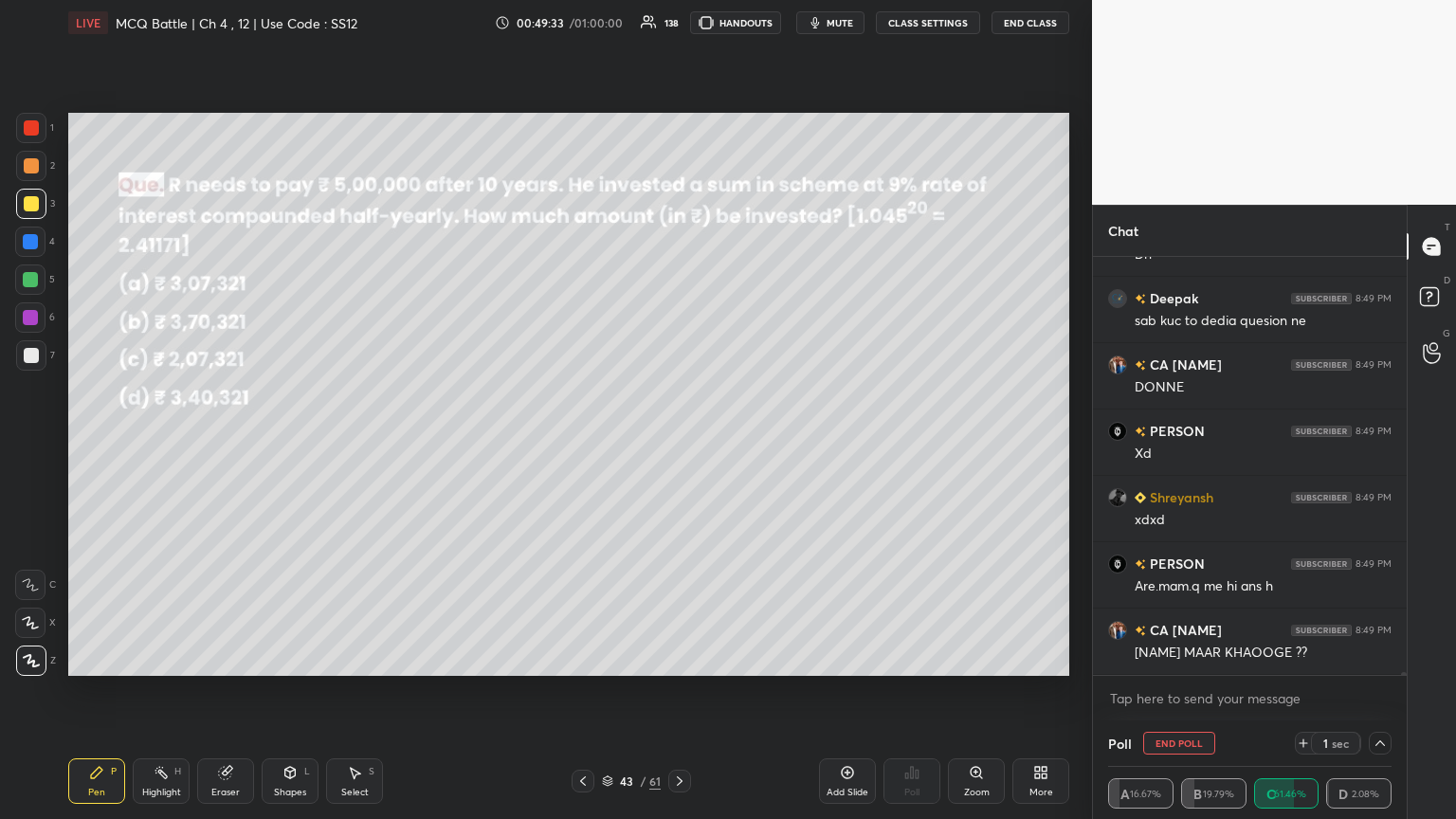 scroll, scrollTop: 55031, scrollLeft: 0, axis: vertical 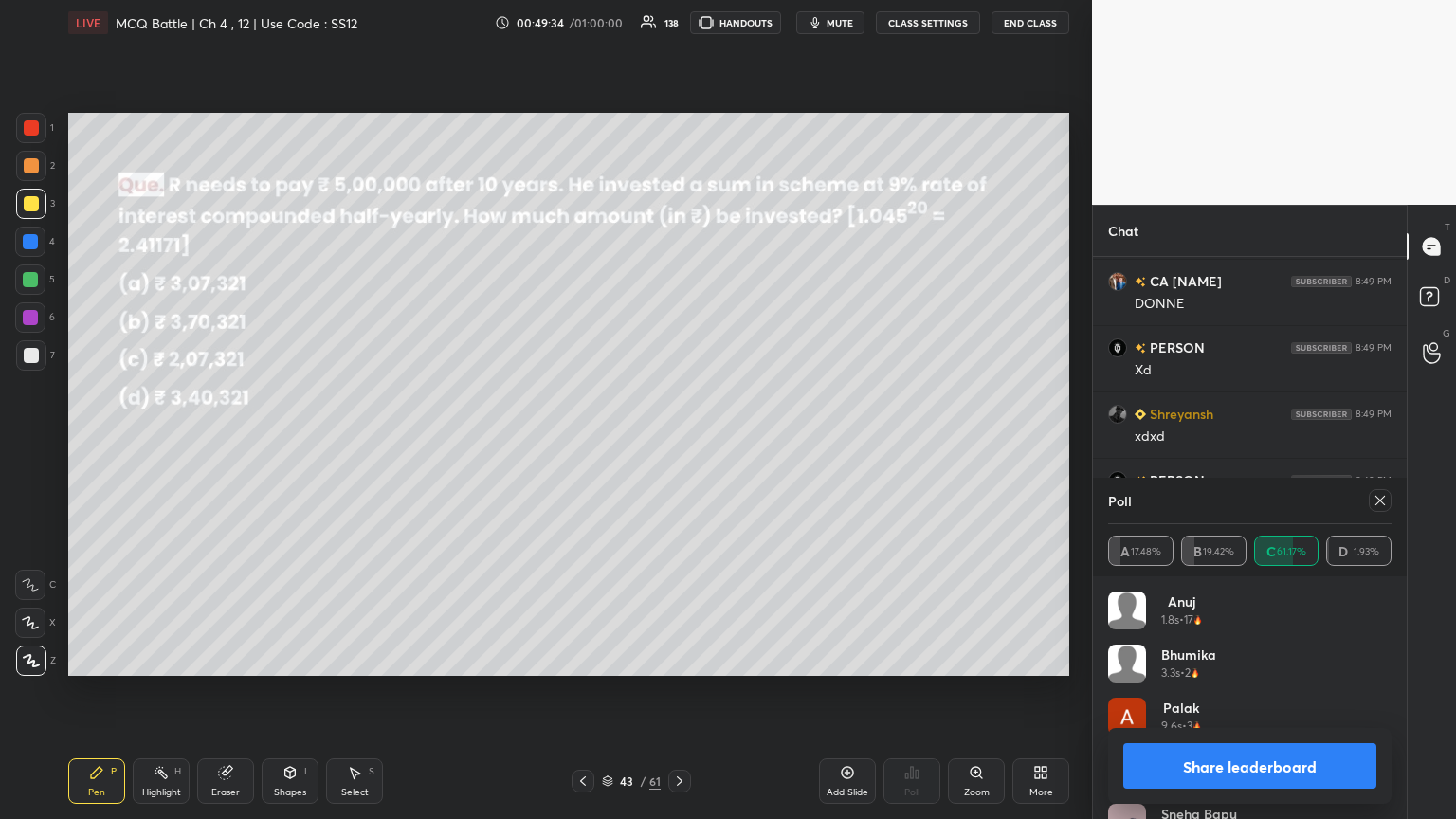 click on "Share leaderboard" at bounding box center (1249, 766) 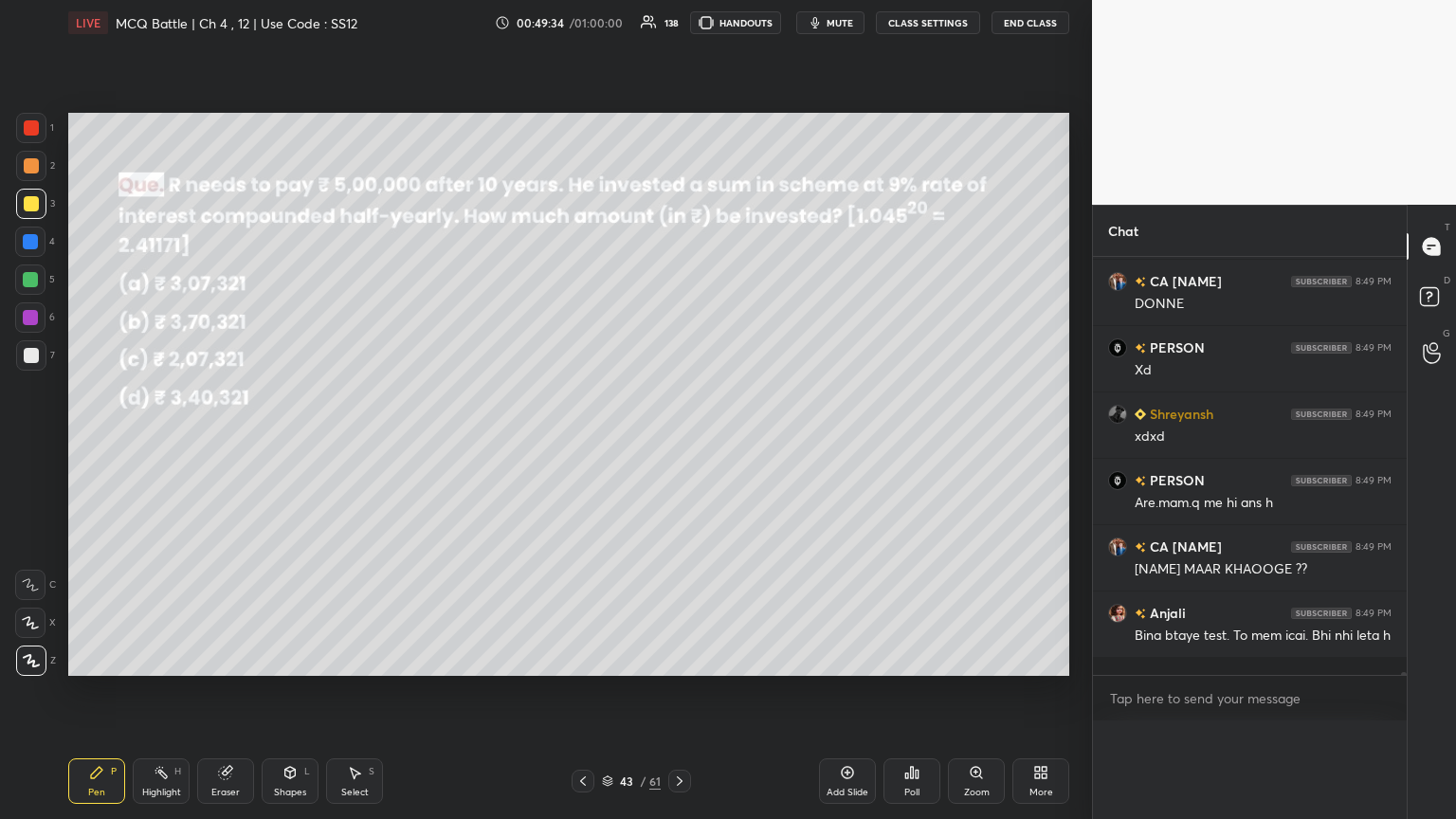 scroll, scrollTop: 0, scrollLeft: 0, axis: both 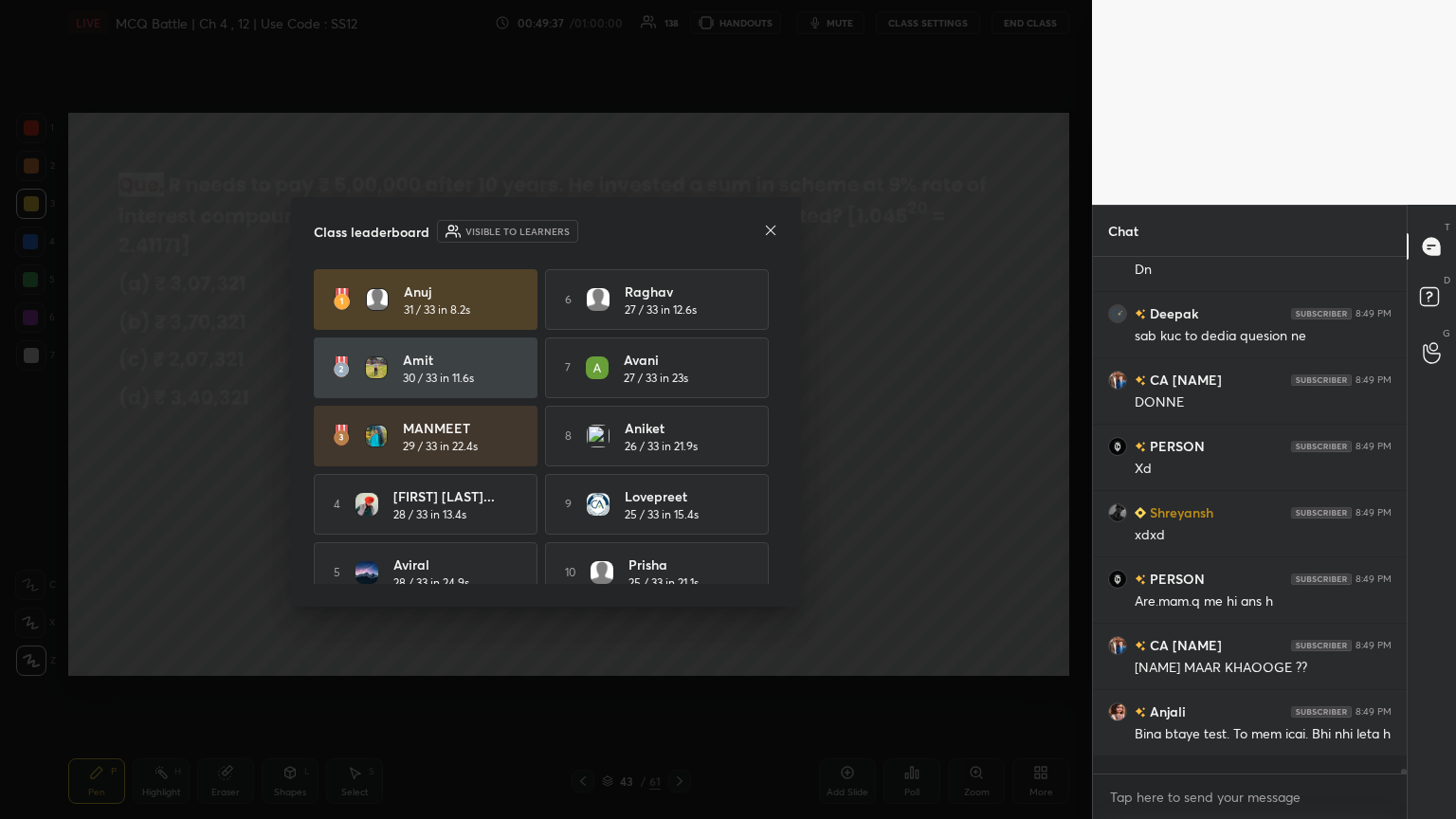 click 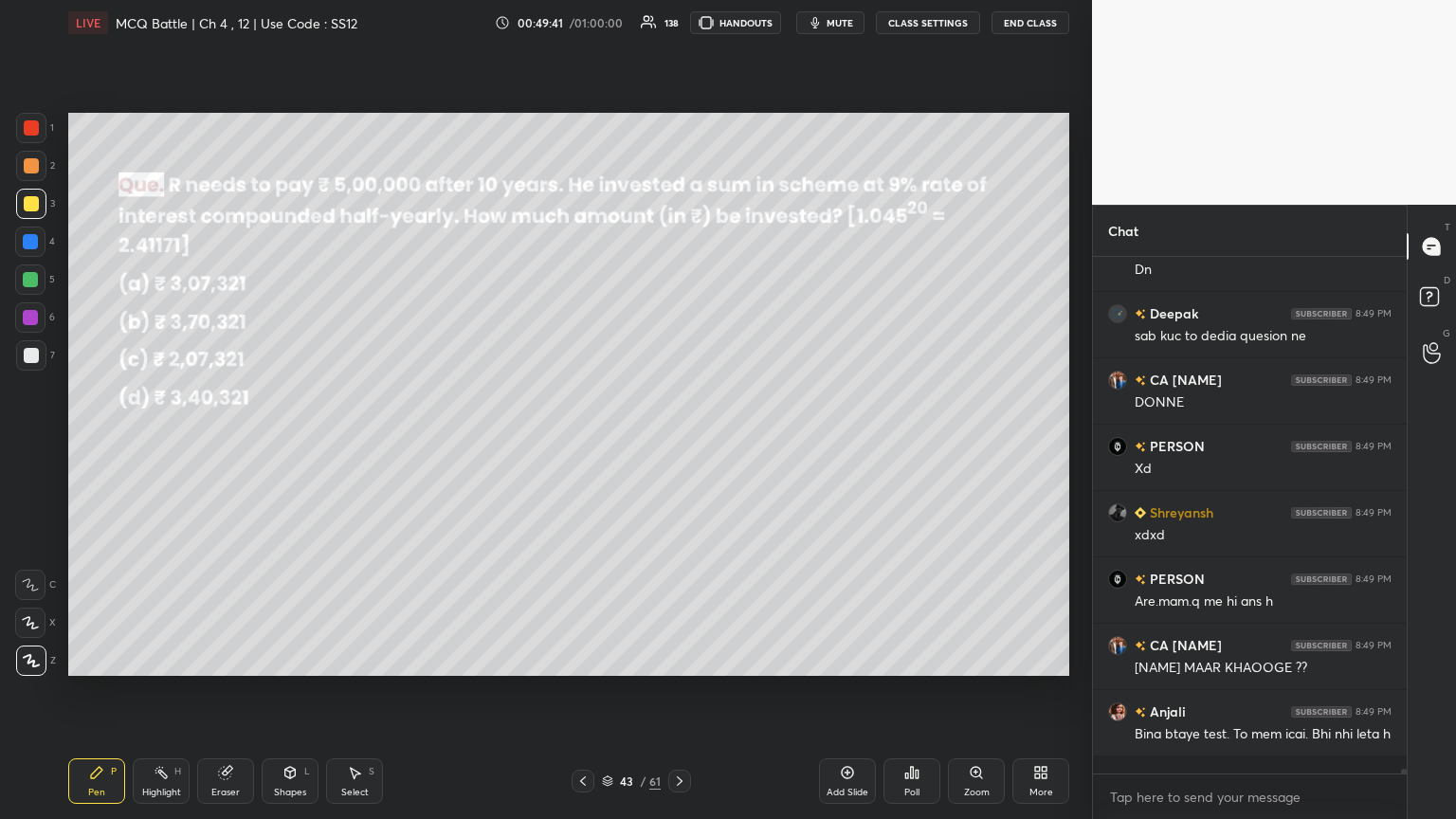 click 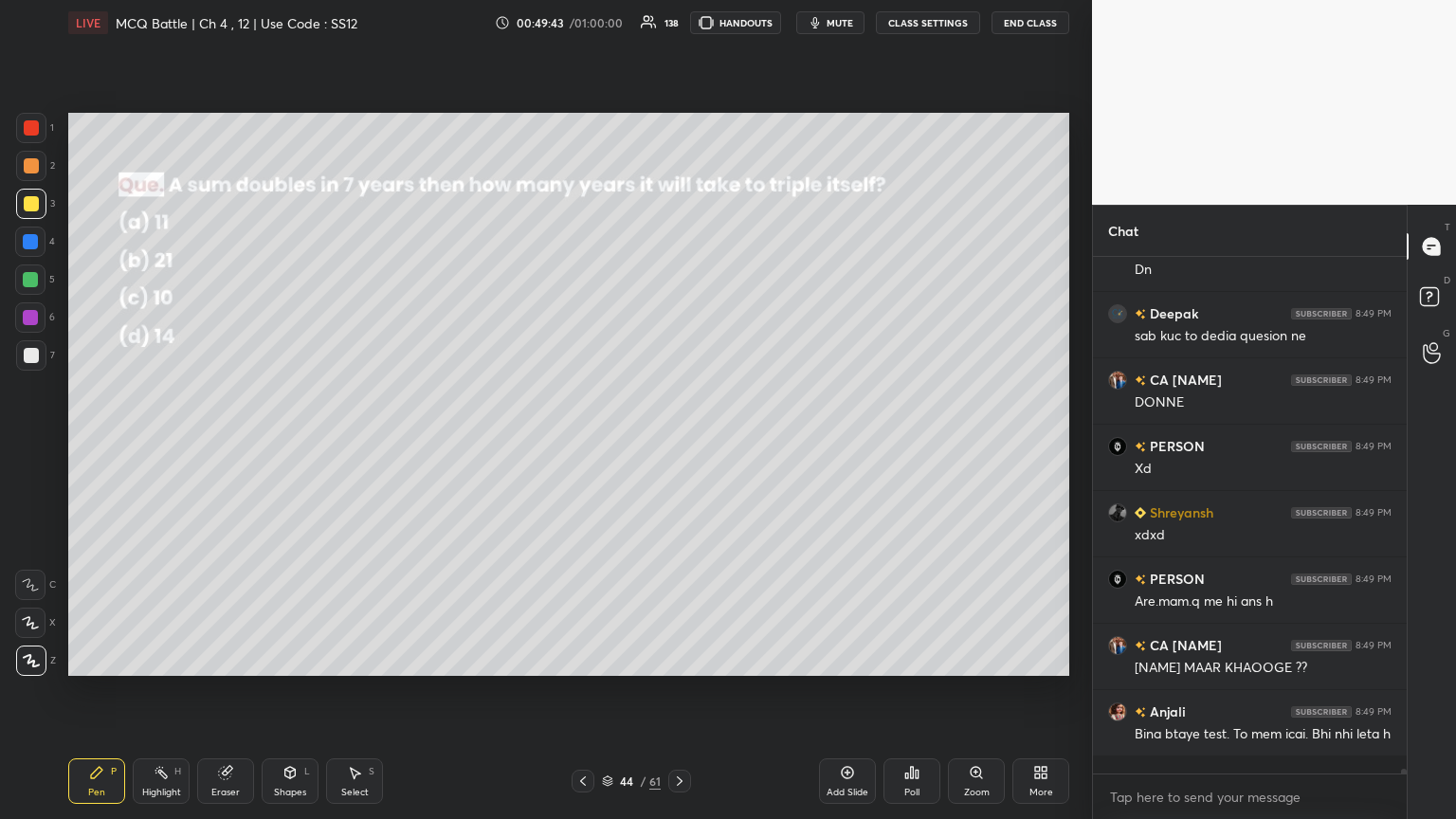 click on "Poll" at bounding box center [912, 781] 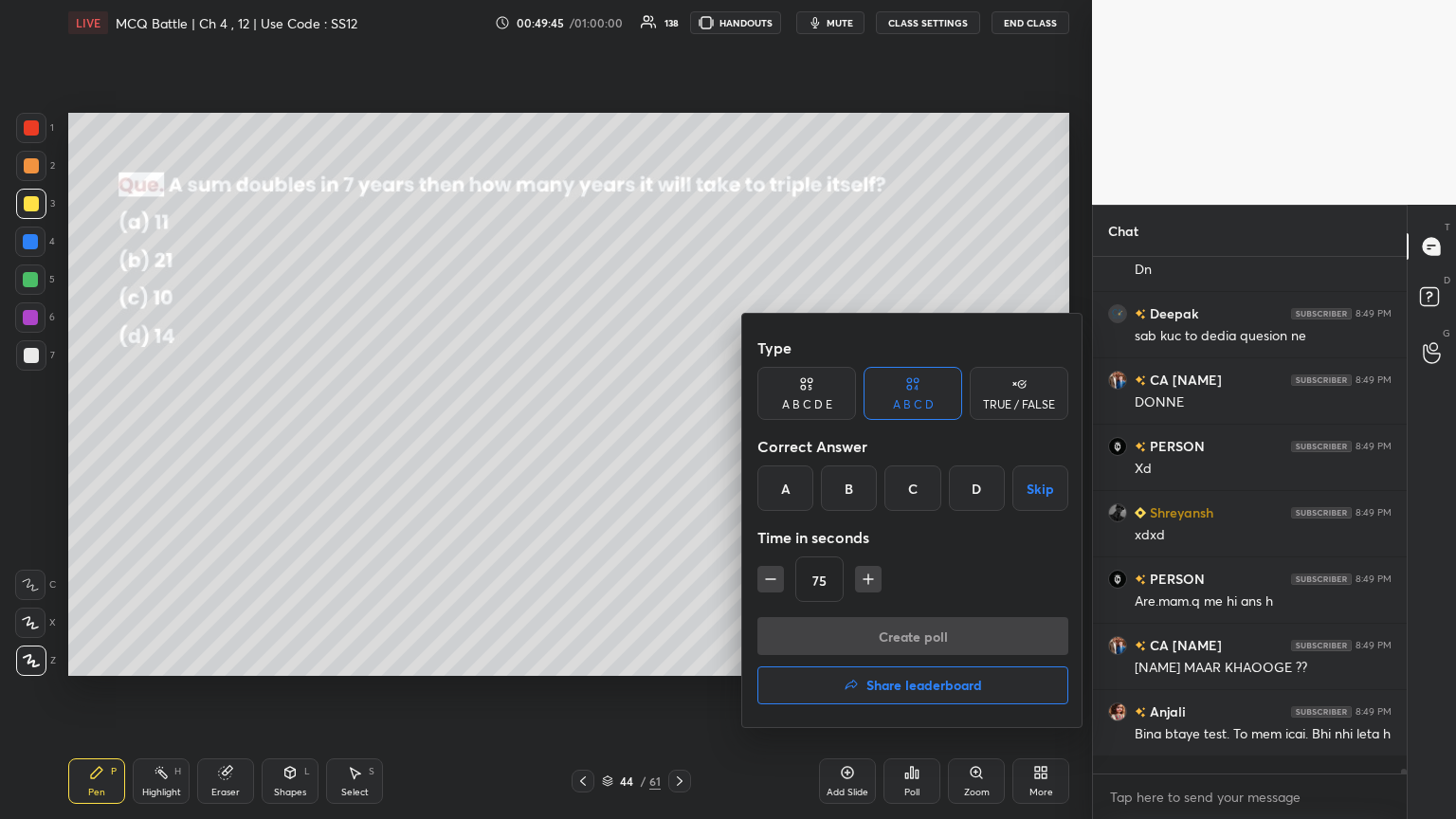 click on "D" at bounding box center [976, 488] 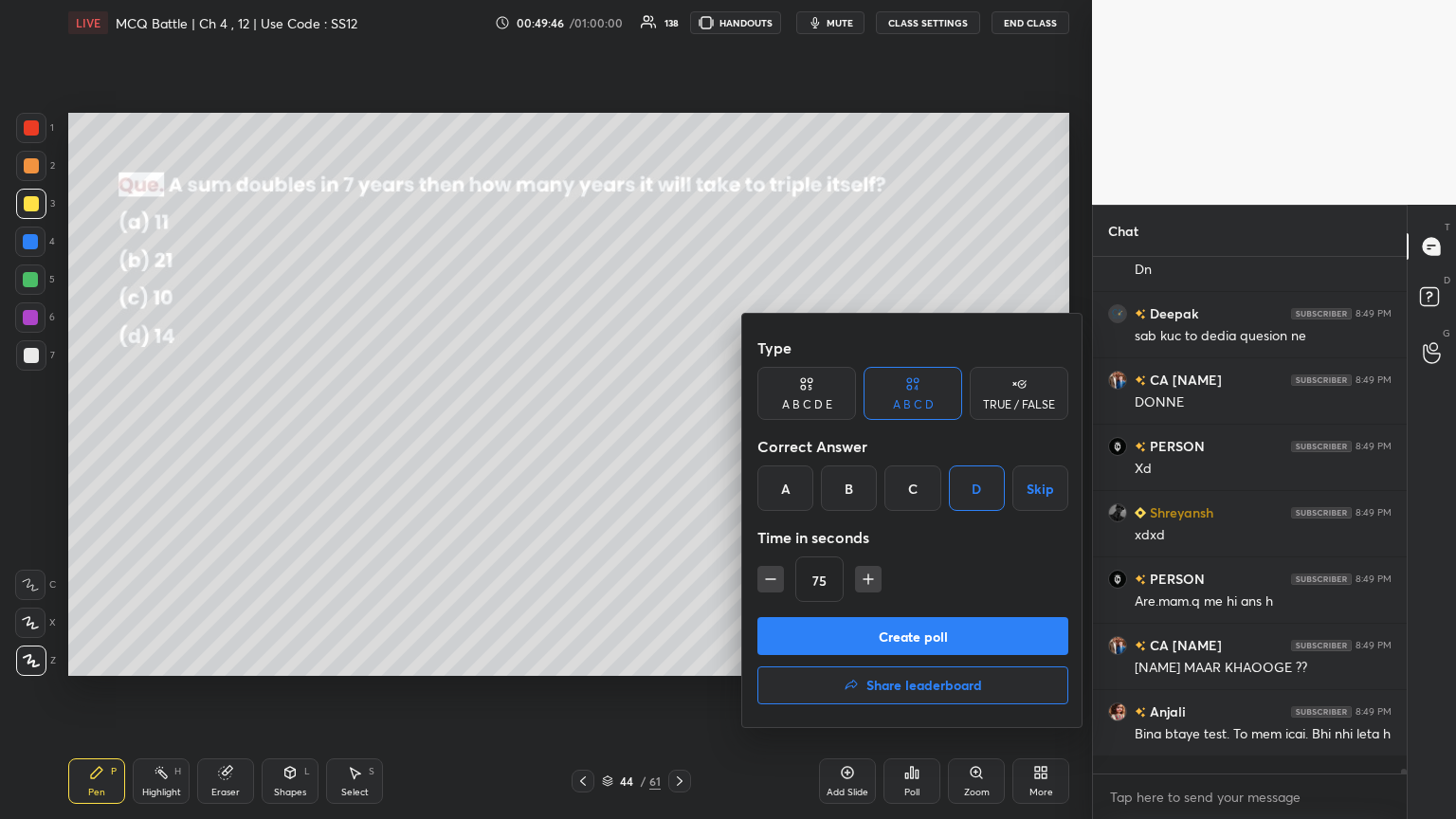 click on "Create poll" at bounding box center (913, 636) 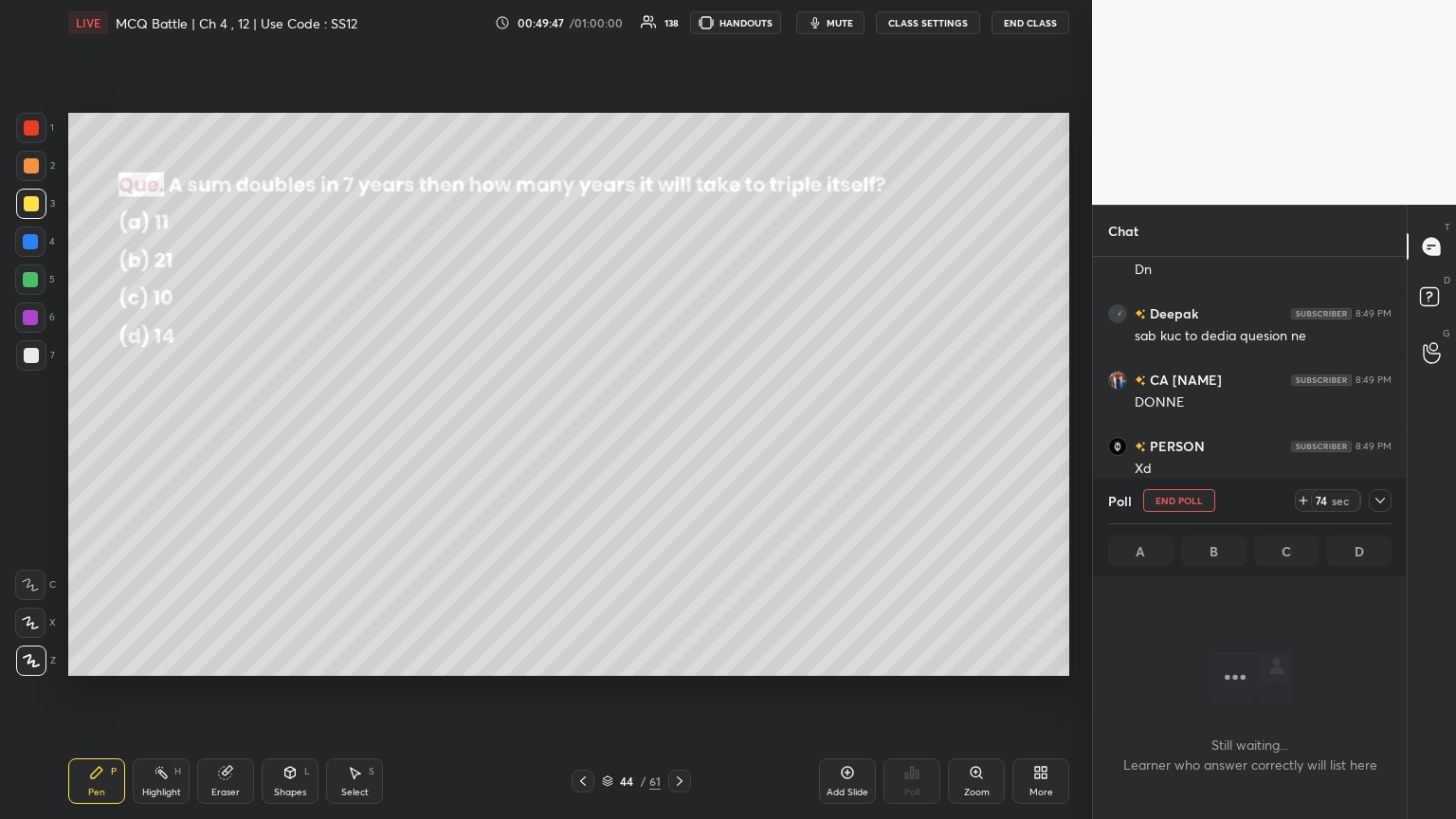 drag, startPoint x: 1384, startPoint y: 497, endPoint x: 1365, endPoint y: 504, distance: 20.248457 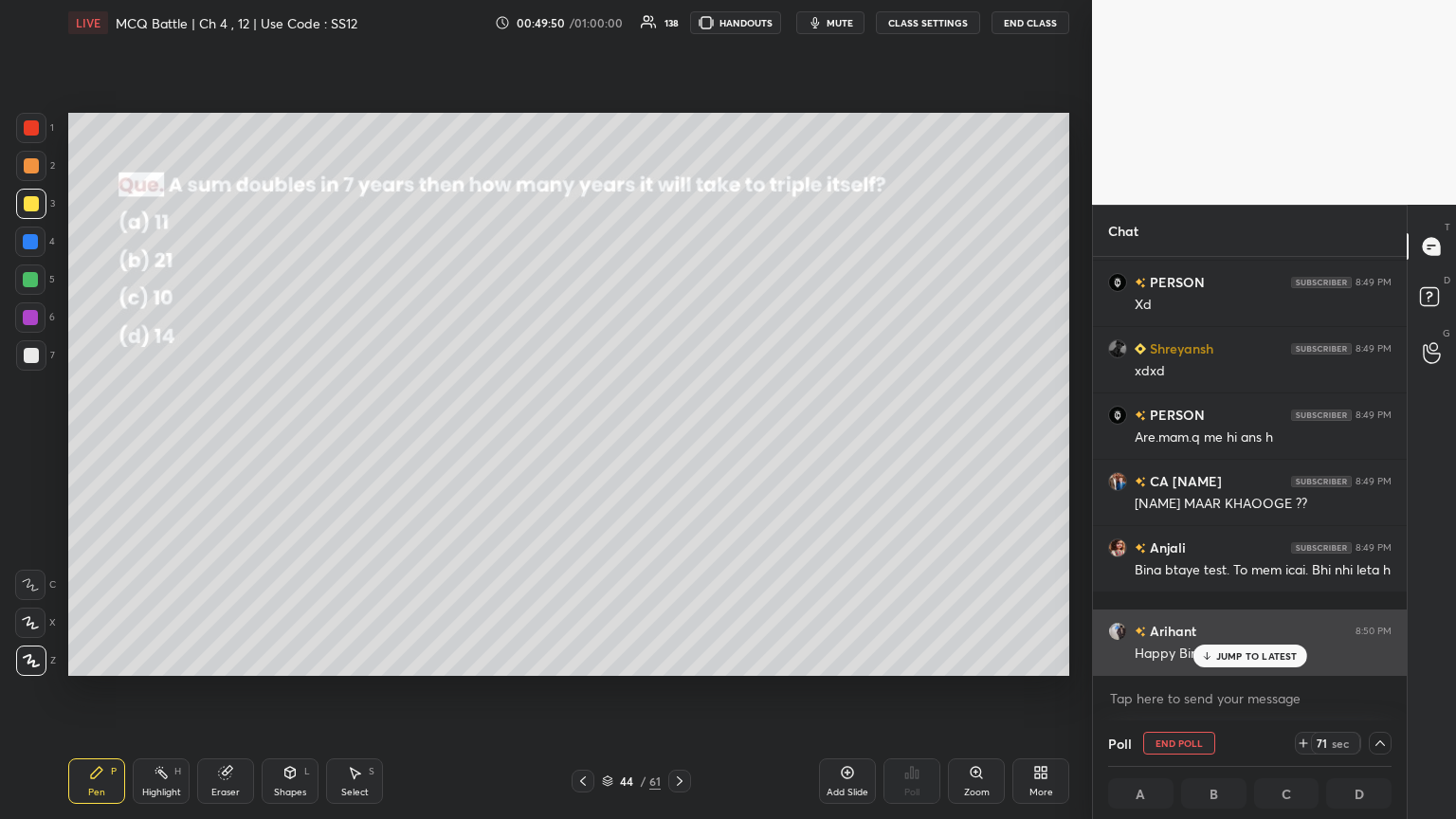 click on "JUMP TO LATEST" at bounding box center [1257, 656] 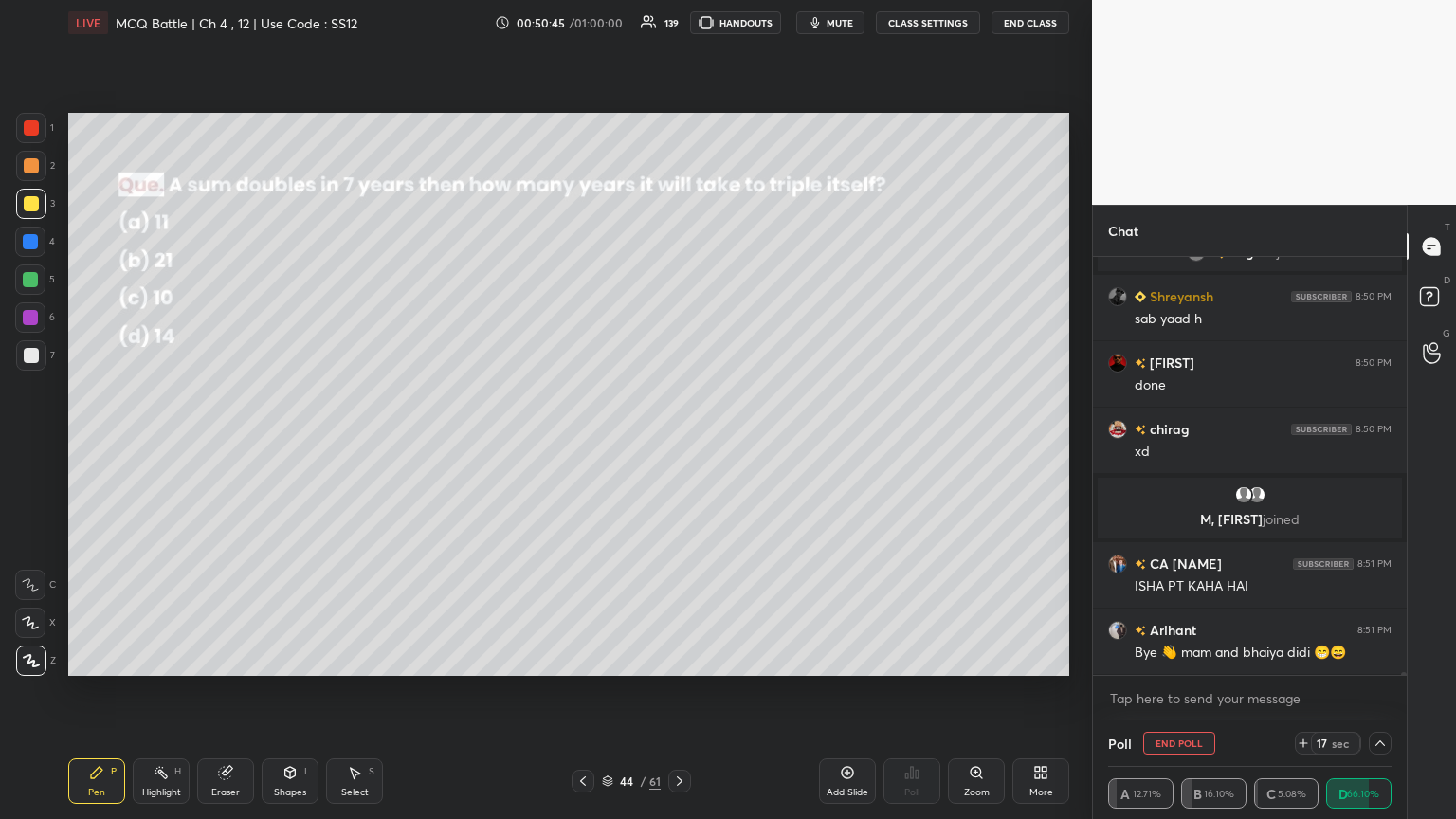 scroll, scrollTop: 53709, scrollLeft: 0, axis: vertical 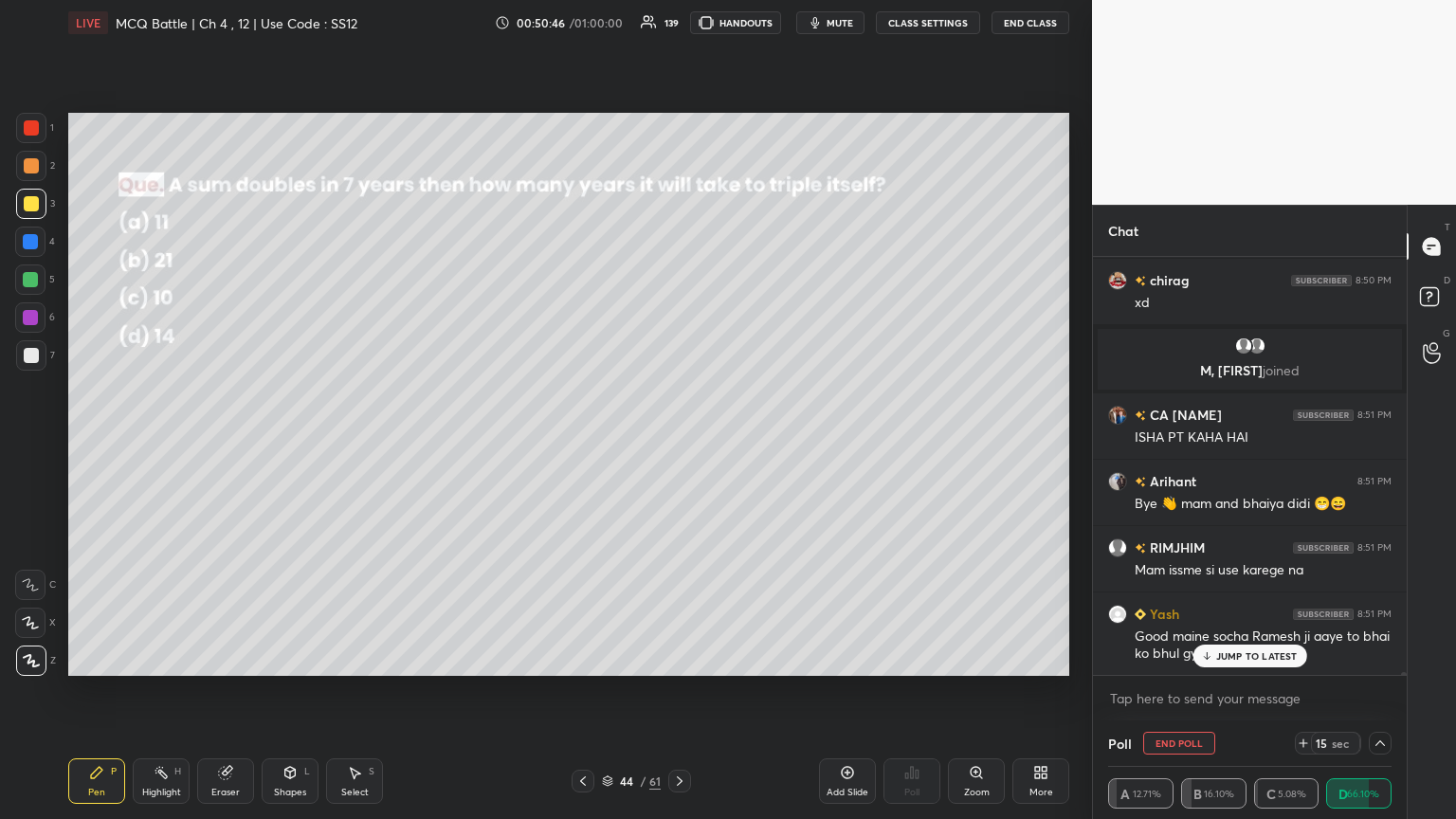 click on "JUMP TO LATEST" at bounding box center [1257, 656] 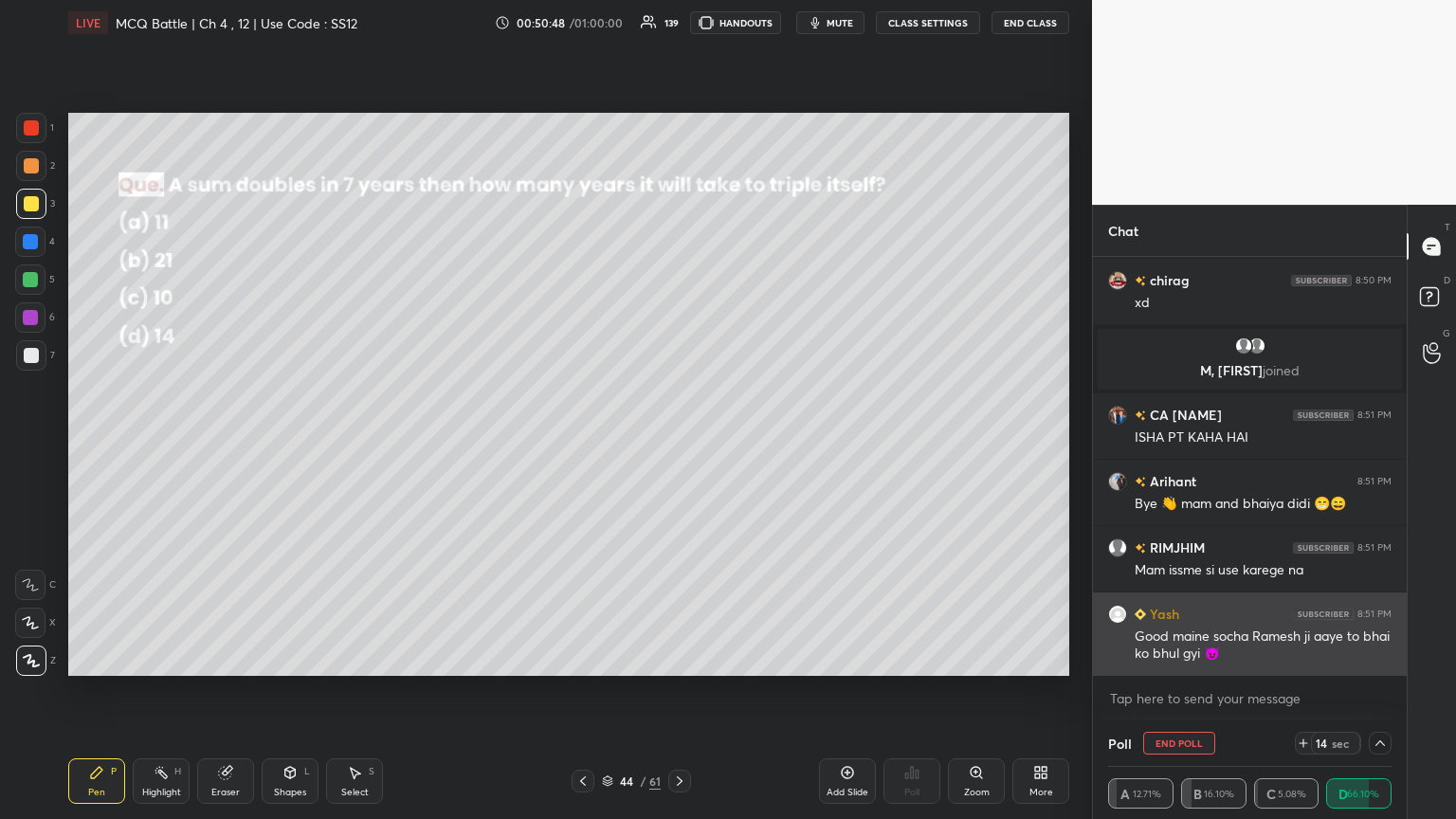 scroll, scrollTop: 53776, scrollLeft: 0, axis: vertical 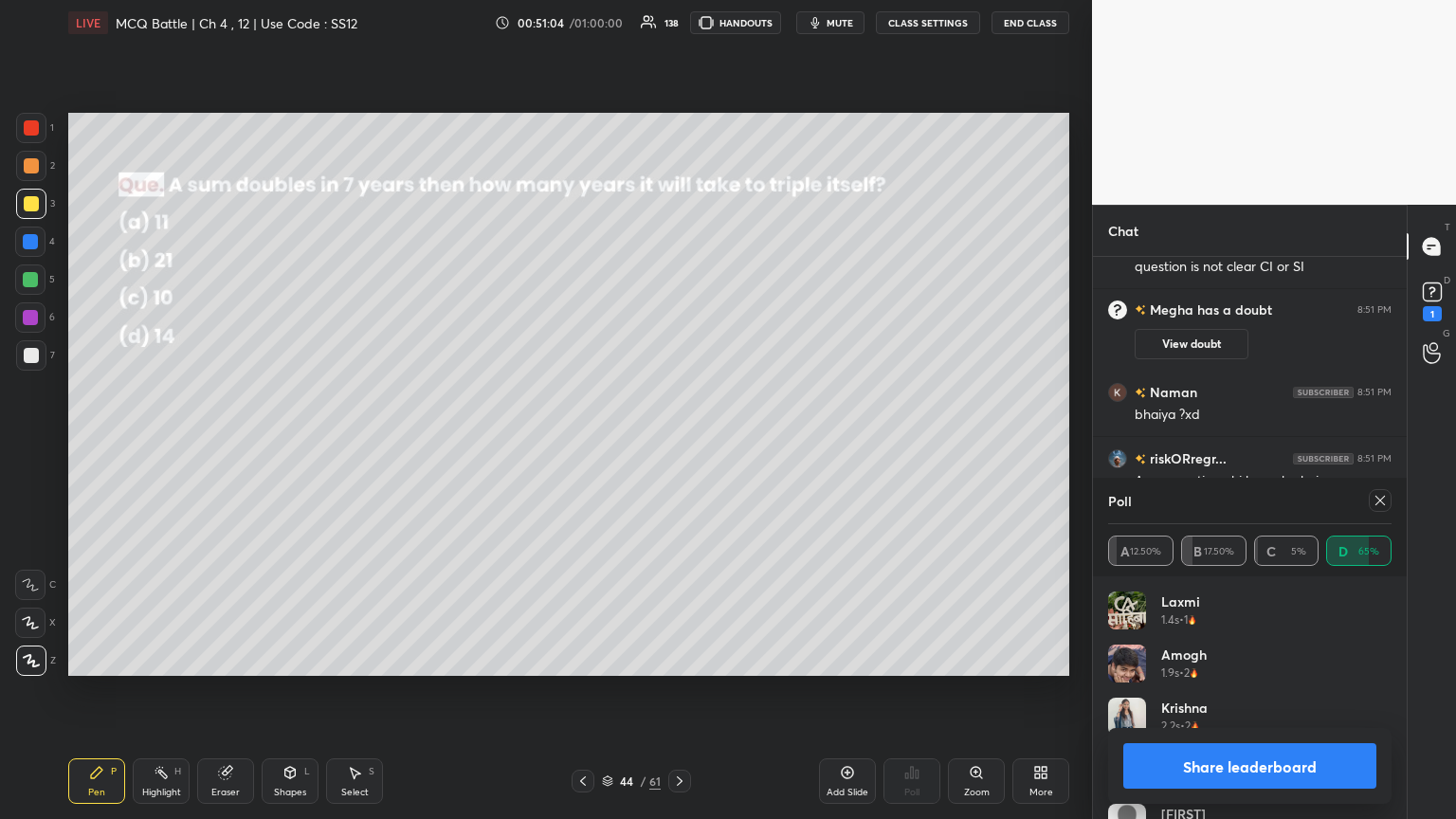 click on "Share leaderboard" at bounding box center [1249, 766] 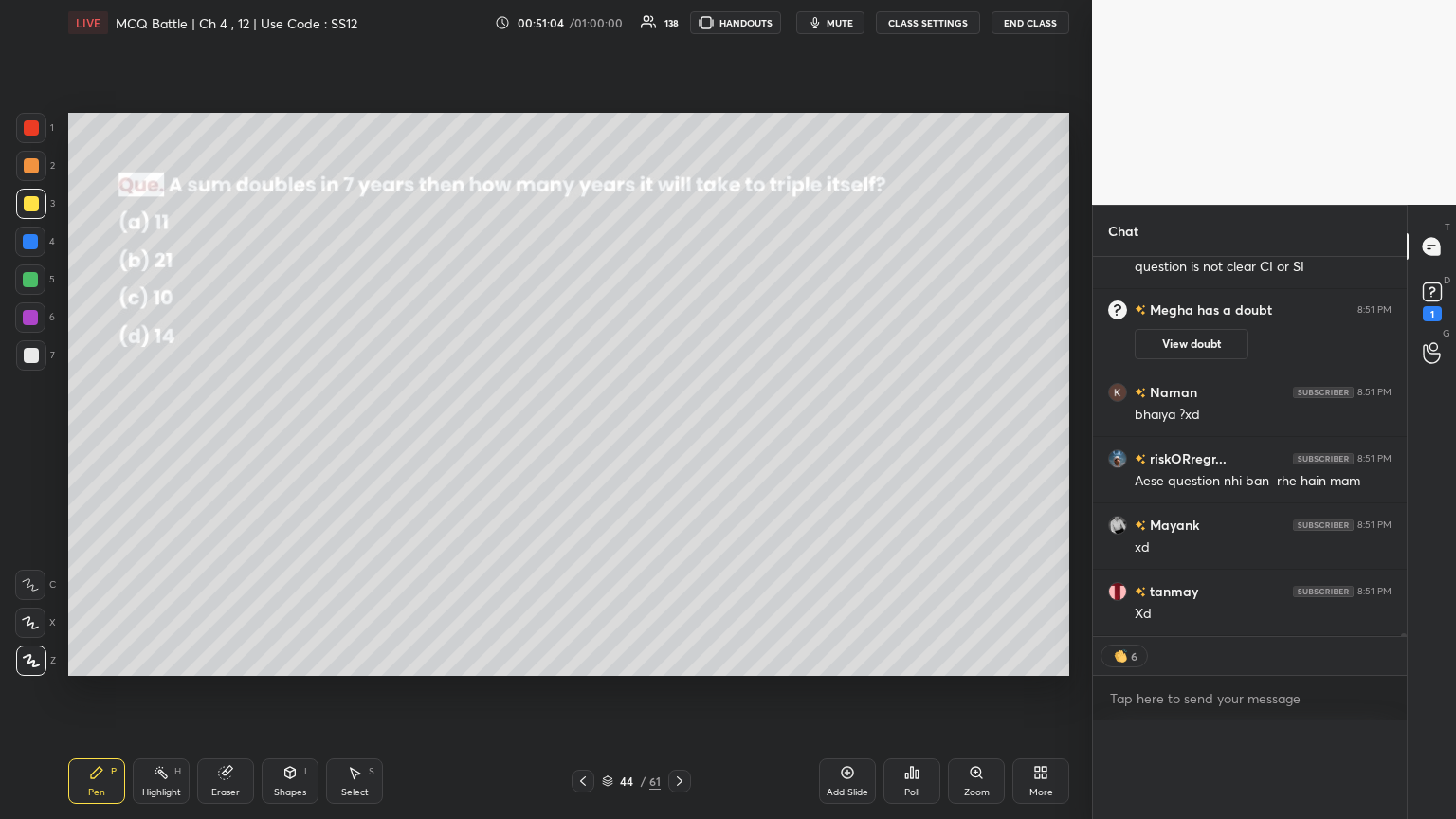 scroll, scrollTop: 0, scrollLeft: 0, axis: both 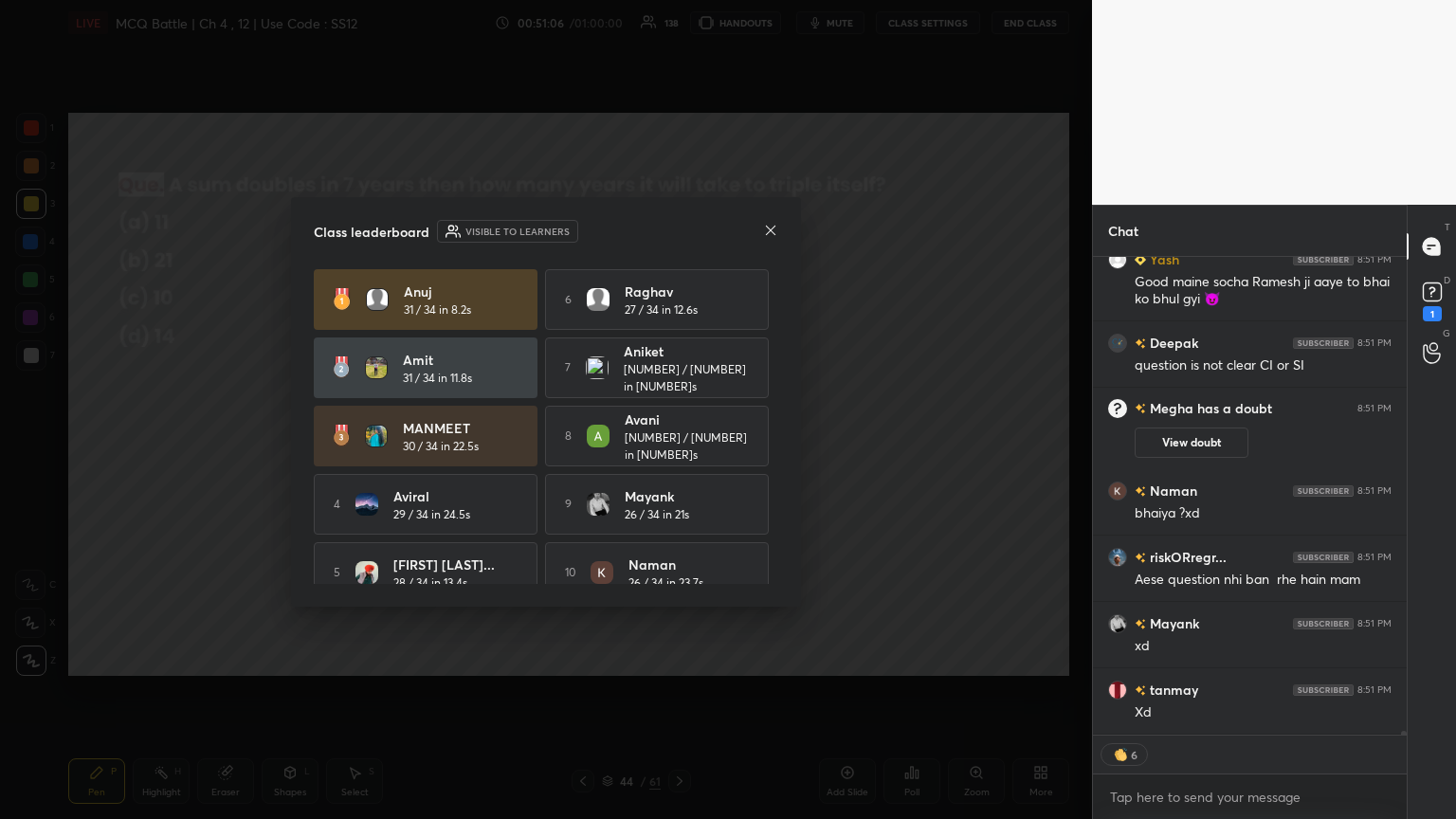 click 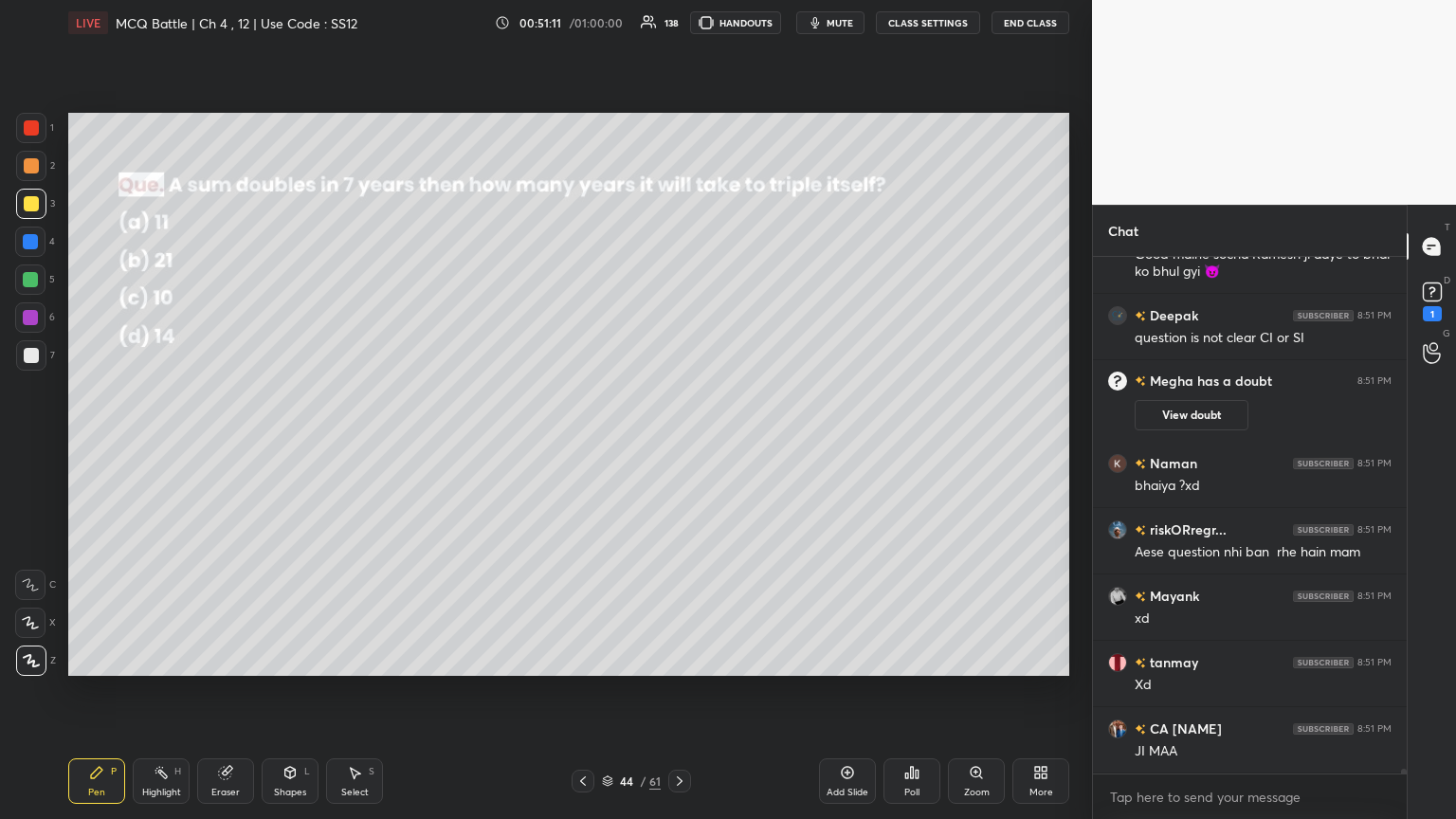 click 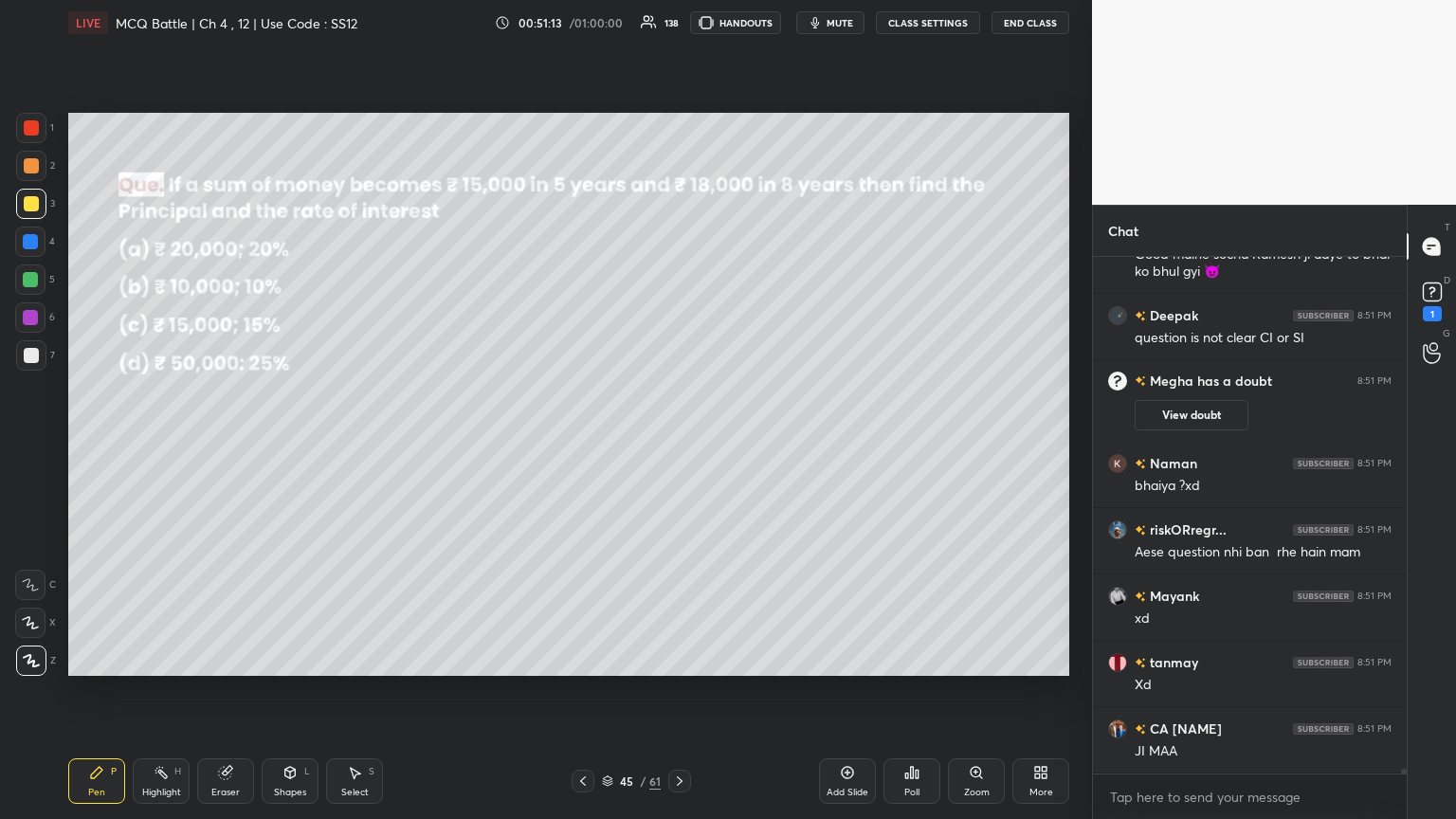 click on "Poll" at bounding box center (912, 792) 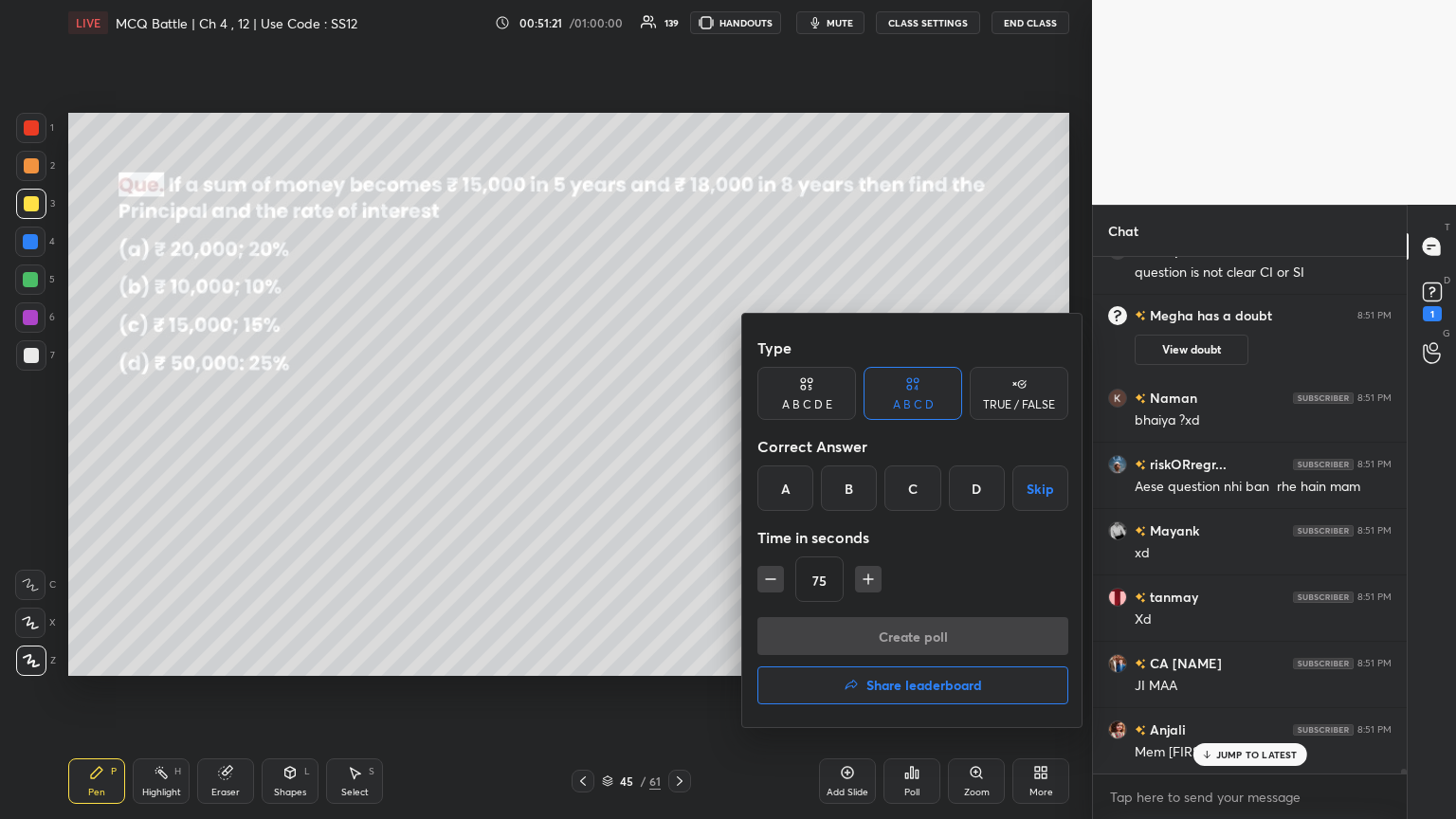 click at bounding box center (728, 410) 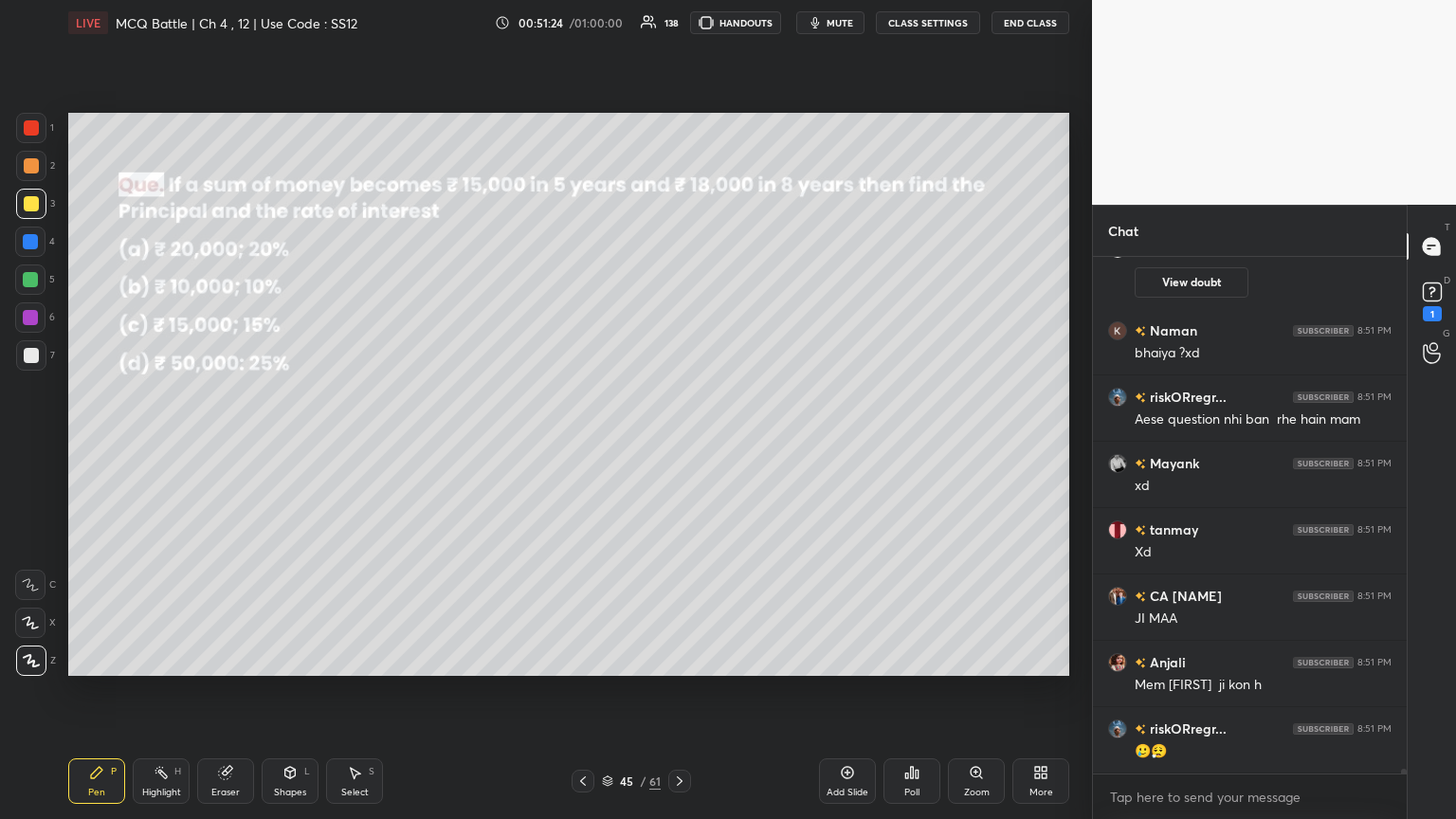 click on "Poll" at bounding box center [912, 792] 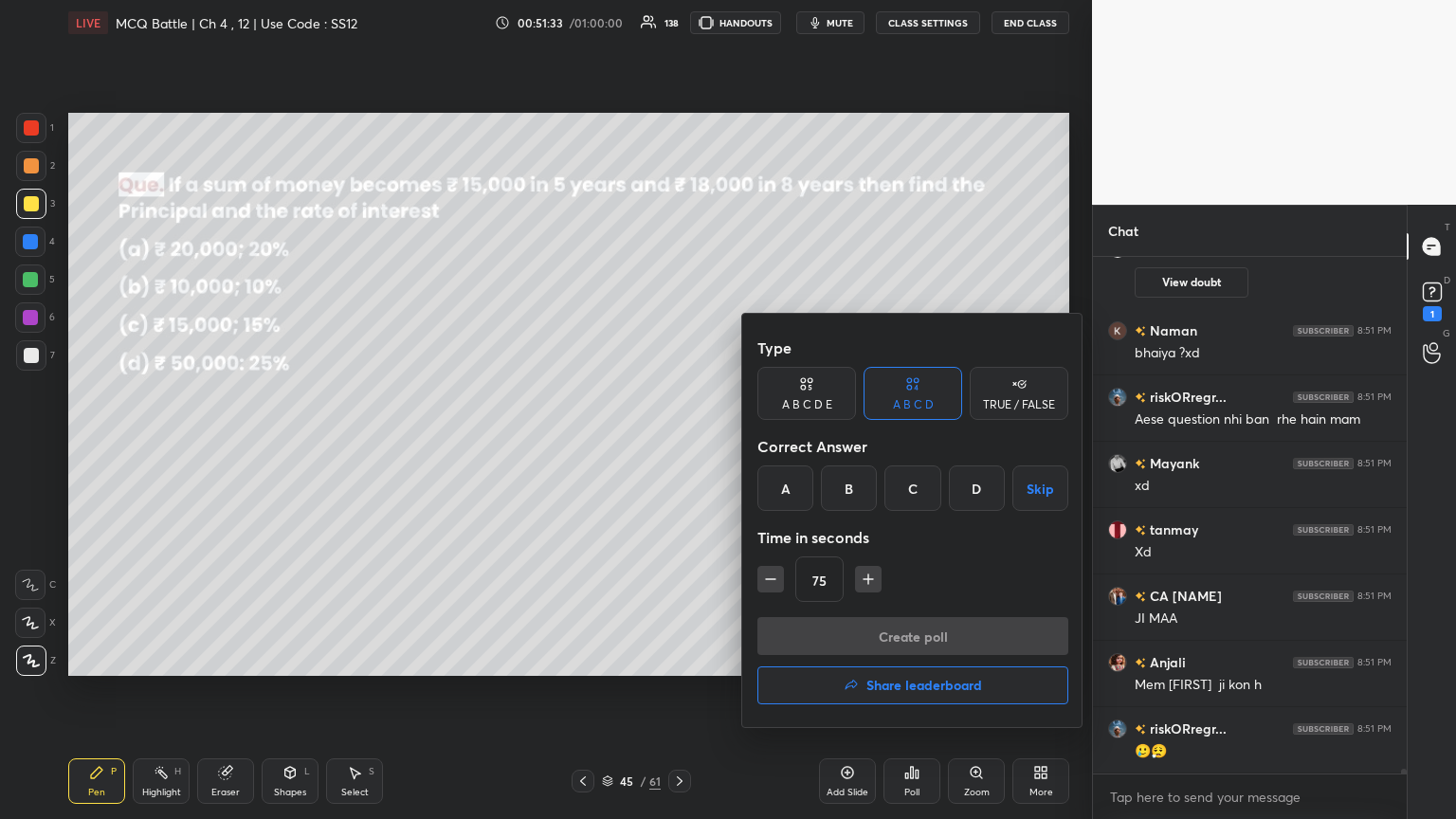 click on "B" at bounding box center [848, 488] 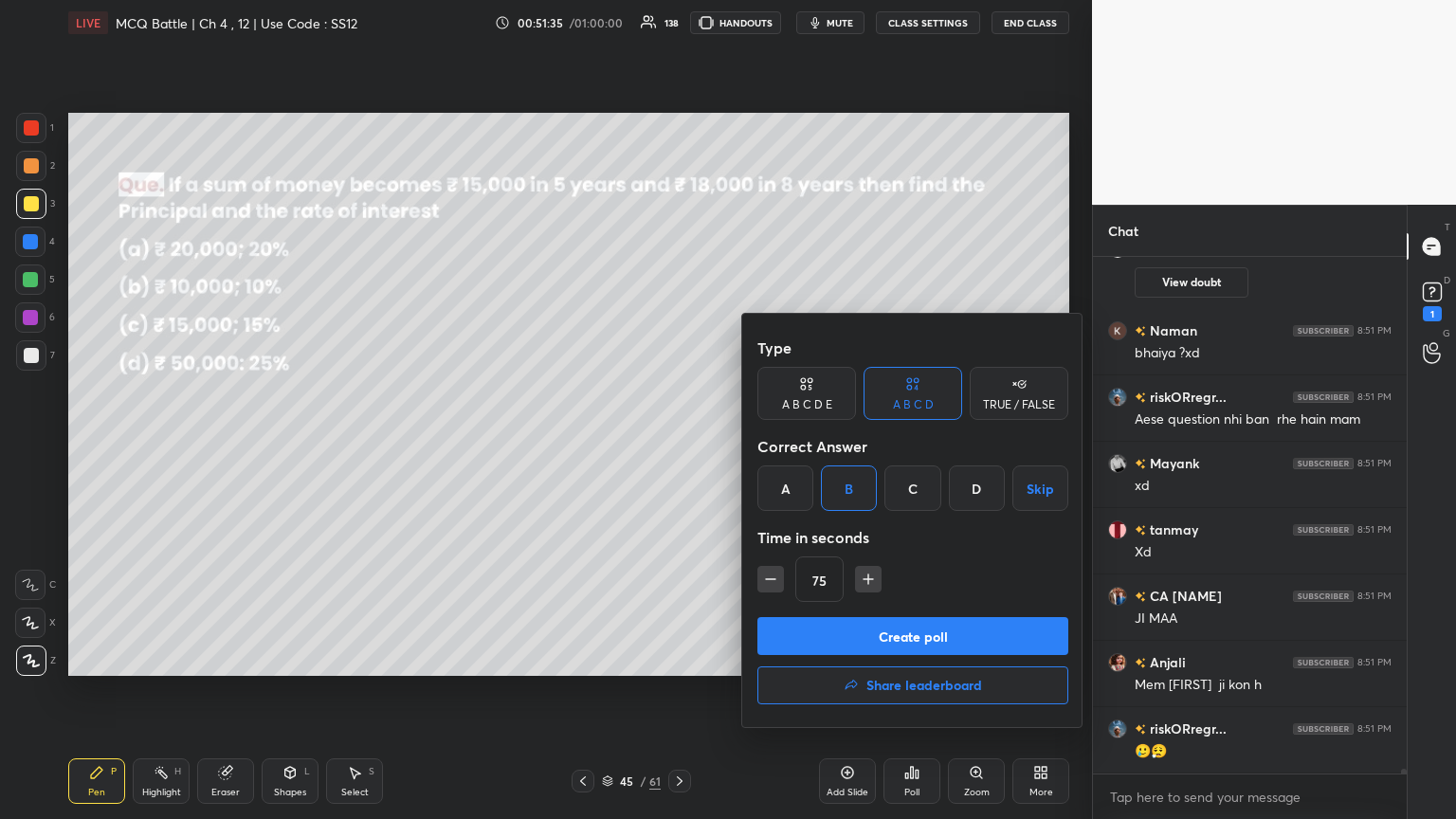 click on "Create poll" at bounding box center (913, 636) 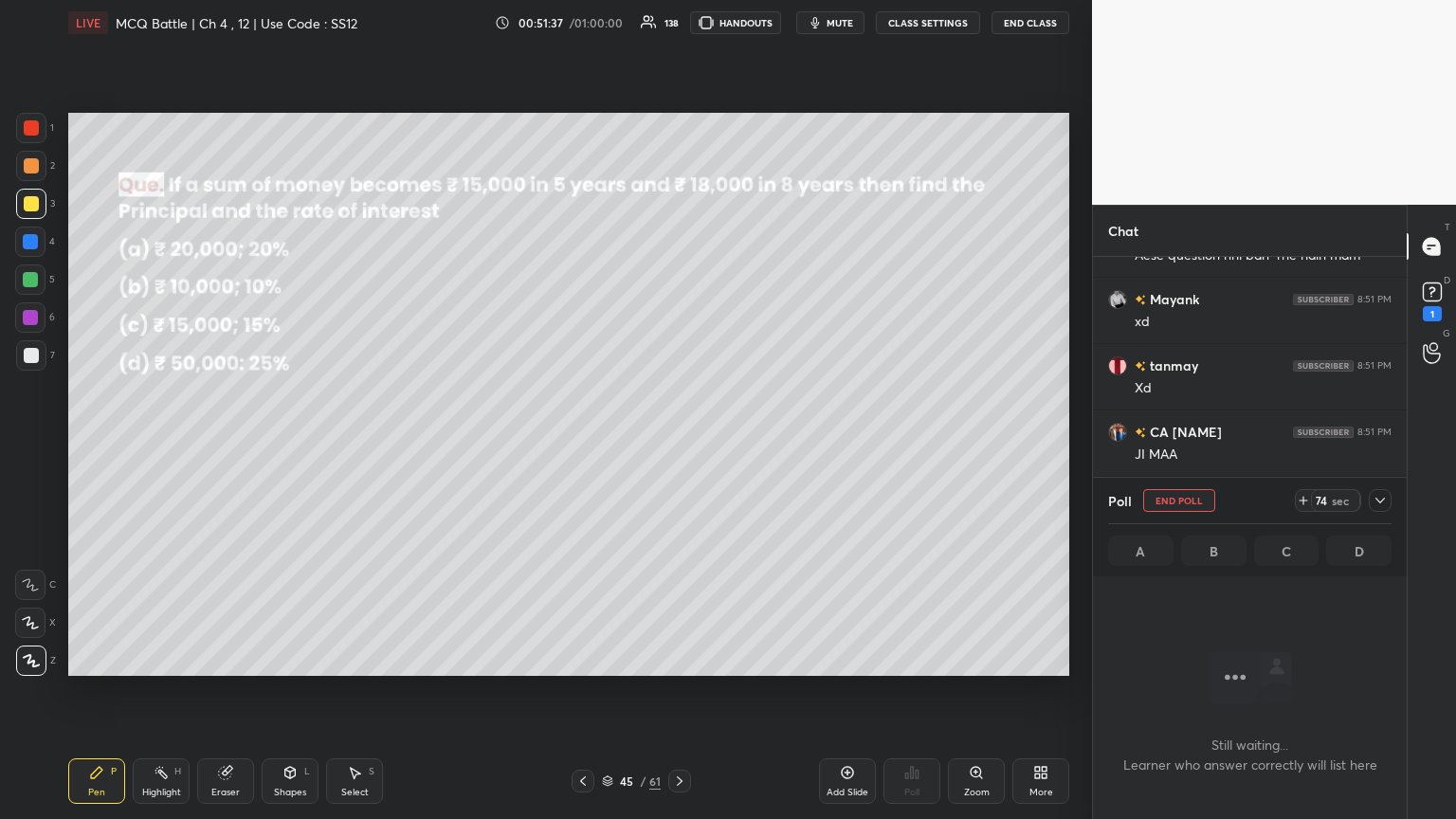 click 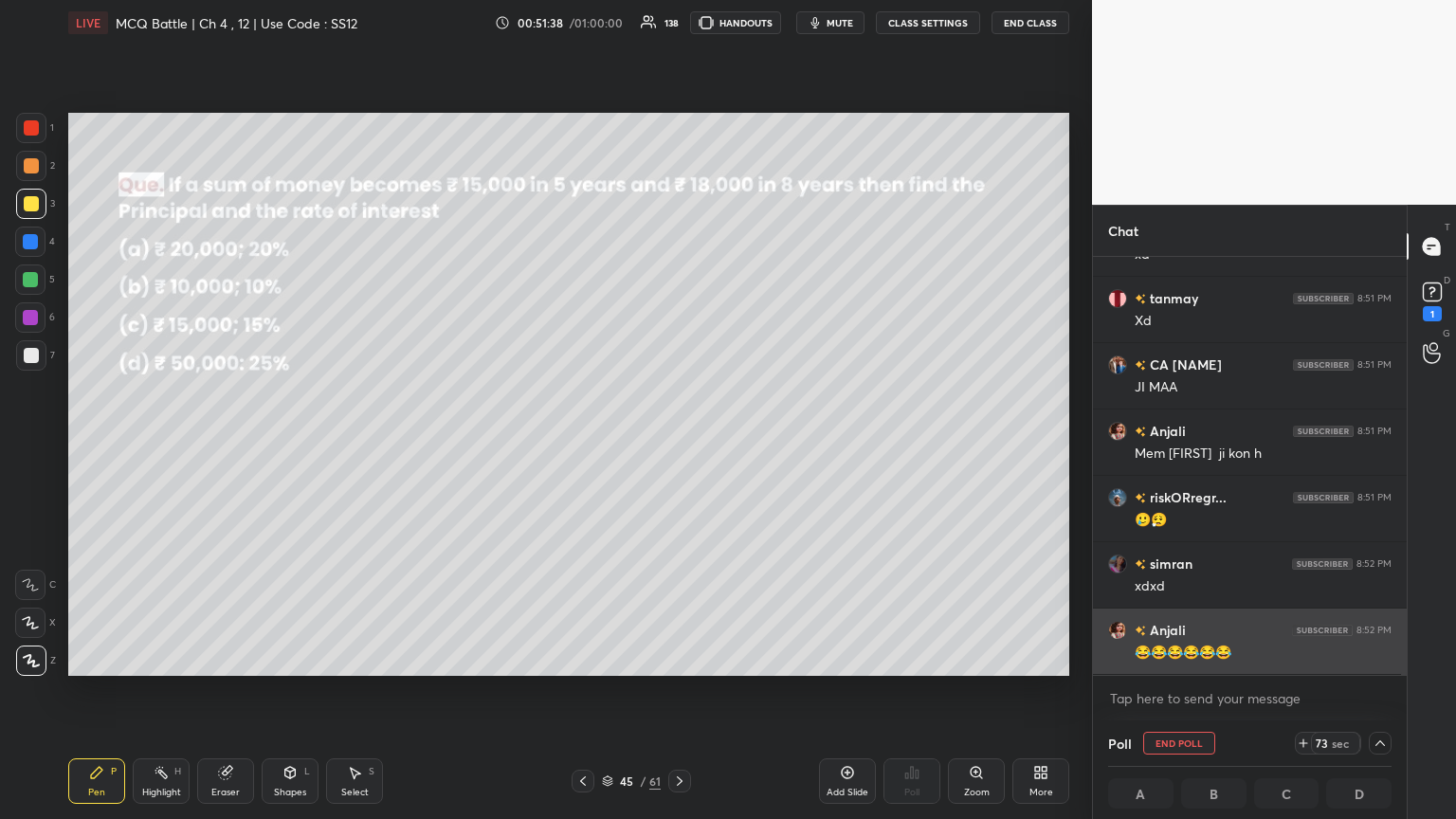 click on "😂😂😂😂😂😂" at bounding box center [1263, 653] 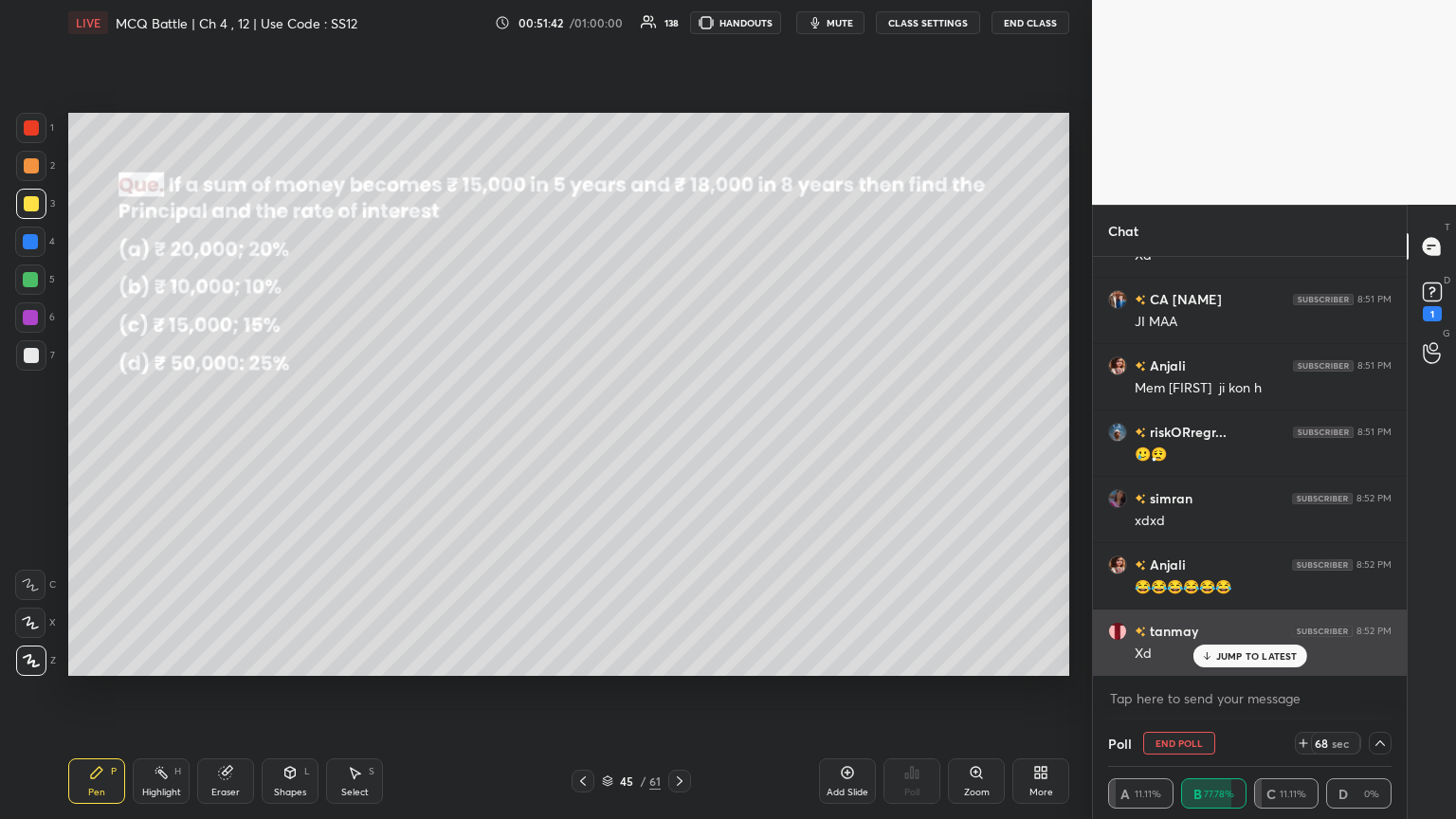 click on "JUMP TO LATEST" at bounding box center [1257, 656] 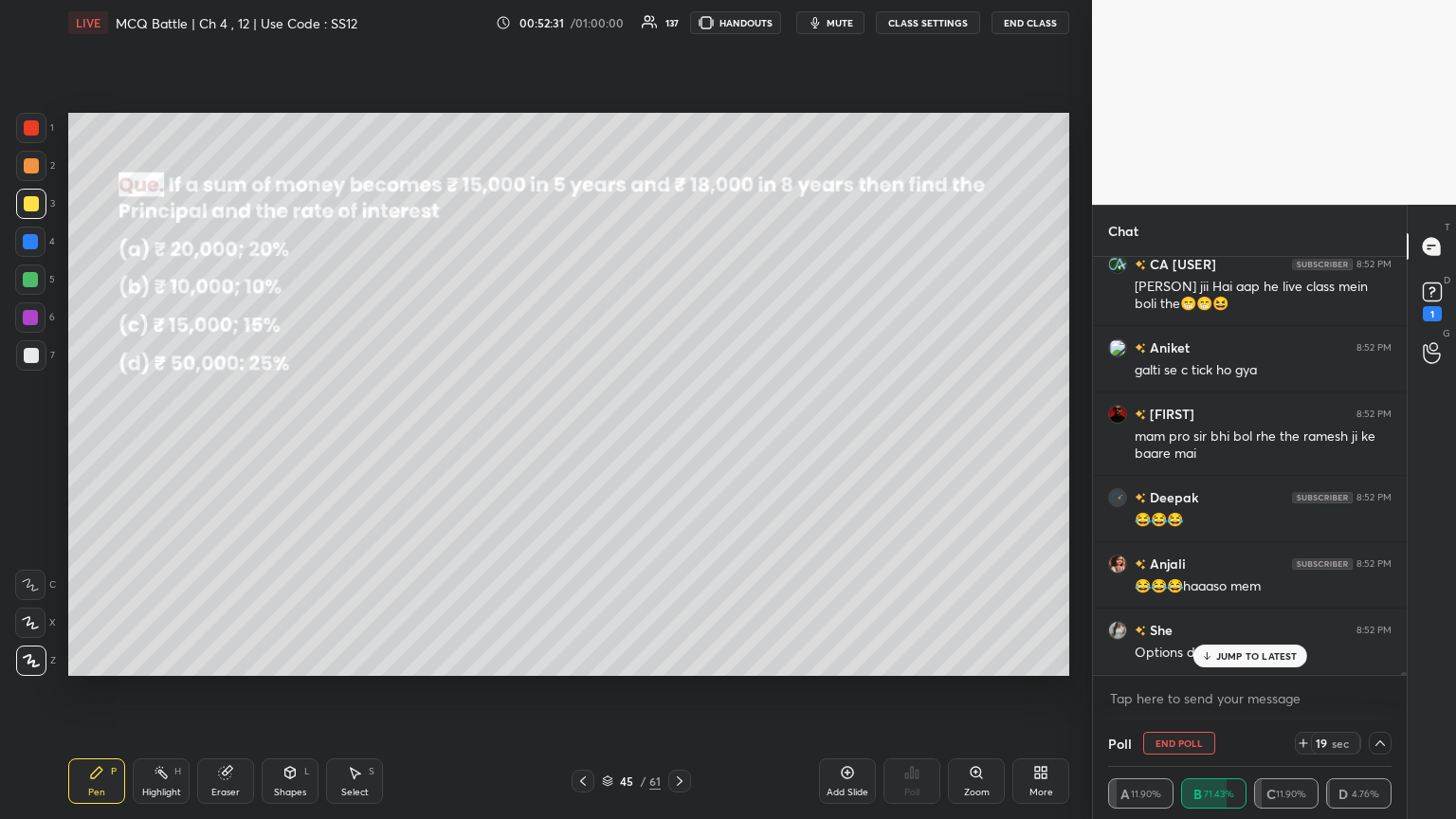 scroll, scrollTop: 55628, scrollLeft: 0, axis: vertical 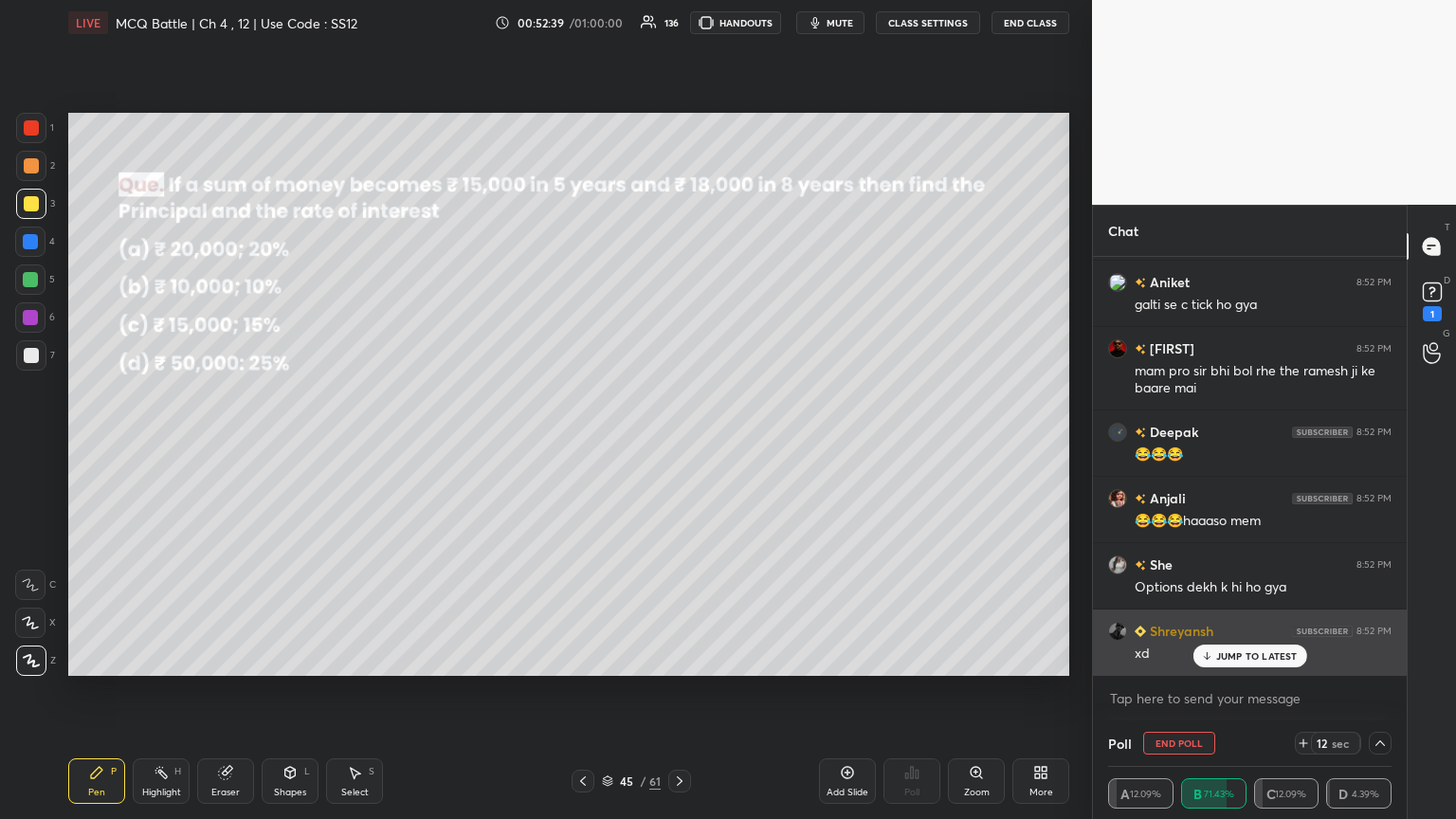 click on "JUMP TO LATEST" at bounding box center (1257, 656) 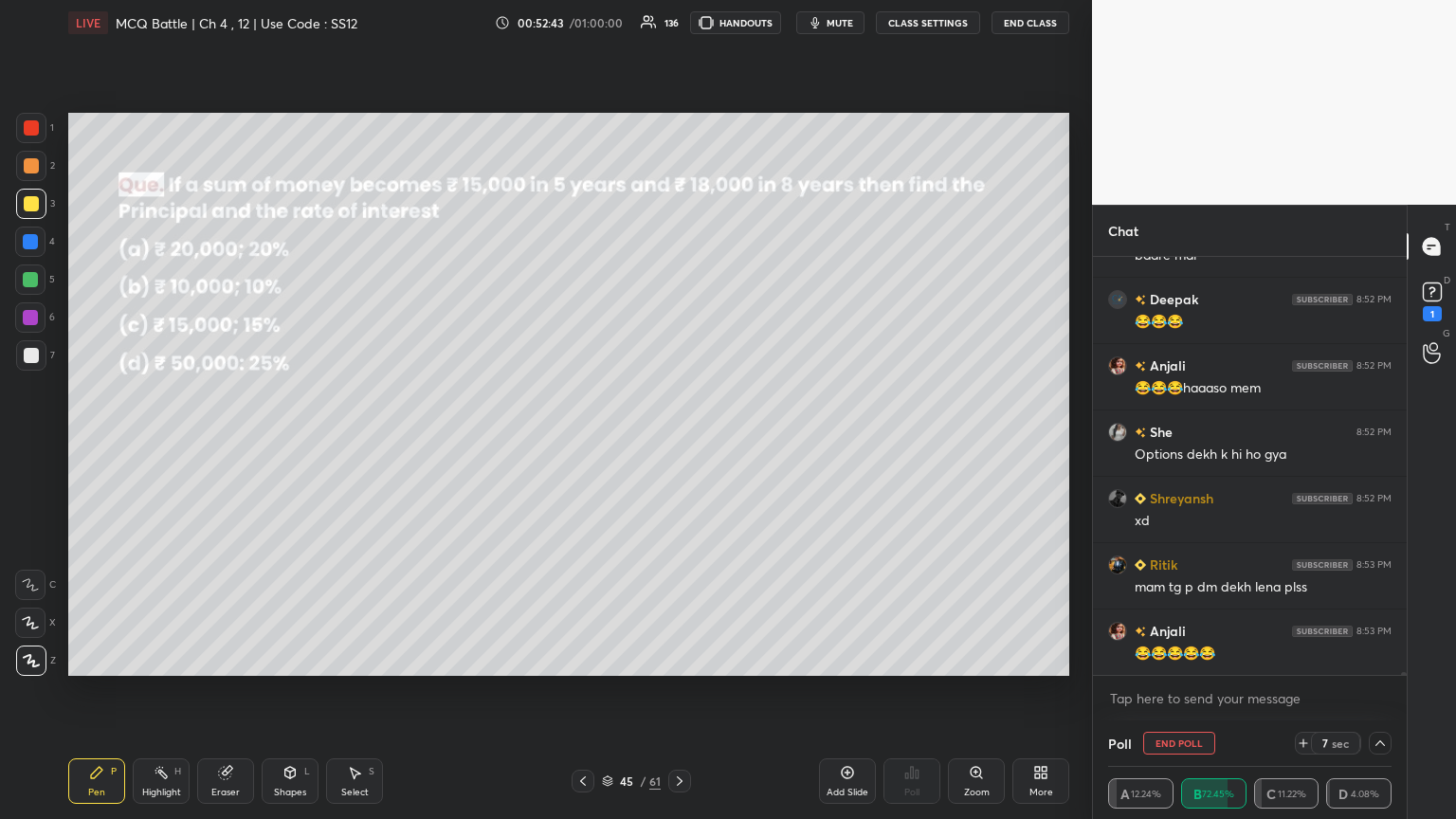 scroll, scrollTop: 55828, scrollLeft: 0, axis: vertical 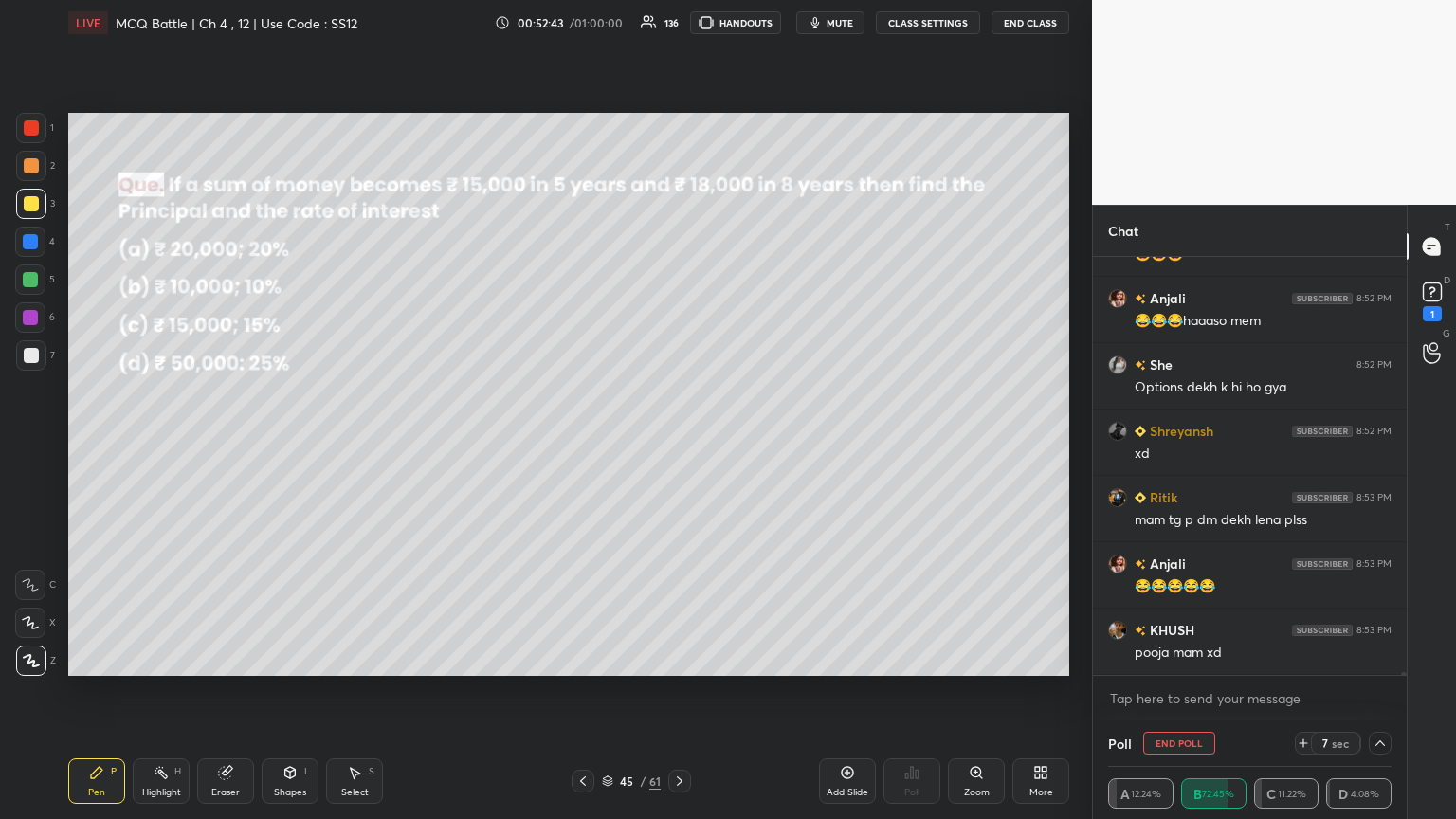 click on "[FIRST] 8:52 PM mam pro sir bhi bol rhe the [FIRST] ji ke baare mai [FIRST] 8:52 PM 😂😂😂 [FIRST] 8:52 PM 😂😂😂haaaso mem [FIRST] 8:52 PM Options dekh k hi ho gya [FIRST] 8:52 PM xd [FIRST] 8:53 PM mam tg p dm dekh lena plss [FIRST] 8:53 PM 😂😂😂😂😂 [FIRST] 8:53 PM pooja mam xd" at bounding box center (1249, 465) 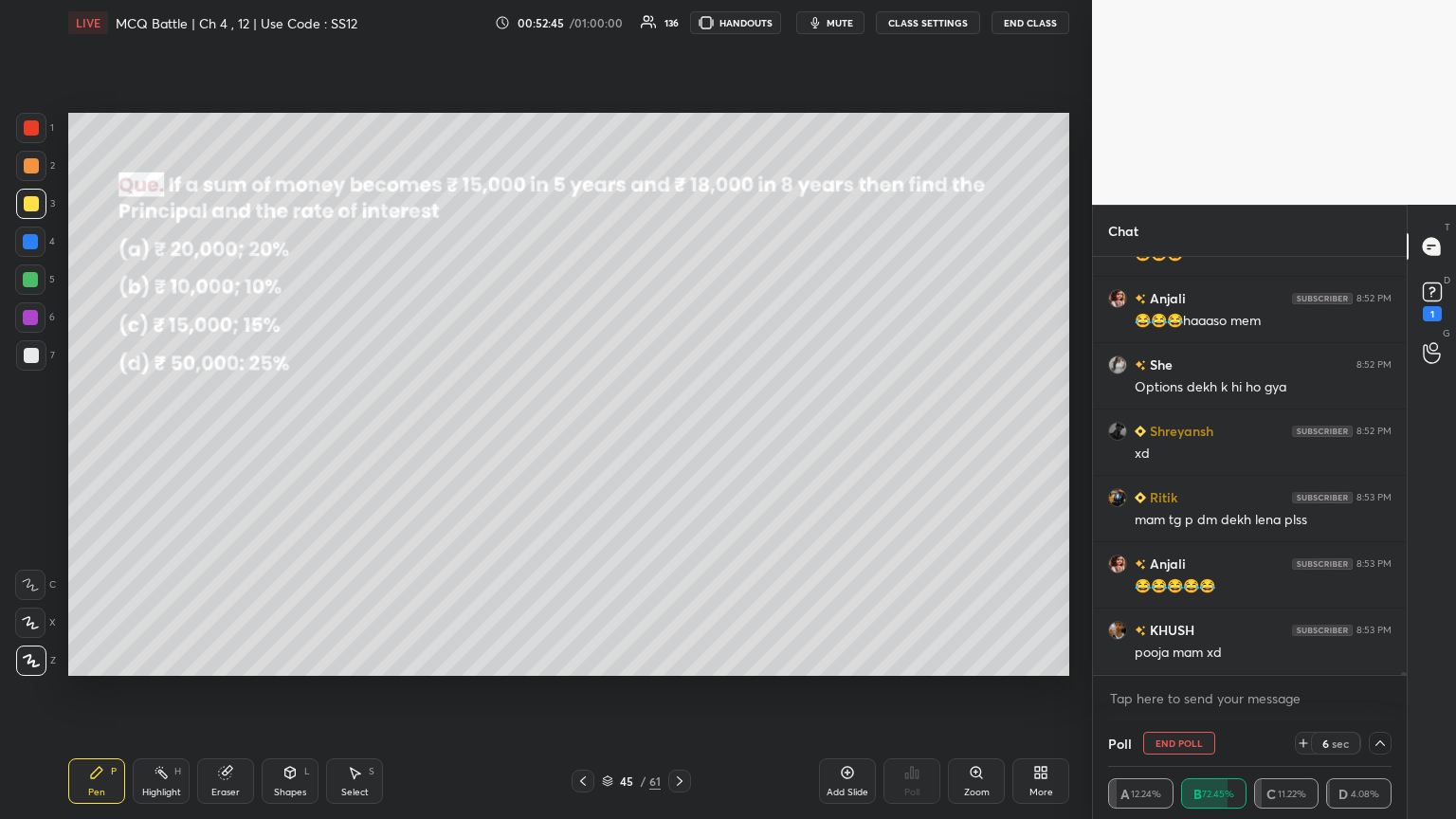 scroll, scrollTop: 55893, scrollLeft: 0, axis: vertical 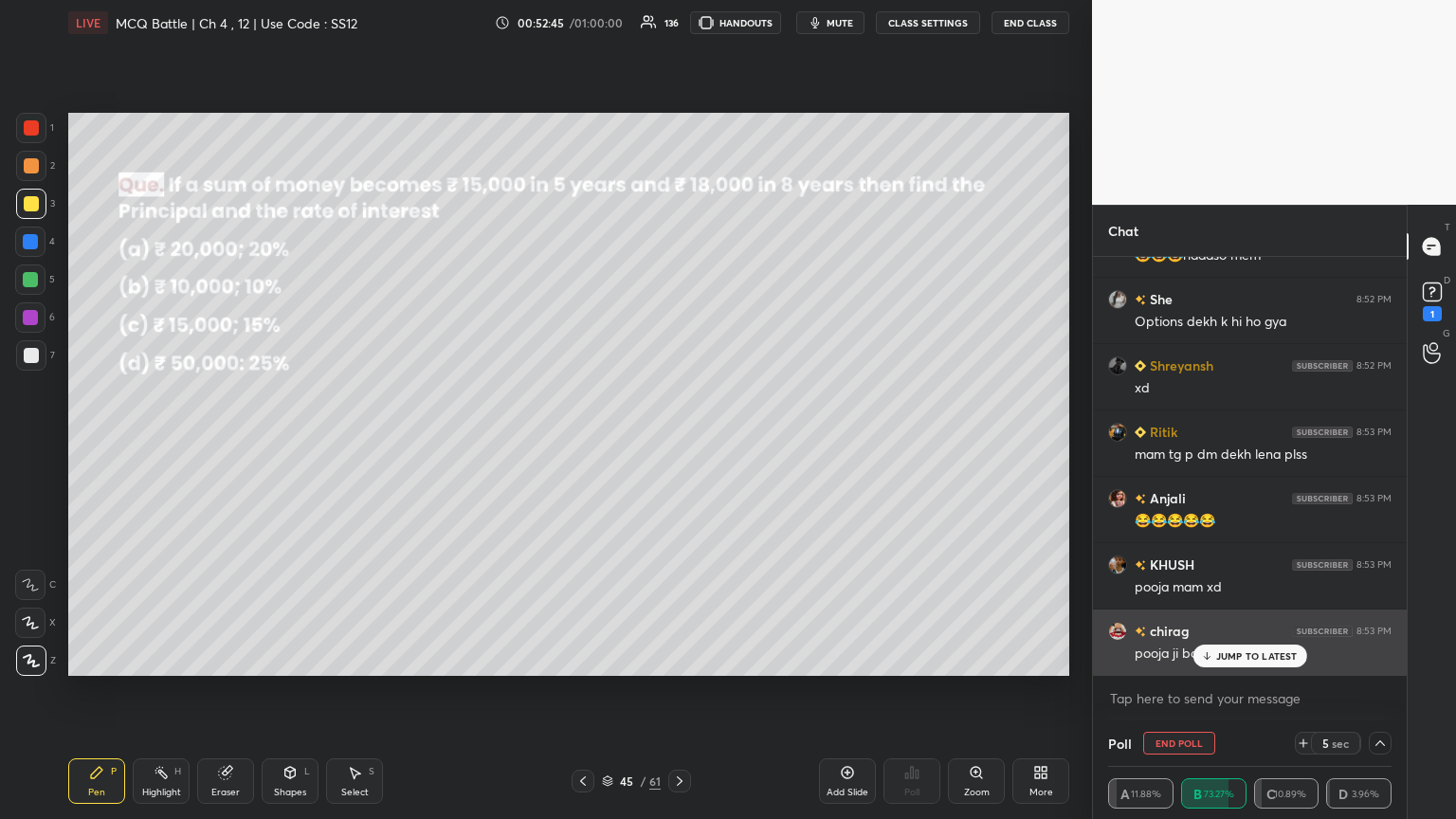 click on "JUMP TO LATEST" at bounding box center [1257, 656] 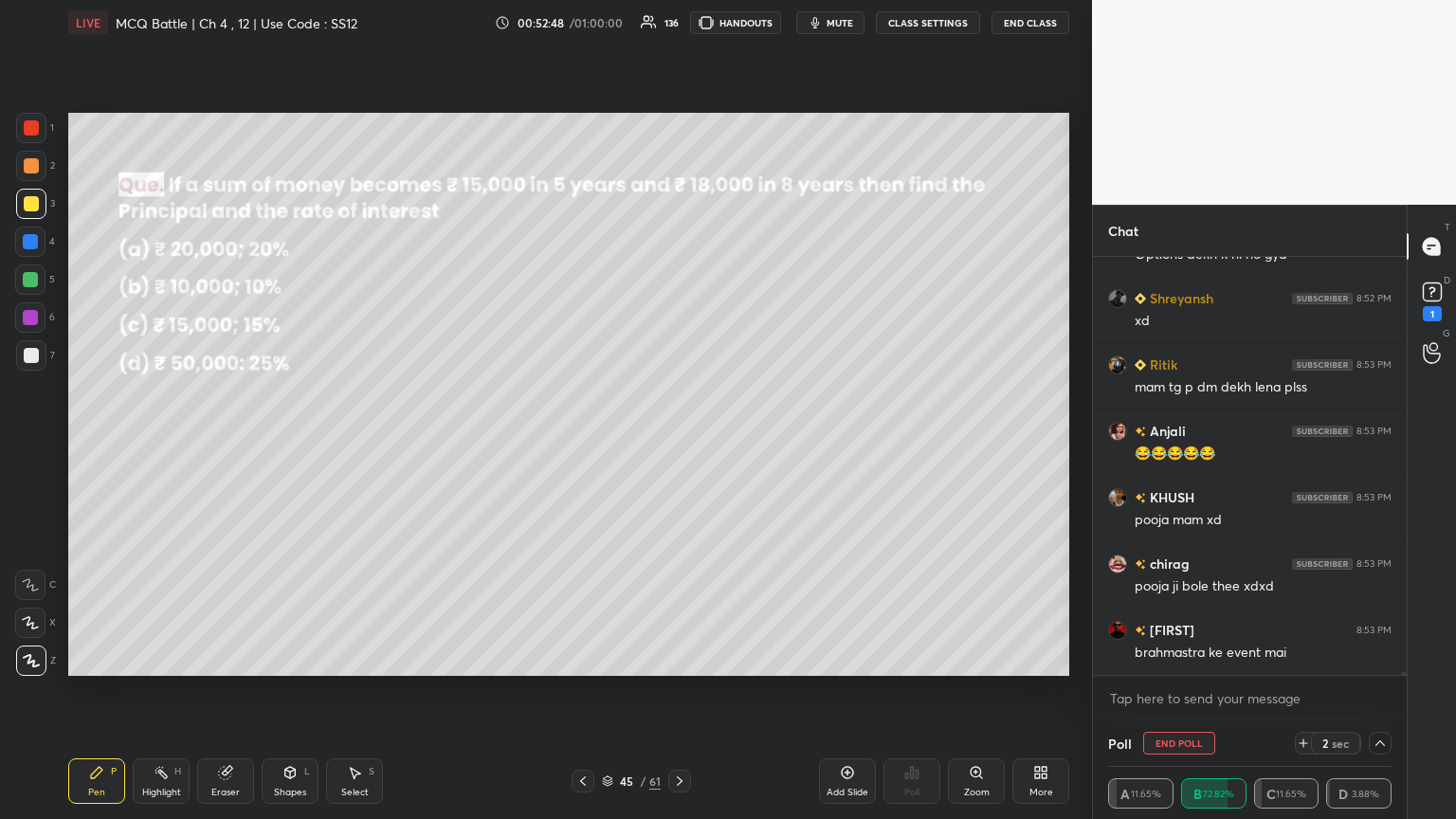scroll, scrollTop: 56026, scrollLeft: 0, axis: vertical 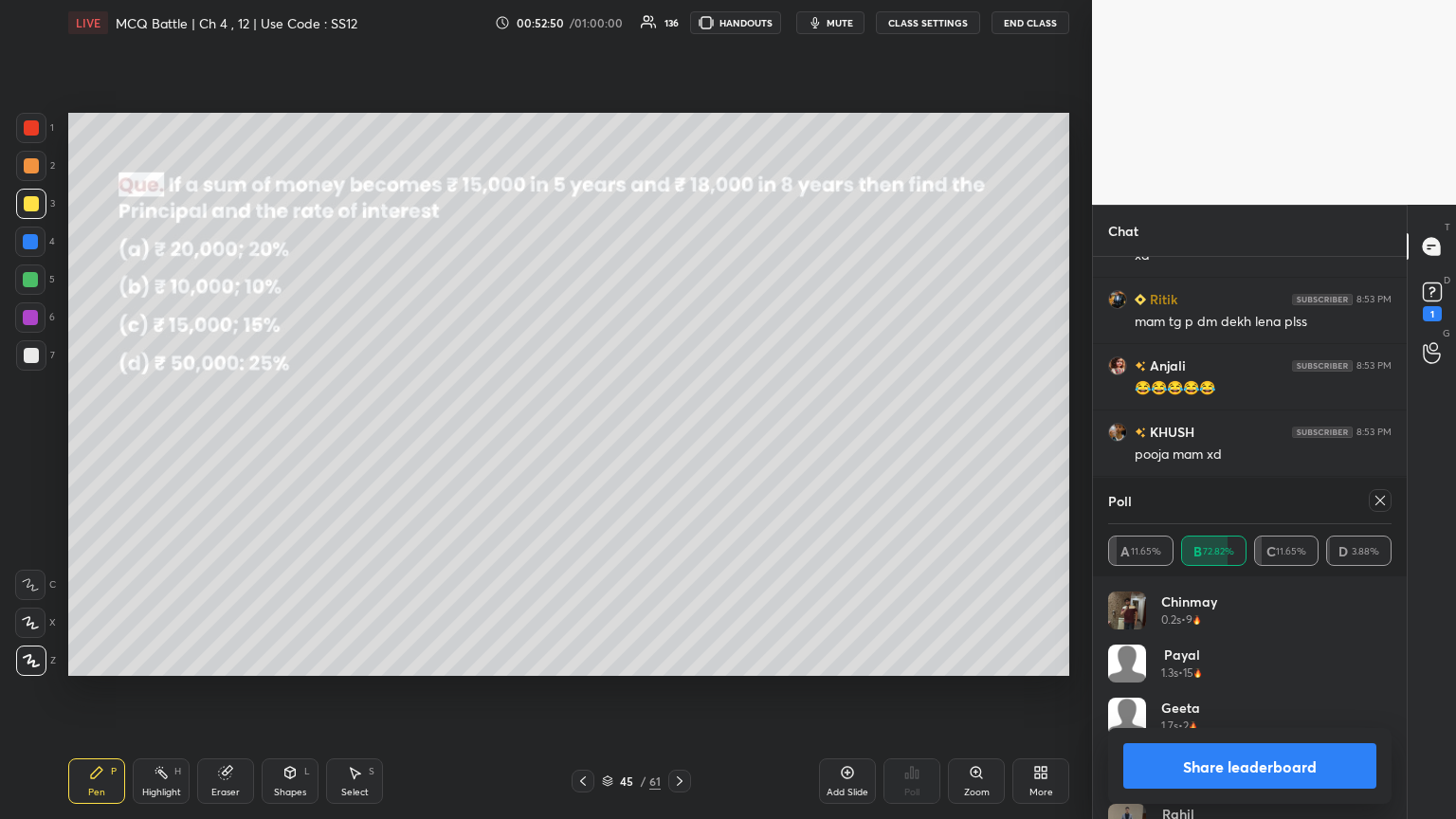 click on "[USERNAME] 1.3s  •  15" at bounding box center [1249, 671] 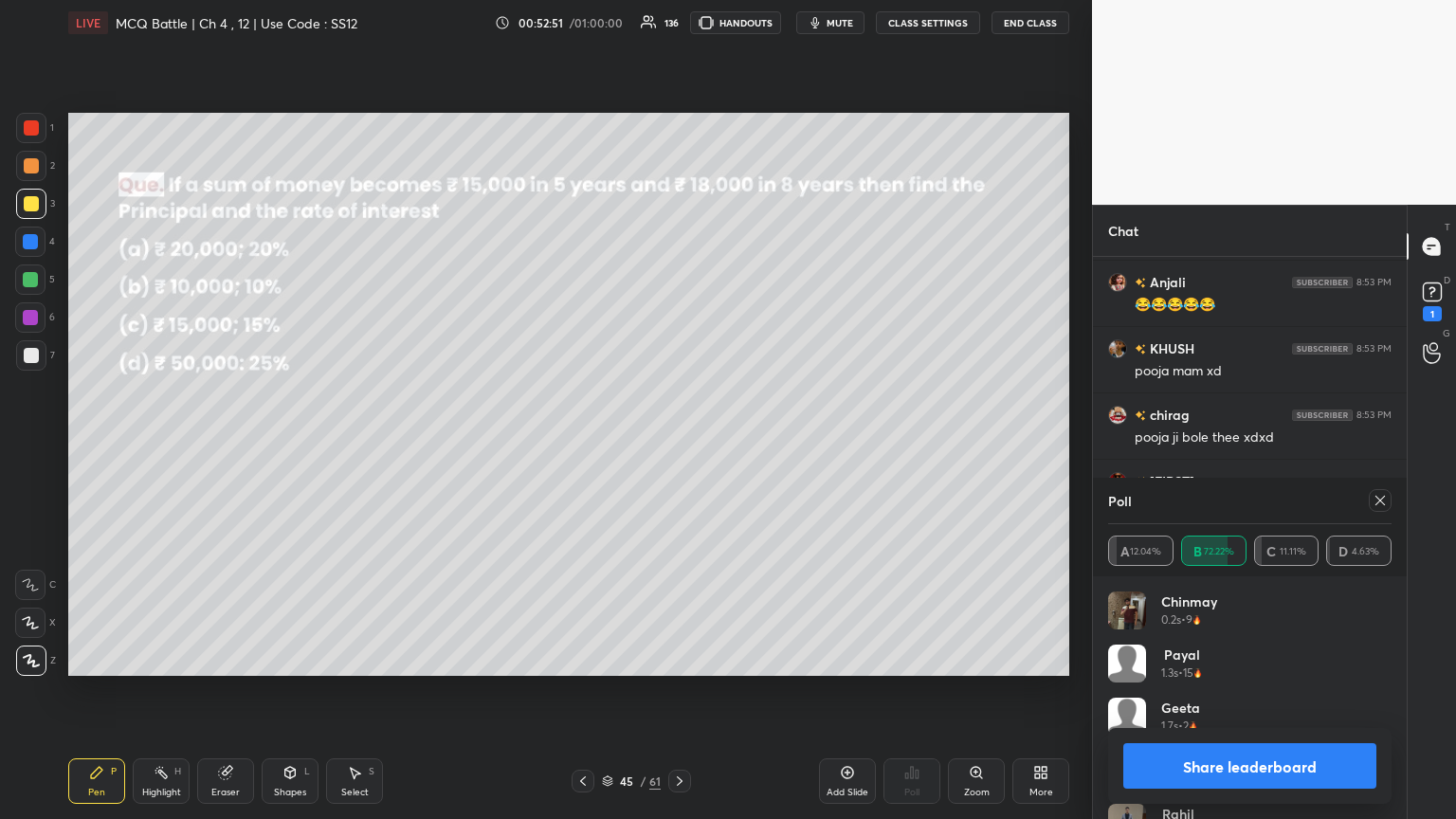click on "Share leaderboard" at bounding box center [1249, 766] 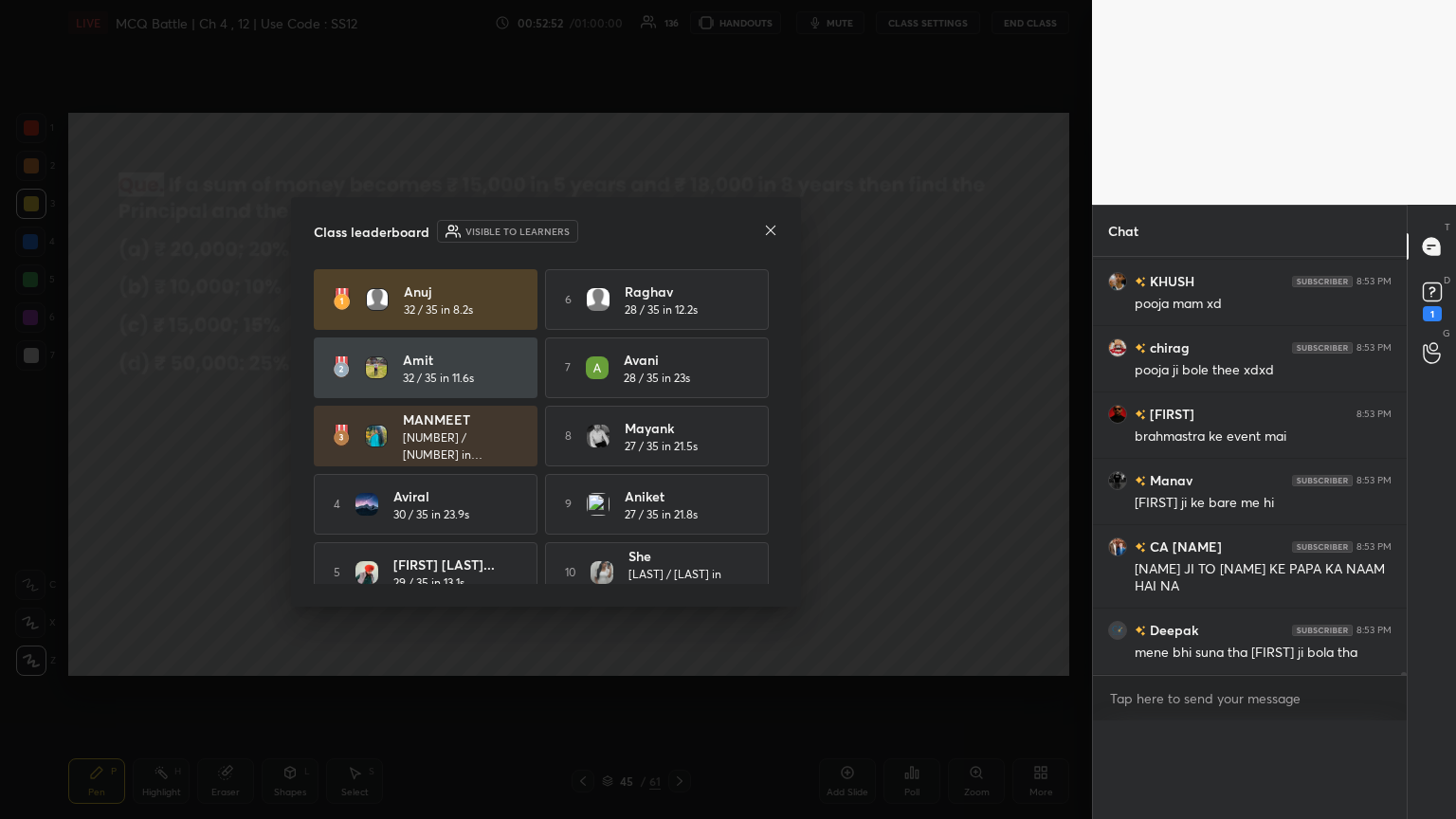 scroll, scrollTop: 0, scrollLeft: 0, axis: both 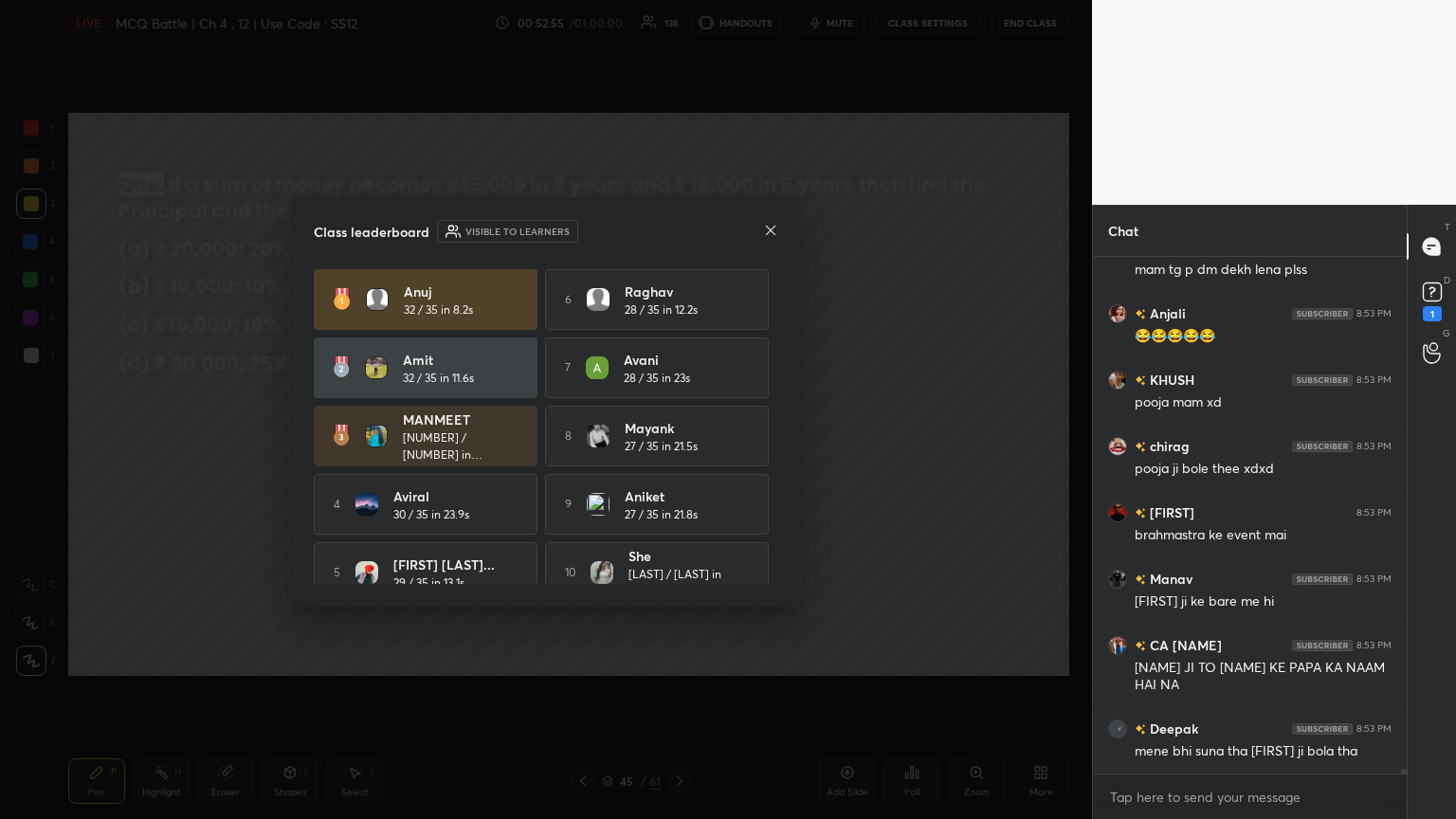click 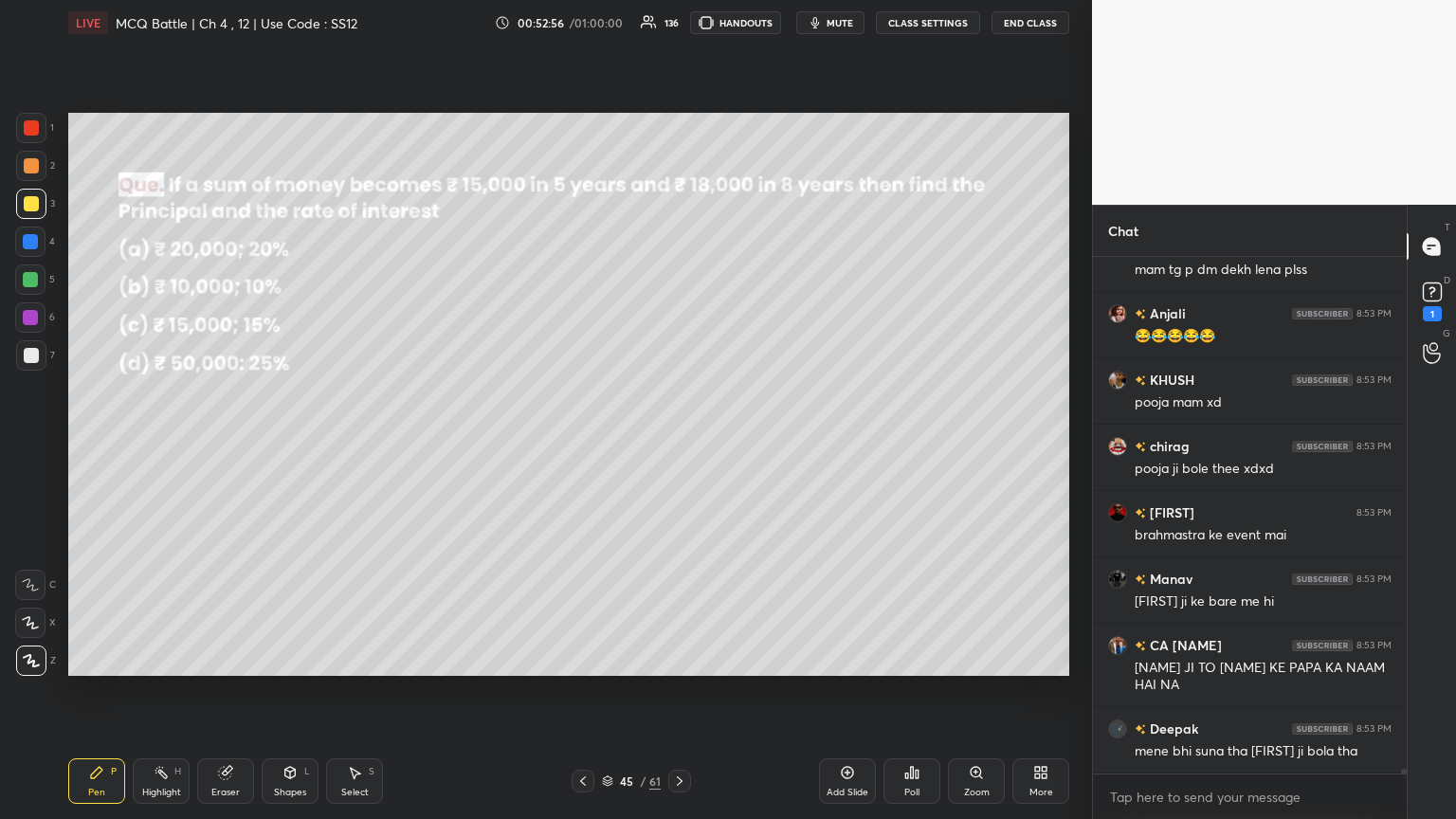 scroll, scrollTop: 56143, scrollLeft: 0, axis: vertical 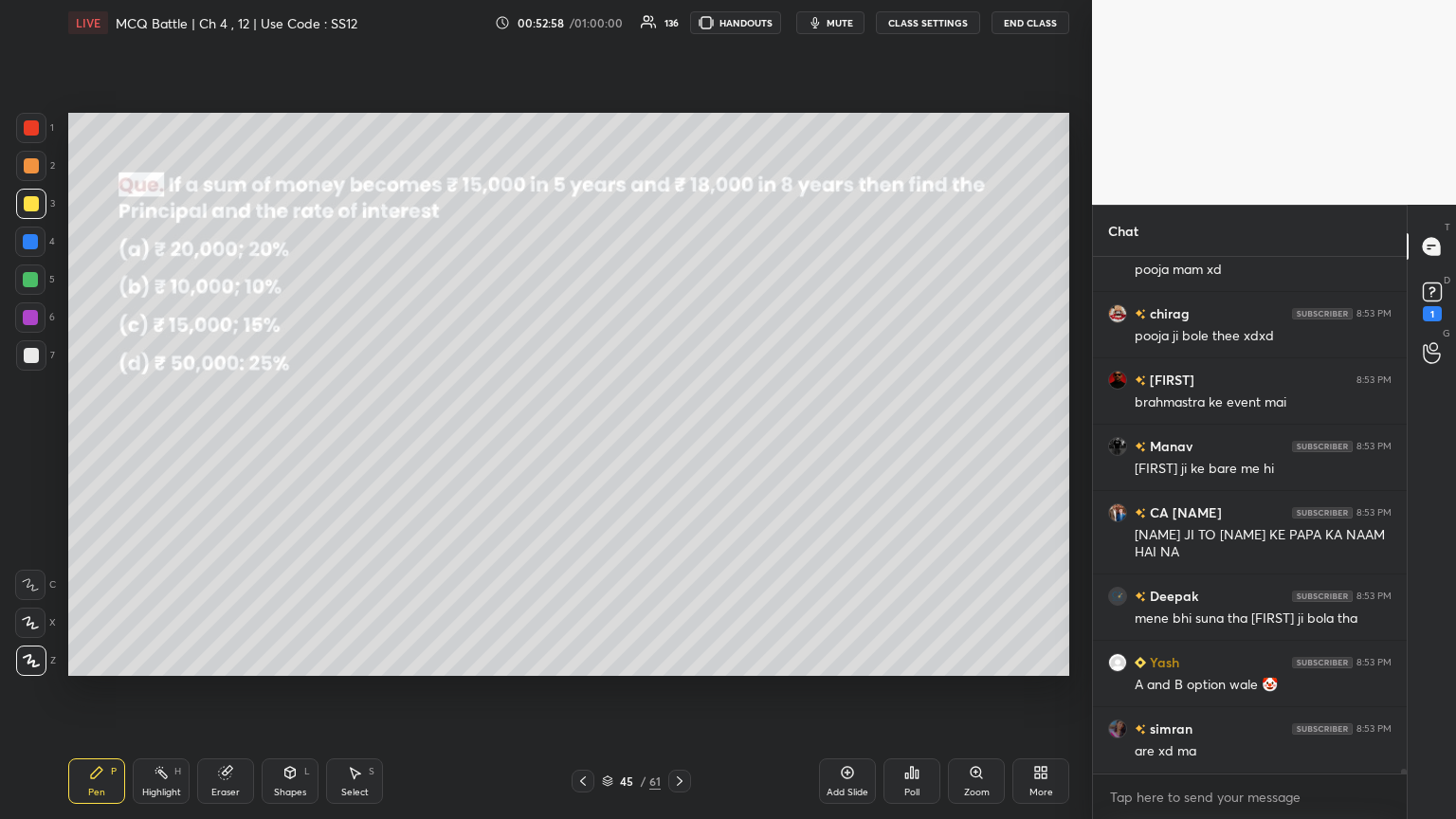 click 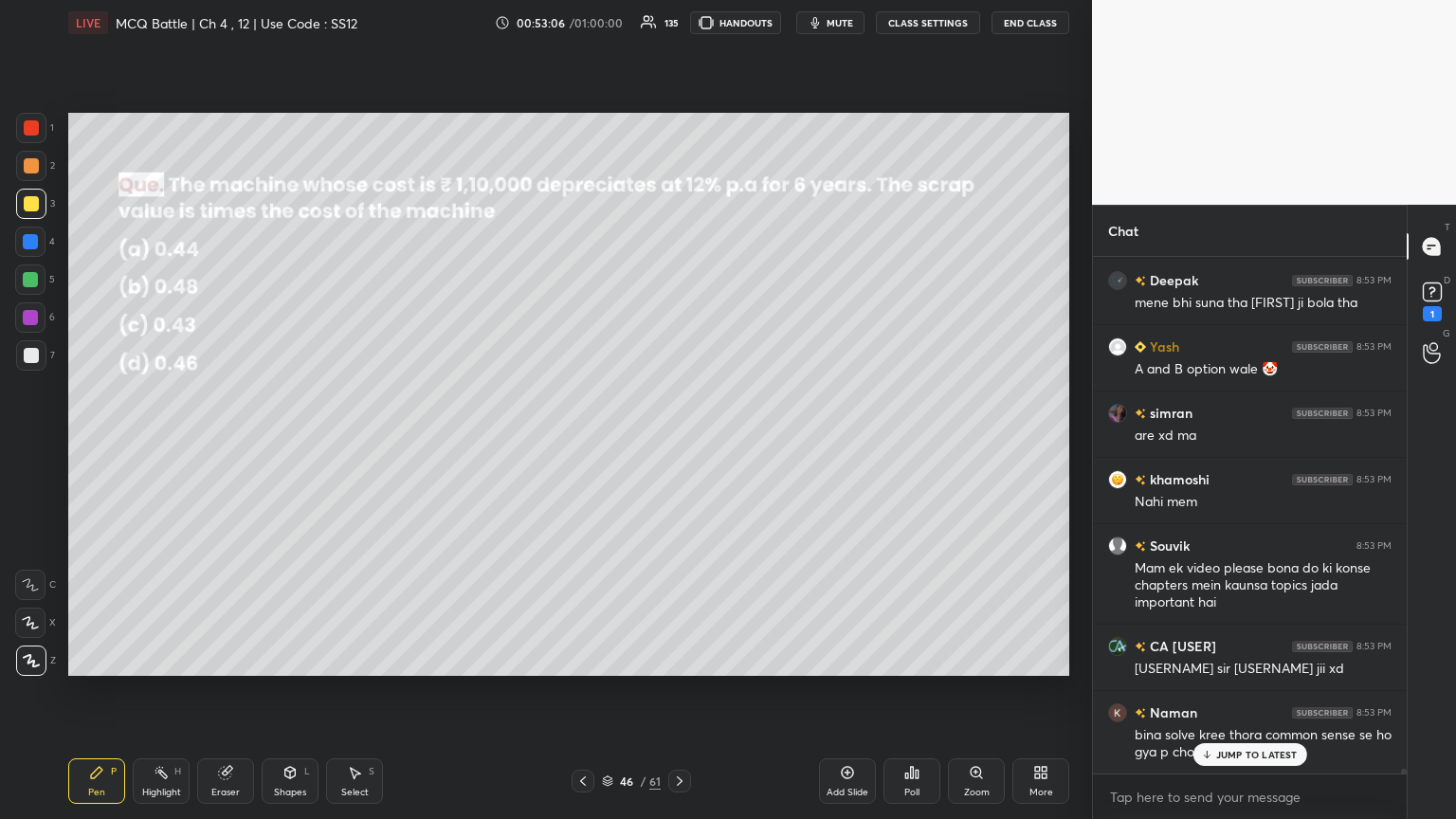 click on "Poll" at bounding box center (912, 792) 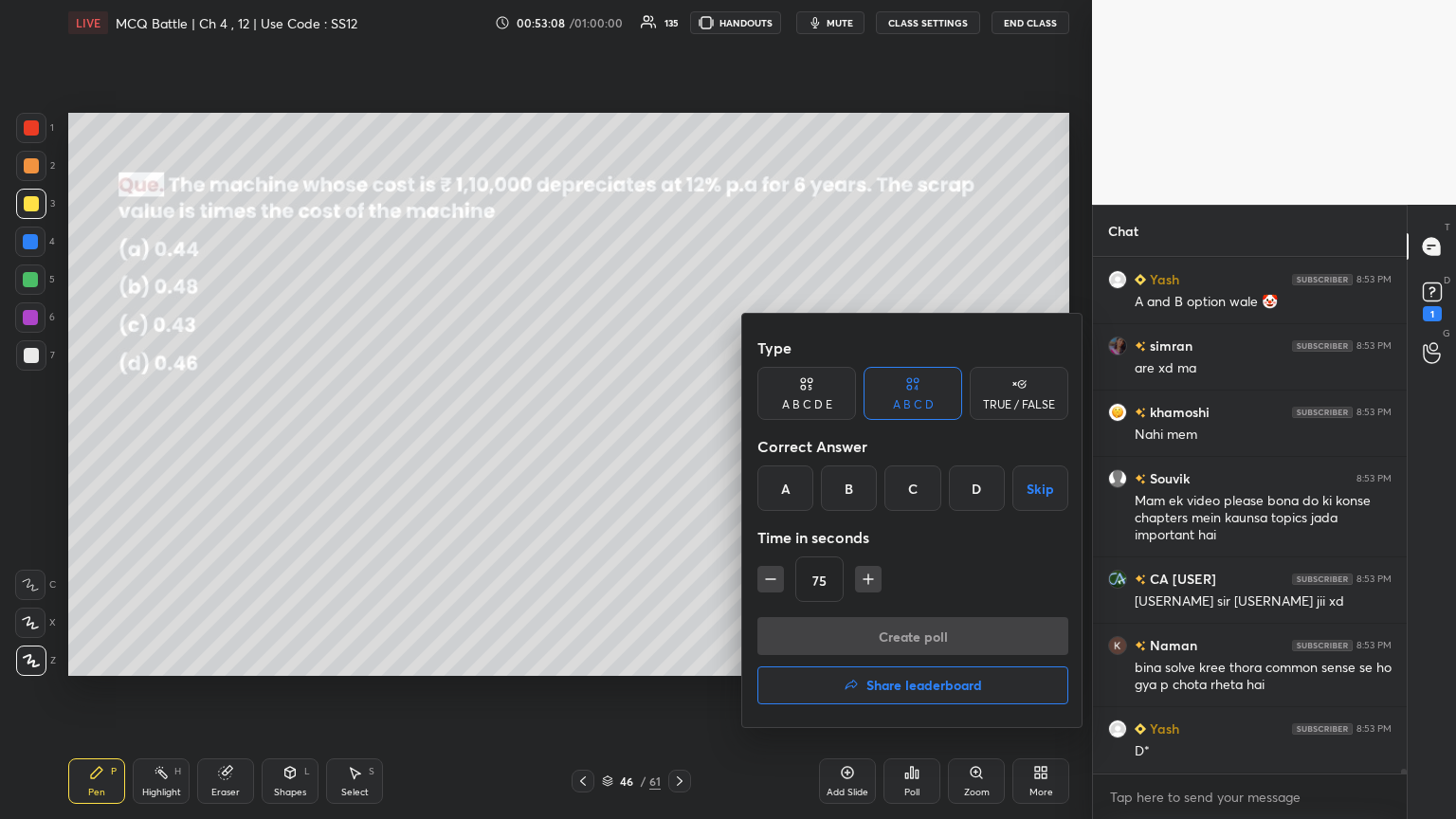 click on "D" at bounding box center [976, 488] 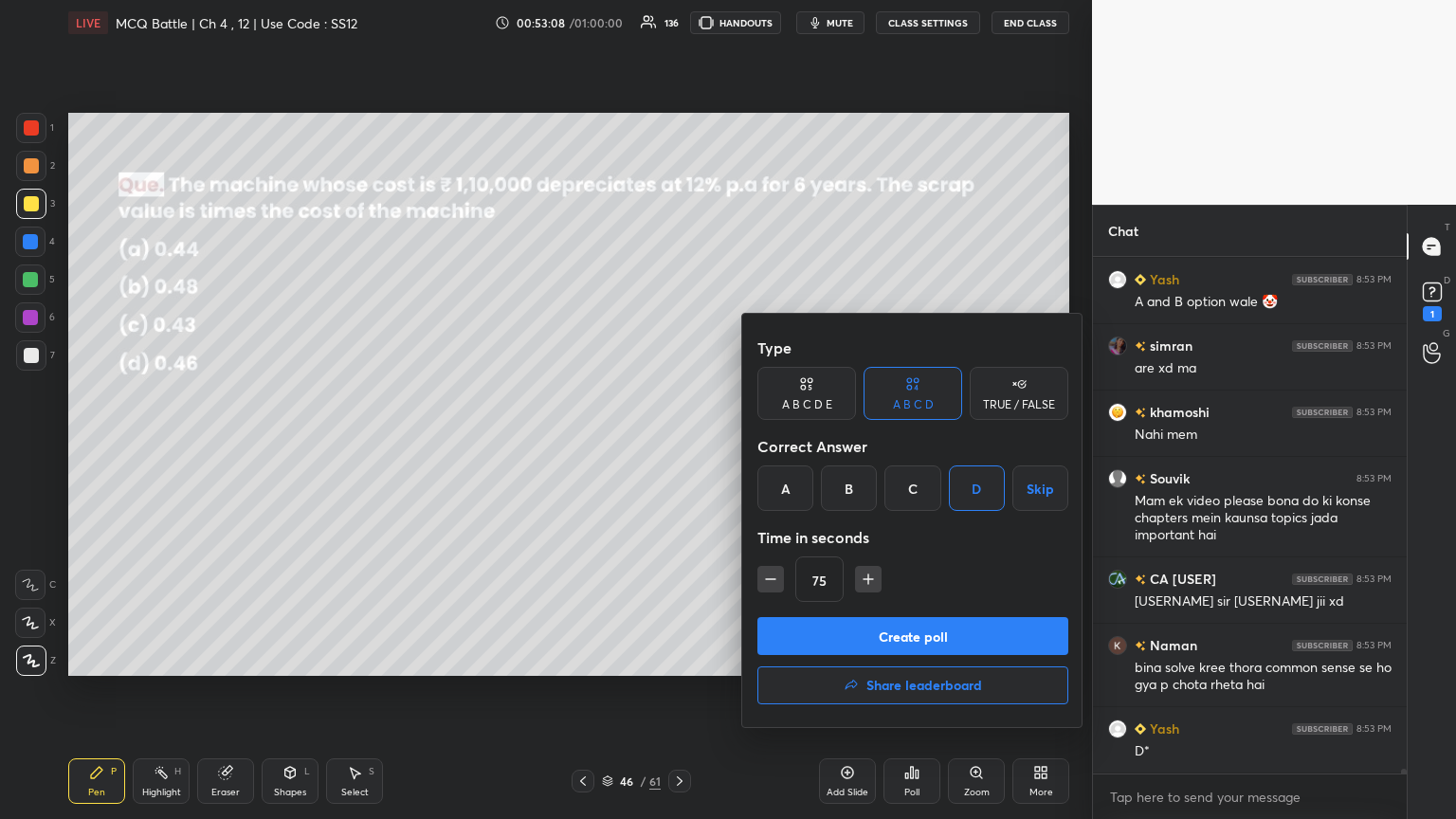 click on "Create poll" at bounding box center (913, 636) 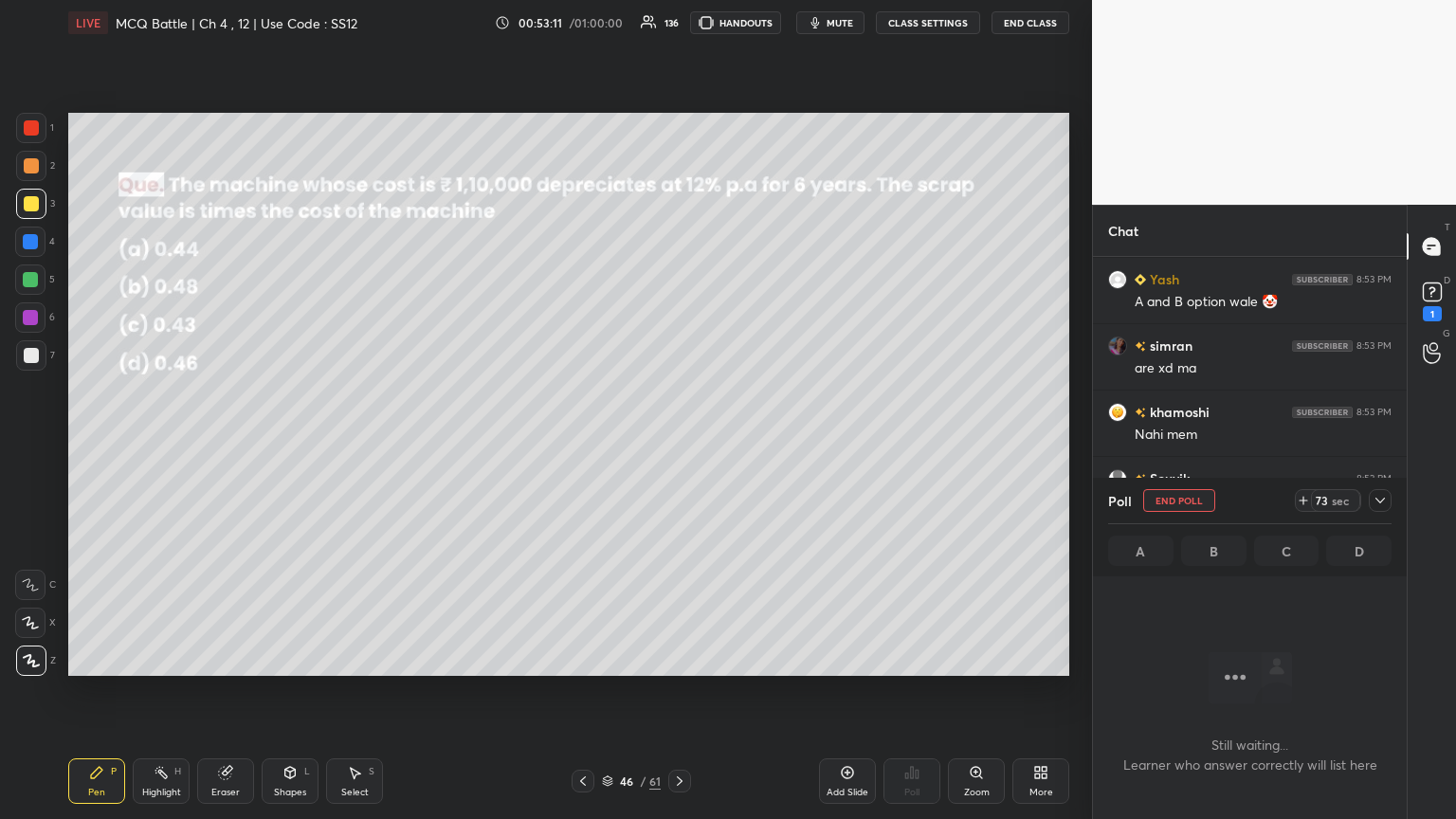 click 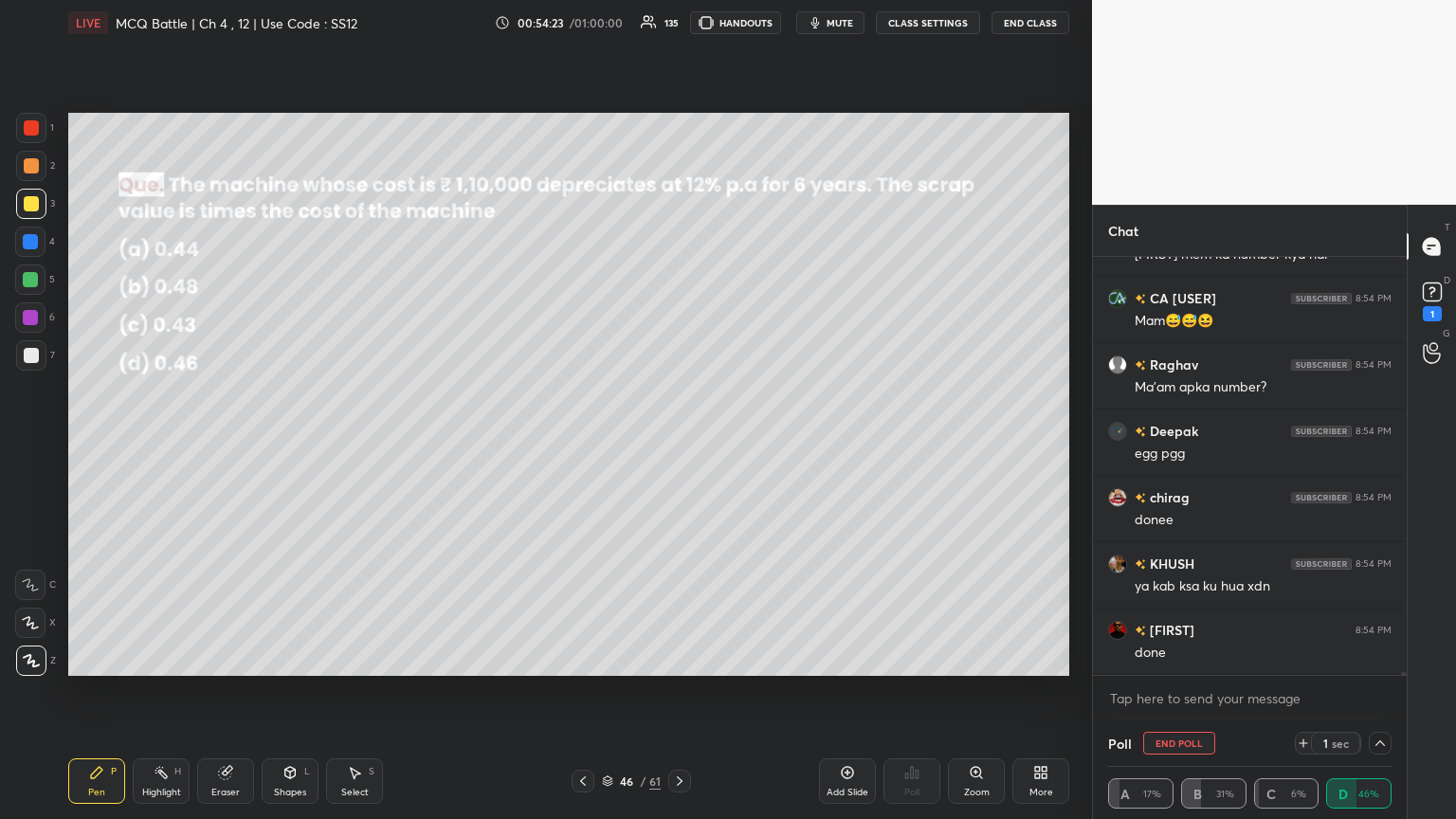 scroll, scrollTop: 57394, scrollLeft: 0, axis: vertical 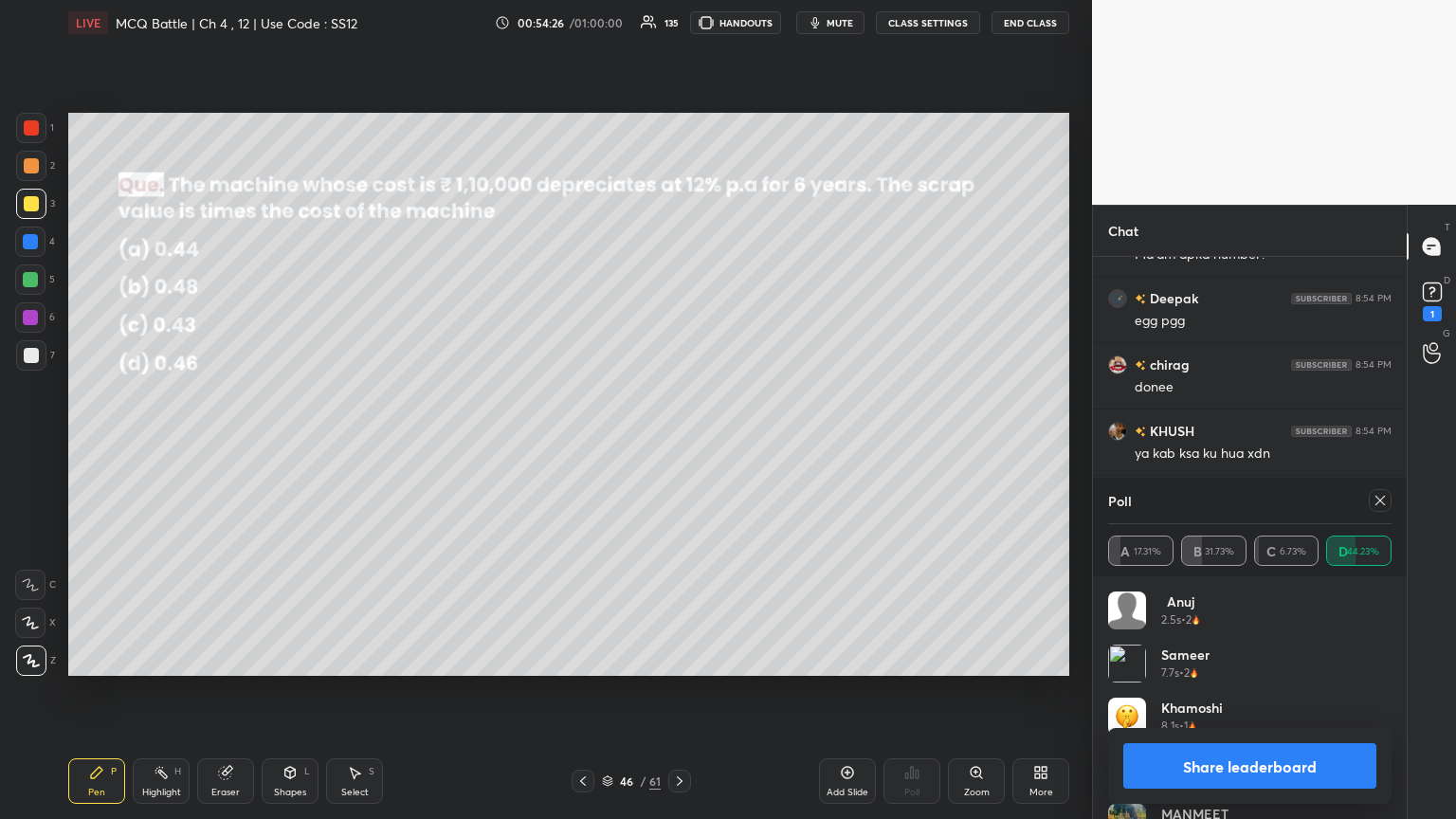 drag, startPoint x: 1208, startPoint y: 773, endPoint x: 1165, endPoint y: 760, distance: 44.922155 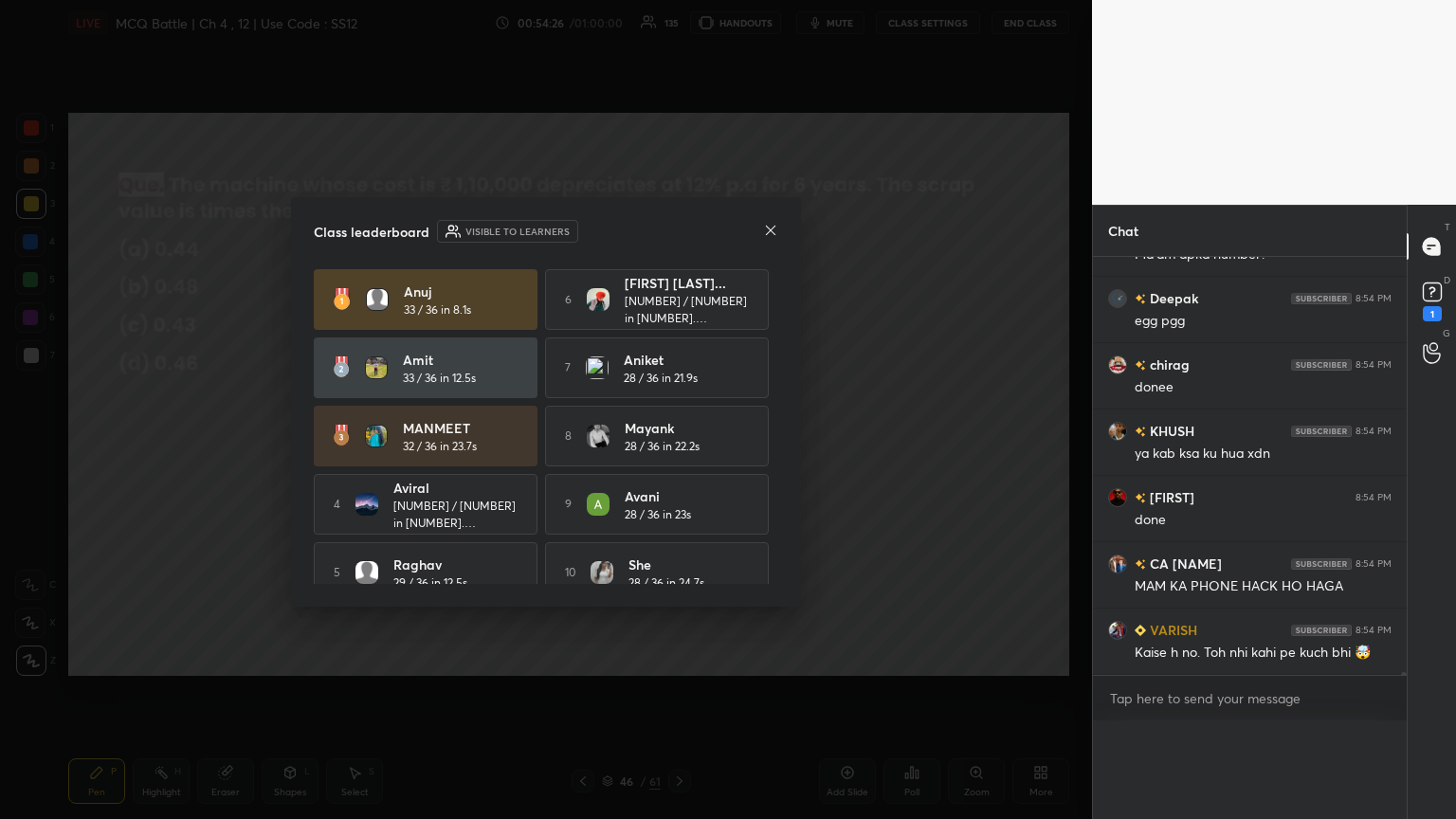 scroll, scrollTop: 0, scrollLeft: 0, axis: both 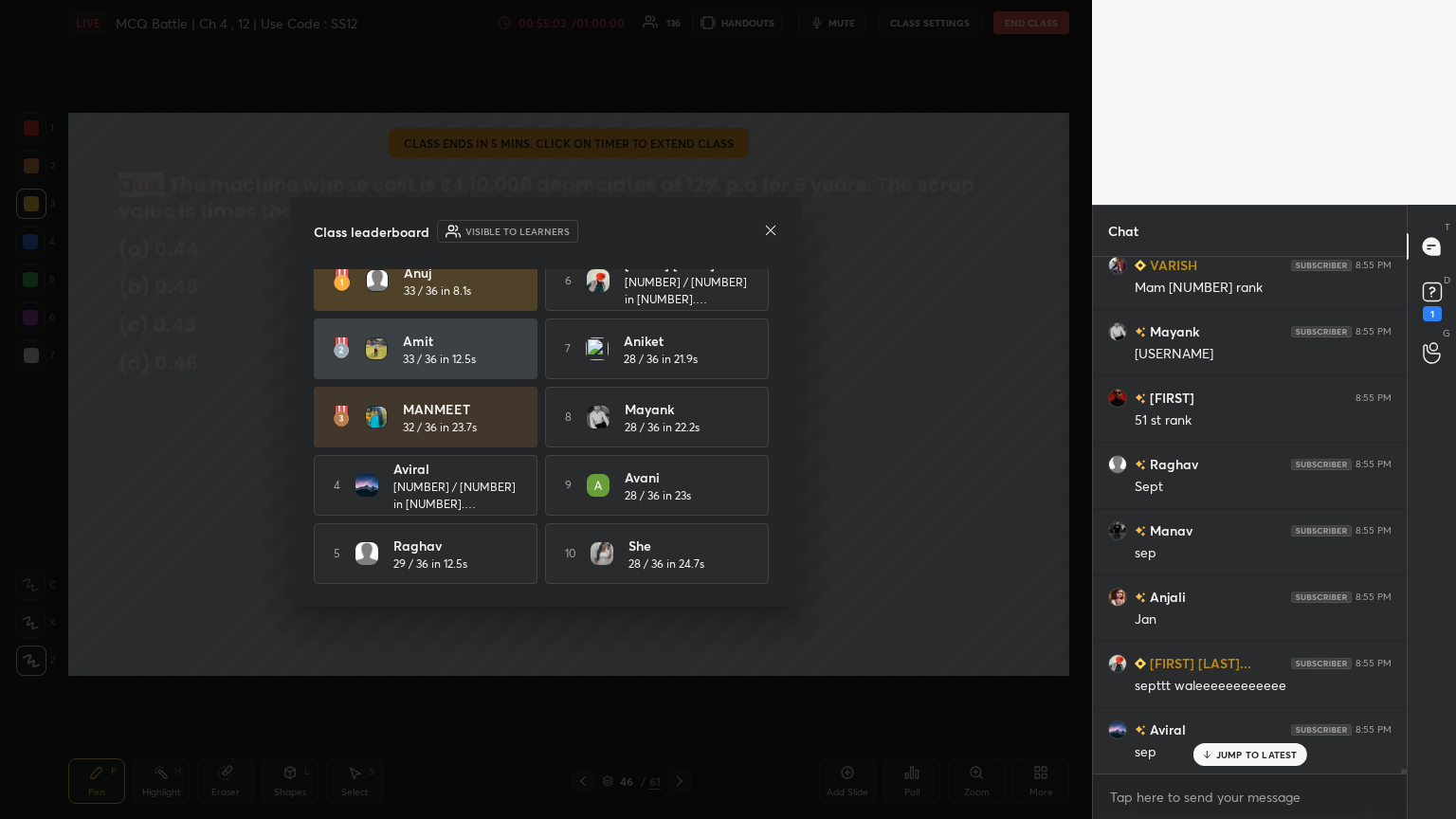 click 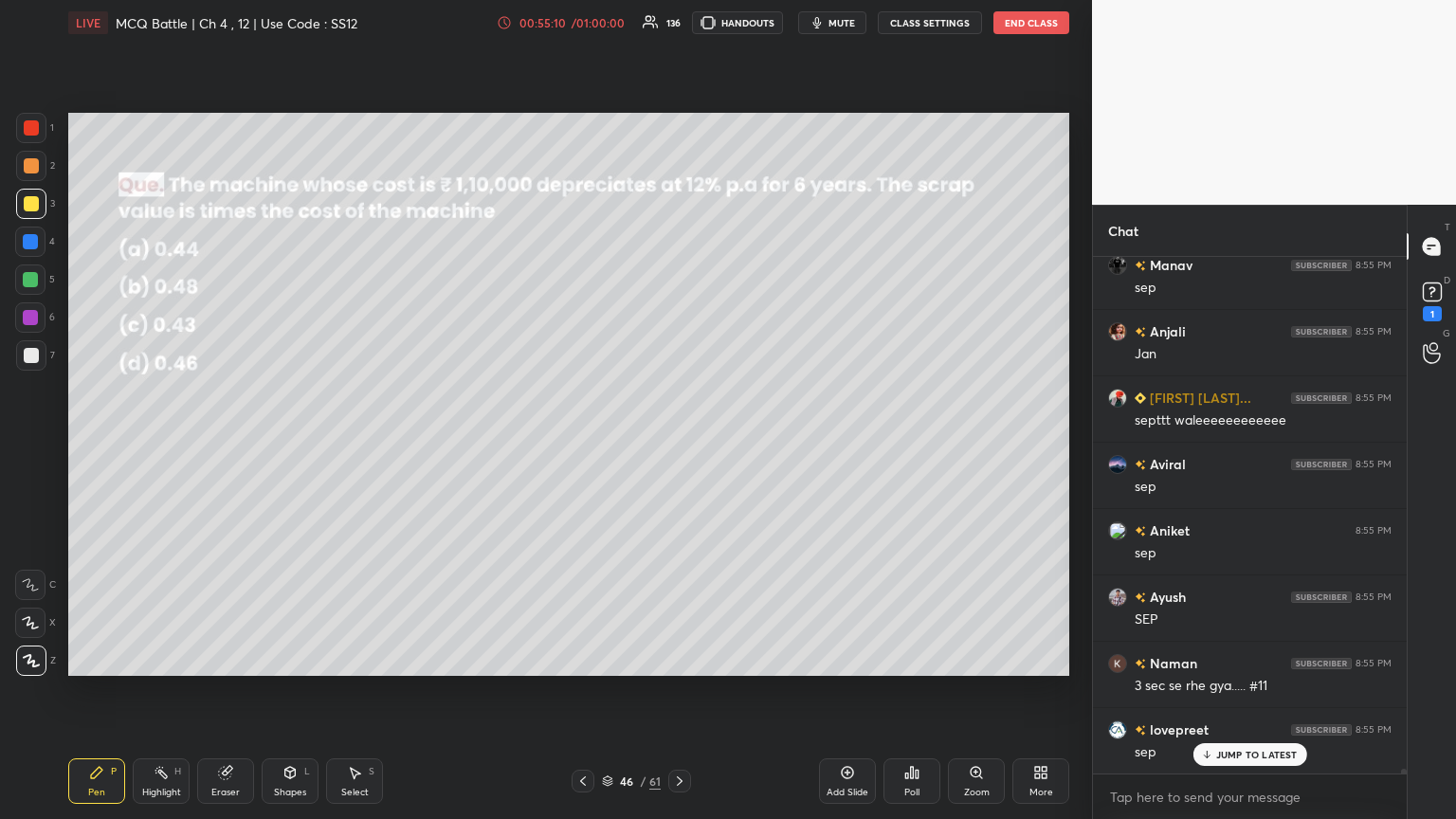 click on "Add Slide" at bounding box center [847, 792] 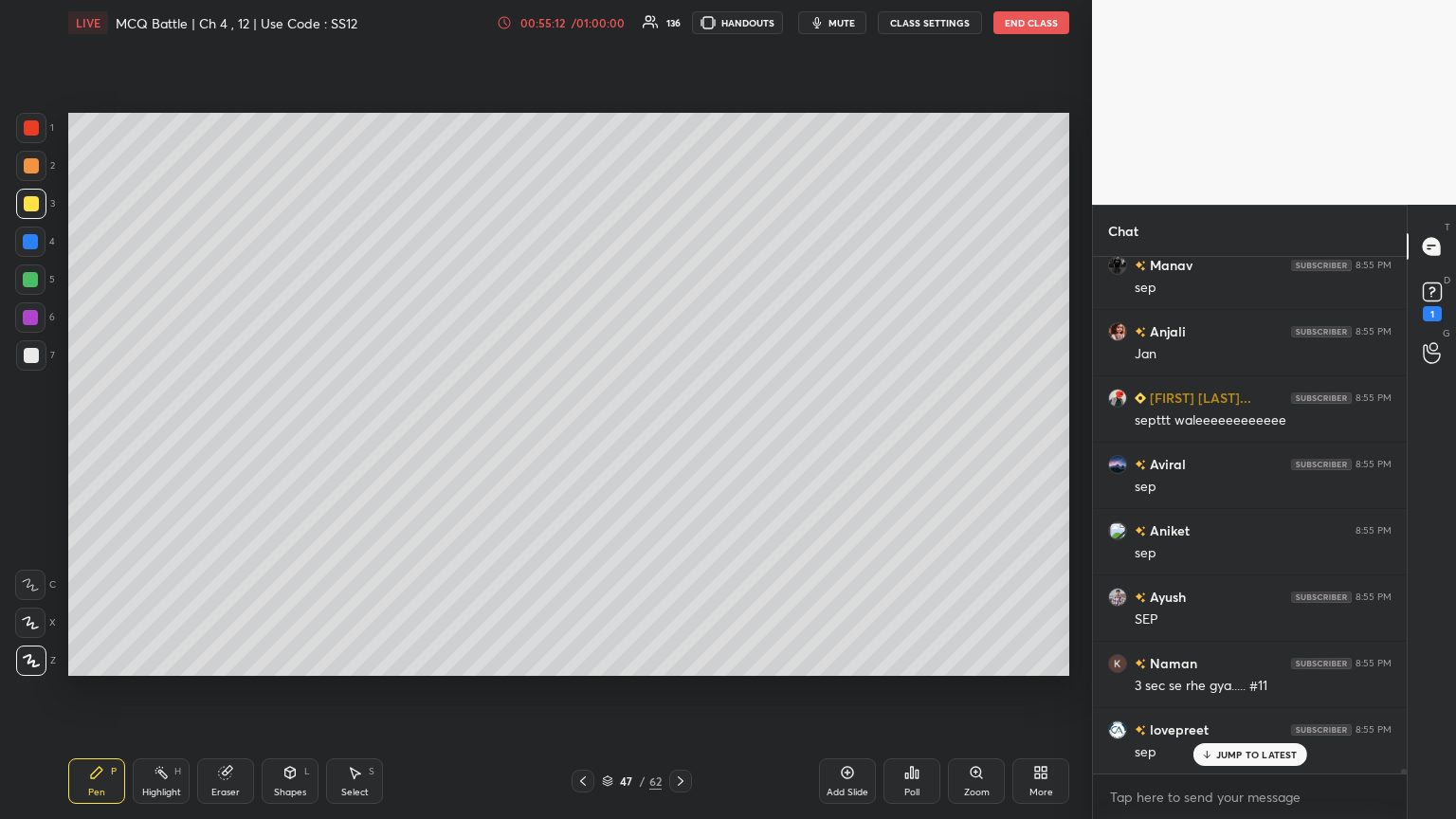 click at bounding box center (31, 204) 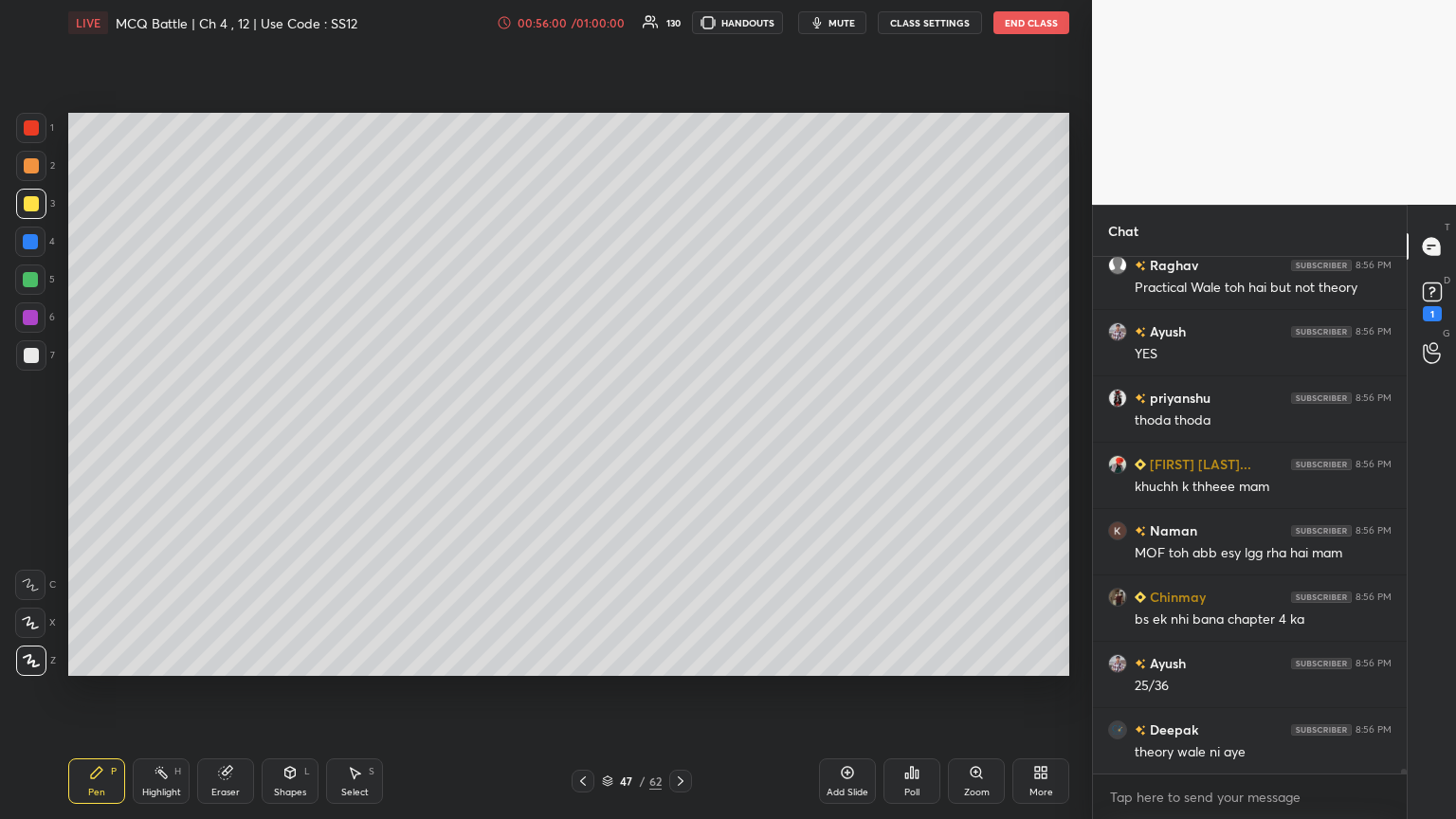 scroll, scrollTop: 61136, scrollLeft: 0, axis: vertical 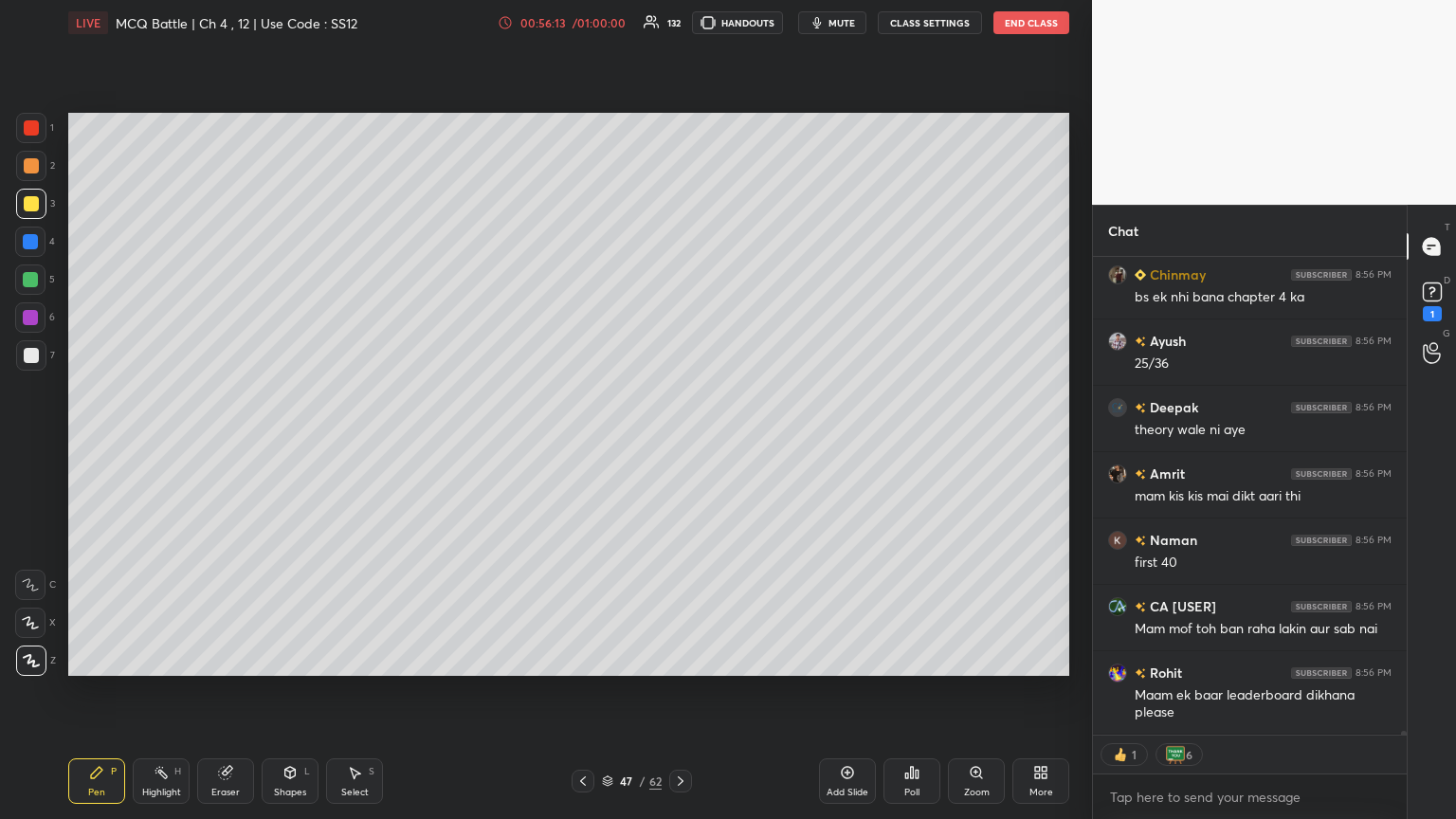 click at bounding box center (31, 355) 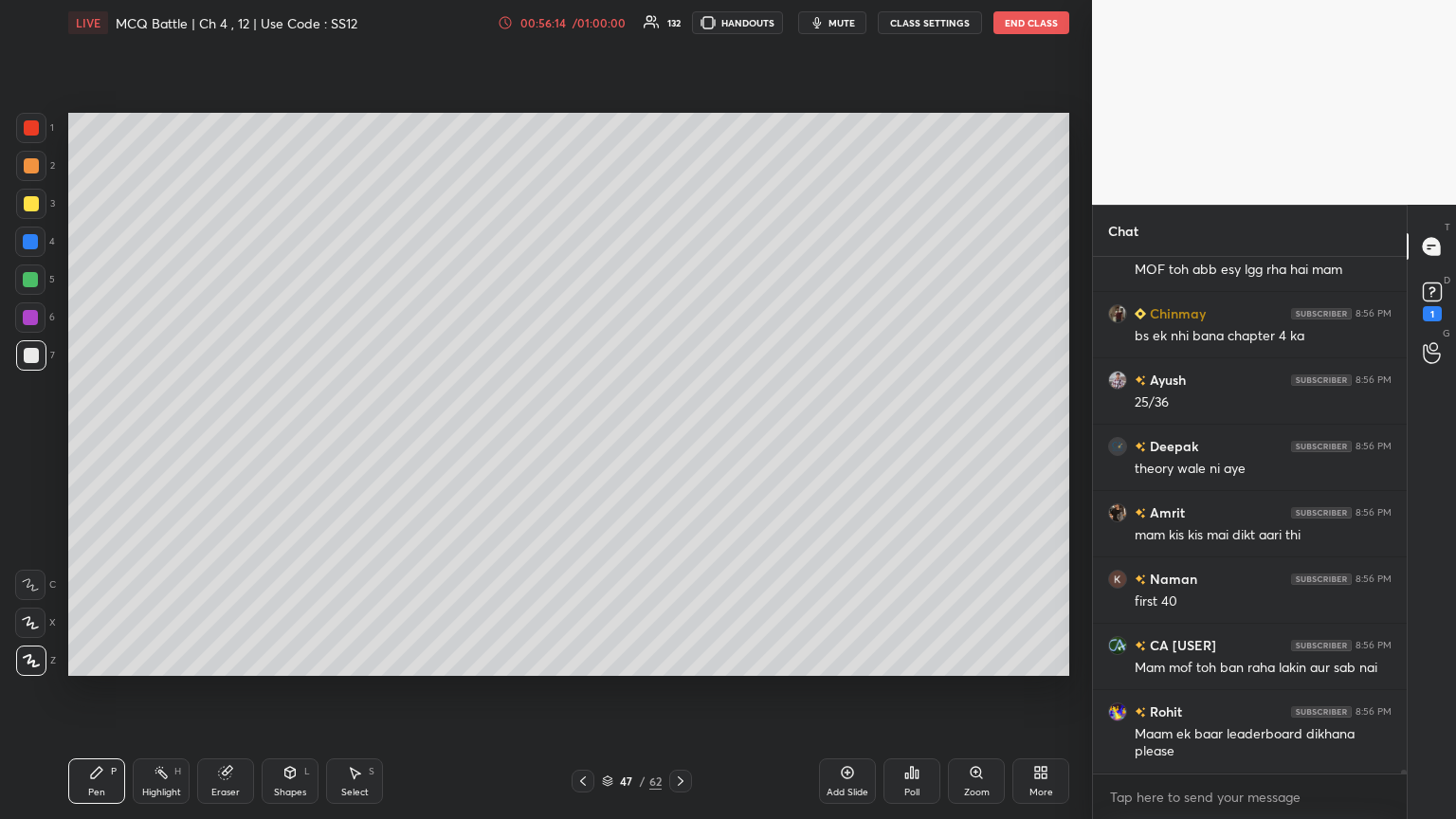 scroll, scrollTop: 6, scrollLeft: 6, axis: both 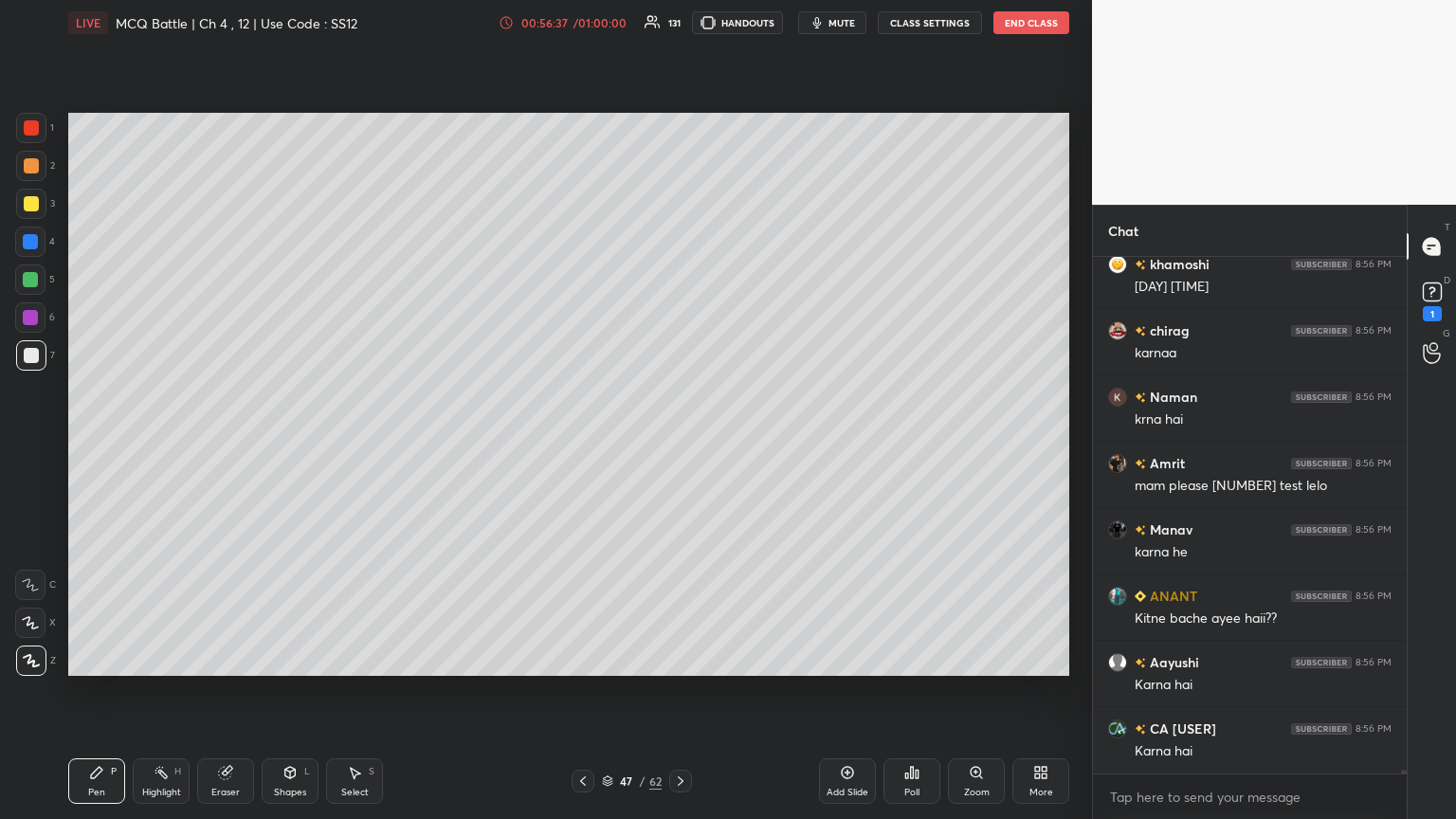 click on "/  01:00:00" at bounding box center [600, 23] 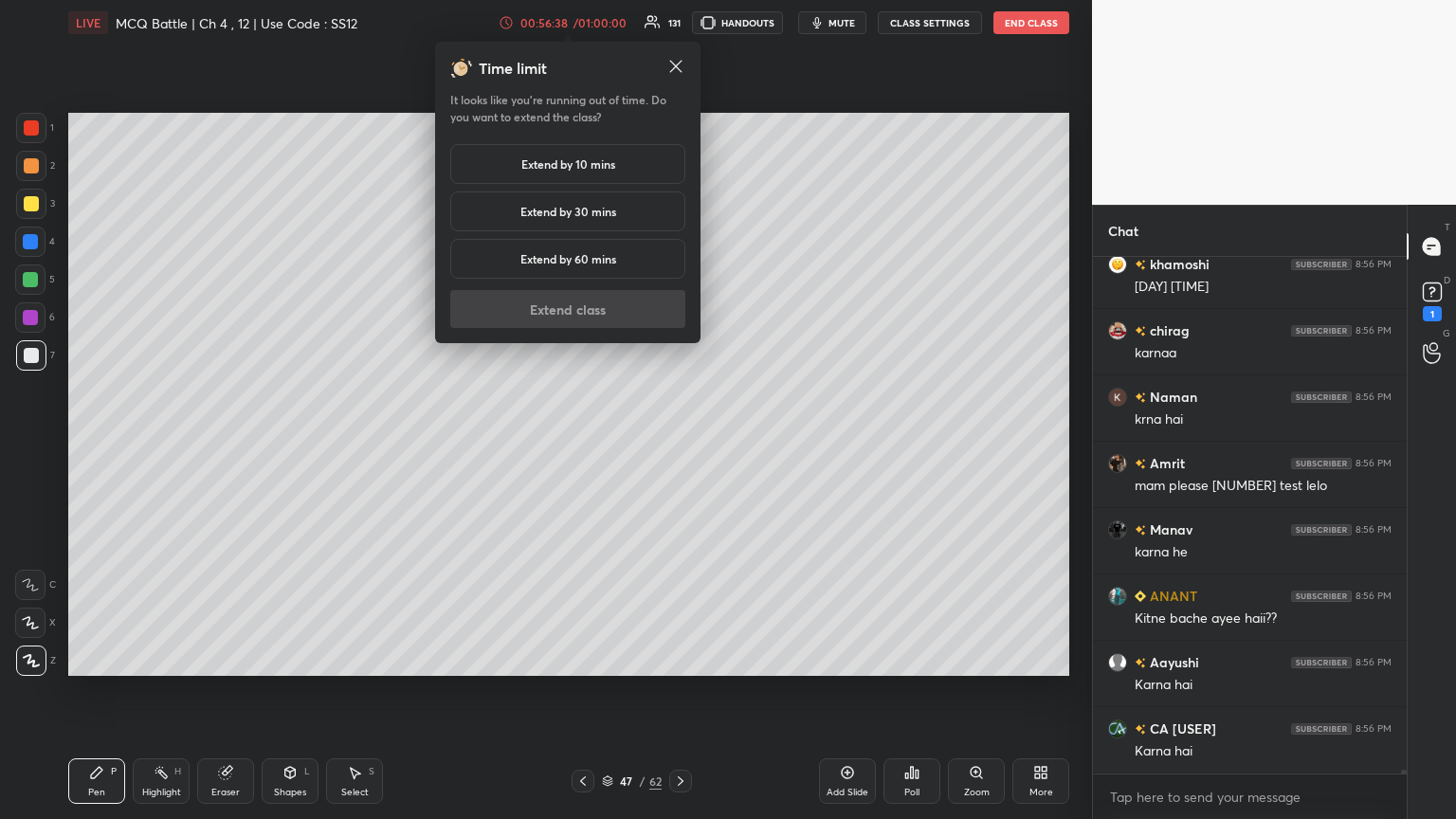 drag, startPoint x: 518, startPoint y: 169, endPoint x: 510, endPoint y: 213, distance: 44.72136 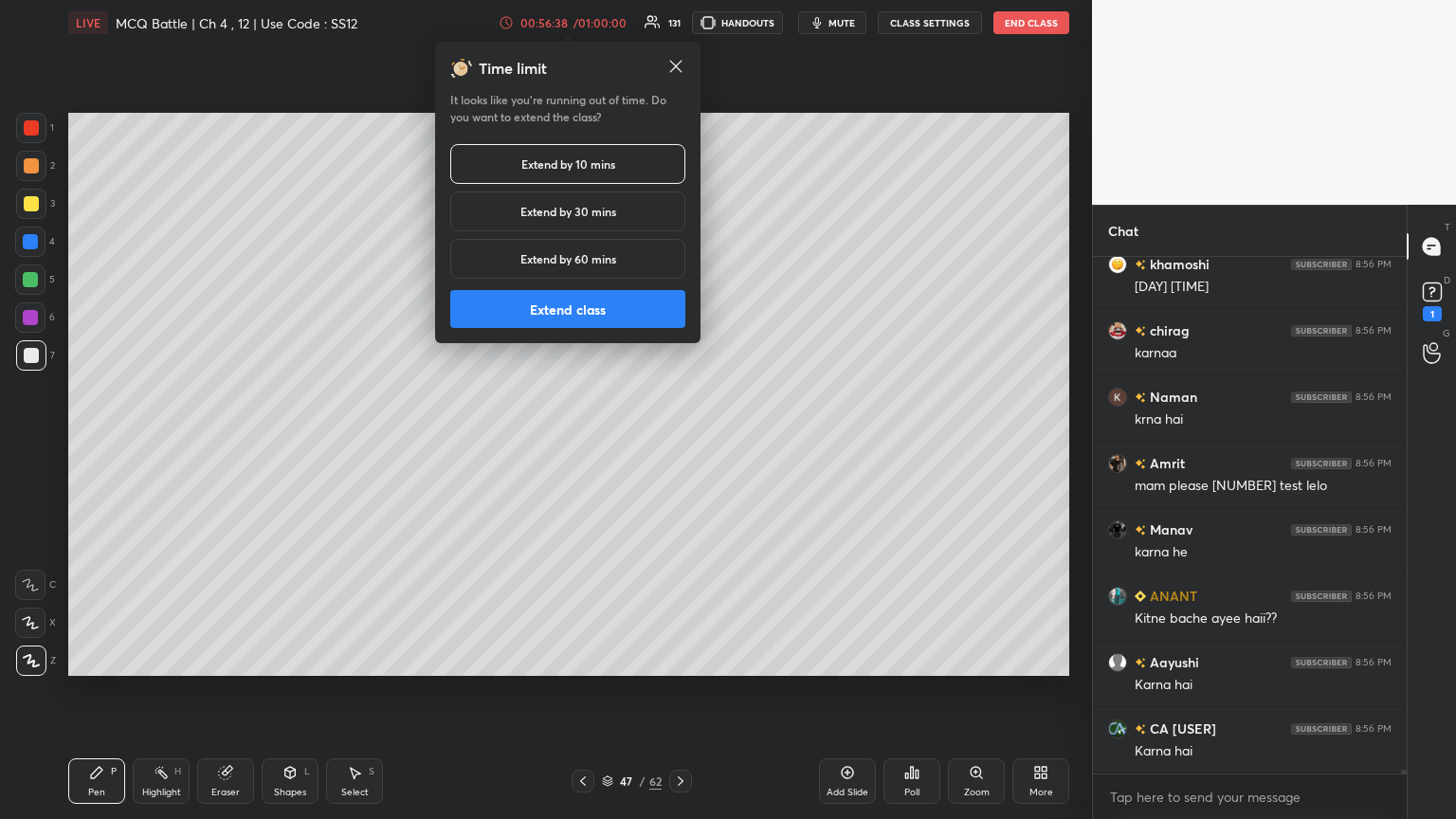 click on "Extend class" at bounding box center (568, 309) 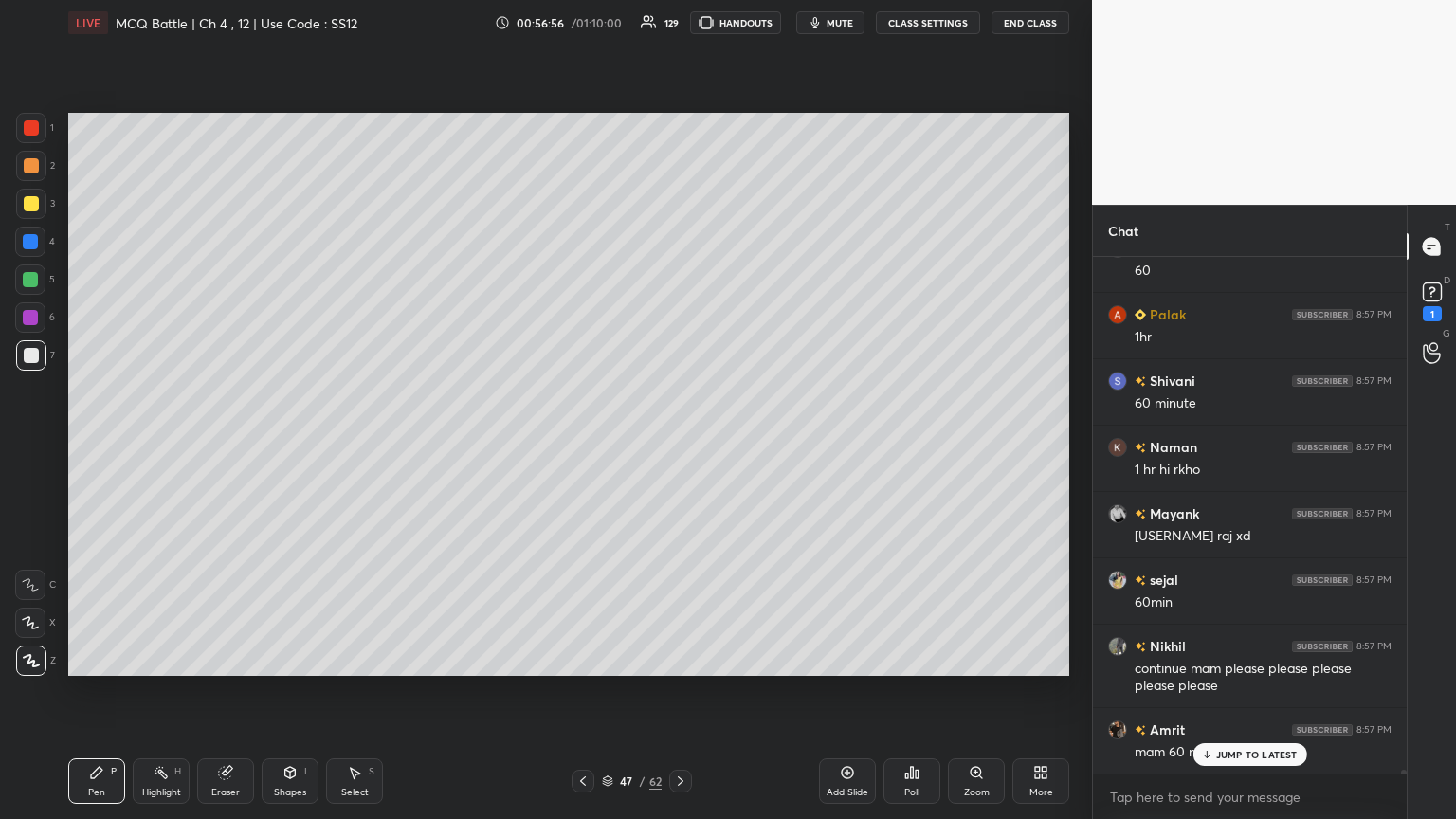 scroll, scrollTop: 62547, scrollLeft: 0, axis: vertical 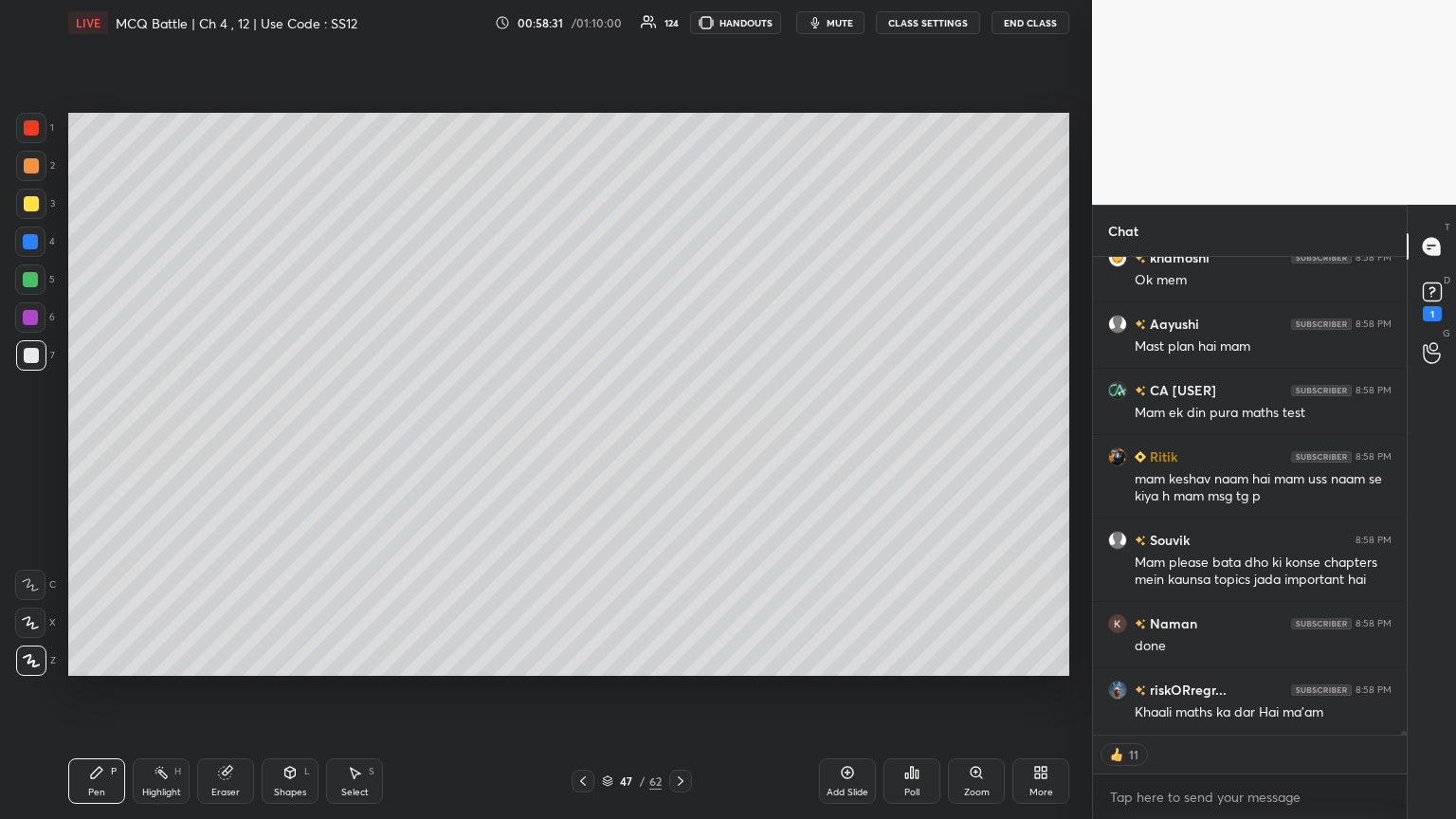 click at bounding box center (31, 204) 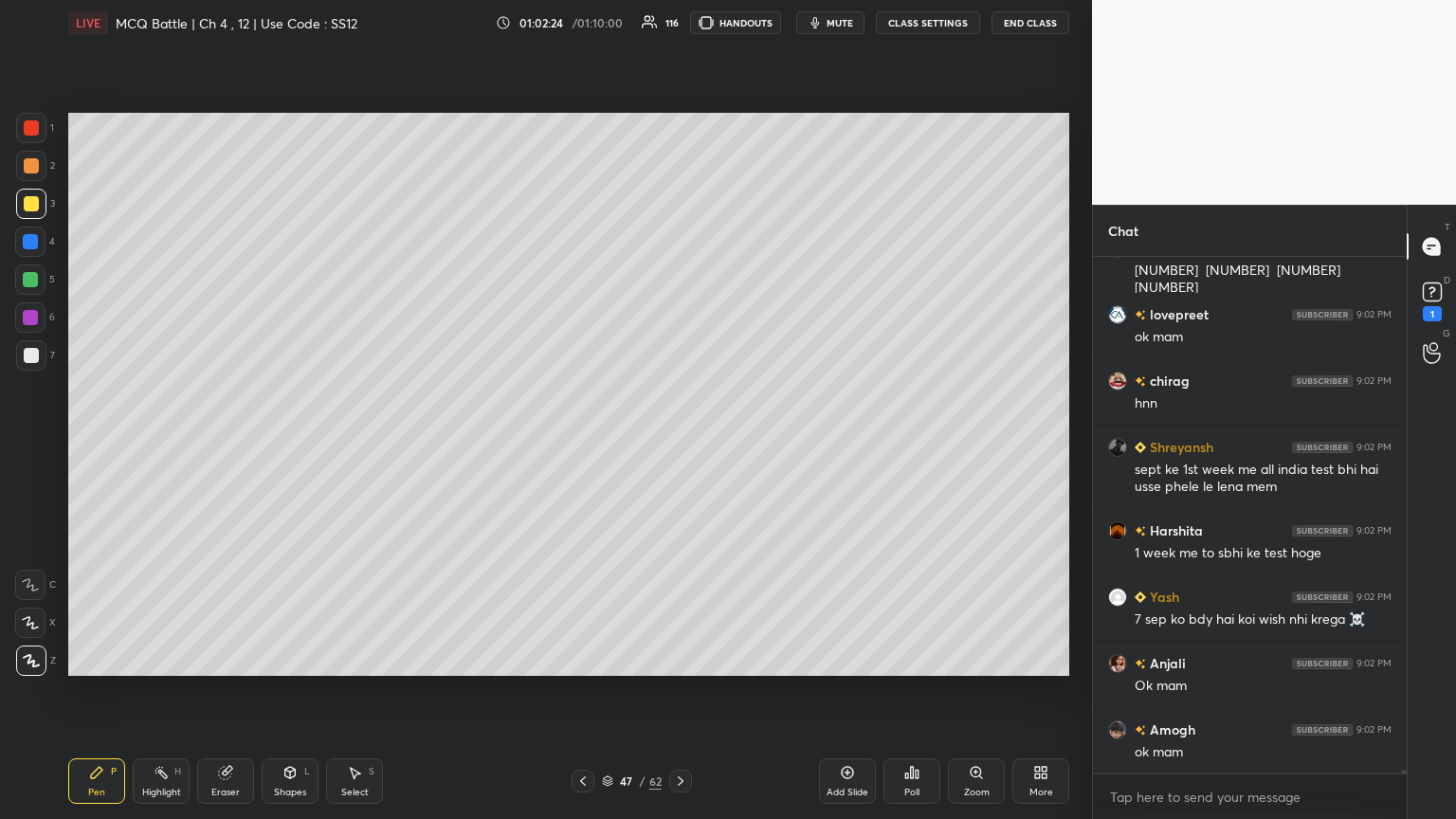 scroll, scrollTop: 78752, scrollLeft: 0, axis: vertical 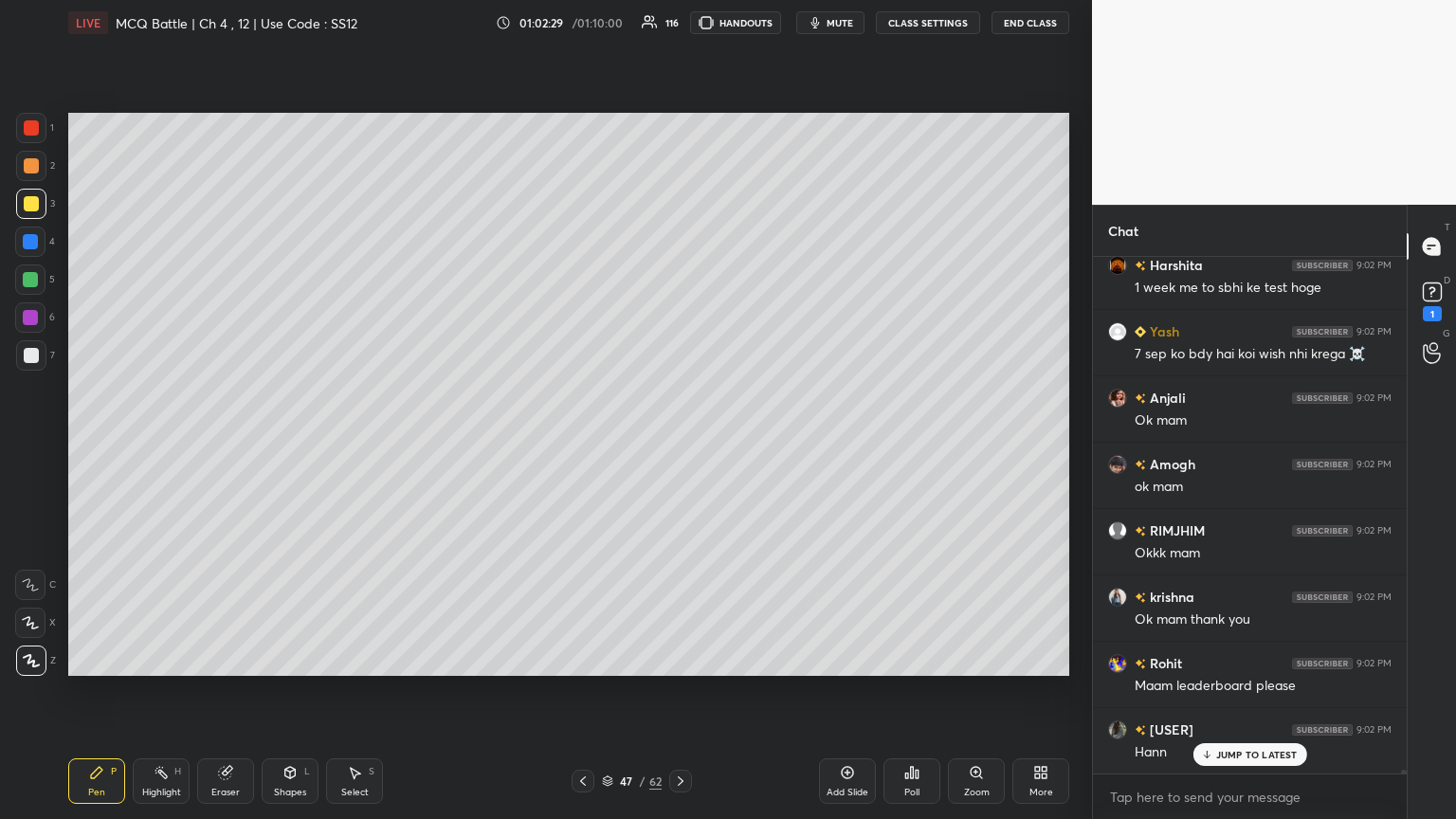 click on "Poll" at bounding box center (912, 792) 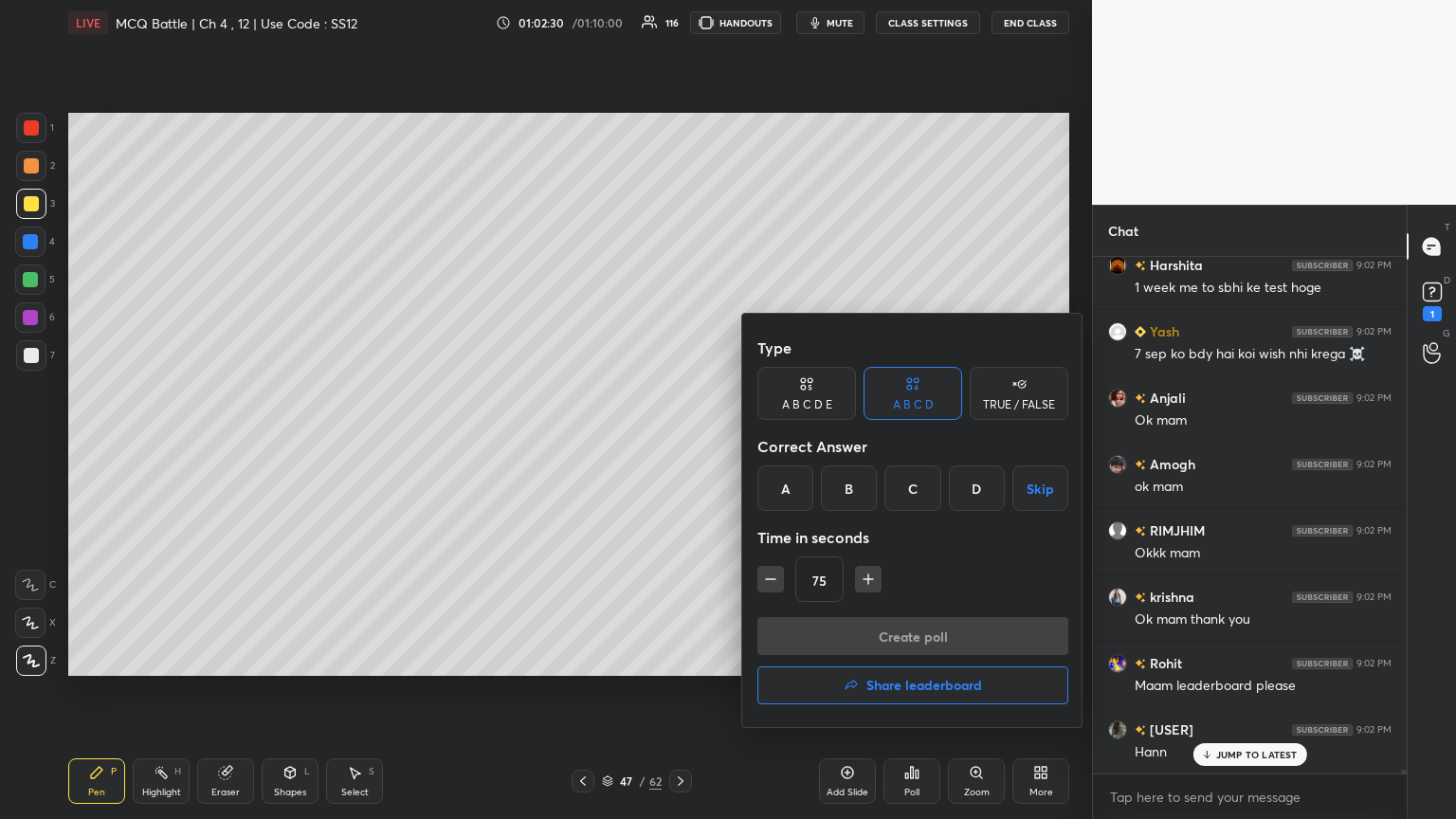 click on "Share leaderboard" at bounding box center (913, 685) 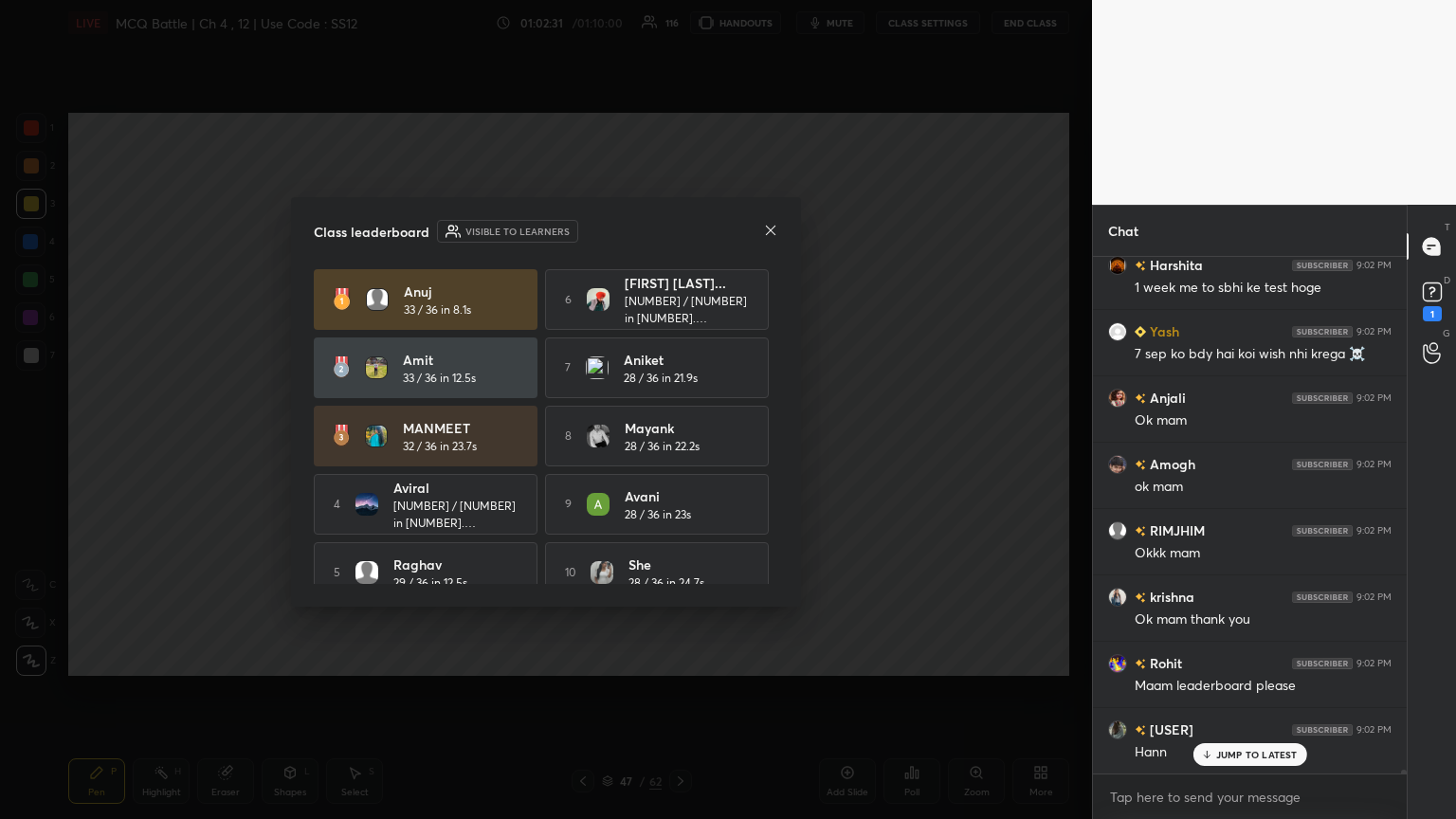 scroll, scrollTop: 79017, scrollLeft: 0, axis: vertical 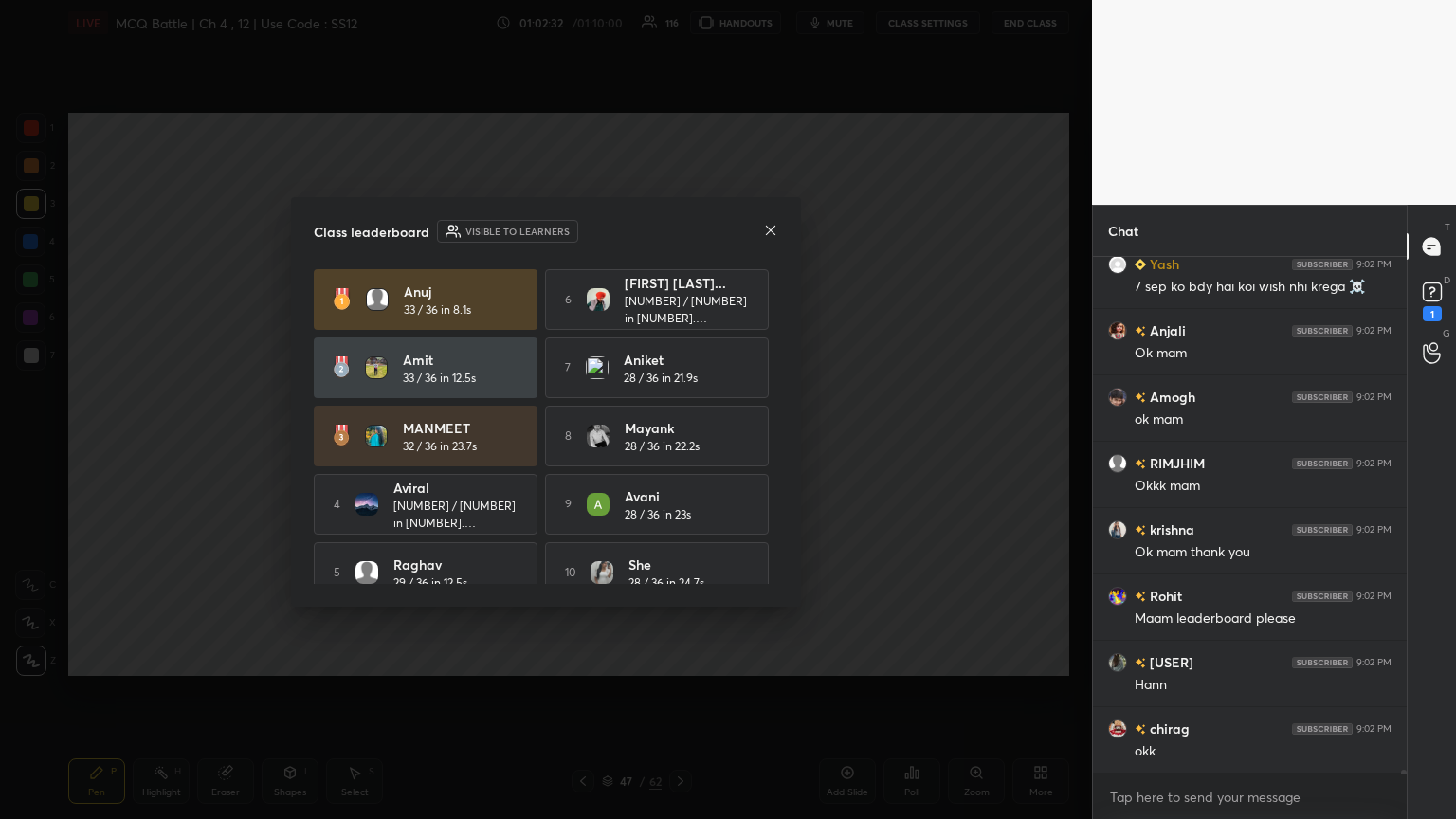 click on "[FIRST] [LAST] [LAST] / [LAST] in [LAST]s [FIRST] [LAST] [LAST] / [LAST] in [LAST]s [FIRST] [LAST] [LAST] / [LAST] in [LAST]s [FIRST] [LAST] [LAST] / [LAST] in [LAST]s [FIRST] [LAST] [LAST] / [LAST] in [LAST]s [LAST] [FIRST] [LAST] [LAST] / [LAST] in [LAST]s [LAST] [FIRST] [LAST] [LAST] / [LAST] in [LAST]s [LAST] [FIRST] [LAST] [LAST] / [LAST] in [LAST]s [LAST] [FIRST] [LAST] [LAST] / [LAST] in [LAST]s [LAST] [FIRST] [LAST] [LAST] / [LAST] in [LAST]s" at bounding box center [546, 436] 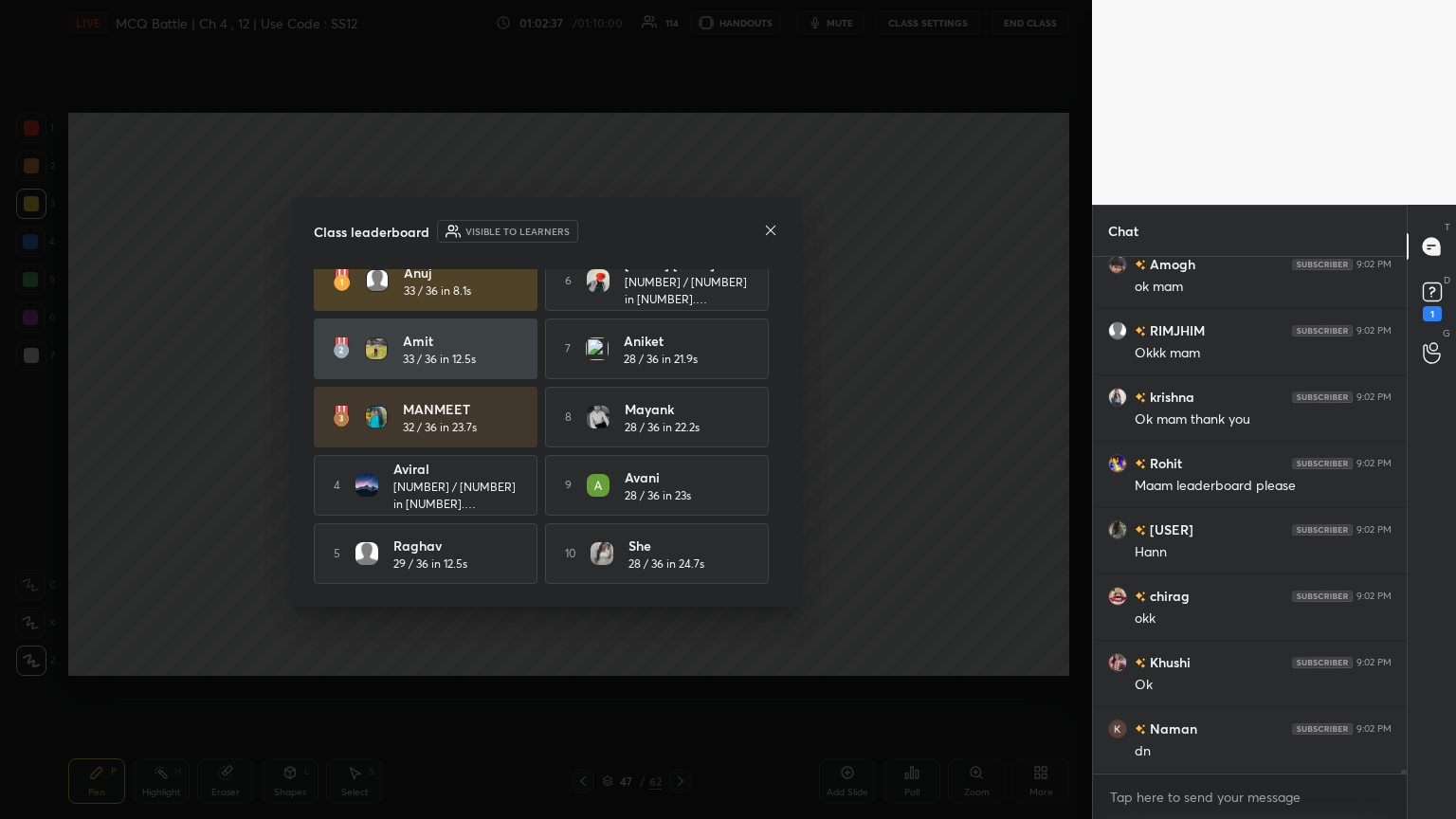 click 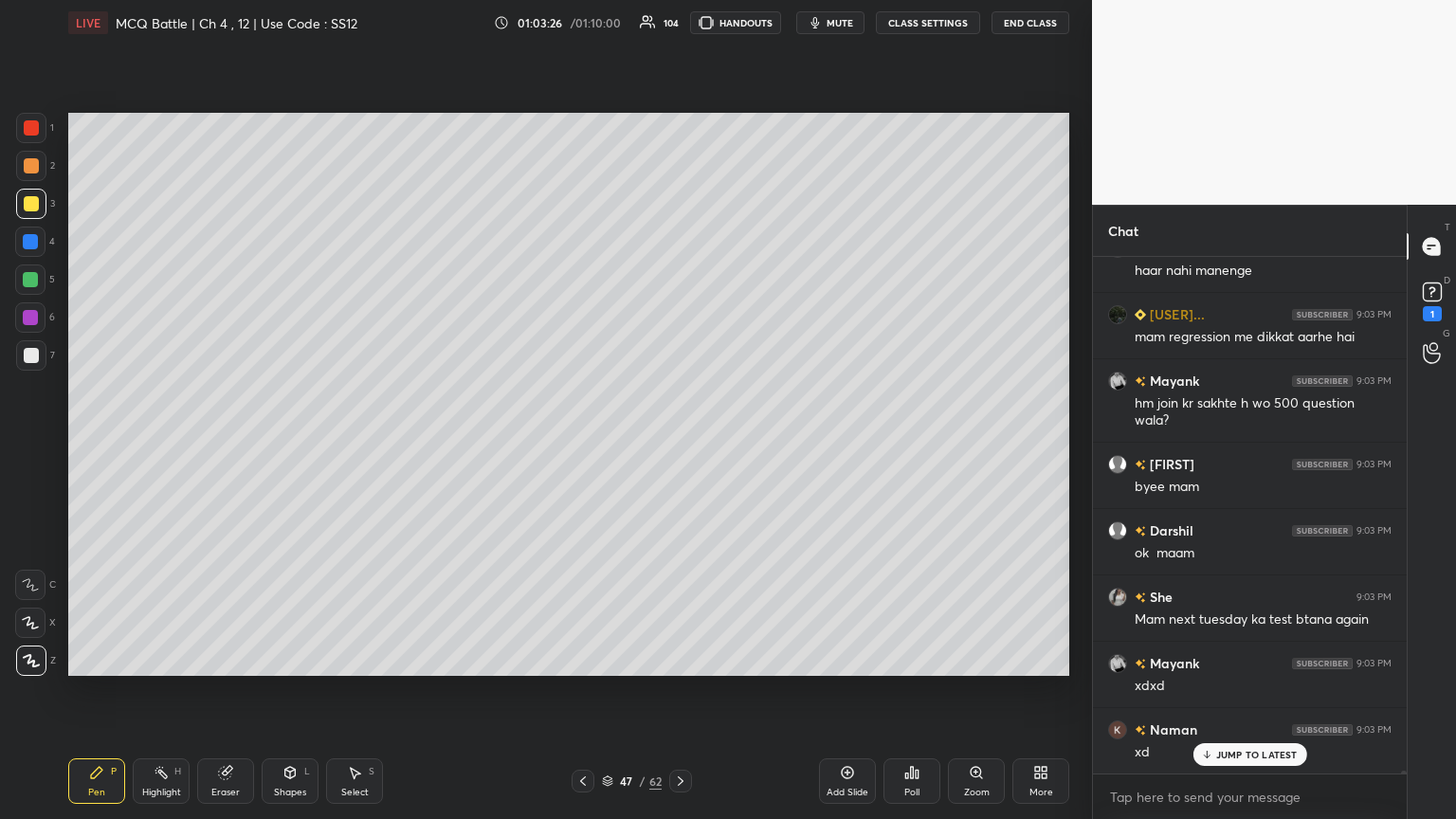 scroll, scrollTop: 80826, scrollLeft: 0, axis: vertical 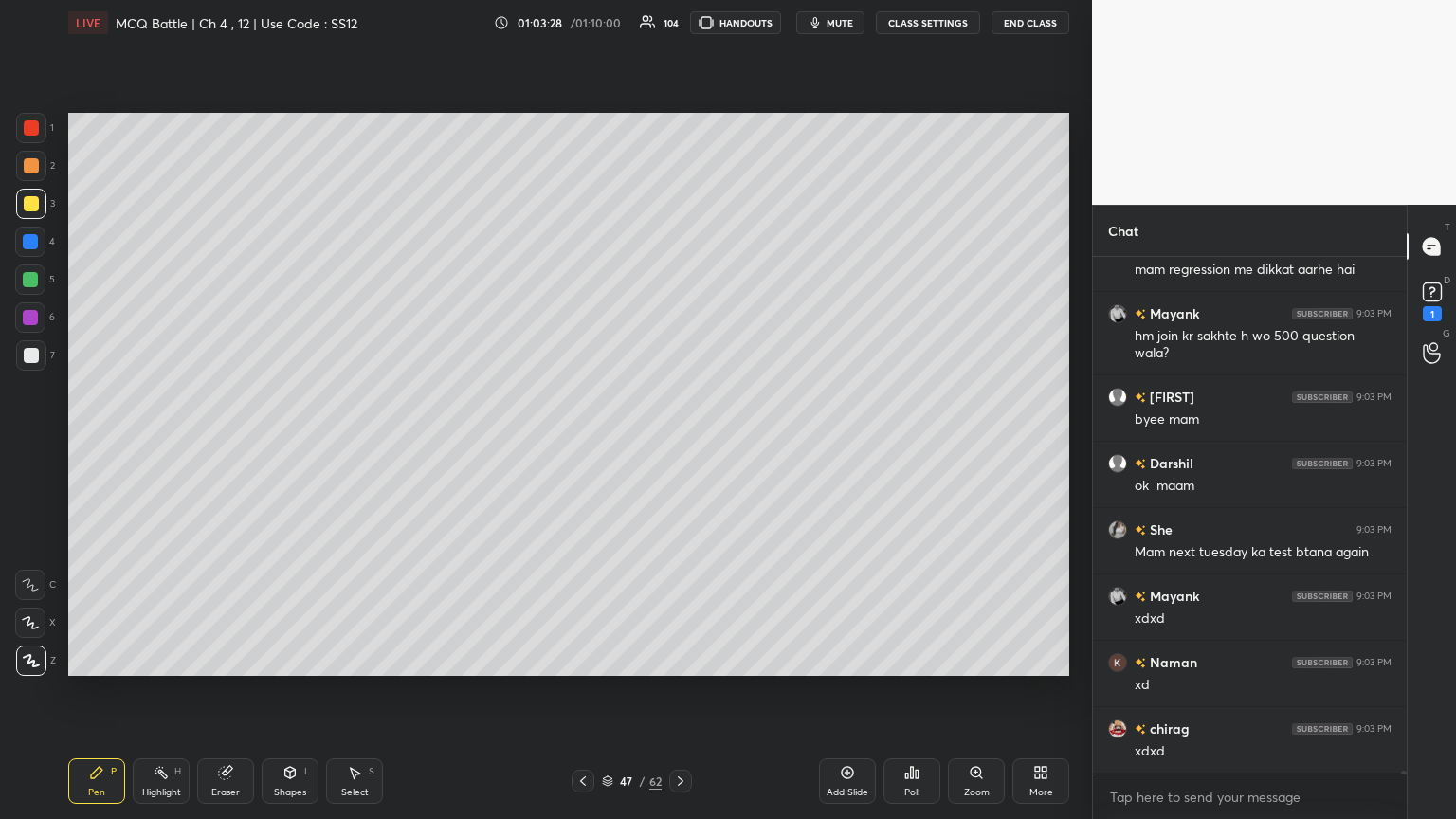click on "[PERSON] 9:03 PM mam regression me dikkat aarhe hai [PERSON] 9:03 PM hm join kr sakhte h wo 500 question wala? [PERSON] 9:03 PM byee mam [PERSON] 9:03 PM ok  maam [PERSON] 9:03 PM Mam next tuesday ka test btana again [PERSON] 9:03 PM xdxd [PERSON] 9:03 PM xd" at bounding box center (1249, 515) 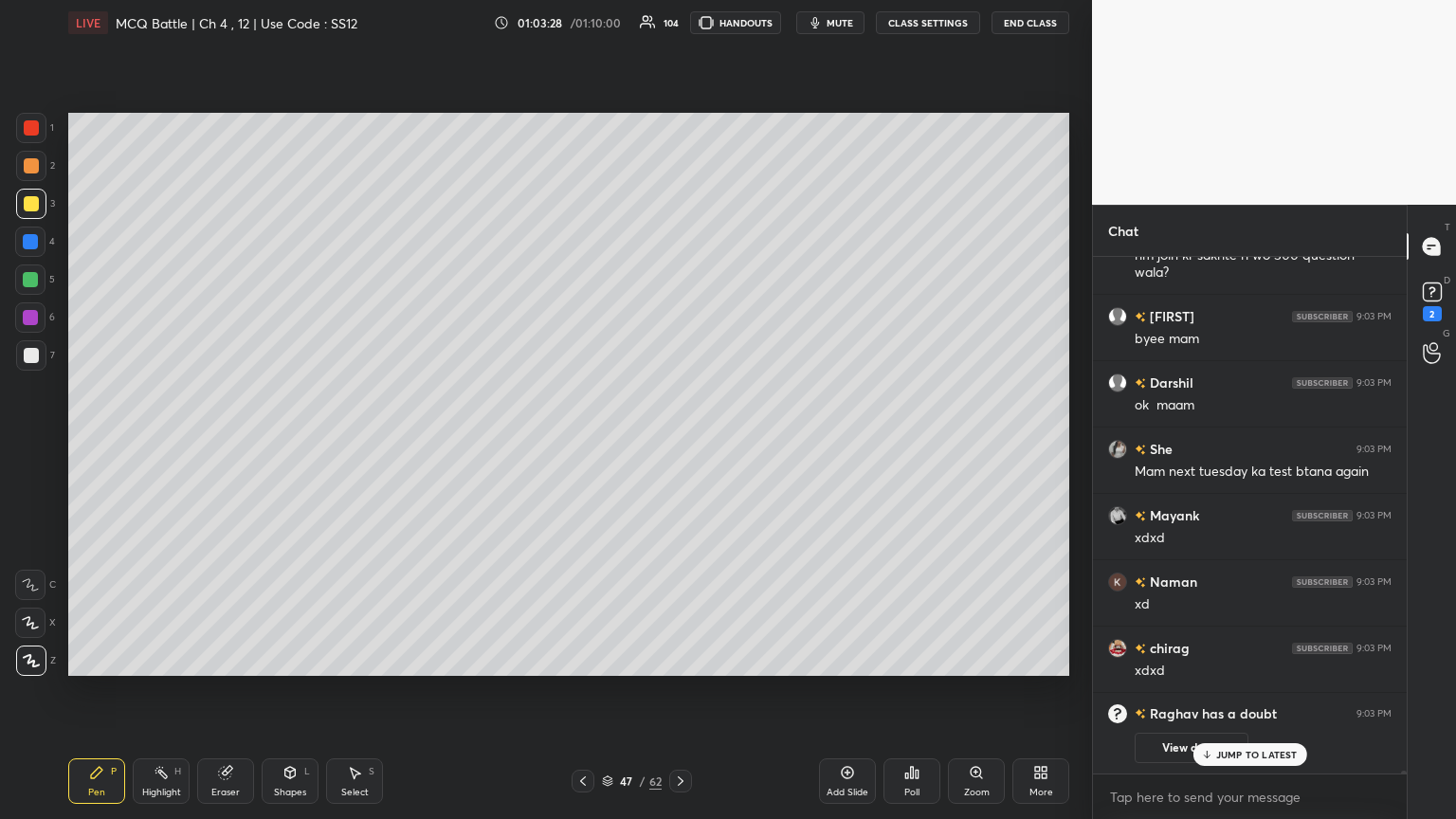 scroll, scrollTop: 76515, scrollLeft: 0, axis: vertical 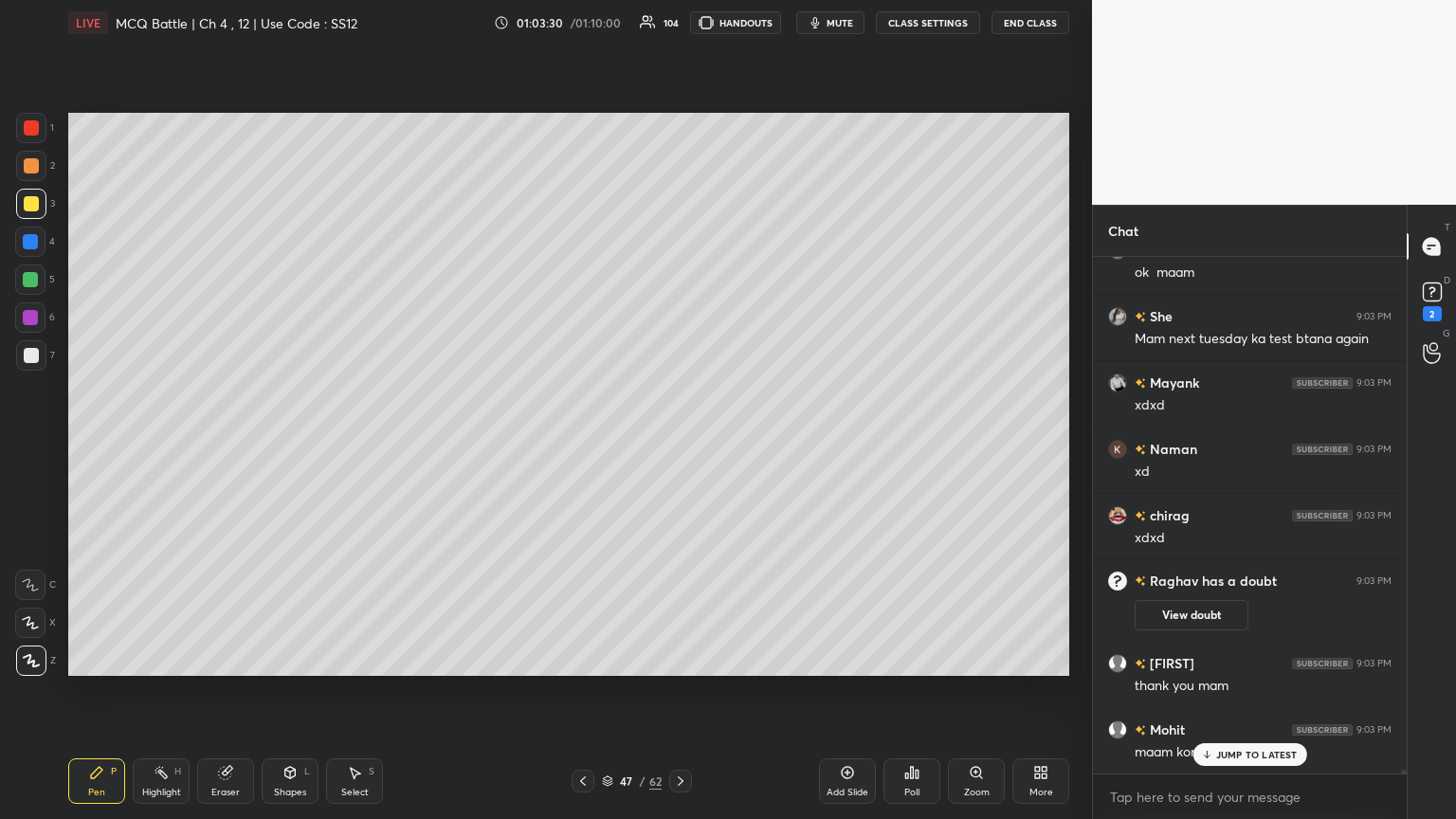 click at bounding box center (1404, 777) 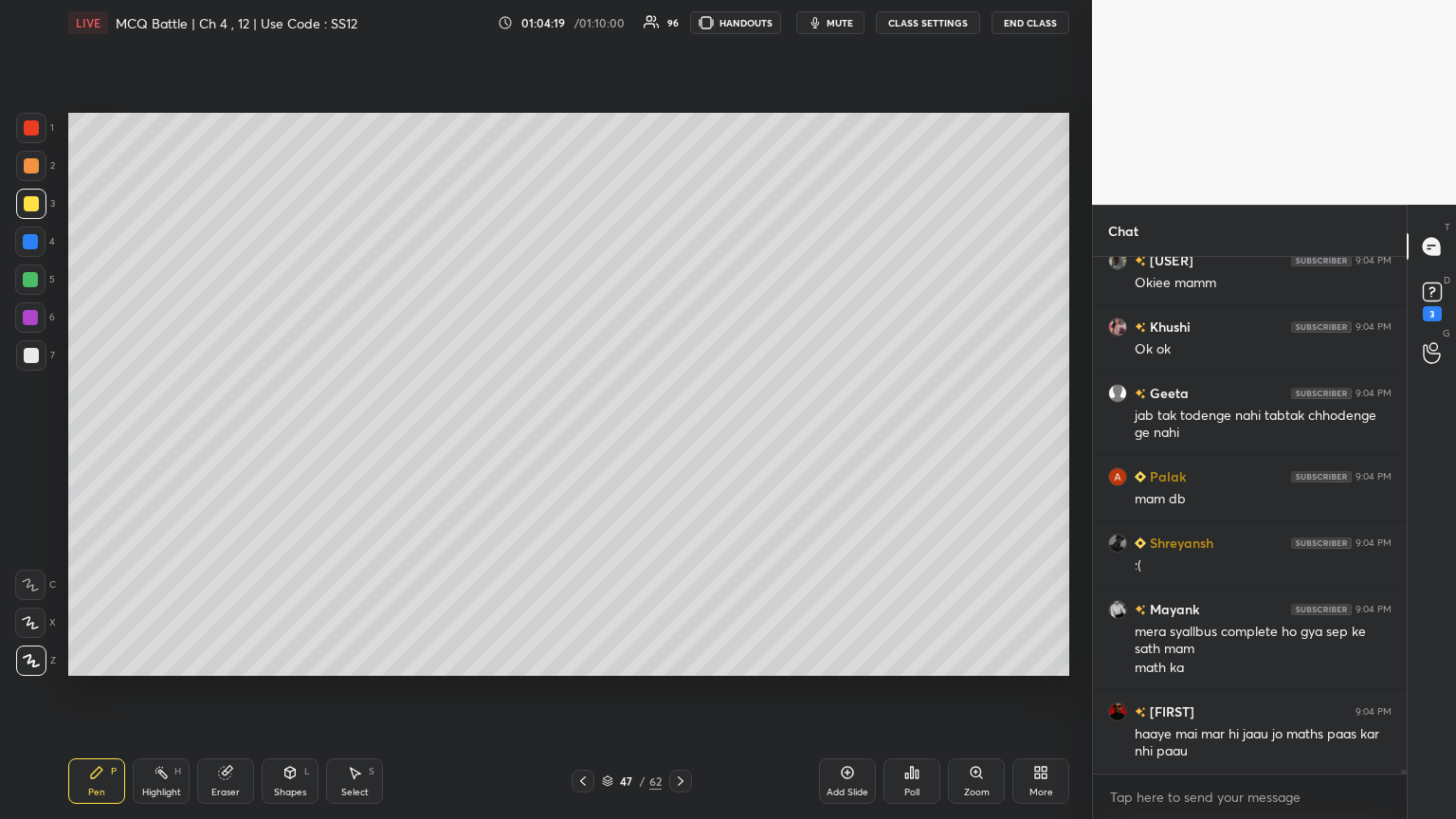 scroll, scrollTop: 77645, scrollLeft: 0, axis: vertical 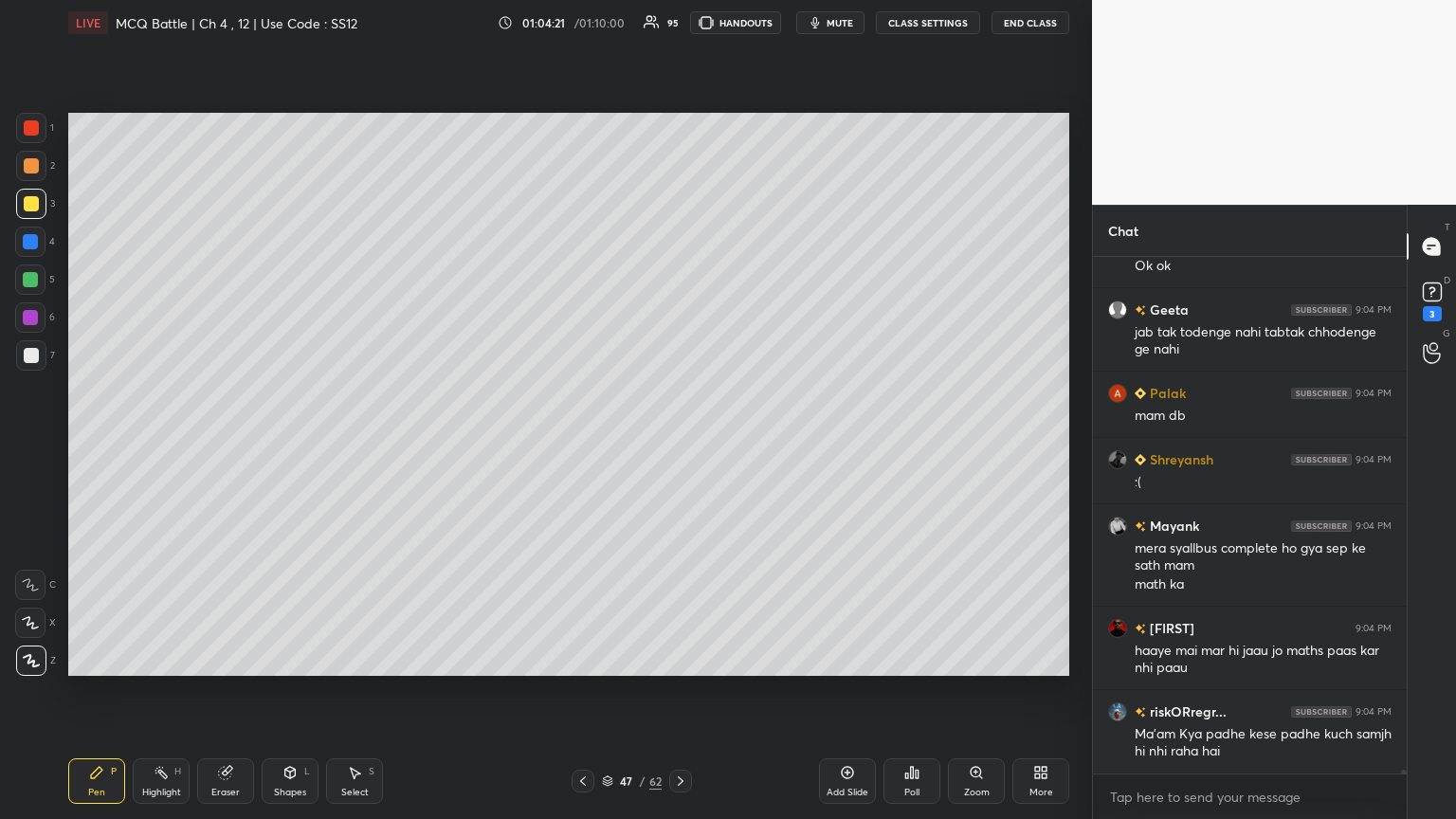 click on "End Class" at bounding box center (1030, 23) 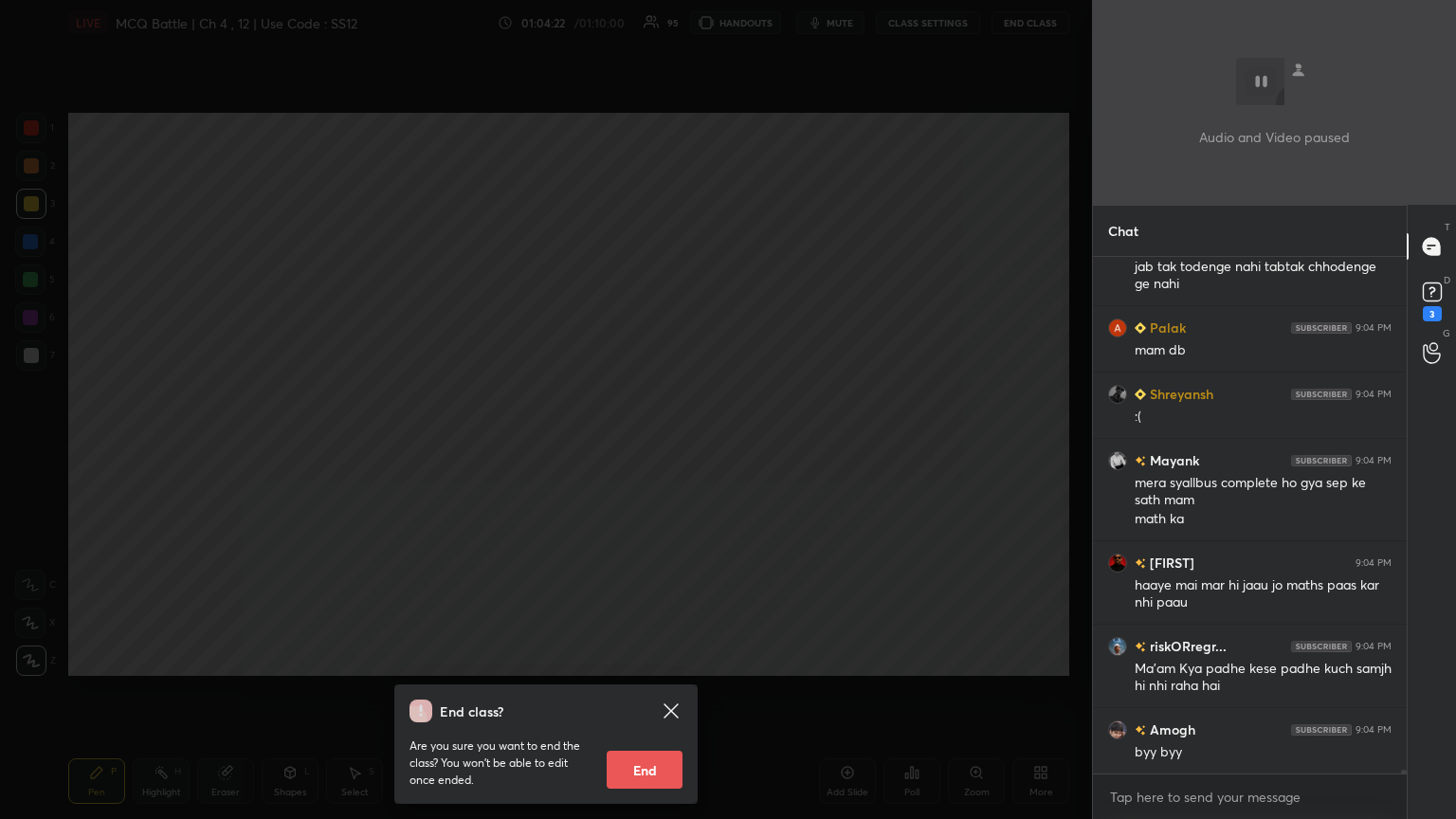 scroll, scrollTop: 77778, scrollLeft: 0, axis: vertical 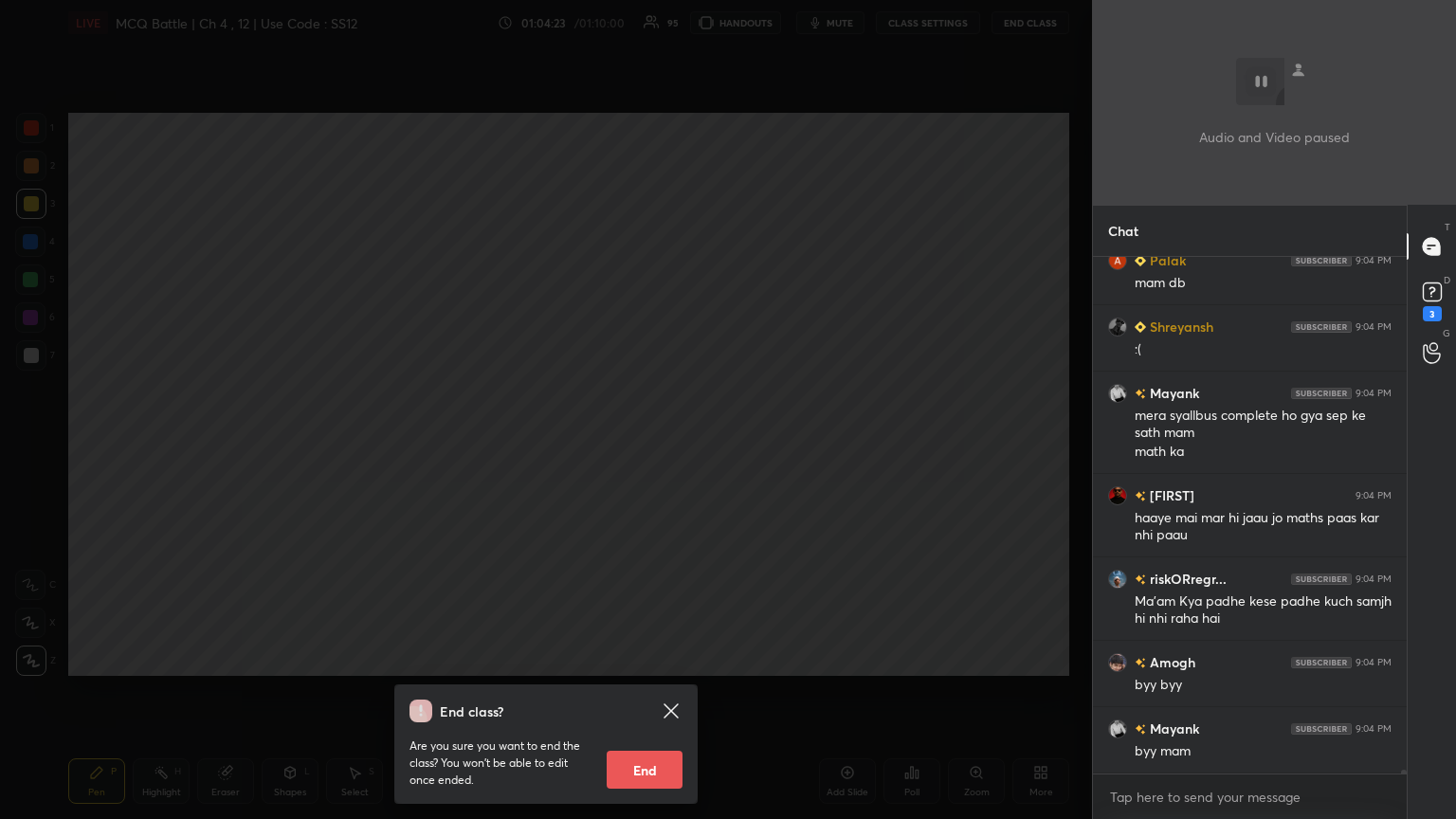 drag, startPoint x: 663, startPoint y: 780, endPoint x: 679, endPoint y: 783, distance: 16.278821 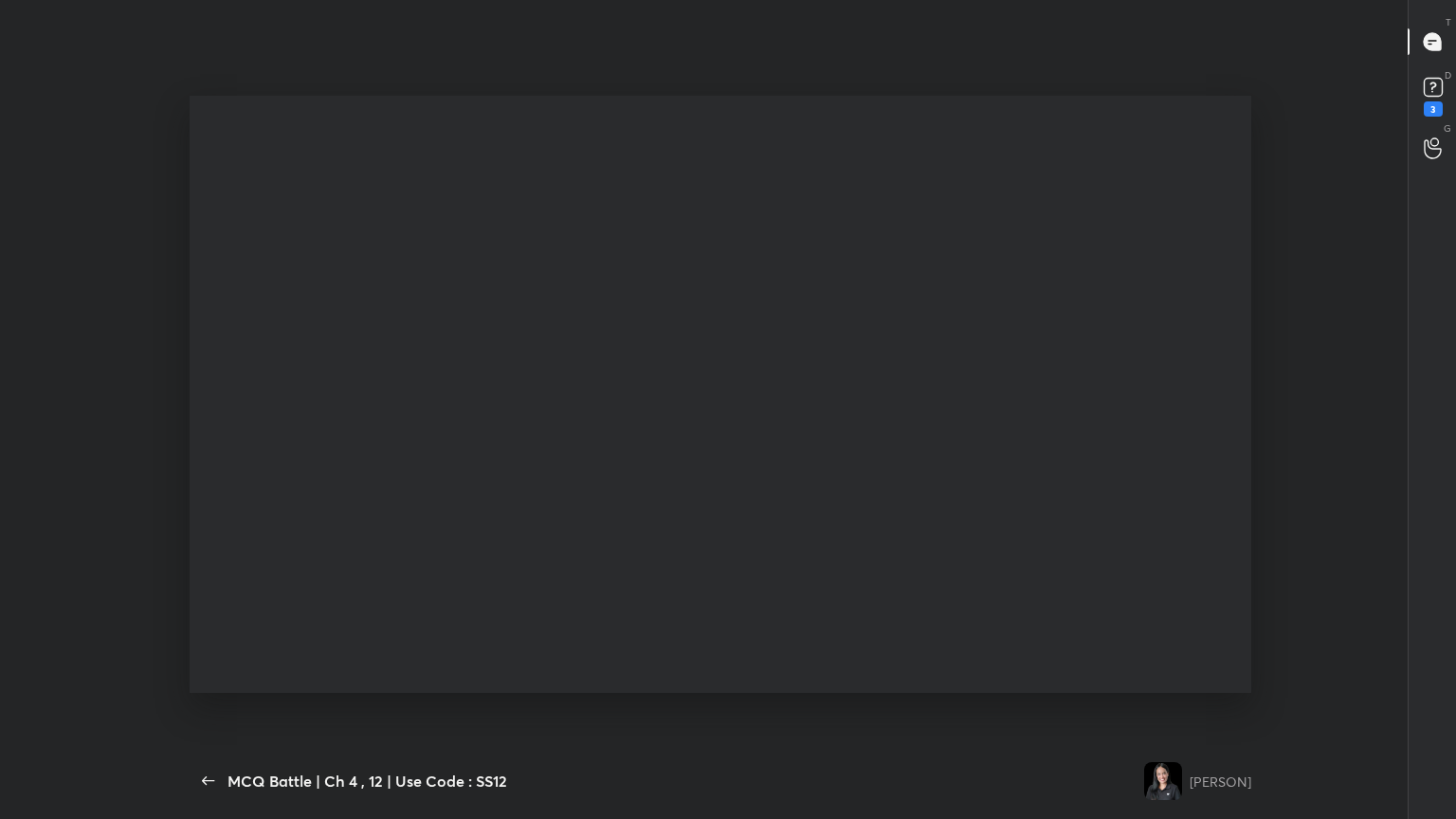 scroll, scrollTop: 94094, scrollLeft: 93707, axis: both 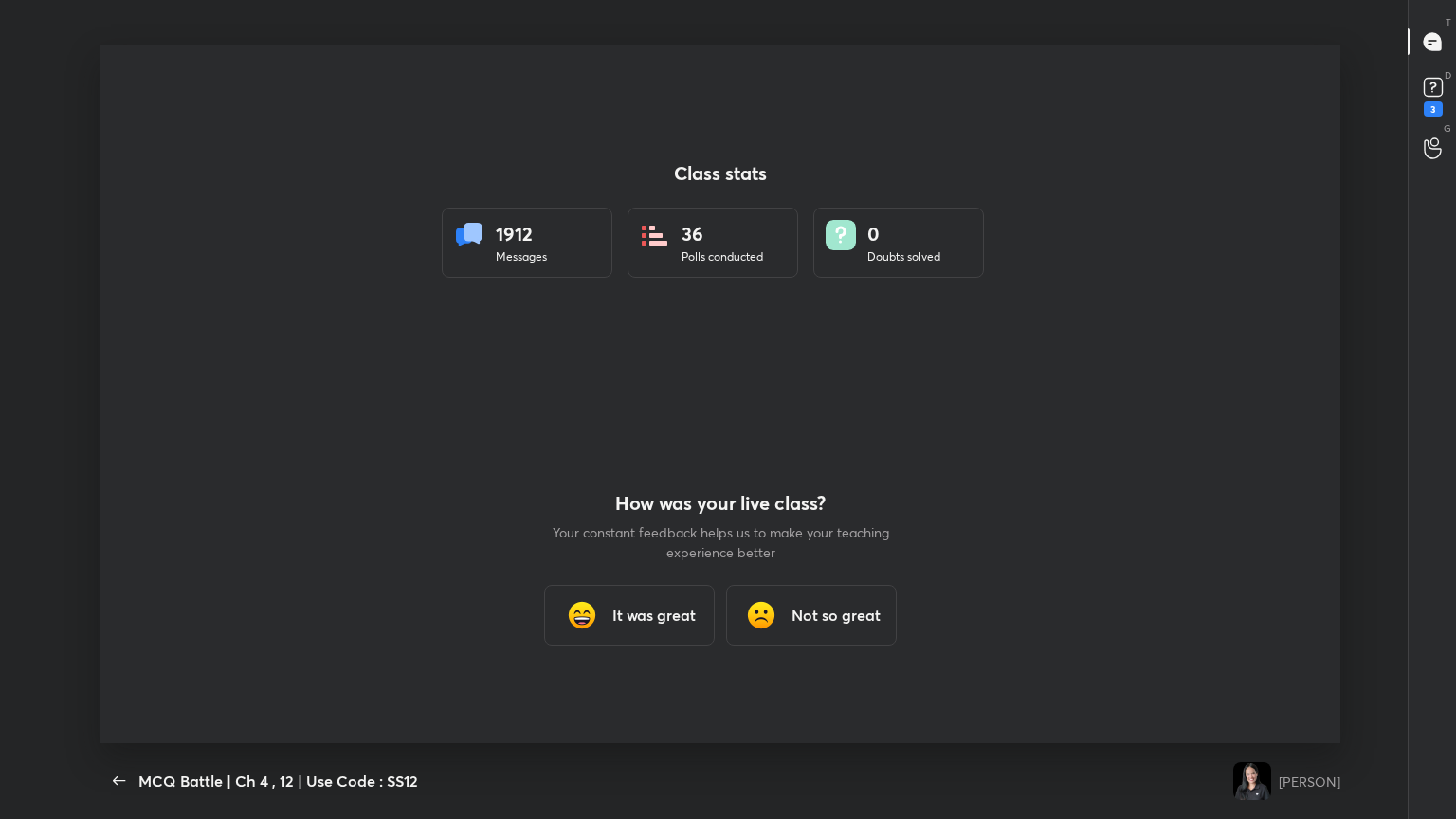 click on "It was great" at bounding box center [654, 615] 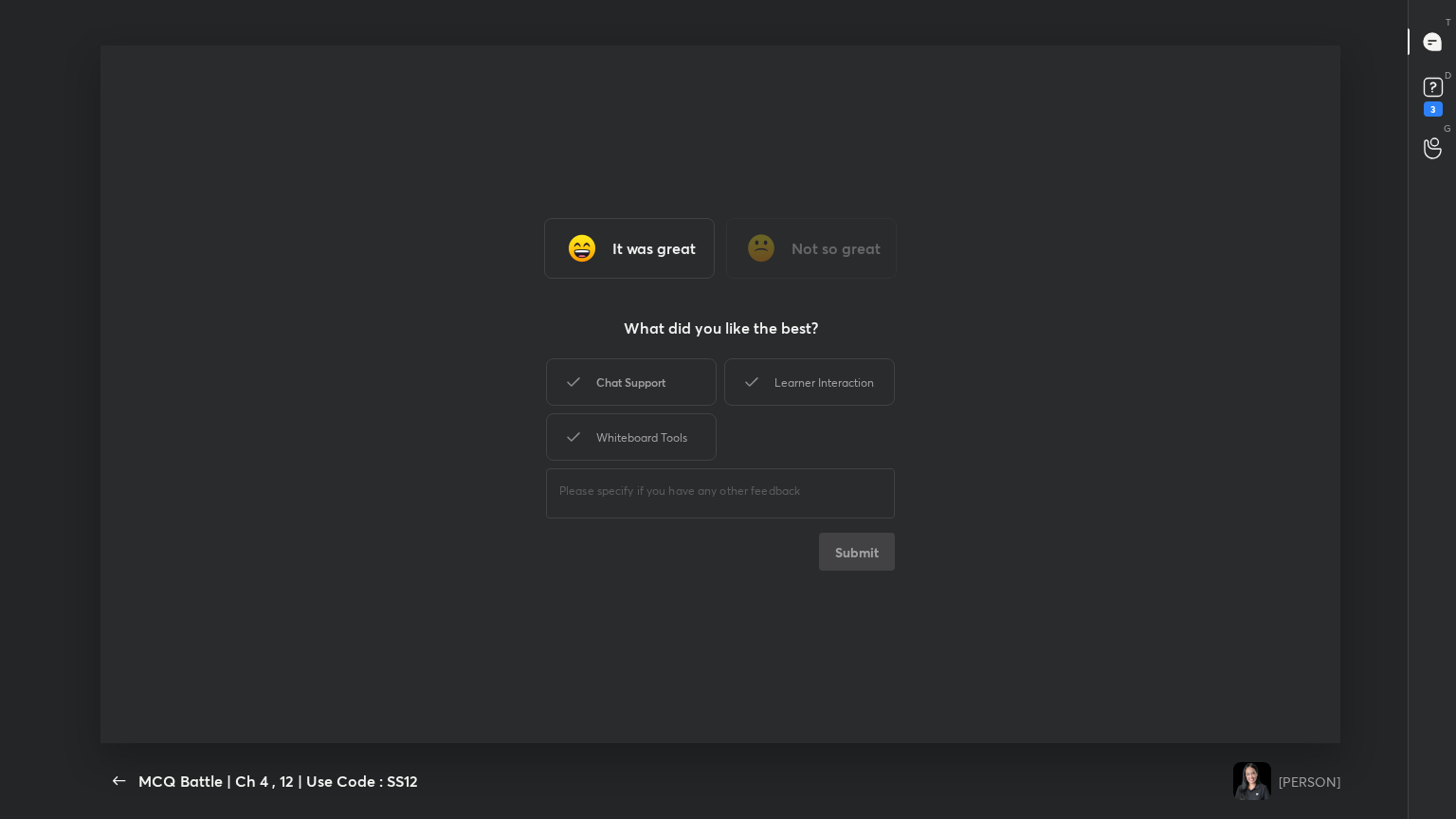 click on "Chat Support" at bounding box center (631, 382) 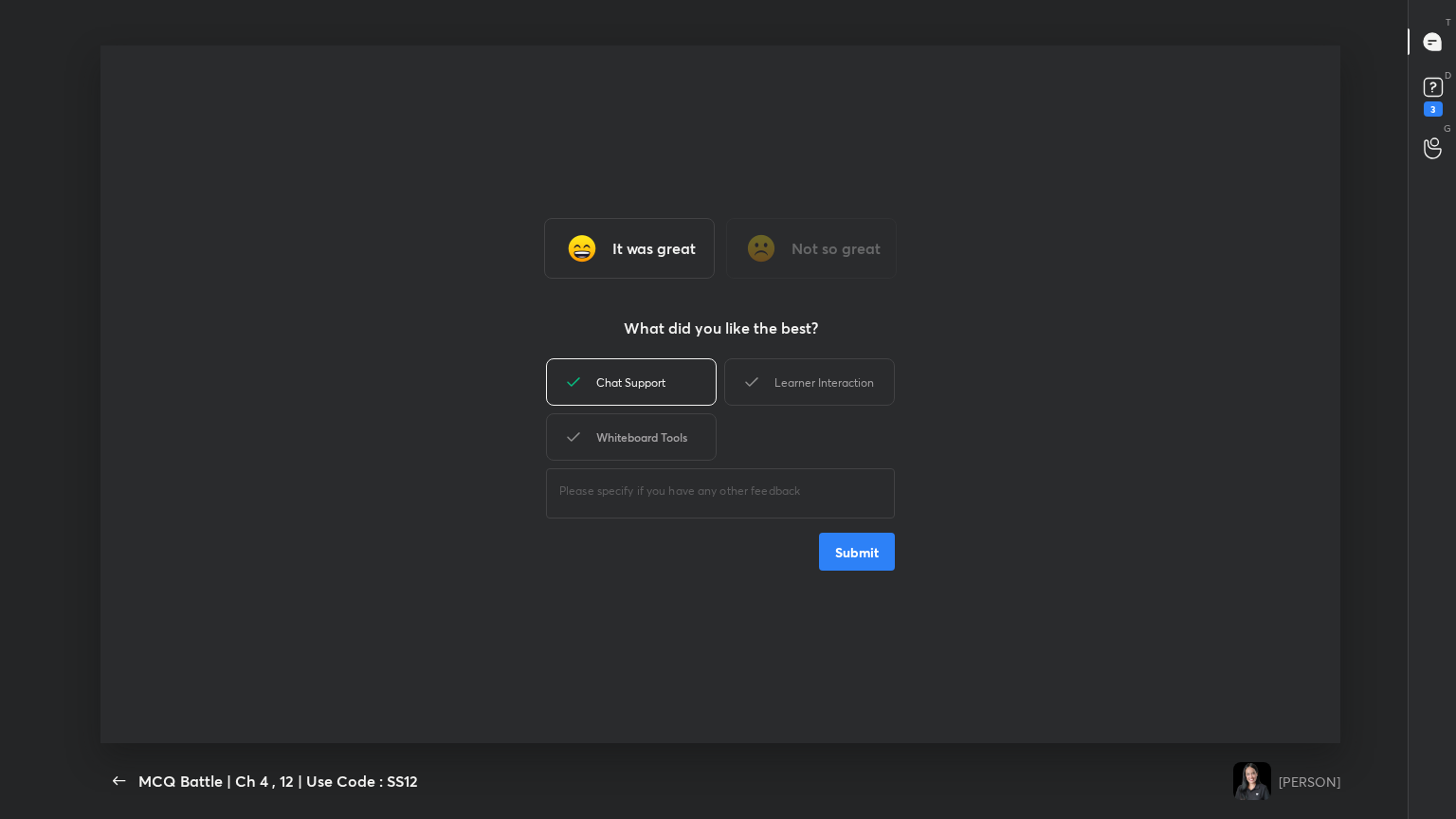 click on "Whiteboard Tools" at bounding box center (631, 437) 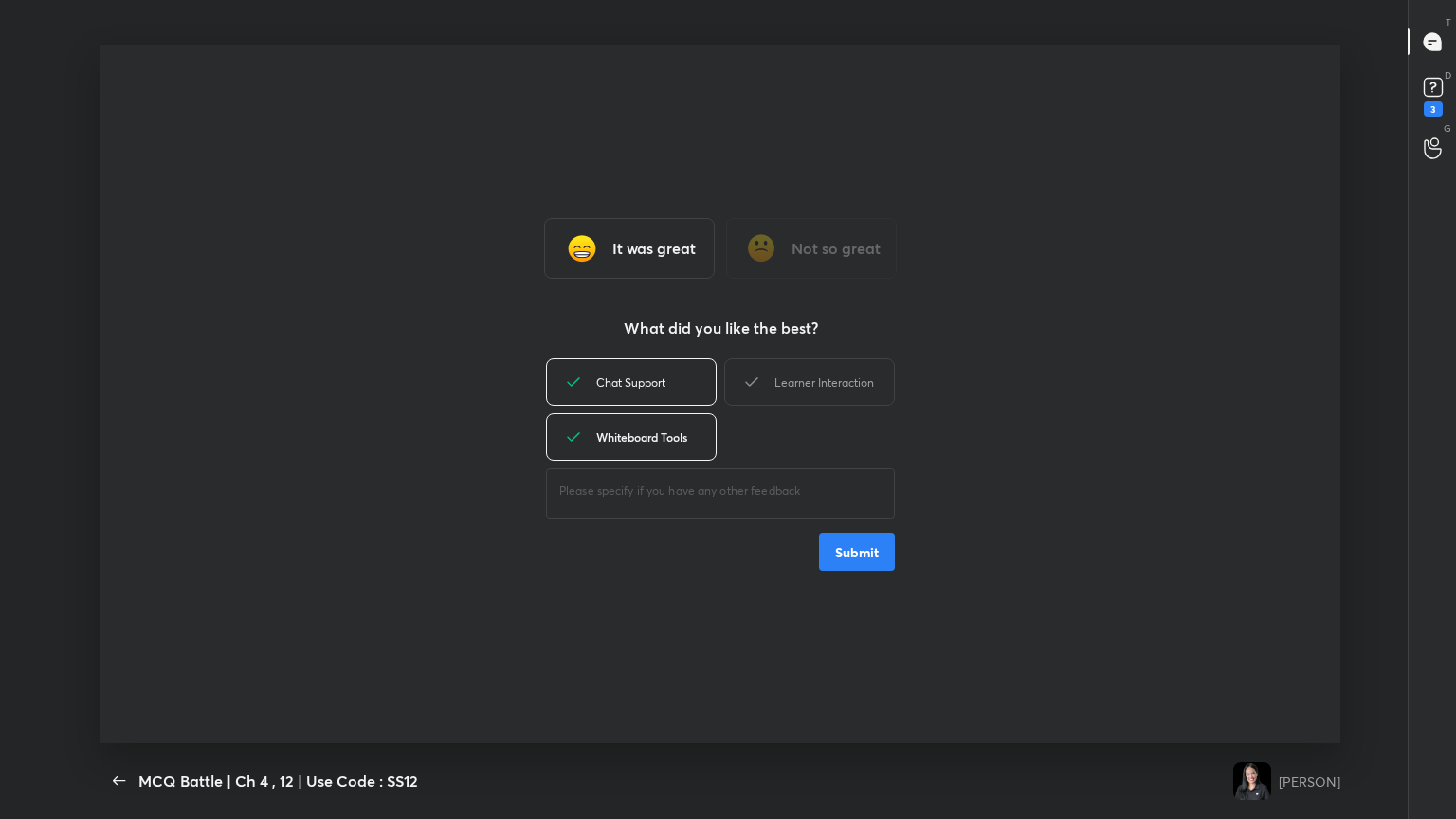 type on "x" 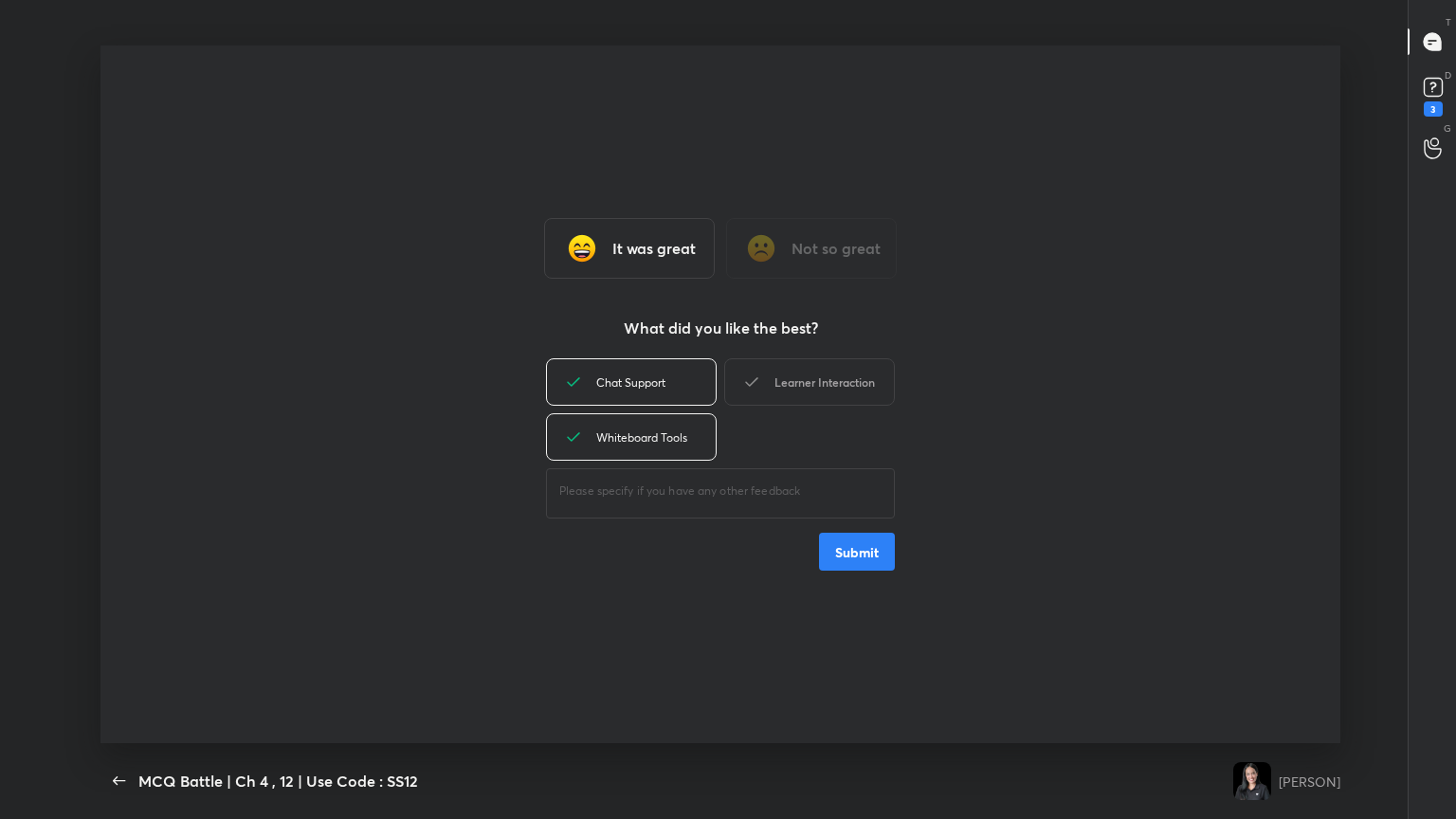 click on "Learner Interaction" at bounding box center (810, 382) 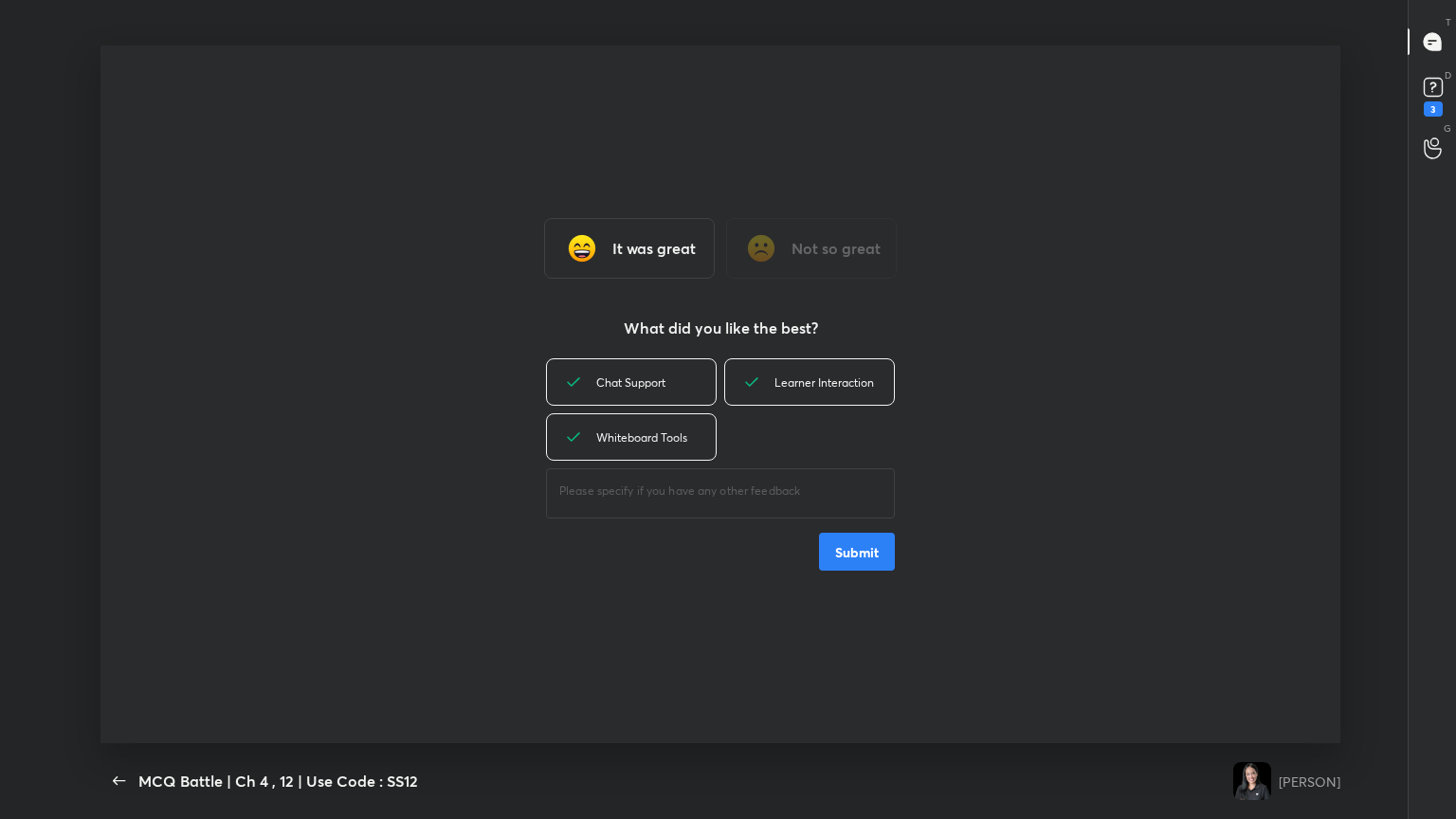 click on "Submit" at bounding box center [857, 552] 